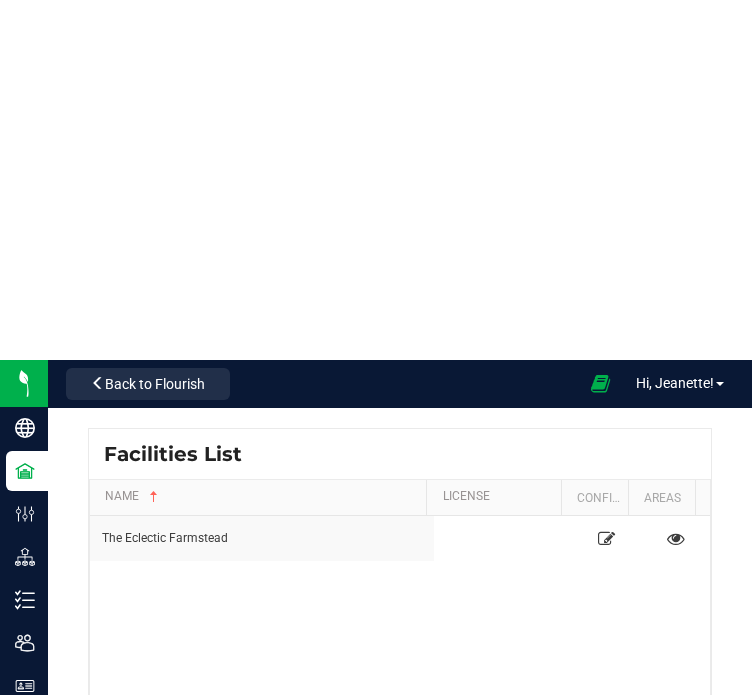 scroll, scrollTop: 0, scrollLeft: 0, axis: both 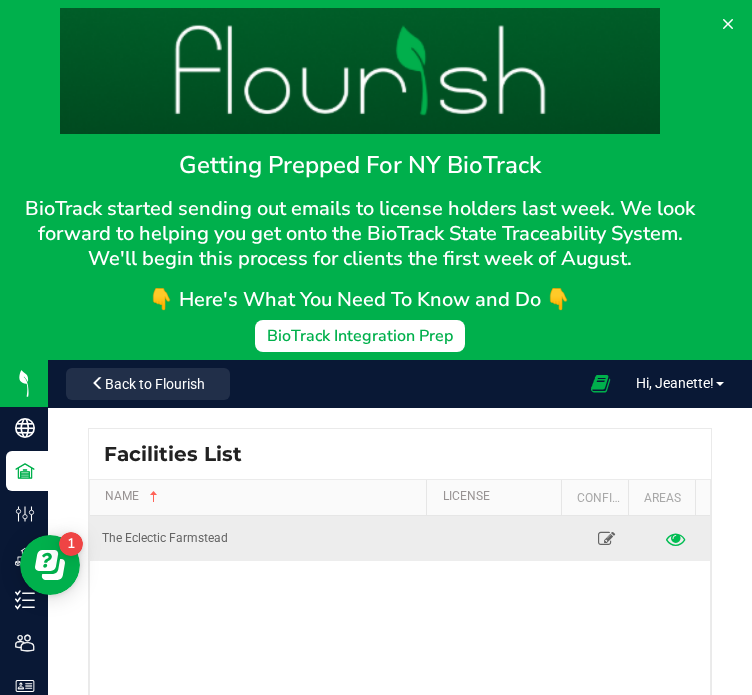 click at bounding box center [675, 538] 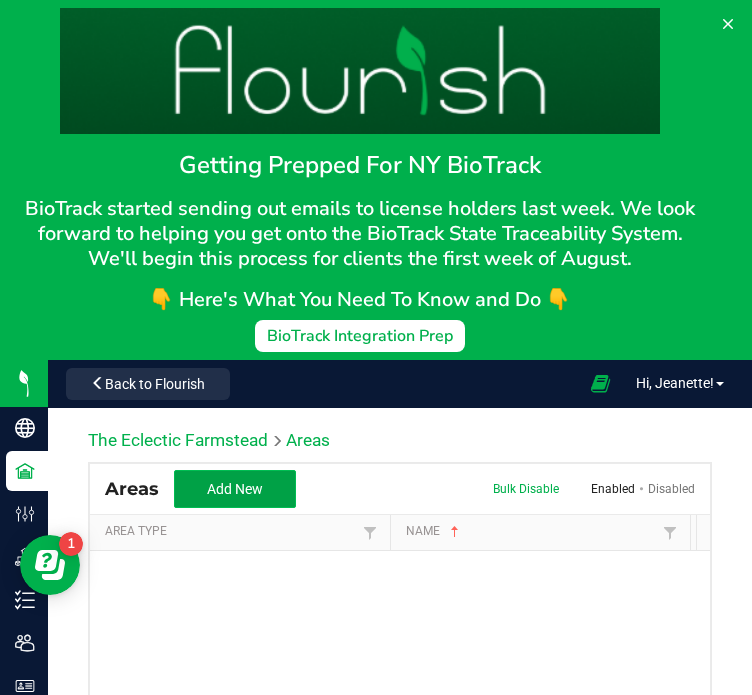 click on "Add New" at bounding box center [235, 489] 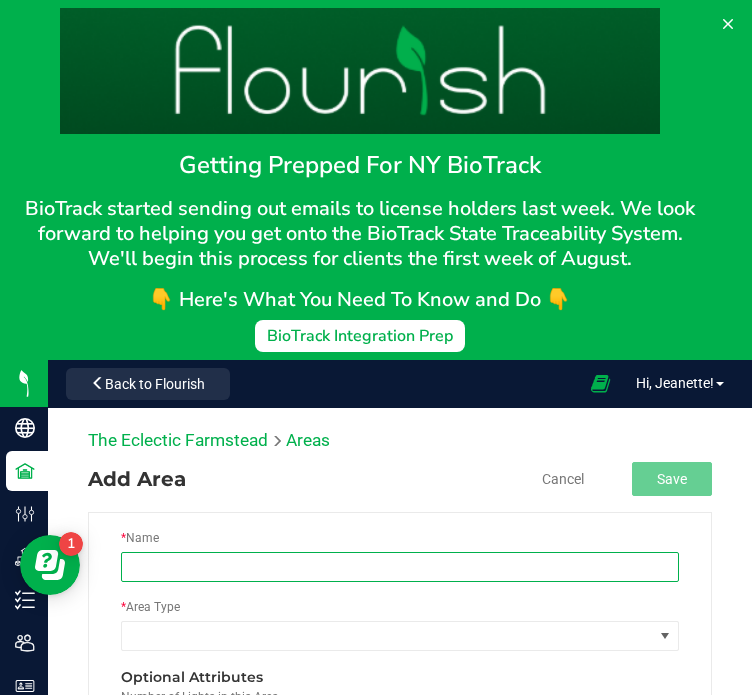 click at bounding box center [400, 567] 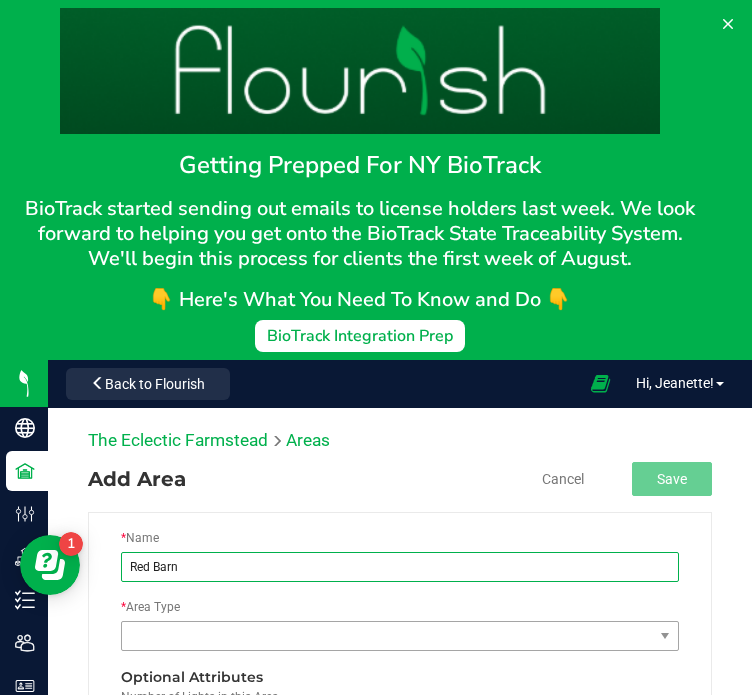 type on "Red Barn" 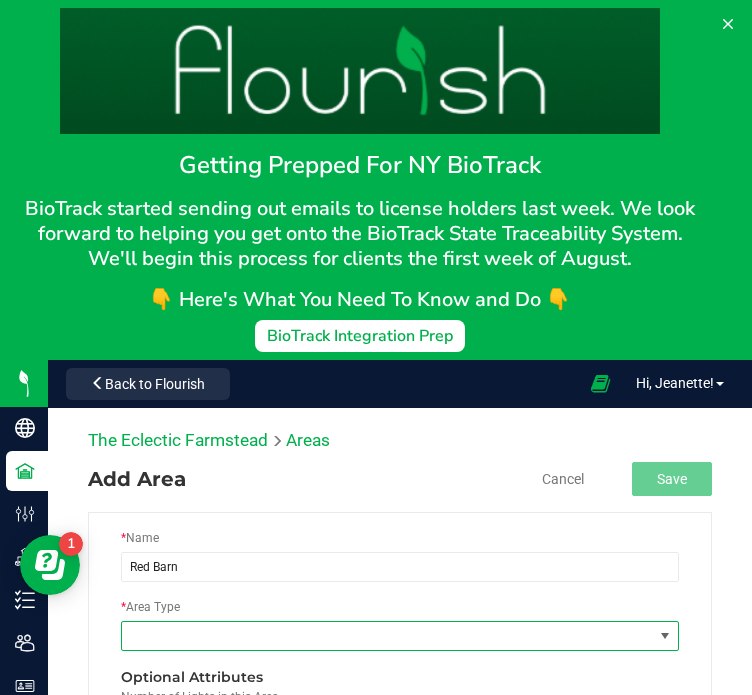 click at bounding box center (387, 636) 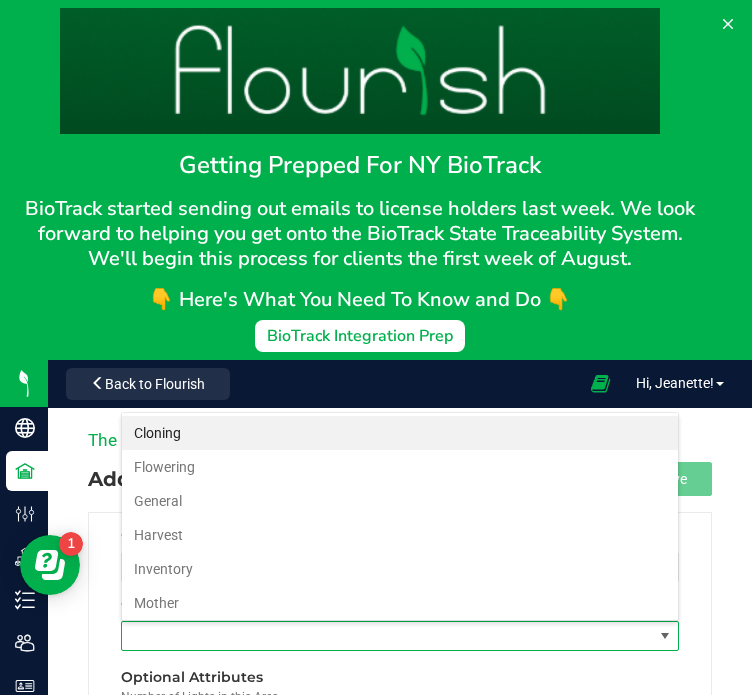 scroll, scrollTop: 99970, scrollLeft: 99441, axis: both 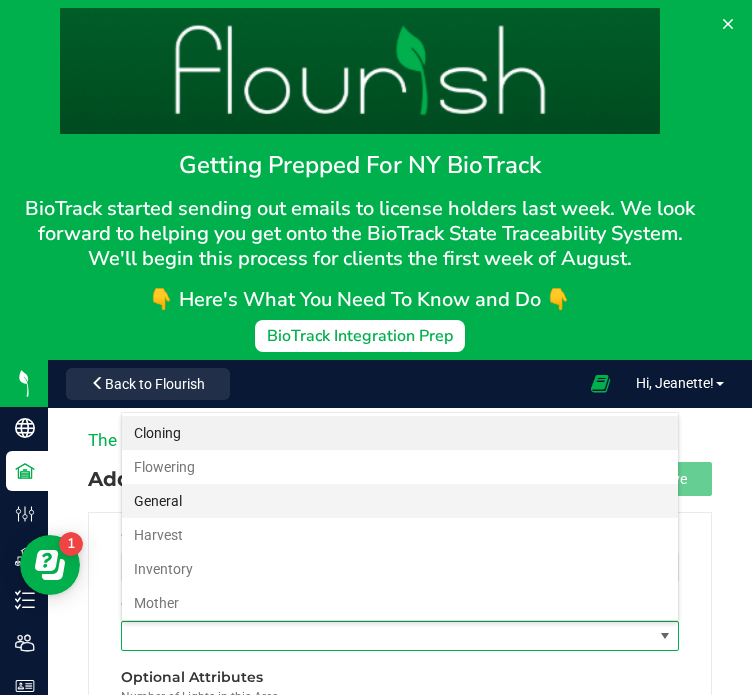 click on "General" at bounding box center [400, 501] 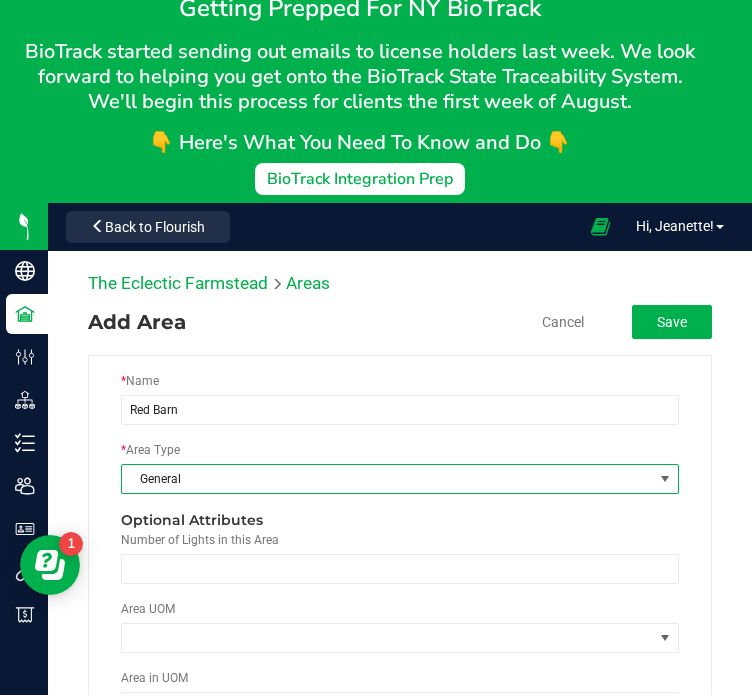 scroll, scrollTop: 183, scrollLeft: 0, axis: vertical 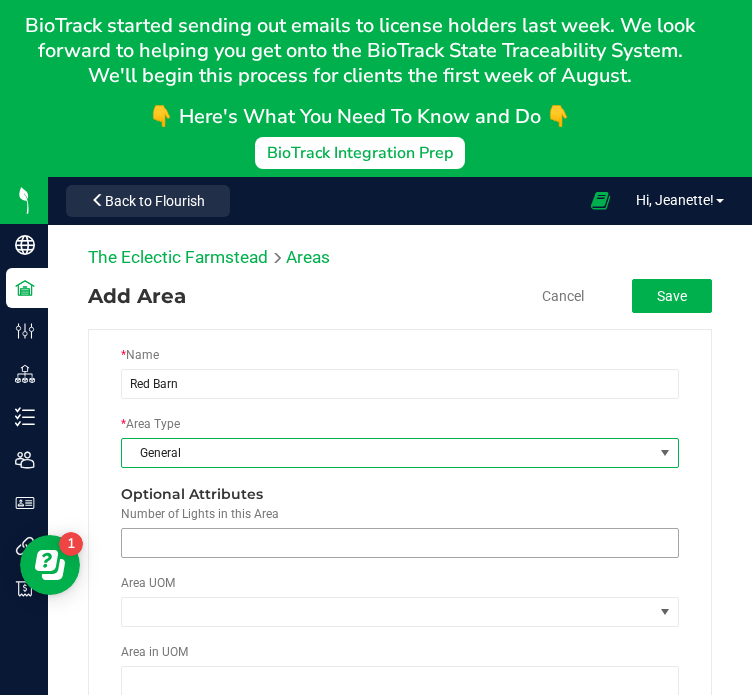 click at bounding box center [400, 543] 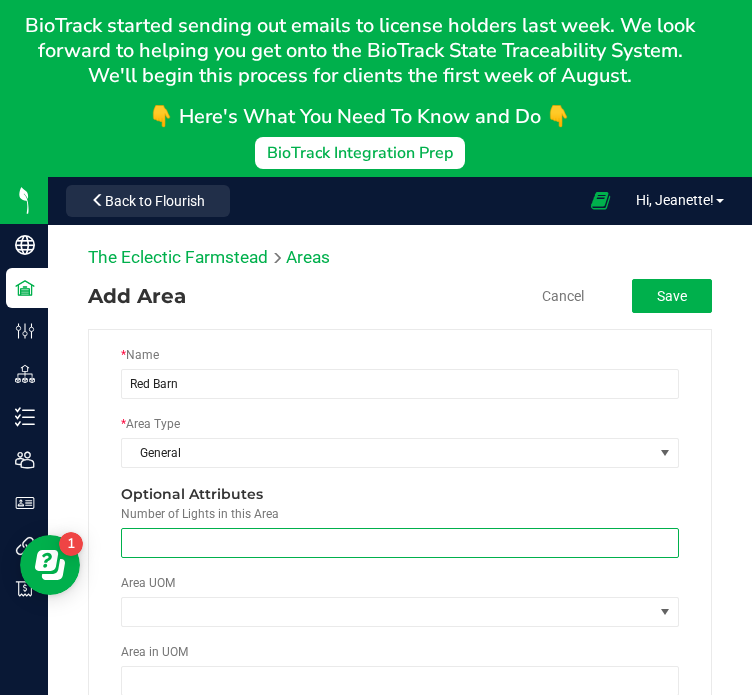 click on "Area UOM" at bounding box center [400, 608] 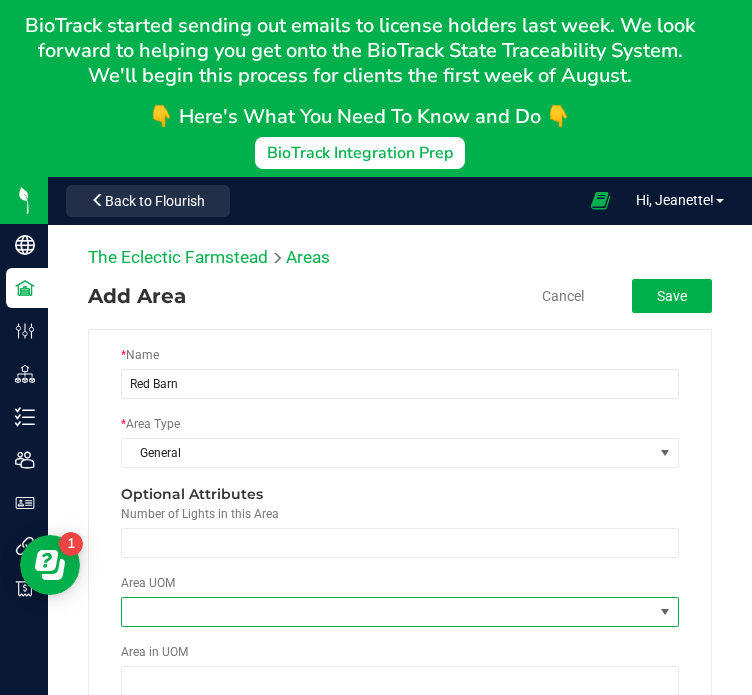 click at bounding box center [387, 612] 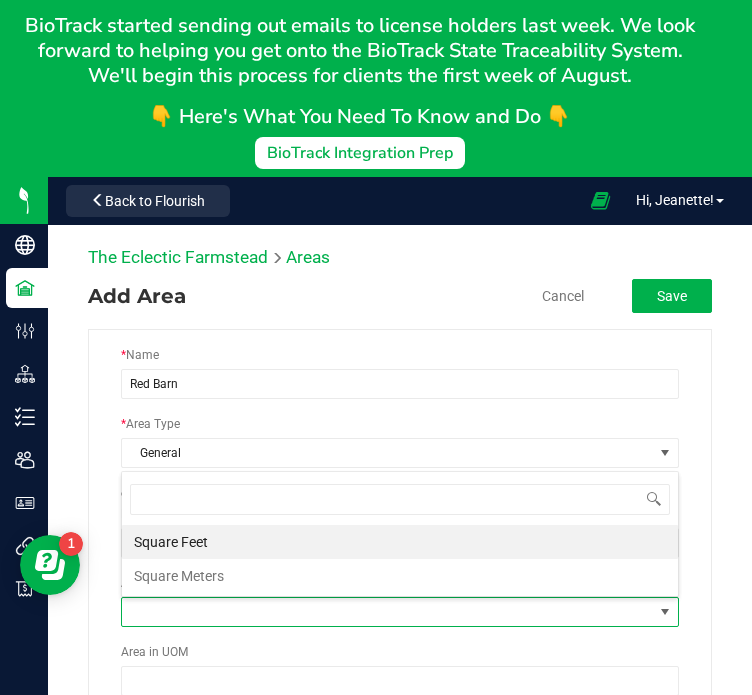 scroll, scrollTop: 99970, scrollLeft: 99441, axis: both 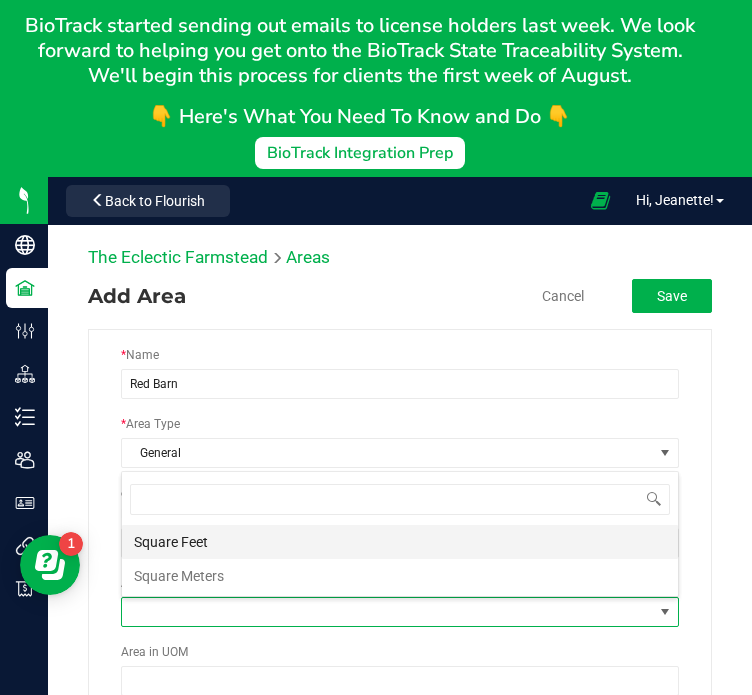 click on "Square Feet" at bounding box center (400, 542) 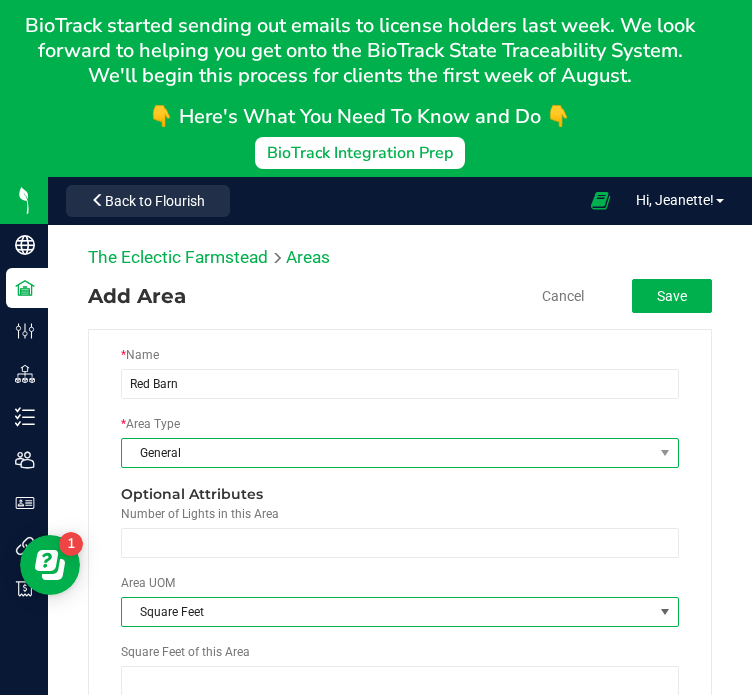 click on "General" at bounding box center [387, 453] 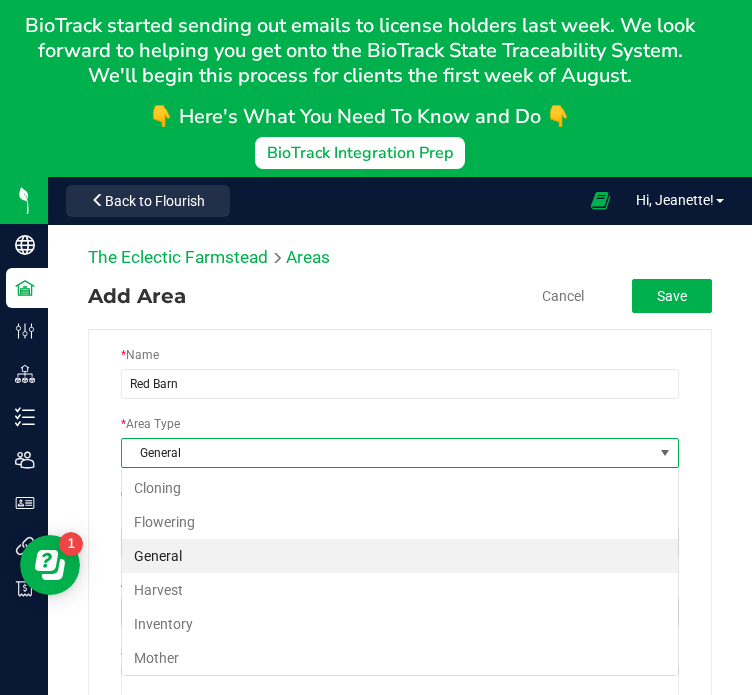 scroll, scrollTop: 99970, scrollLeft: 99441, axis: both 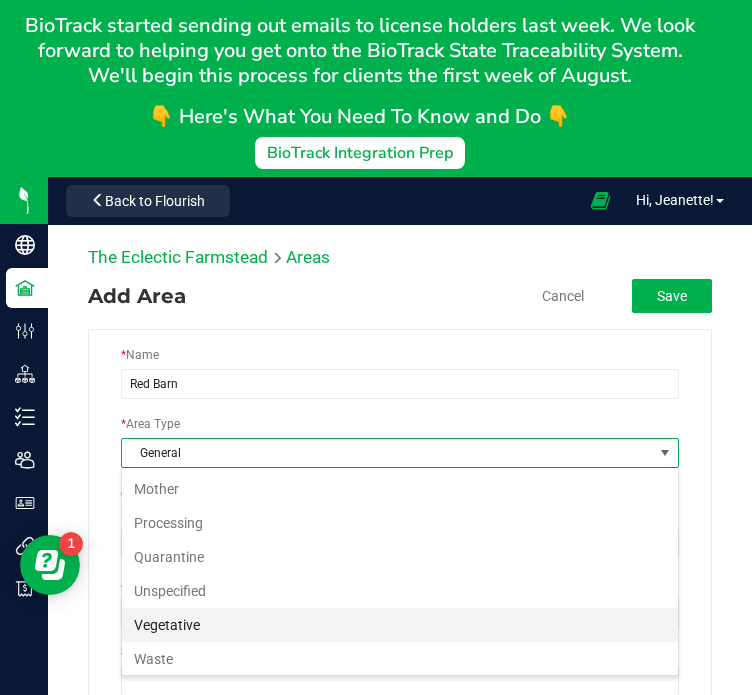 click on "Vegetative" at bounding box center (400, 625) 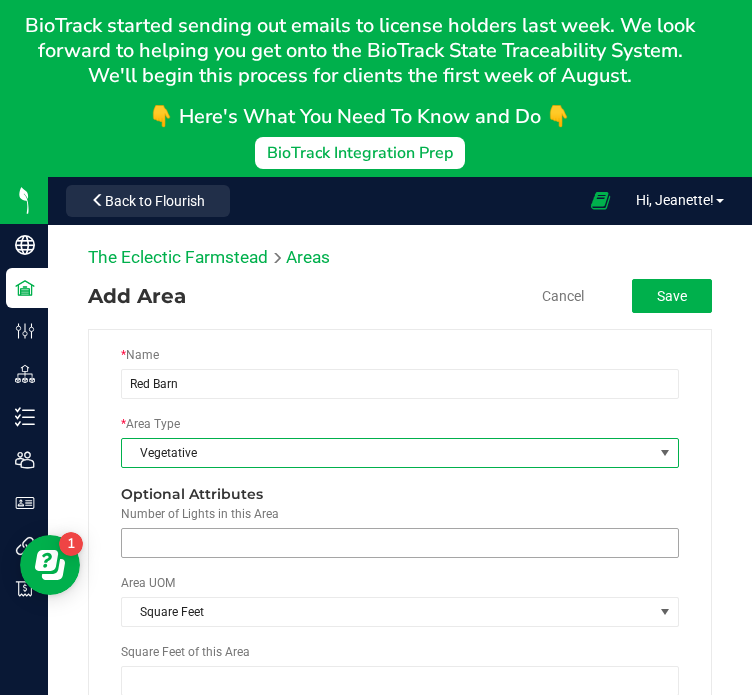 click at bounding box center (400, 543) 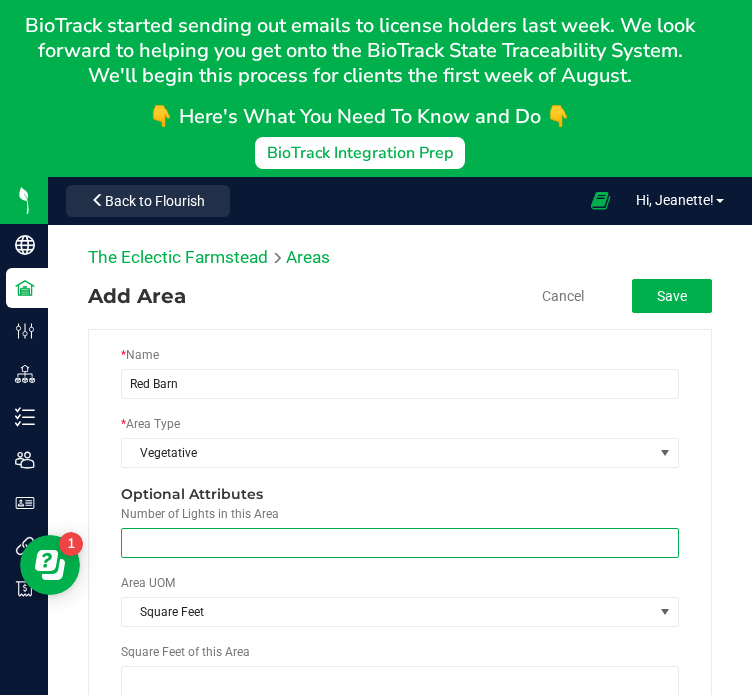type on "7" 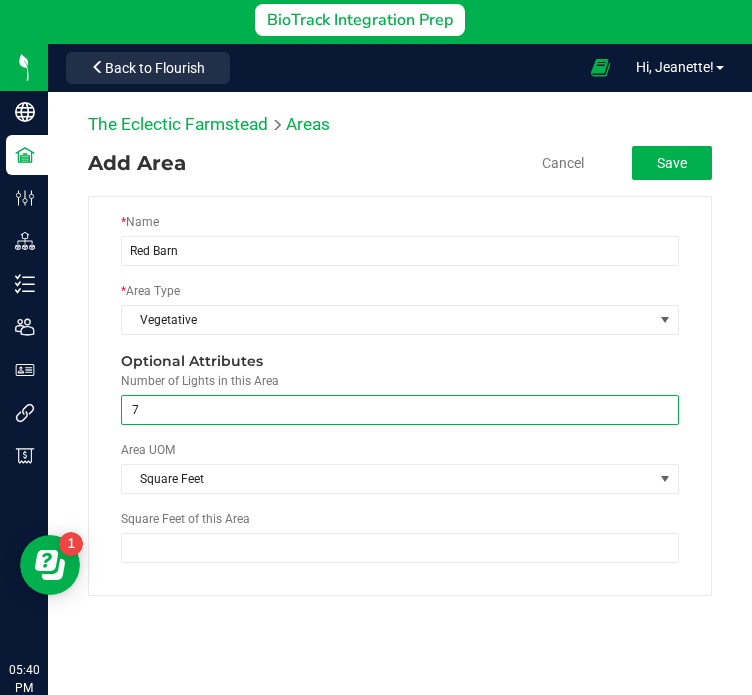 scroll, scrollTop: 323, scrollLeft: 0, axis: vertical 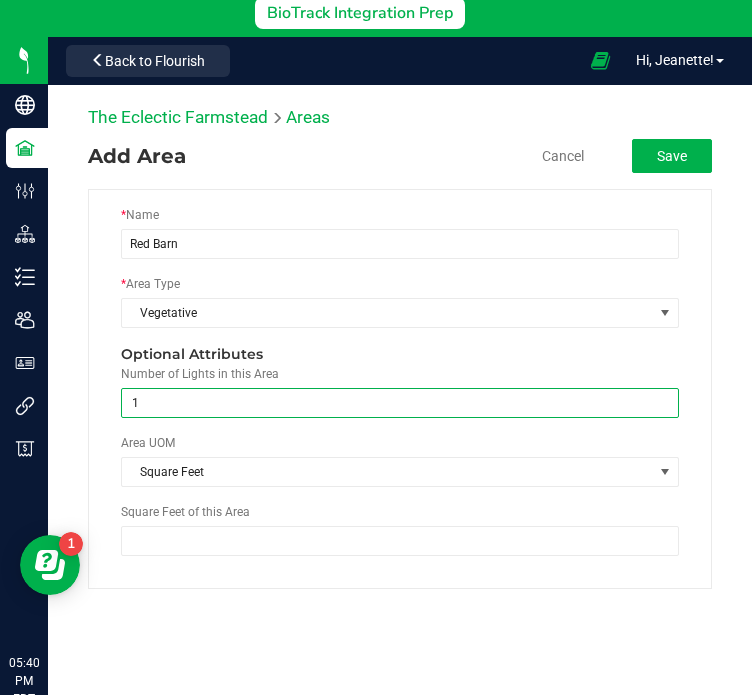 type on "11" 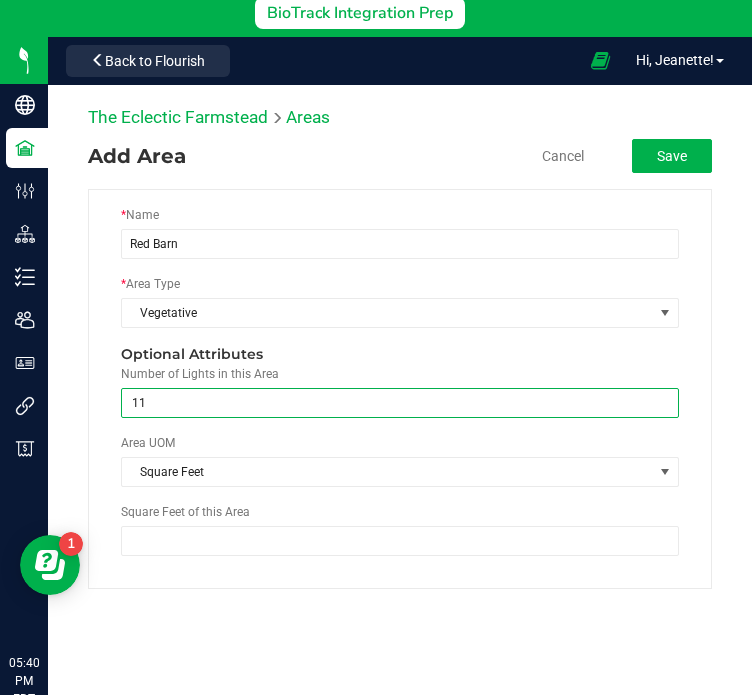 type on "11" 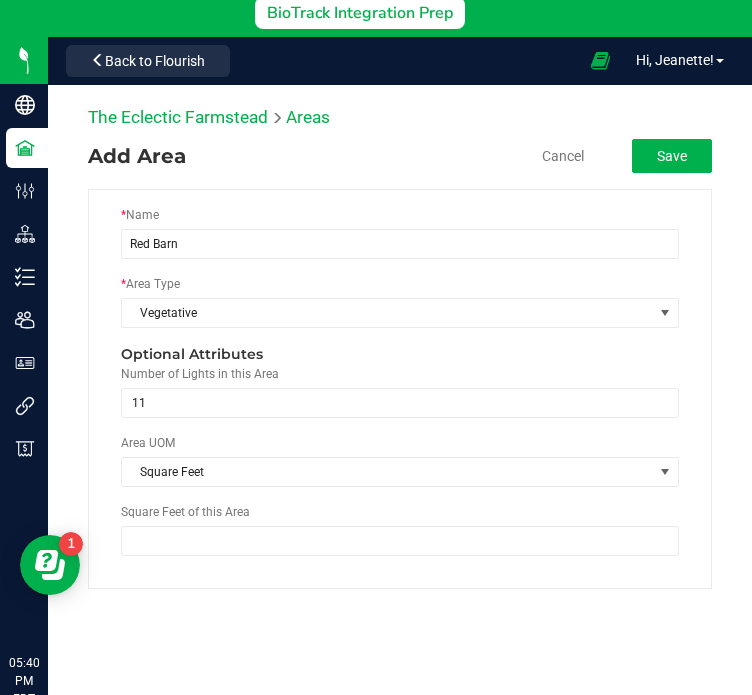 click on "Square Feet of this Area" at bounding box center [185, 512] 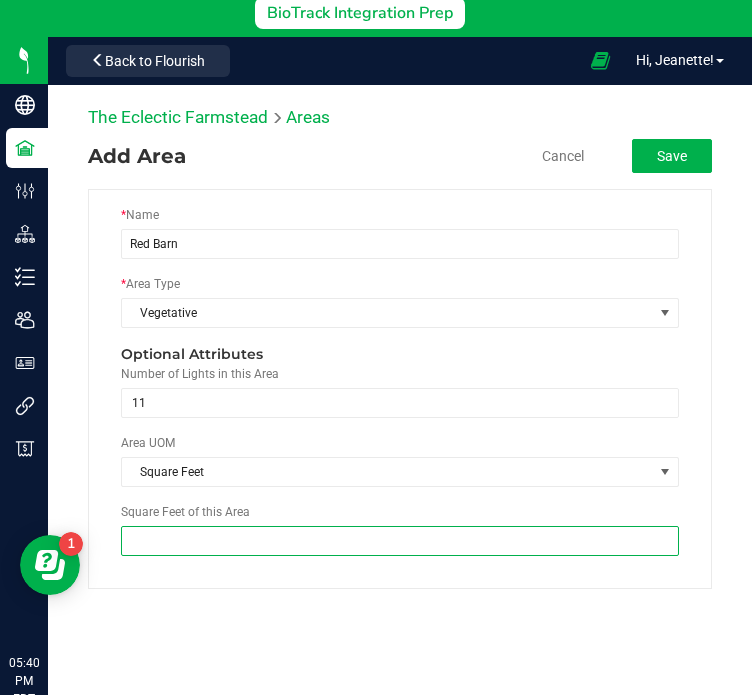 click at bounding box center [400, 541] 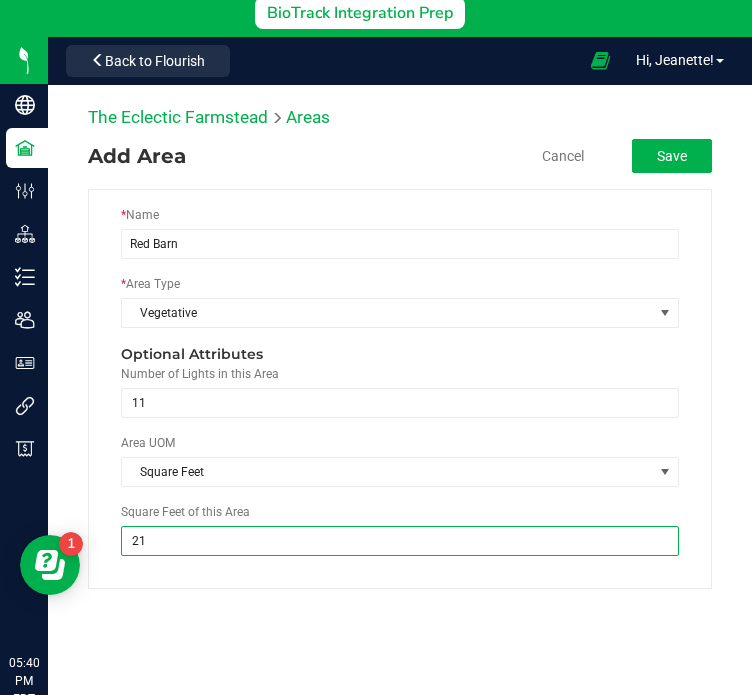 type on "212" 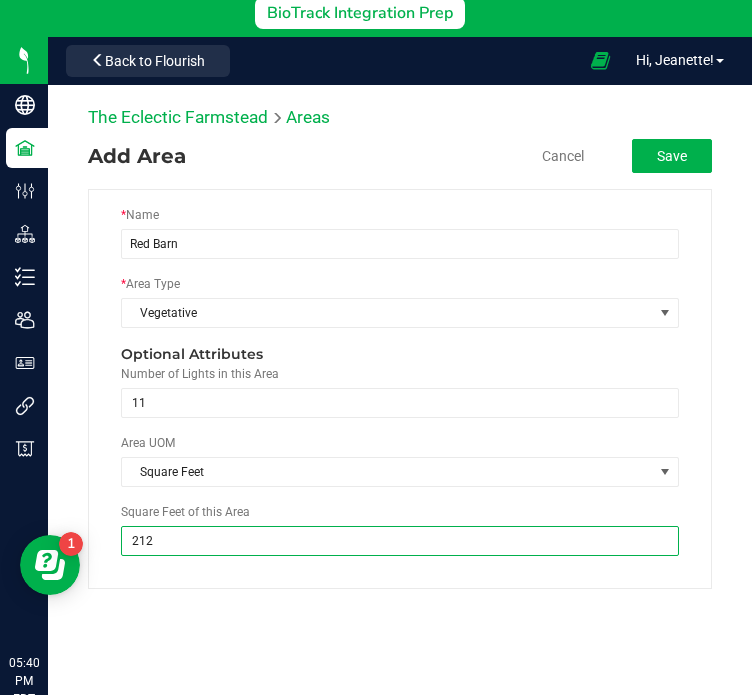 scroll, scrollTop: 360, scrollLeft: 0, axis: vertical 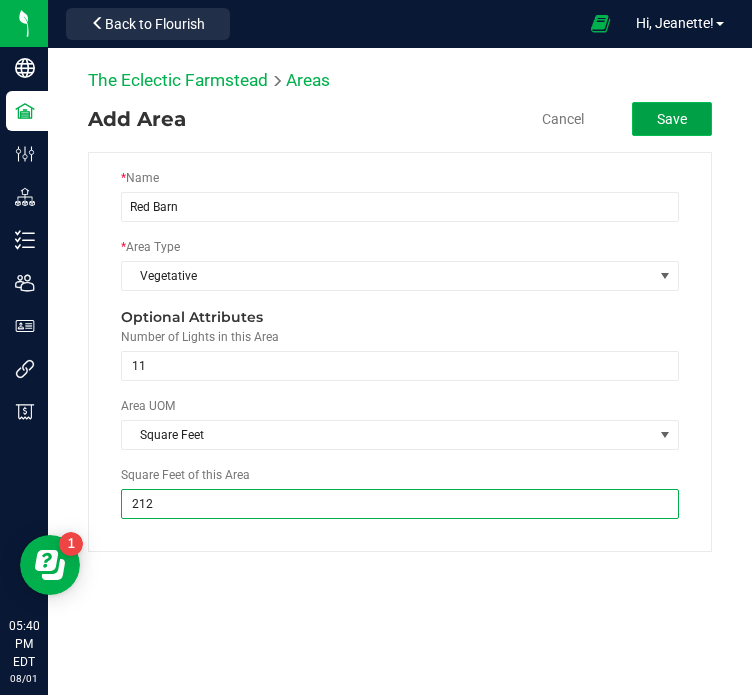 type on "212.0000" 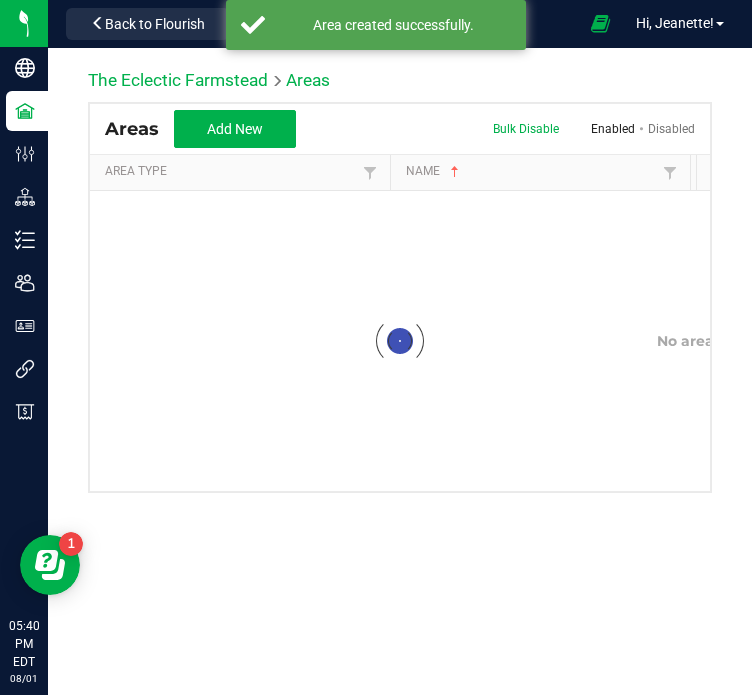 scroll, scrollTop: 0, scrollLeft: 0, axis: both 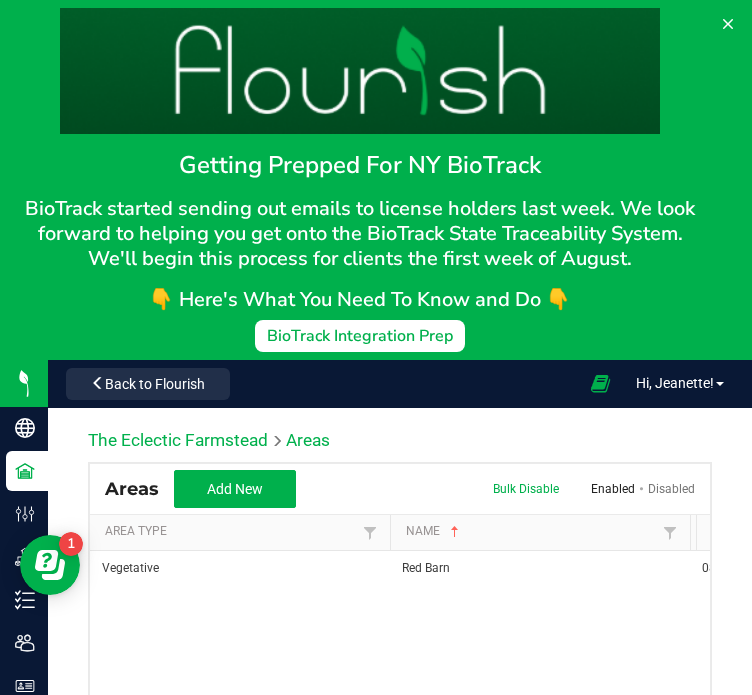 click on "Vegetative  Red Barn   08/01/2025 1:40 PM EDT" at bounding box center (400, 676) 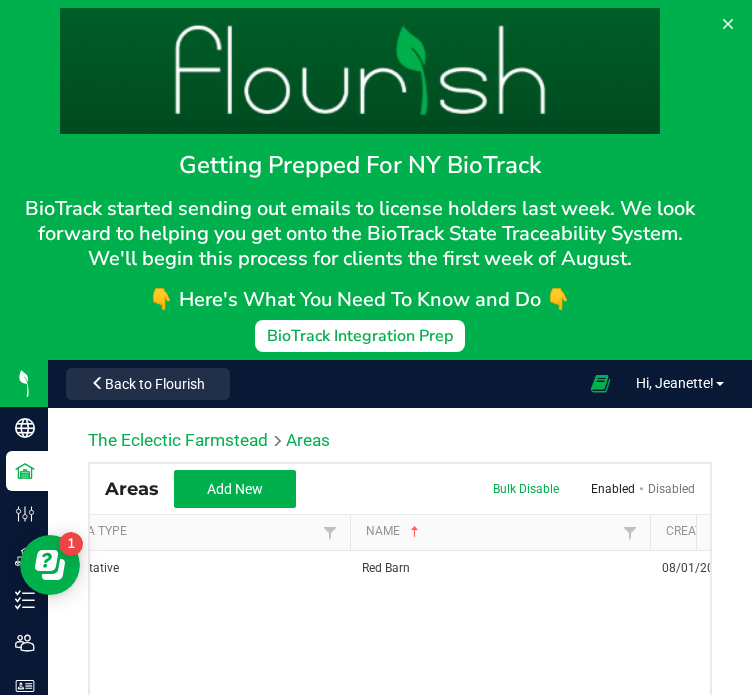 scroll, scrollTop: 0, scrollLeft: 78, axis: horizontal 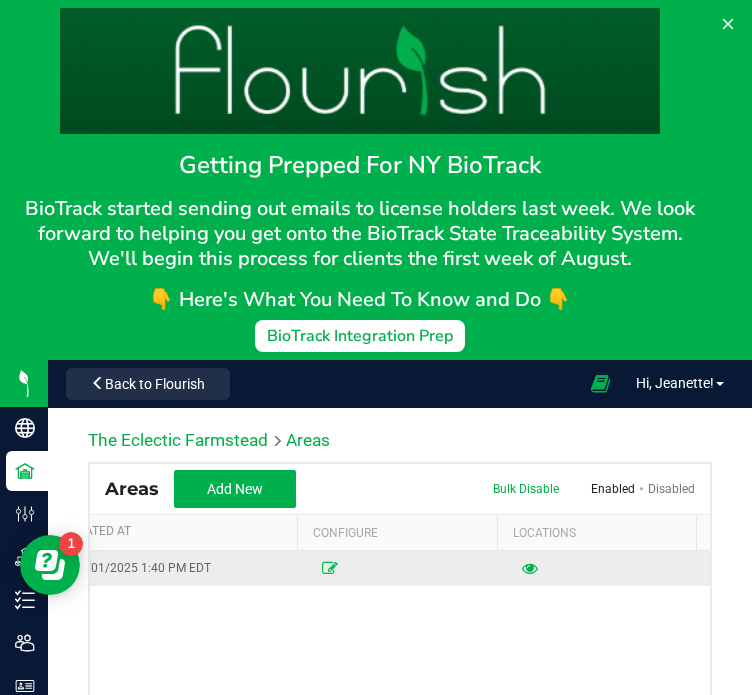 click at bounding box center [330, 568] 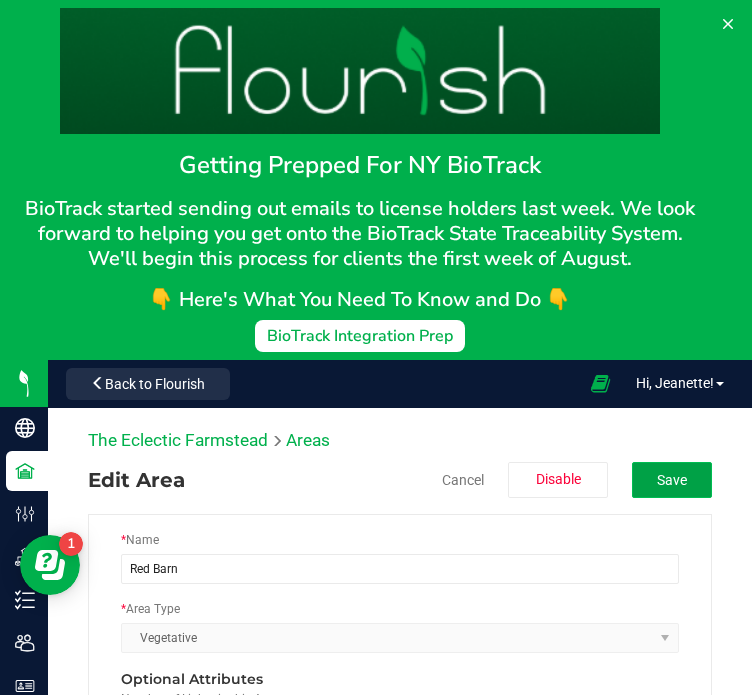 click on "Save" at bounding box center [672, 480] 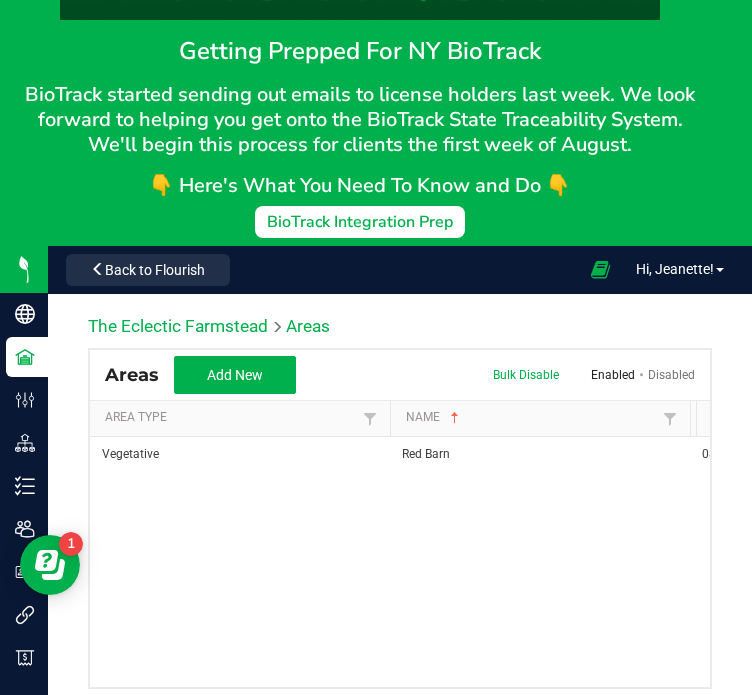 scroll, scrollTop: 116, scrollLeft: 0, axis: vertical 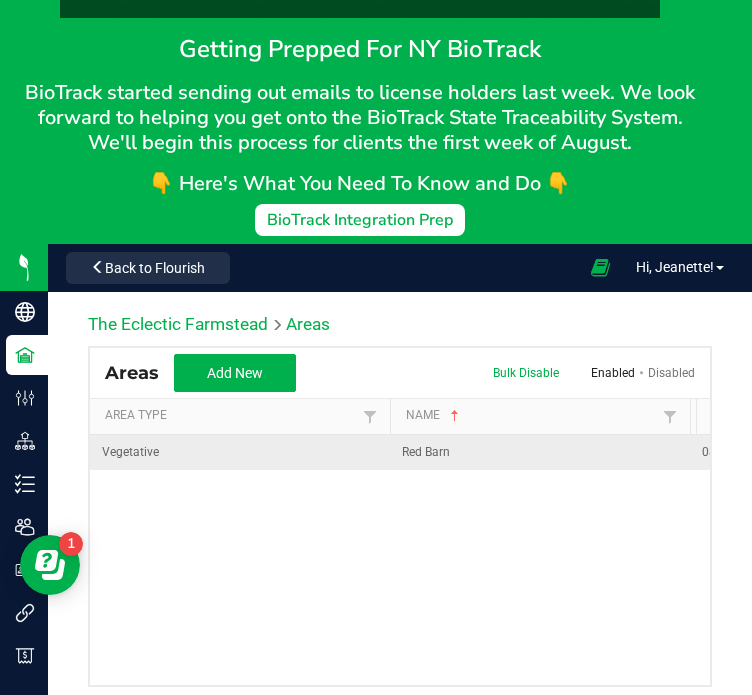 click on "Vegetative" at bounding box center [240, 452] 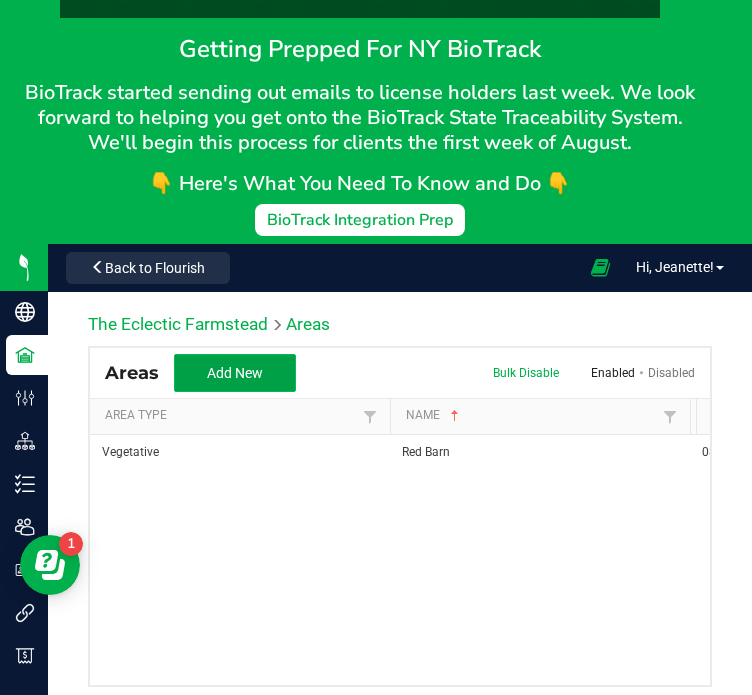 click on "Add New" at bounding box center (235, 373) 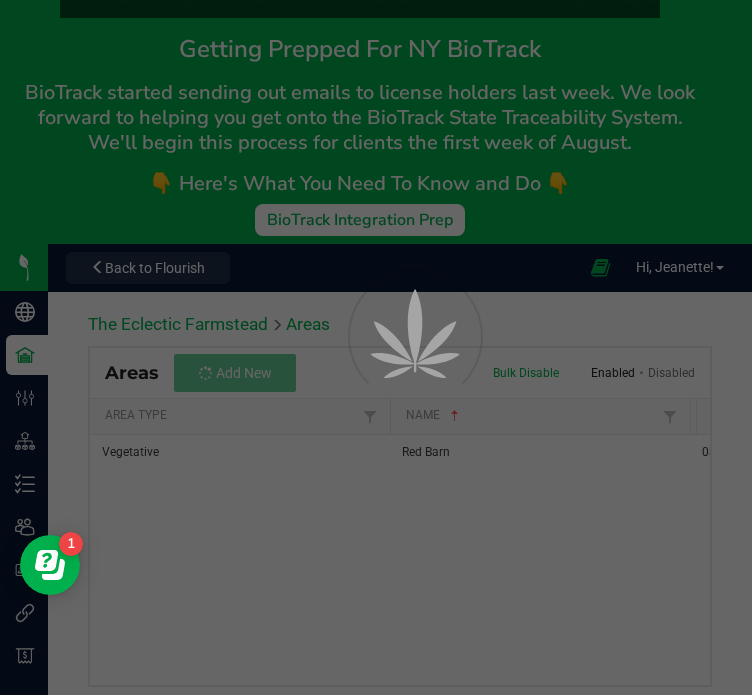scroll, scrollTop: 0, scrollLeft: 0, axis: both 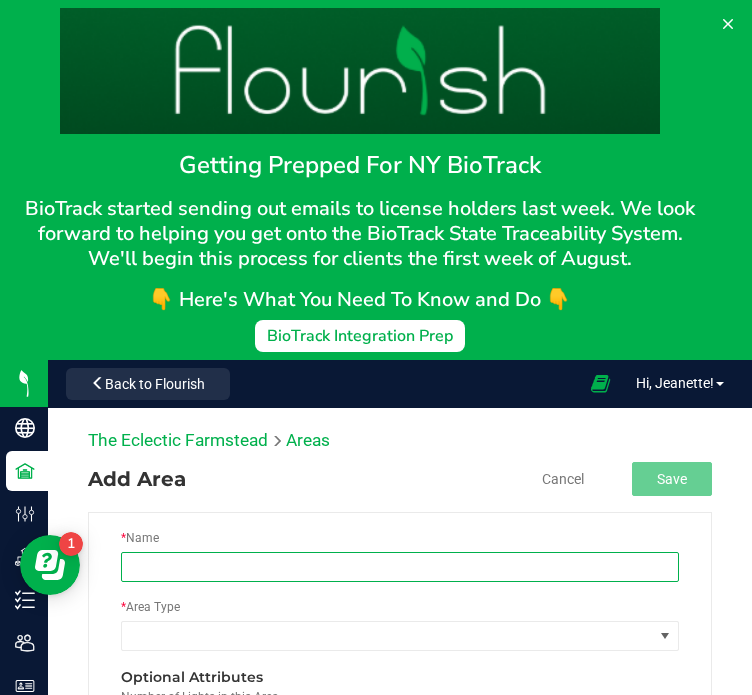 click at bounding box center [400, 567] 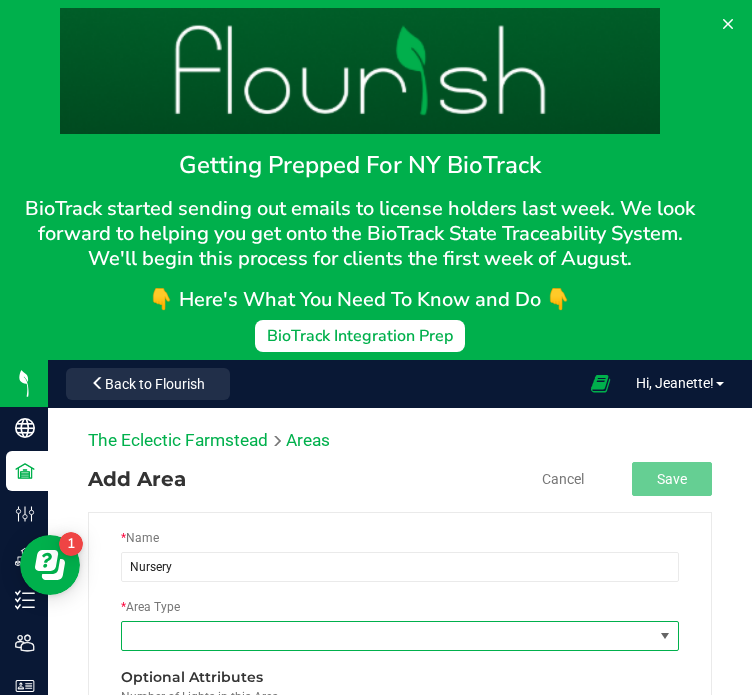 click at bounding box center [387, 636] 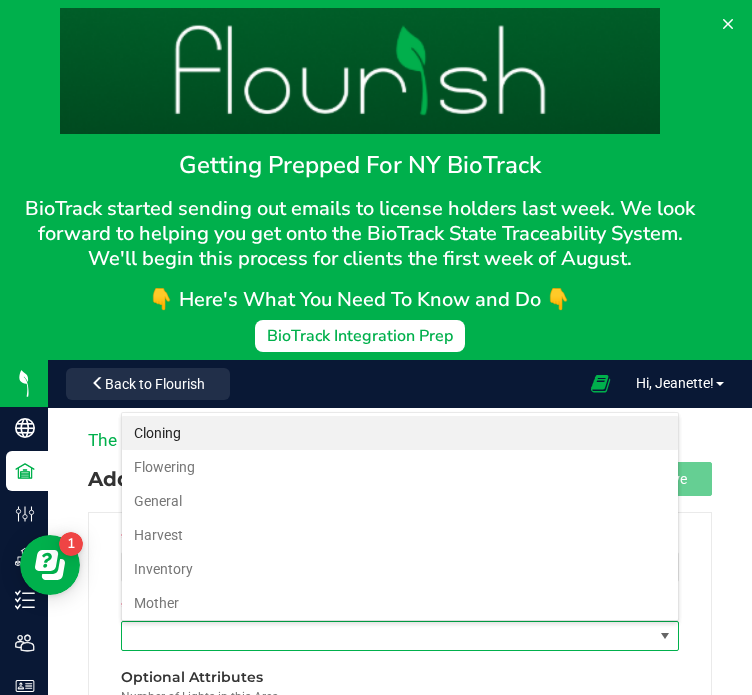 scroll, scrollTop: 99970, scrollLeft: 99441, axis: both 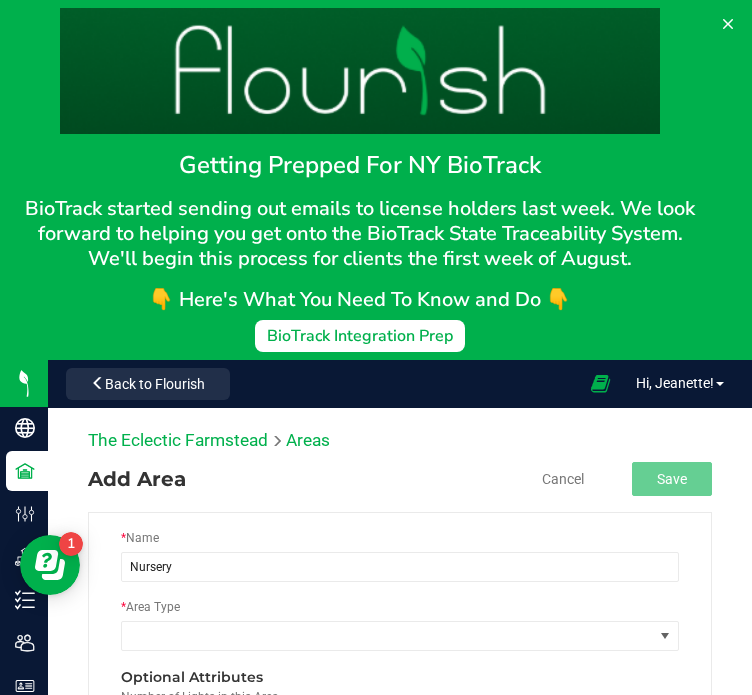 click on "Add Area" at bounding box center (137, 479) 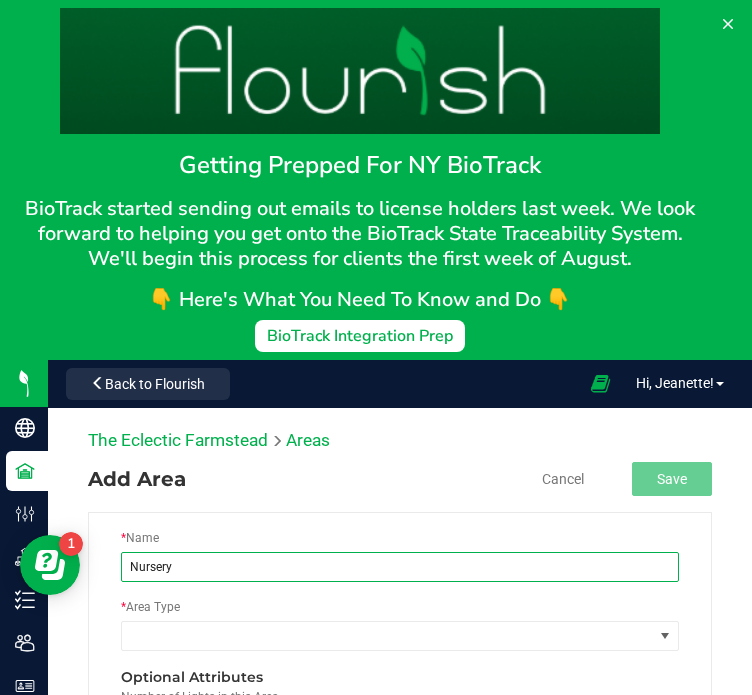 click on "Nursery" at bounding box center [400, 567] 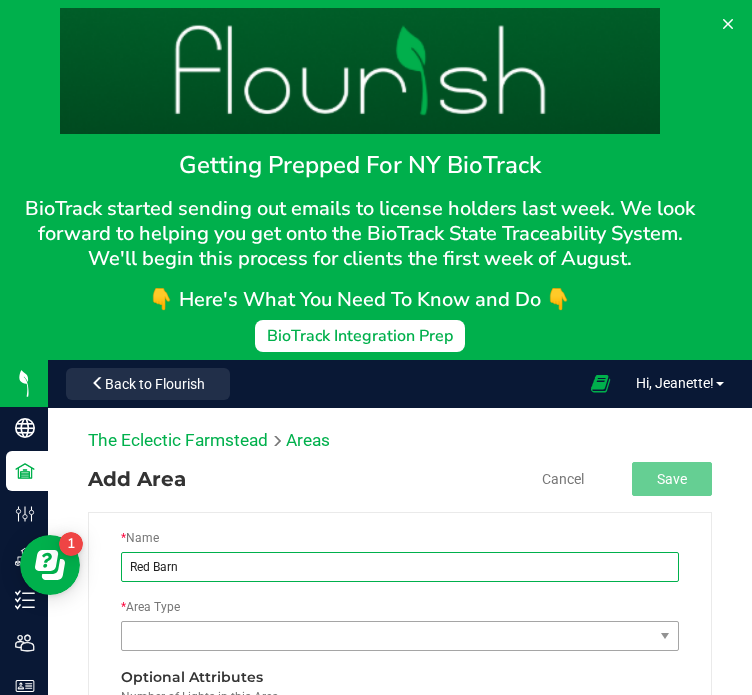 type on "Red Barn" 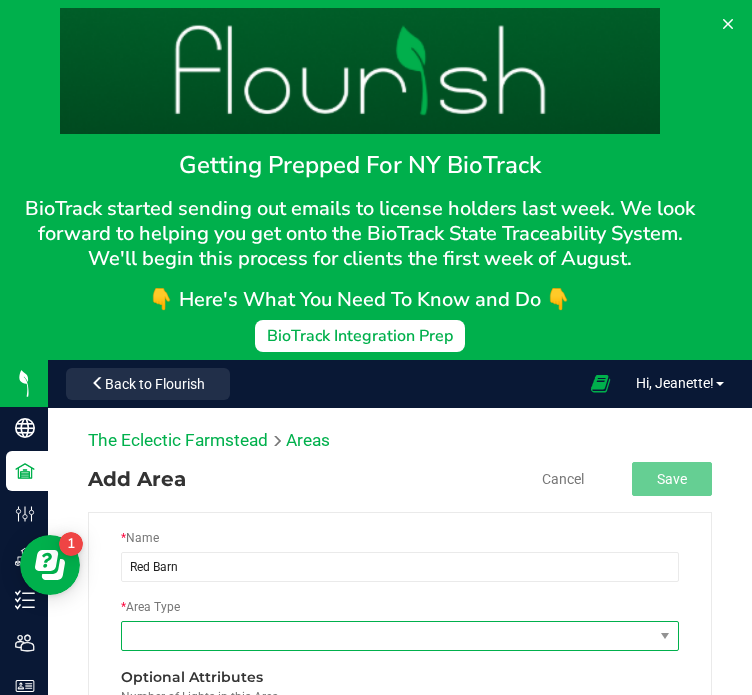 click at bounding box center [387, 636] 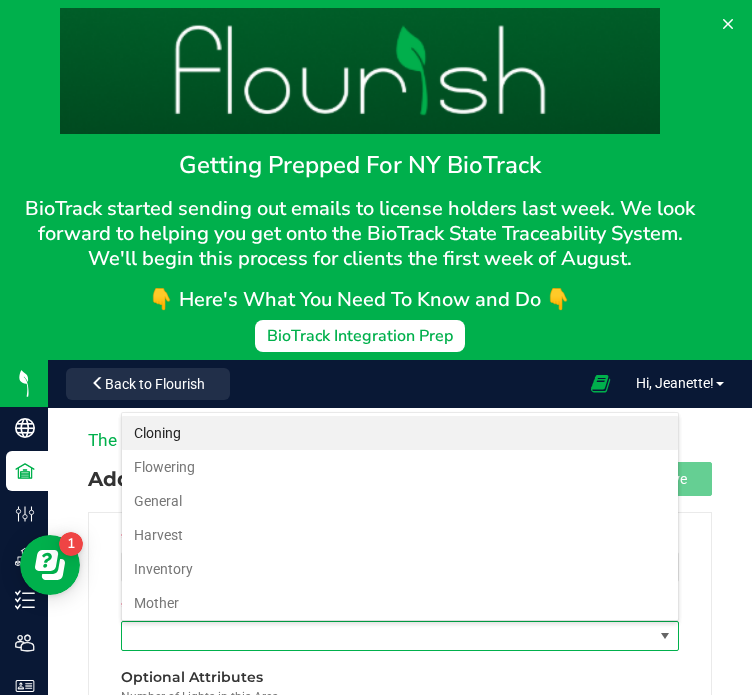 scroll, scrollTop: 99970, scrollLeft: 99441, axis: both 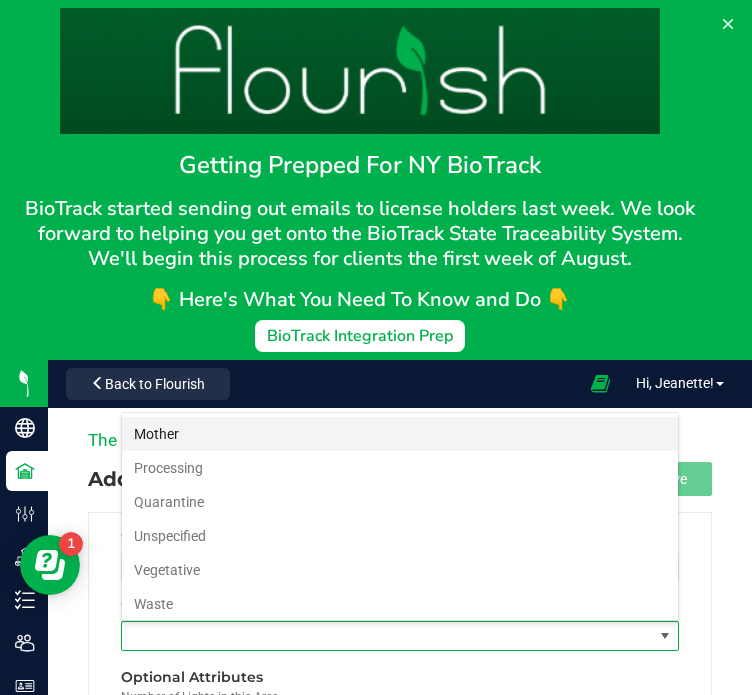 click on "Mother" at bounding box center [400, 434] 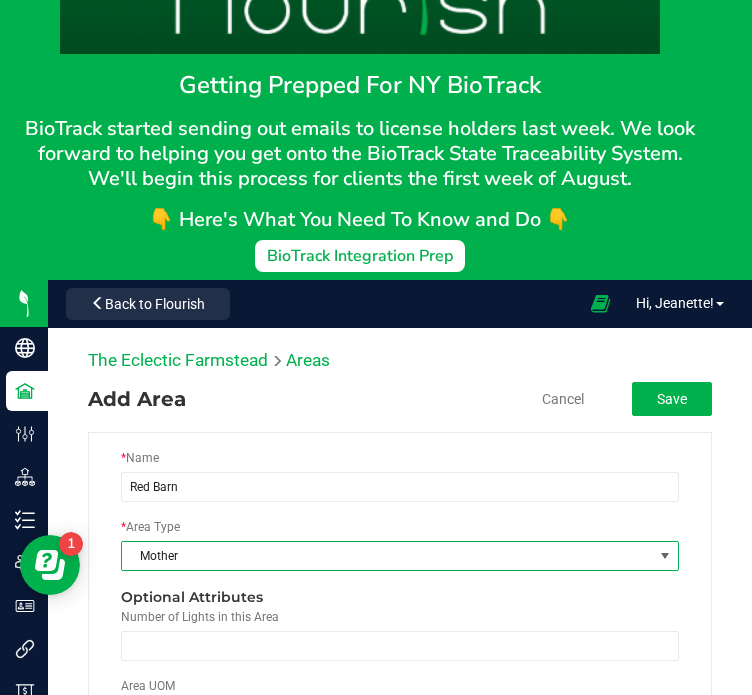 scroll, scrollTop: 156, scrollLeft: 0, axis: vertical 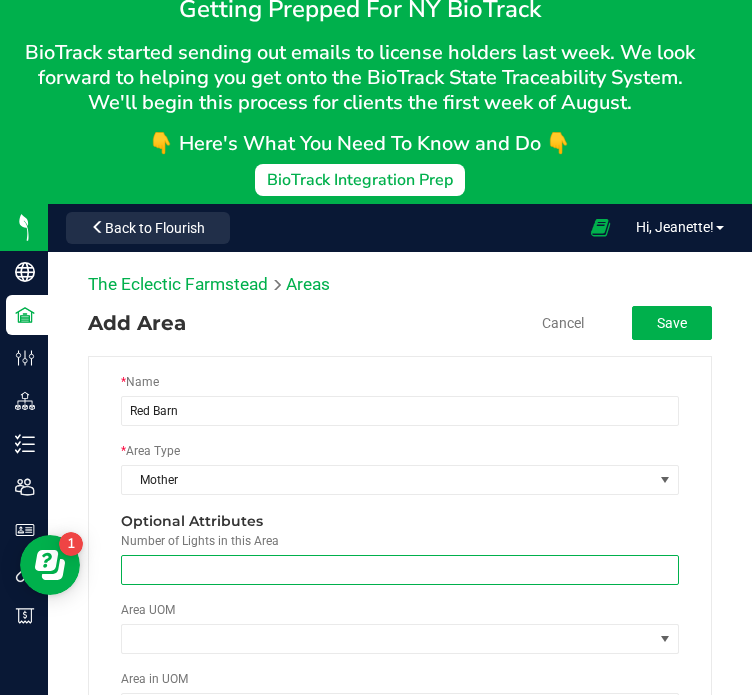 click at bounding box center (400, 570) 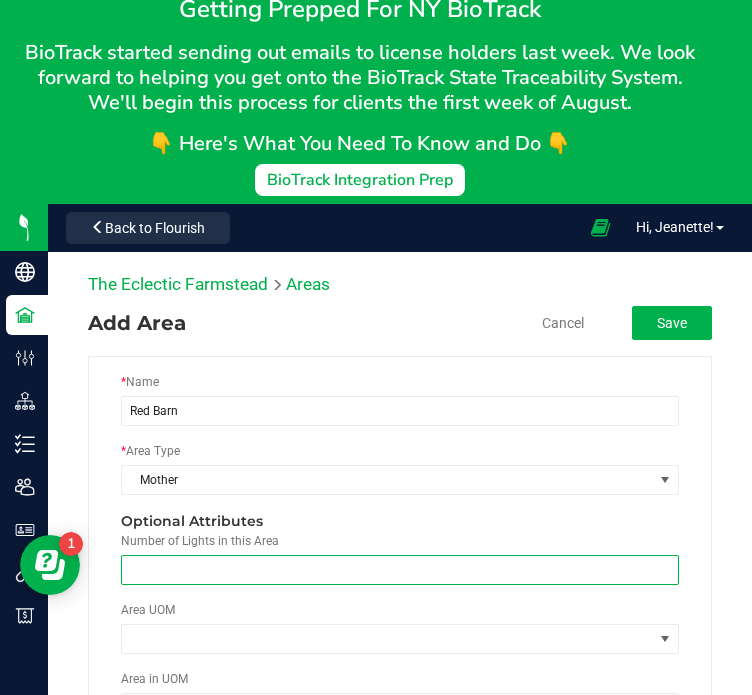 type on "1" 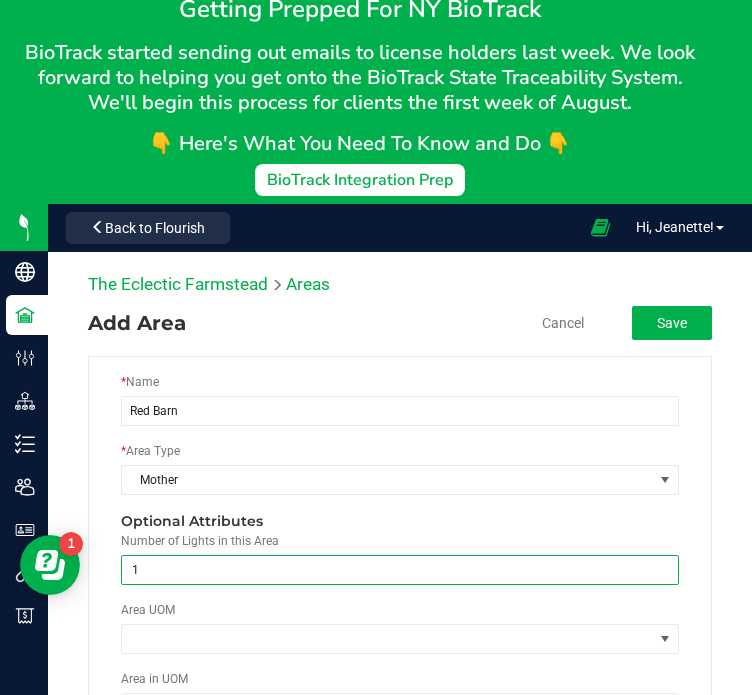 type 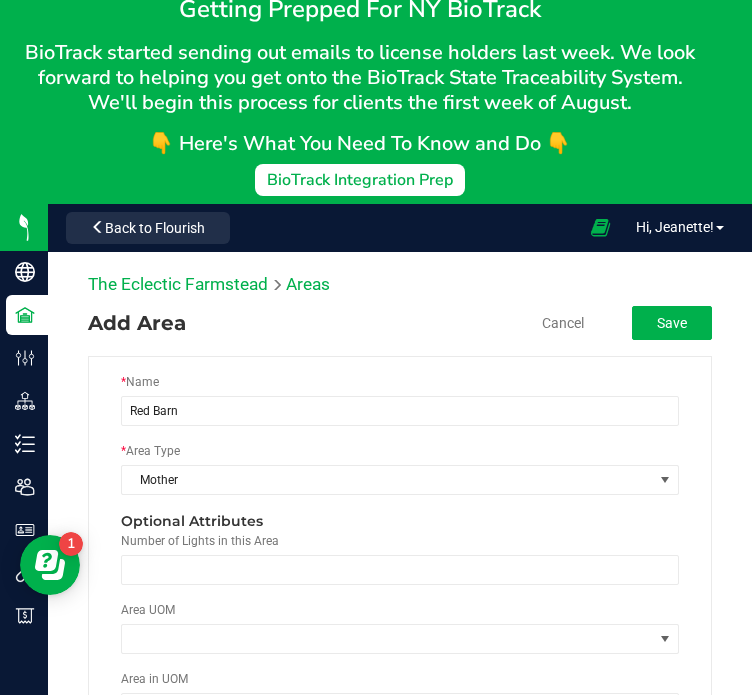 click on "Cancel
Save
*
Name
Red Barn
*
Area Type
Mother
Optional Attributes
Number of Lights in this Area
Area UOM
Area in UOM" at bounding box center [400, 514] 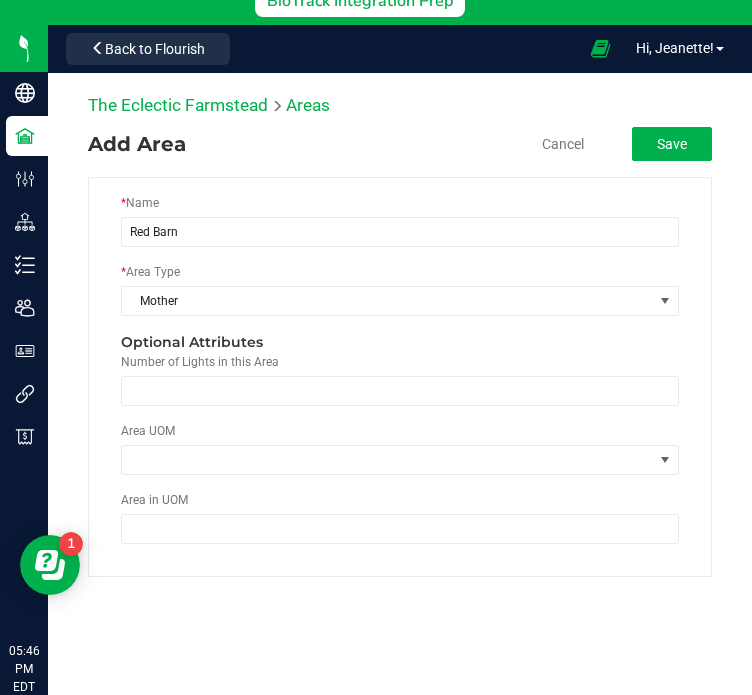 scroll, scrollTop: 360, scrollLeft: 0, axis: vertical 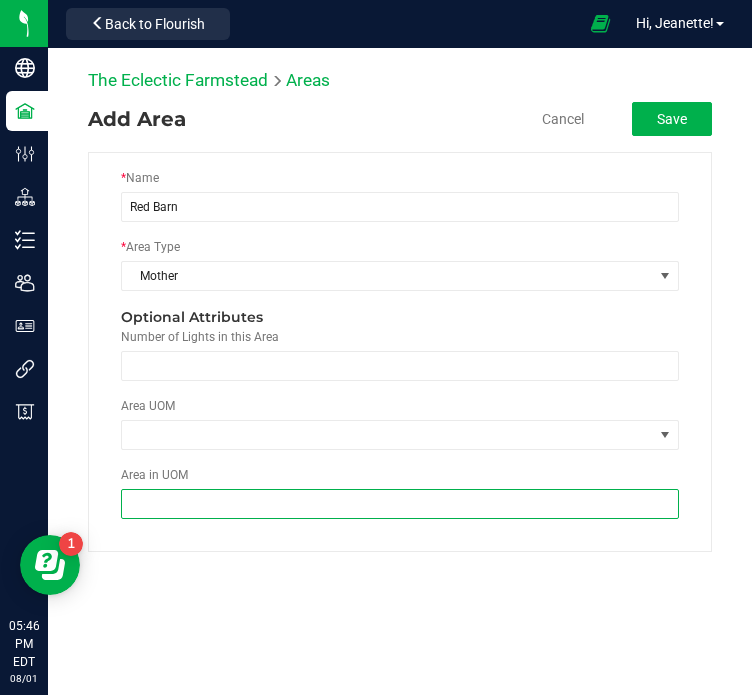 click at bounding box center [400, 504] 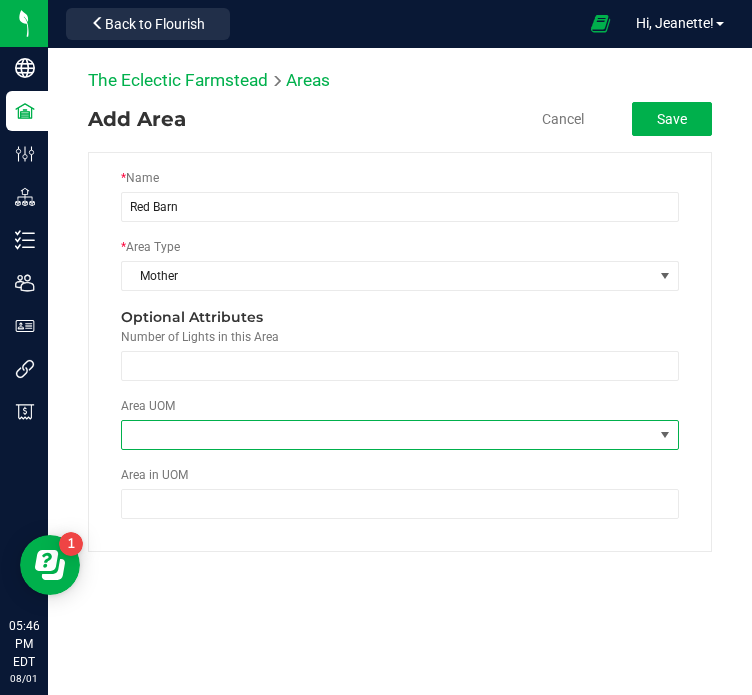 click at bounding box center [387, 435] 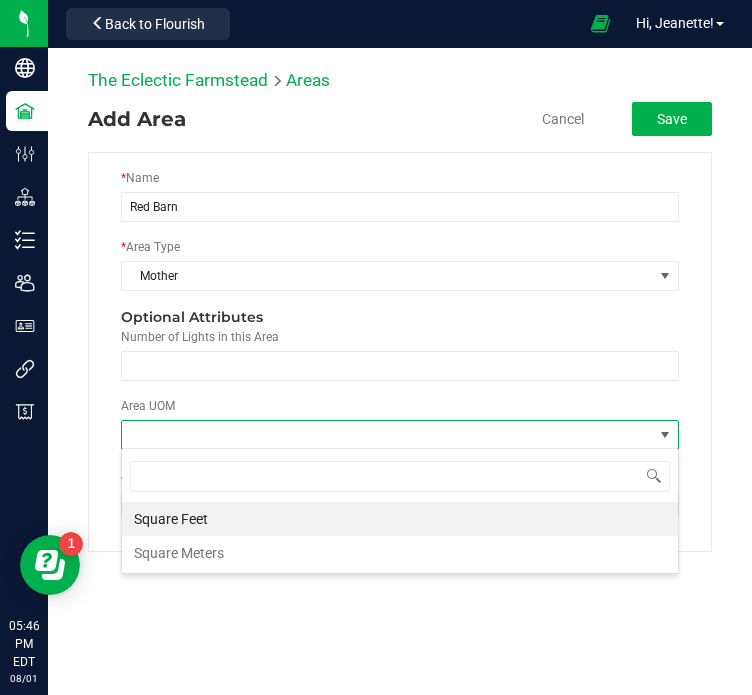 scroll, scrollTop: 99970, scrollLeft: 99441, axis: both 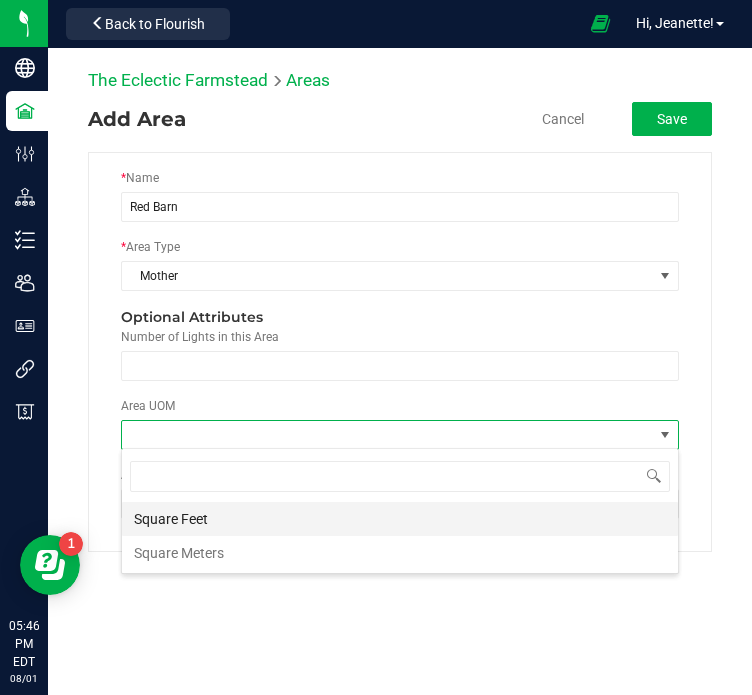 click on "Square Feet" at bounding box center [400, 519] 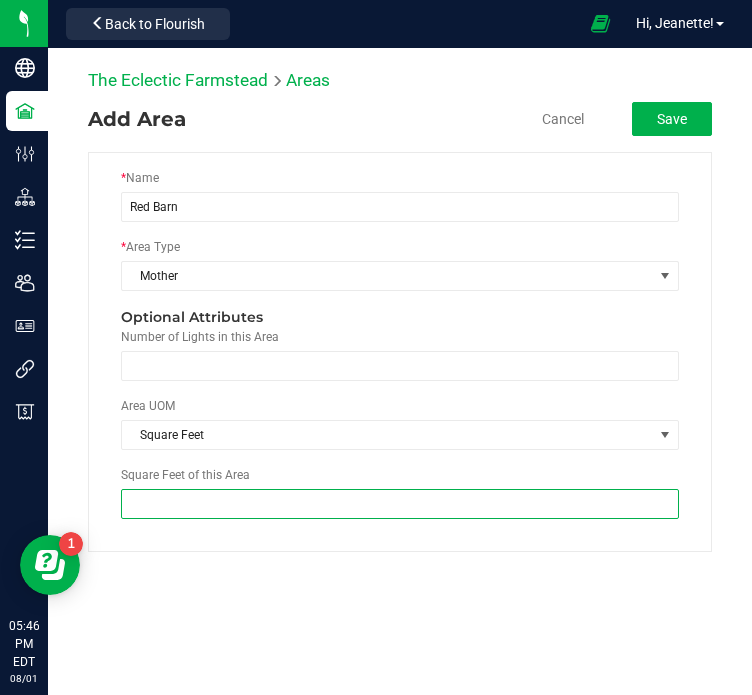 click at bounding box center (400, 504) 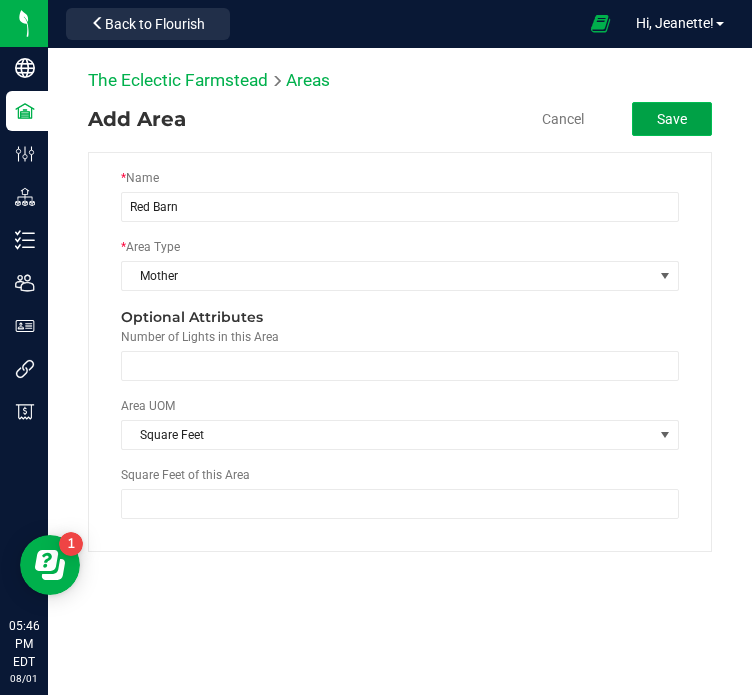 click on "Save" at bounding box center (672, 119) 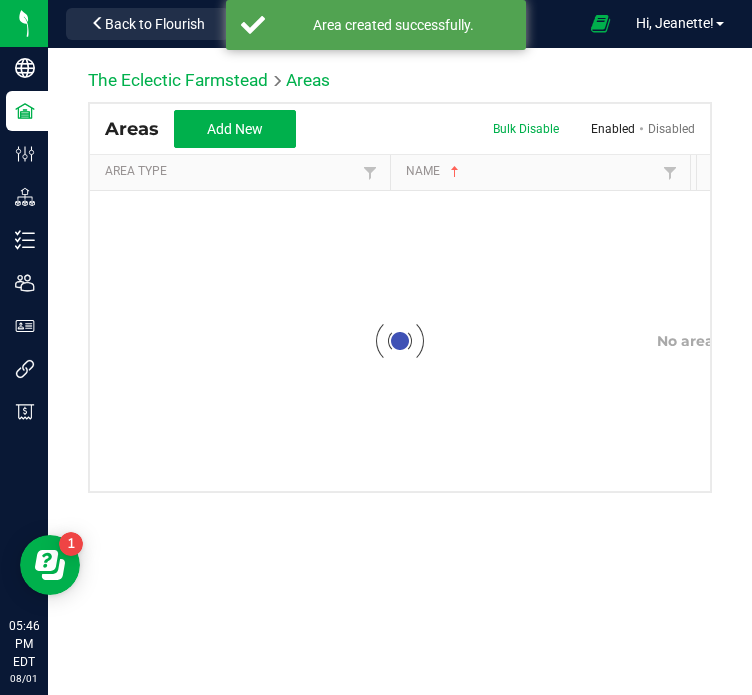 scroll, scrollTop: 0, scrollLeft: 0, axis: both 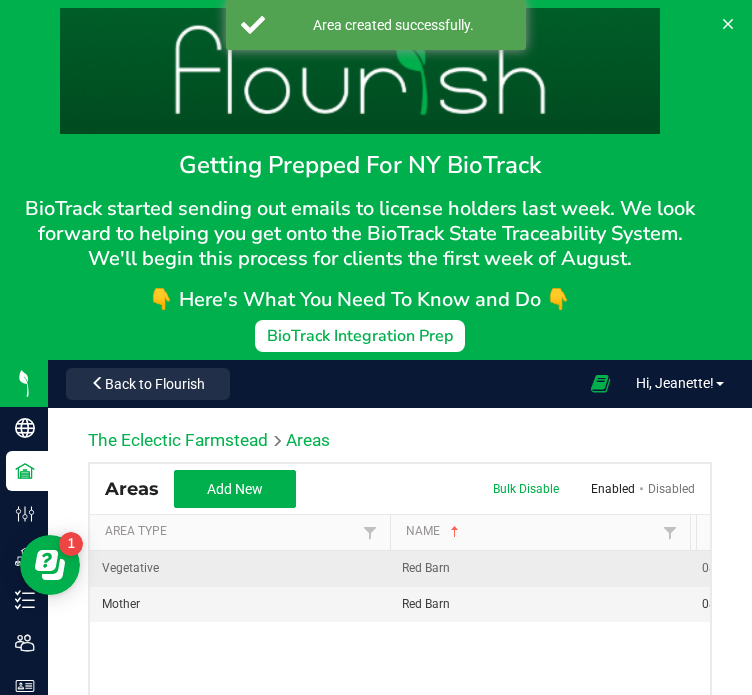 click on "Red Barn" at bounding box center (540, 568) 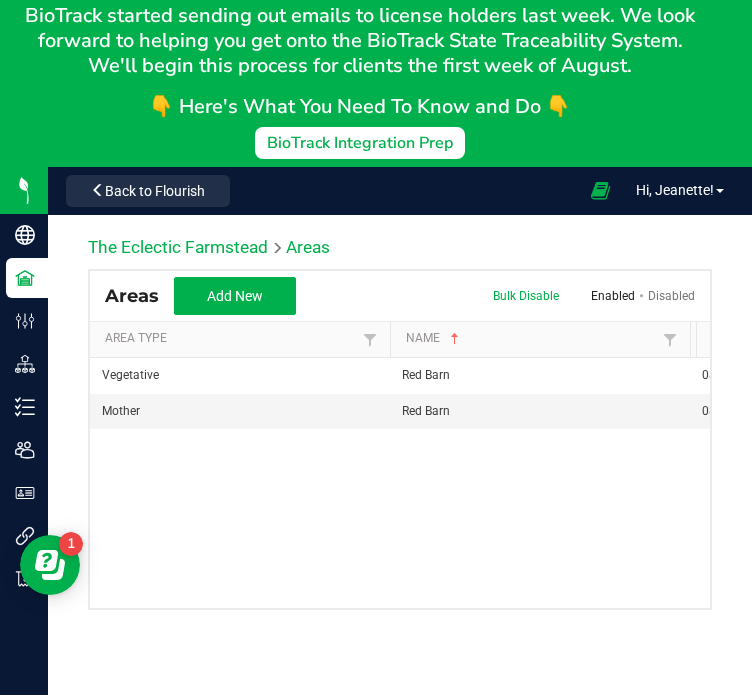 scroll, scrollTop: 204, scrollLeft: 0, axis: vertical 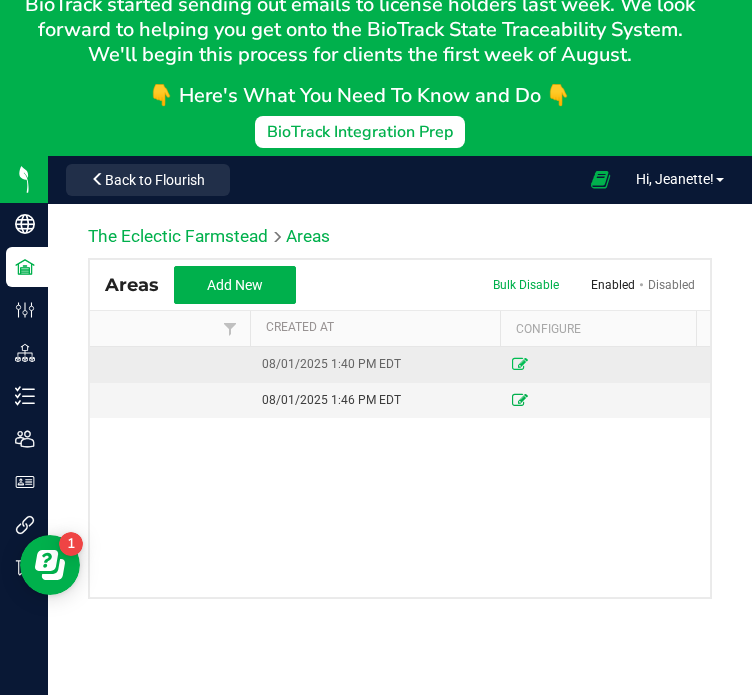 click at bounding box center [520, 364] 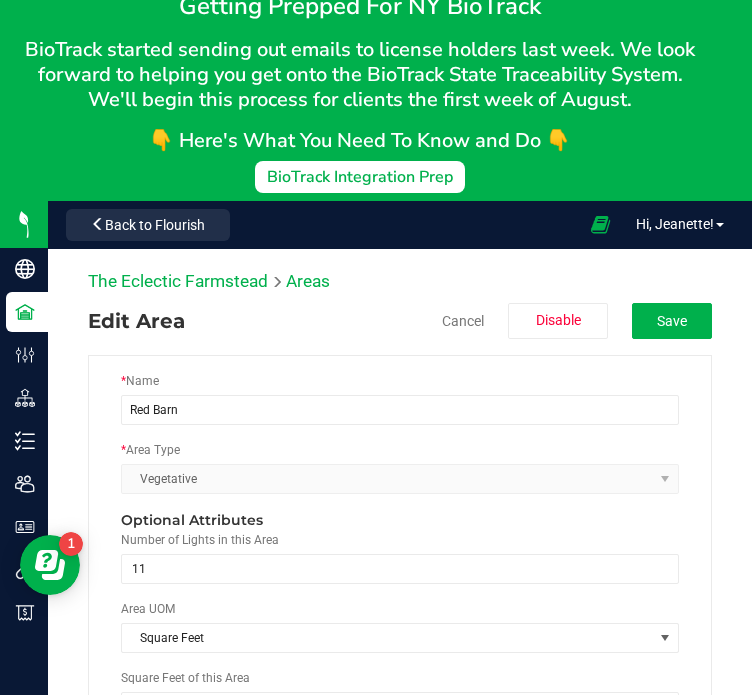 scroll, scrollTop: 151, scrollLeft: 0, axis: vertical 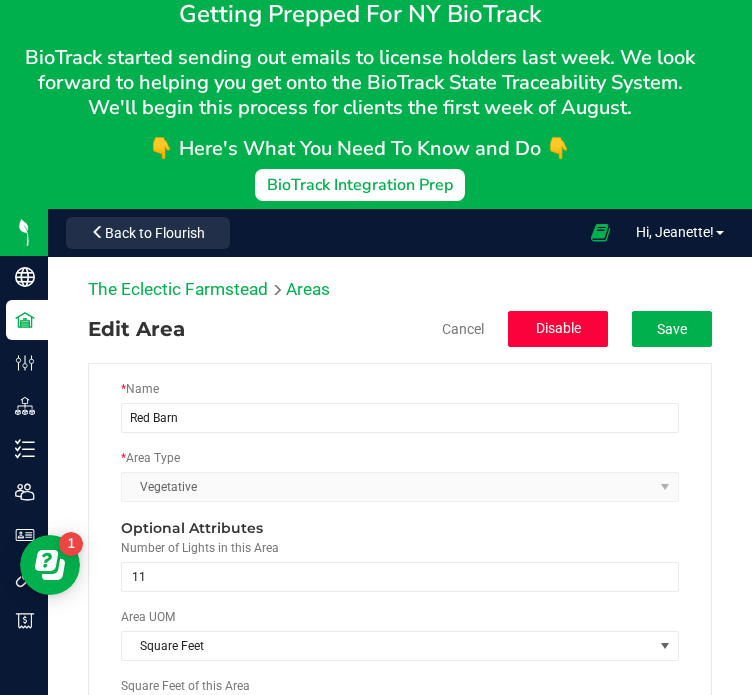click on "Disable" at bounding box center [558, 328] 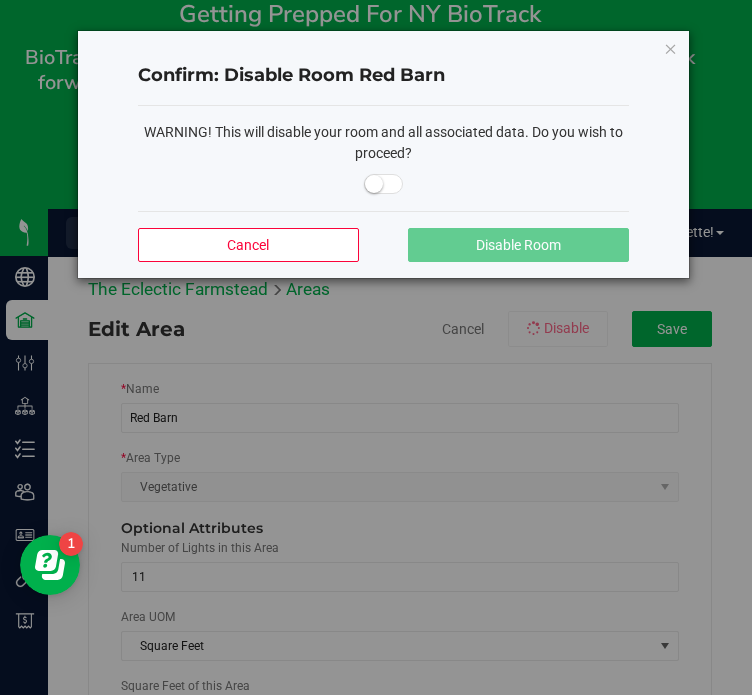 click at bounding box center [384, 184] 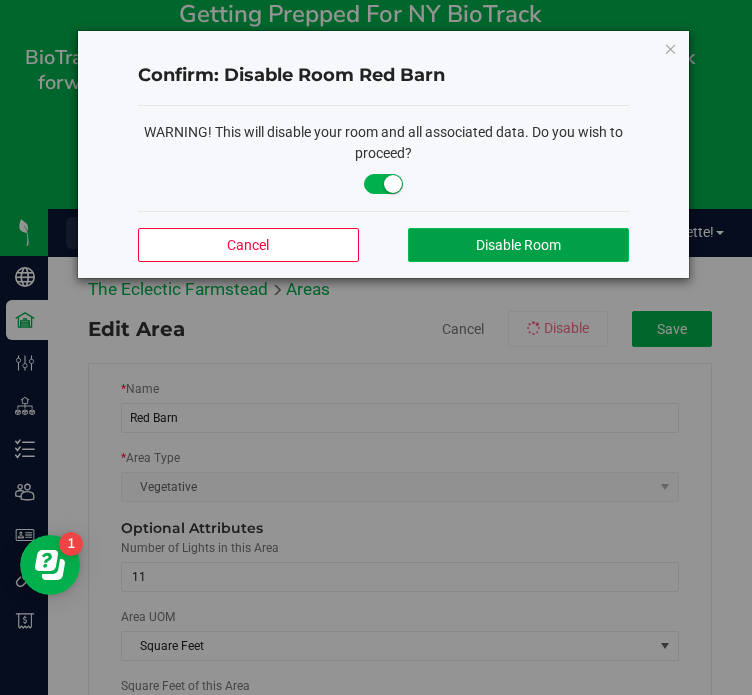 click on "Disable Room" at bounding box center (518, 245) 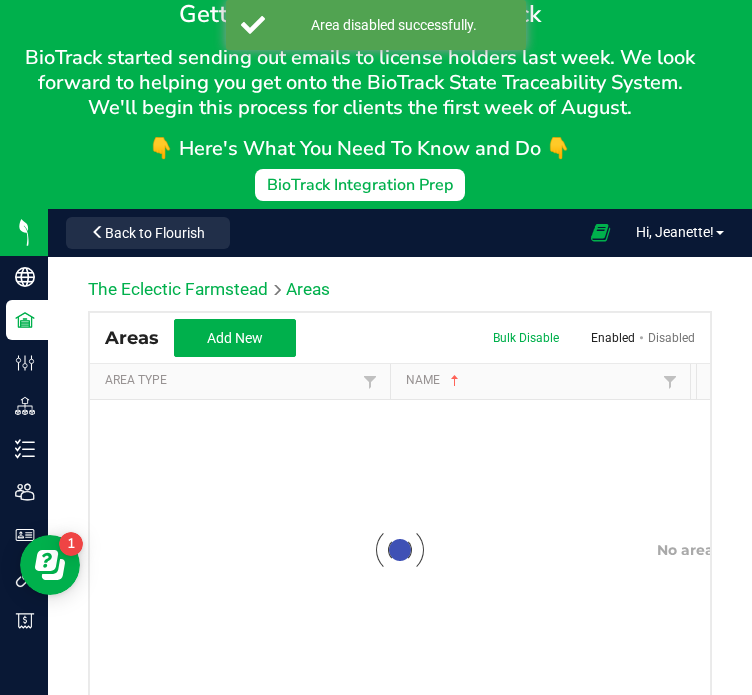 scroll, scrollTop: 0, scrollLeft: 0, axis: both 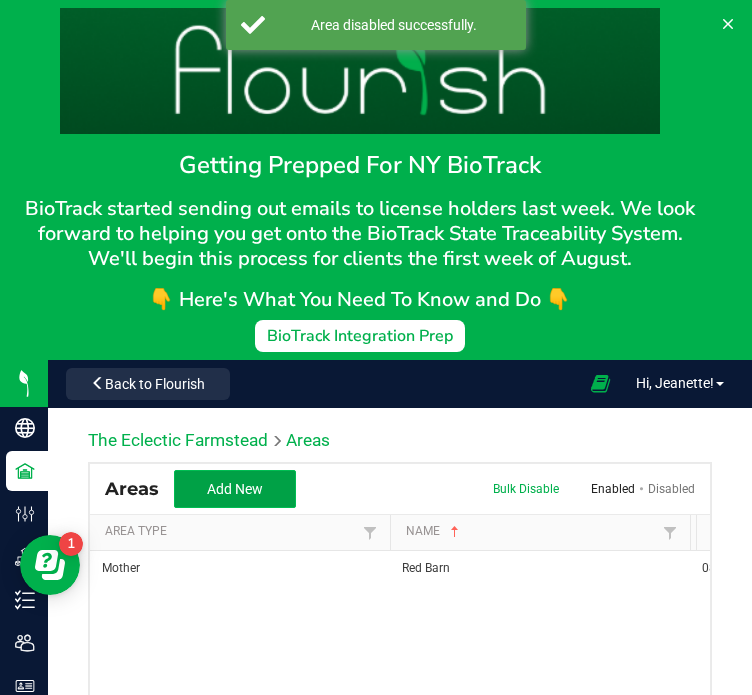 click on "Add New" at bounding box center [235, 489] 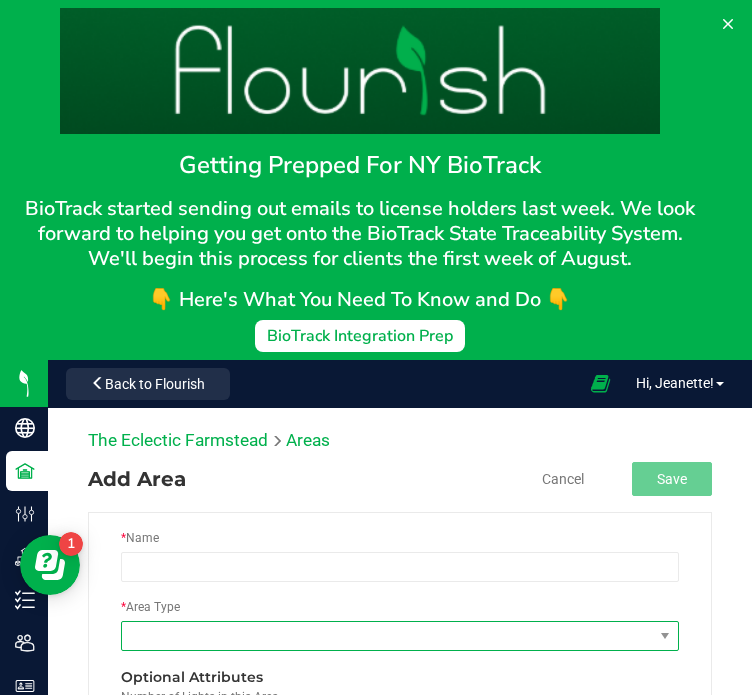 click at bounding box center [387, 636] 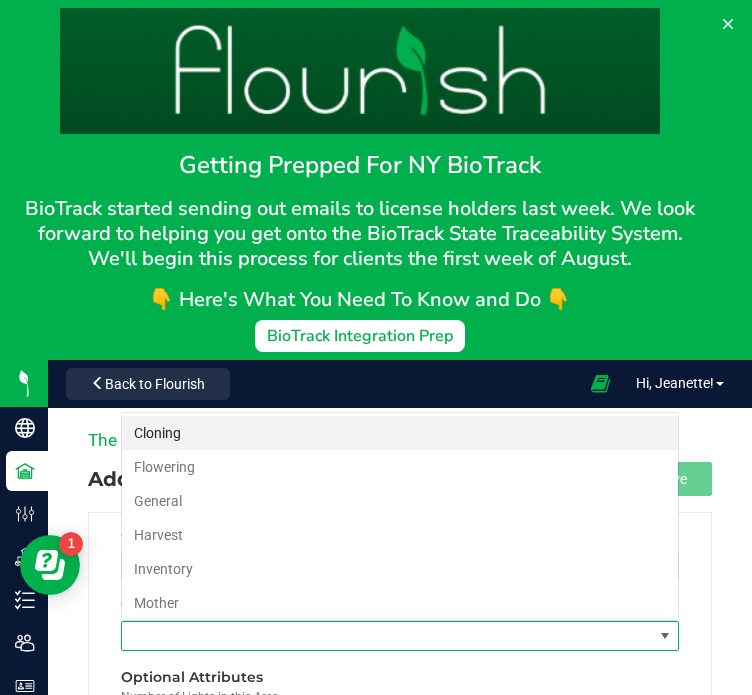 scroll, scrollTop: 99970, scrollLeft: 99441, axis: both 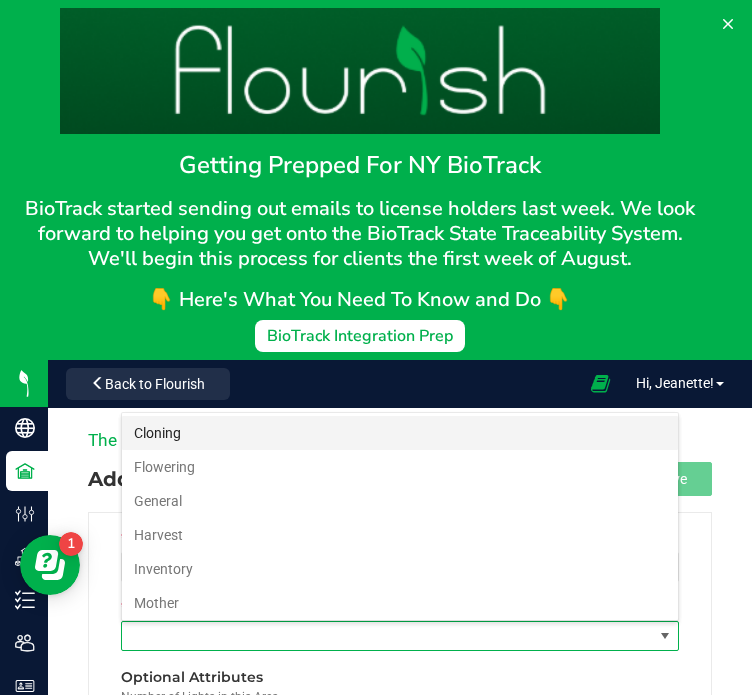 click on "Cloning" at bounding box center (400, 433) 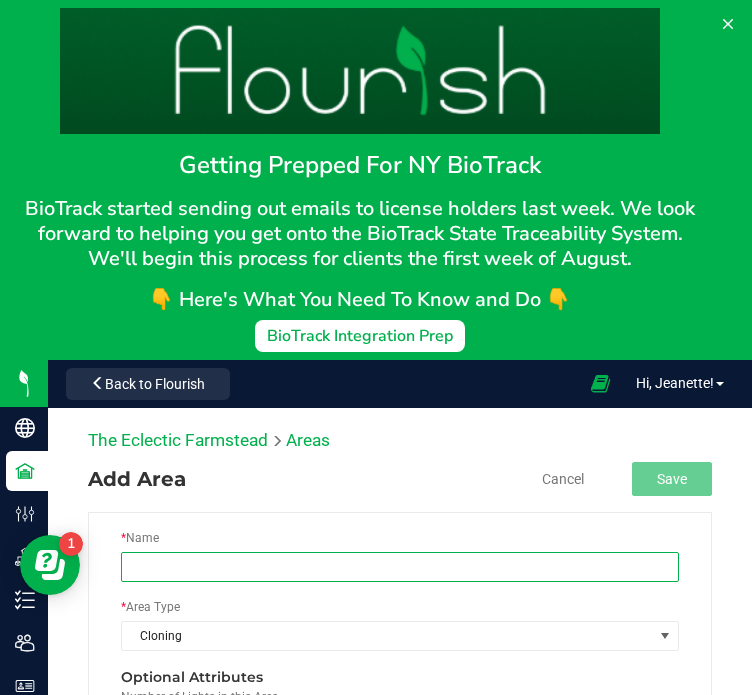 click at bounding box center (400, 567) 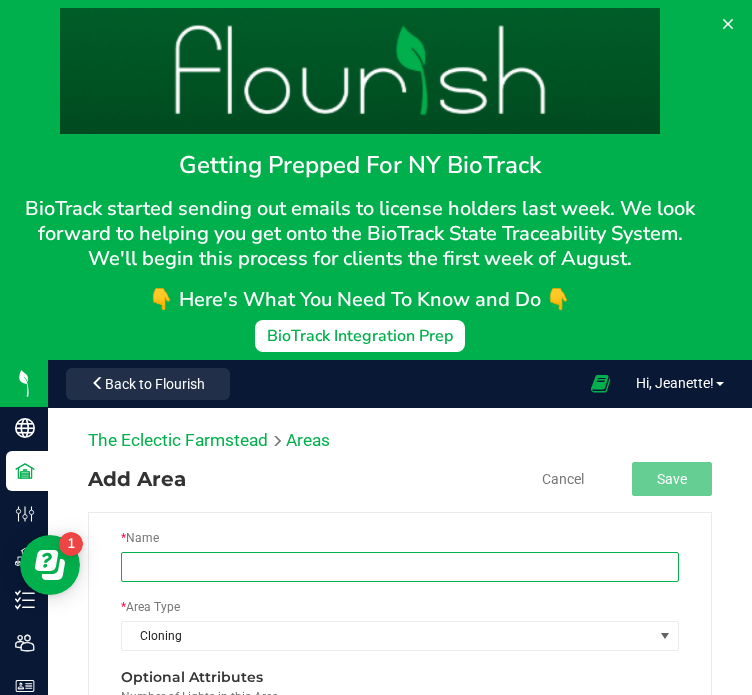 type on "Red Barn" 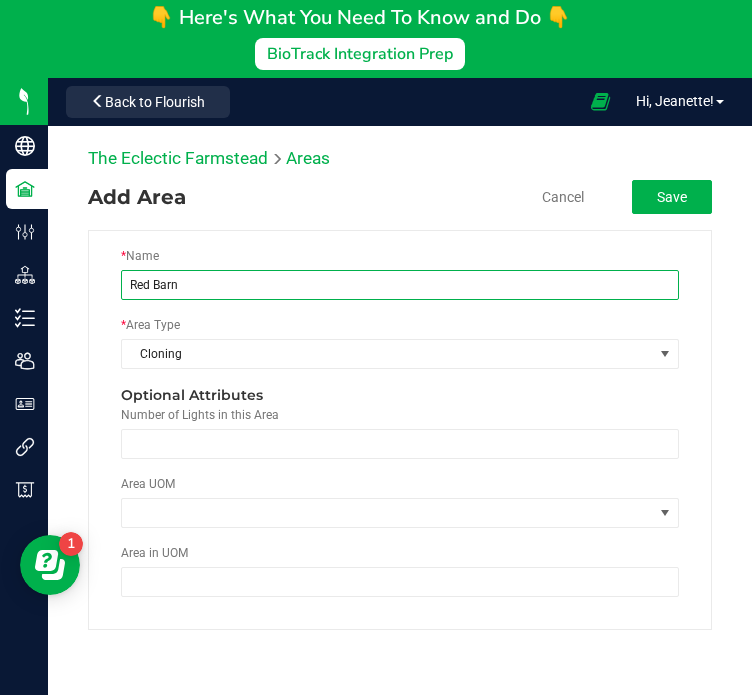 scroll, scrollTop: 299, scrollLeft: 0, axis: vertical 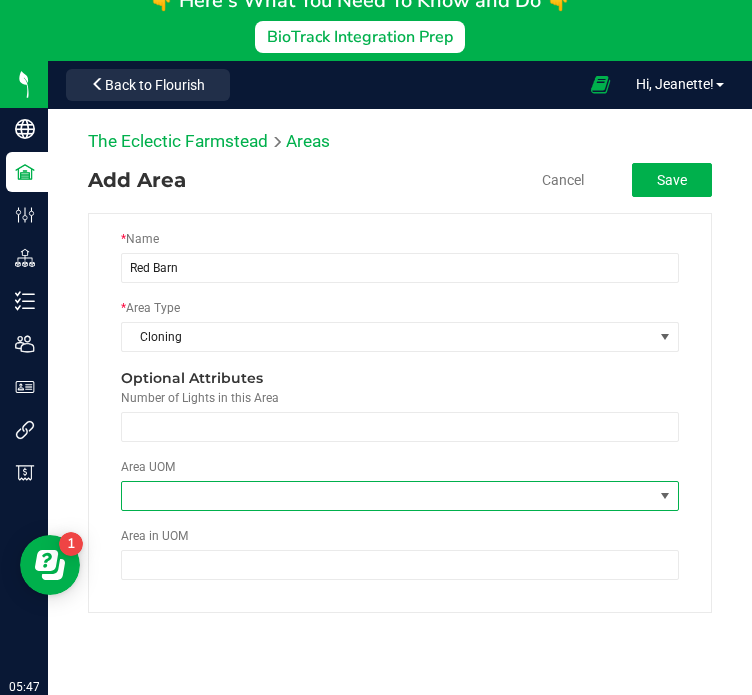 click at bounding box center [665, 496] 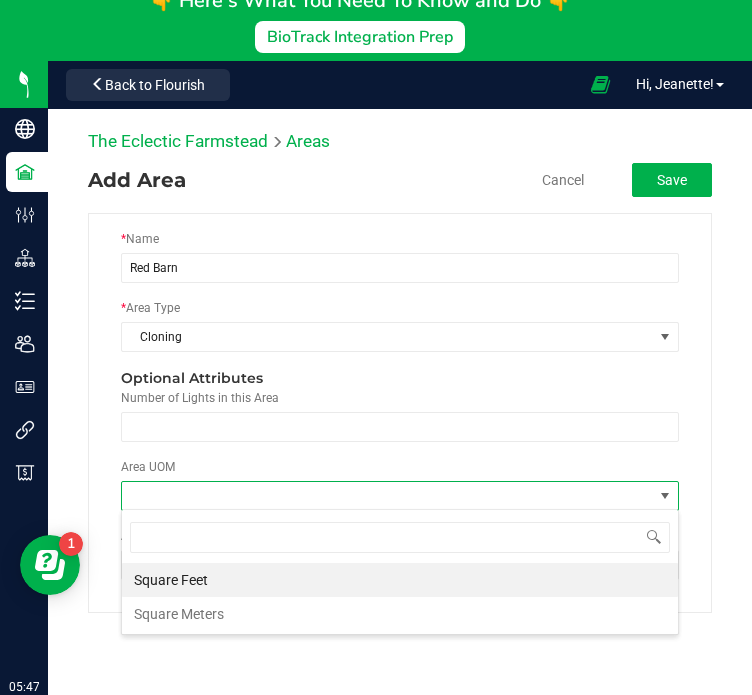 scroll, scrollTop: 99970, scrollLeft: 99441, axis: both 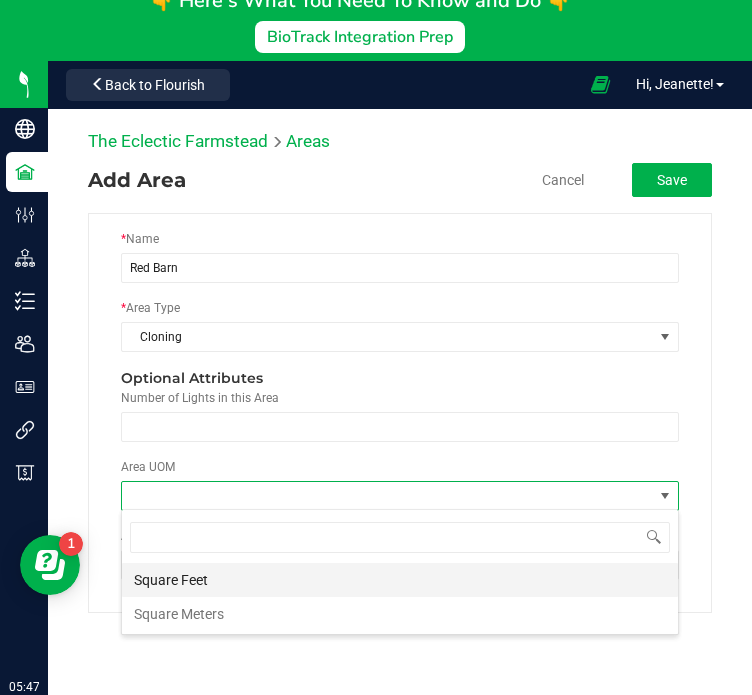 click on "Square Feet" at bounding box center (400, 580) 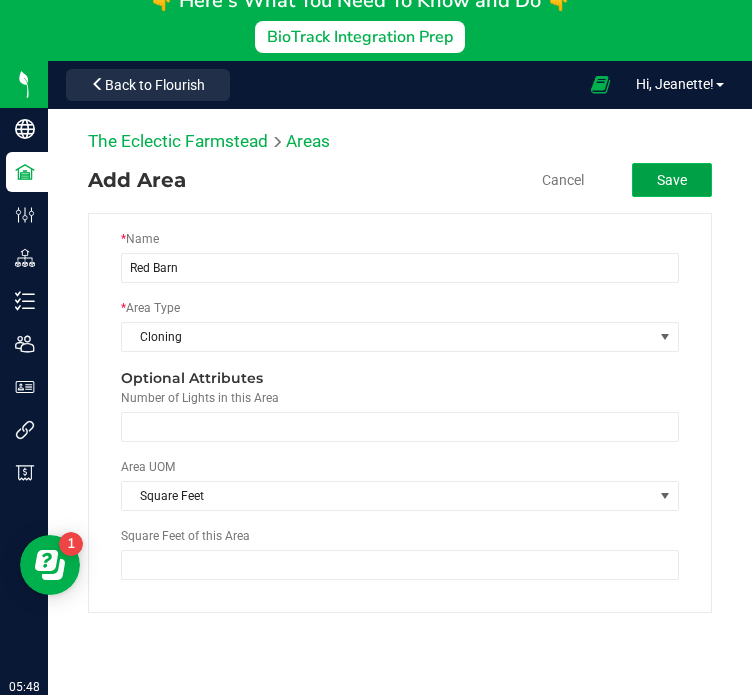 click on "Save" at bounding box center (672, 180) 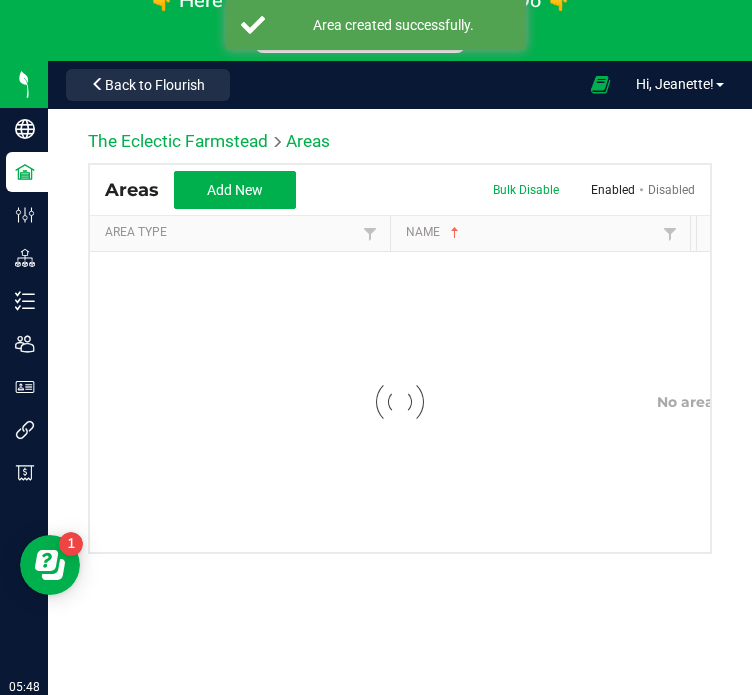 scroll, scrollTop: 0, scrollLeft: 0, axis: both 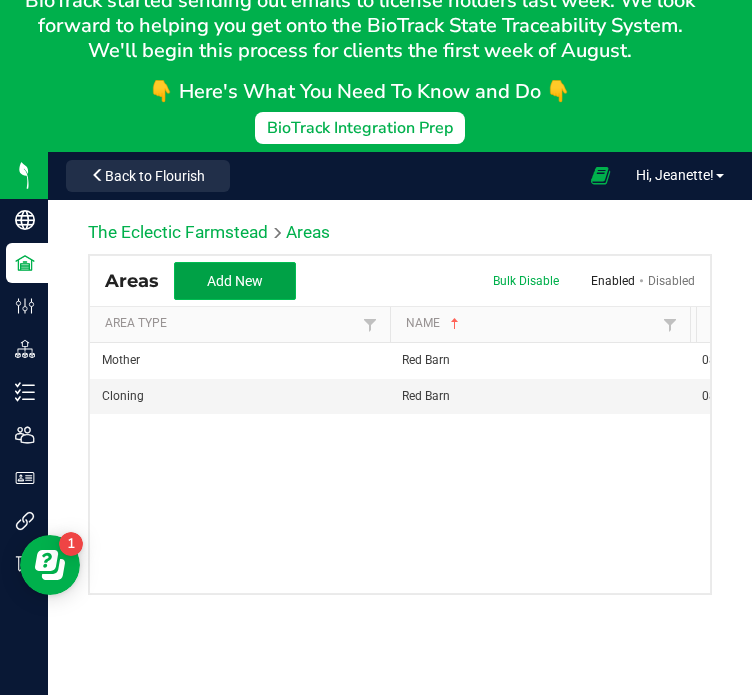 click on "Add New" at bounding box center [235, 281] 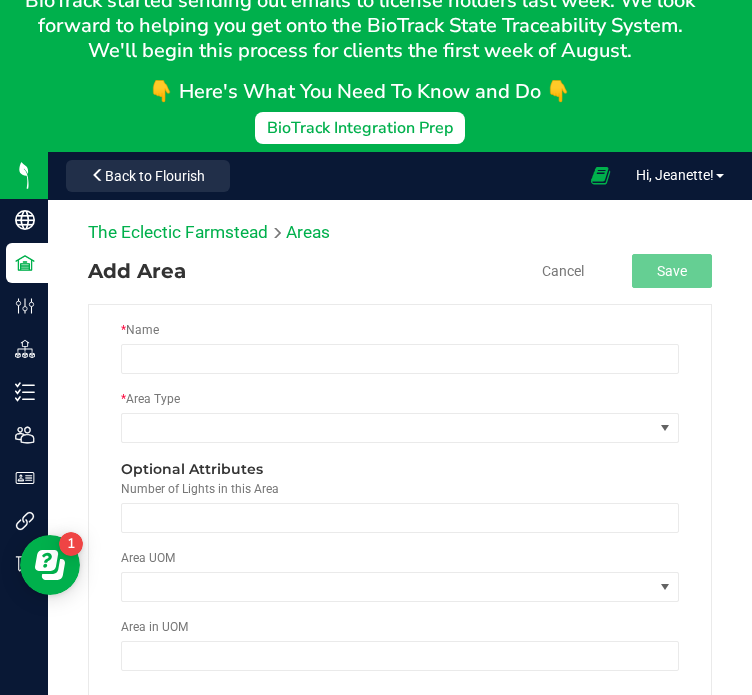 scroll, scrollTop: 0, scrollLeft: 0, axis: both 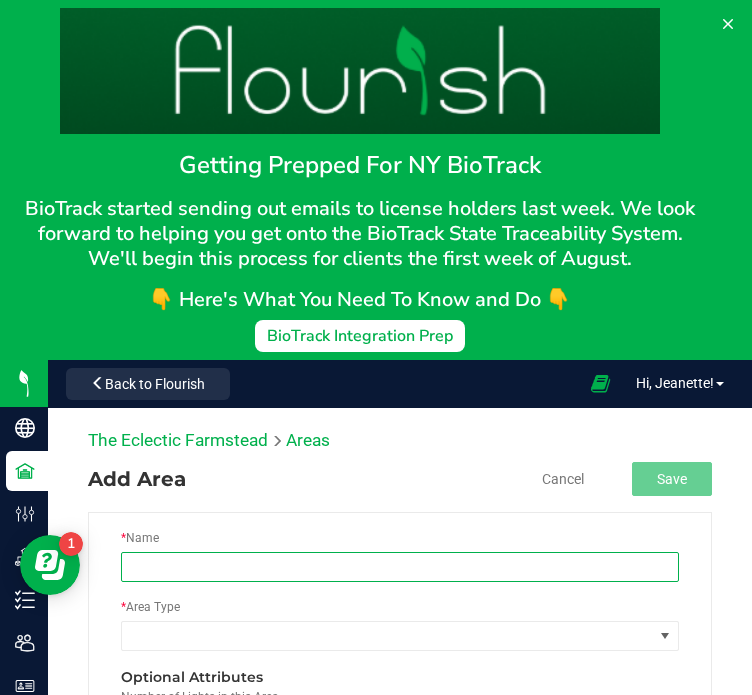 click at bounding box center (400, 567) 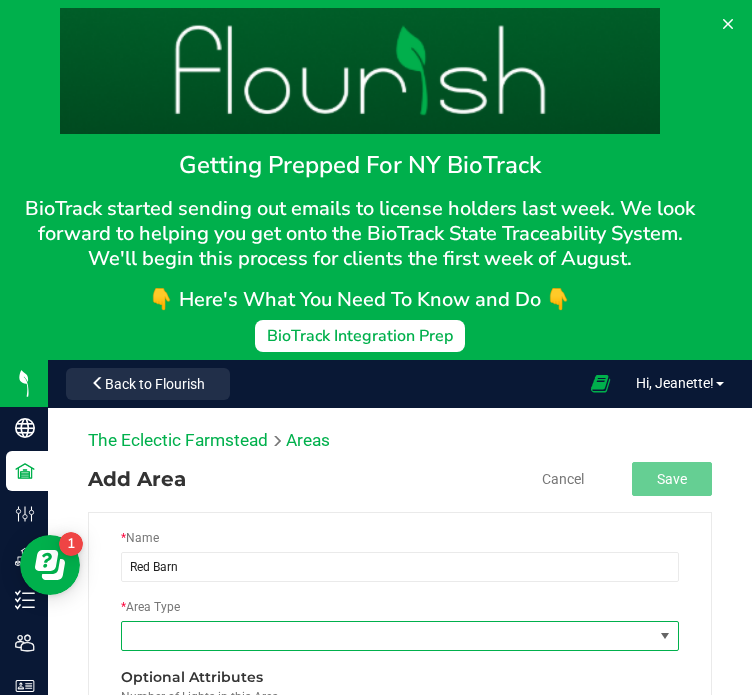 click at bounding box center [387, 636] 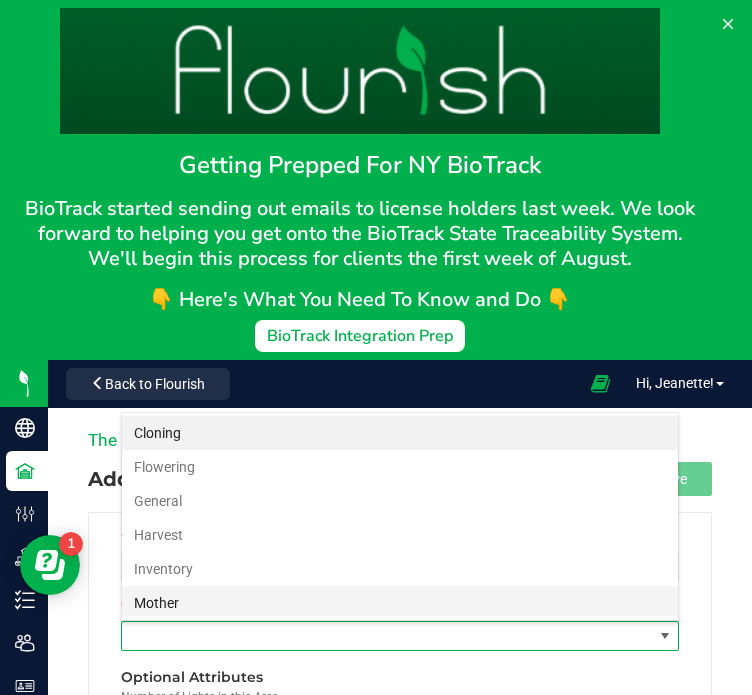 scroll, scrollTop: 99970, scrollLeft: 99441, axis: both 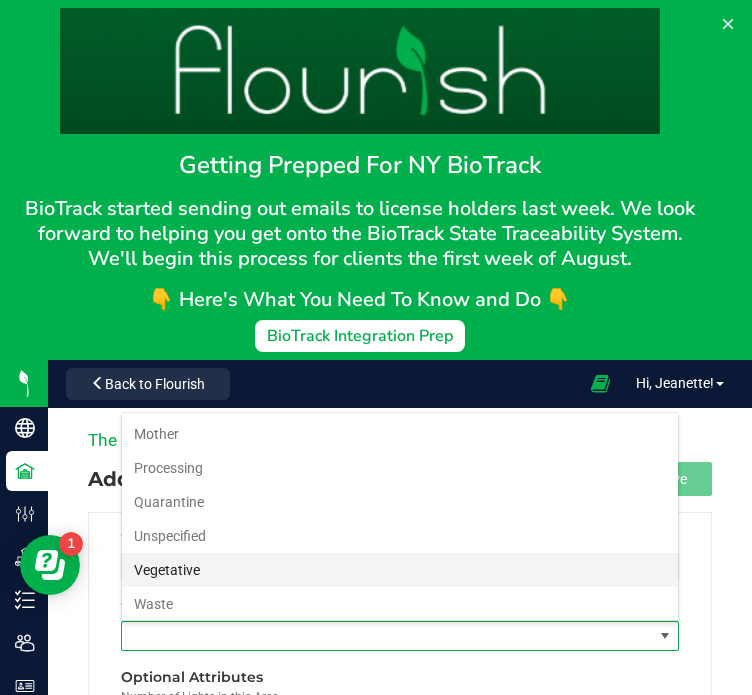 click on "Vegetative" at bounding box center [400, 570] 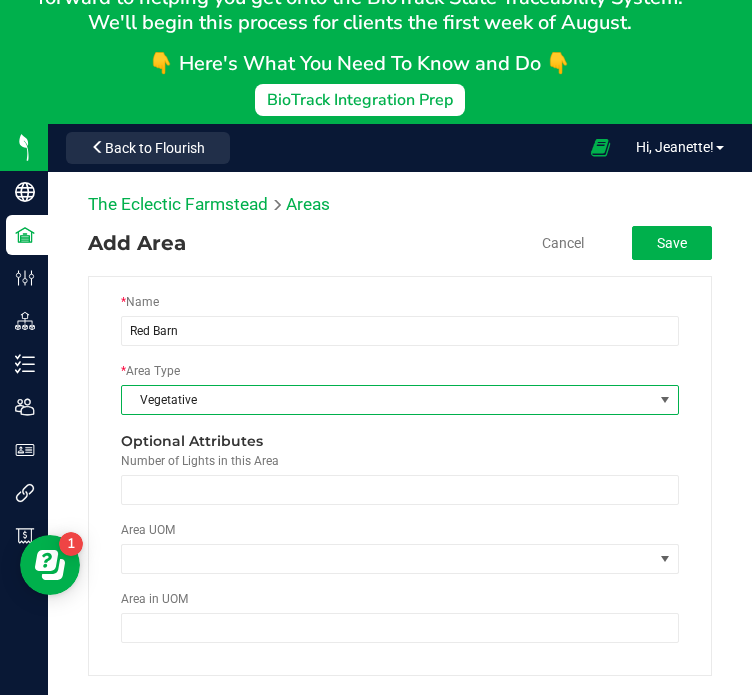 scroll, scrollTop: 244, scrollLeft: 0, axis: vertical 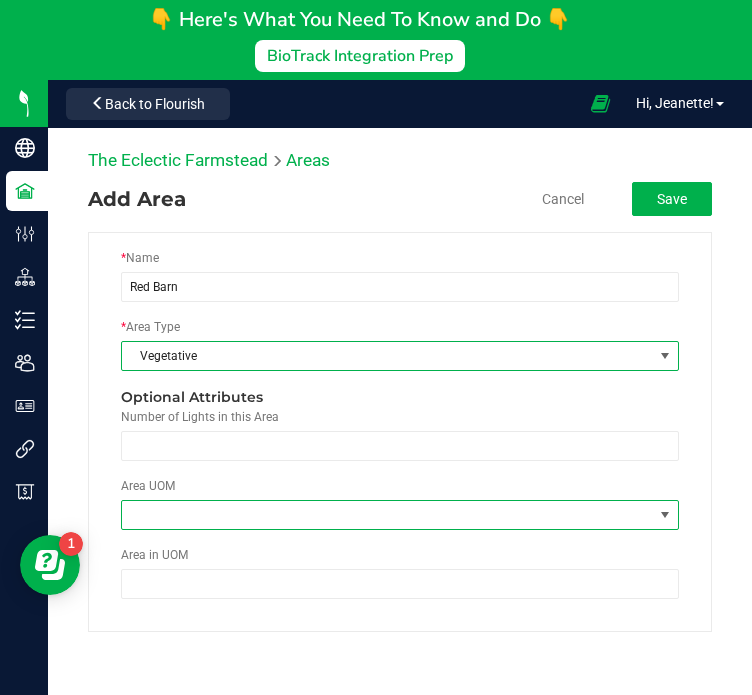 click at bounding box center [665, 515] 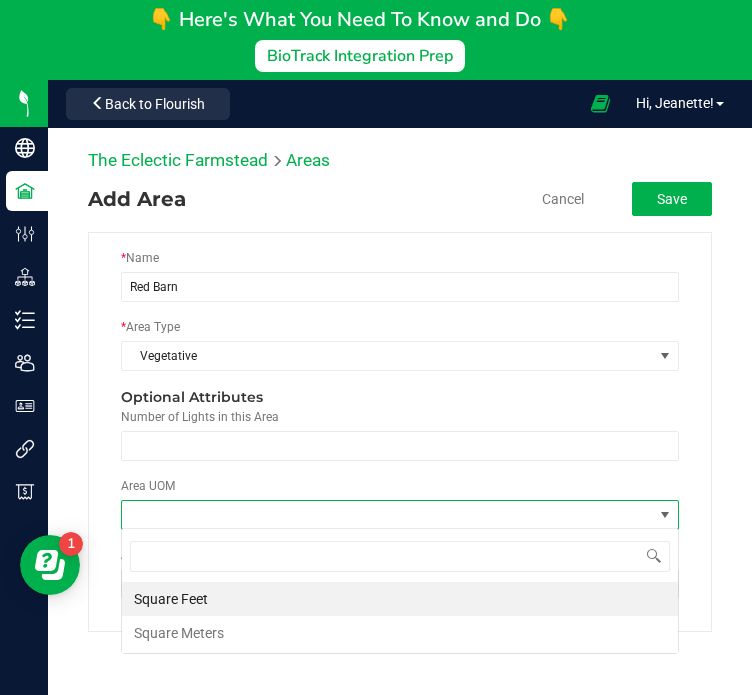scroll, scrollTop: 99970, scrollLeft: 99441, axis: both 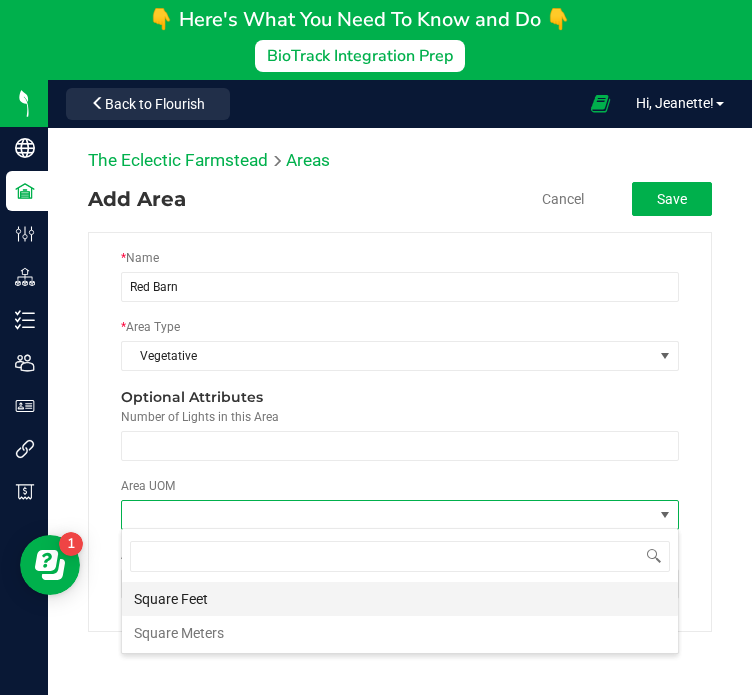 click on "Square Feet" at bounding box center (400, 599) 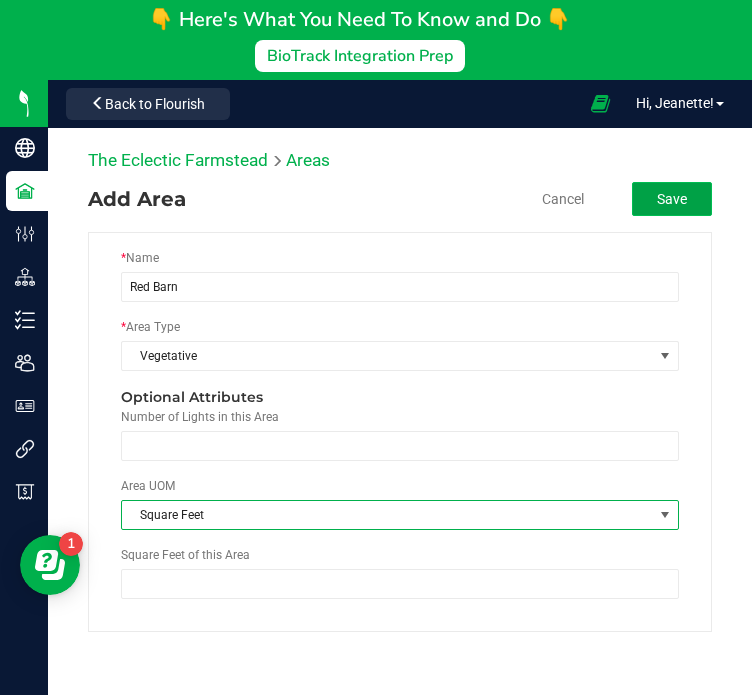 click on "Save" at bounding box center [672, 199] 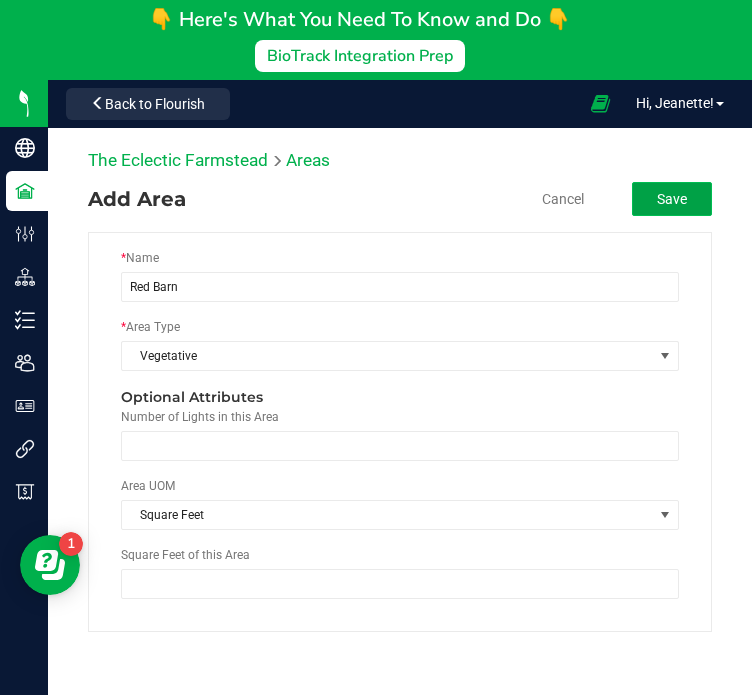 click on "Save" at bounding box center [672, 199] 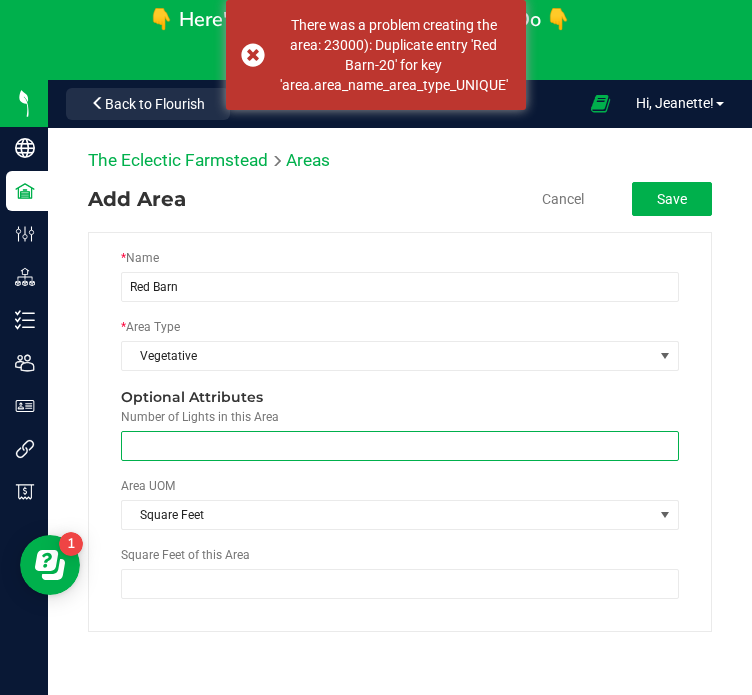 click at bounding box center [400, 446] 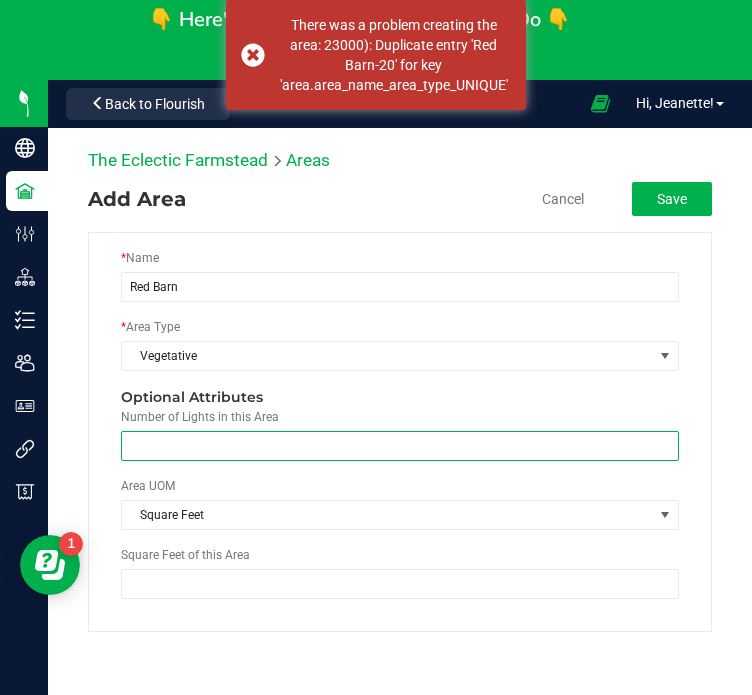 type on "7" 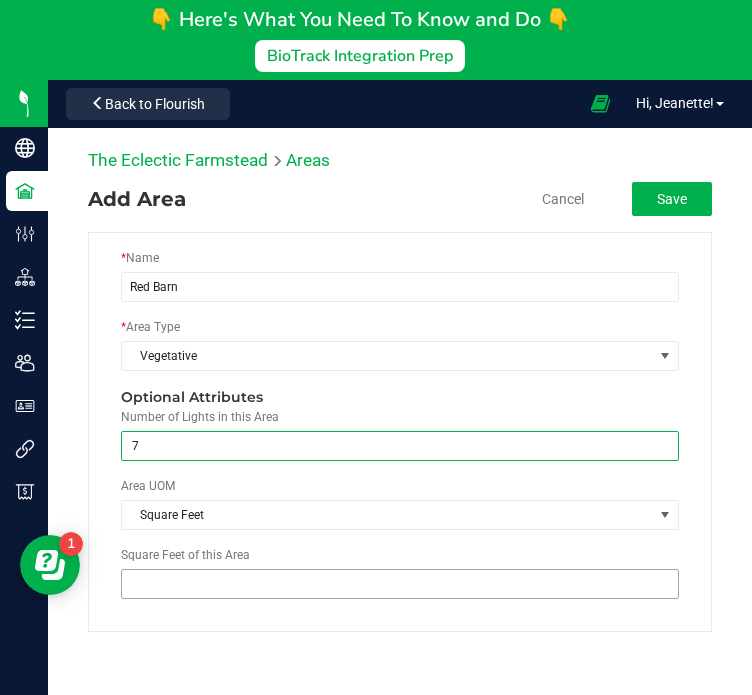 type on "7" 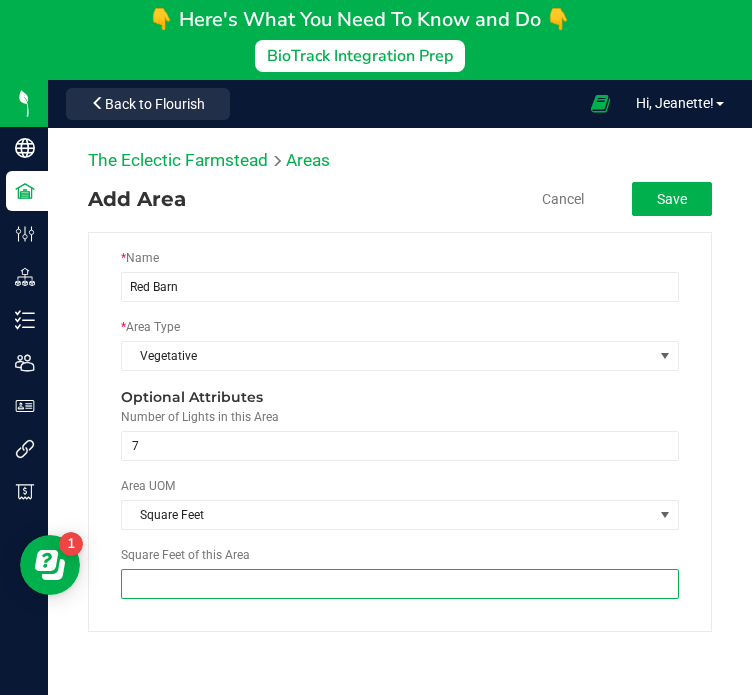 click at bounding box center [400, 584] 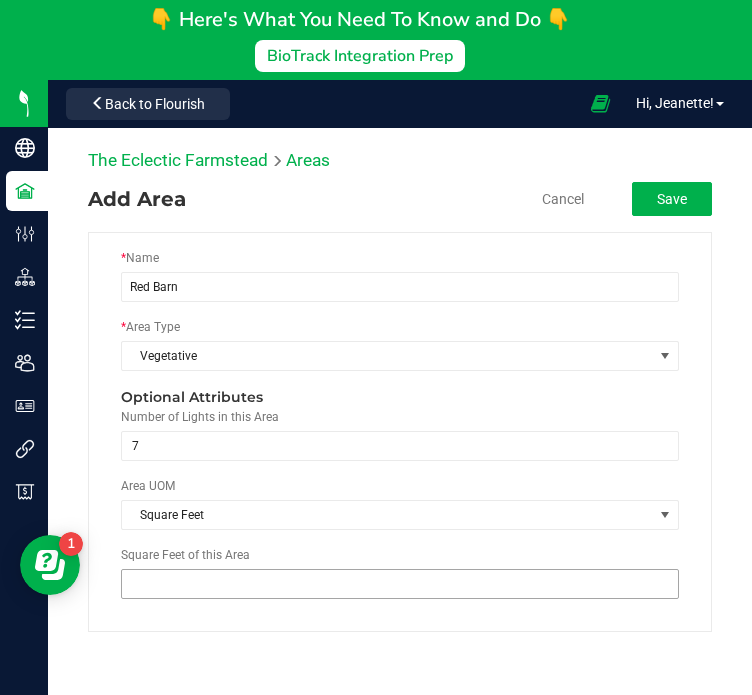 click at bounding box center [400, 584] 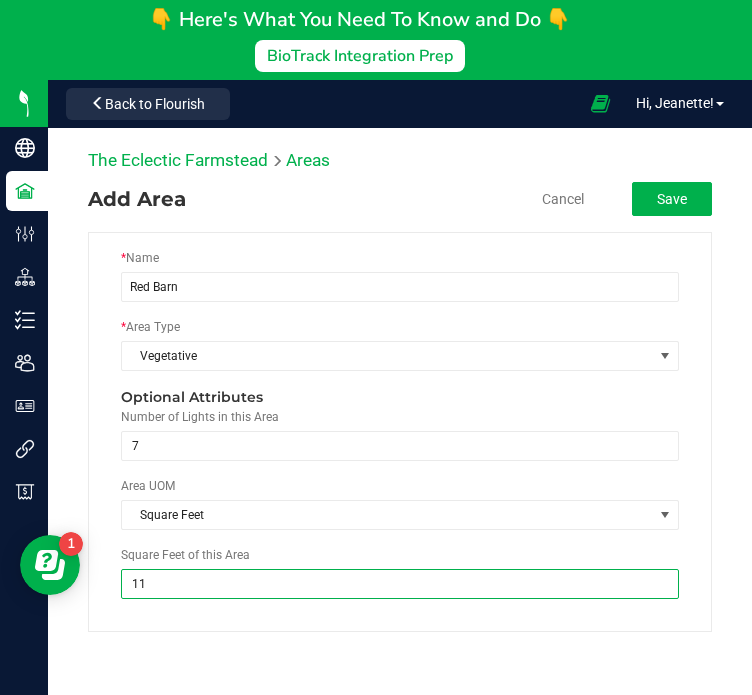 type on "112" 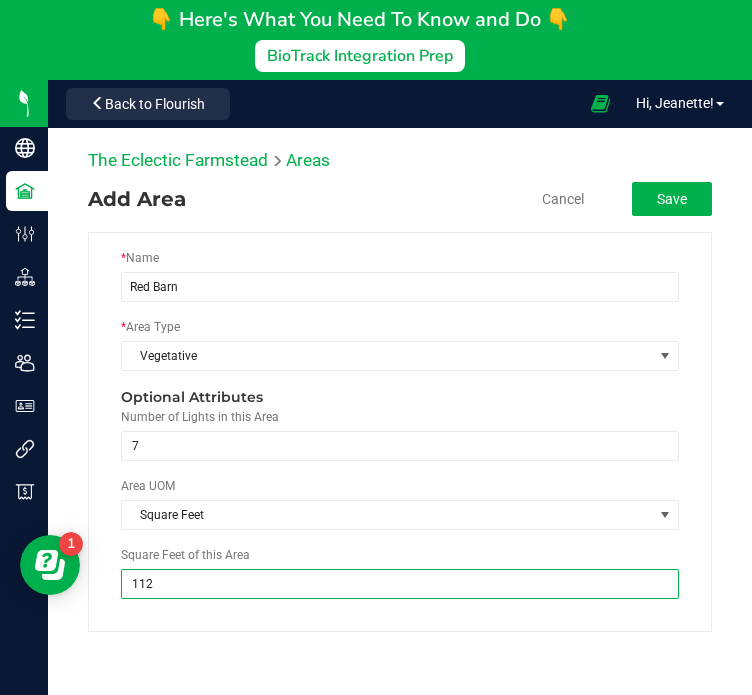 scroll, scrollTop: 360, scrollLeft: 0, axis: vertical 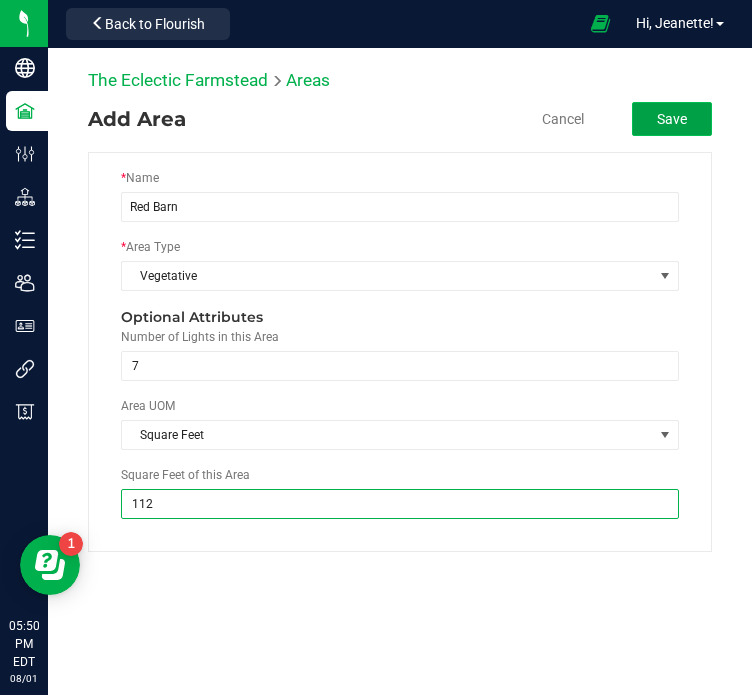 type on "112.0000" 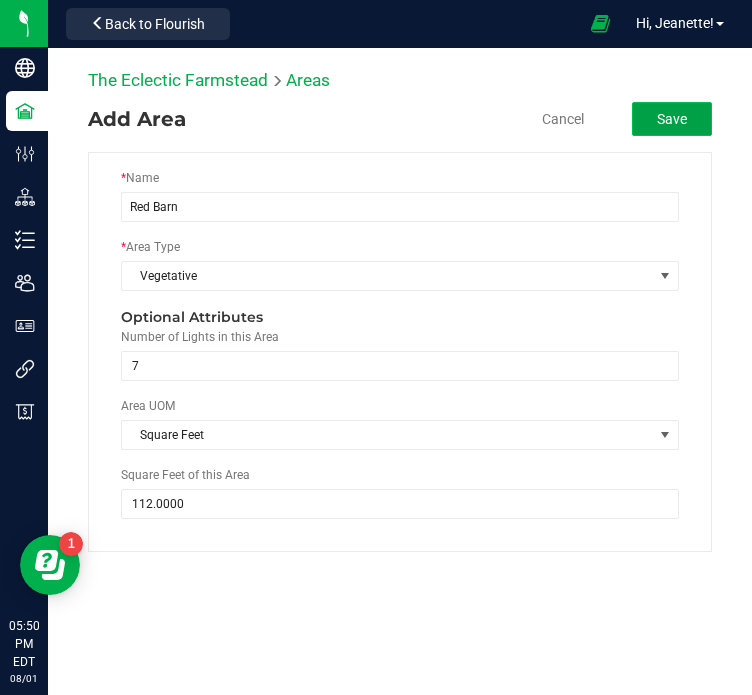 click on "Save" at bounding box center [672, 119] 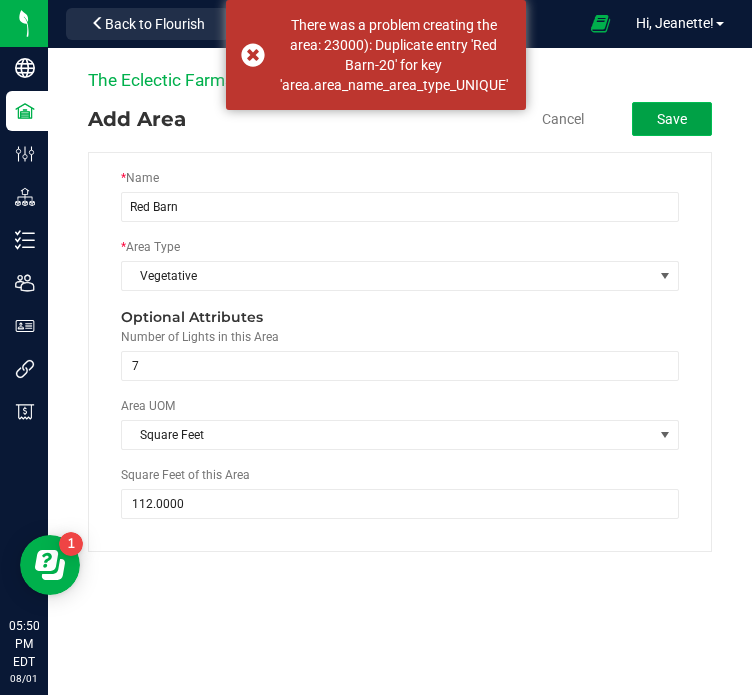 click on "Save" at bounding box center [672, 119] 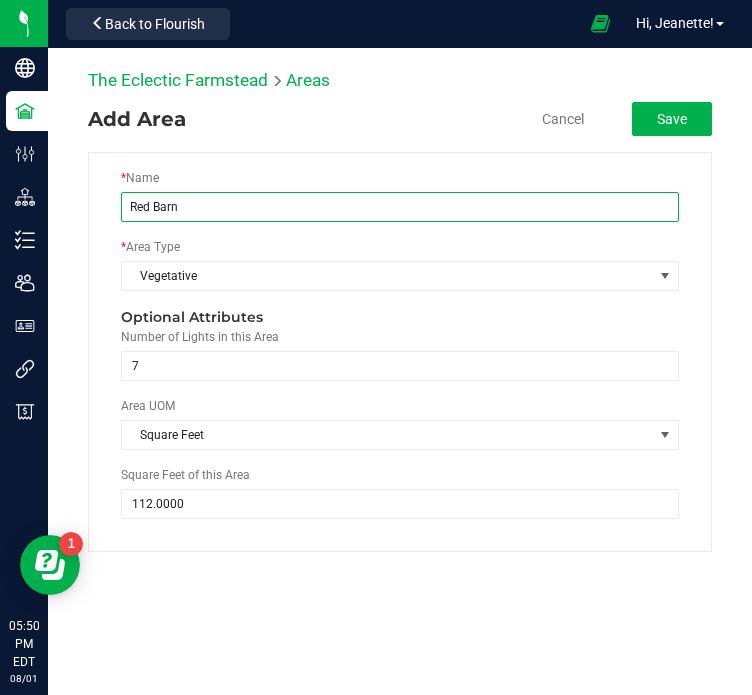 click on "Red Barn" at bounding box center [400, 207] 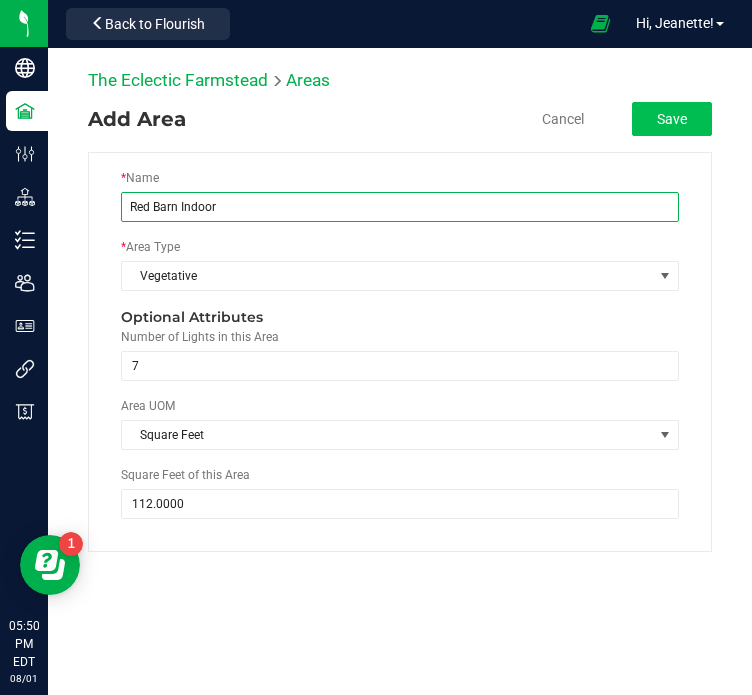 type on "Red Barn Indoor" 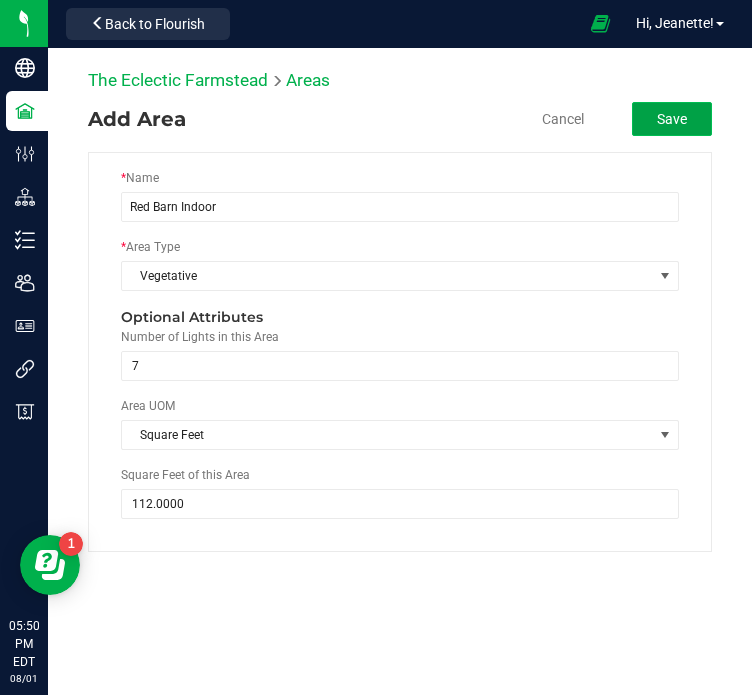 click on "Save" at bounding box center (672, 119) 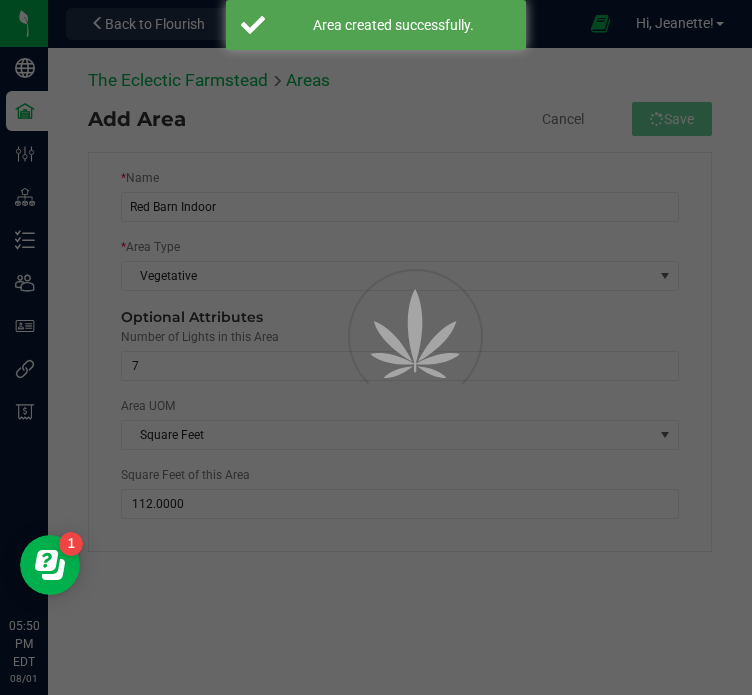 scroll, scrollTop: 0, scrollLeft: 0, axis: both 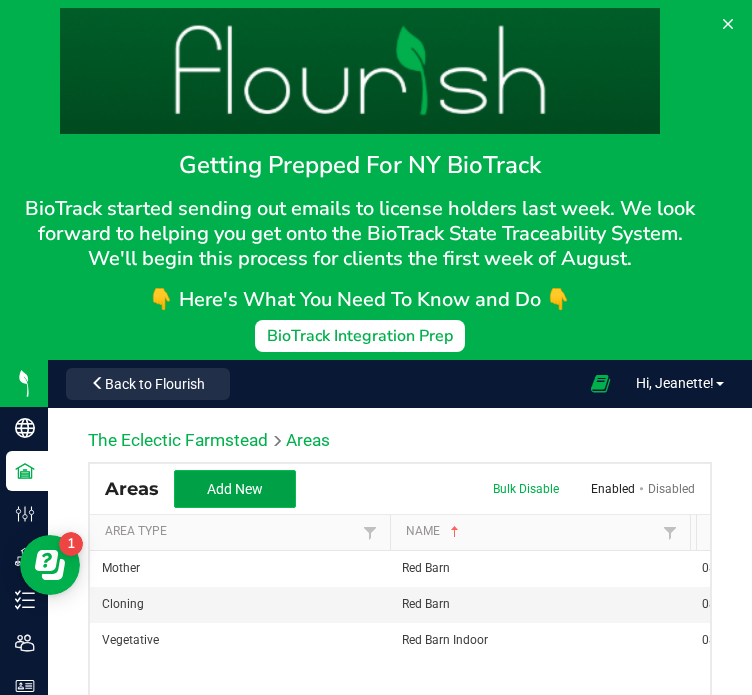 click on "Add New" at bounding box center (235, 489) 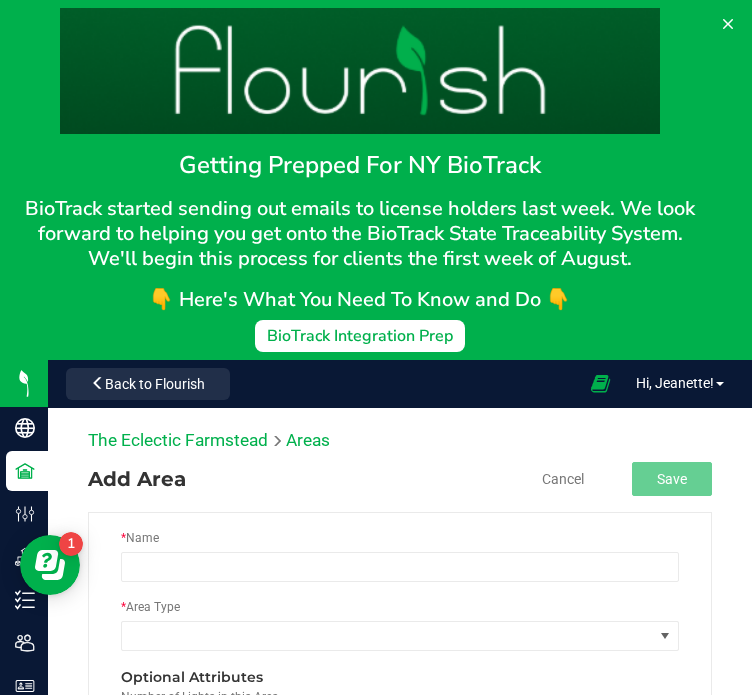 click on "*
Name" at bounding box center [400, 563] 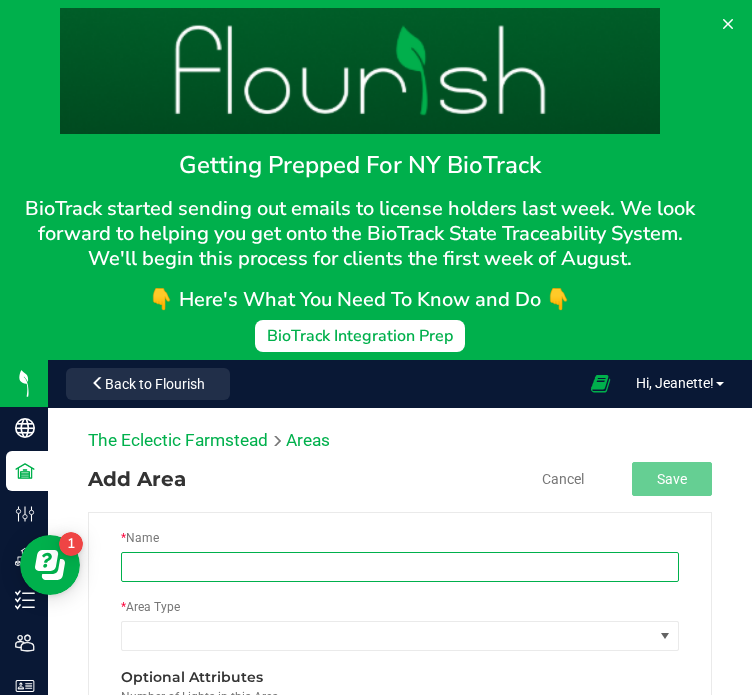 click at bounding box center (400, 567) 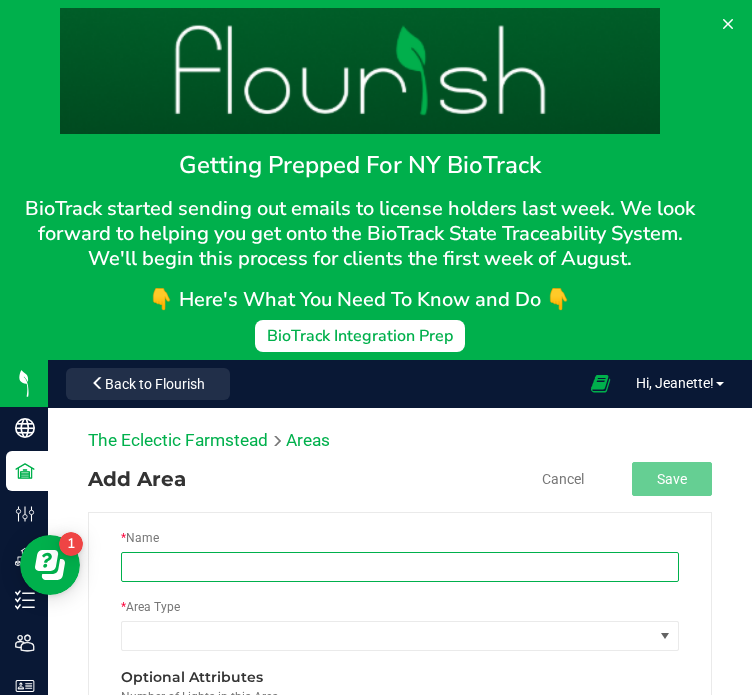 type on "Red Barn" 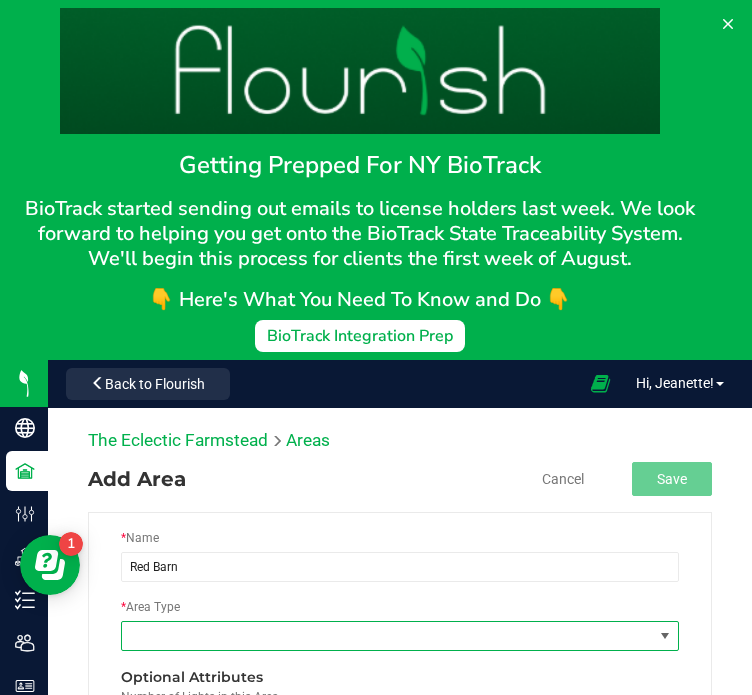 click at bounding box center (387, 636) 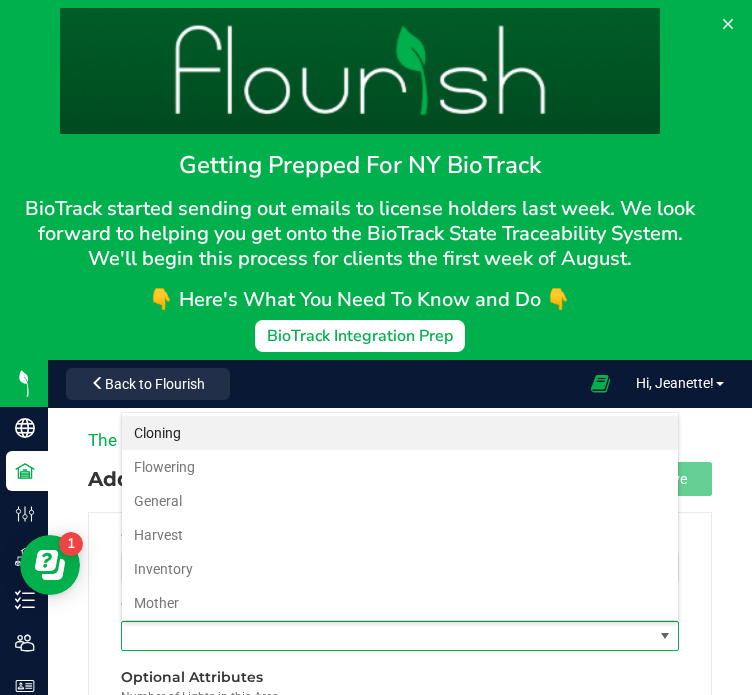 scroll, scrollTop: 99970, scrollLeft: 99441, axis: both 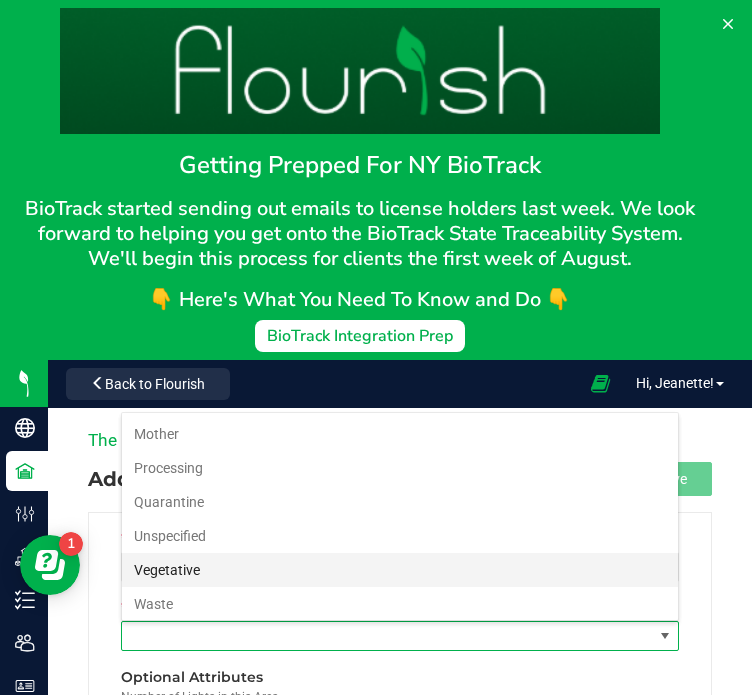 click on "Vegetative" at bounding box center [400, 570] 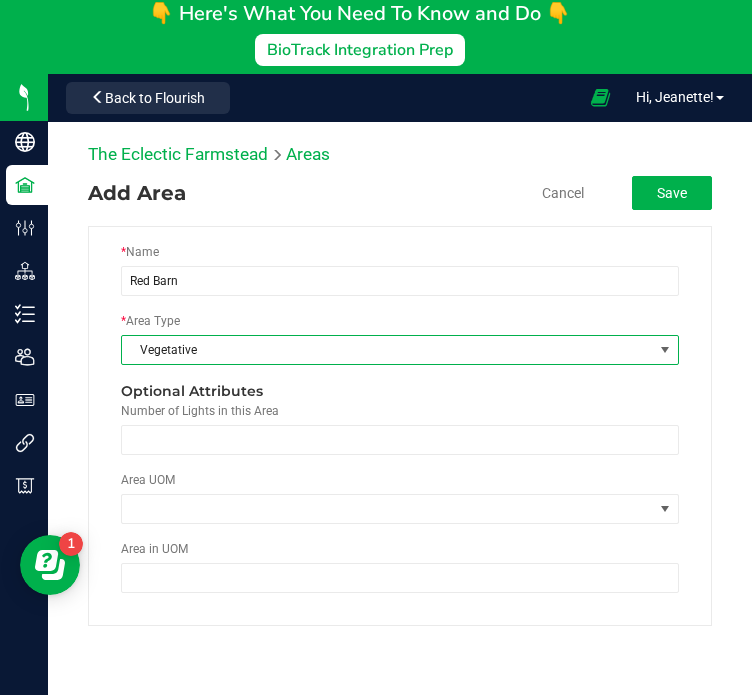 scroll, scrollTop: 308, scrollLeft: 0, axis: vertical 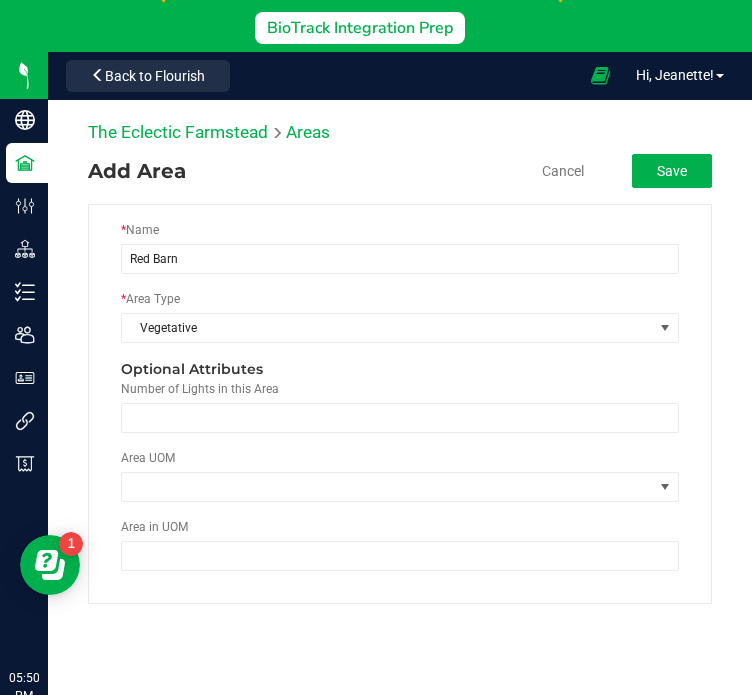 click on "Area UOM" at bounding box center [400, 483] 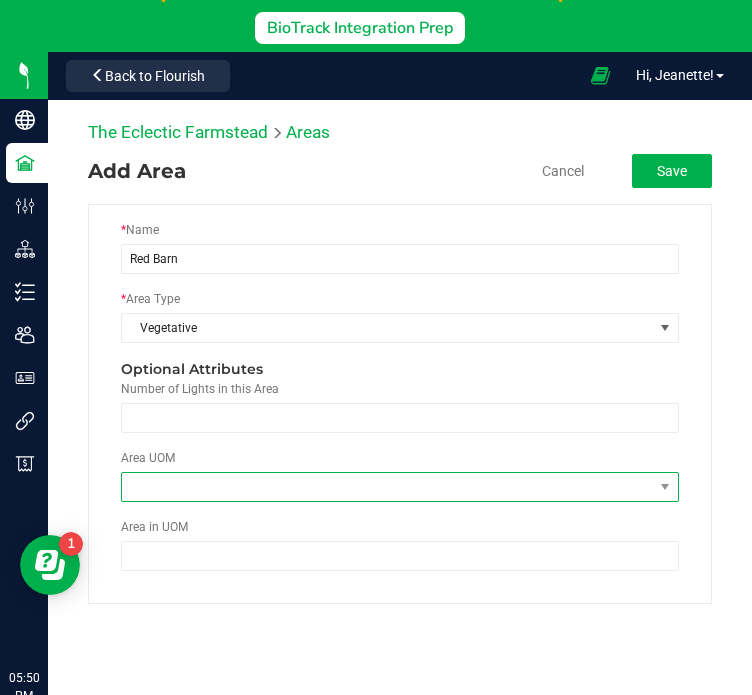 click at bounding box center [387, 487] 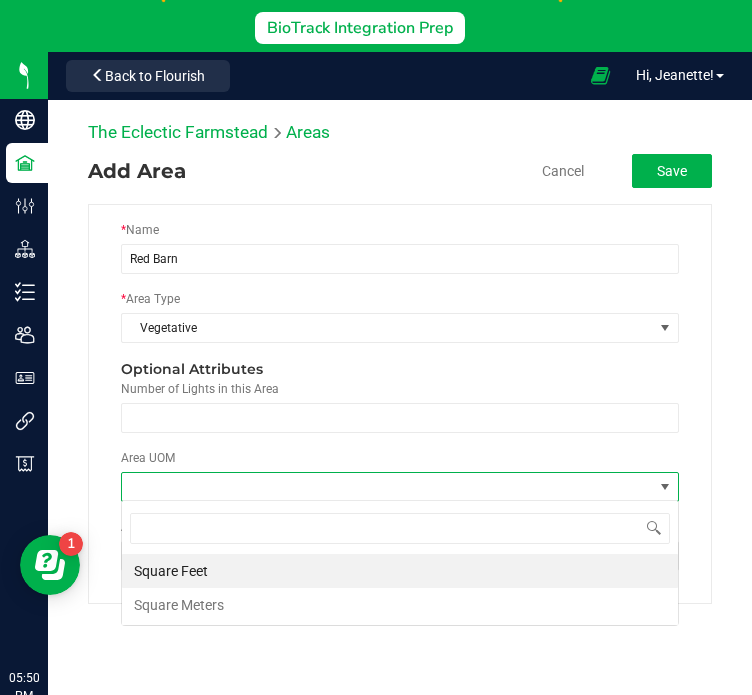 scroll, scrollTop: 99970, scrollLeft: 99441, axis: both 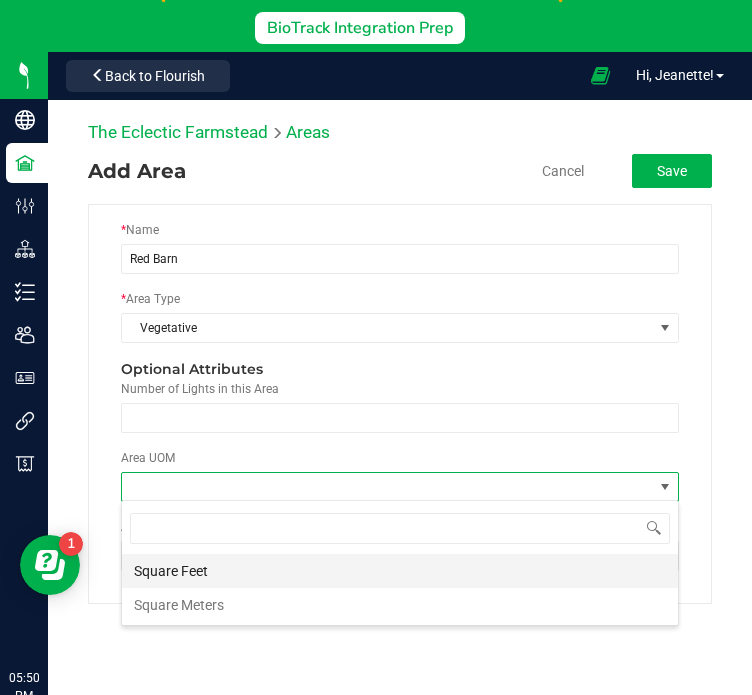 click on "Square Feet" at bounding box center [400, 571] 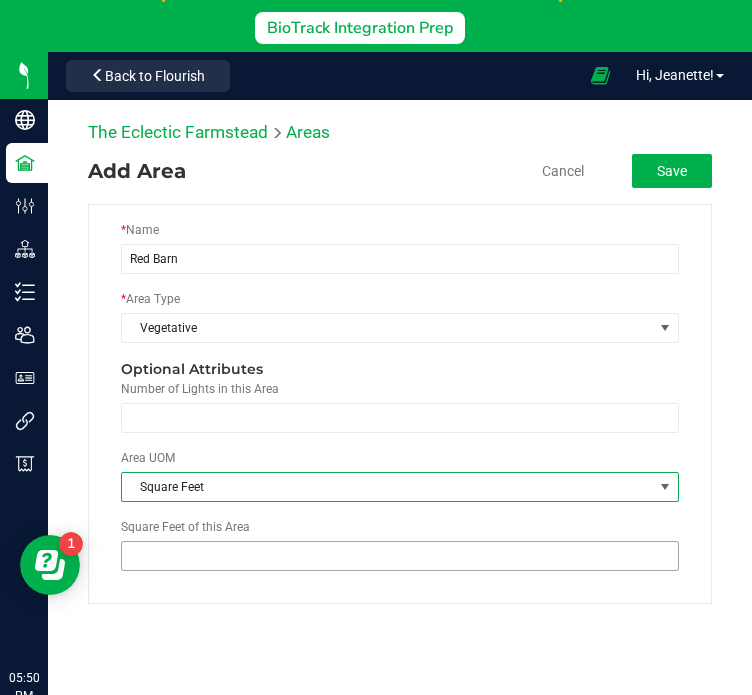 click at bounding box center (400, 556) 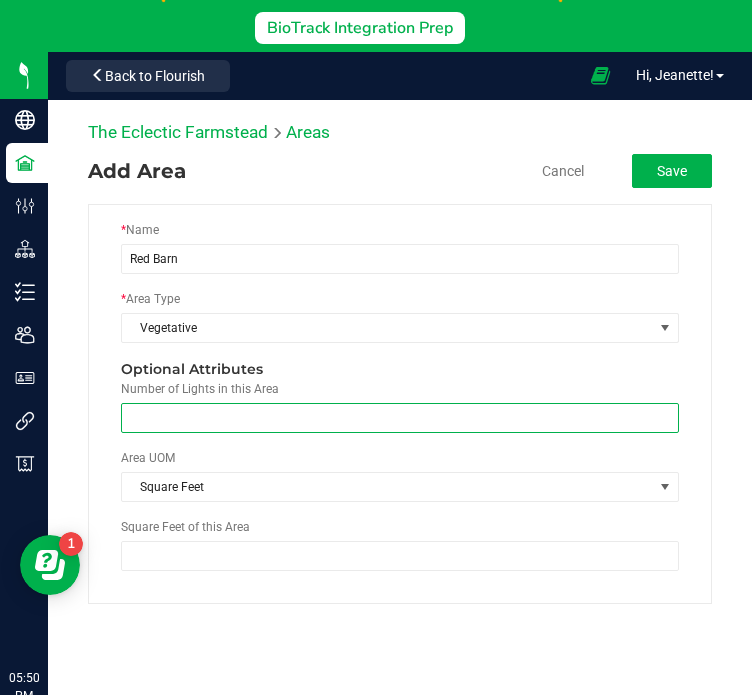 click at bounding box center [400, 418] 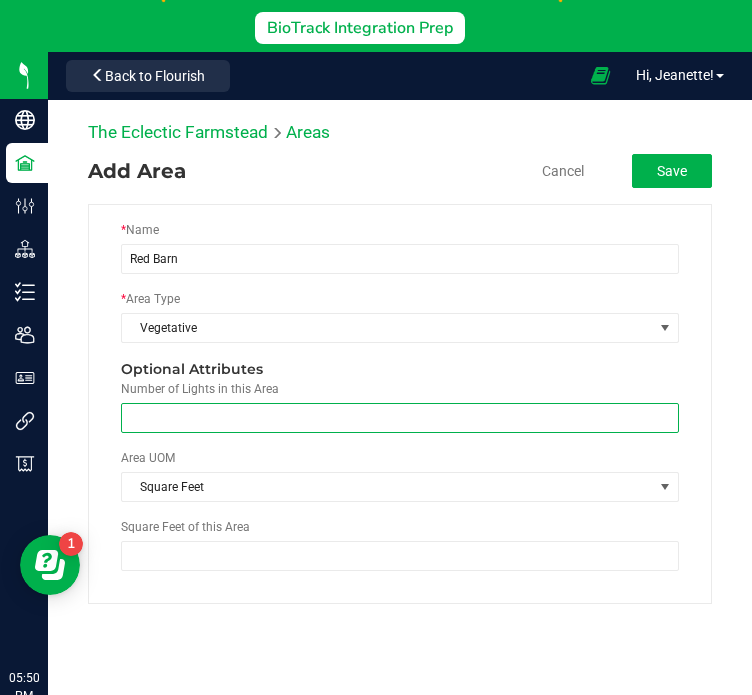 type on "4" 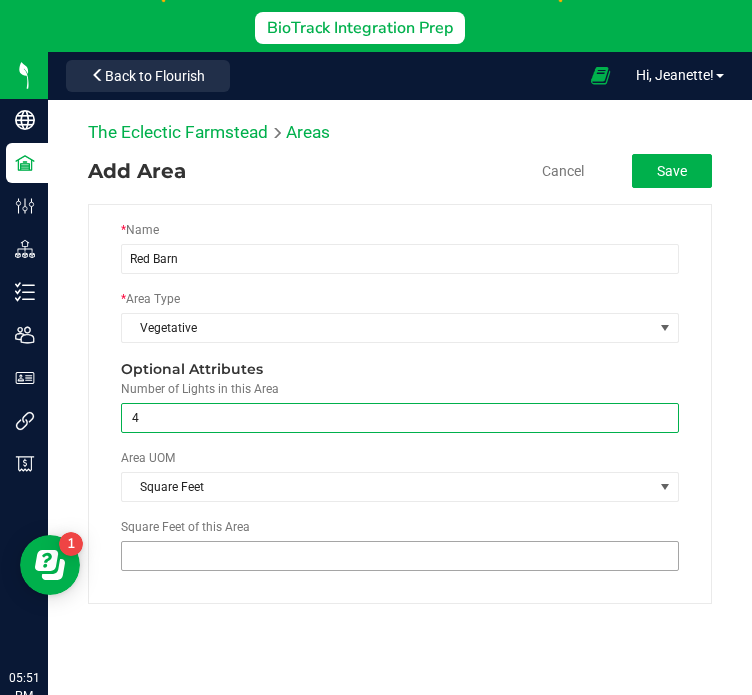 type on "4" 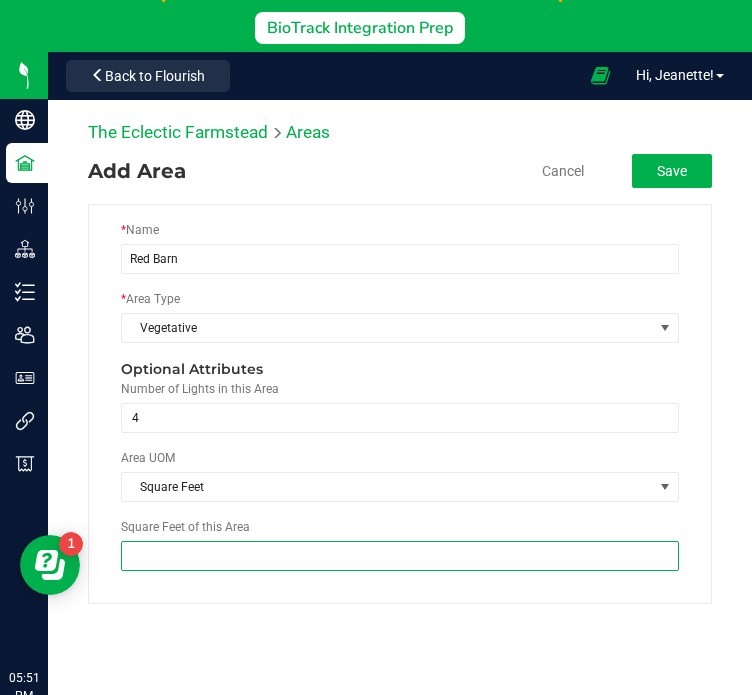 click at bounding box center (400, 556) 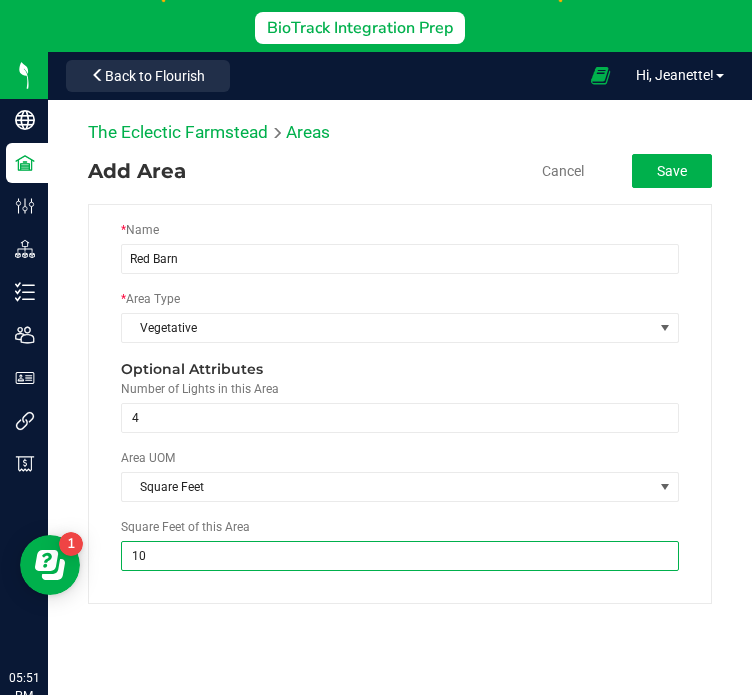 type on "100" 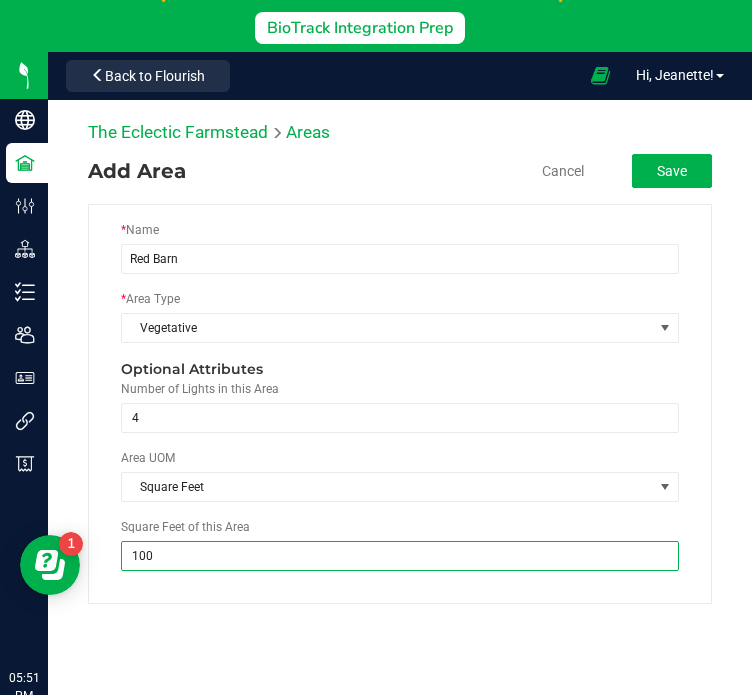 click on "100" at bounding box center (400, 556) 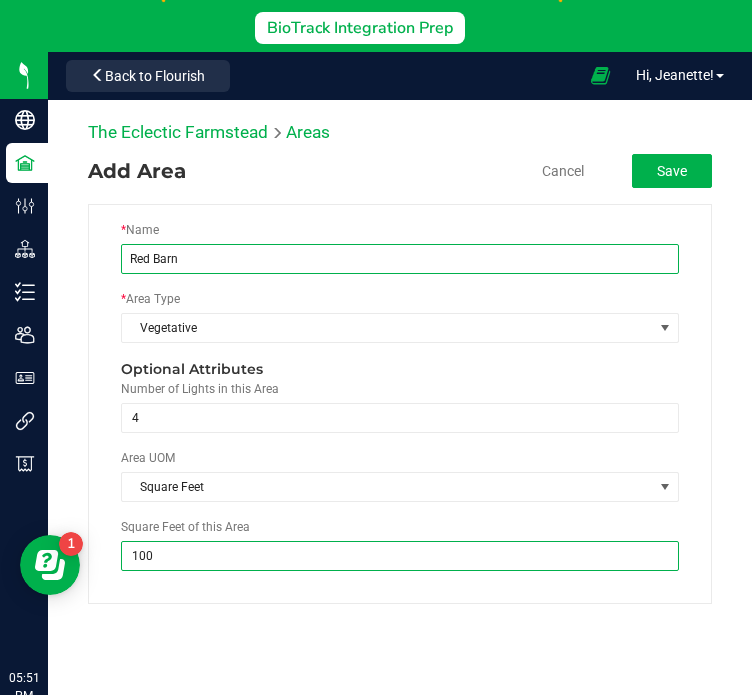 type on "100.0000" 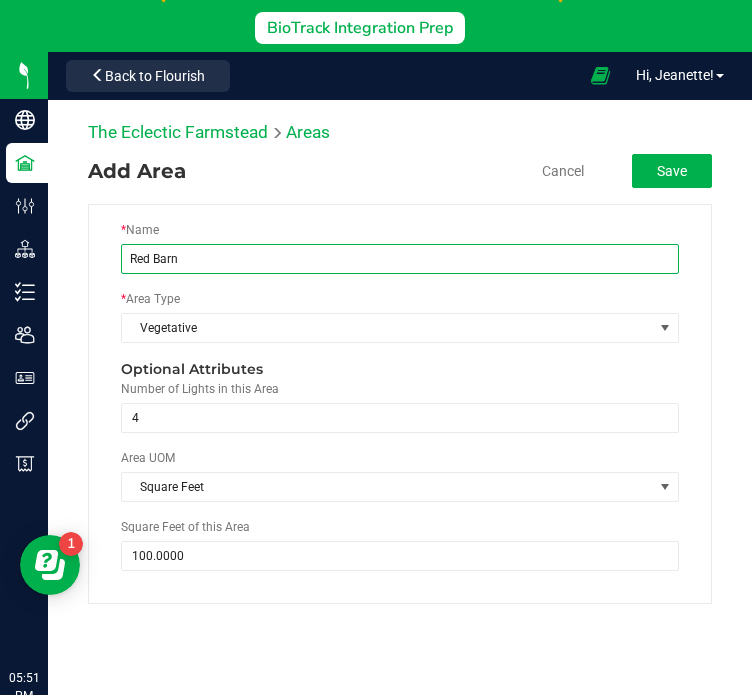 click on "Red Barn" at bounding box center [400, 259] 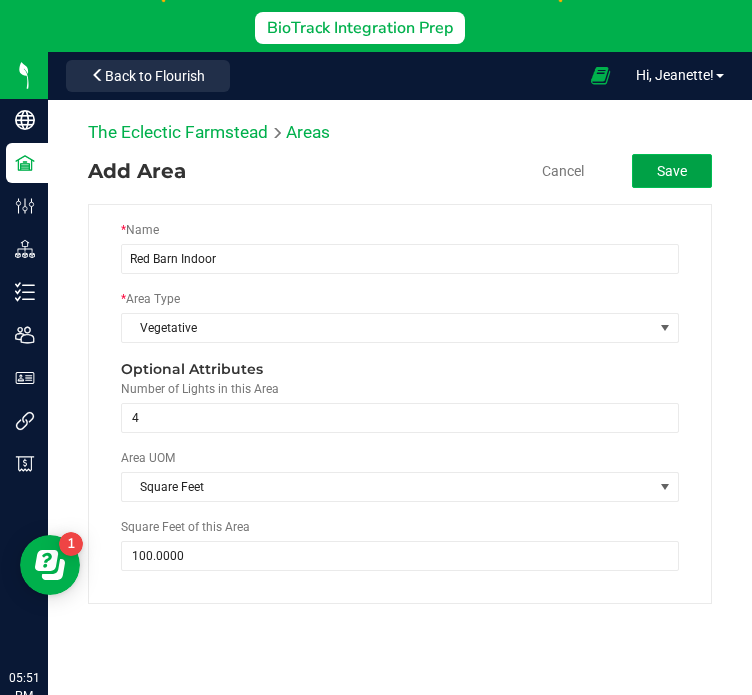 click on "Save" at bounding box center (672, 171) 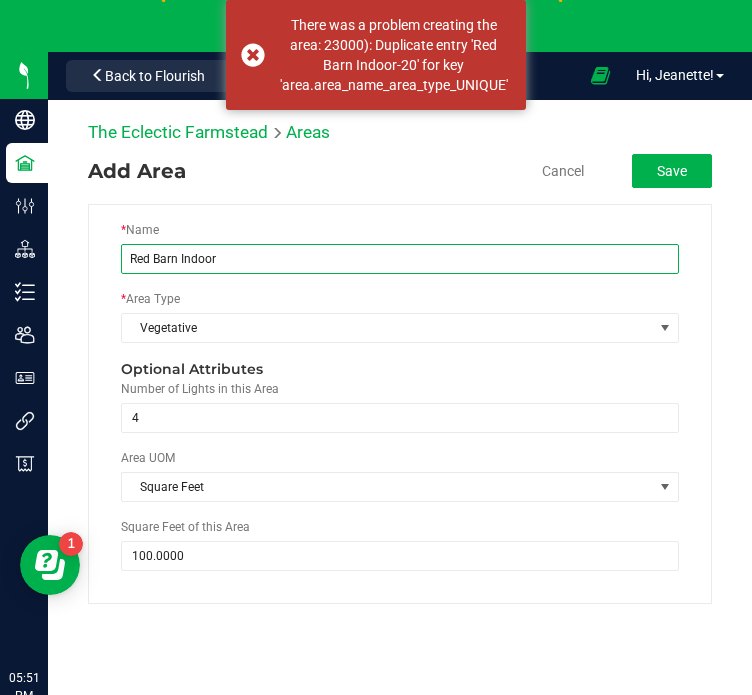 click on "Red Barn Indoor" at bounding box center (400, 259) 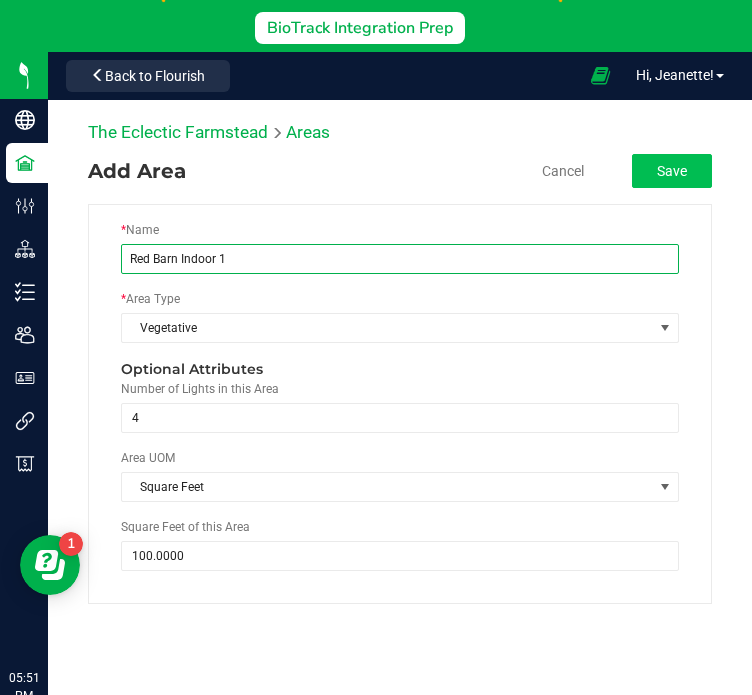 type on "Red Barn Indoor 1" 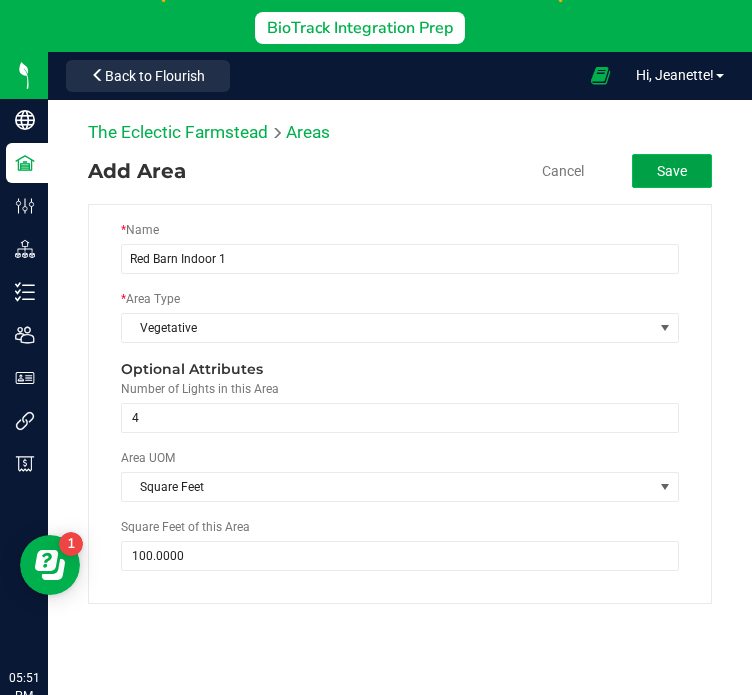 click on "Save" at bounding box center (672, 171) 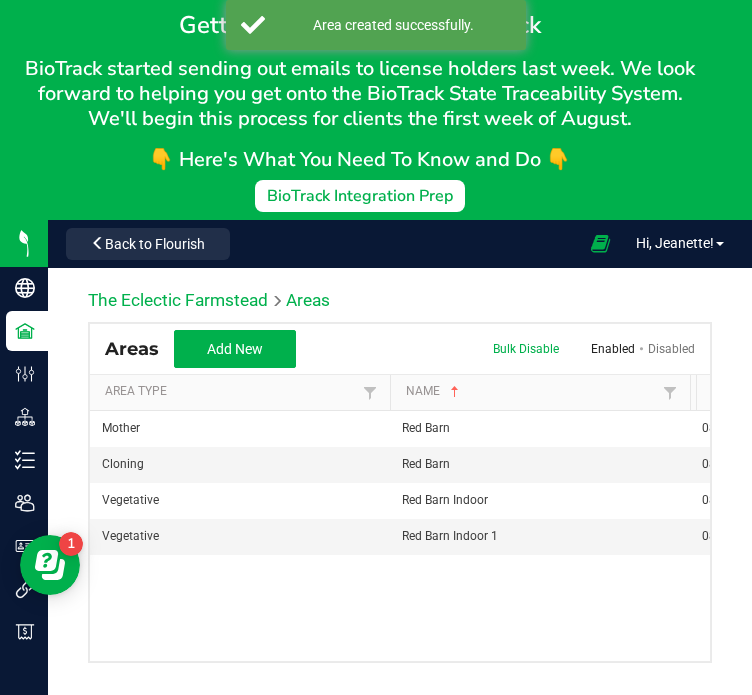 scroll, scrollTop: 140, scrollLeft: 0, axis: vertical 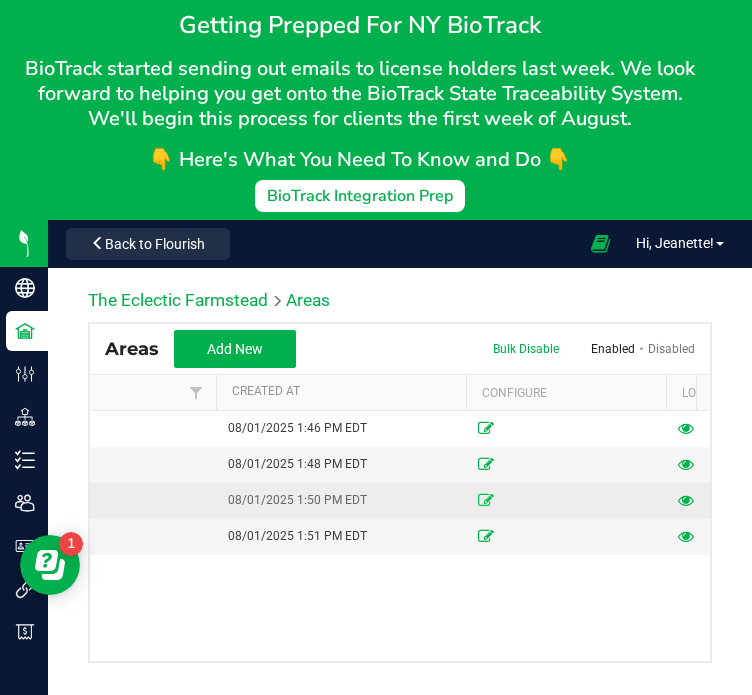 click at bounding box center (486, 500) 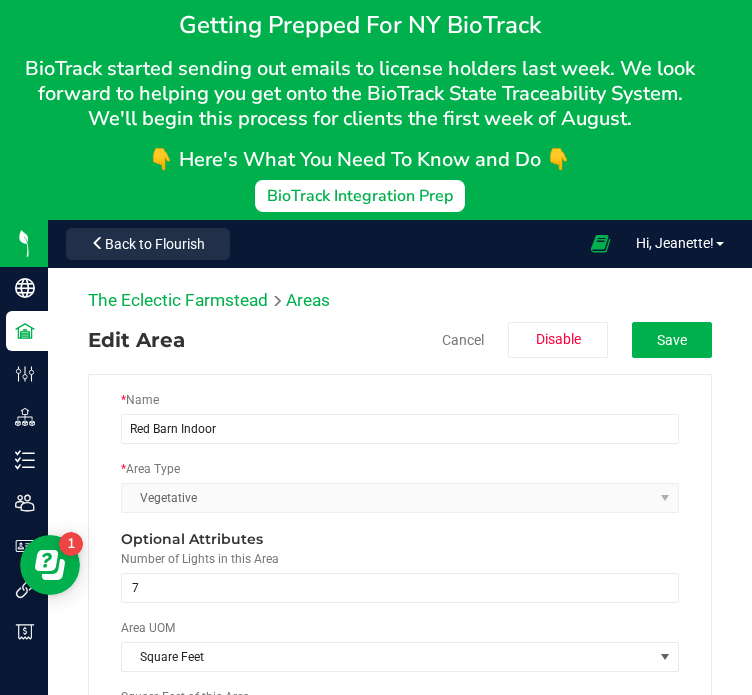 scroll, scrollTop: 0, scrollLeft: 0, axis: both 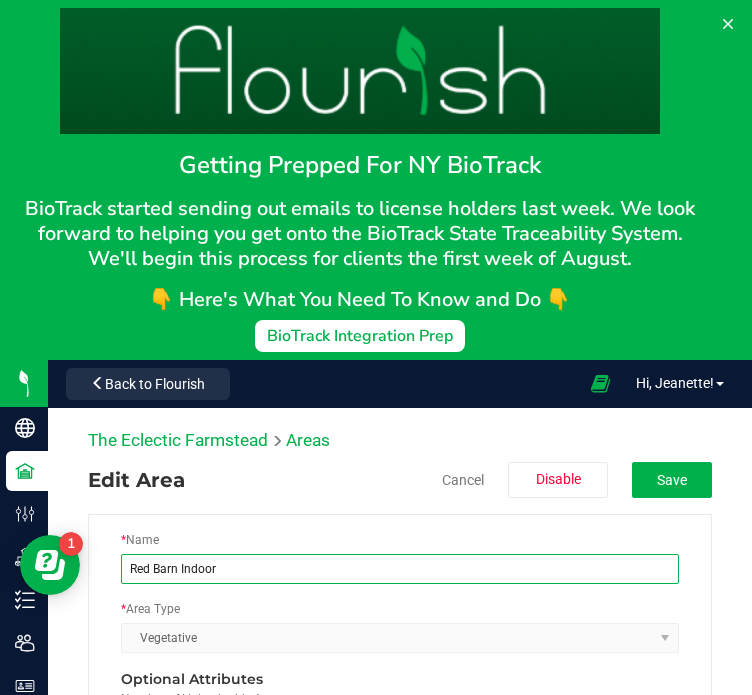 click on "Red Barn Indoor" at bounding box center [400, 569] 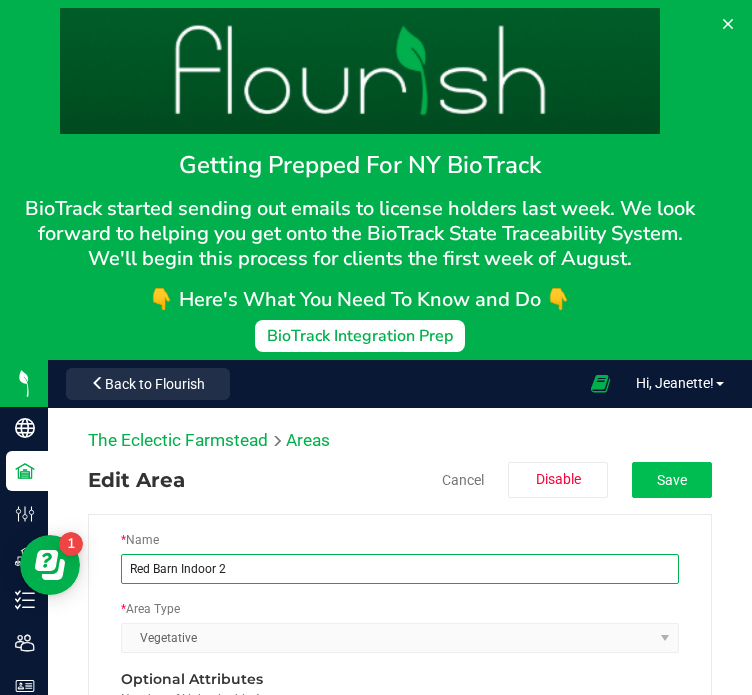 type on "Red Barn Indoor 2" 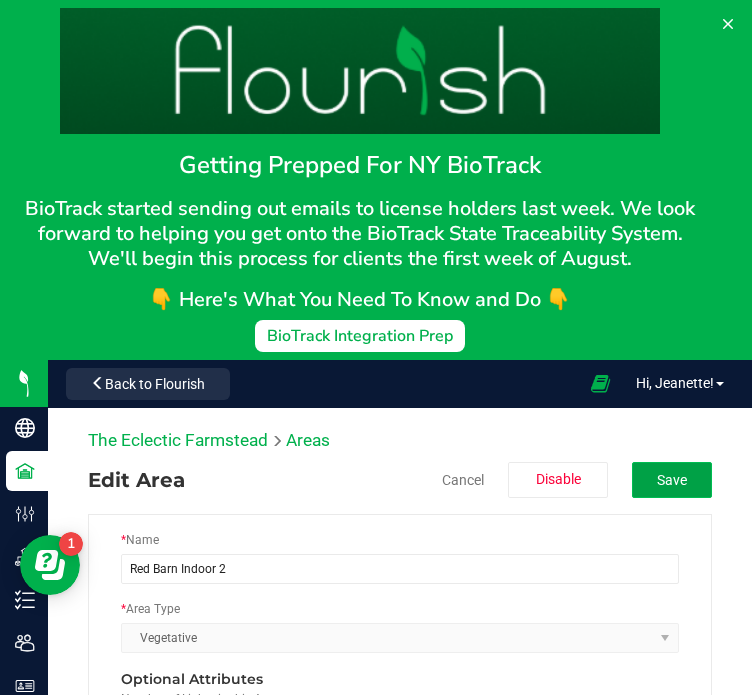 click on "Save" at bounding box center (672, 480) 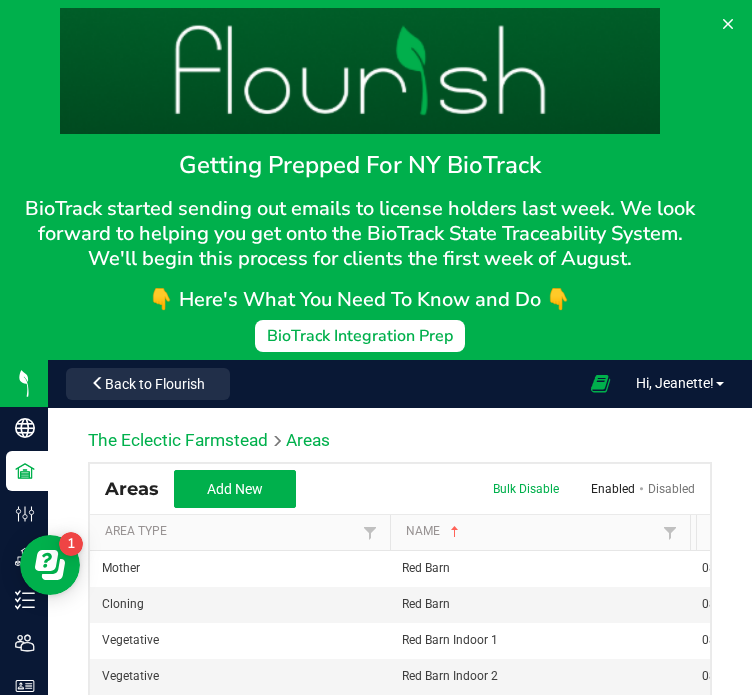 scroll, scrollTop: 141, scrollLeft: 0, axis: vertical 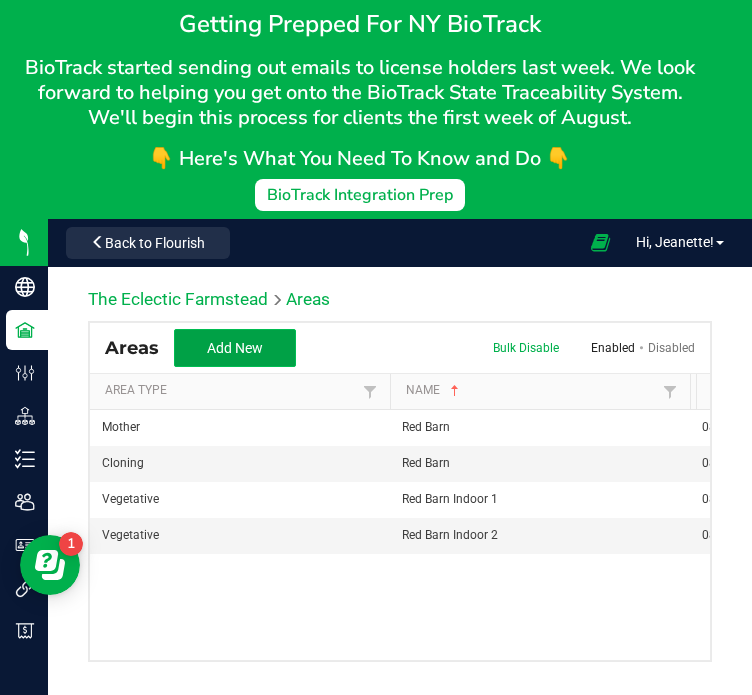 click on "Add New" at bounding box center (235, 348) 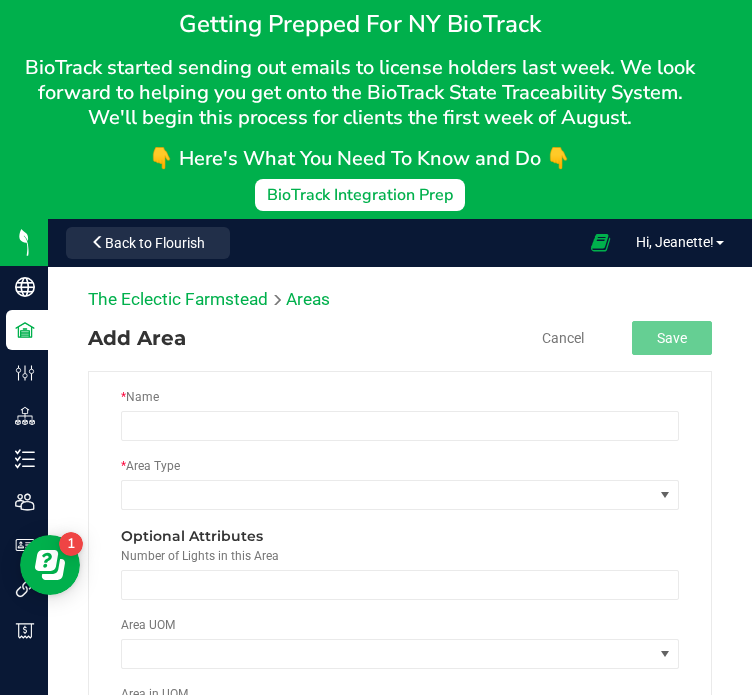scroll, scrollTop: 0, scrollLeft: 0, axis: both 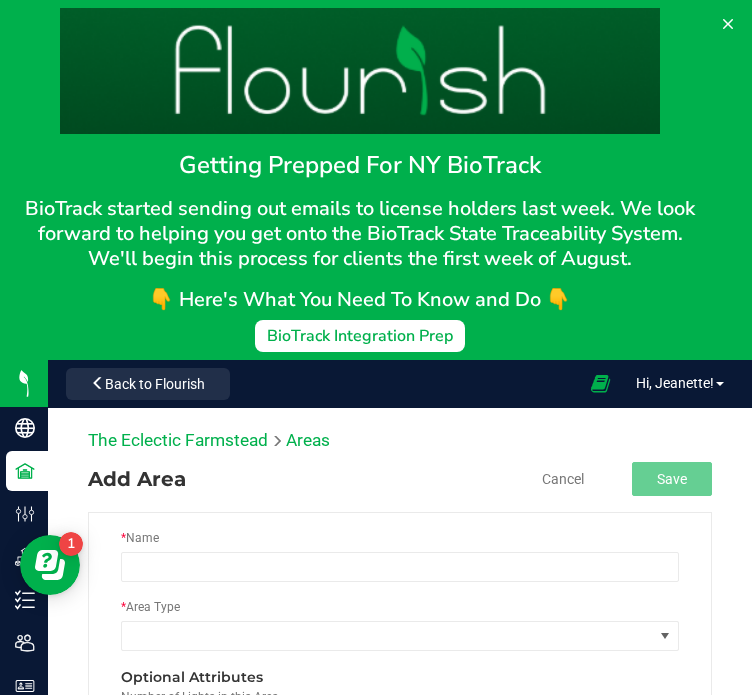 click on "*
Name" at bounding box center (400, 563) 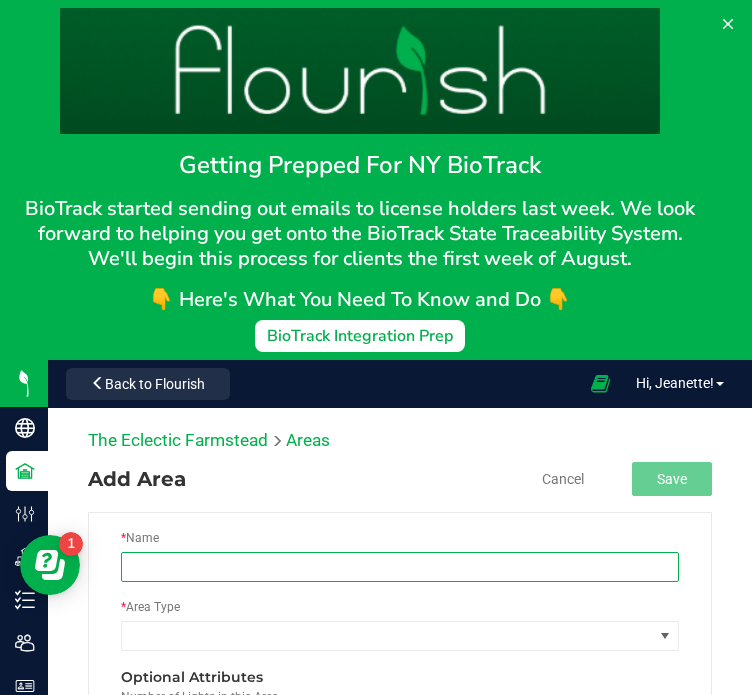 click at bounding box center (400, 567) 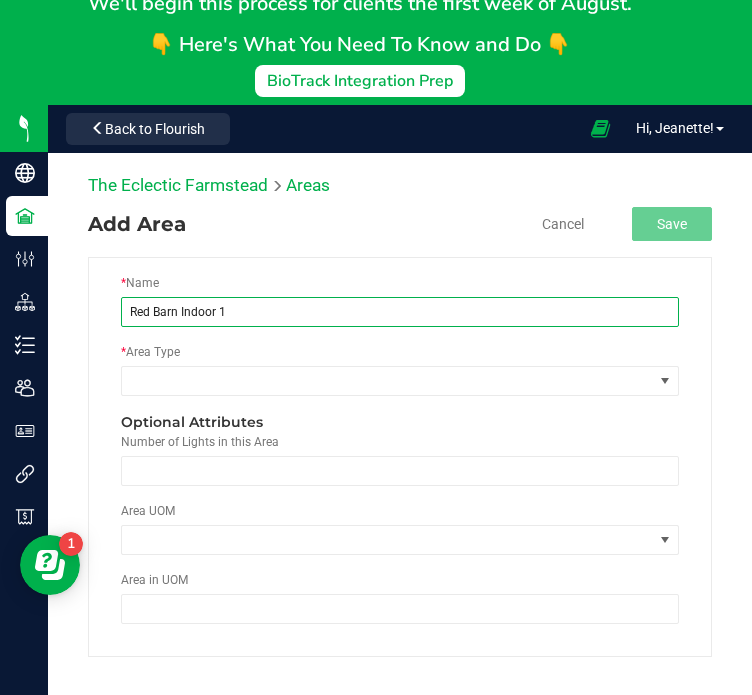 scroll, scrollTop: 287, scrollLeft: 0, axis: vertical 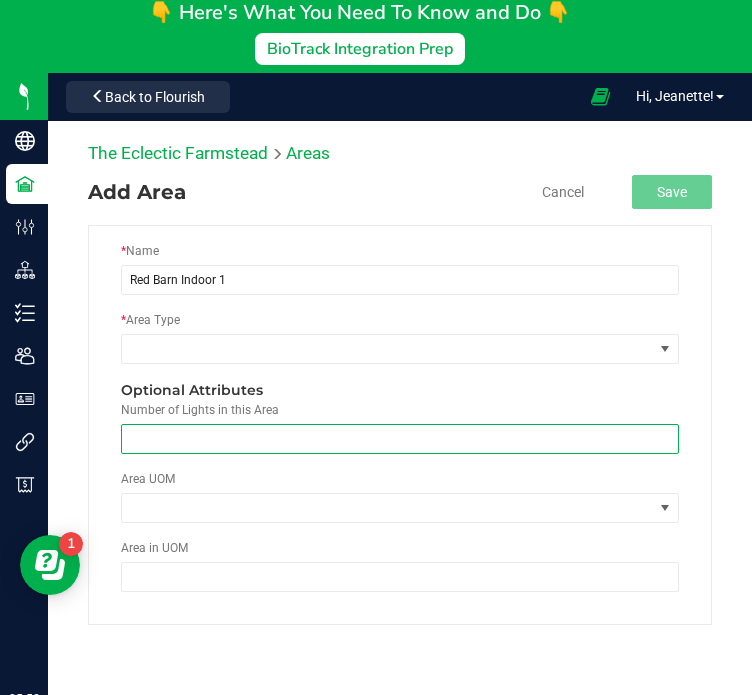 click at bounding box center (400, 439) 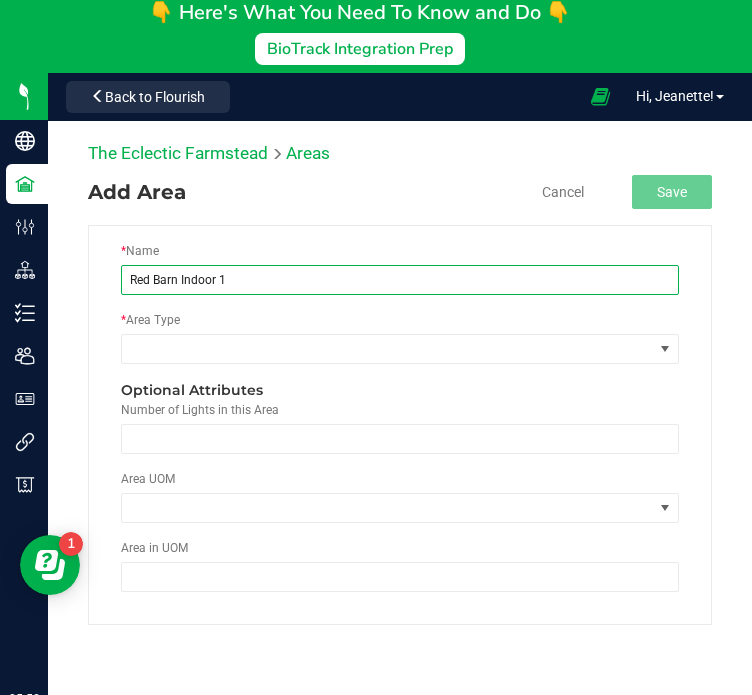 click on "Red Barn Indoor 1" at bounding box center (400, 280) 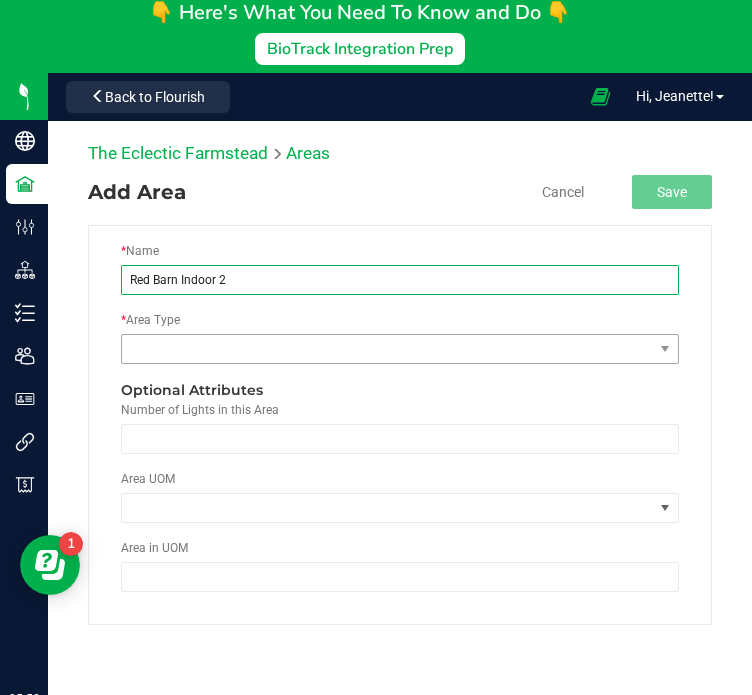 type on "Red Barn Indoor 2" 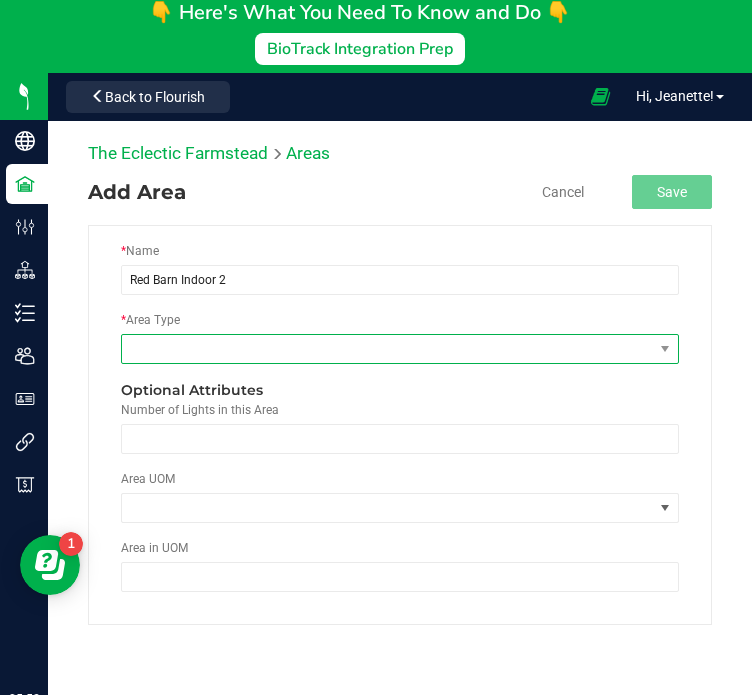 click at bounding box center (387, 349) 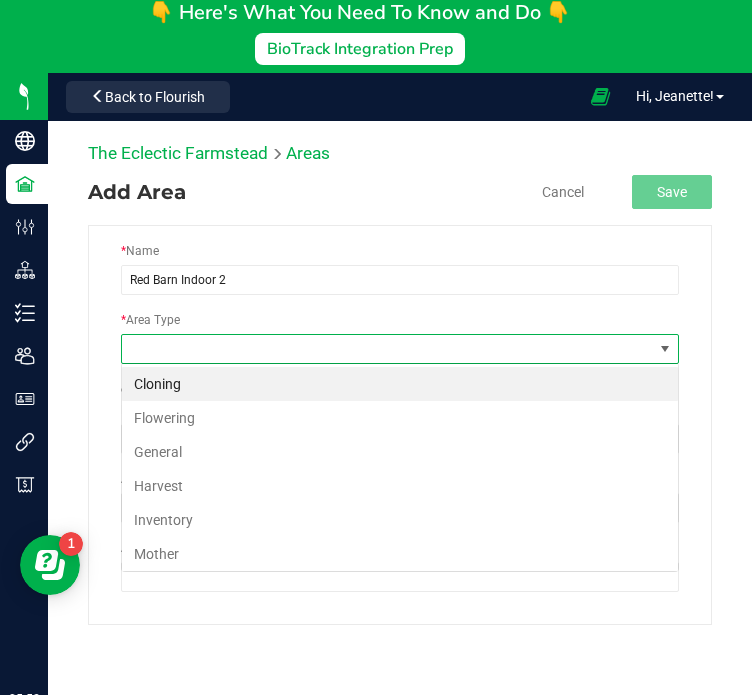 scroll, scrollTop: 99970, scrollLeft: 99441, axis: both 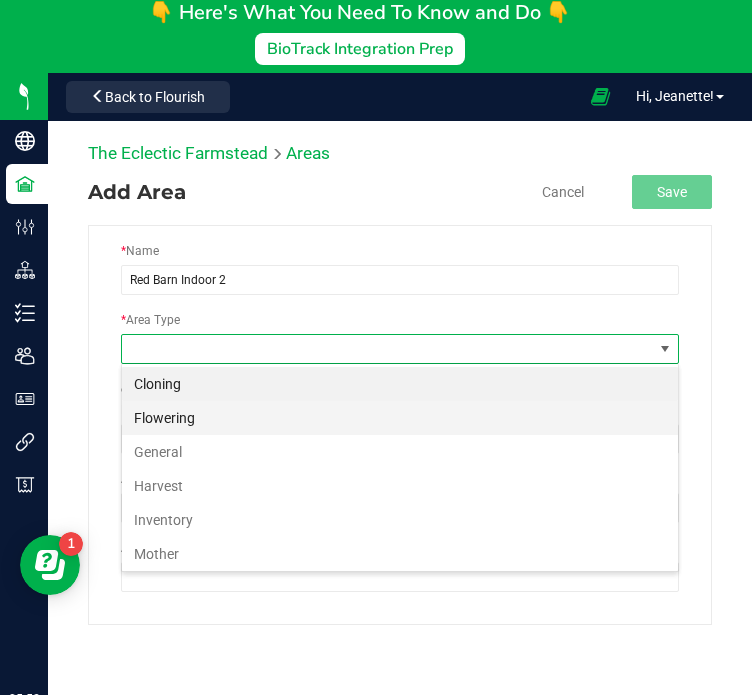 click on "Flowering" at bounding box center (400, 418) 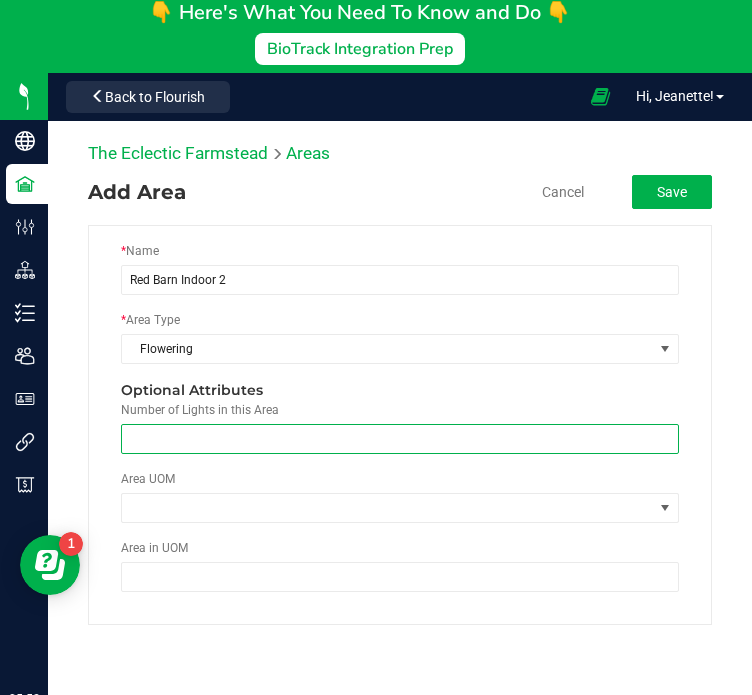 click at bounding box center (400, 439) 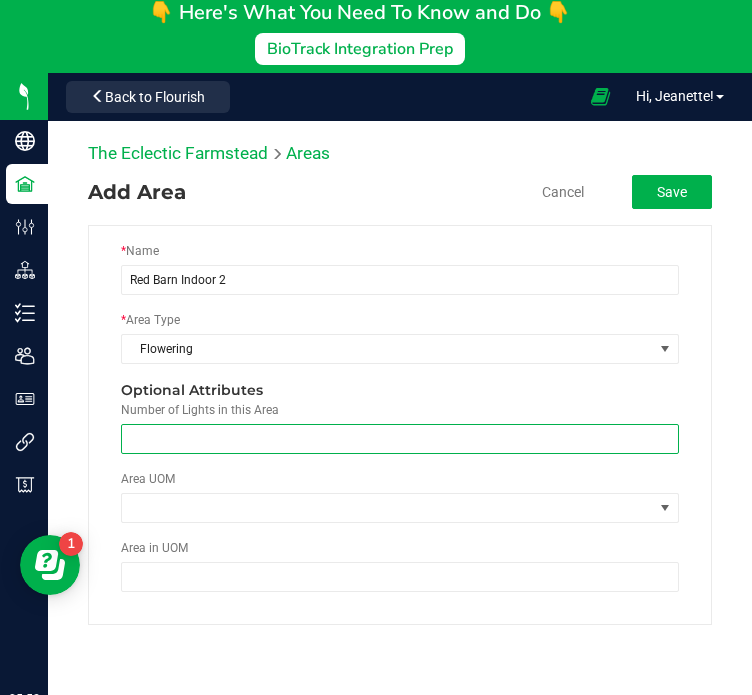 type on "7" 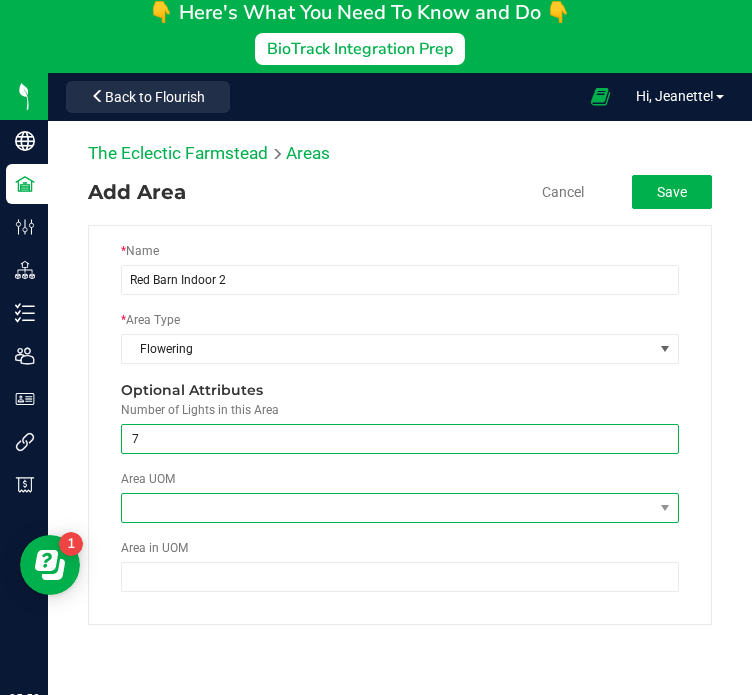 type on "7" 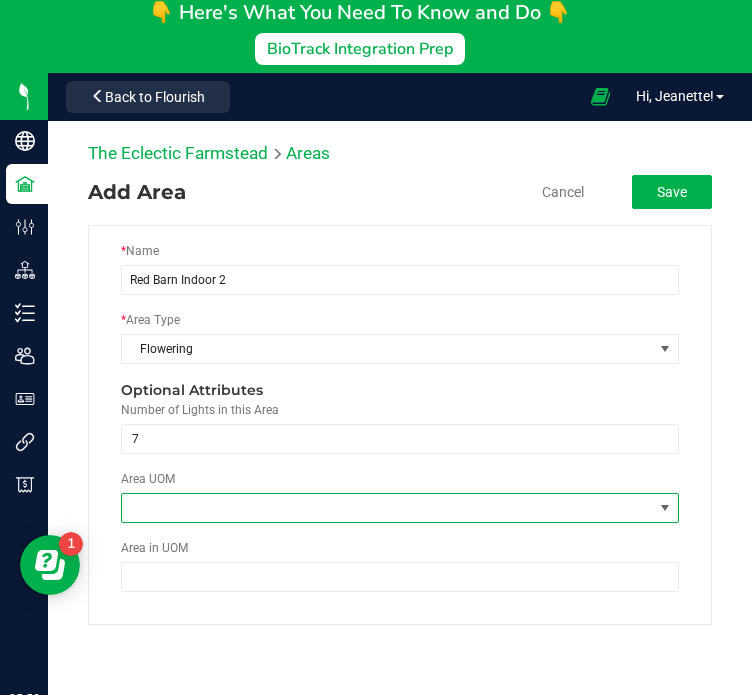 click at bounding box center (387, 508) 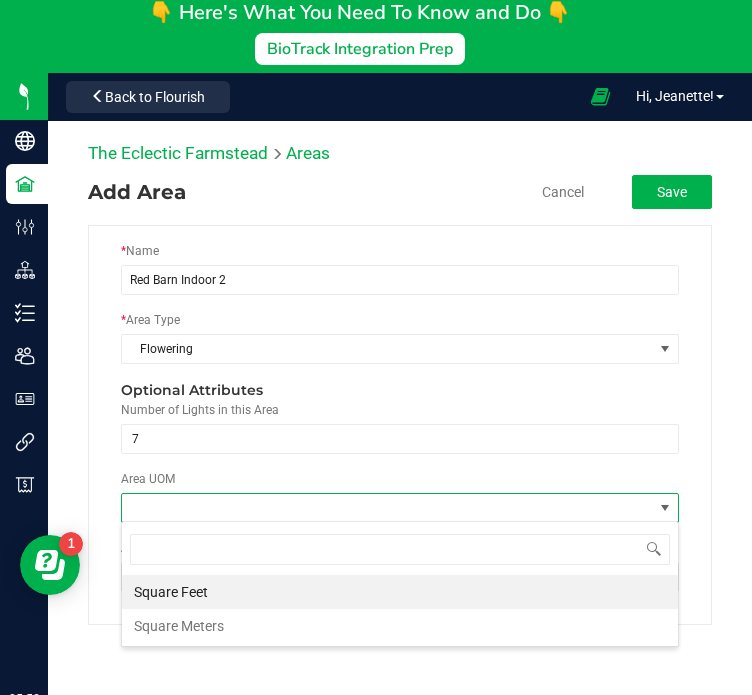 scroll, scrollTop: 99970, scrollLeft: 99441, axis: both 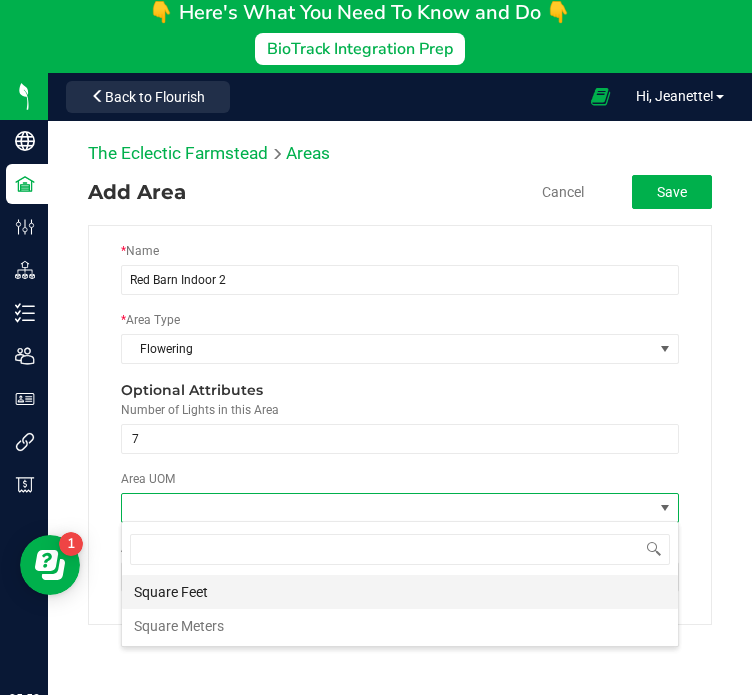 click on "Square Feet" at bounding box center [400, 592] 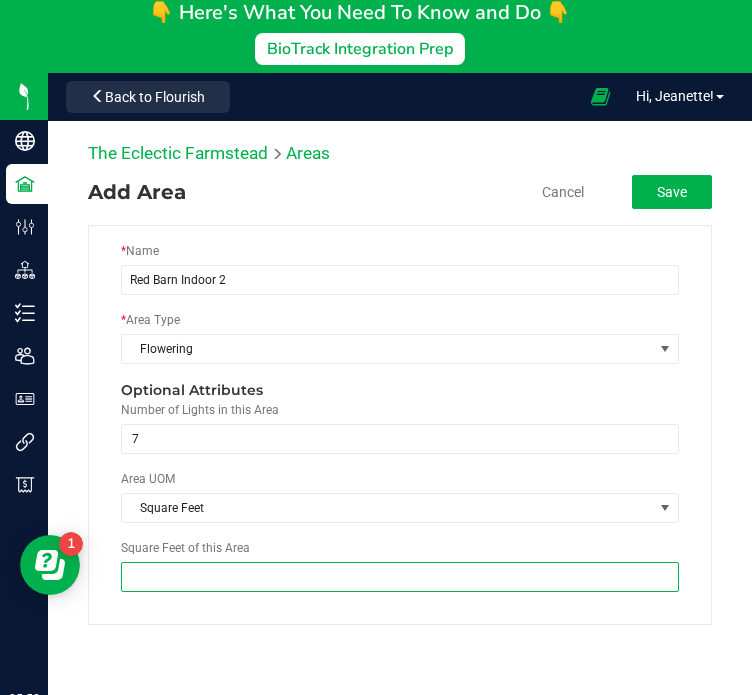 click at bounding box center (400, 577) 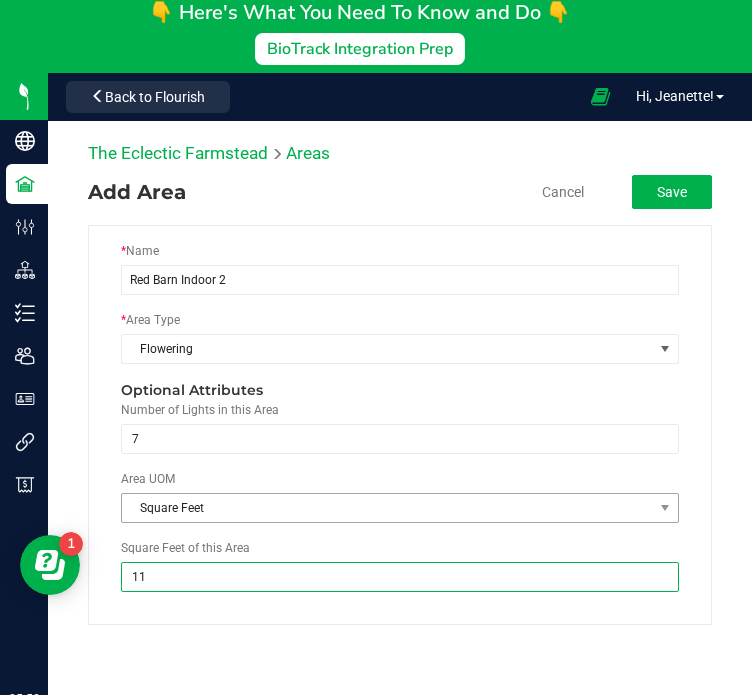 type on "112" 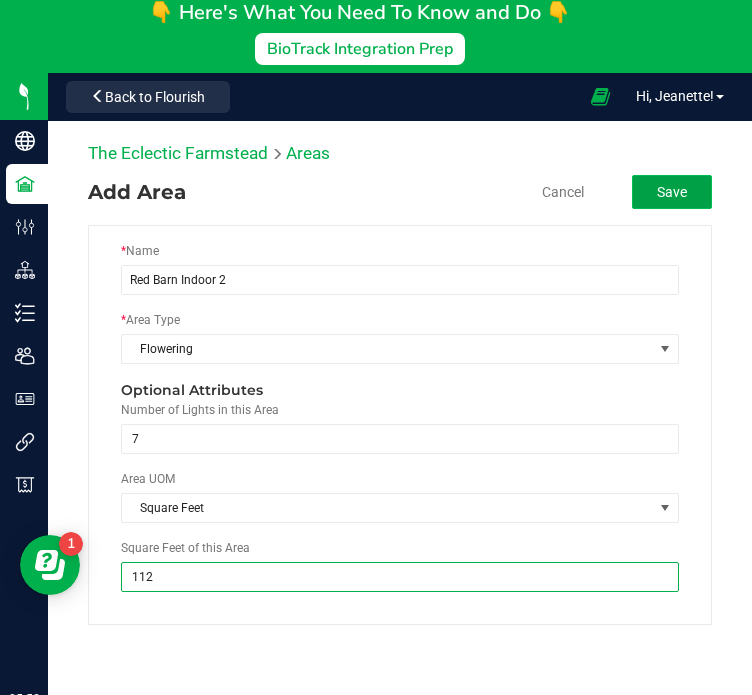 type on "112.0000" 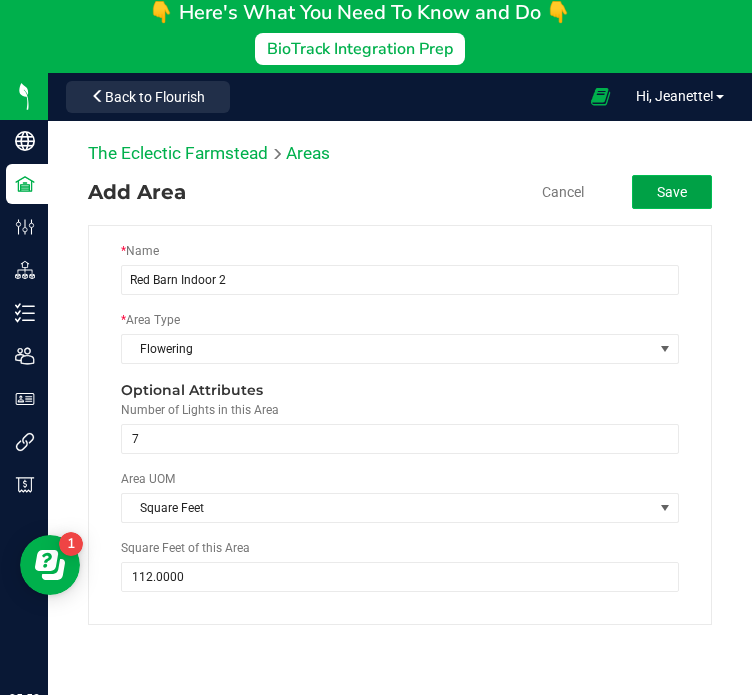 click on "Save" at bounding box center [672, 192] 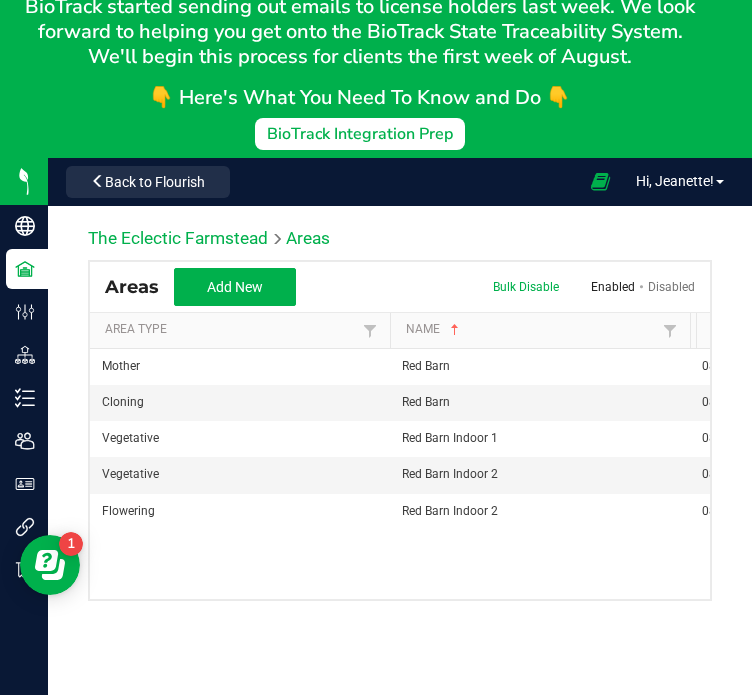 scroll, scrollTop: 220, scrollLeft: 0, axis: vertical 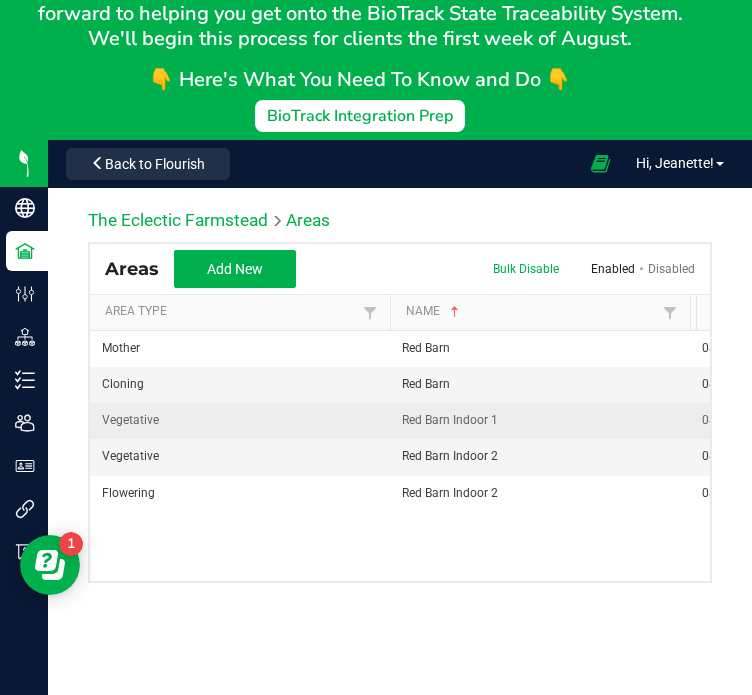 click on "Red Barn Indoor 1" at bounding box center (540, 420) 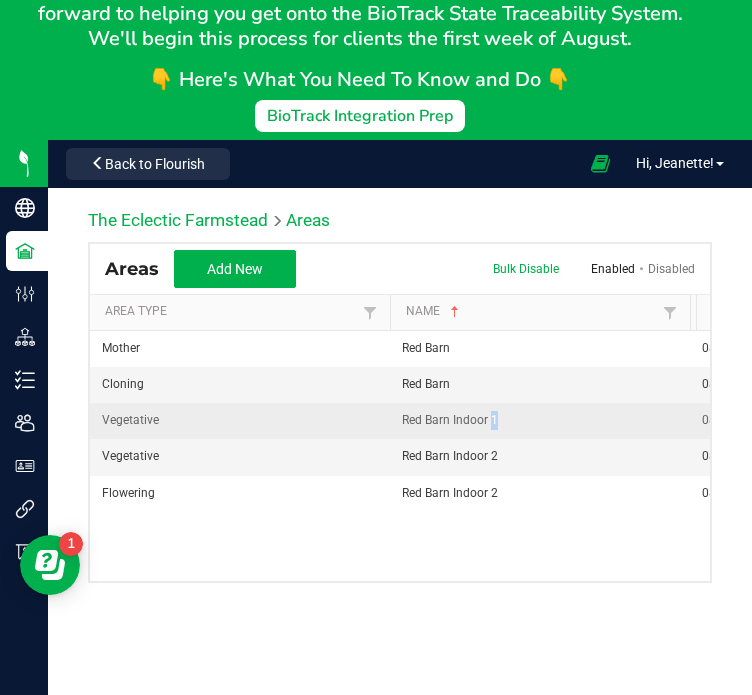 click on "Red Barn Indoor 1" at bounding box center (540, 420) 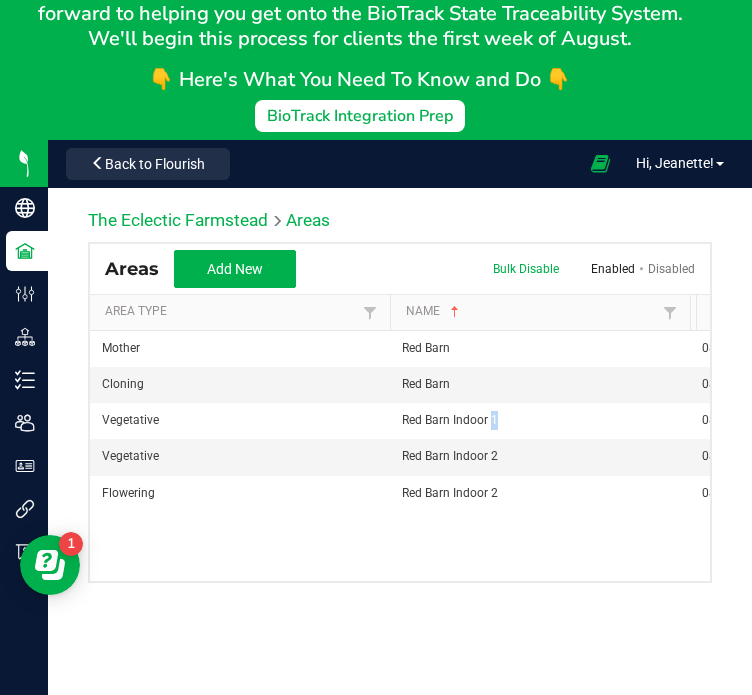 scroll, scrollTop: 0, scrollLeft: 40, axis: horizontal 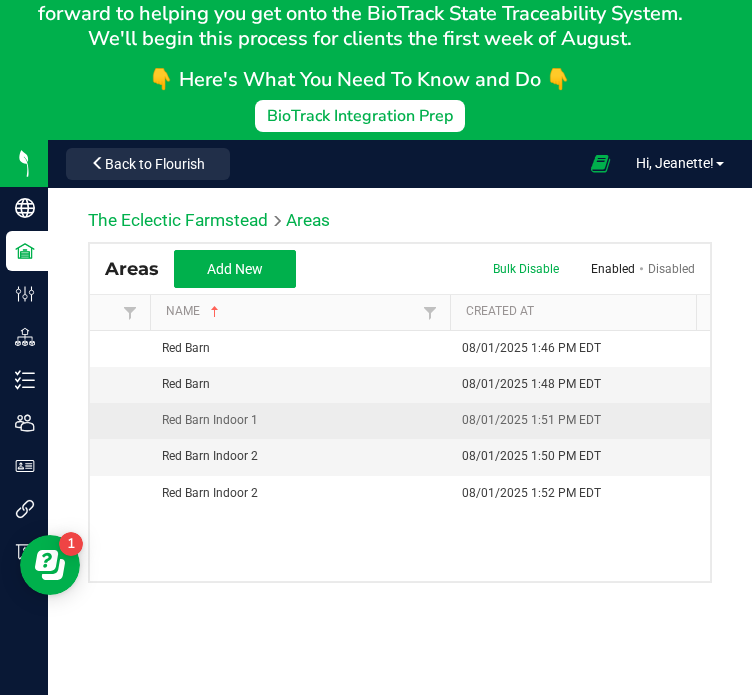 click on "08/01/2025 1:51 PM EDT" at bounding box center (531, 420) 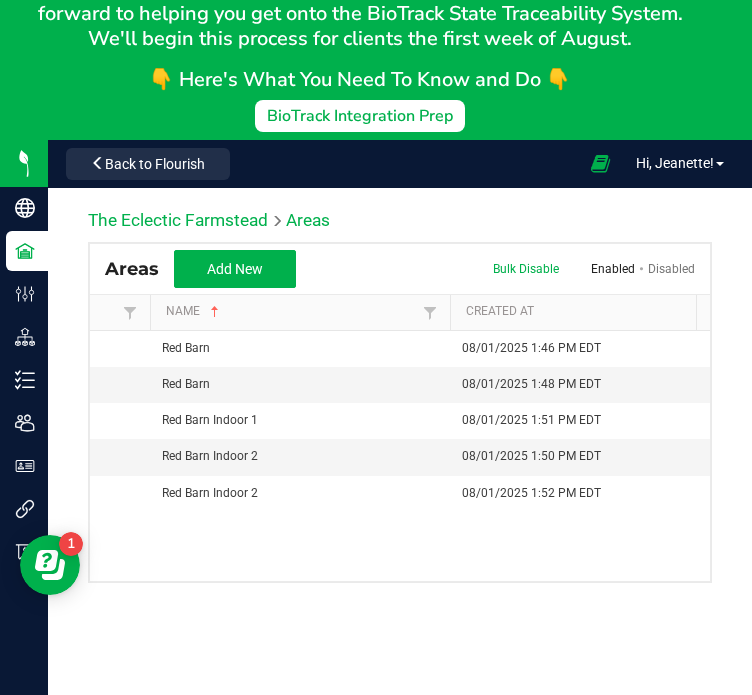 scroll, scrollTop: 0, scrollLeft: 262, axis: horizontal 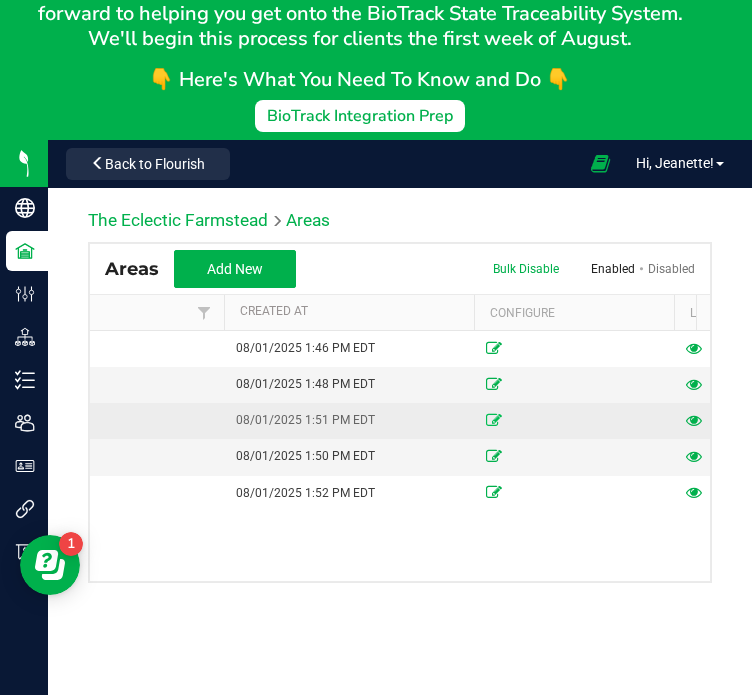 click at bounding box center [494, 420] 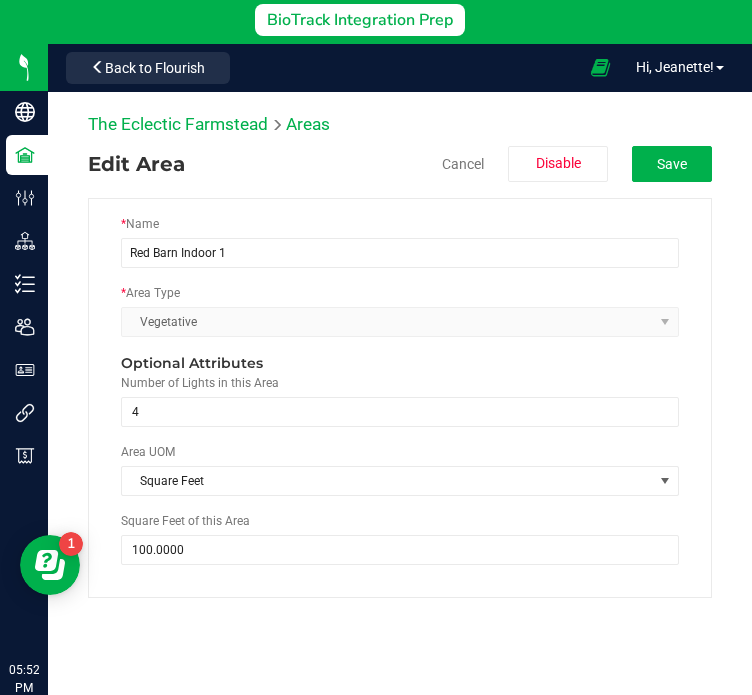 scroll, scrollTop: 320, scrollLeft: 0, axis: vertical 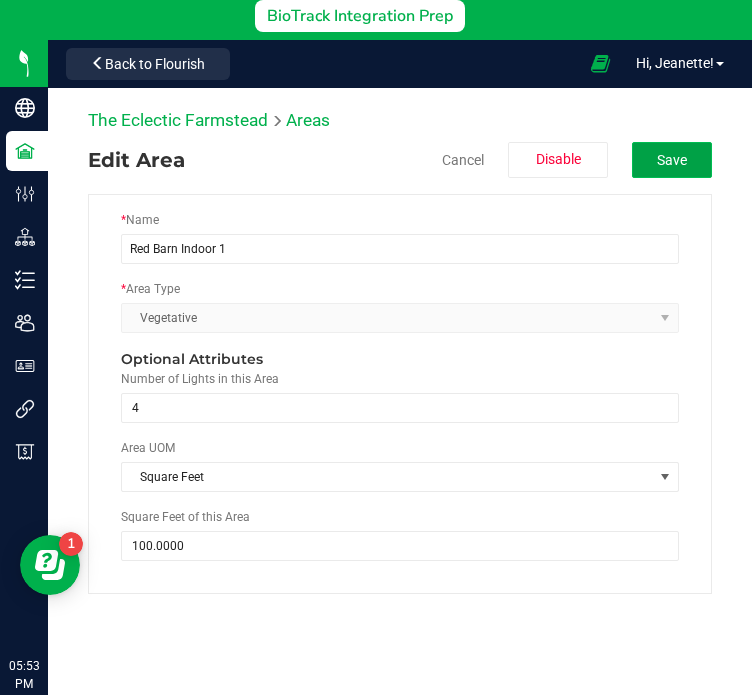 click on "Save" at bounding box center [672, 160] 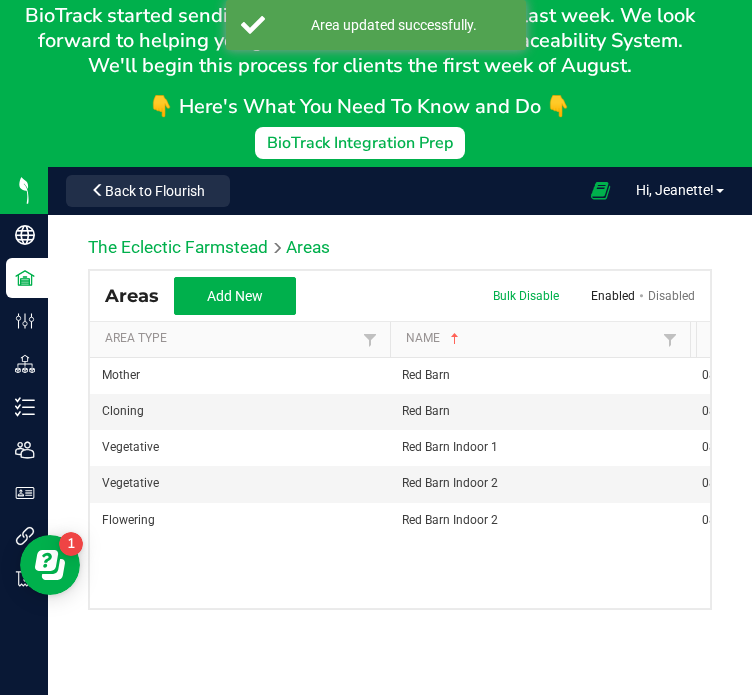 scroll, scrollTop: 196, scrollLeft: 0, axis: vertical 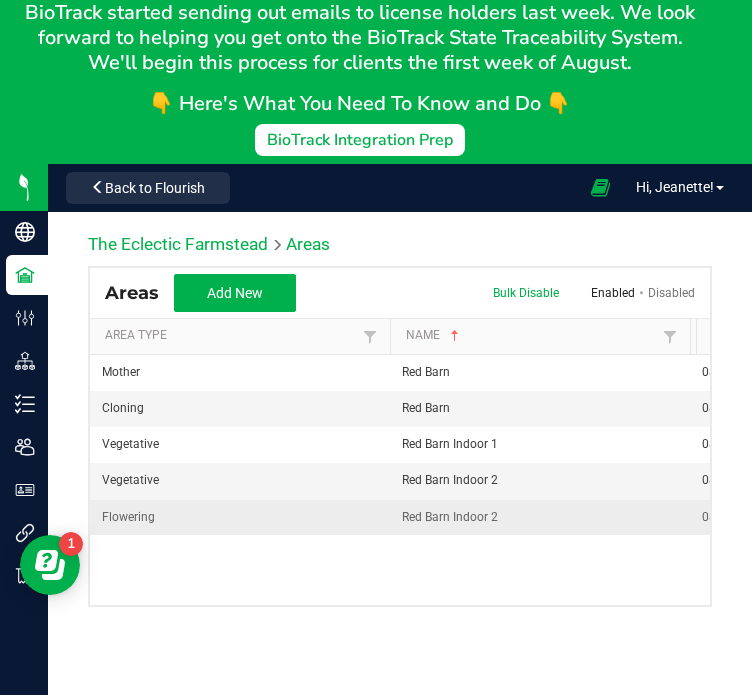 click on "Red Barn Indoor 2" at bounding box center (540, 517) 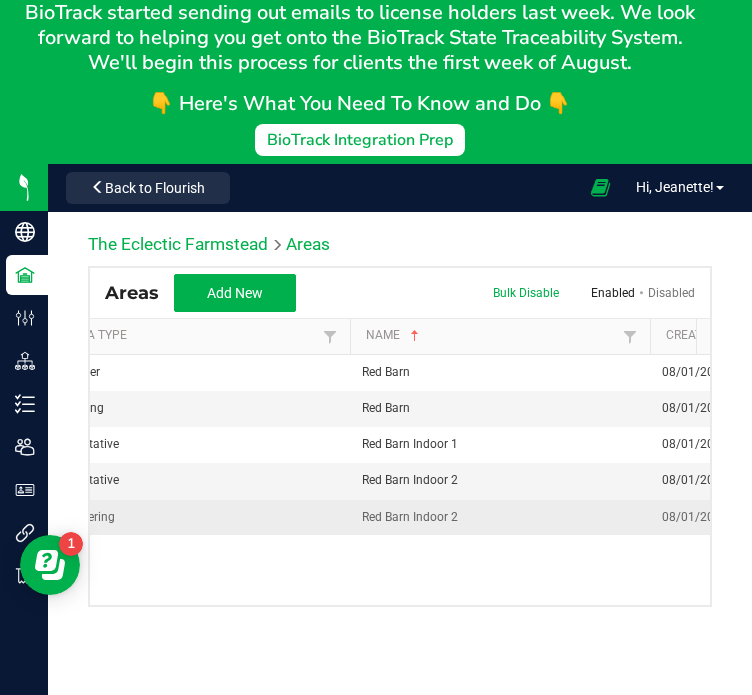 scroll, scrollTop: 0, scrollLeft: 216, axis: horizontal 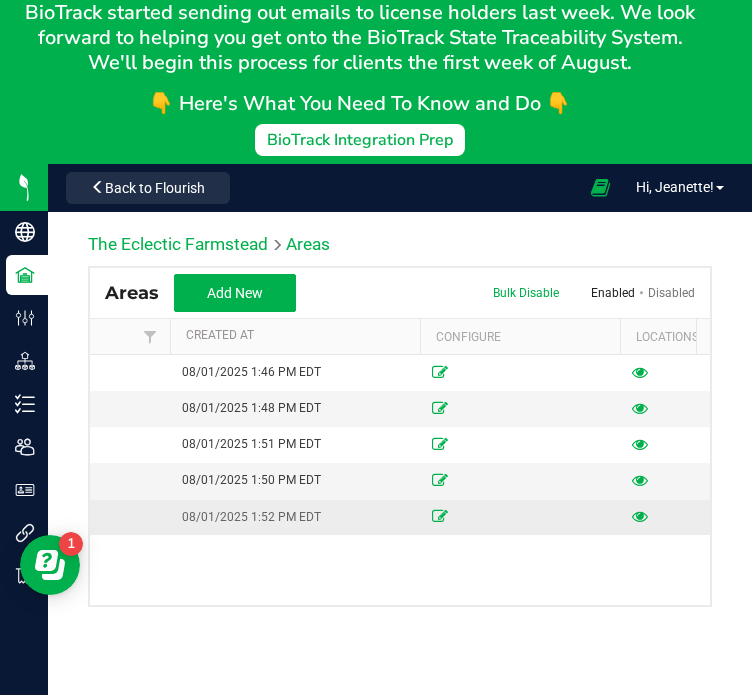 click at bounding box center [520, 517] 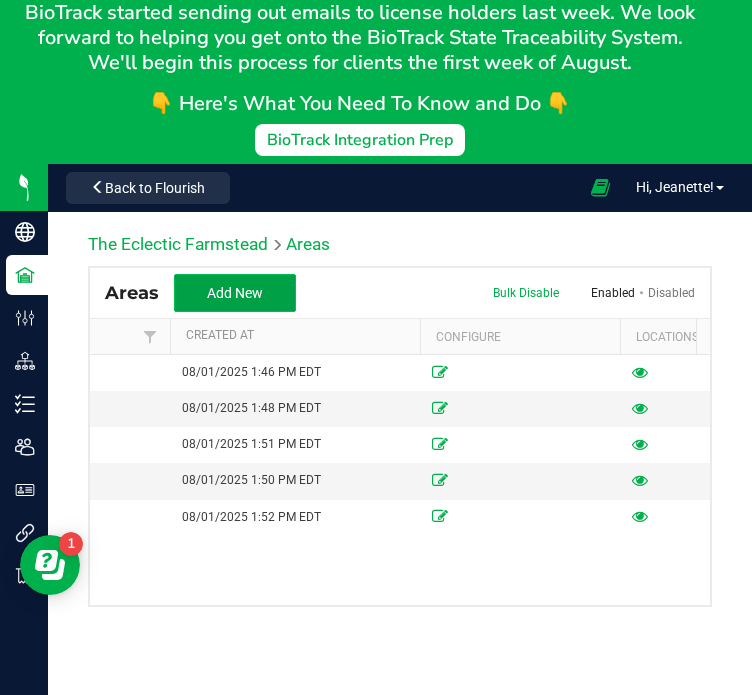 click on "Add New" at bounding box center (235, 293) 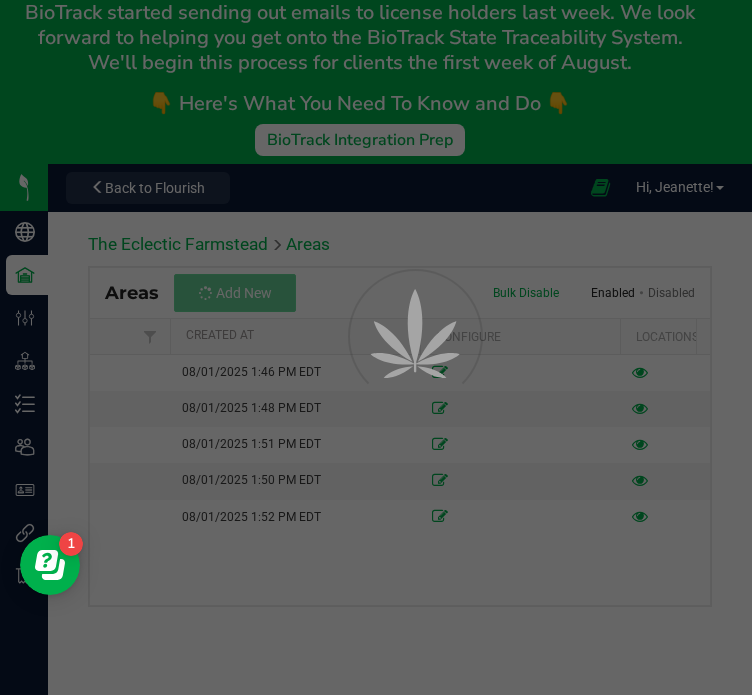 scroll, scrollTop: 0, scrollLeft: 0, axis: both 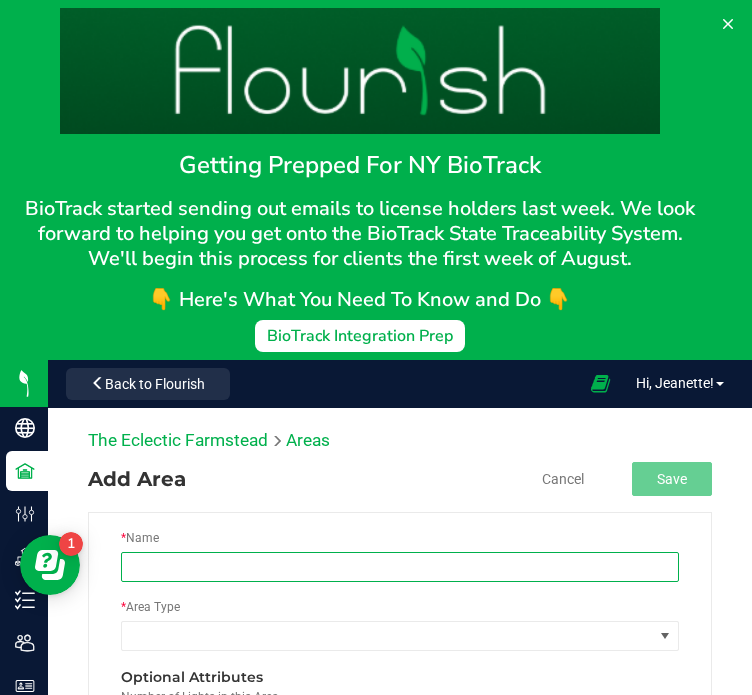 click at bounding box center [400, 567] 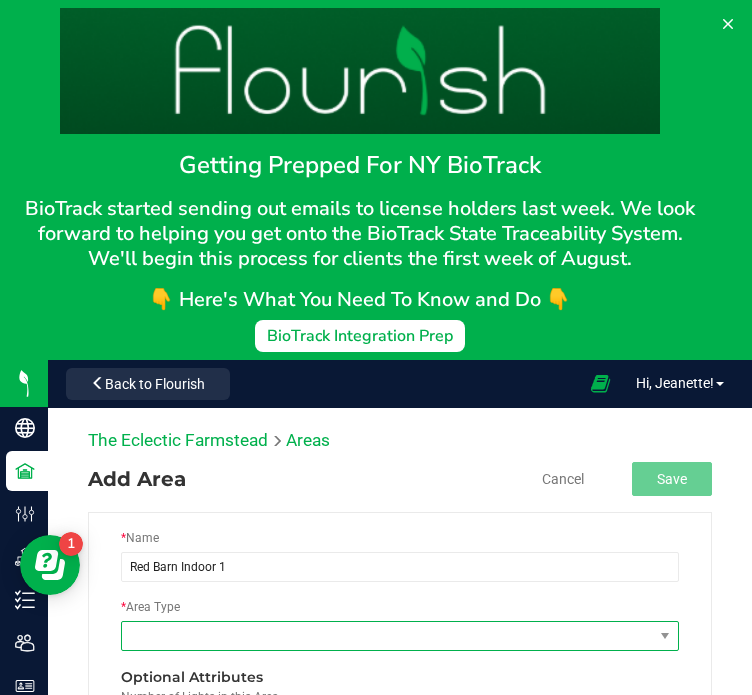 click at bounding box center (387, 636) 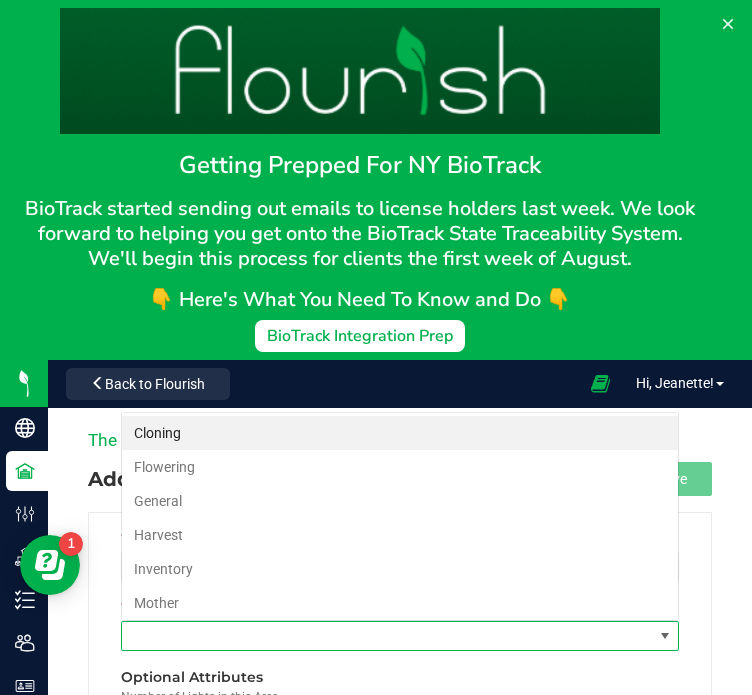 scroll, scrollTop: 99970, scrollLeft: 99441, axis: both 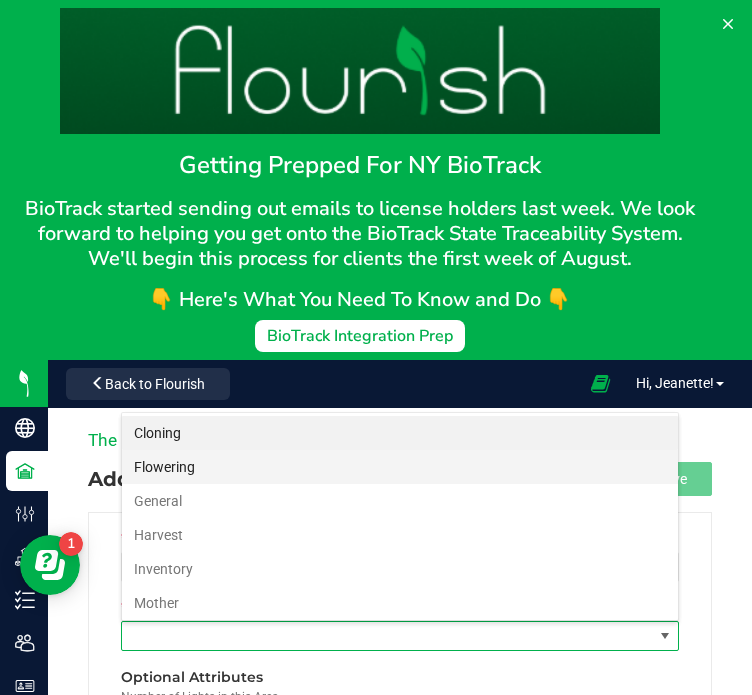 click on "Flowering" at bounding box center (400, 467) 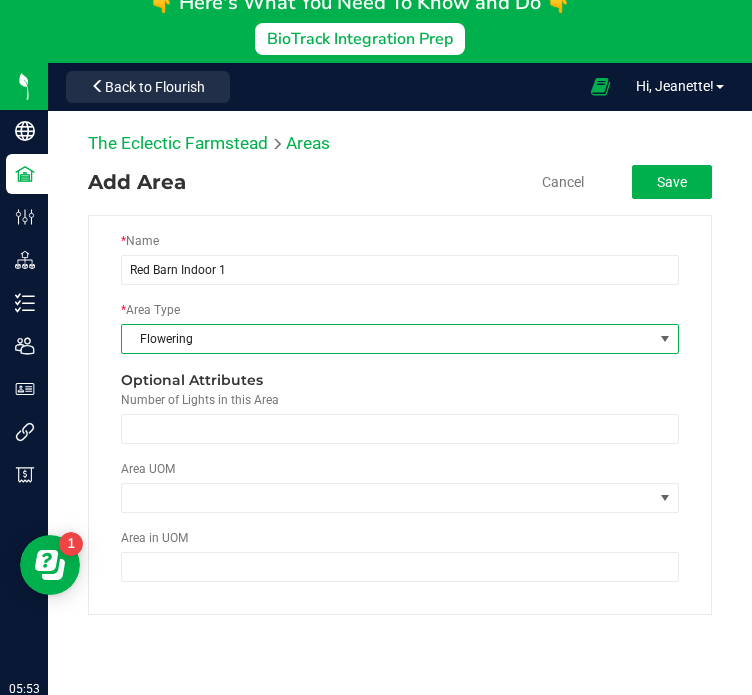 scroll, scrollTop: 305, scrollLeft: 0, axis: vertical 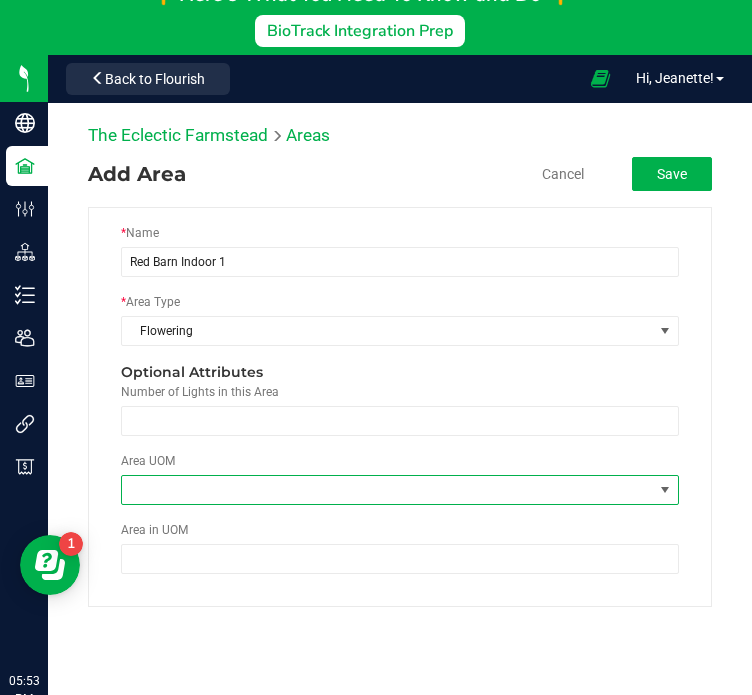 click at bounding box center [387, 490] 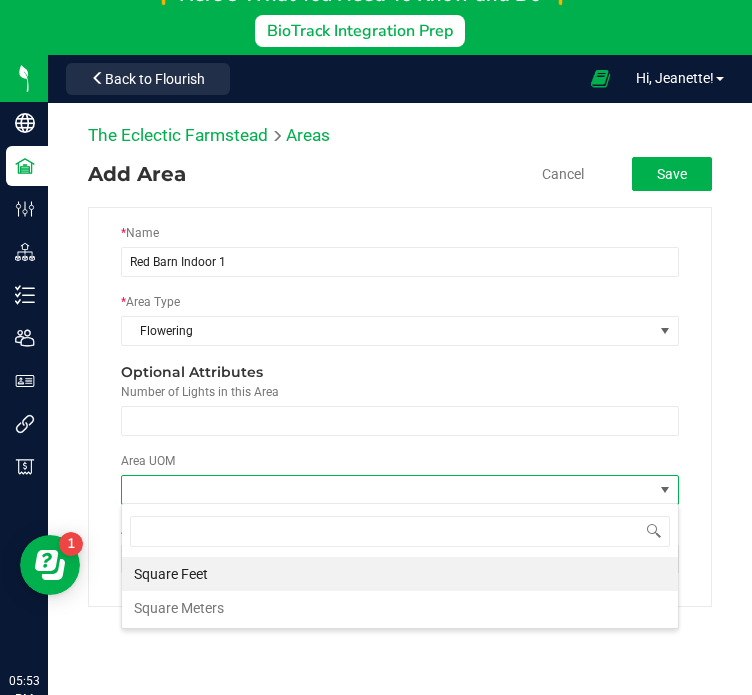 scroll, scrollTop: 99970, scrollLeft: 99441, axis: both 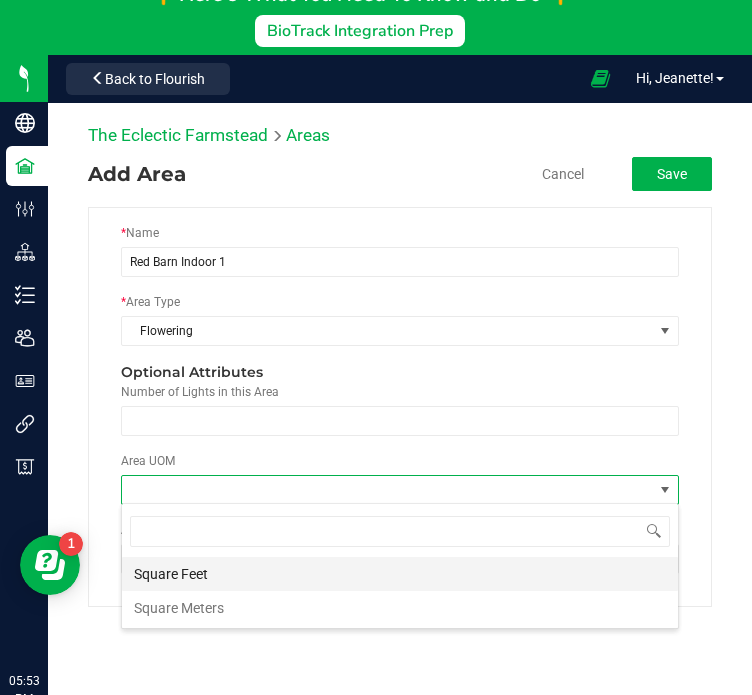 click on "Square Feet" at bounding box center [400, 574] 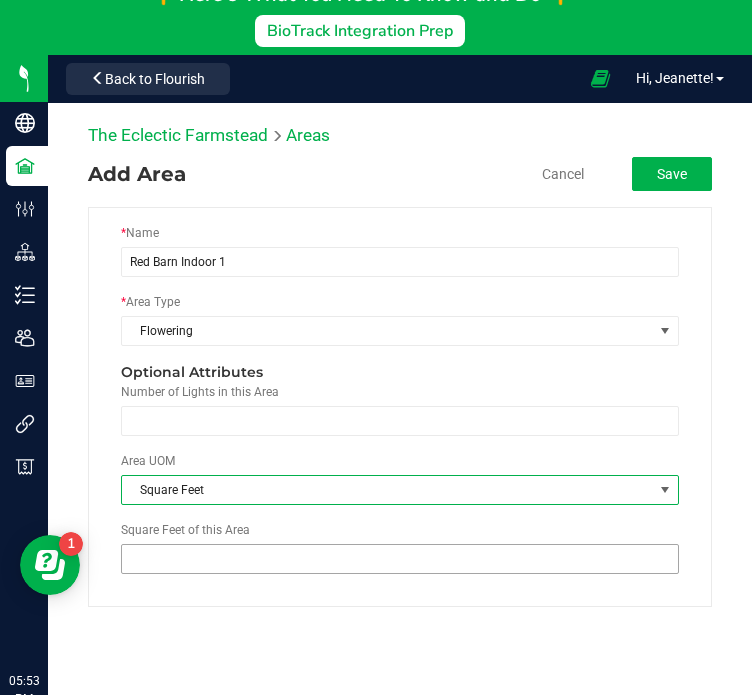 click at bounding box center (400, 559) 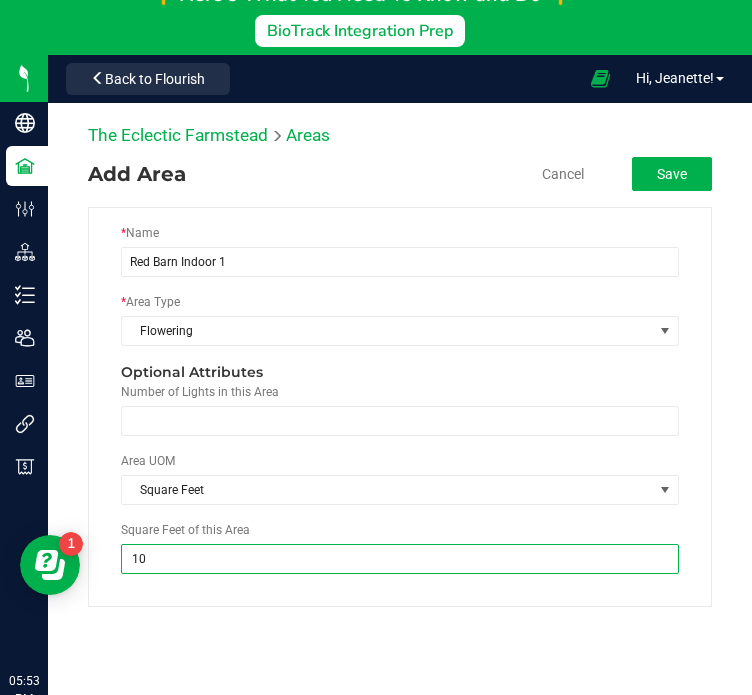 click on "10" at bounding box center (400, 559) 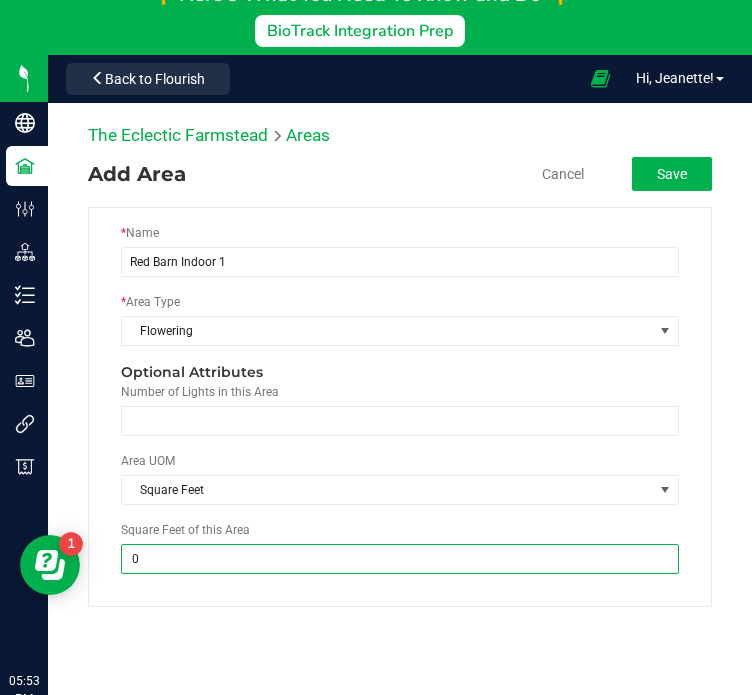 click on "0" at bounding box center [400, 559] 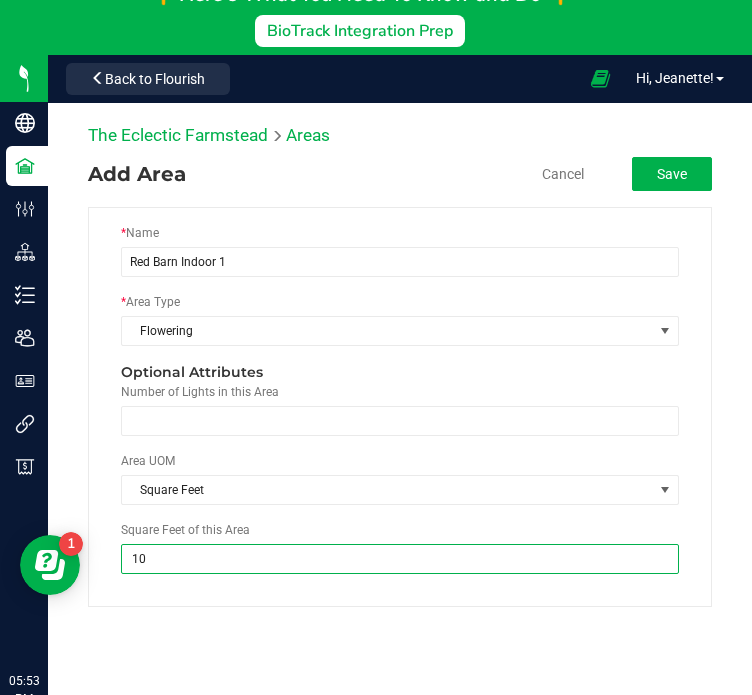 type on "1" 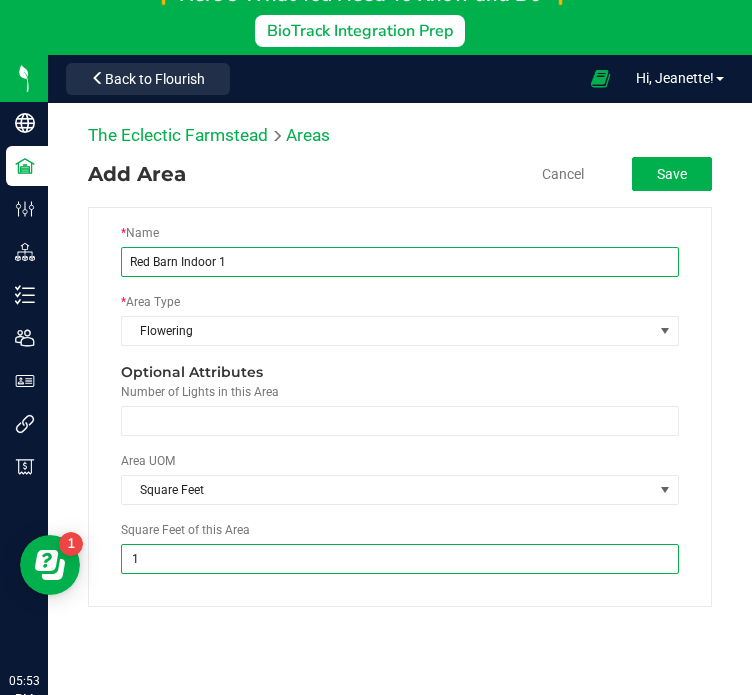 type on "1.0000" 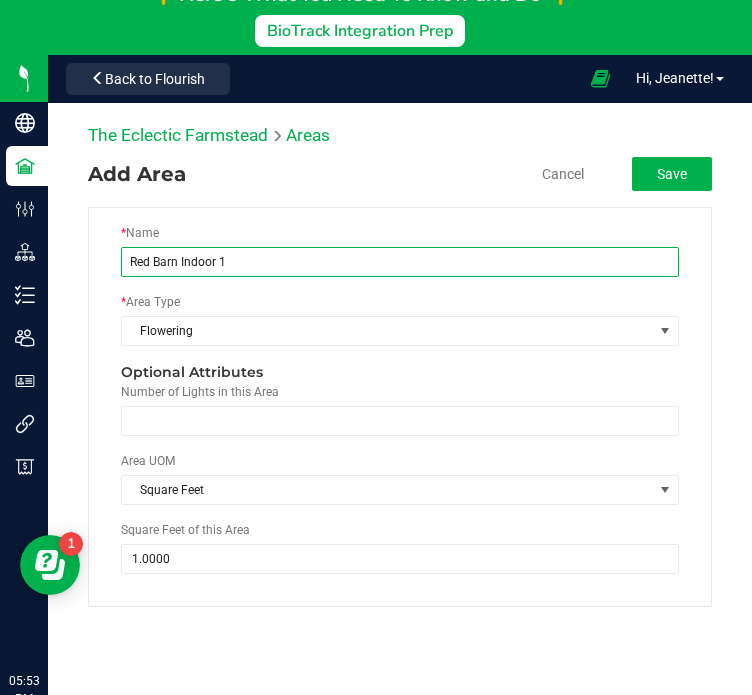 click on "Red Barn Indoor 1" at bounding box center (400, 262) 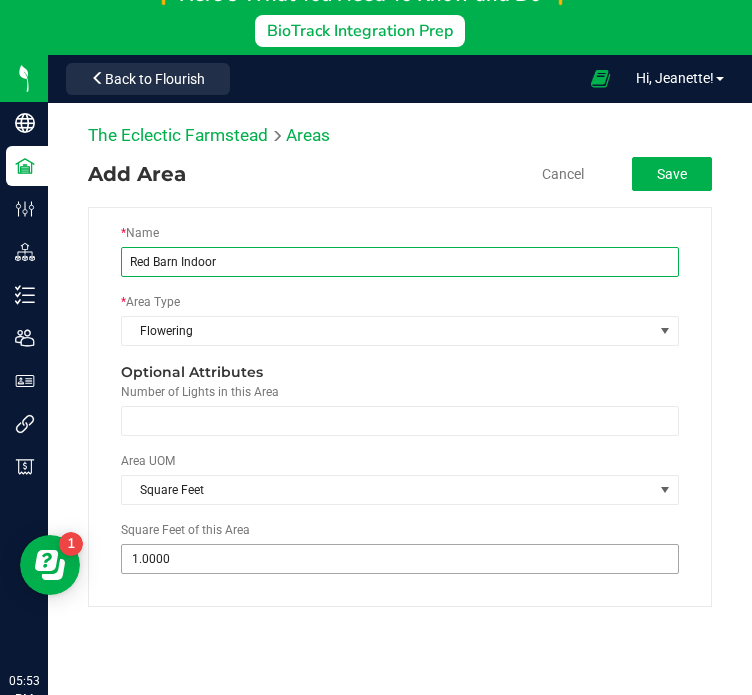 type on "Red Barn Indoor" 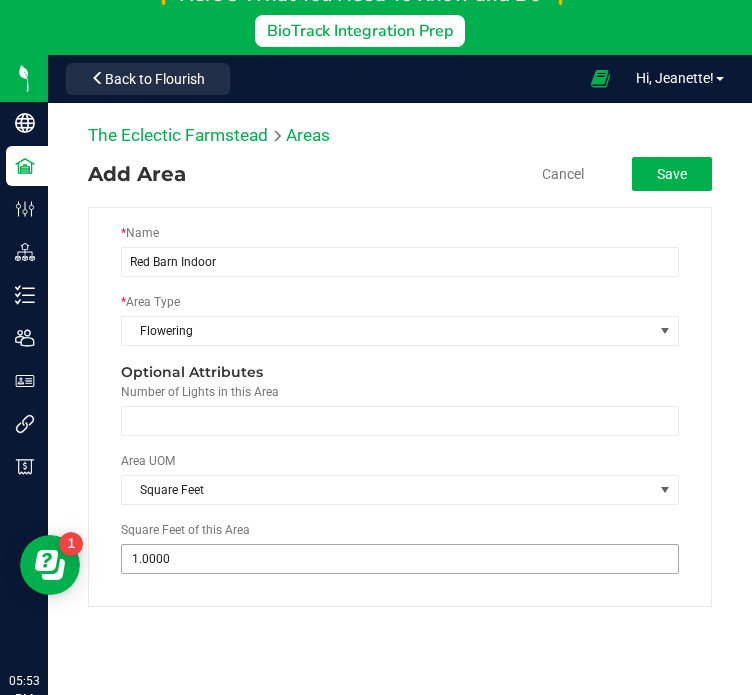click on "1.0000 1" at bounding box center [400, 559] 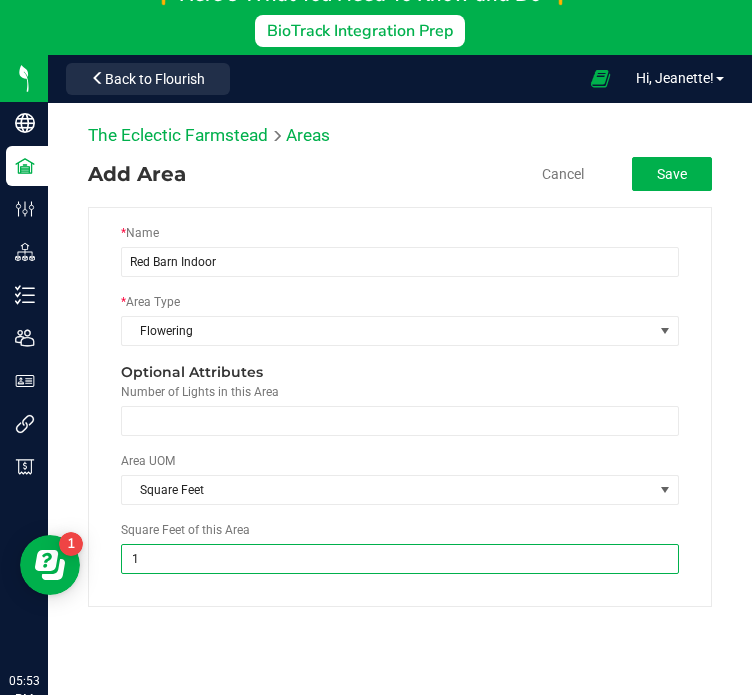 type 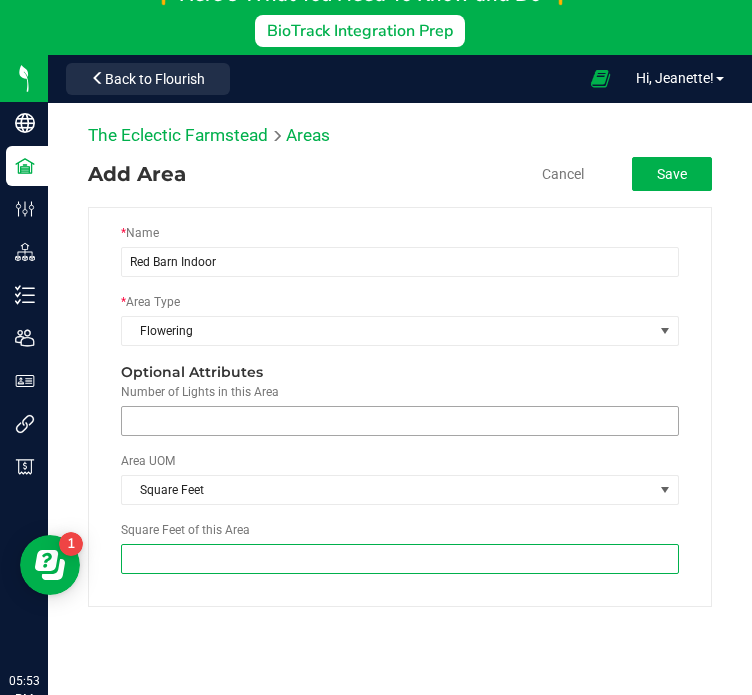 type 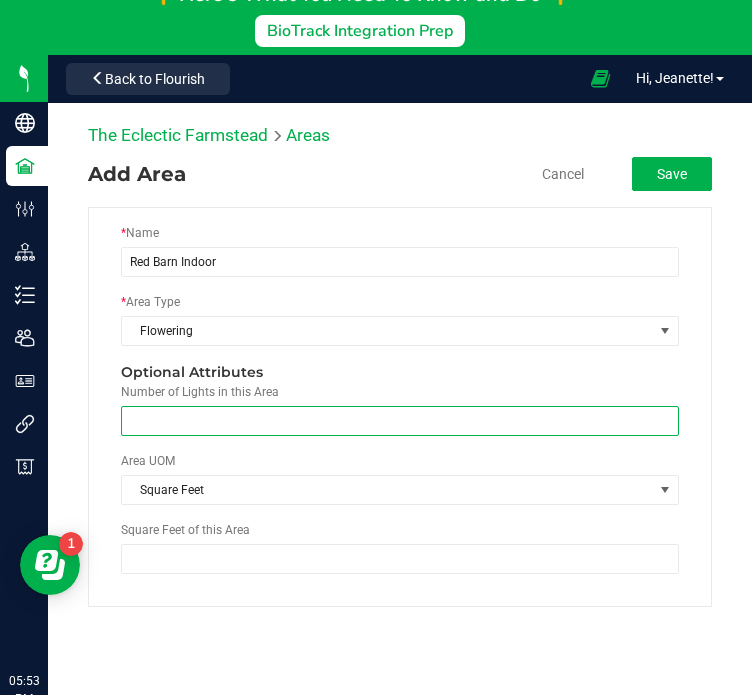 click at bounding box center [400, 421] 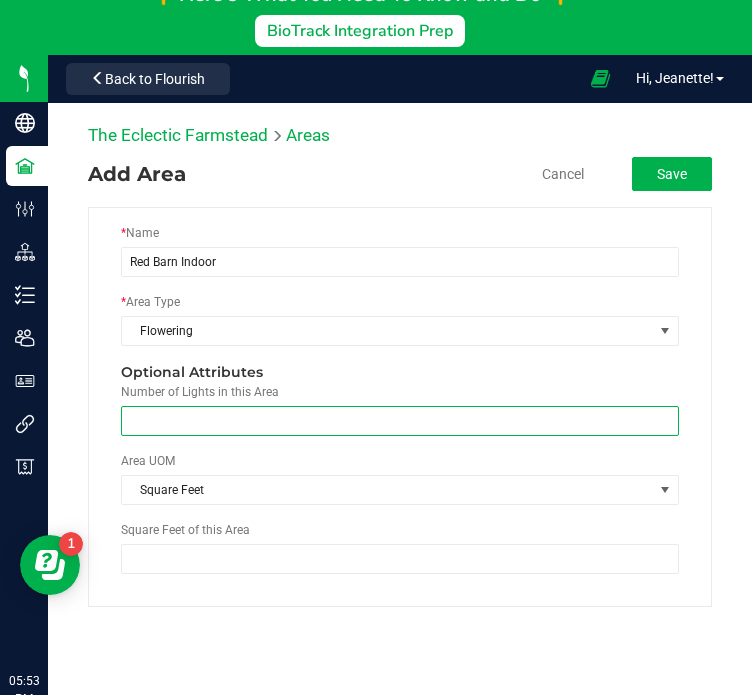 type on "7" 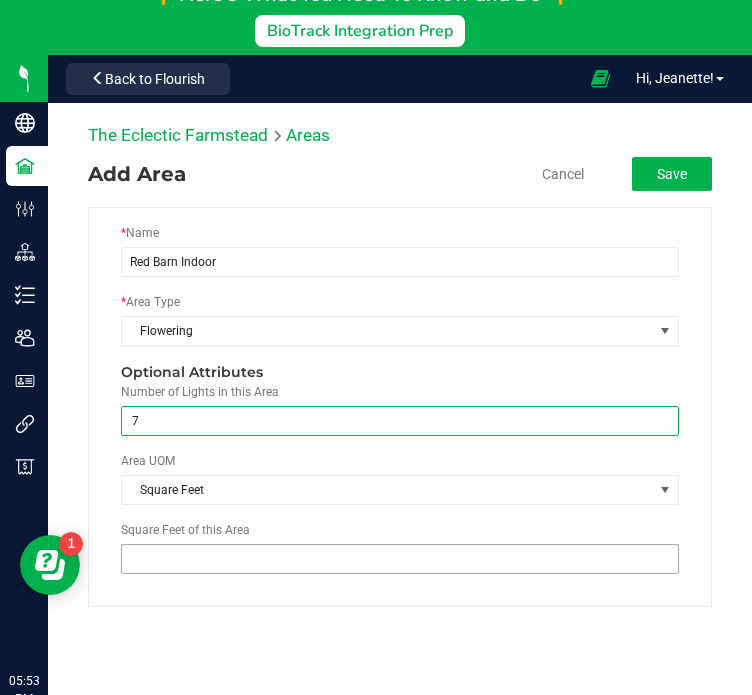 type on "7" 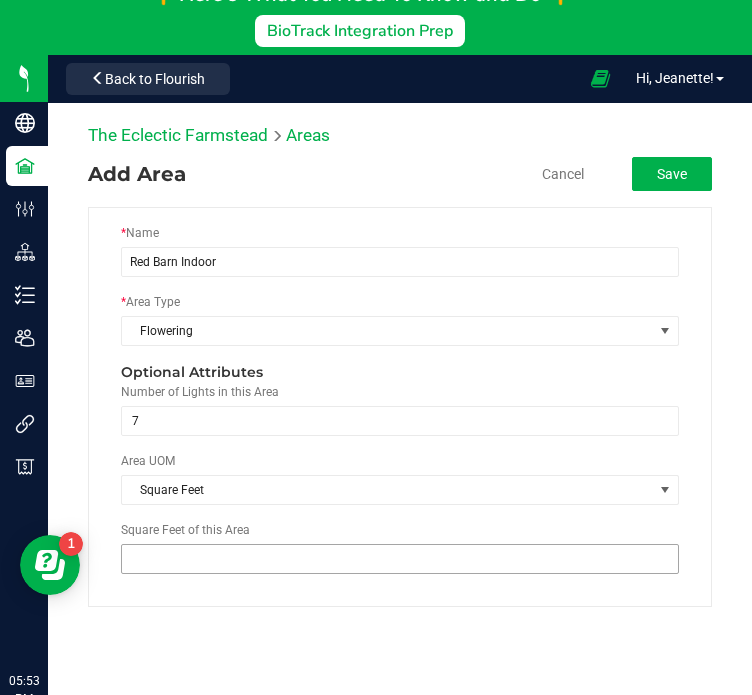 click at bounding box center [400, 559] 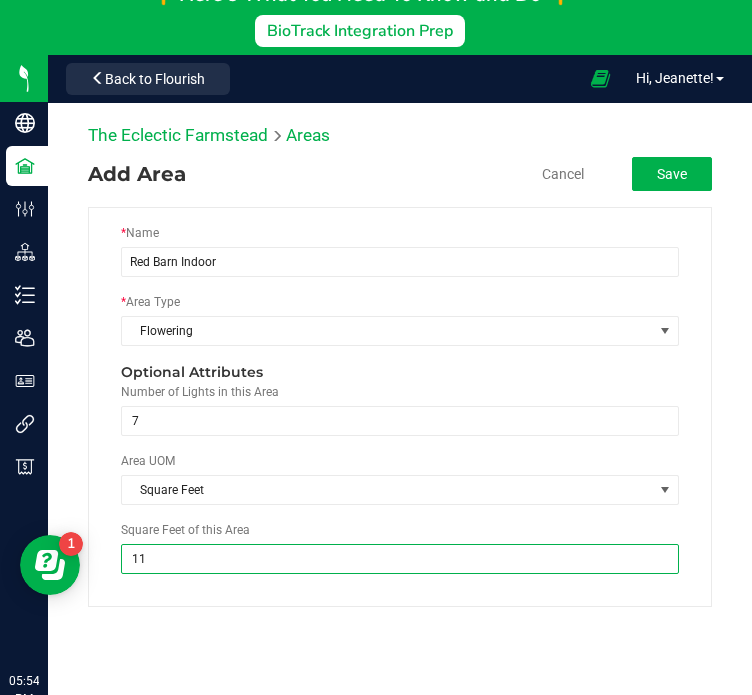 type on "112" 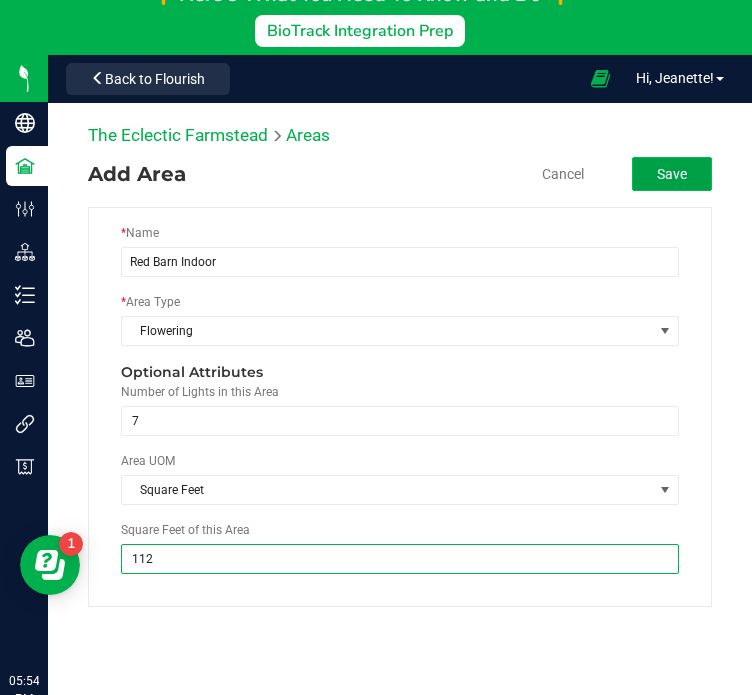 type on "112.0000" 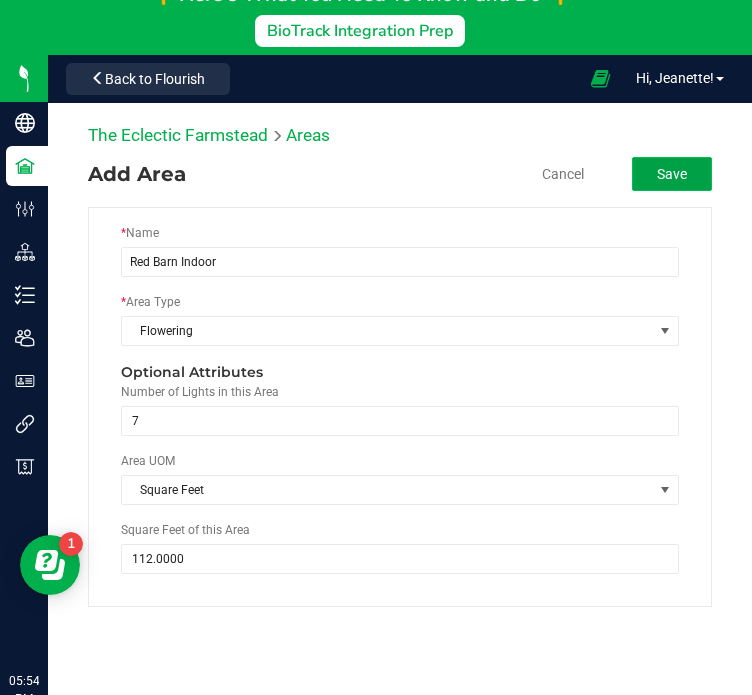 click on "Save" at bounding box center (672, 174) 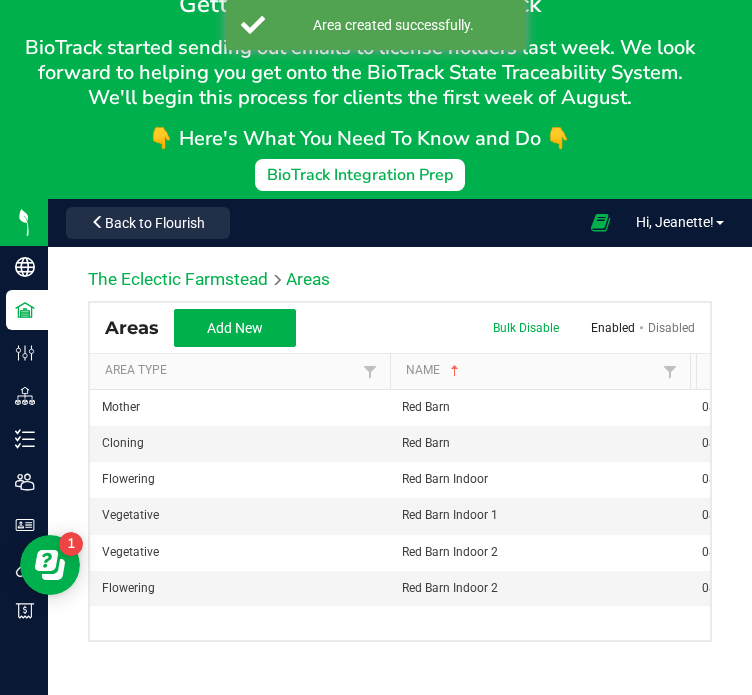 scroll, scrollTop: 210, scrollLeft: 0, axis: vertical 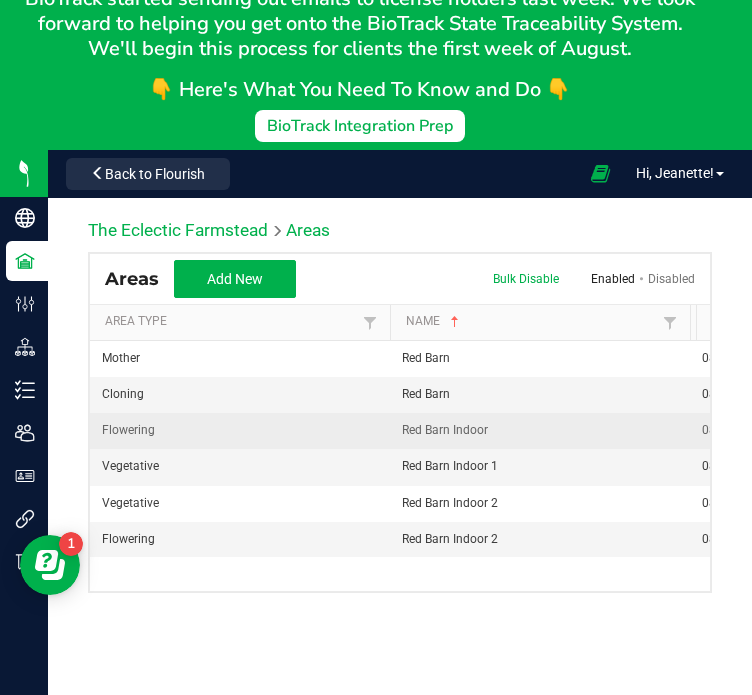 click on "Red Barn Indoor" at bounding box center [540, 430] 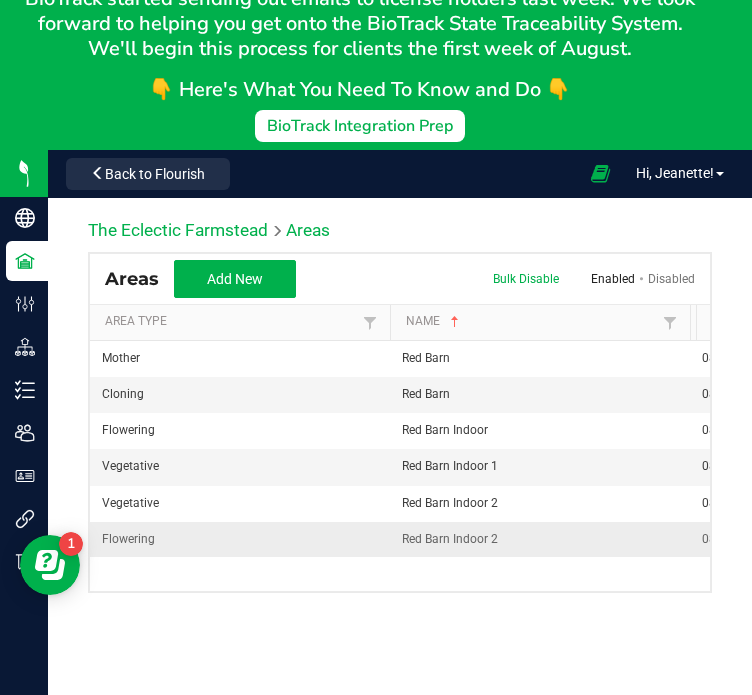click on "Red Barn Indoor 2" at bounding box center (540, 539) 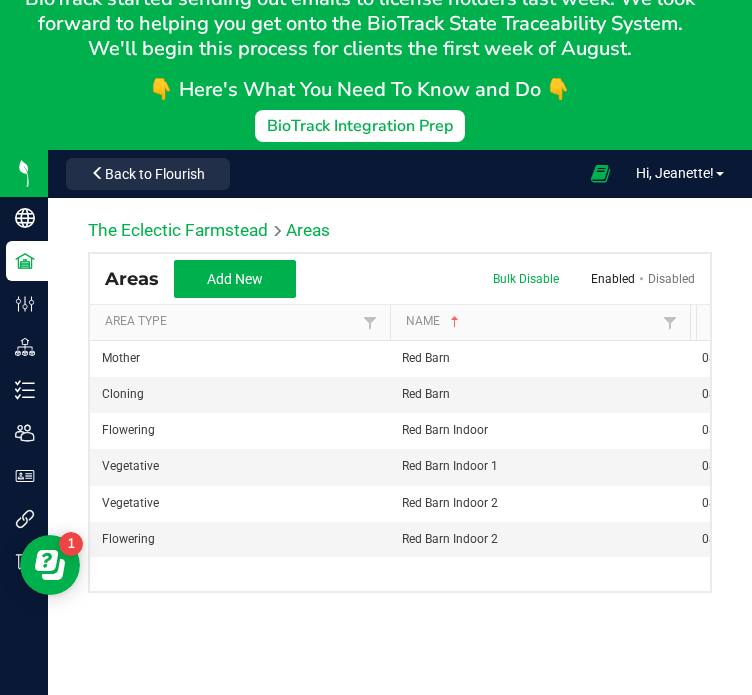 scroll, scrollTop: 0, scrollLeft: 40, axis: horizontal 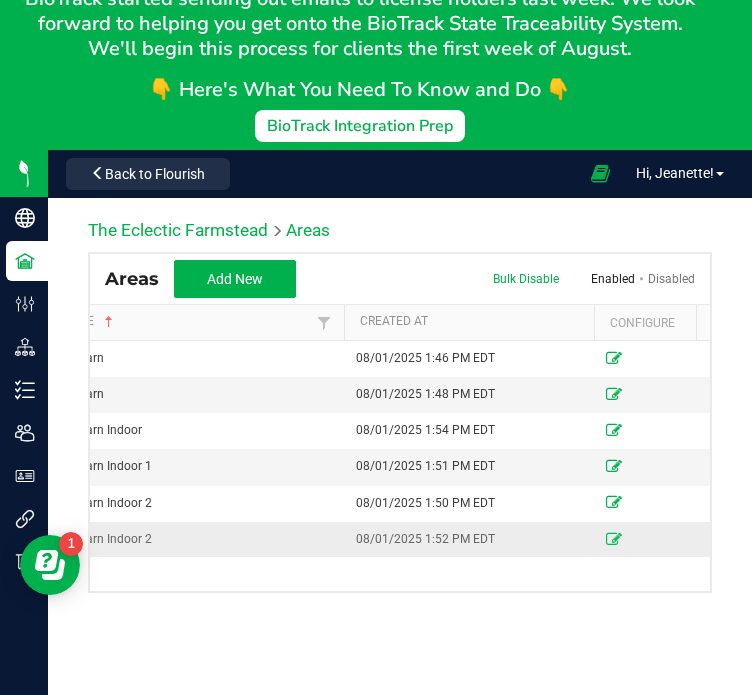 click at bounding box center (614, 539) 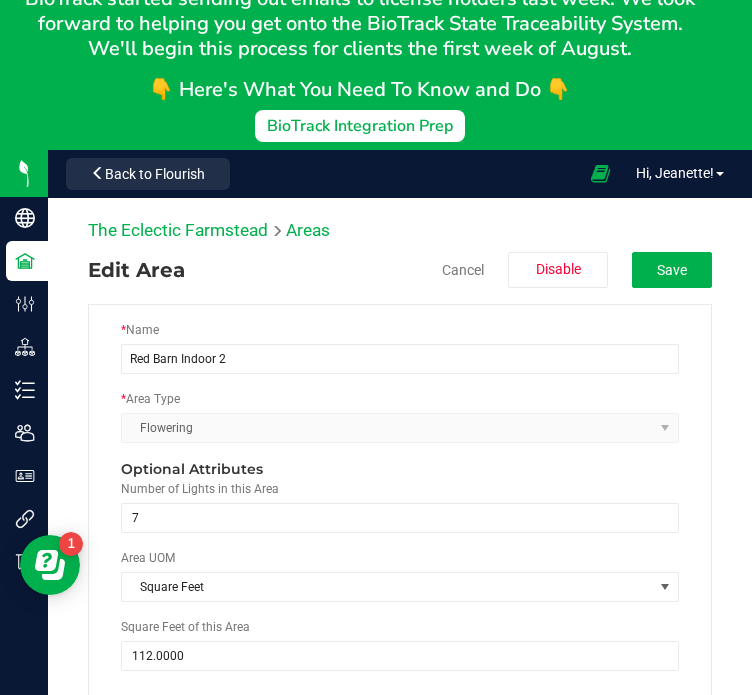 scroll, scrollTop: 0, scrollLeft: 0, axis: both 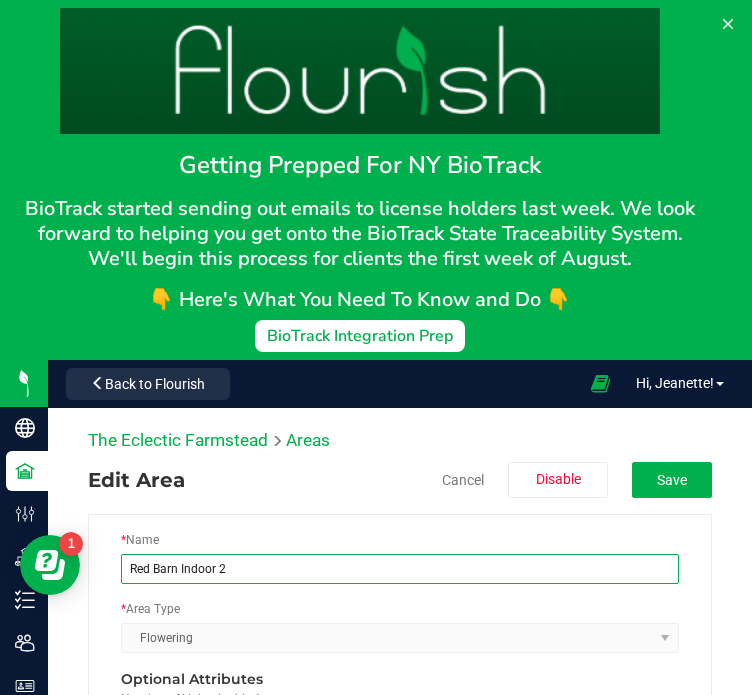 click on "Red Barn Indoor 2" at bounding box center [400, 569] 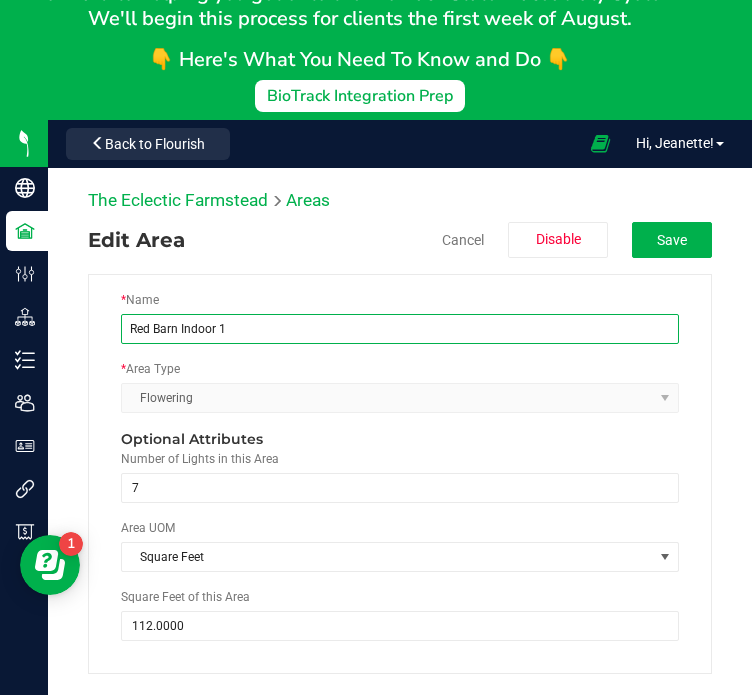 scroll, scrollTop: 263, scrollLeft: 0, axis: vertical 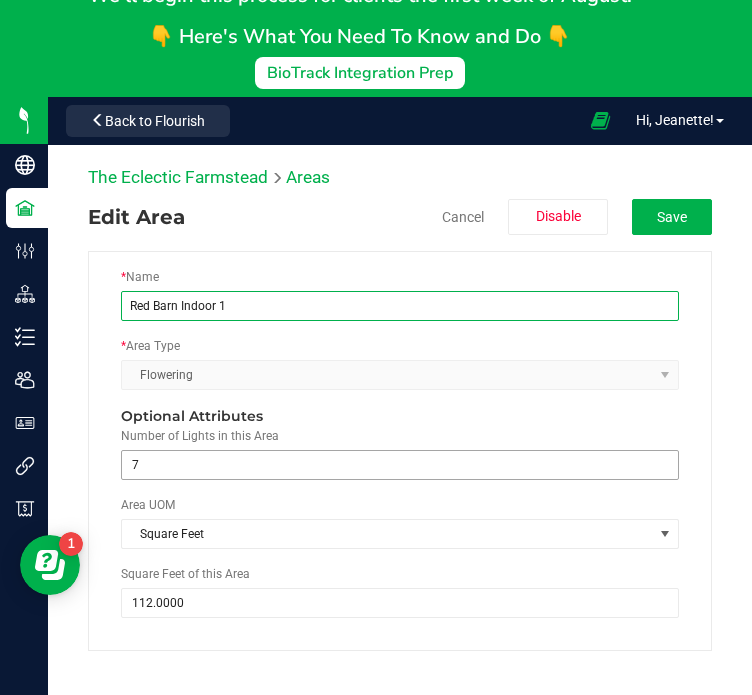 type on "Red Barn Indoor 1" 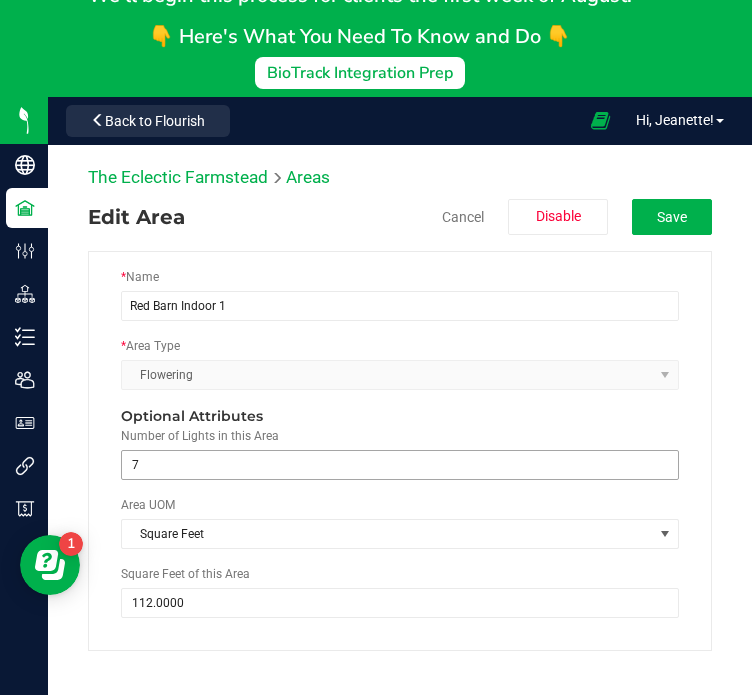 click on "7 7" at bounding box center (400, 465) 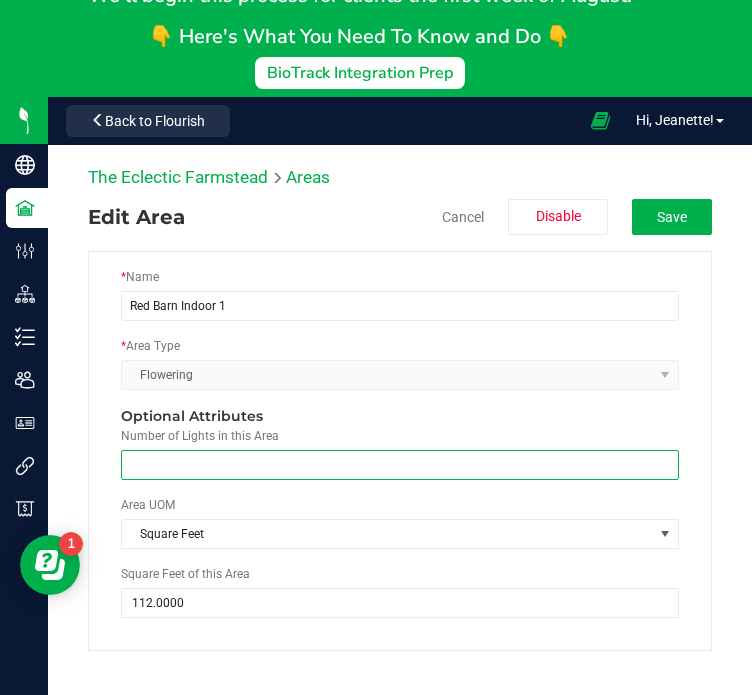 type on "4" 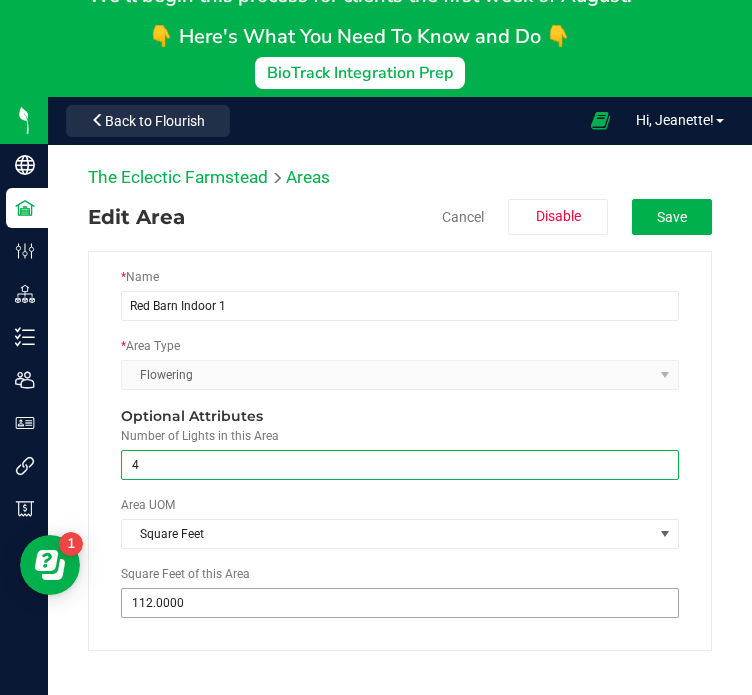 type on "4" 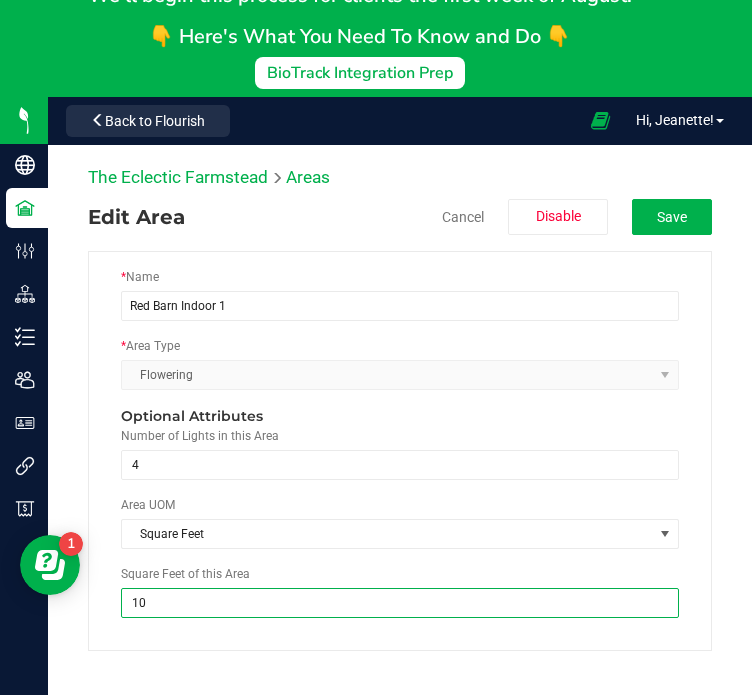 type on "100" 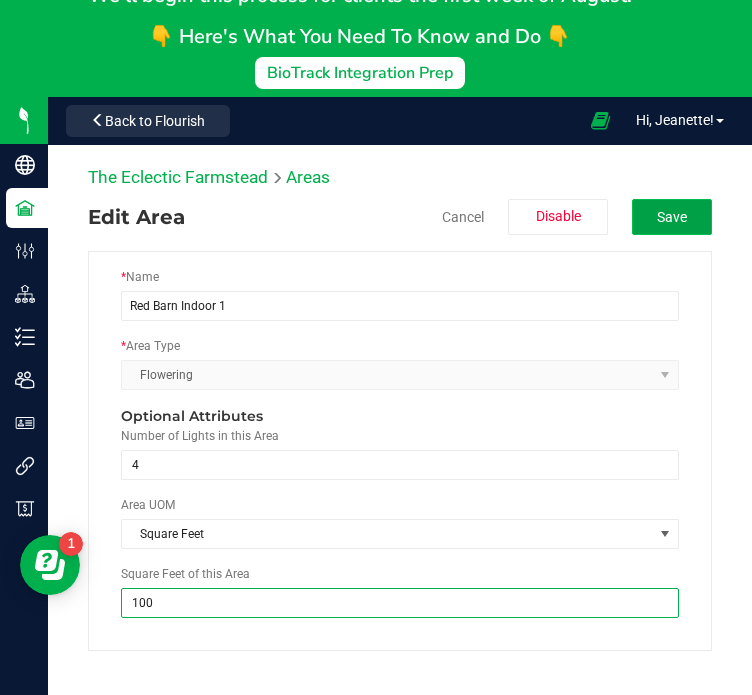 type on "100.0000" 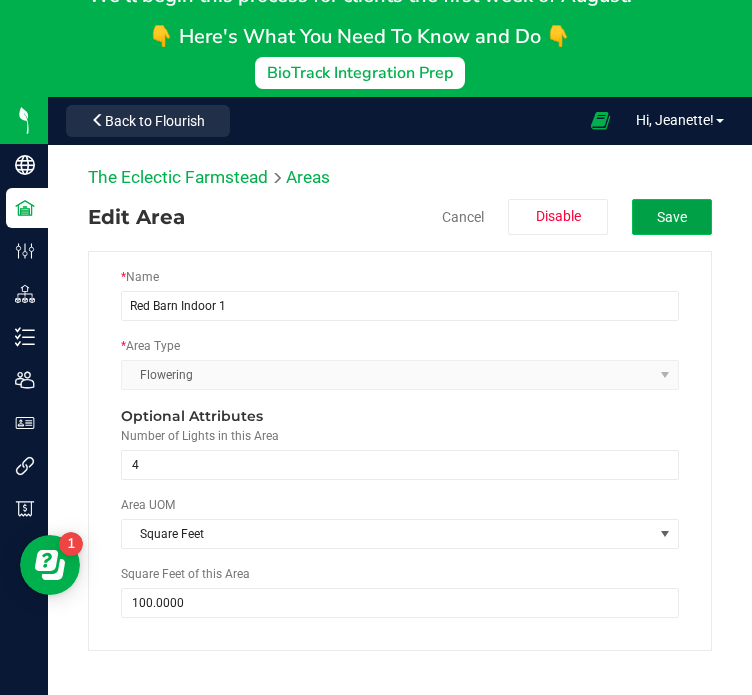 click on "Save" at bounding box center (672, 217) 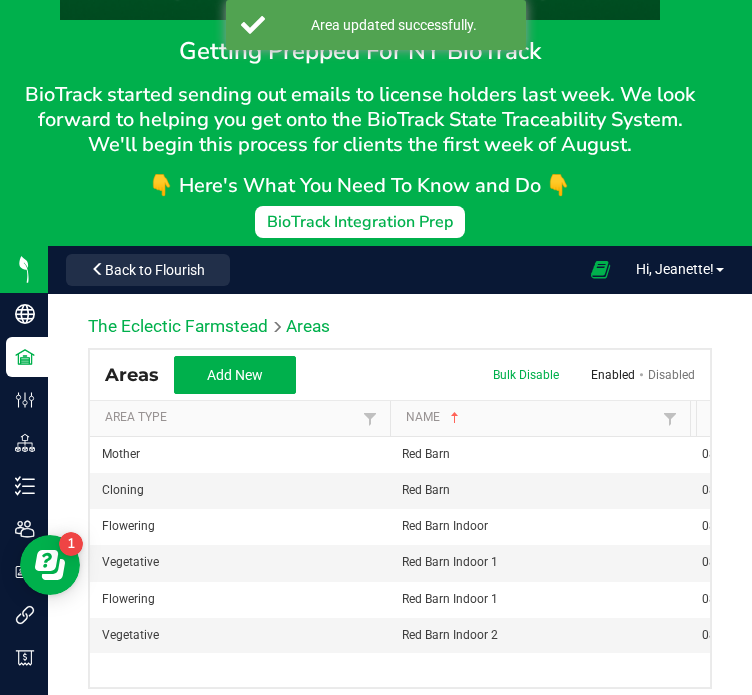 scroll, scrollTop: 122, scrollLeft: 0, axis: vertical 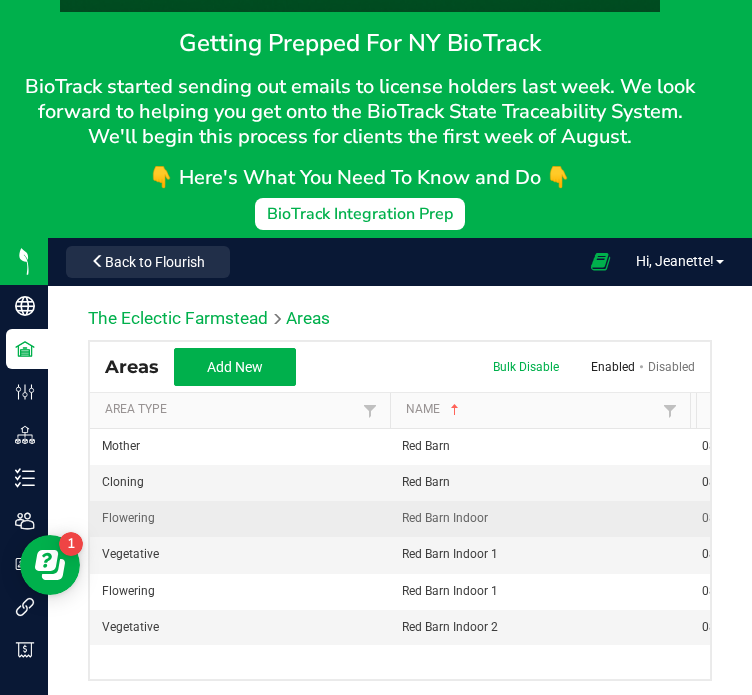 click on "Red Barn Indoor" at bounding box center [540, 518] 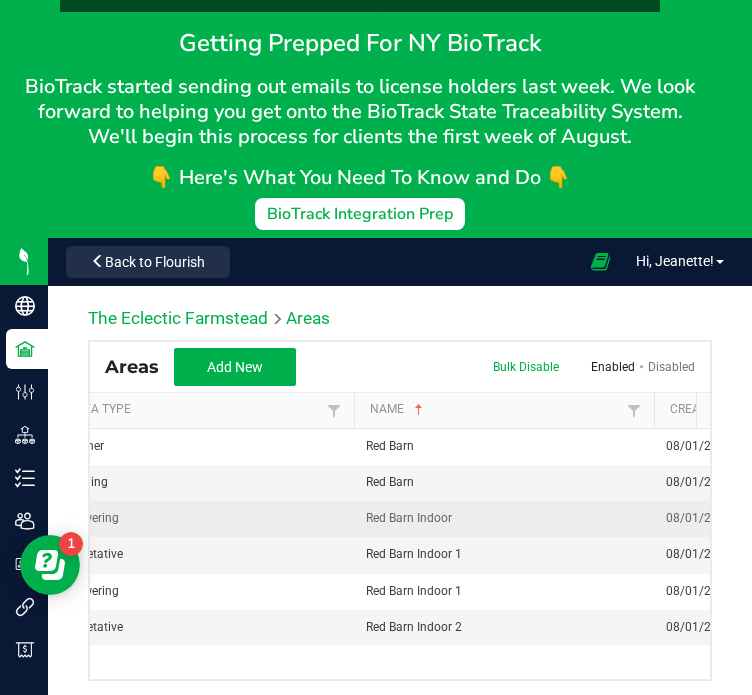 scroll, scrollTop: 0, scrollLeft: 40, axis: horizontal 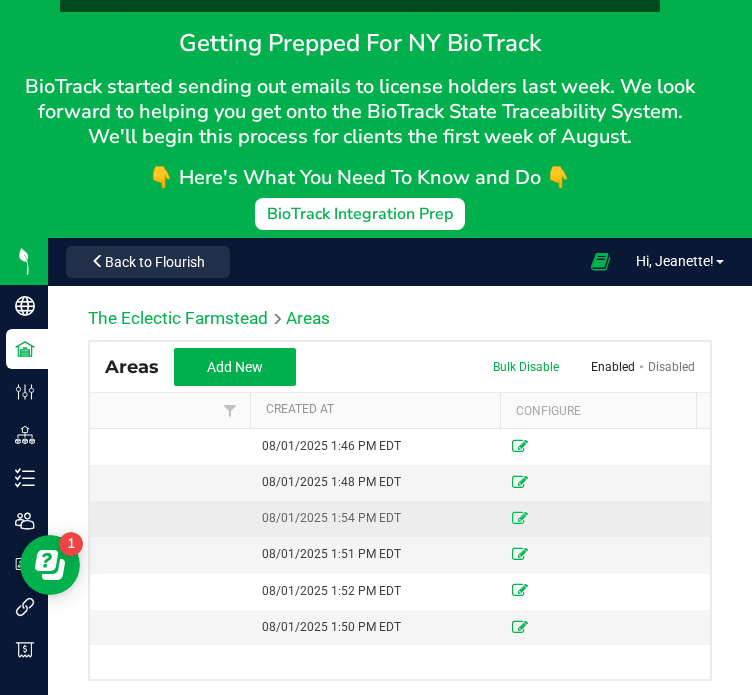 click at bounding box center (520, 518) 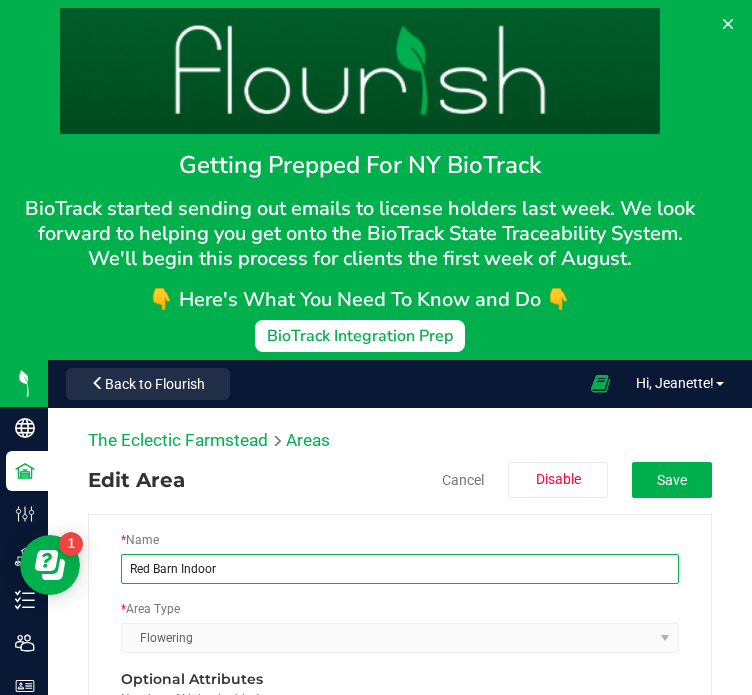 click on "Red Barn Indoor" at bounding box center (400, 569) 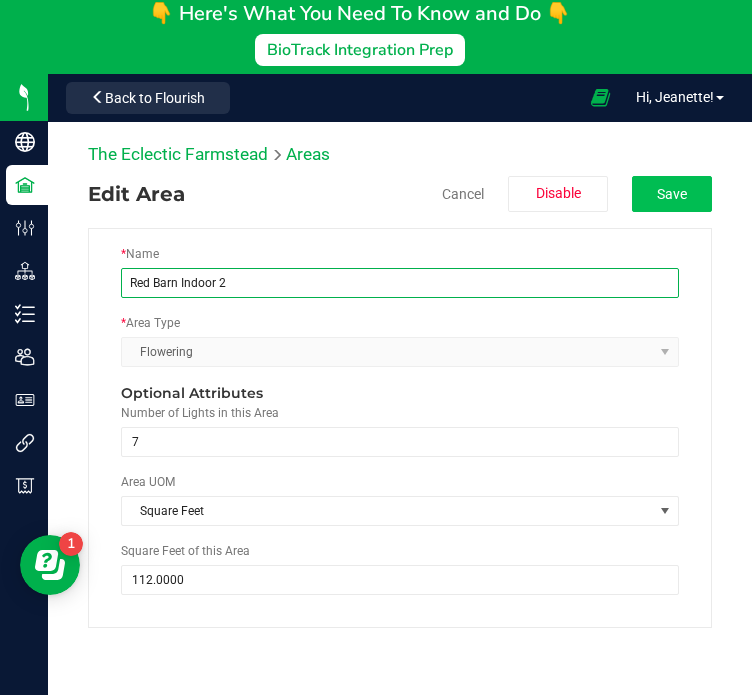 type on "Red Barn Indoor 2" 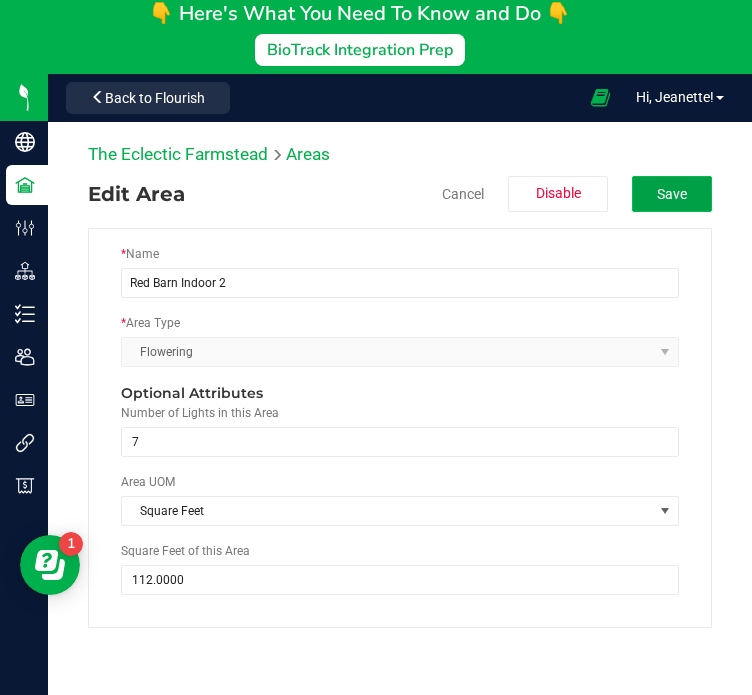 click on "Save" at bounding box center (672, 194) 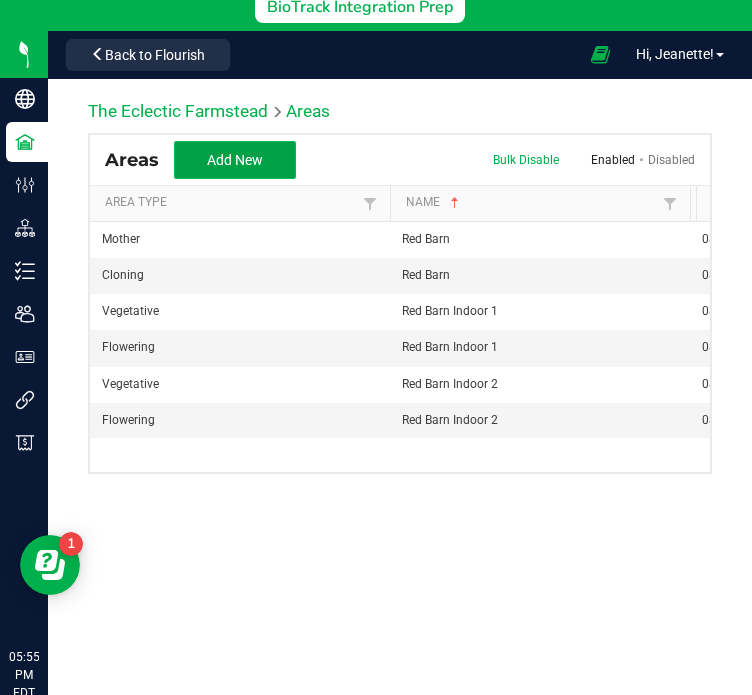 click on "Add New" at bounding box center [235, 160] 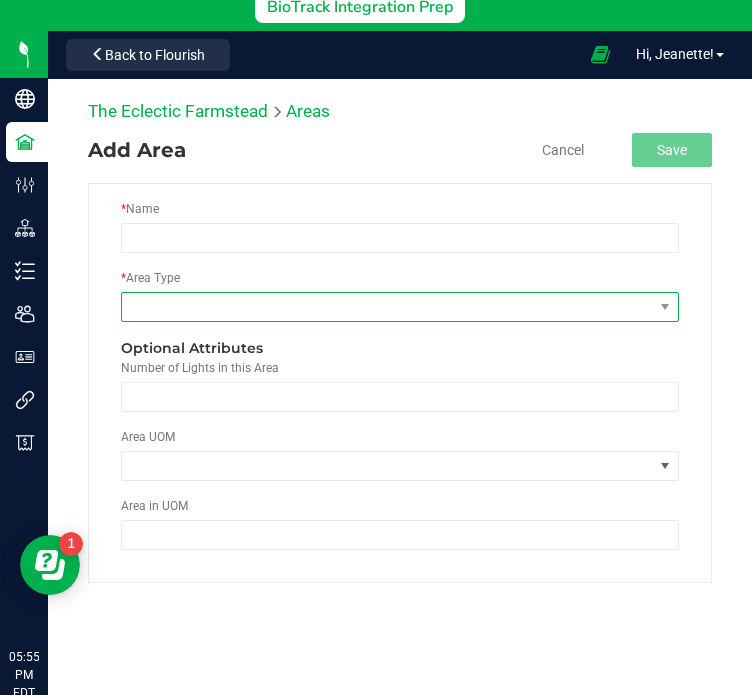 click at bounding box center [387, 307] 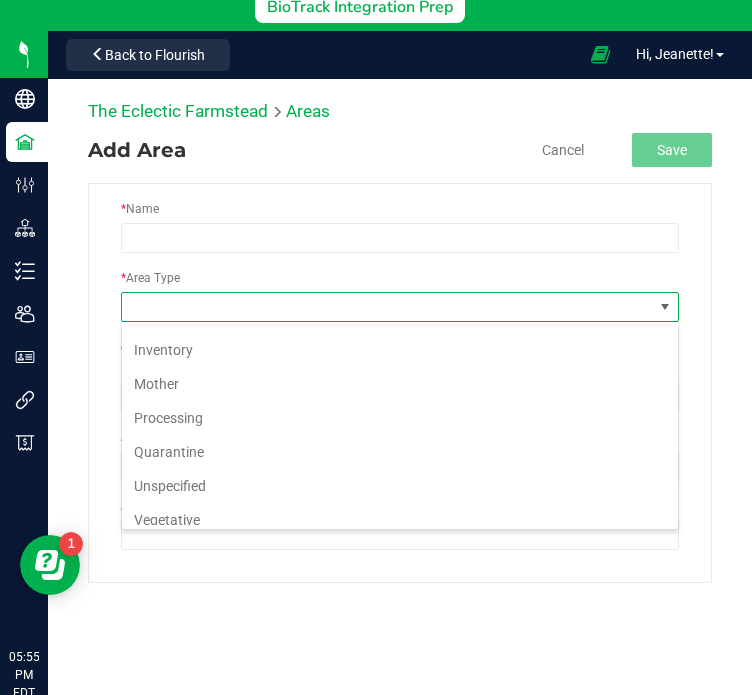 scroll, scrollTop: 97, scrollLeft: 0, axis: vertical 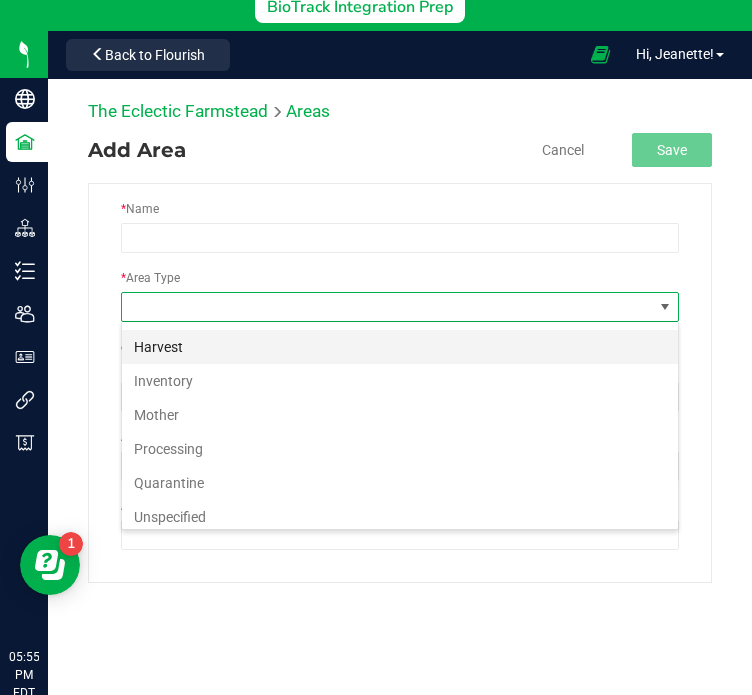 click on "Harvest" at bounding box center (400, 347) 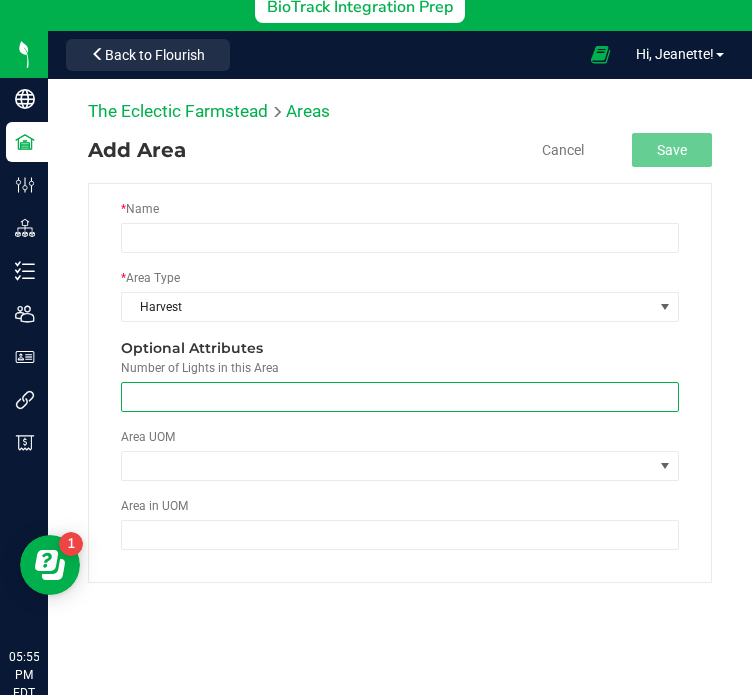 click at bounding box center (400, 397) 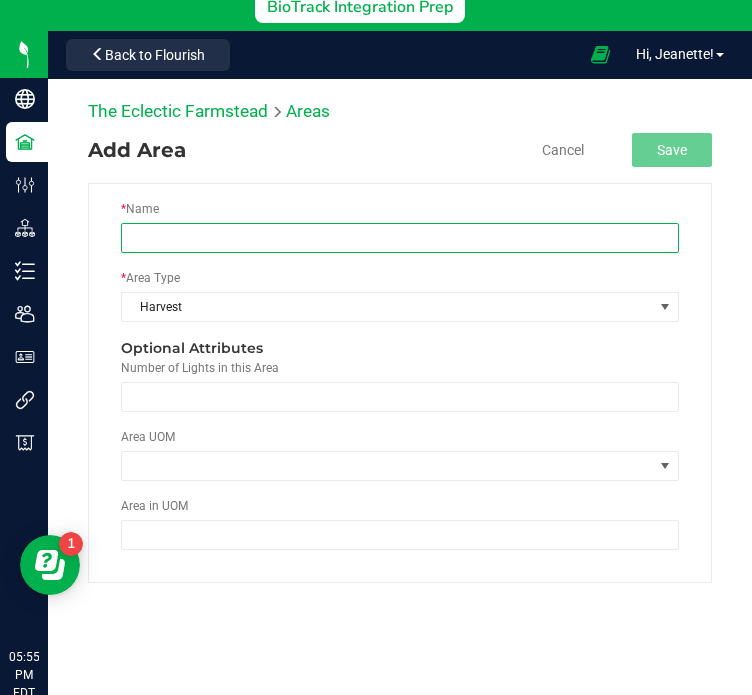 click at bounding box center [400, 238] 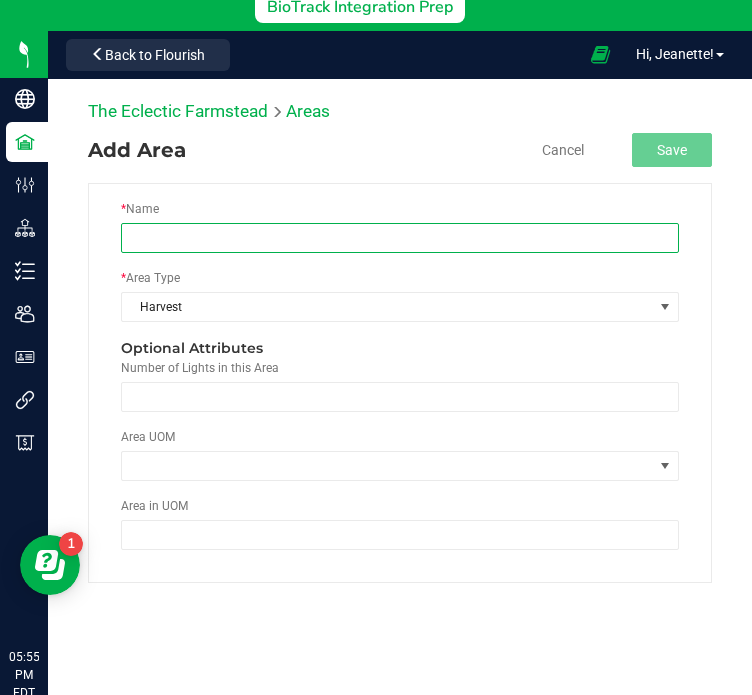 type on "Red Barn Indoor 1" 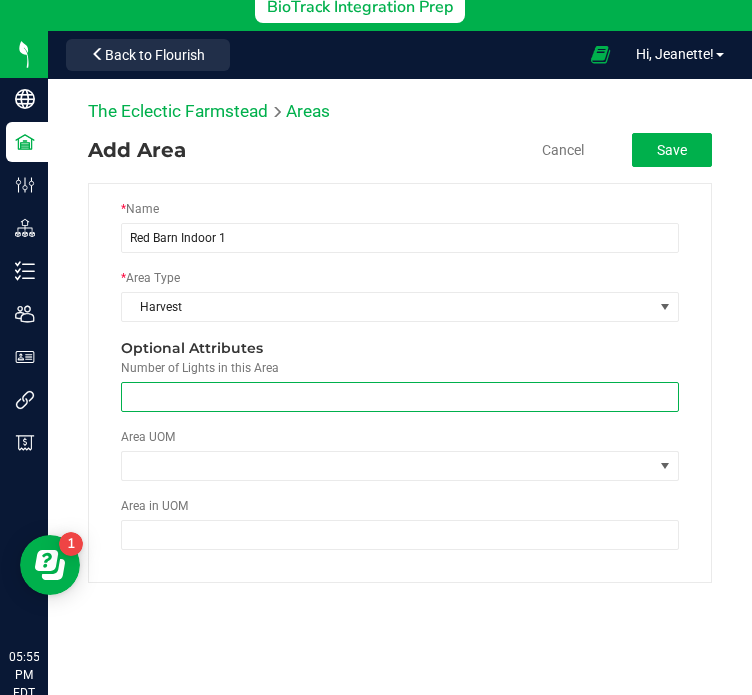 click at bounding box center (400, 397) 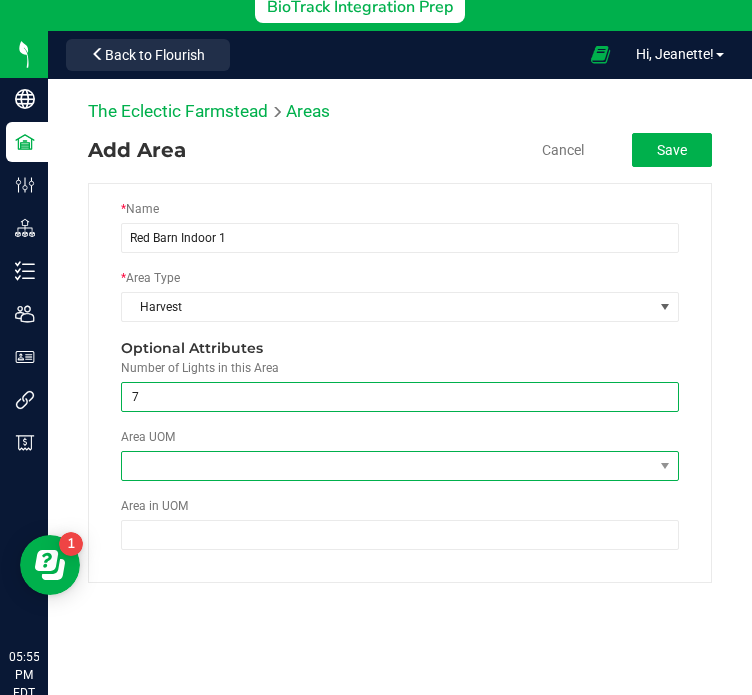 type on "7" 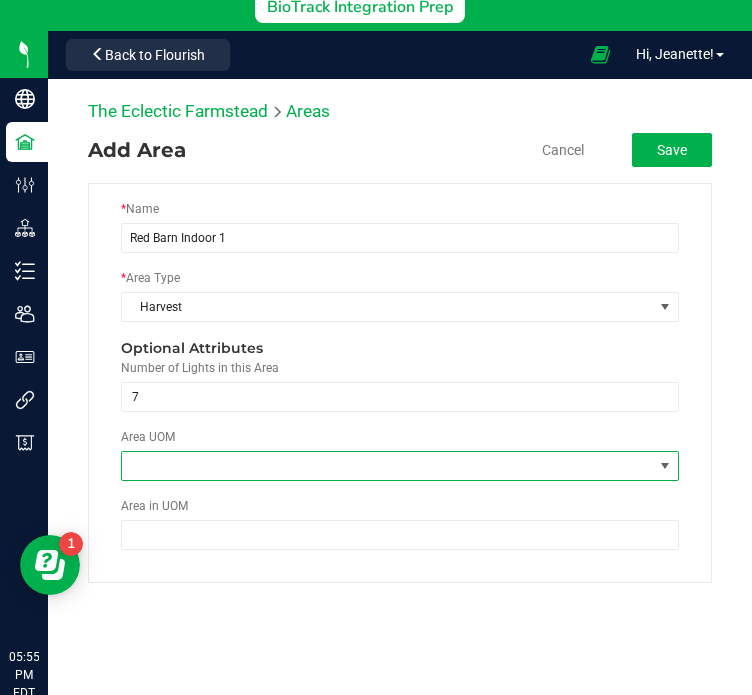 click at bounding box center (387, 466) 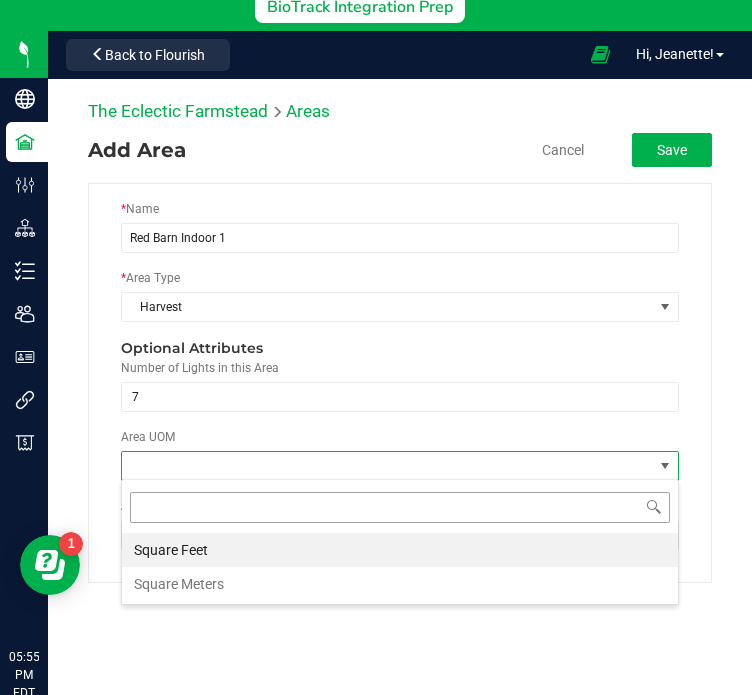 scroll, scrollTop: 99970, scrollLeft: 99441, axis: both 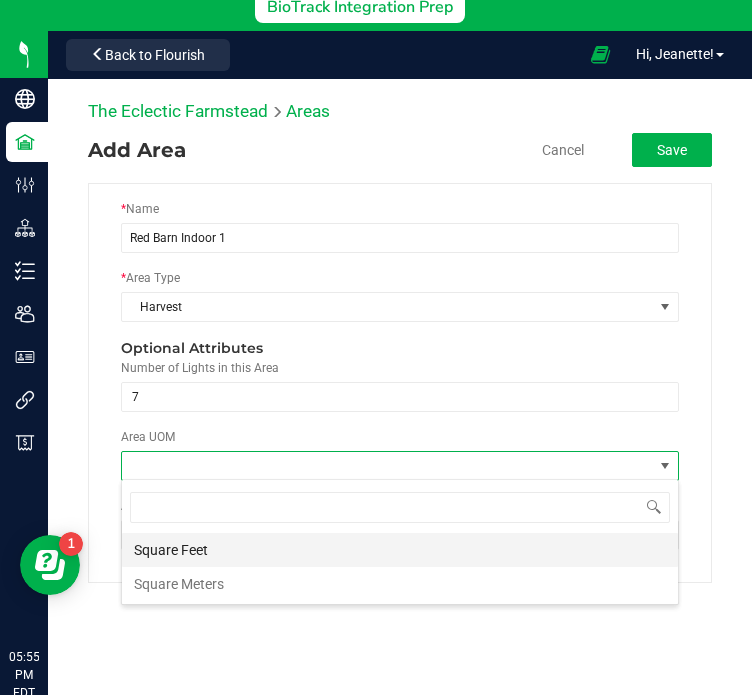 click on "Square Feet" at bounding box center [400, 550] 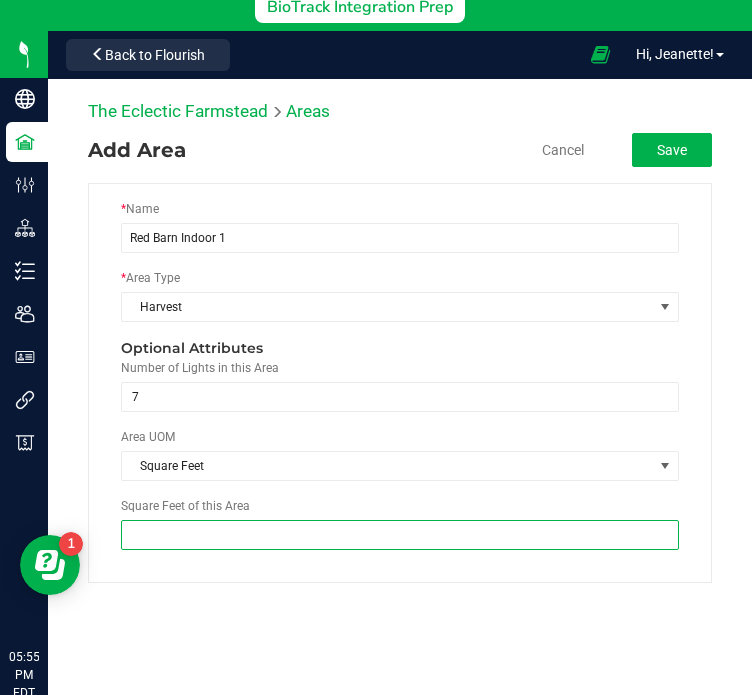 click at bounding box center [400, 535] 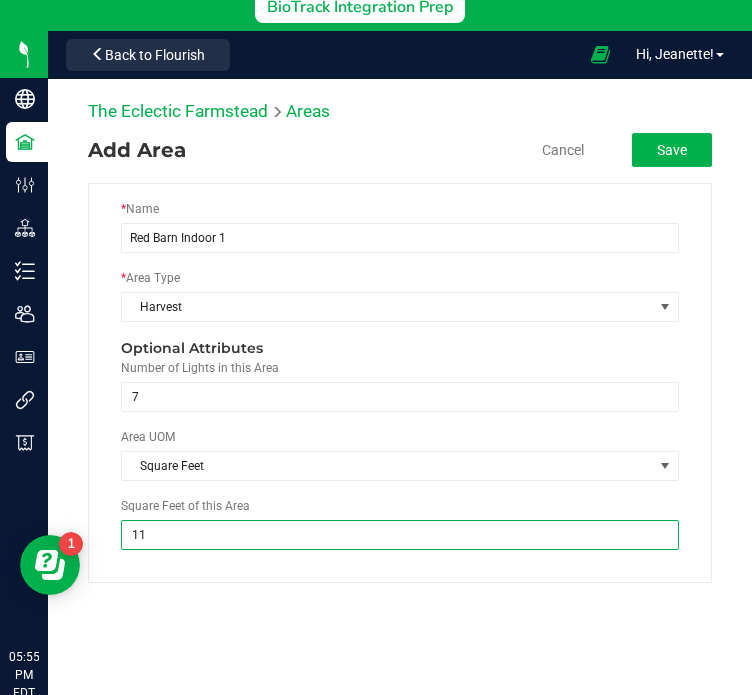 type on "112" 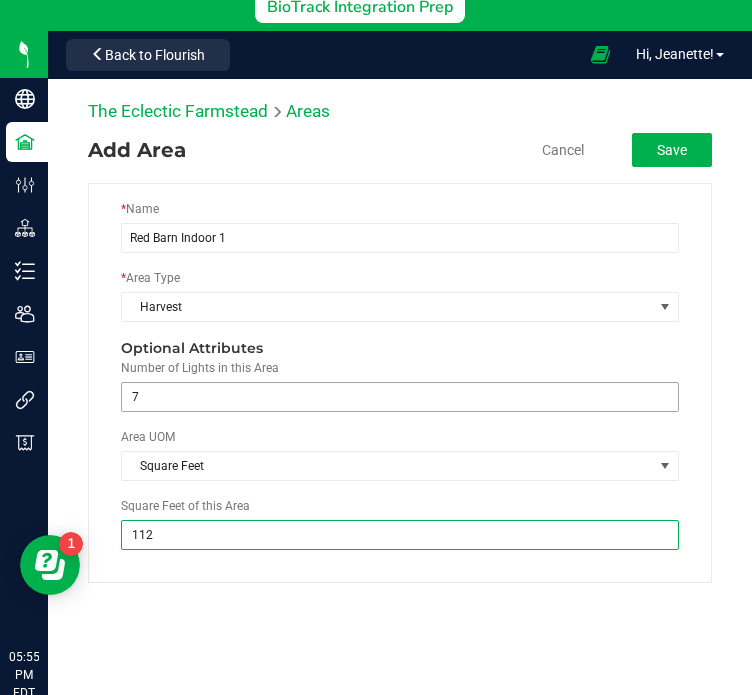 type on "112.0000" 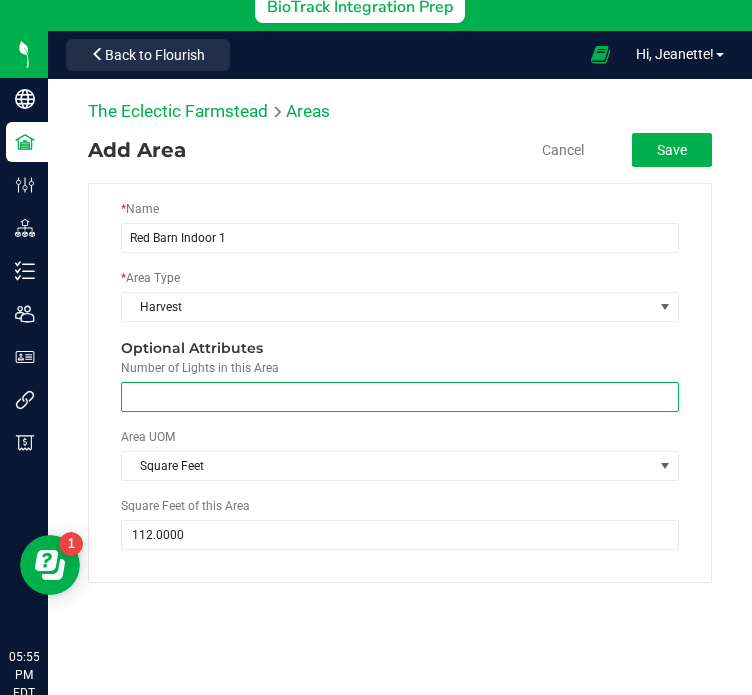 type on "4" 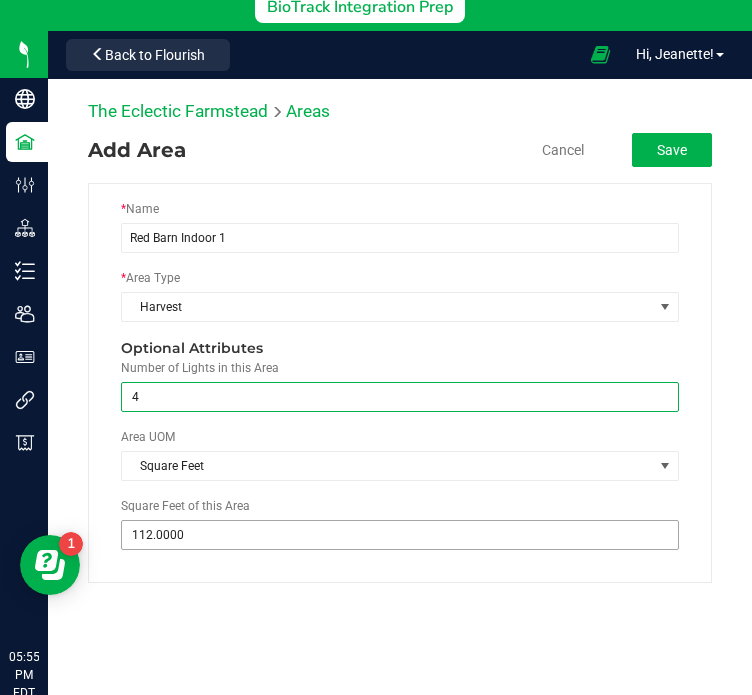 type on "4" 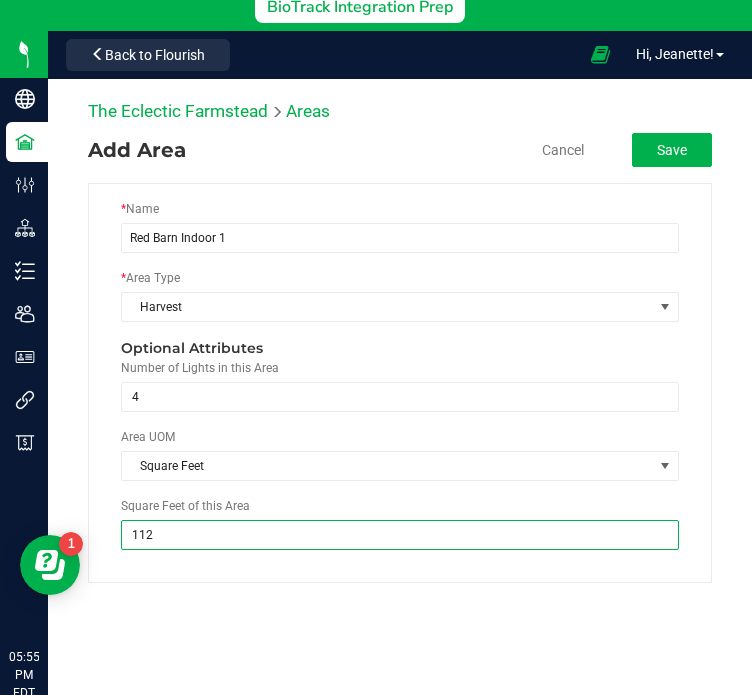 click on "112.0000 112" at bounding box center (400, 535) 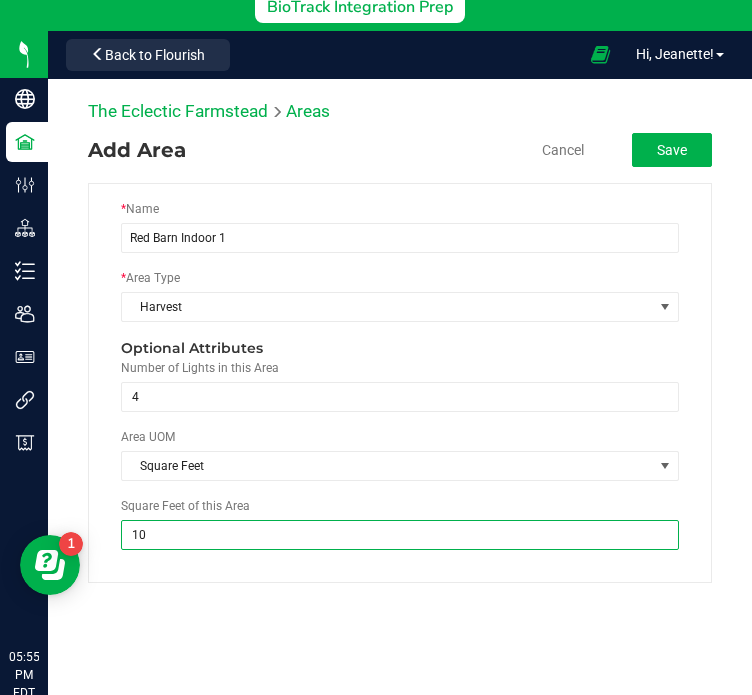 type on "100" 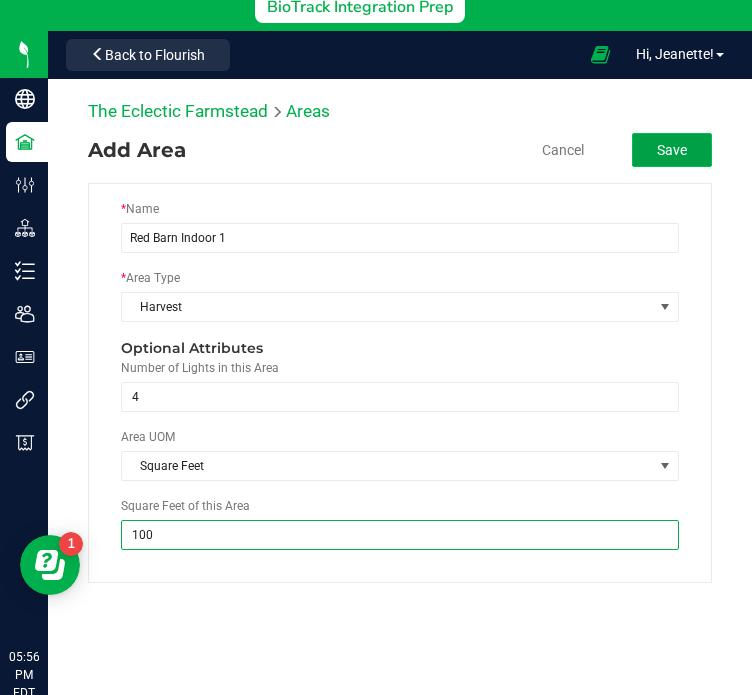 type on "100.0000" 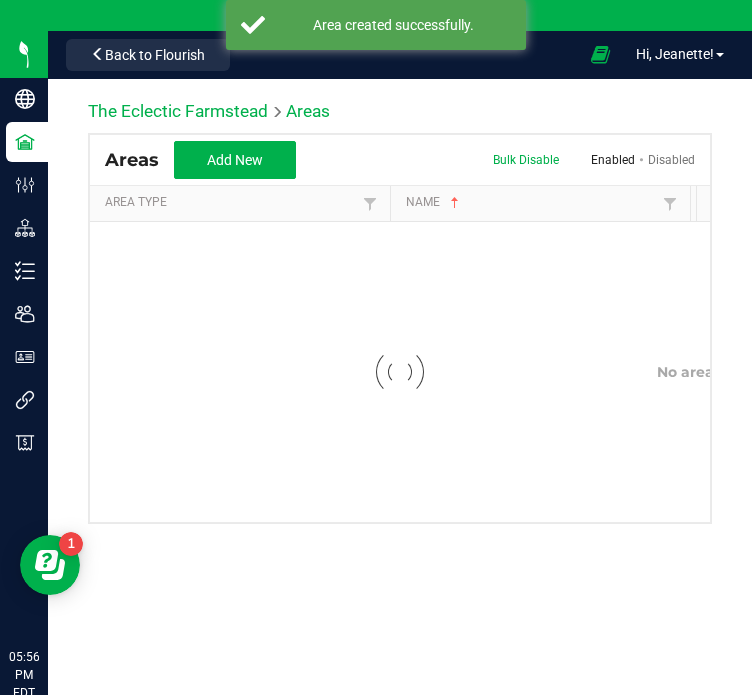 scroll, scrollTop: 0, scrollLeft: 0, axis: both 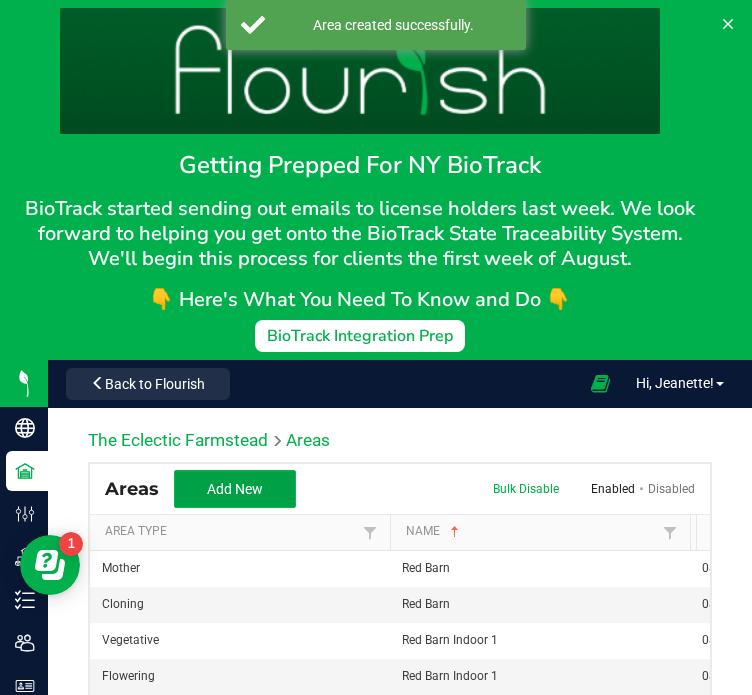 click on "Add New" at bounding box center [235, 489] 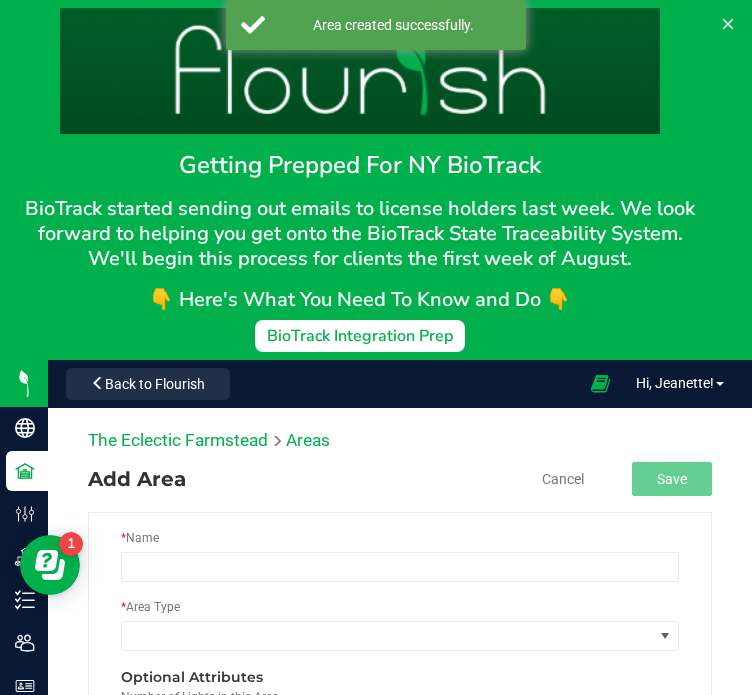 click on "*
Name" at bounding box center [400, 563] 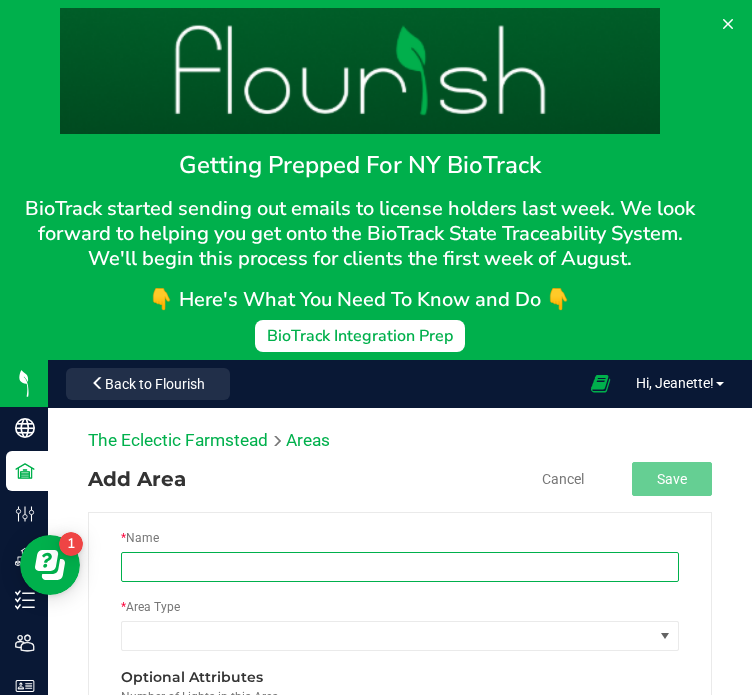 click at bounding box center (400, 567) 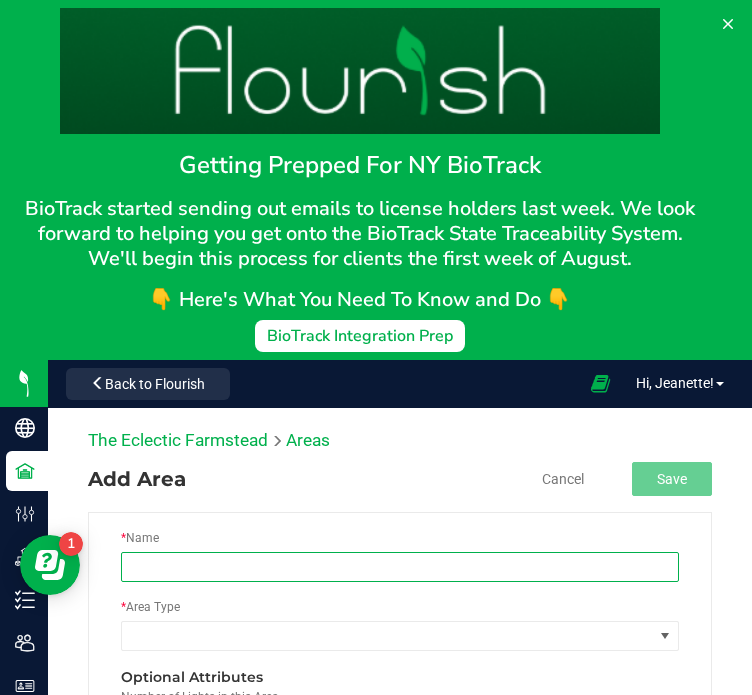 type on "Red Barn Indoor 2" 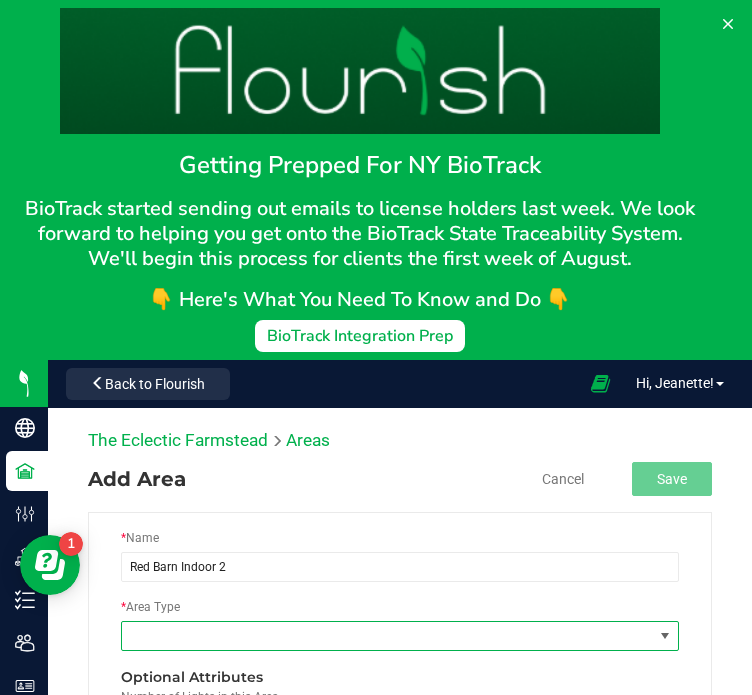 click at bounding box center (387, 636) 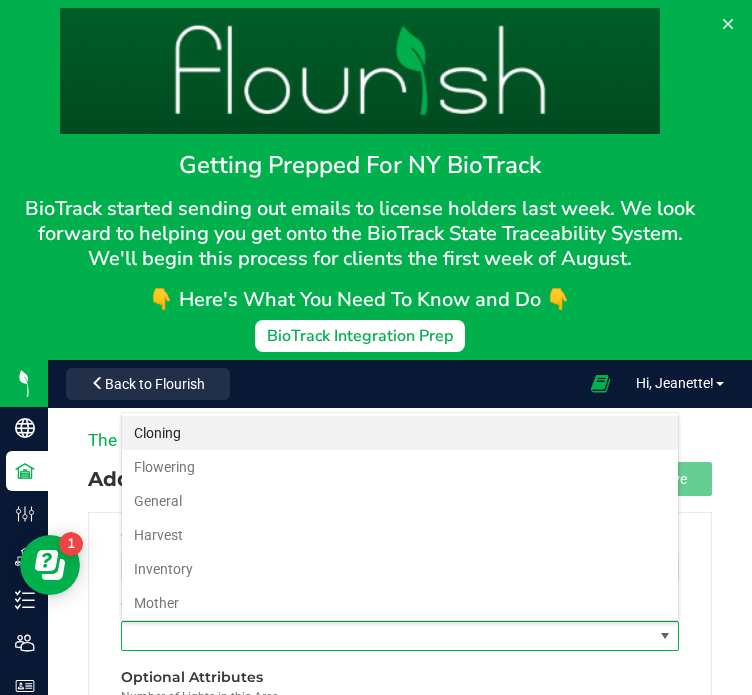 scroll, scrollTop: 99970, scrollLeft: 99441, axis: both 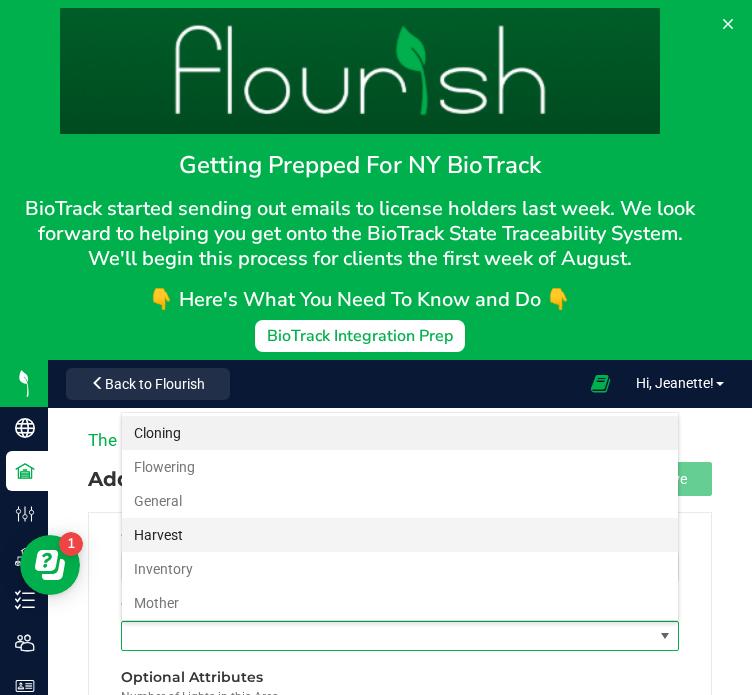 click on "Harvest" at bounding box center [400, 535] 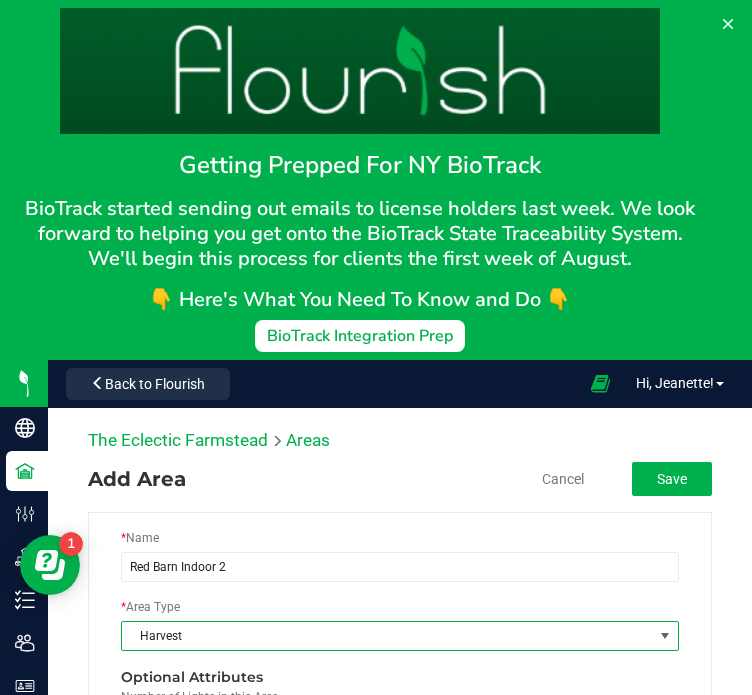 scroll, scrollTop: 360, scrollLeft: 0, axis: vertical 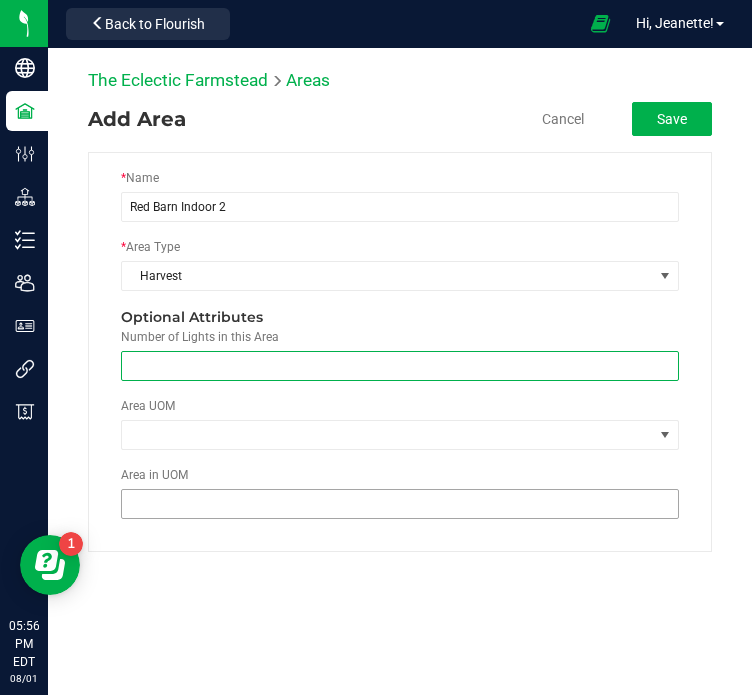 type on "4" 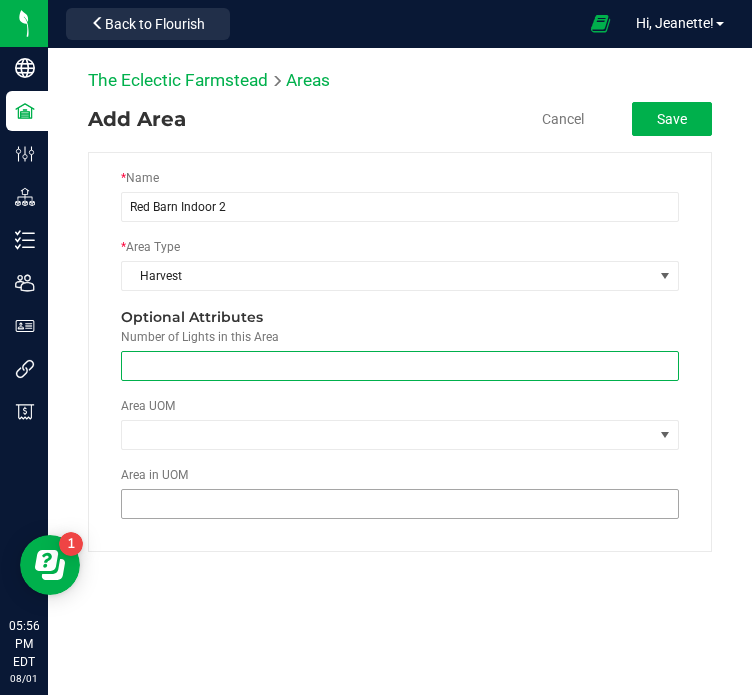 type on "7" 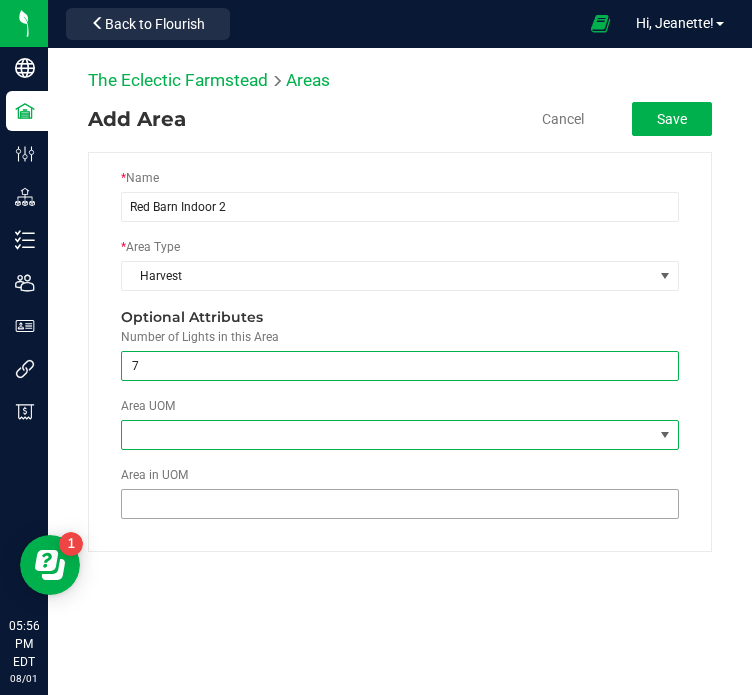 type on "7" 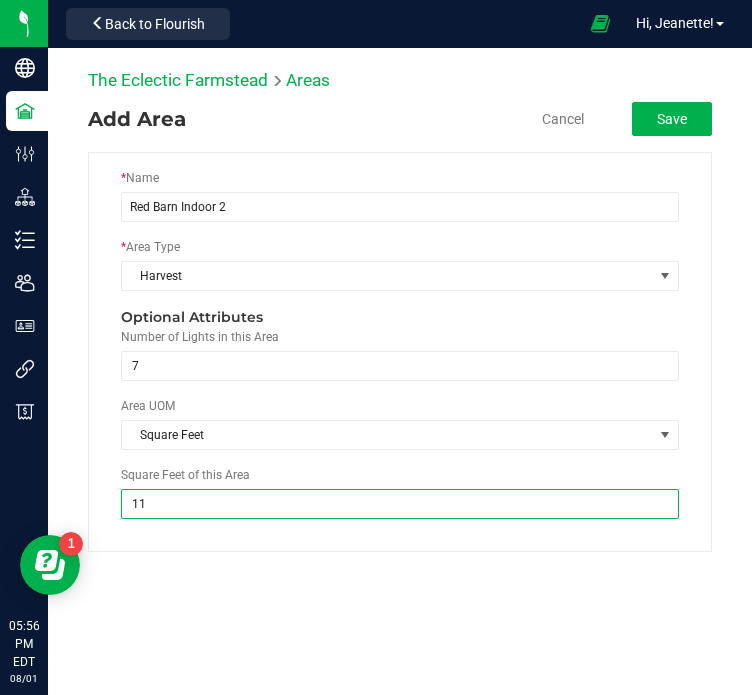 type on "112" 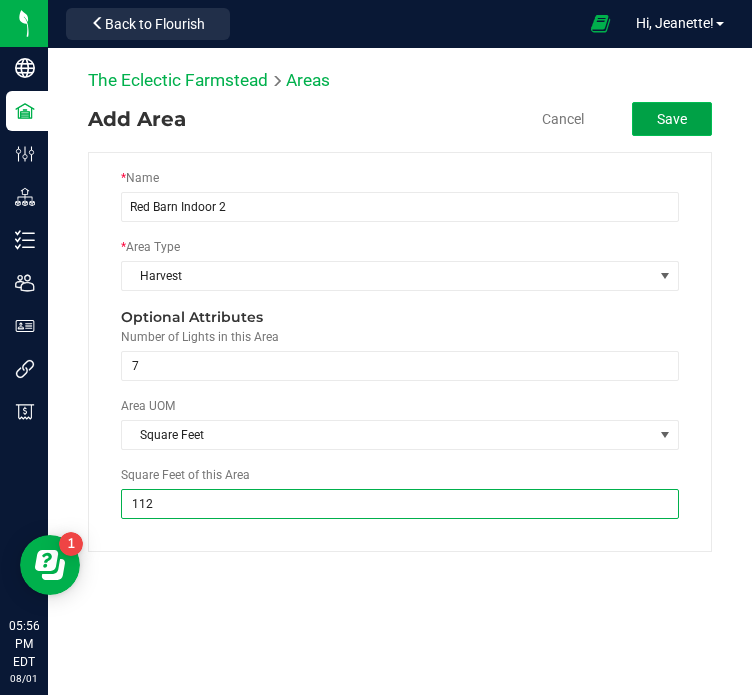 type on "112.0000" 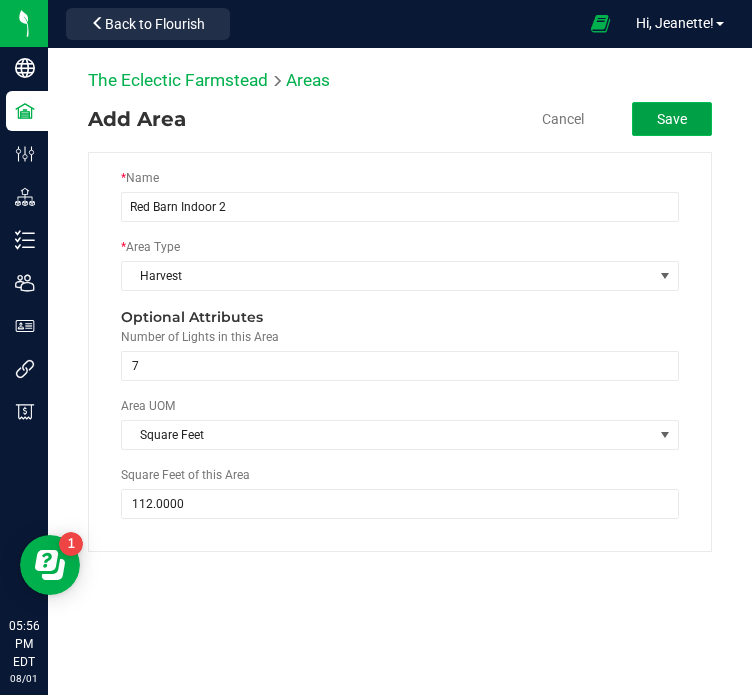 click on "Save" at bounding box center (672, 119) 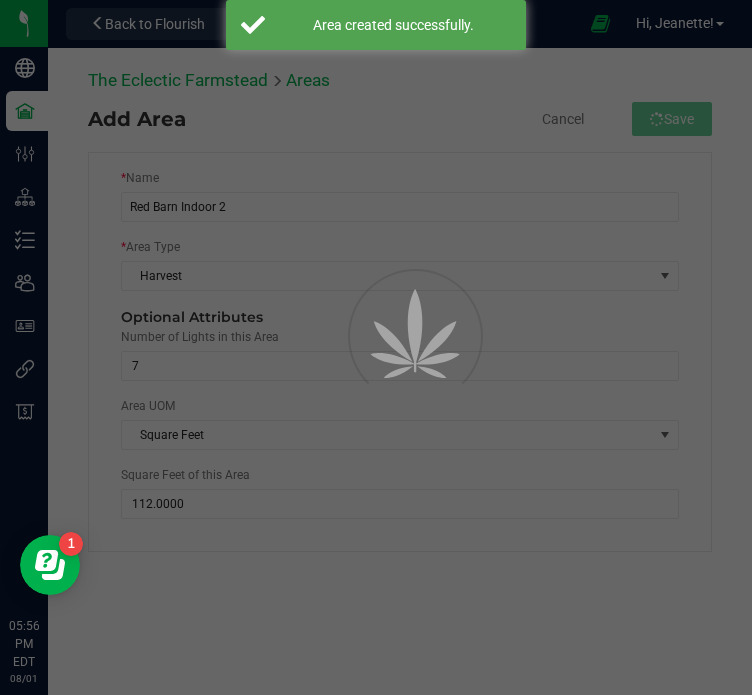scroll, scrollTop: 0, scrollLeft: 0, axis: both 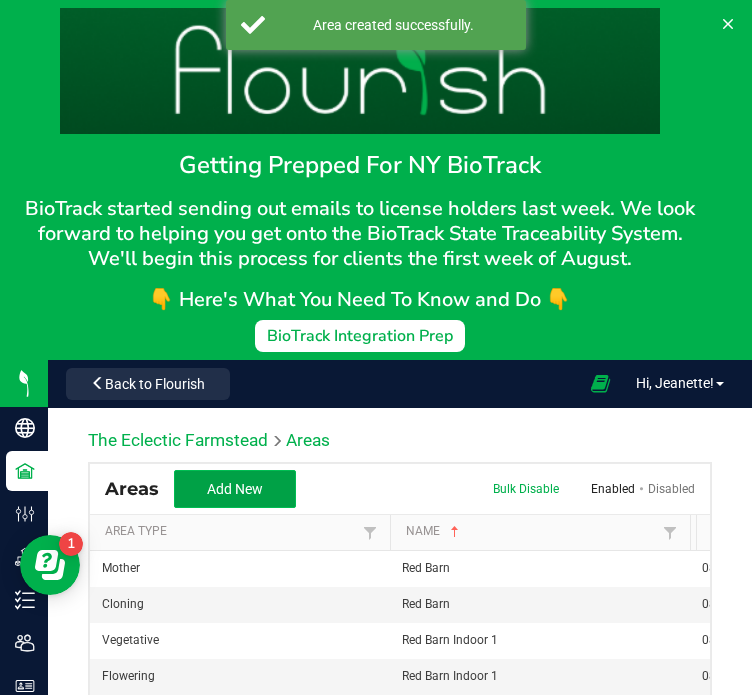 click on "Add New" at bounding box center [235, 489] 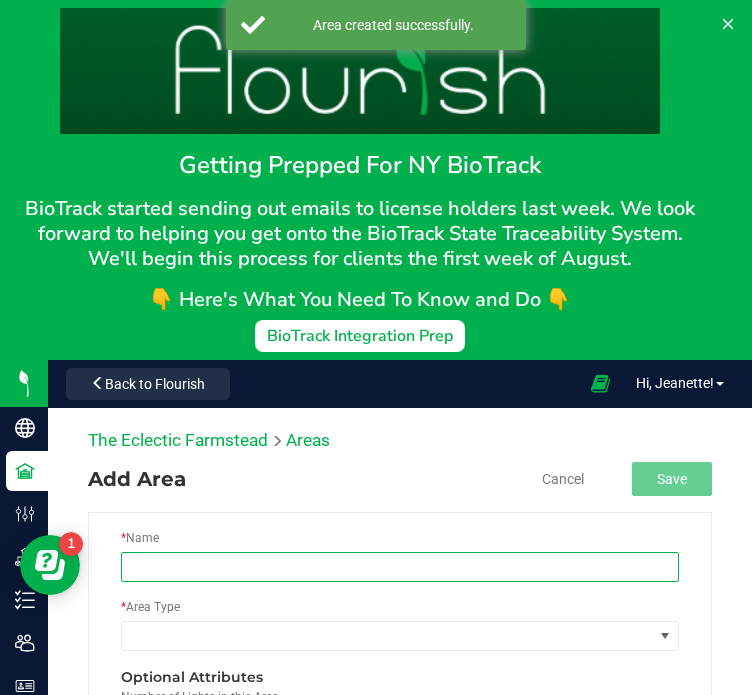 click at bounding box center (400, 567) 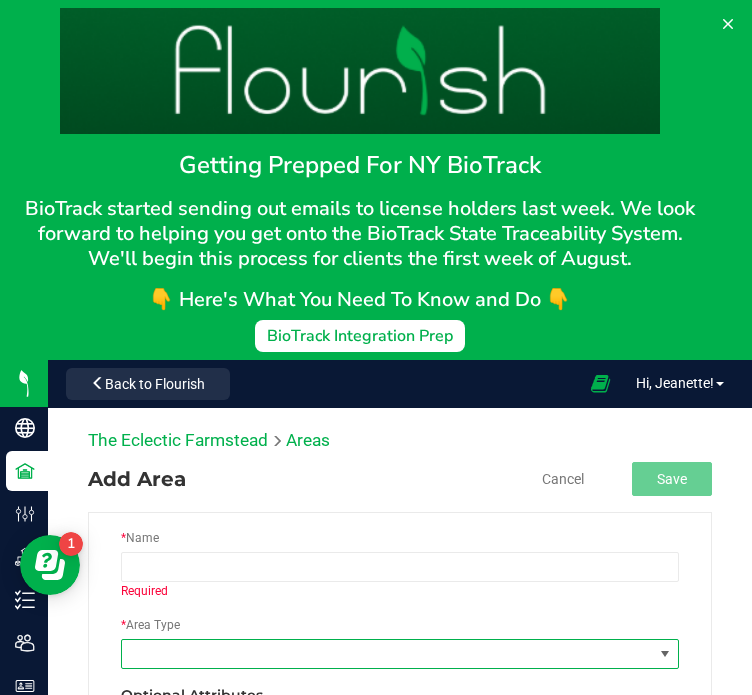 click on "*
Area Type" at bounding box center (400, 650) 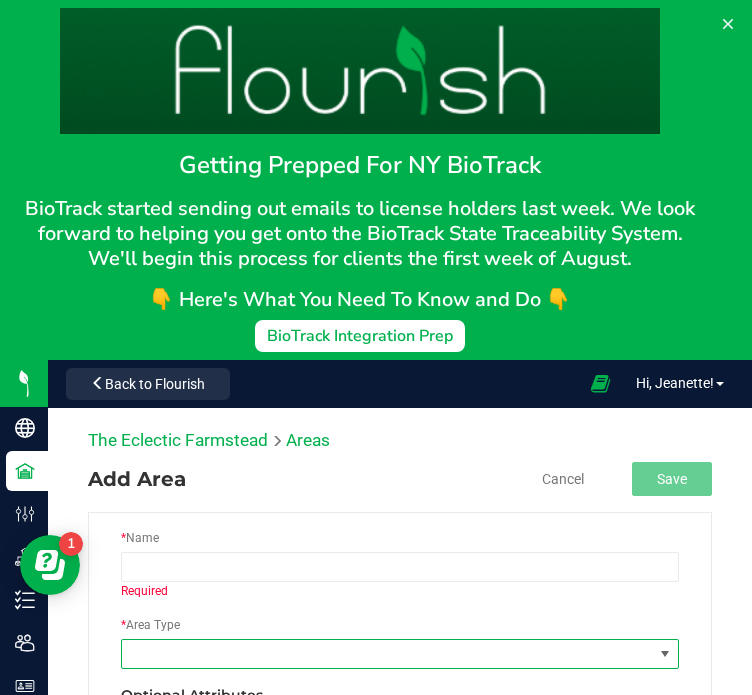 click on "*
Area Type" at bounding box center [400, 650] 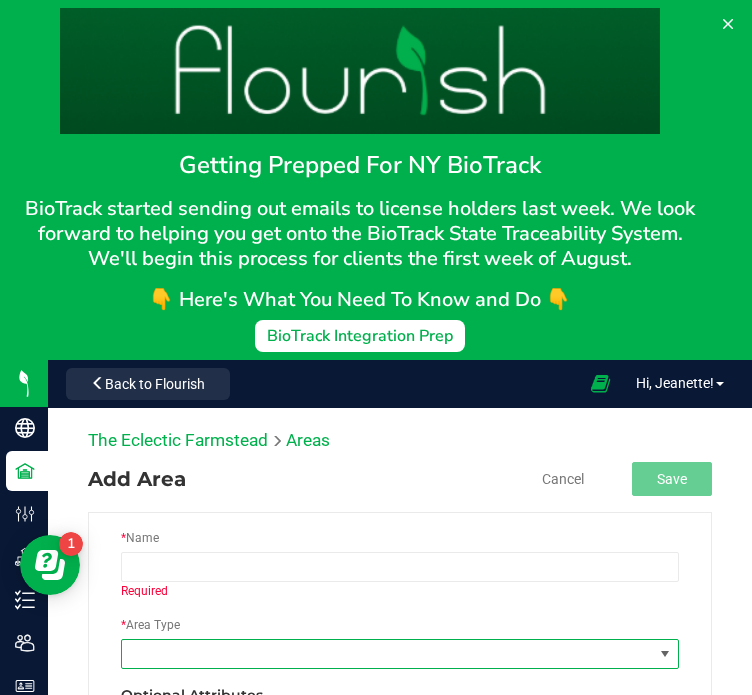 click at bounding box center (387, 654) 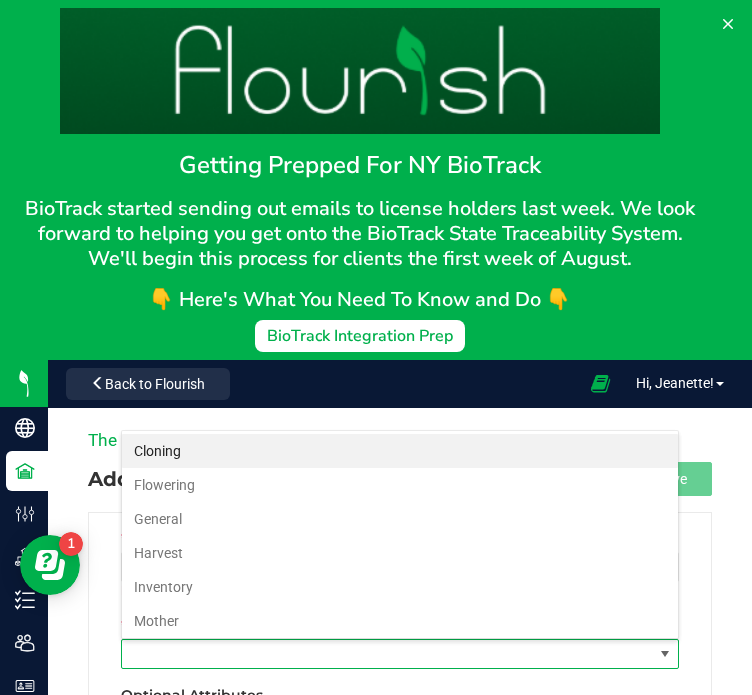 scroll, scrollTop: 99970, scrollLeft: 99441, axis: both 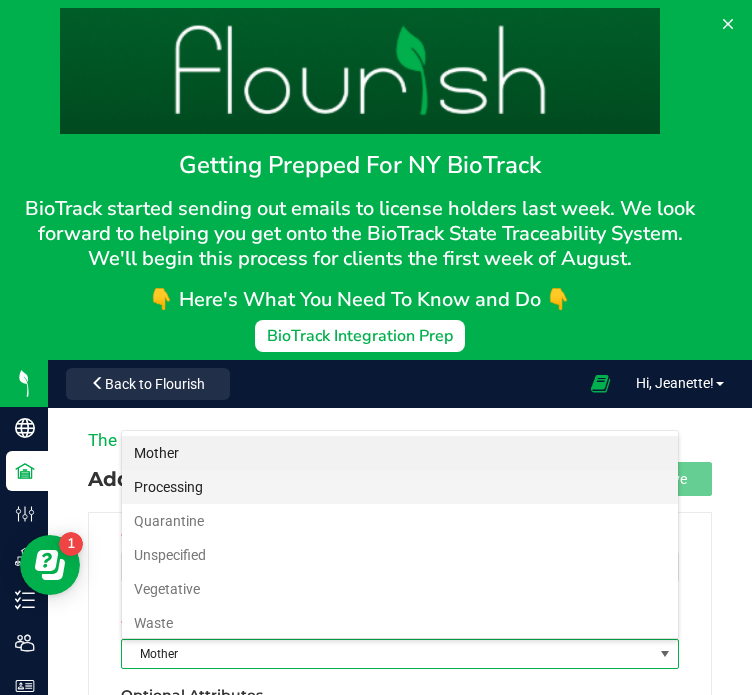 click on "Processing" at bounding box center [400, 487] 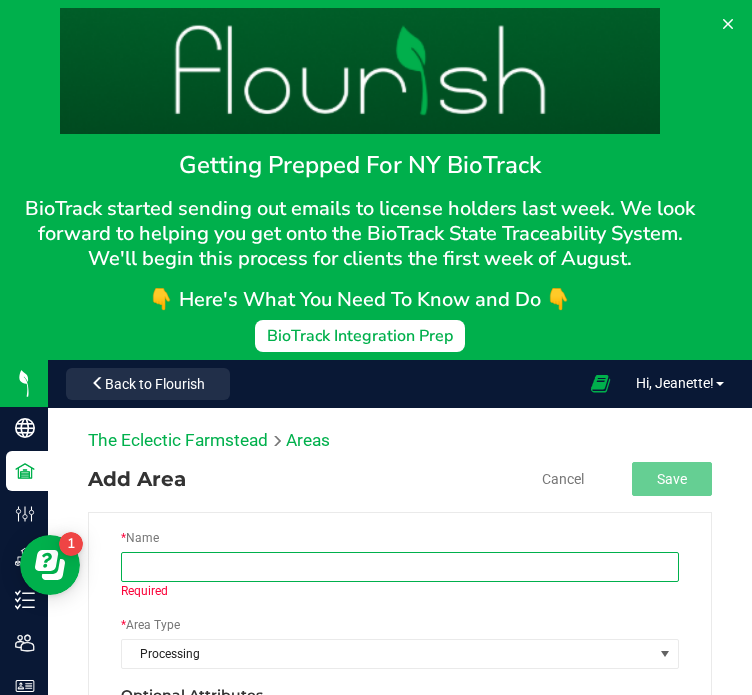 click at bounding box center [400, 567] 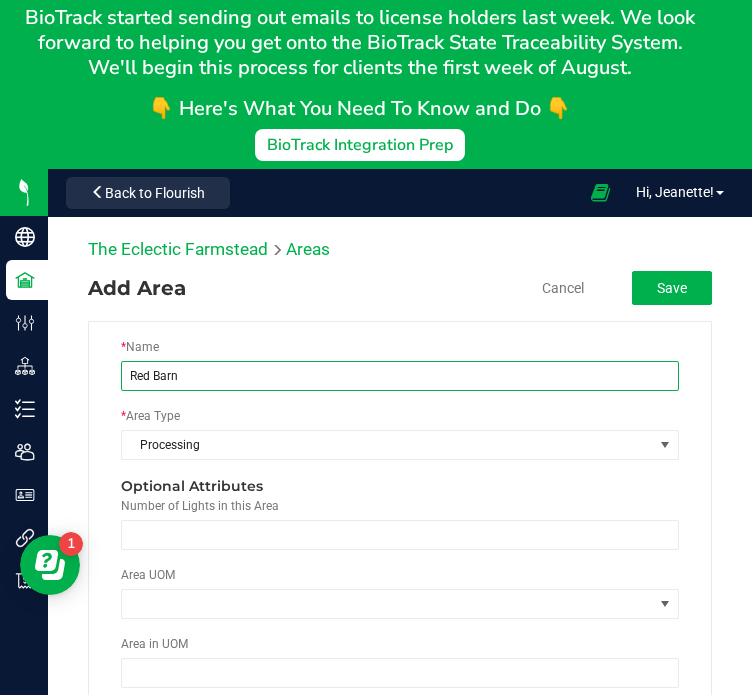 scroll, scrollTop: 192, scrollLeft: 0, axis: vertical 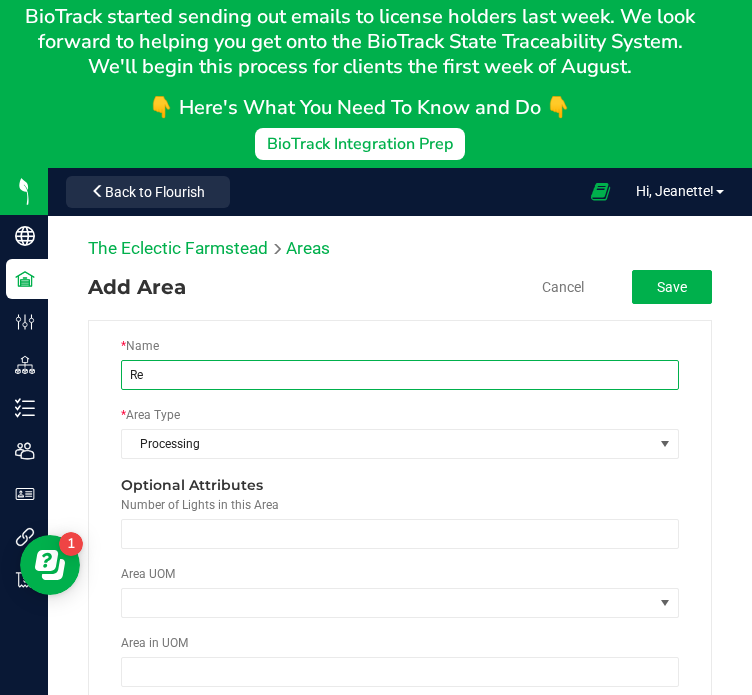 type on "R" 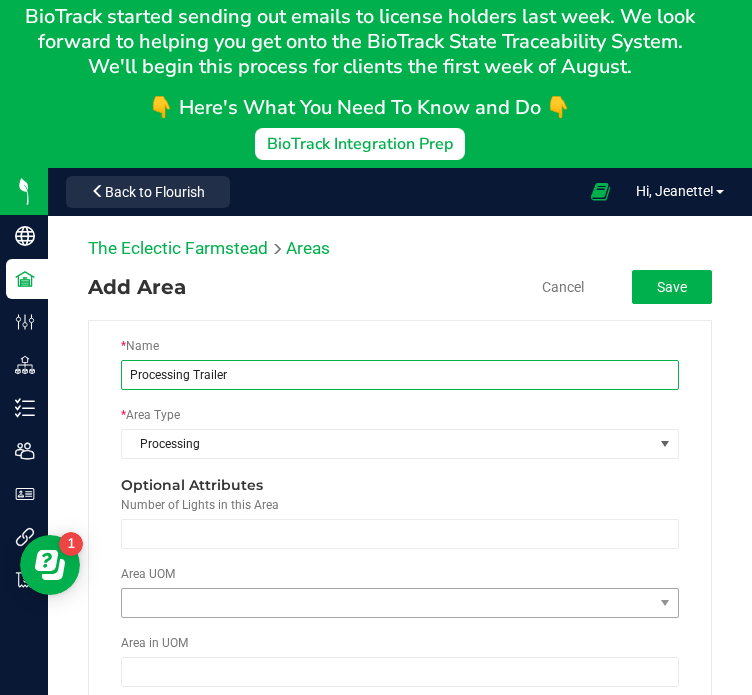 type on "Processing Trailer" 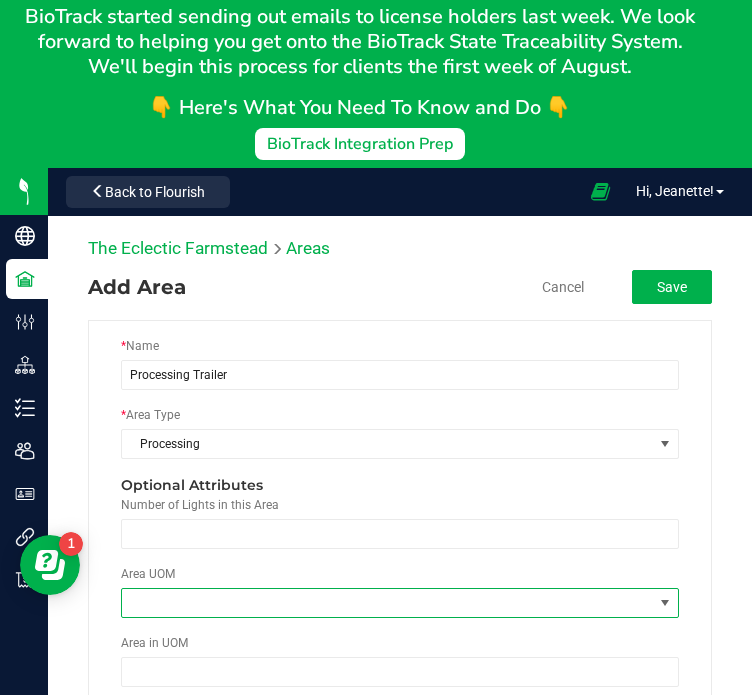 click at bounding box center [387, 603] 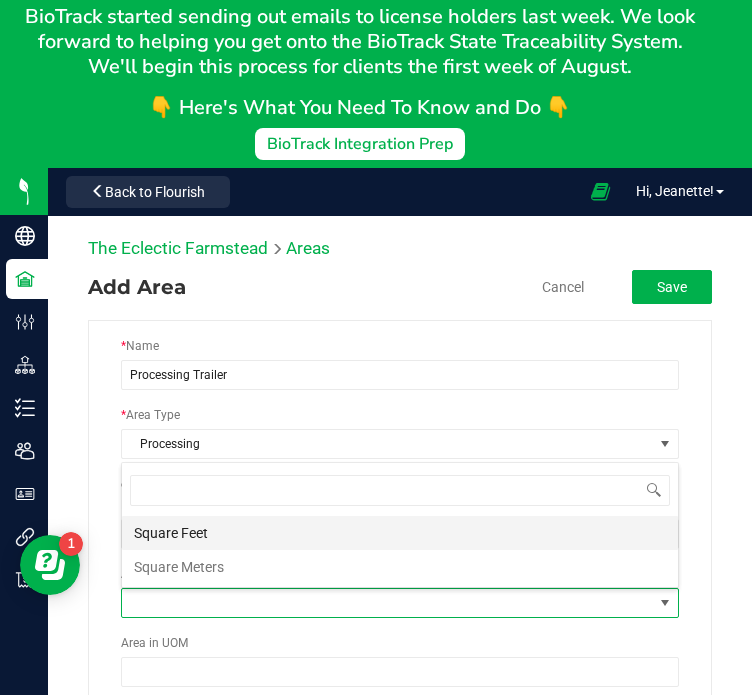 scroll, scrollTop: 99970, scrollLeft: 99441, axis: both 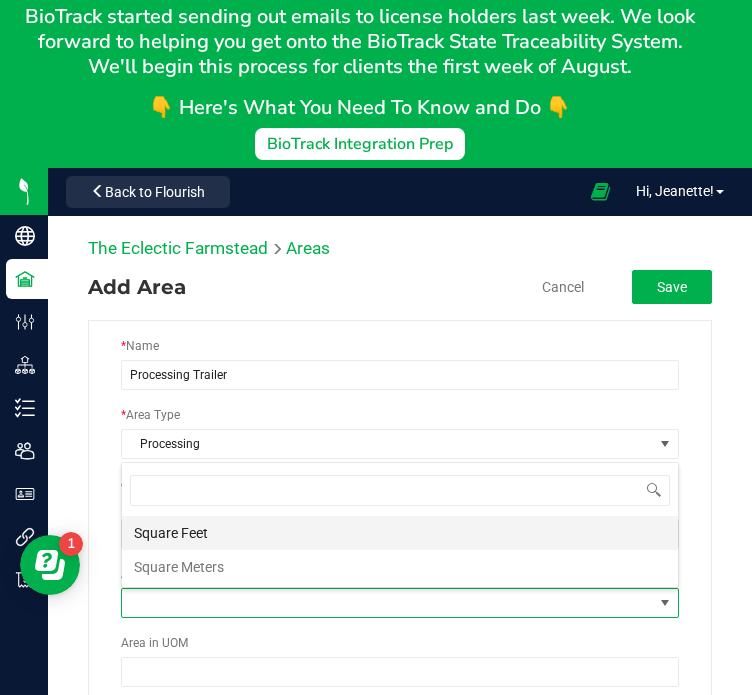 click on "Square Feet" at bounding box center (400, 533) 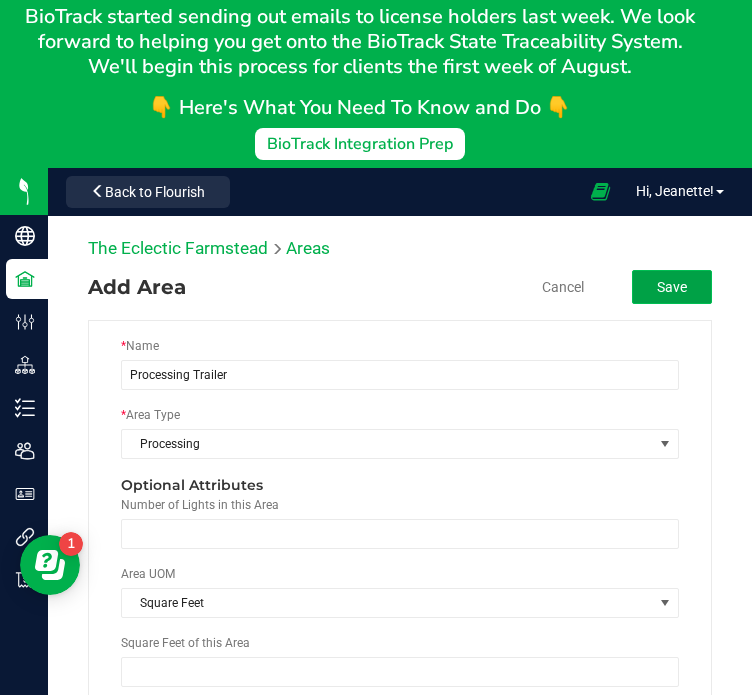 click on "Save" at bounding box center [672, 287] 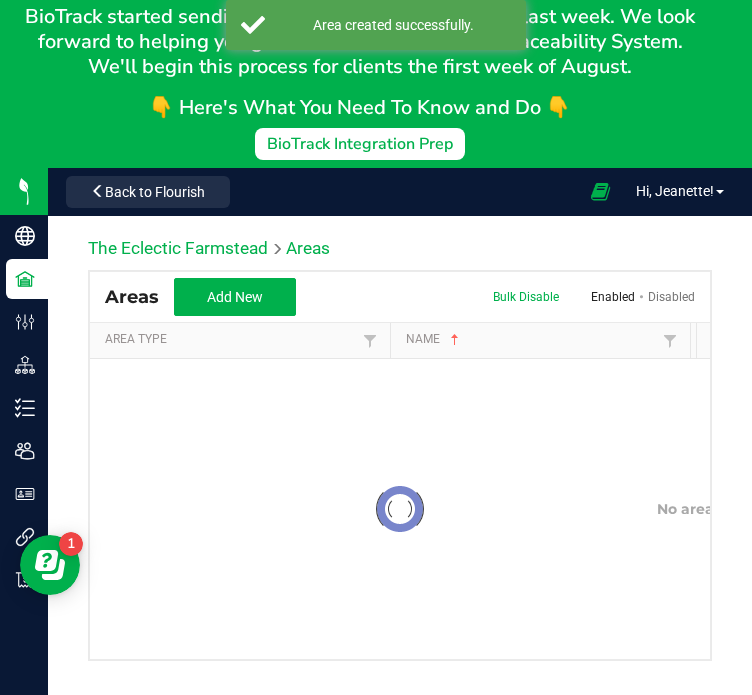 scroll, scrollTop: 0, scrollLeft: 0, axis: both 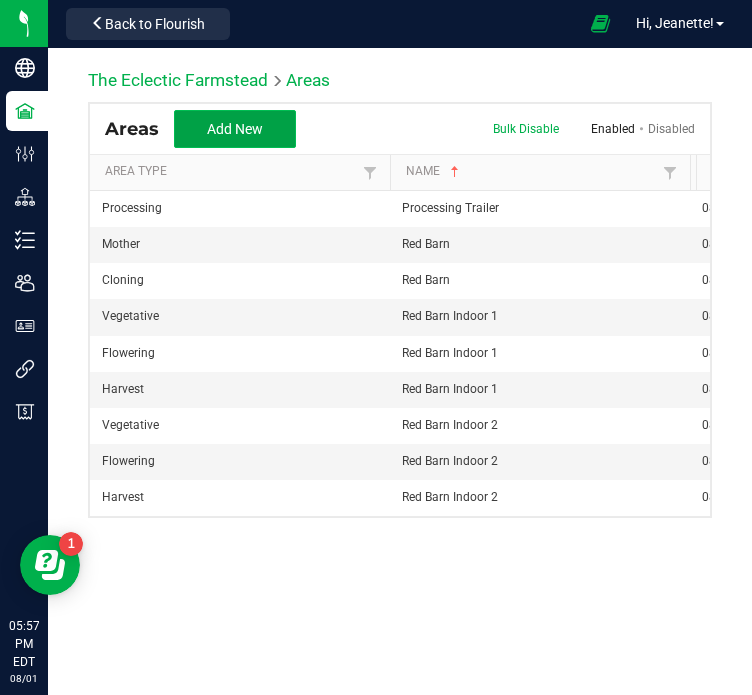 click on "Add New" at bounding box center (235, 129) 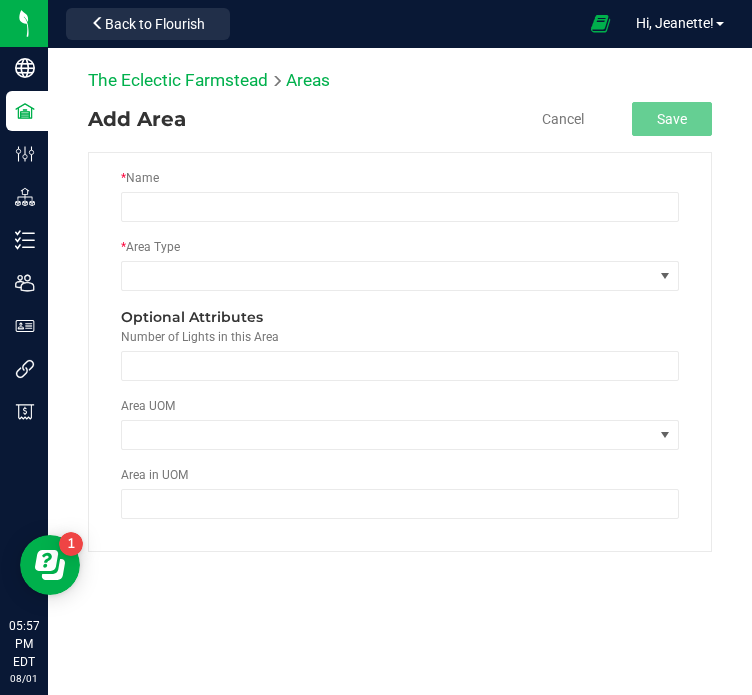 scroll, scrollTop: 0, scrollLeft: 0, axis: both 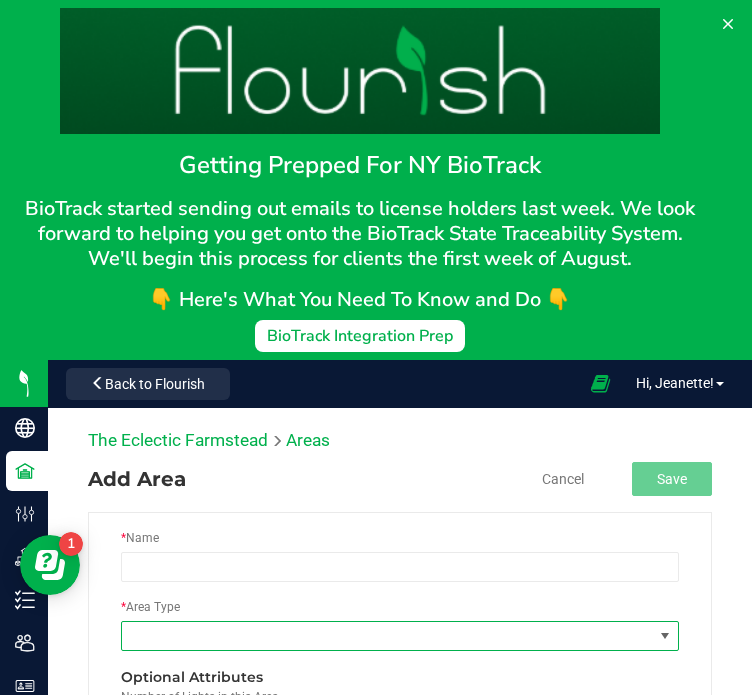 click at bounding box center (387, 636) 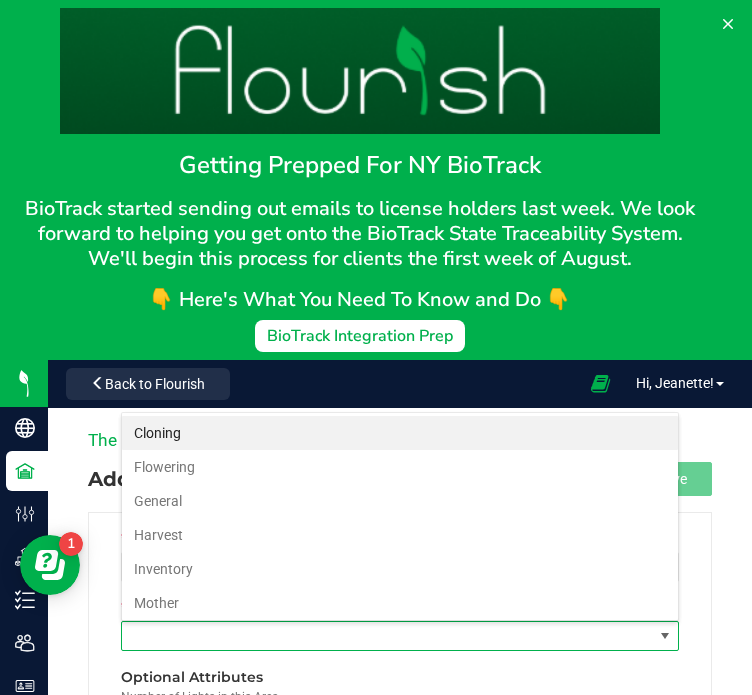 scroll, scrollTop: 99970, scrollLeft: 99441, axis: both 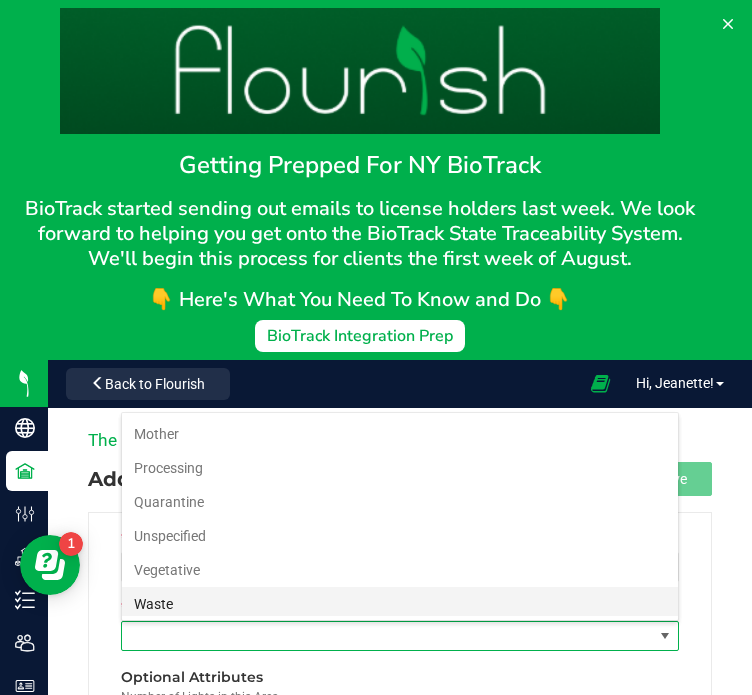 click on "Waste" at bounding box center (400, 604) 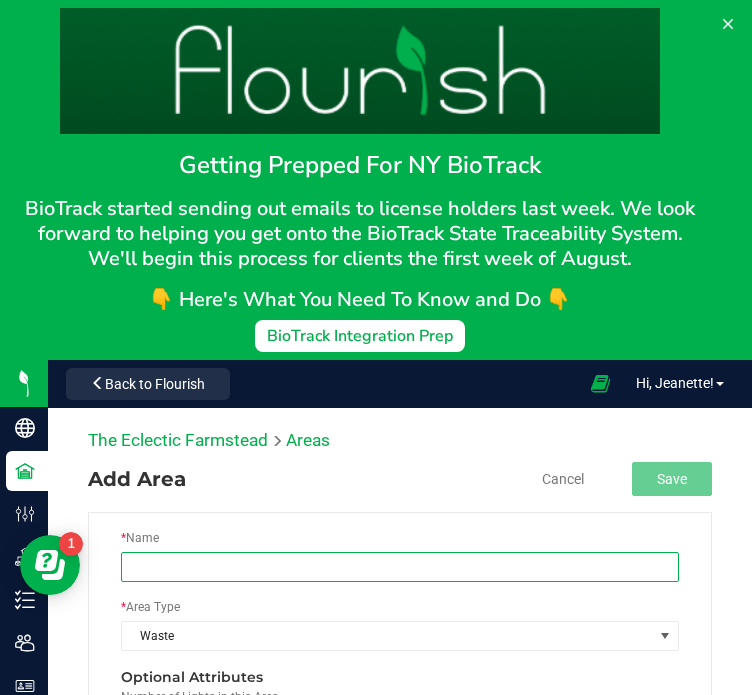 click at bounding box center (400, 567) 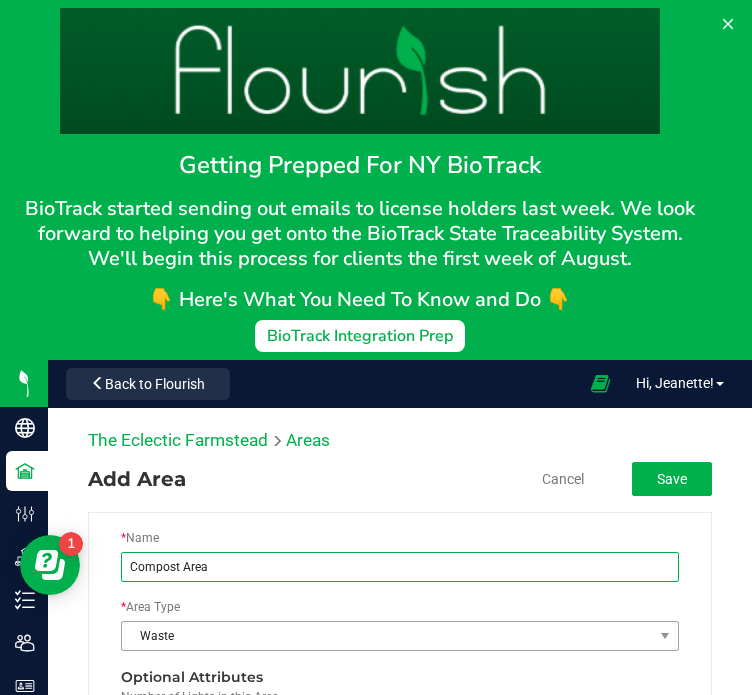 type on "Compost Area" 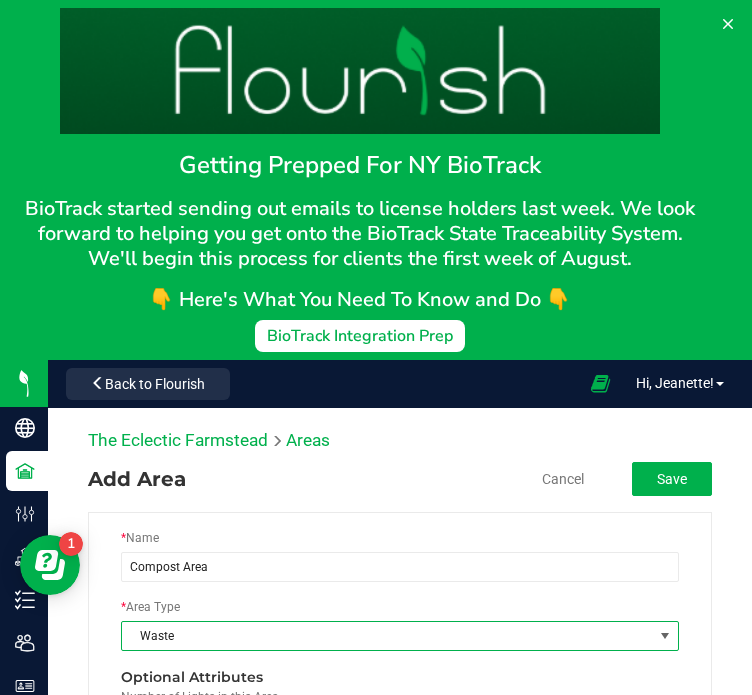 click on "Waste" at bounding box center [387, 636] 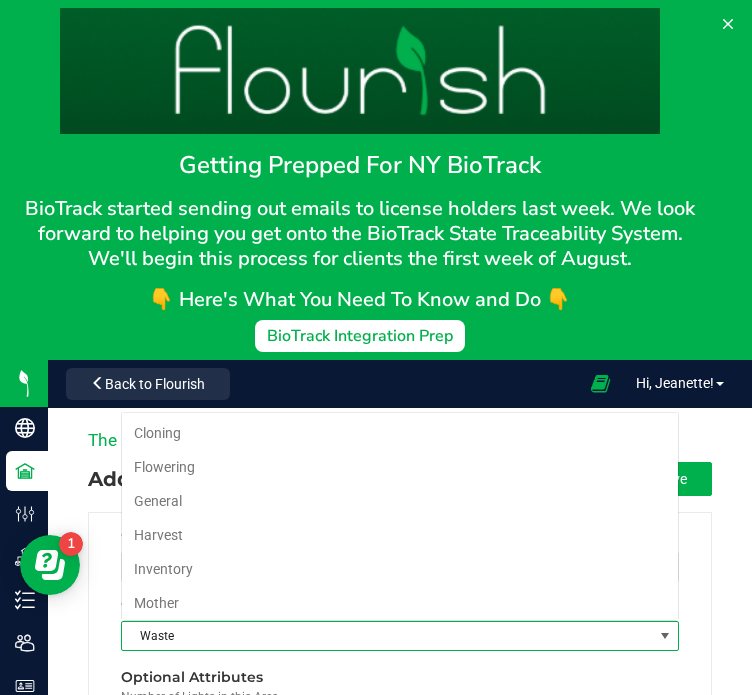 scroll, scrollTop: 99970, scrollLeft: 99441, axis: both 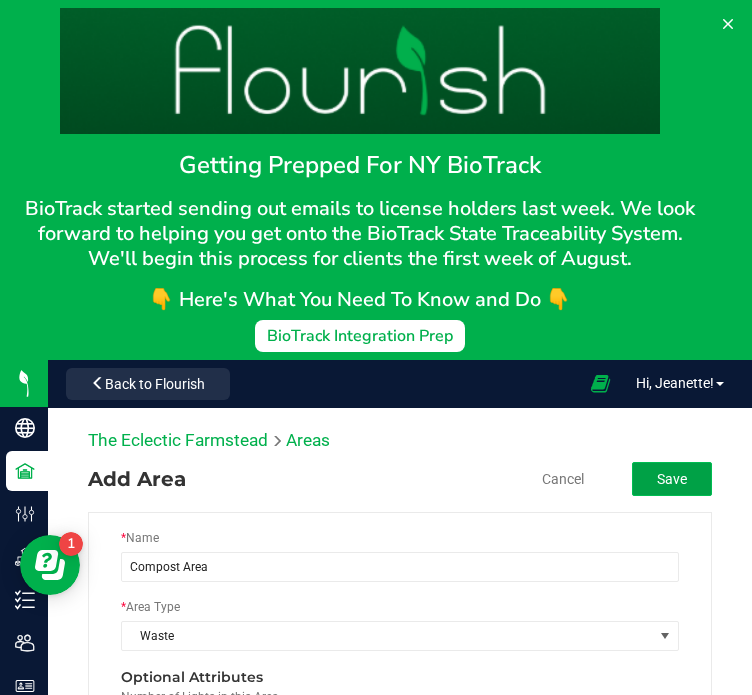 click on "Save" at bounding box center (672, 479) 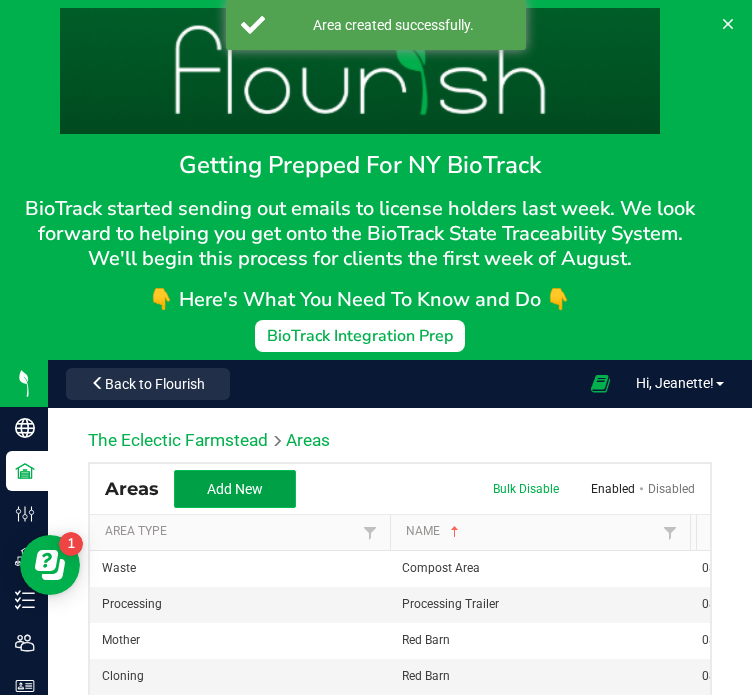 click on "Add New" at bounding box center (235, 489) 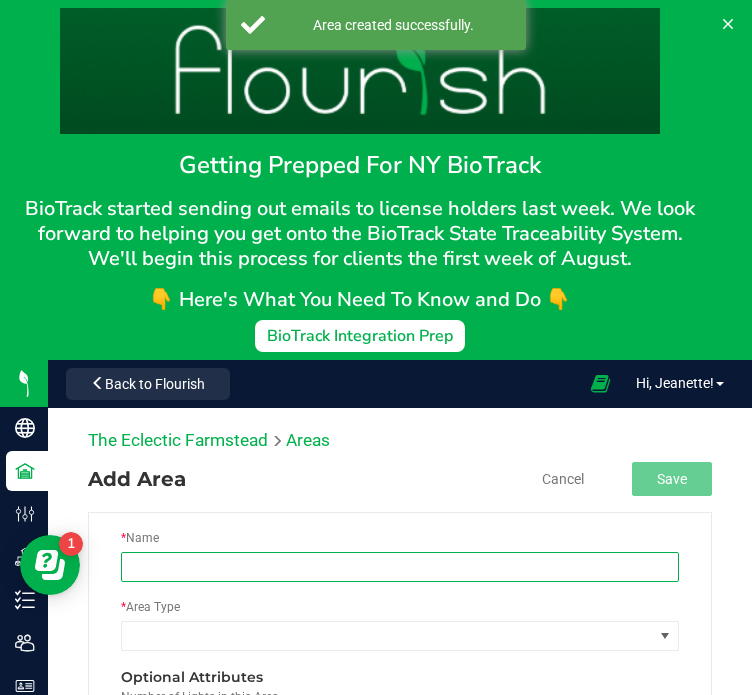 click at bounding box center (400, 567) 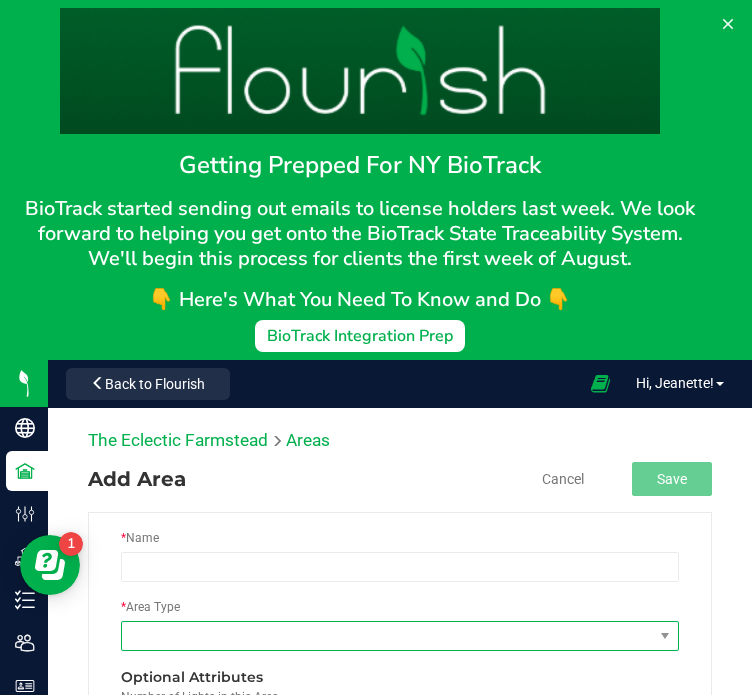 click at bounding box center (387, 636) 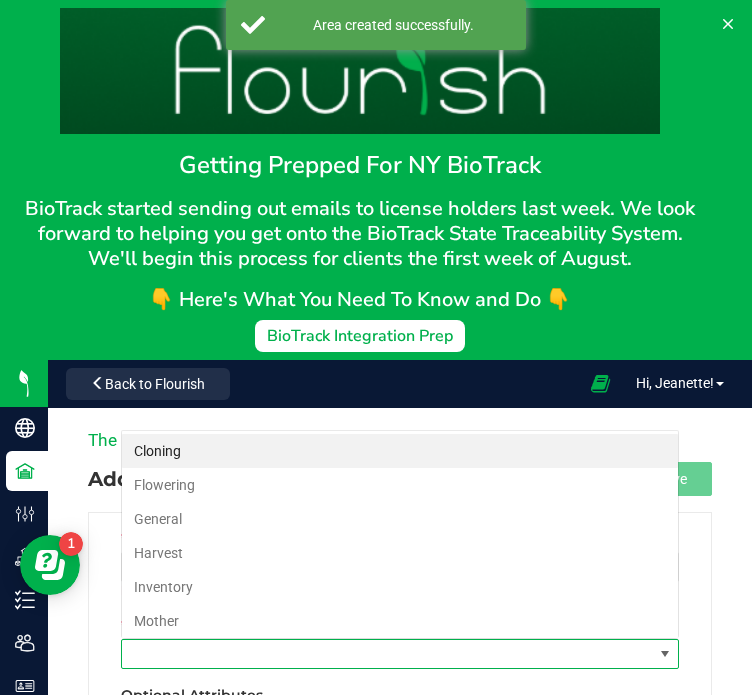 scroll, scrollTop: 99970, scrollLeft: 99441, axis: both 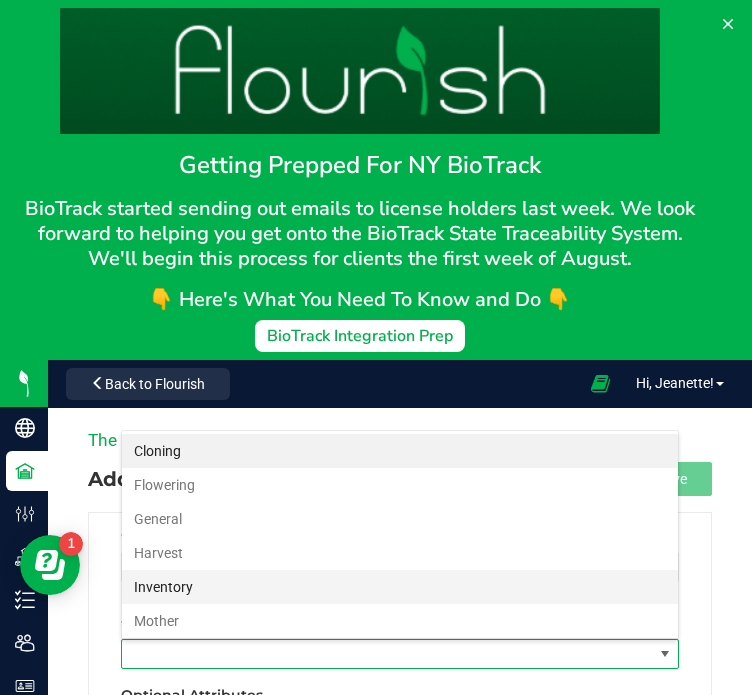 click on "Inventory" at bounding box center [400, 587] 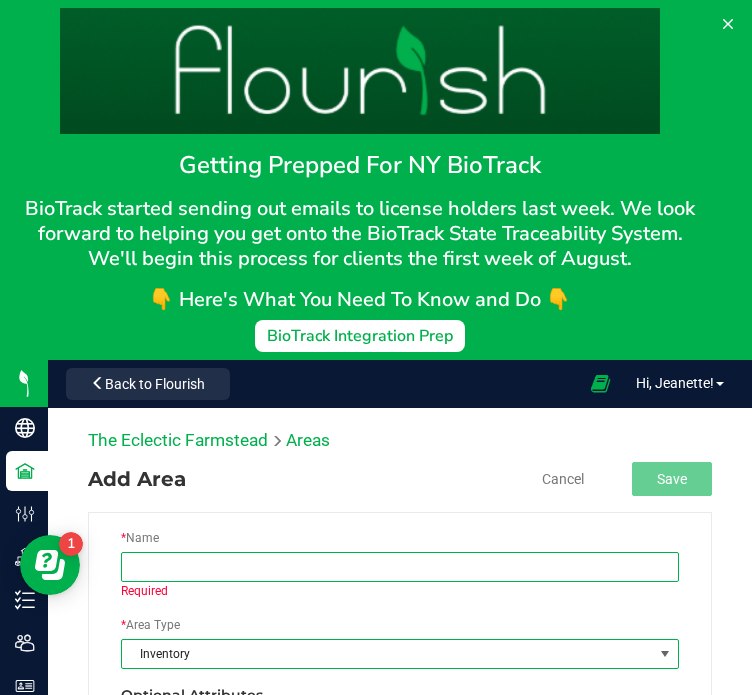 click at bounding box center [400, 567] 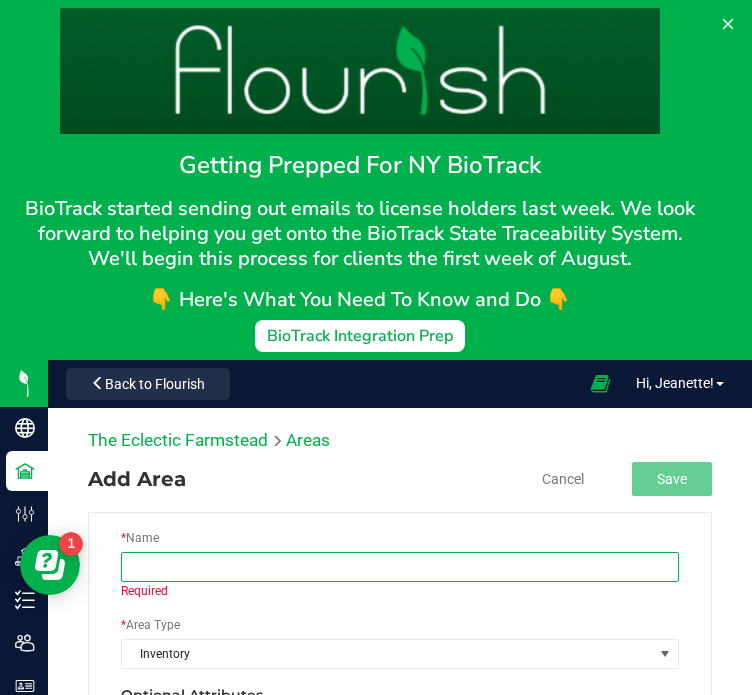 type on "Processing Trailer" 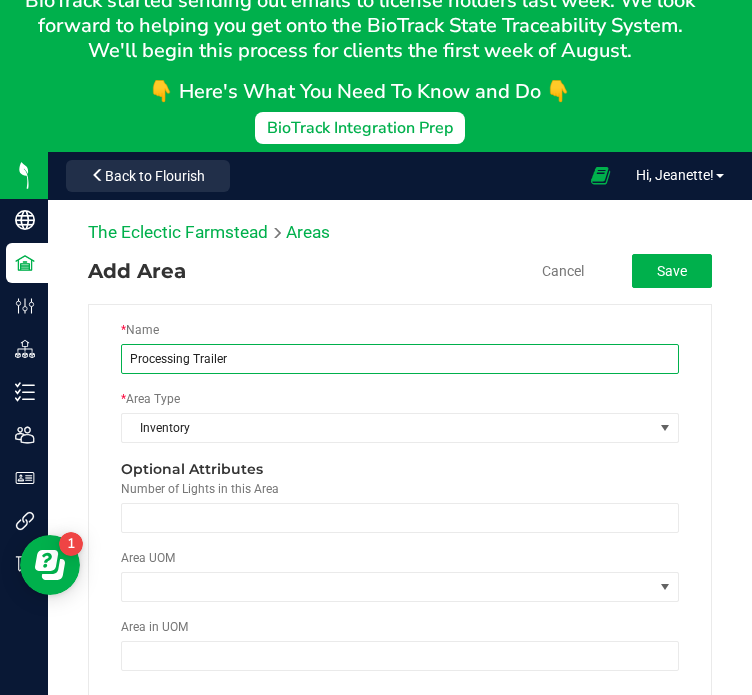scroll, scrollTop: 216, scrollLeft: 0, axis: vertical 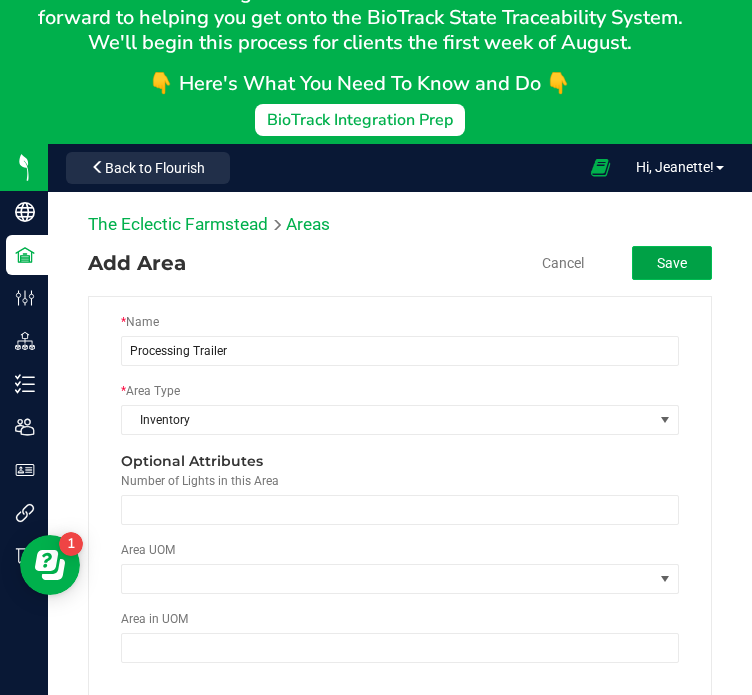click on "Save" at bounding box center (672, 263) 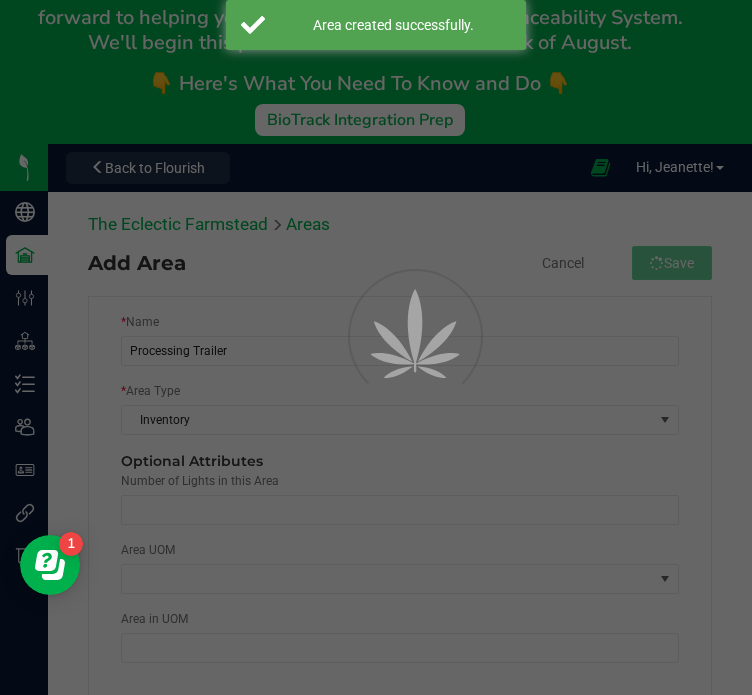 scroll, scrollTop: 0, scrollLeft: 0, axis: both 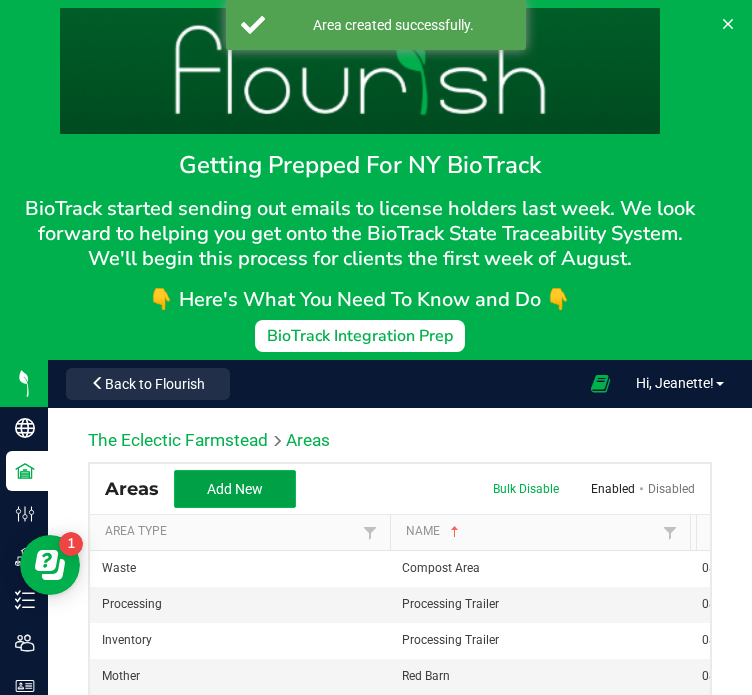 click on "Add New" at bounding box center (235, 489) 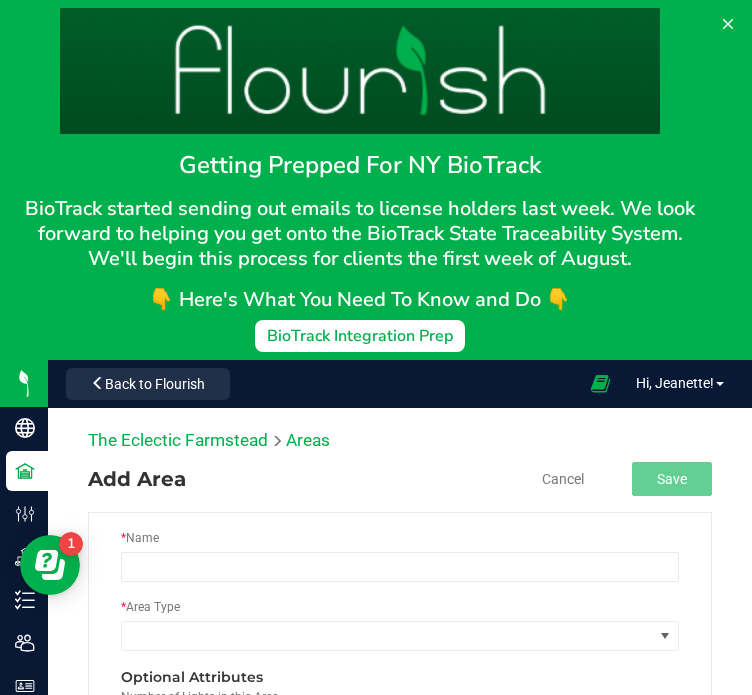 click on "*
Area Type" at bounding box center [400, 632] 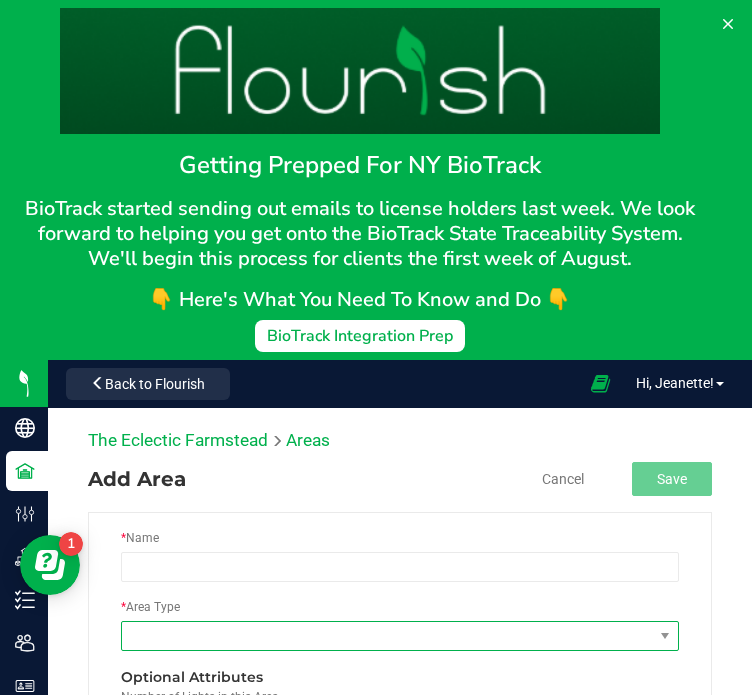 click at bounding box center (387, 636) 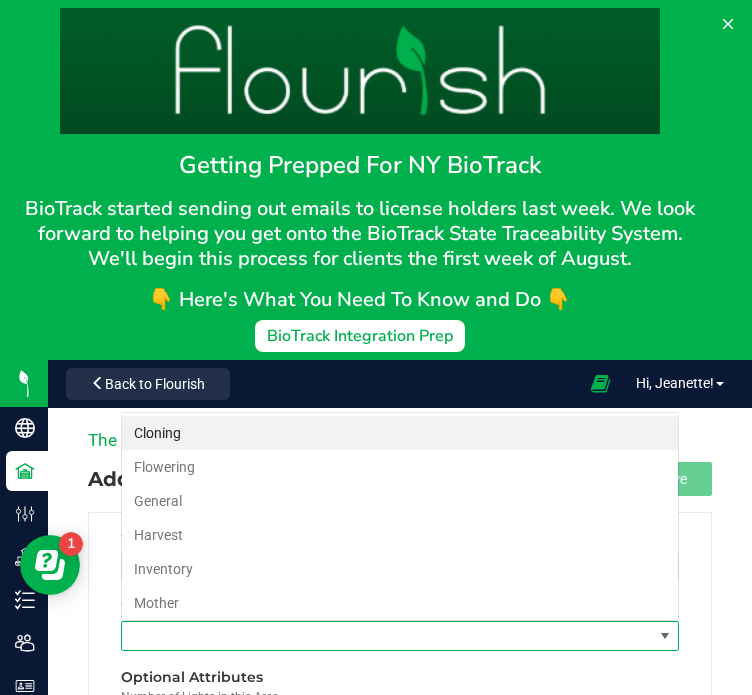 scroll, scrollTop: 99970, scrollLeft: 99441, axis: both 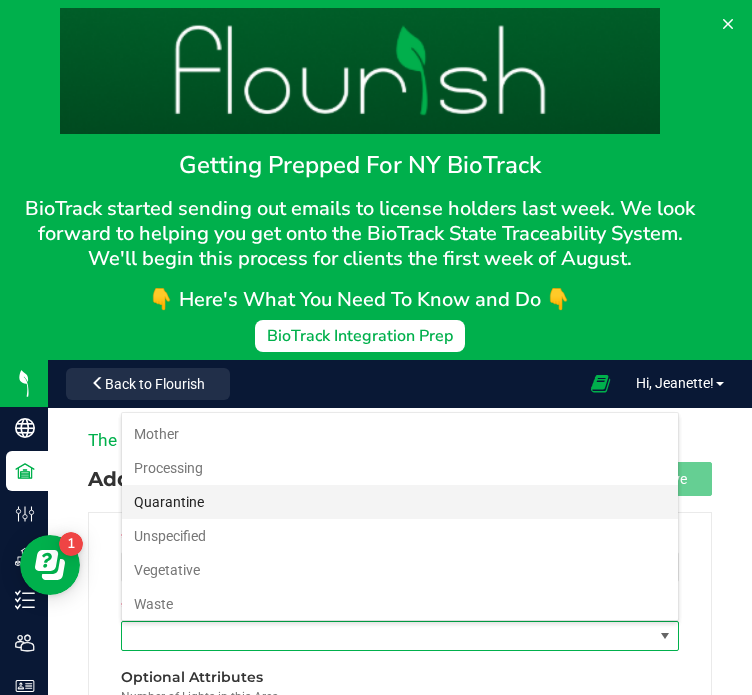 click on "Quarantine" at bounding box center (400, 502) 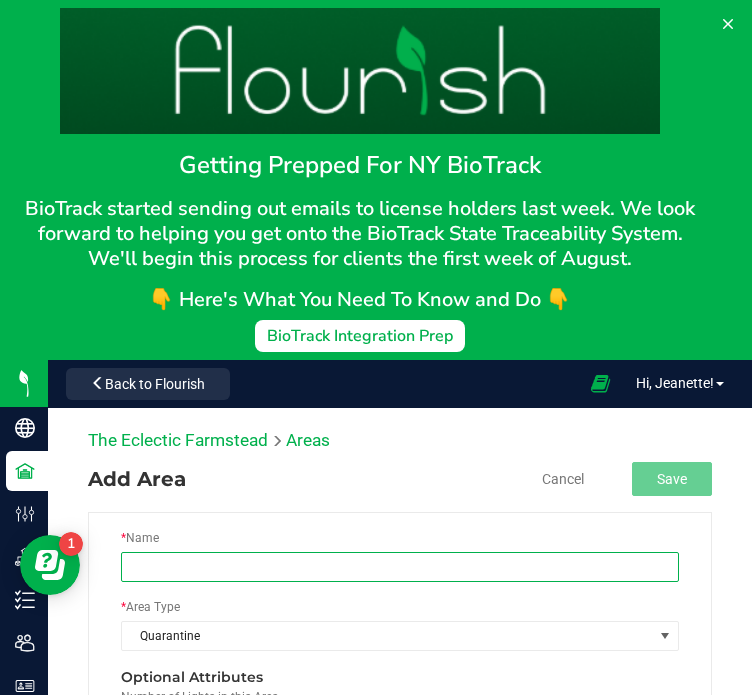 click at bounding box center [400, 567] 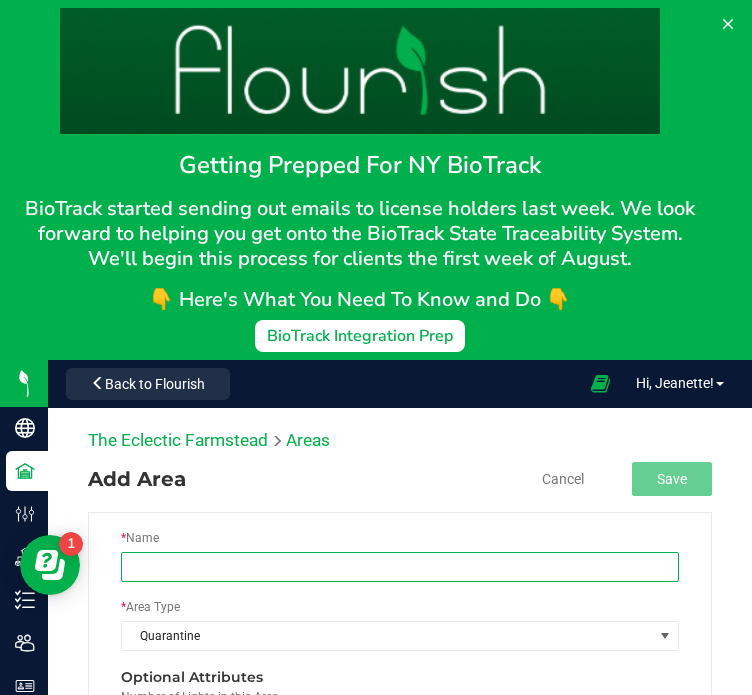 type on "Red Barn" 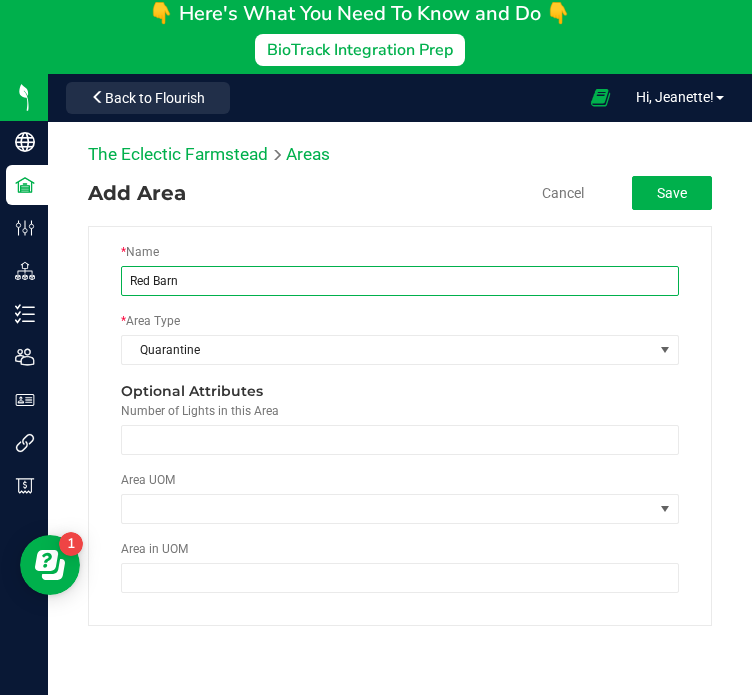 scroll, scrollTop: 283, scrollLeft: 0, axis: vertical 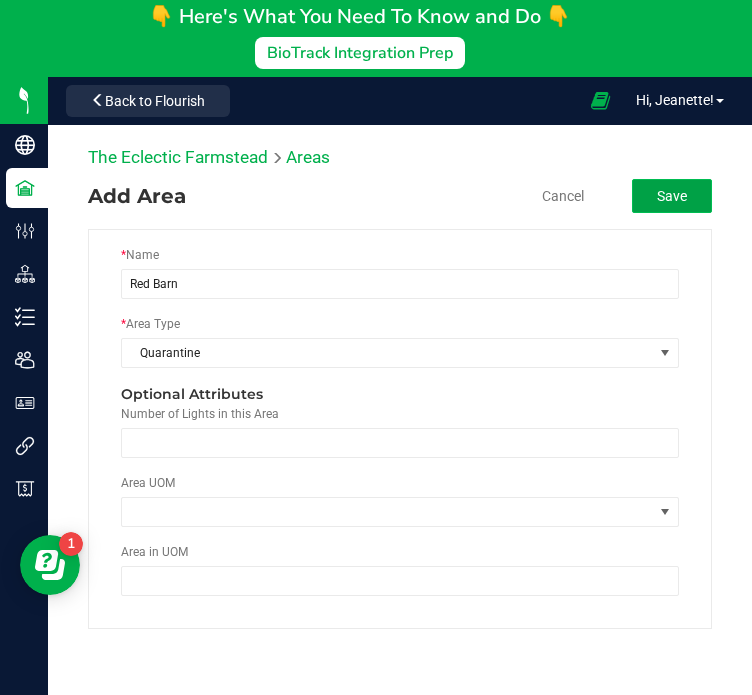 click on "Save" at bounding box center (672, 196) 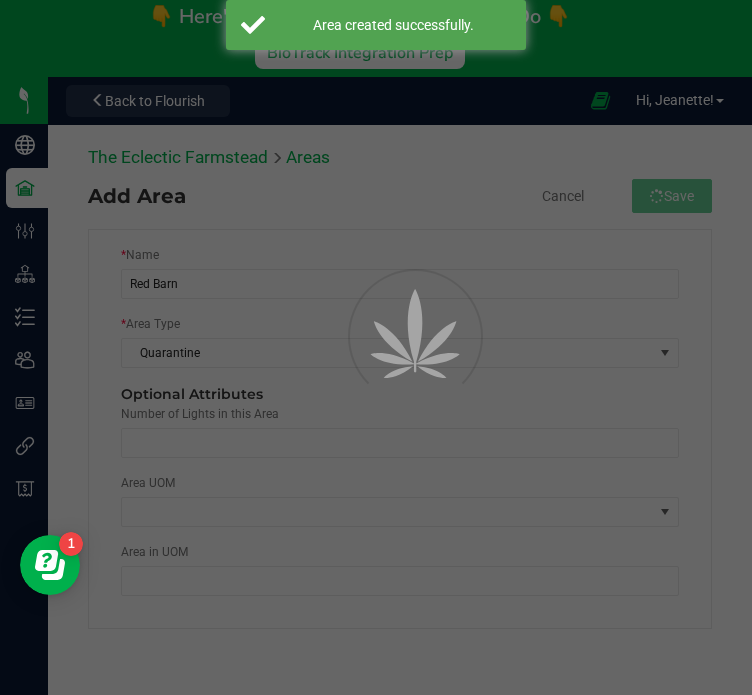scroll, scrollTop: 0, scrollLeft: 0, axis: both 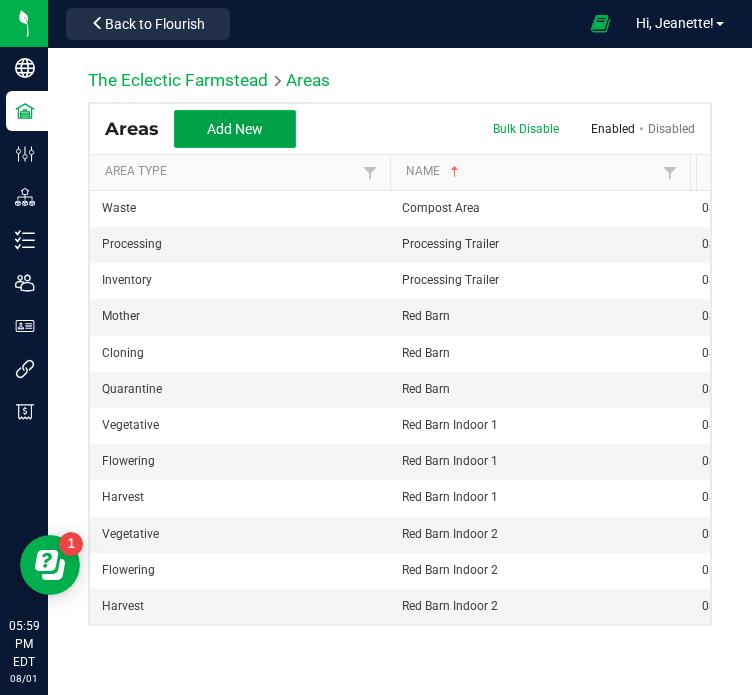 click on "Add New" at bounding box center (235, 129) 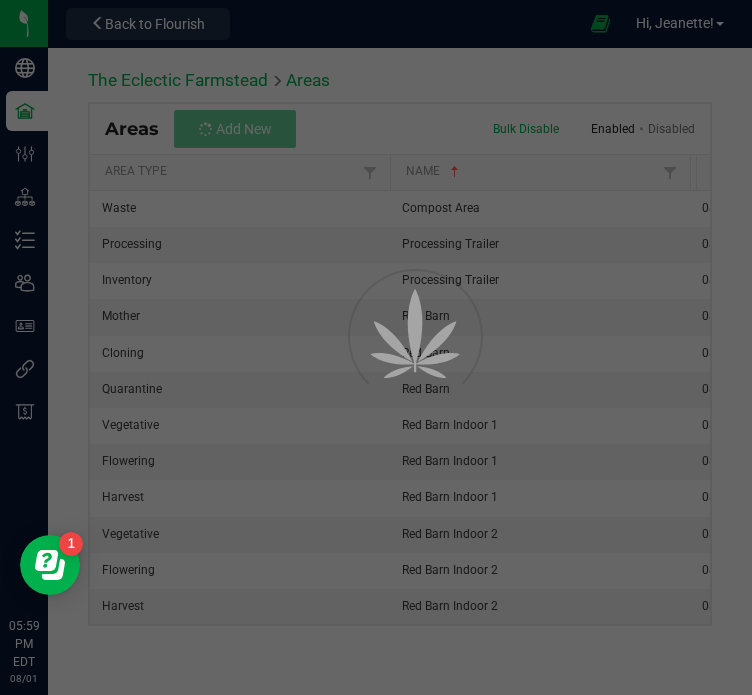 scroll, scrollTop: 0, scrollLeft: 0, axis: both 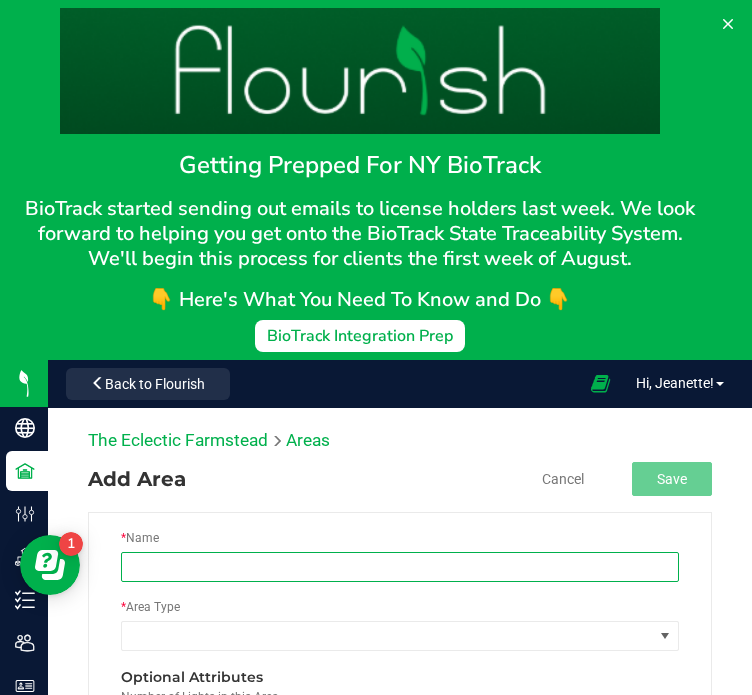 click at bounding box center (400, 567) 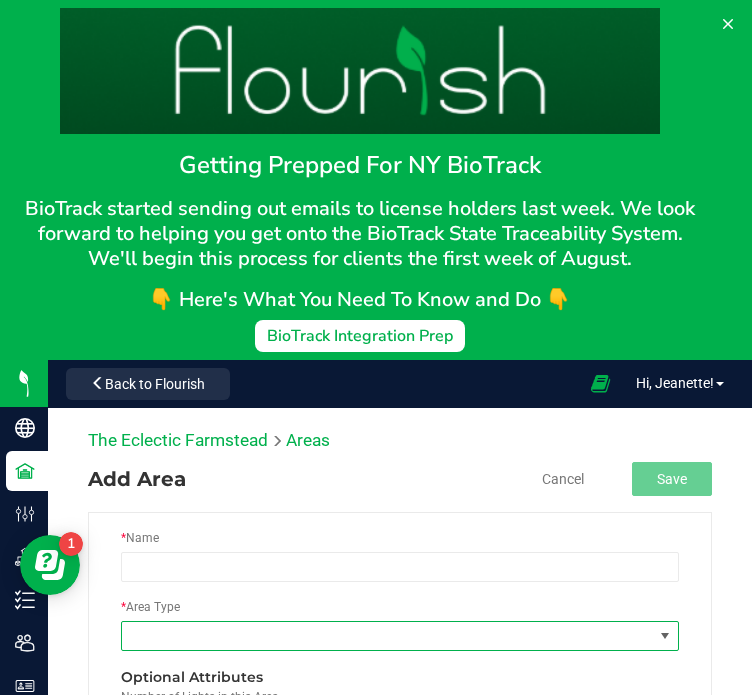 click on "*
Area Type" at bounding box center (400, 632) 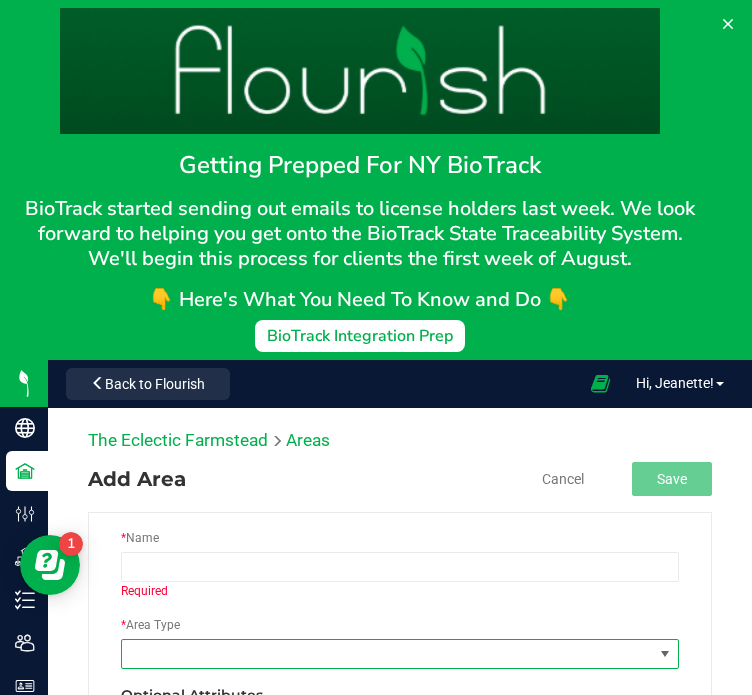 click at bounding box center [387, 654] 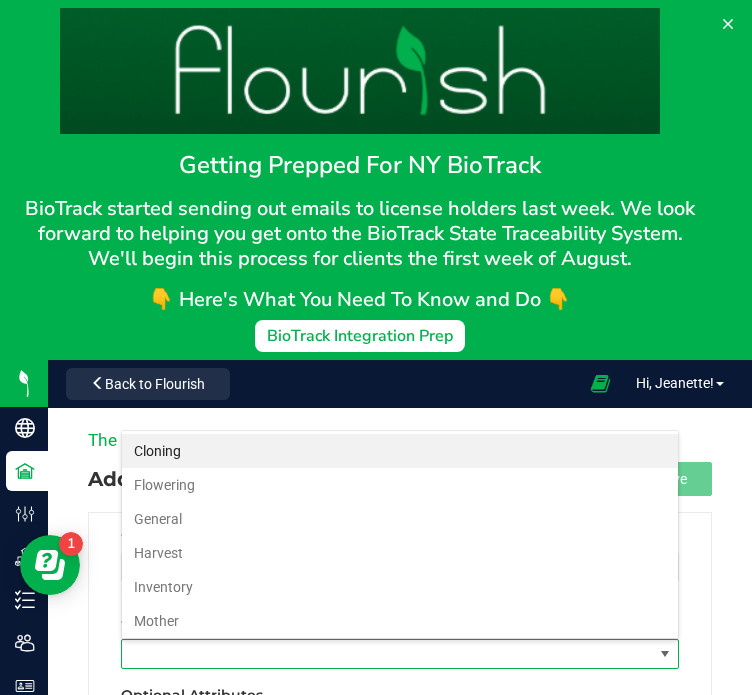 scroll, scrollTop: 99970, scrollLeft: 99441, axis: both 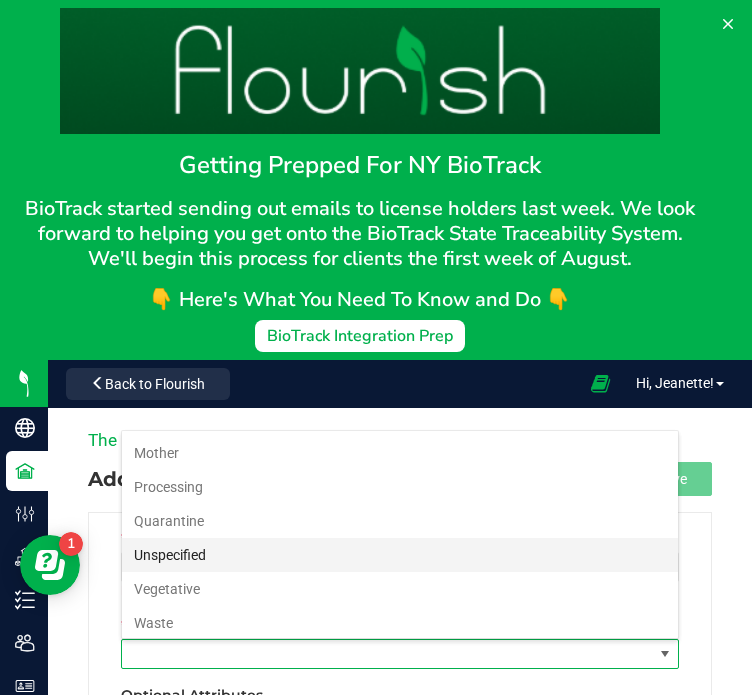 click on "Unspecified" at bounding box center [400, 555] 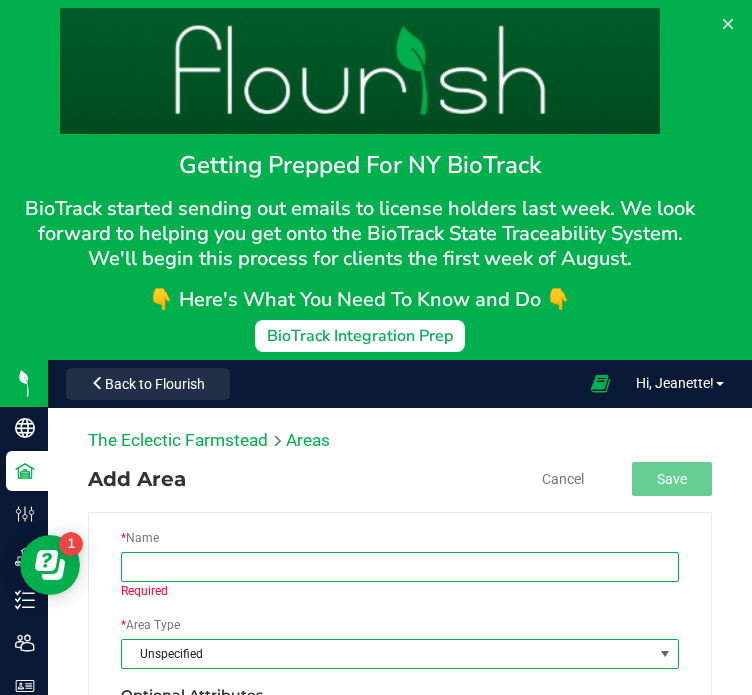 click at bounding box center [400, 567] 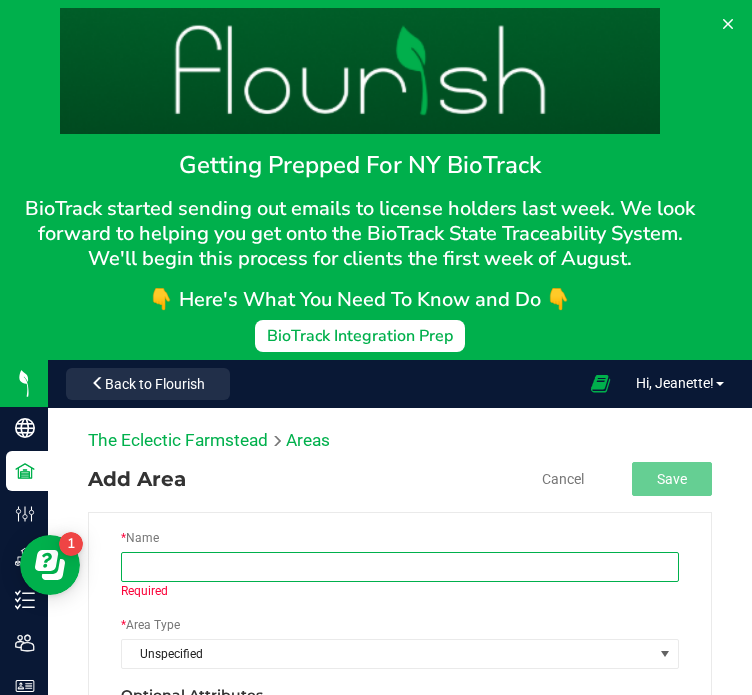 type on "Red Barn" 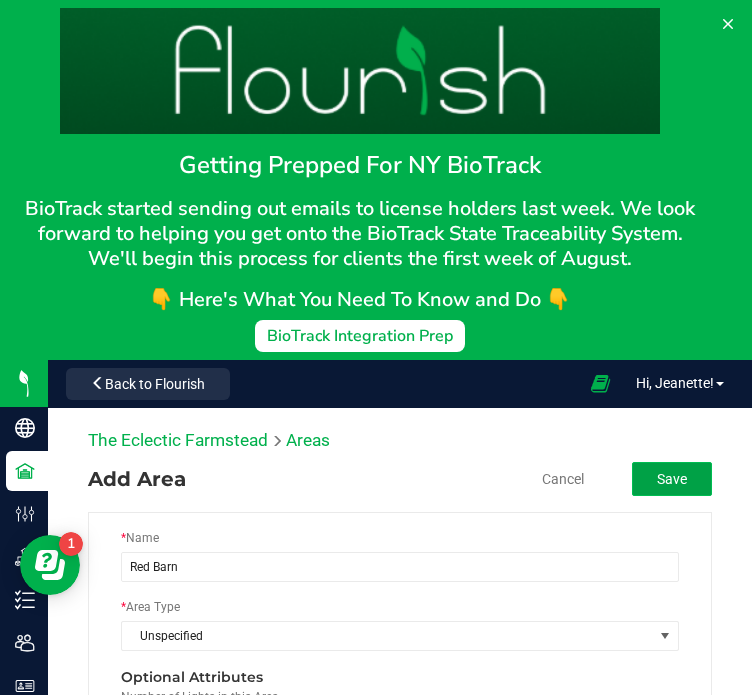 click on "Save" at bounding box center [672, 479] 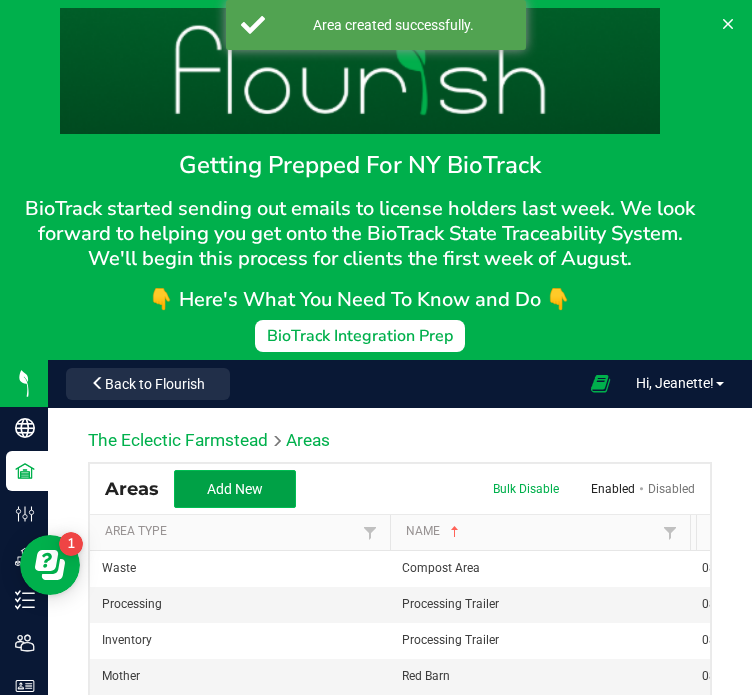click on "Add New" at bounding box center [235, 489] 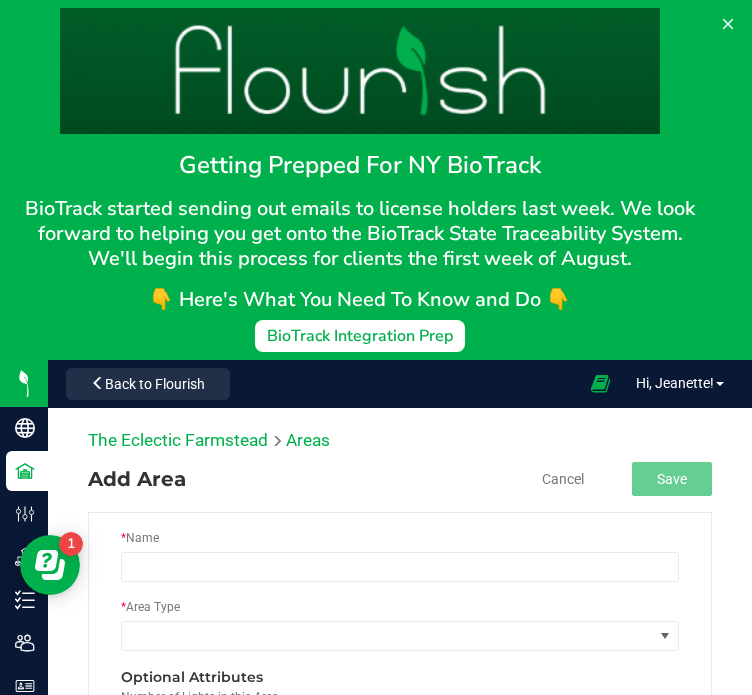 click on "*
Name" at bounding box center (400, 563) 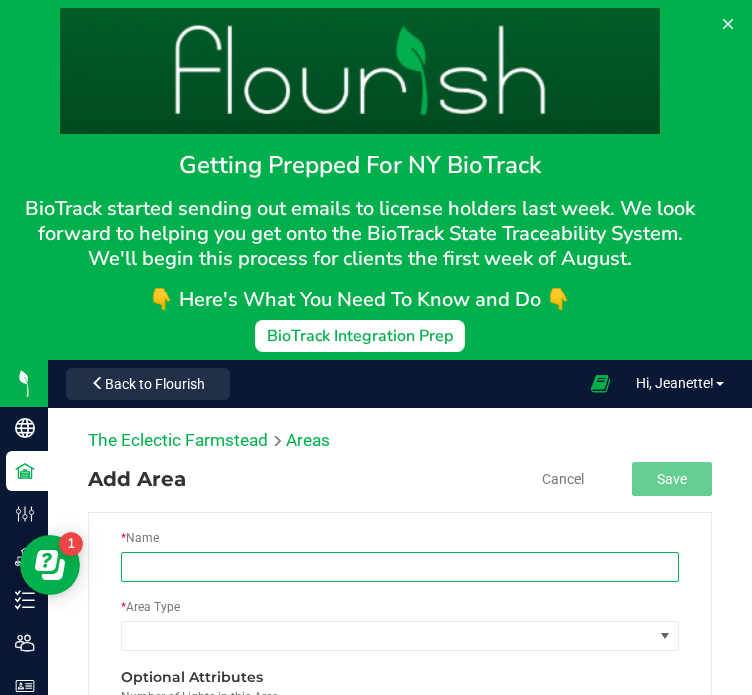 click at bounding box center (400, 567) 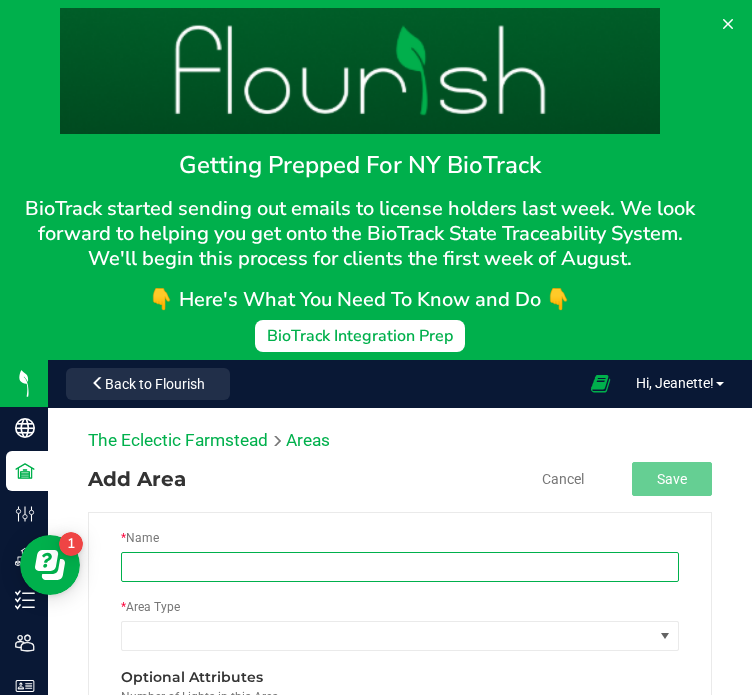 type on "Red Barn" 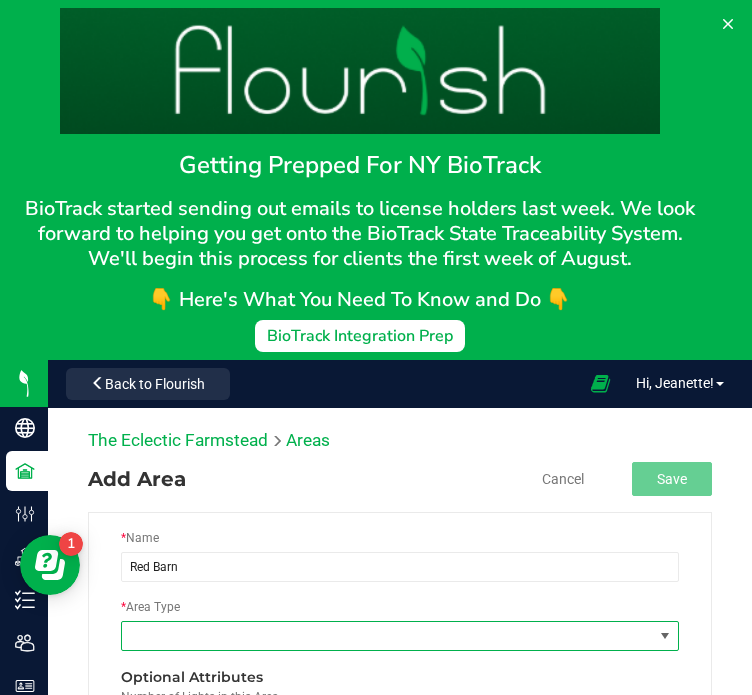 click at bounding box center [387, 636] 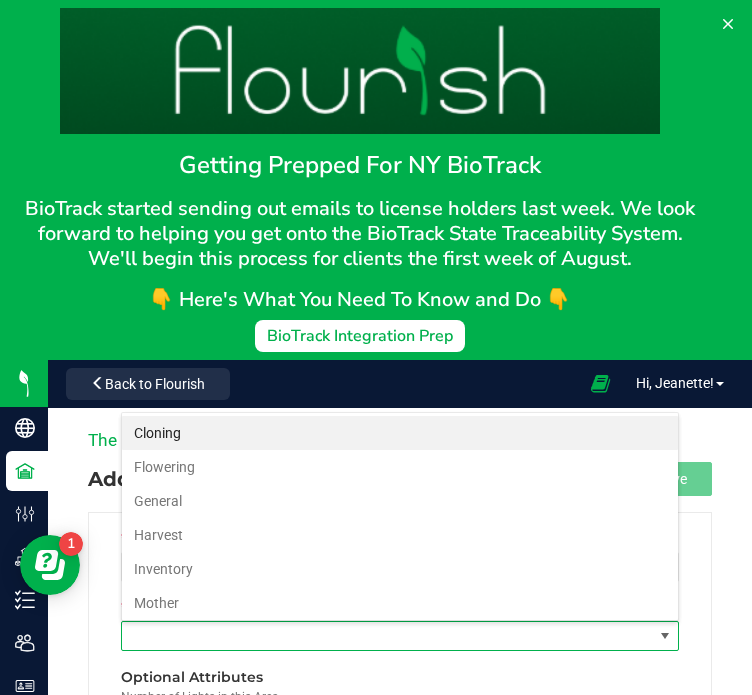 scroll, scrollTop: 99970, scrollLeft: 99441, axis: both 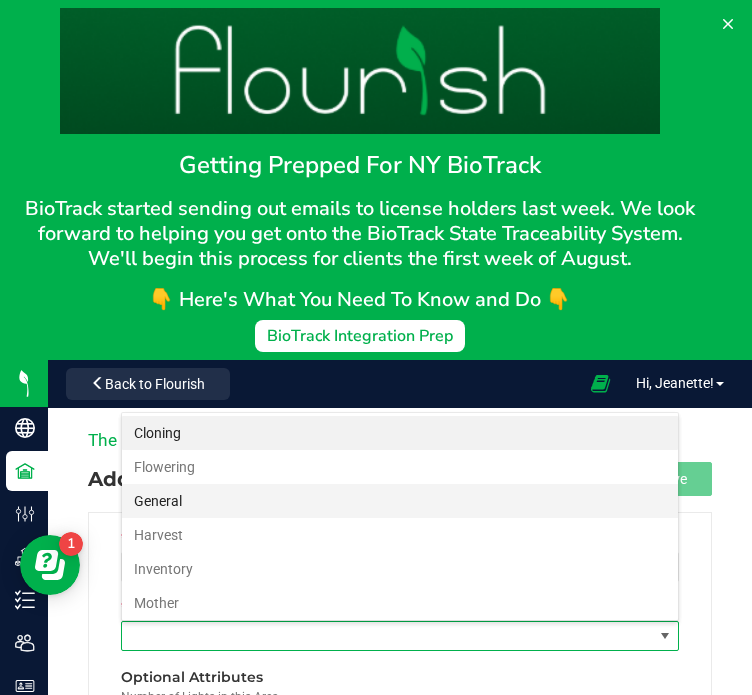 click on "General" at bounding box center [400, 501] 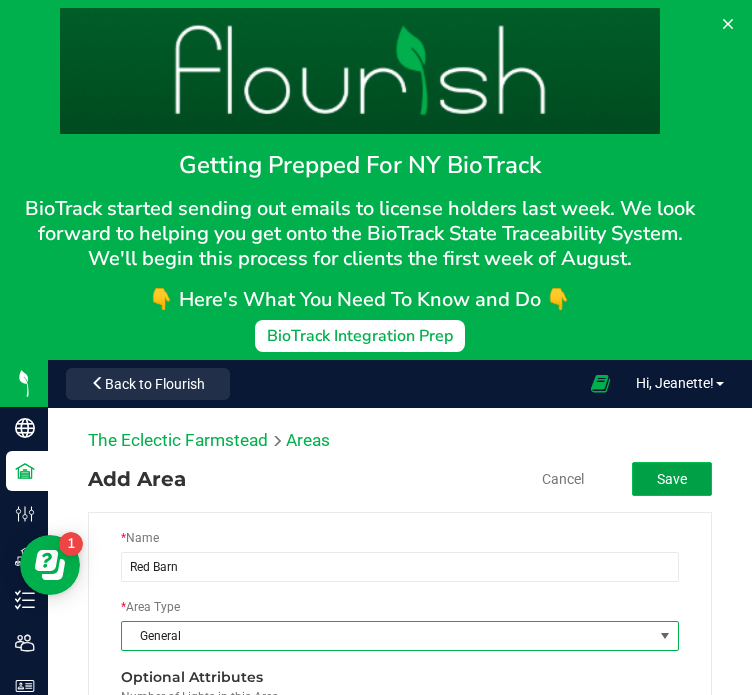 click on "Save" at bounding box center (672, 479) 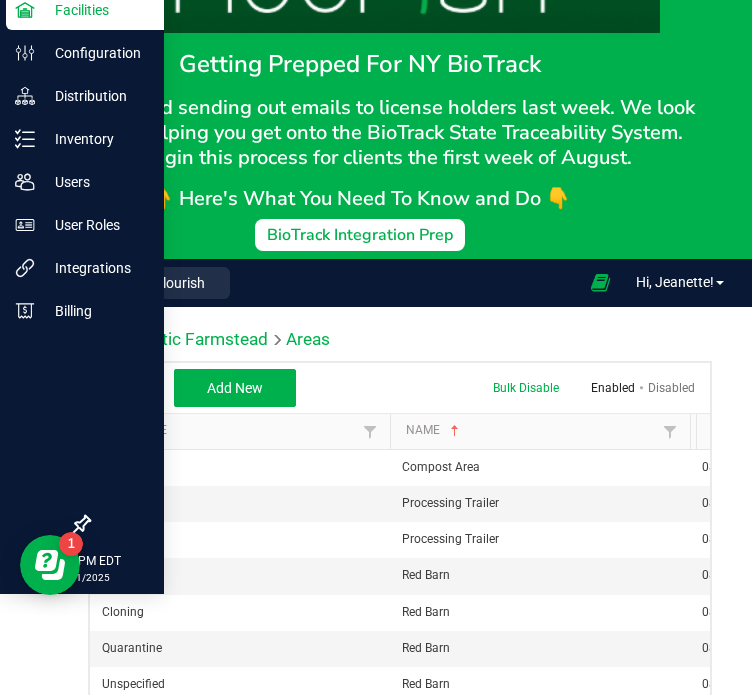 scroll, scrollTop: 0, scrollLeft: 0, axis: both 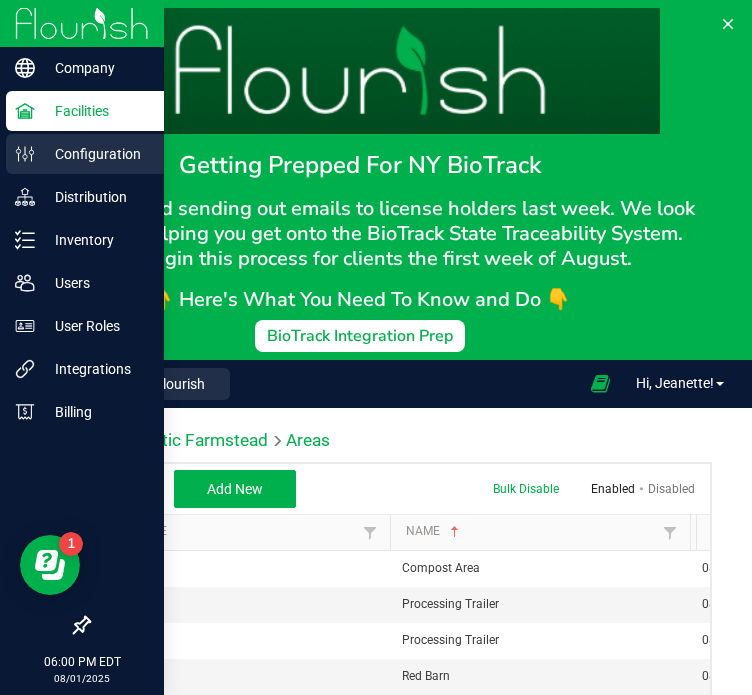 click on "Configuration" at bounding box center (95, 154) 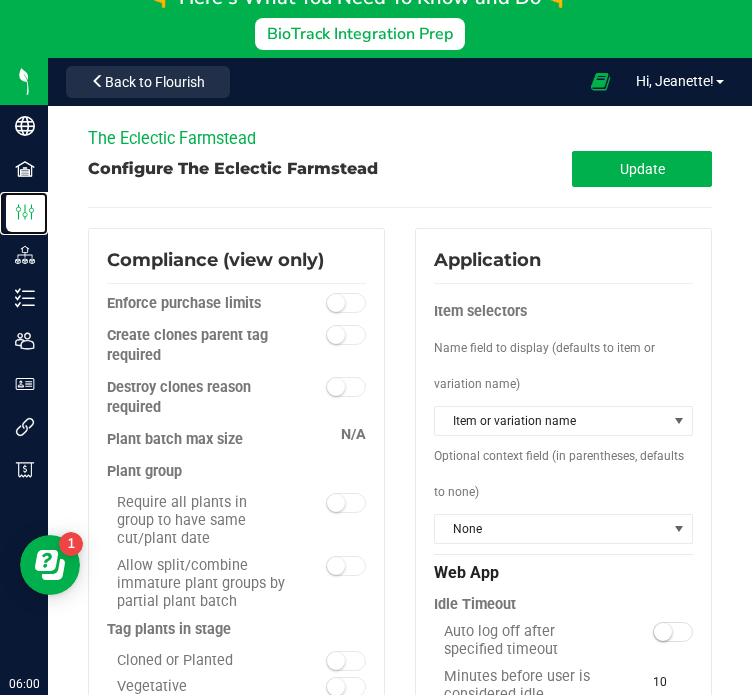 scroll, scrollTop: 301, scrollLeft: 0, axis: vertical 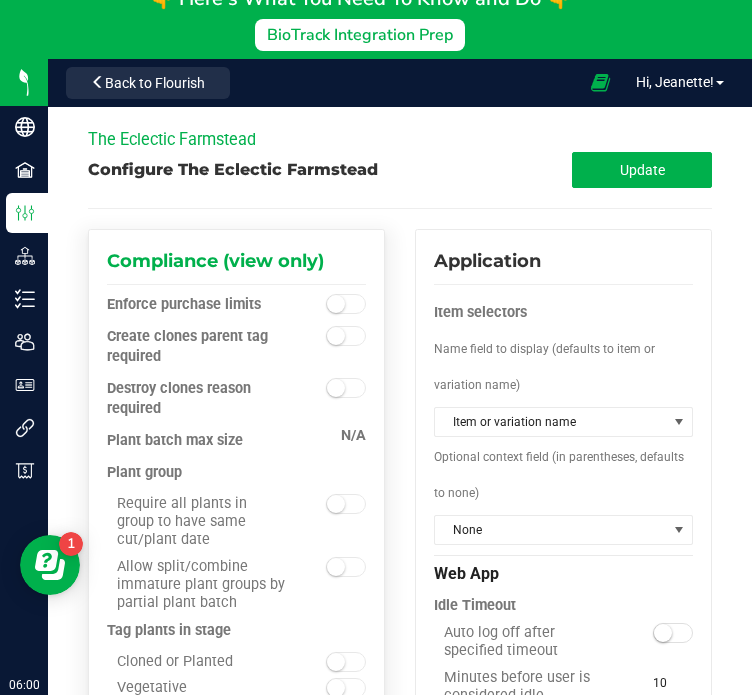 click at bounding box center [333, 305] 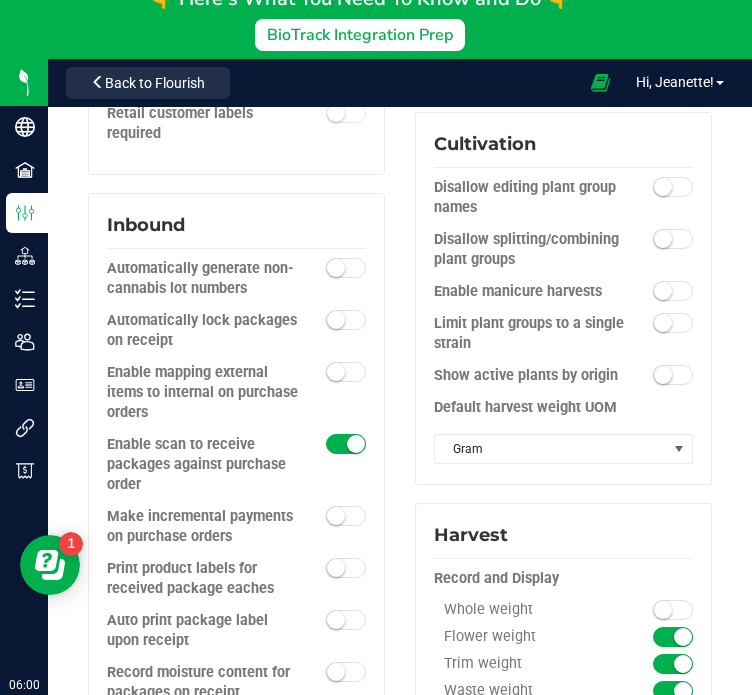 scroll, scrollTop: 911, scrollLeft: 0, axis: vertical 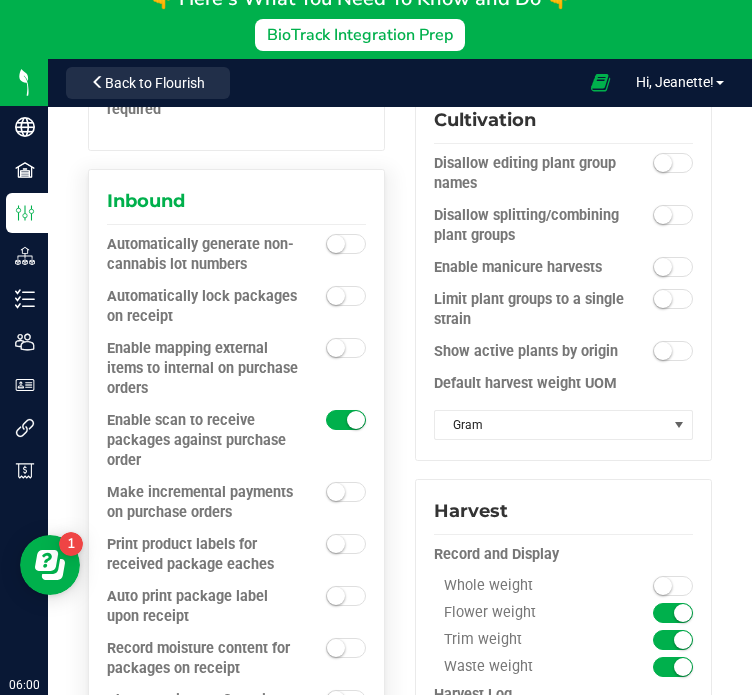 click at bounding box center [346, 244] 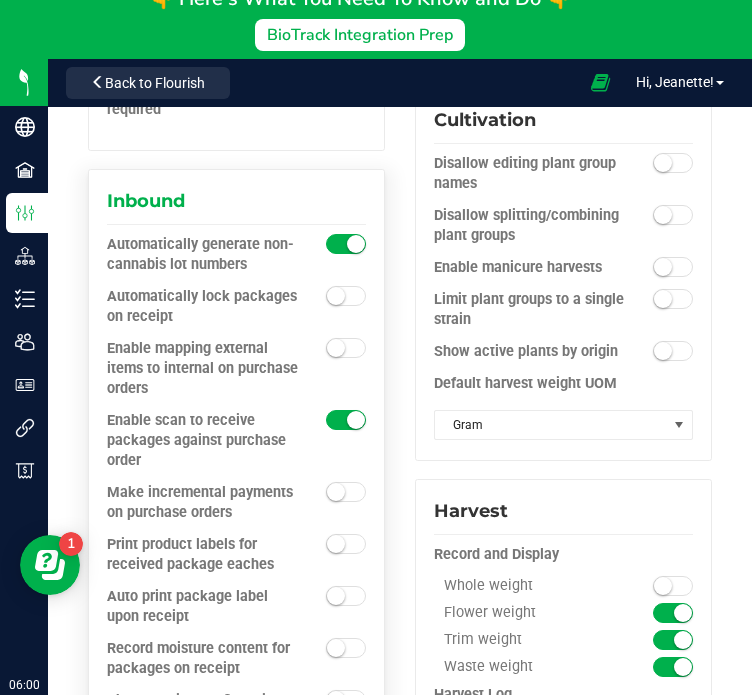 click at bounding box center [346, 244] 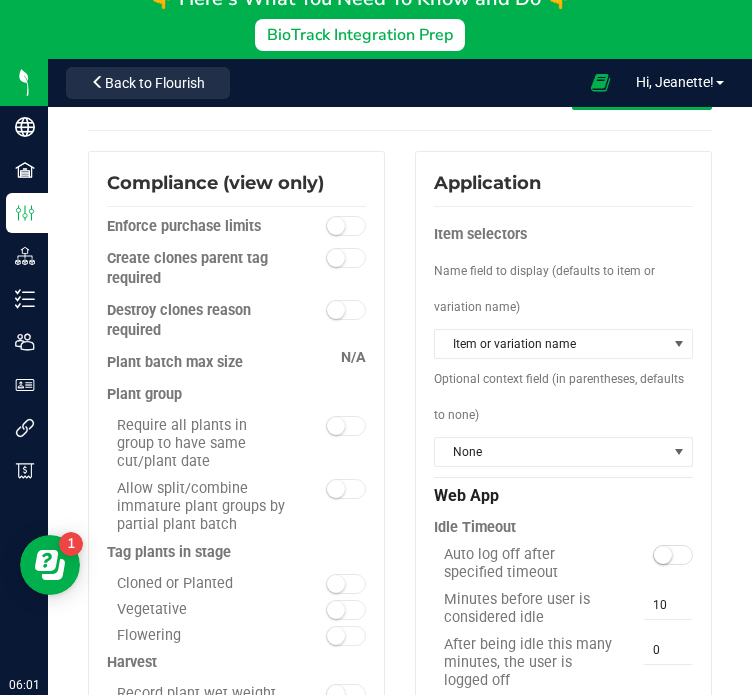 scroll, scrollTop: 0, scrollLeft: 0, axis: both 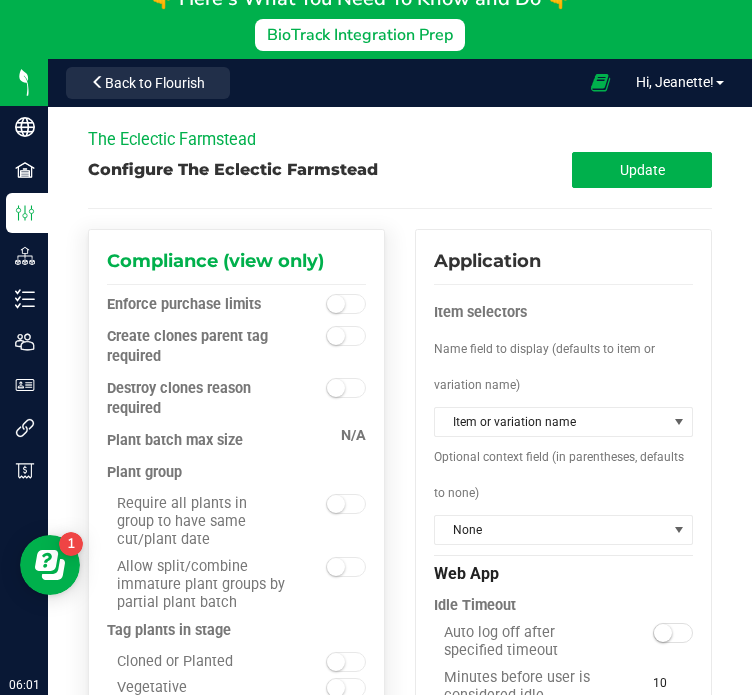click at bounding box center [336, 304] 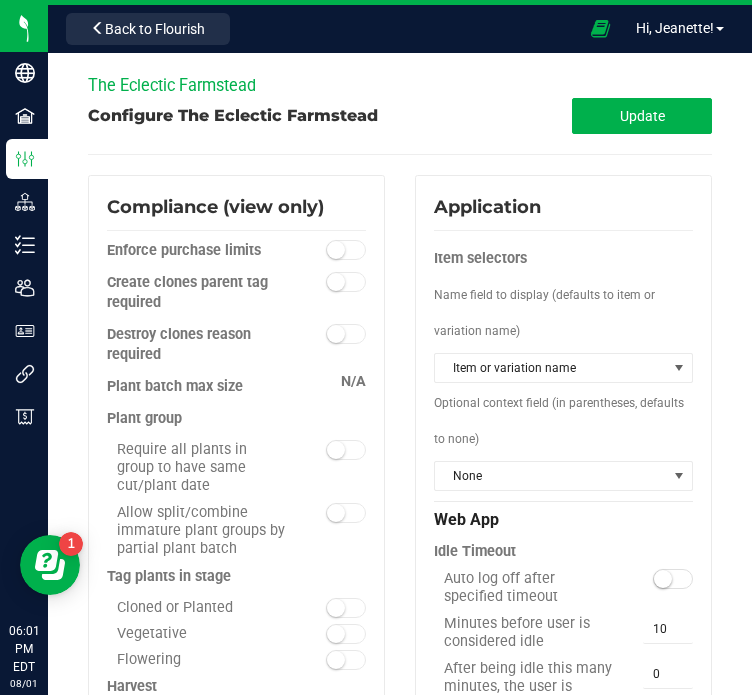 scroll, scrollTop: 360, scrollLeft: 0, axis: vertical 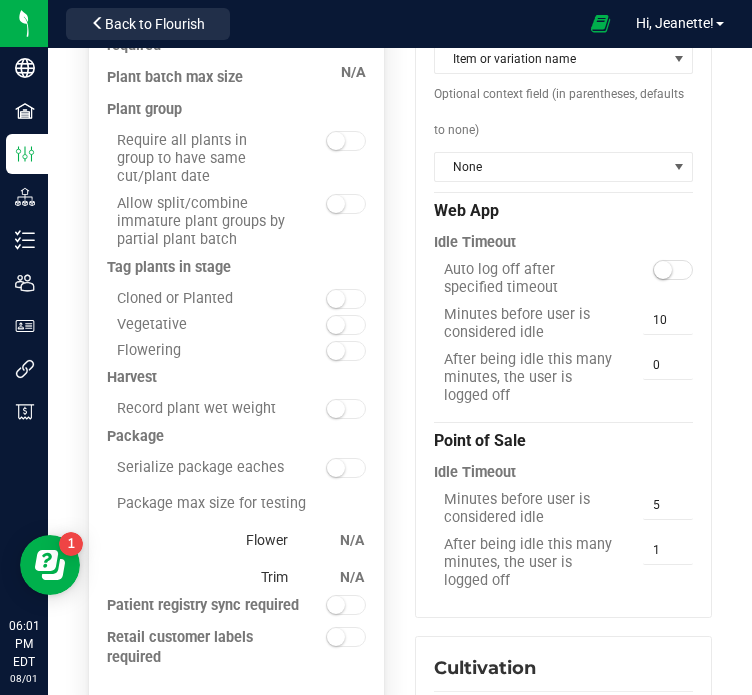 click at bounding box center [336, 299] 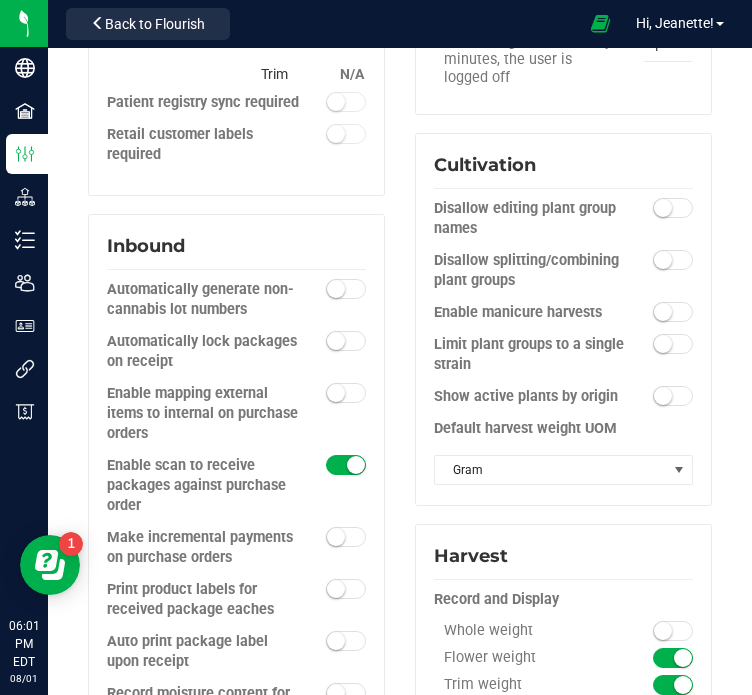 scroll, scrollTop: 871, scrollLeft: 0, axis: vertical 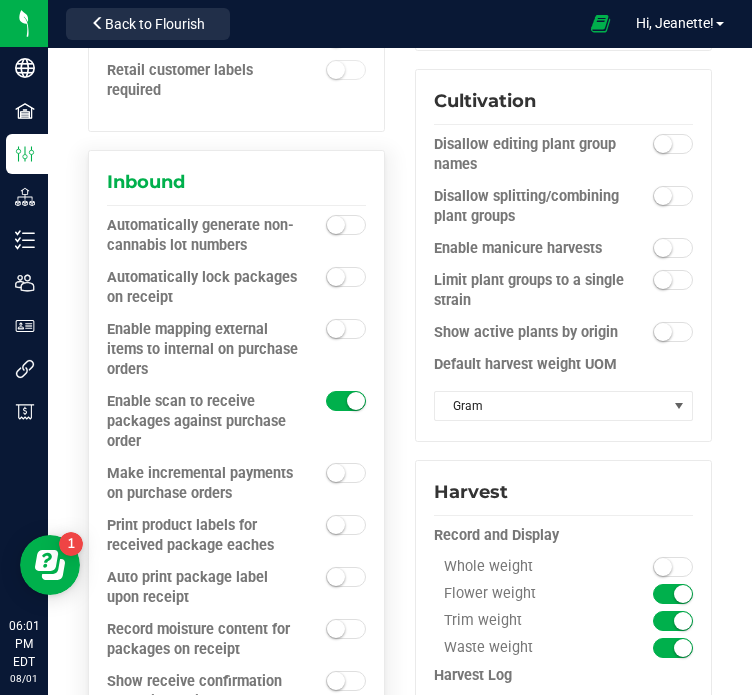 click at bounding box center (336, 225) 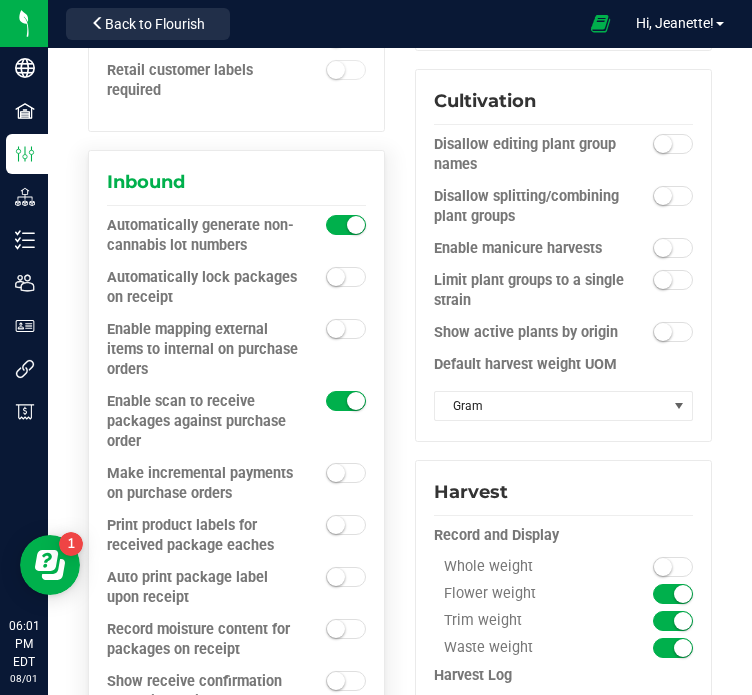click at bounding box center (336, 277) 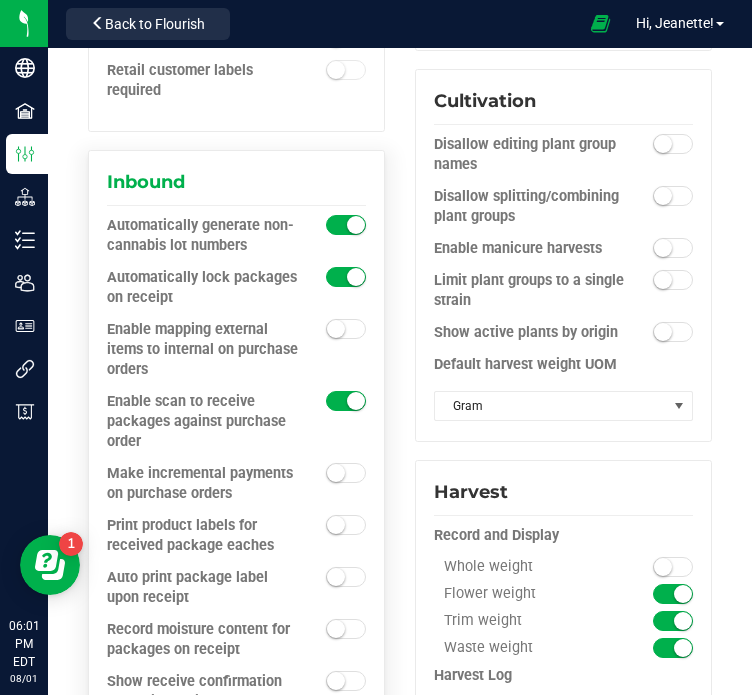 click at bounding box center [333, 330] 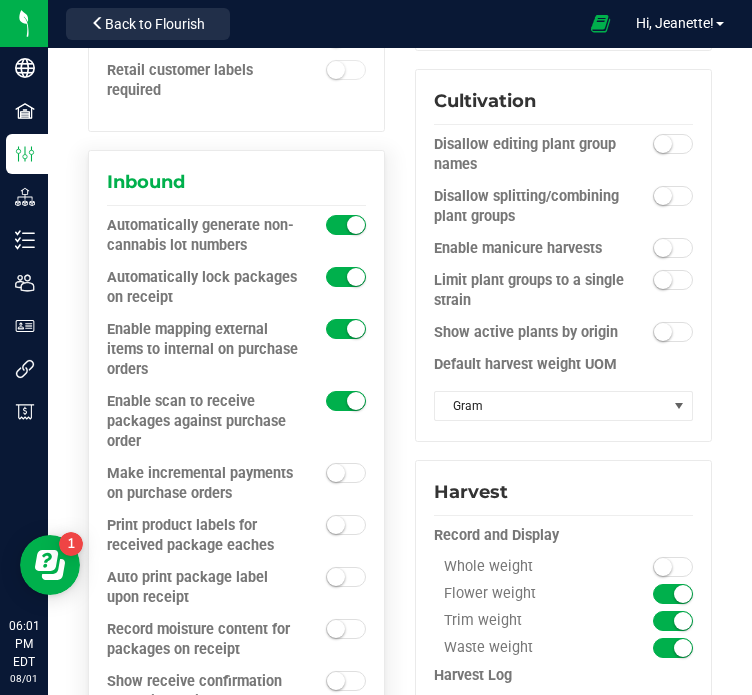 click at bounding box center (346, 329) 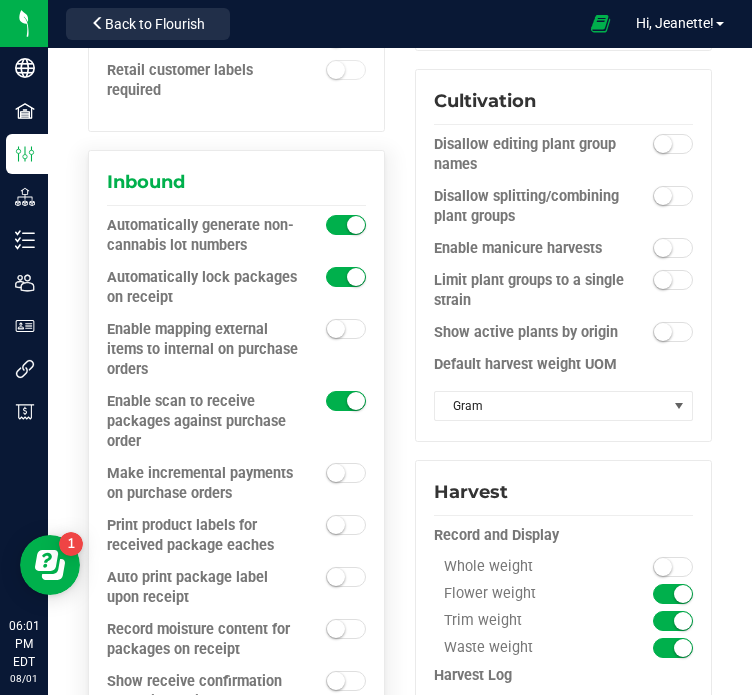 click on "Automatically lock packages on receipt" at bounding box center [236, 294] 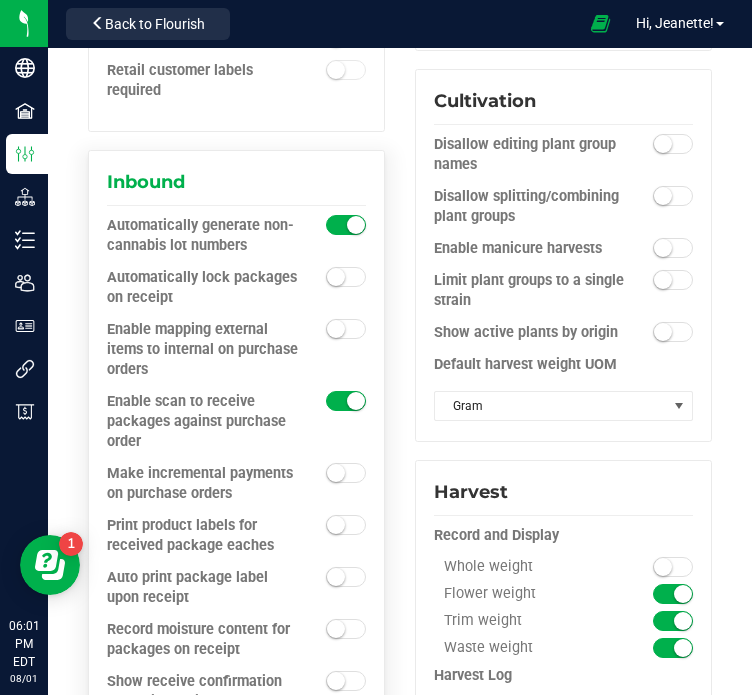 click on "Automatically generate non-cannabis lot numbers" at bounding box center (236, 242) 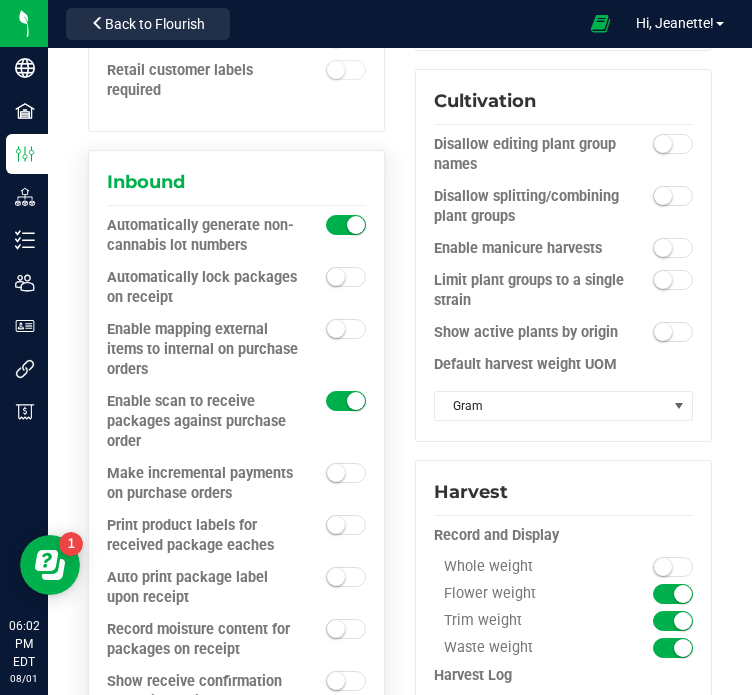 click at bounding box center [346, 225] 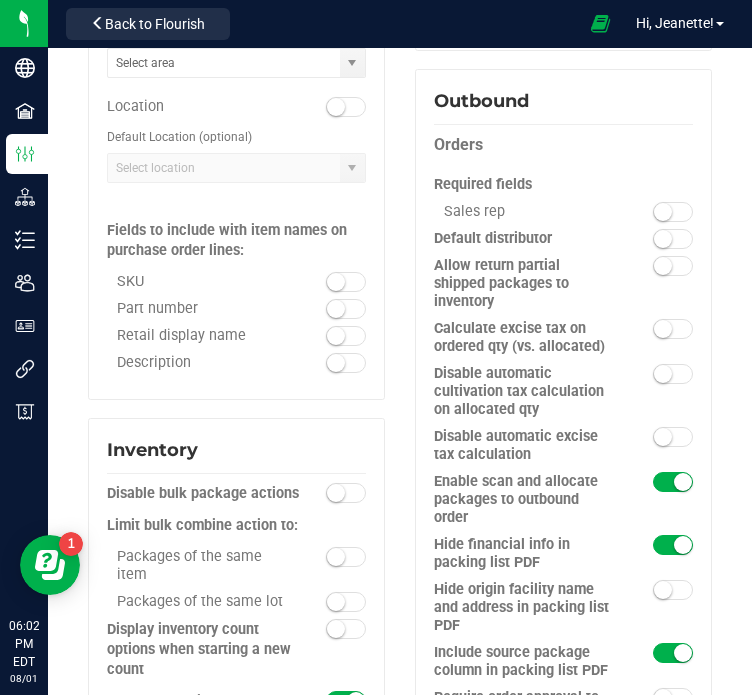 scroll, scrollTop: 1700, scrollLeft: 0, axis: vertical 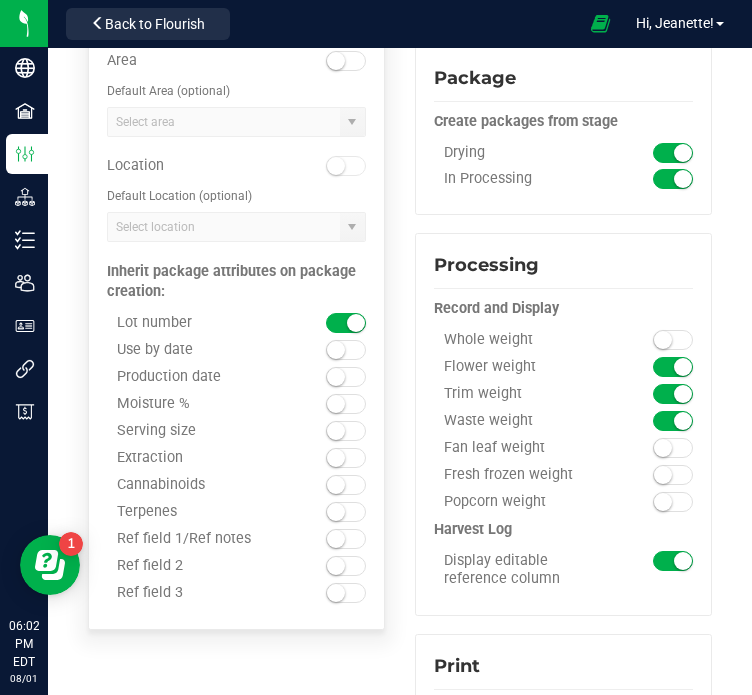 click at bounding box center [336, 350] 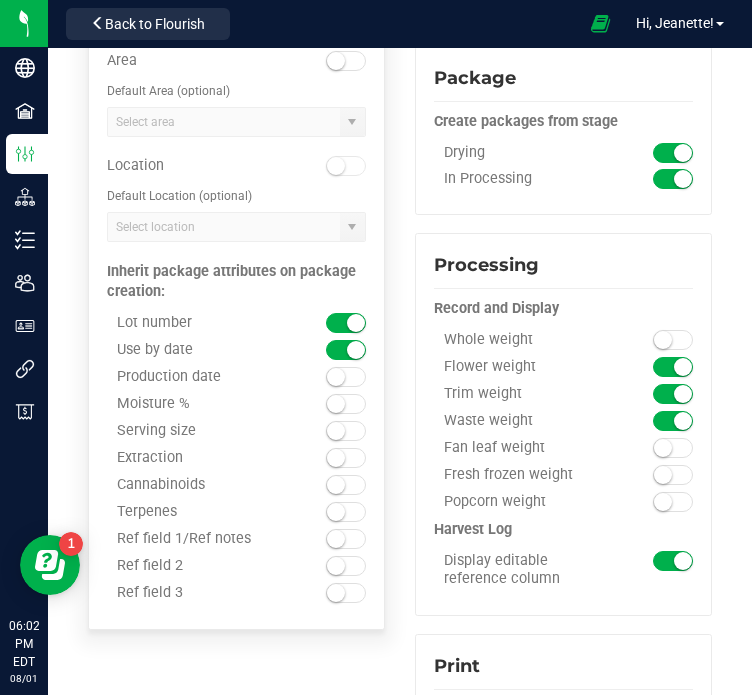 click at bounding box center (346, 350) 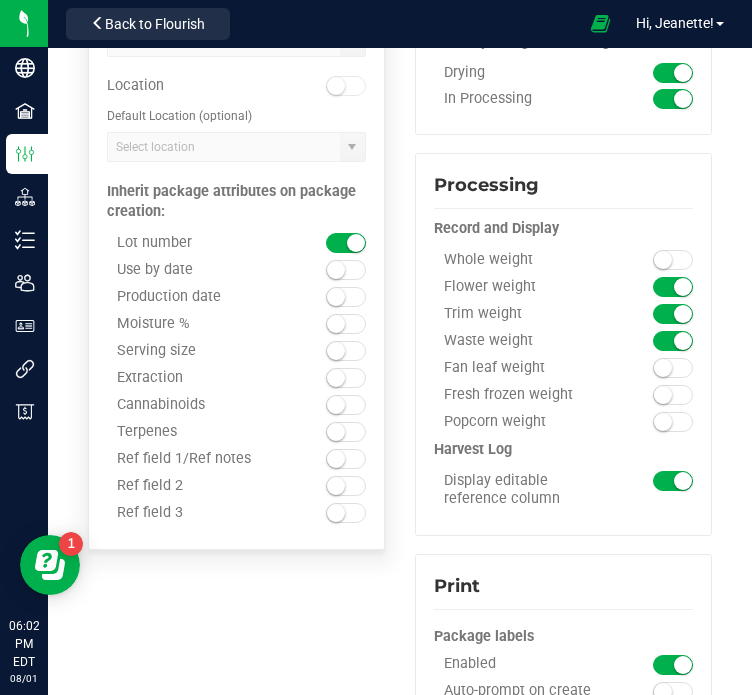 scroll, scrollTop: 2830, scrollLeft: 0, axis: vertical 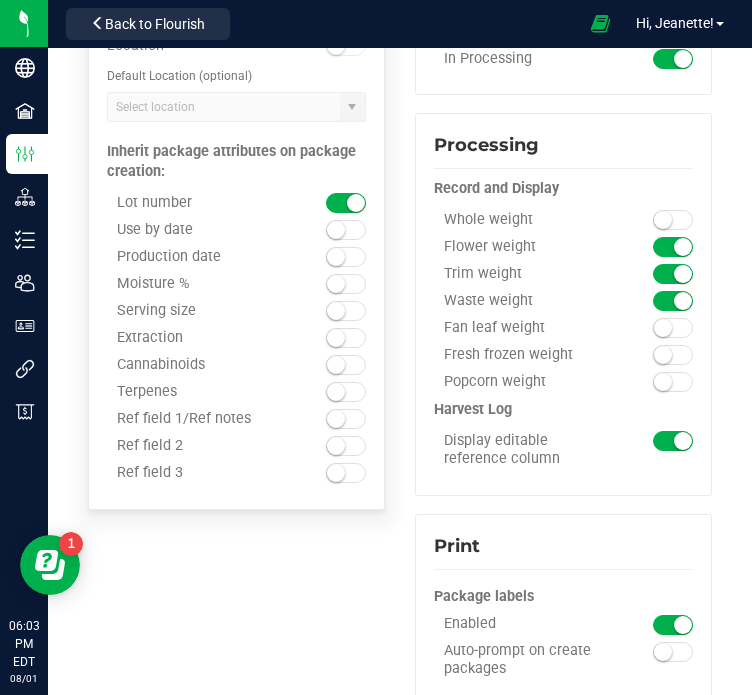 click at bounding box center [336, 365] 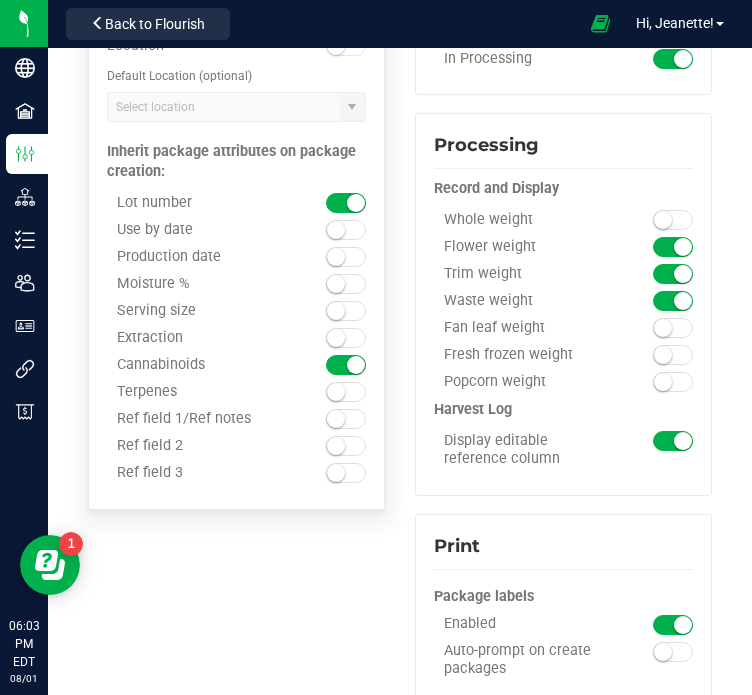 click at bounding box center [336, 392] 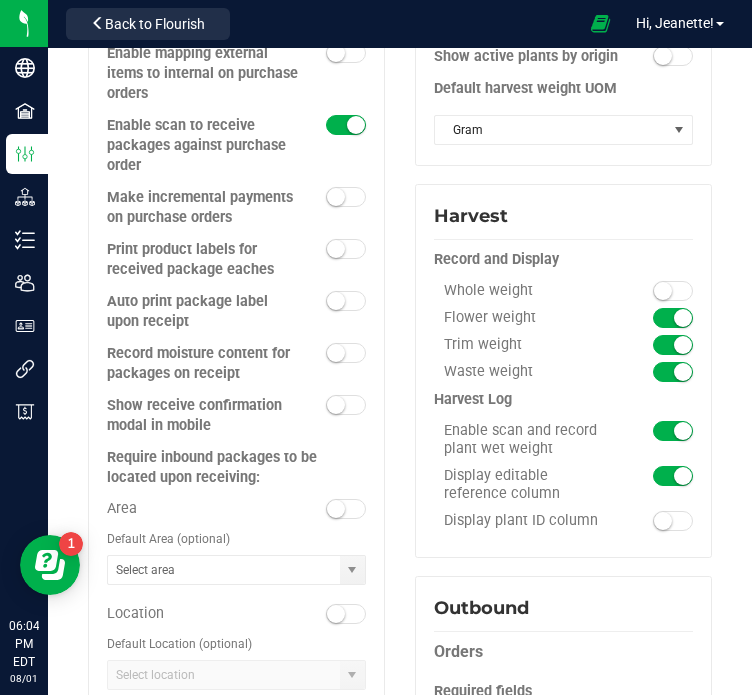 scroll, scrollTop: 943, scrollLeft: 0, axis: vertical 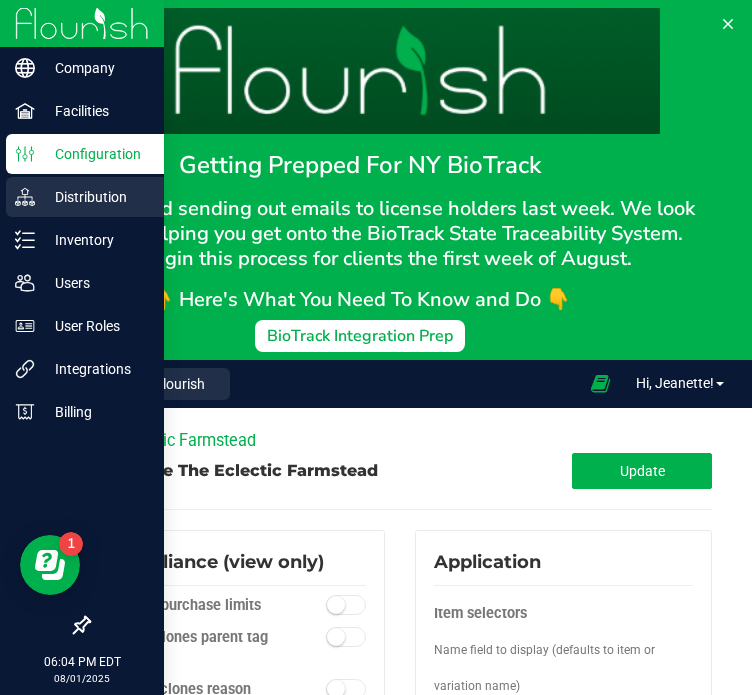 click on "Distribution" at bounding box center (95, 197) 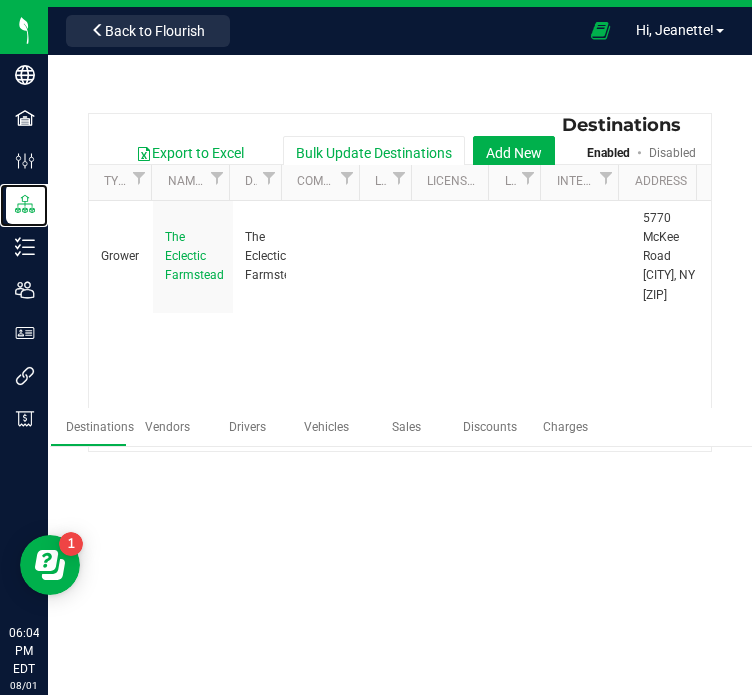 scroll, scrollTop: 334, scrollLeft: 0, axis: vertical 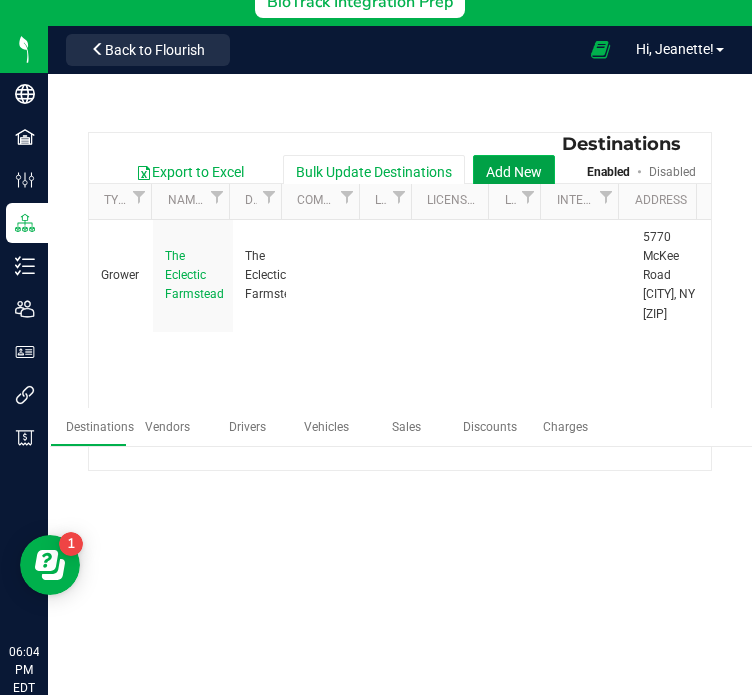 click on "Add New" at bounding box center [514, 172] 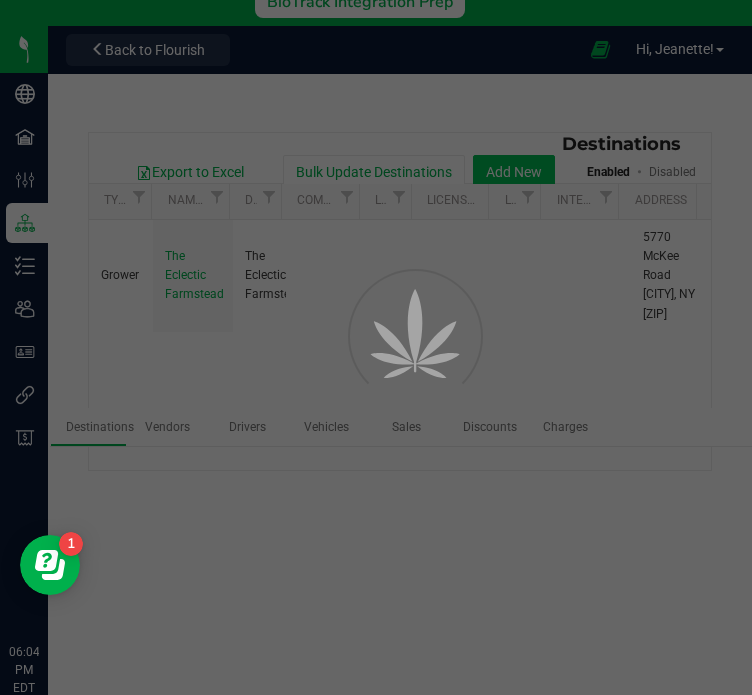 scroll, scrollTop: 0, scrollLeft: 0, axis: both 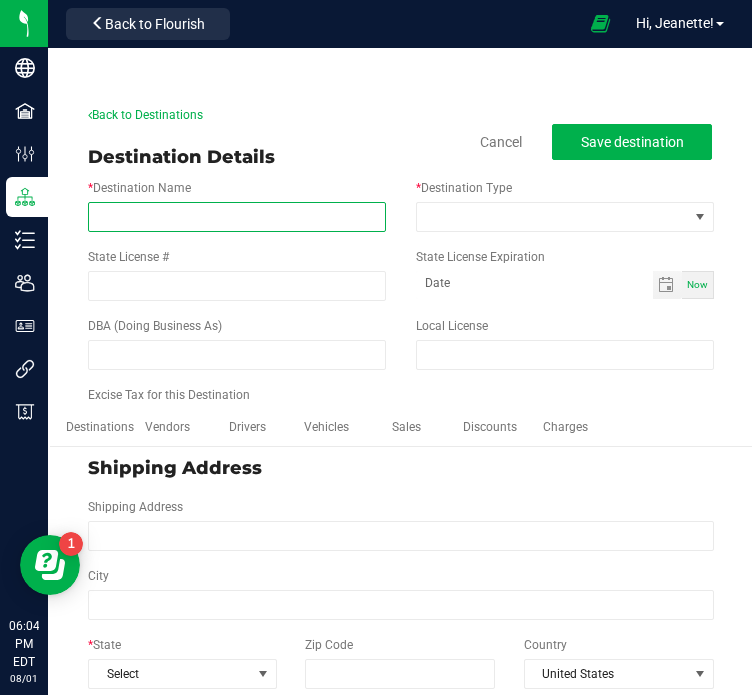 click on "*  Destination Name" at bounding box center (237, 217) 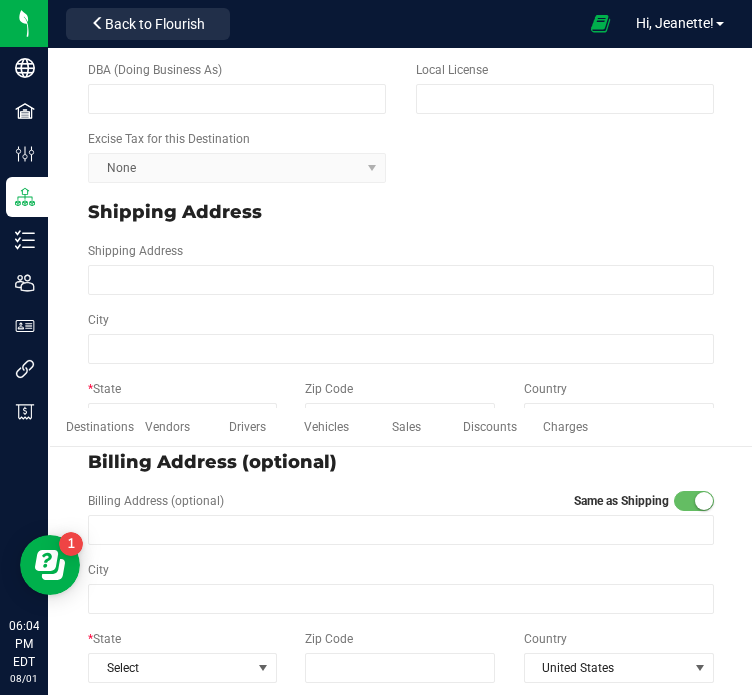 scroll, scrollTop: 0, scrollLeft: 0, axis: both 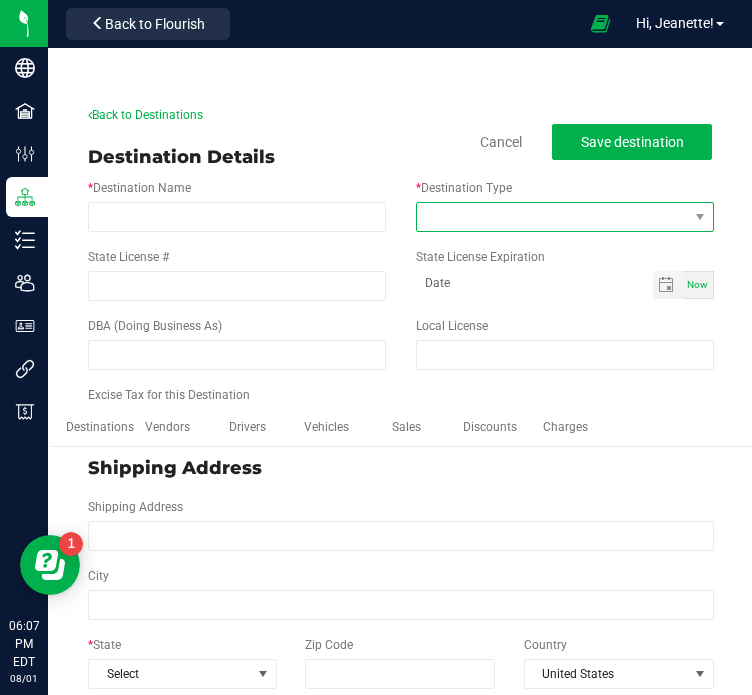 click at bounding box center (552, 217) 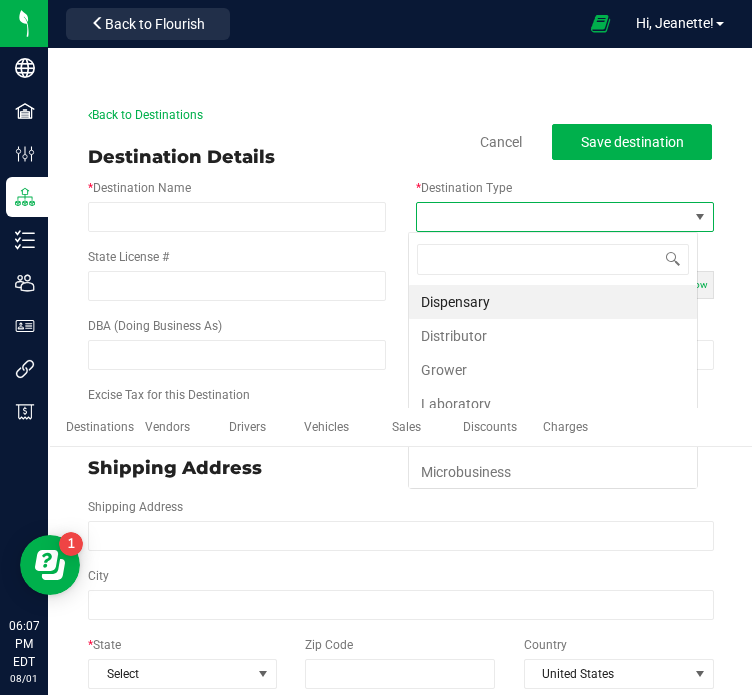 scroll, scrollTop: 346, scrollLeft: 0, axis: vertical 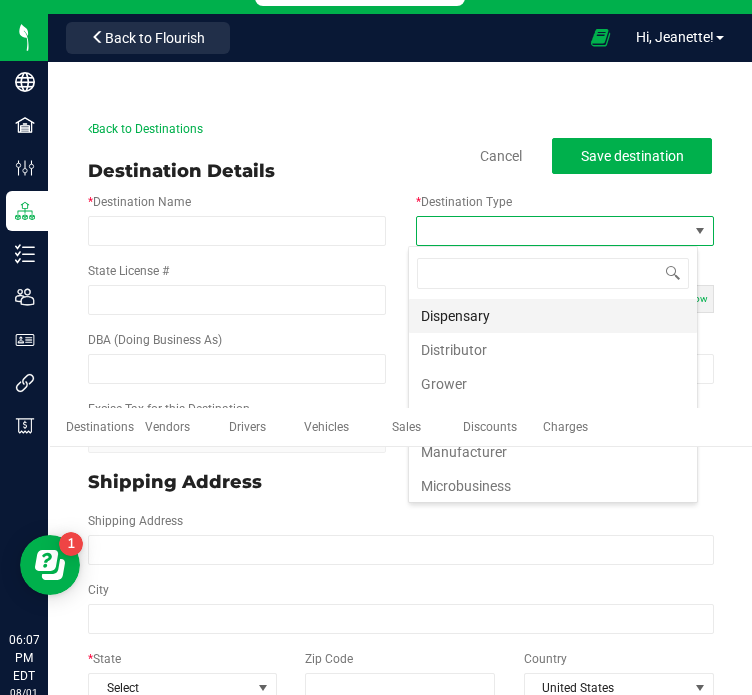click on "Dispensary" at bounding box center [553, 316] 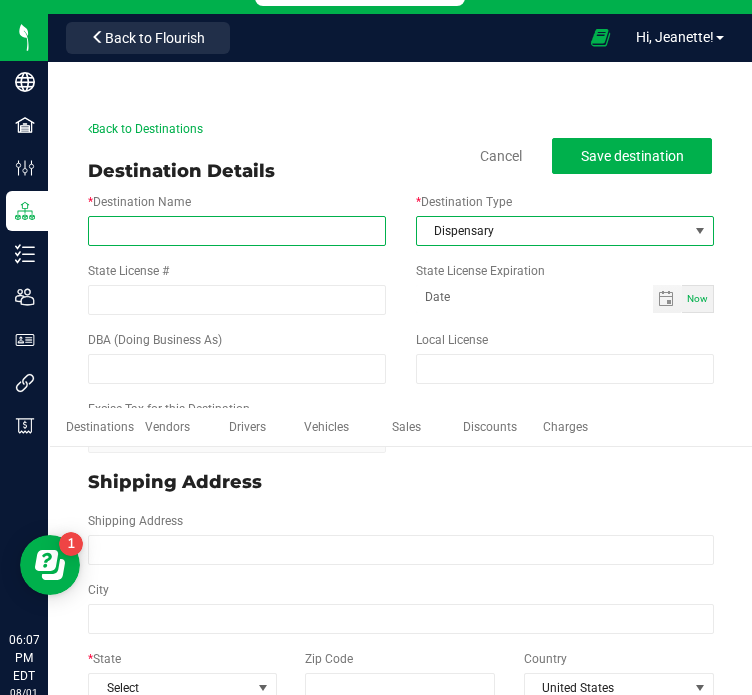 click on "*  Destination Name" at bounding box center (237, 231) 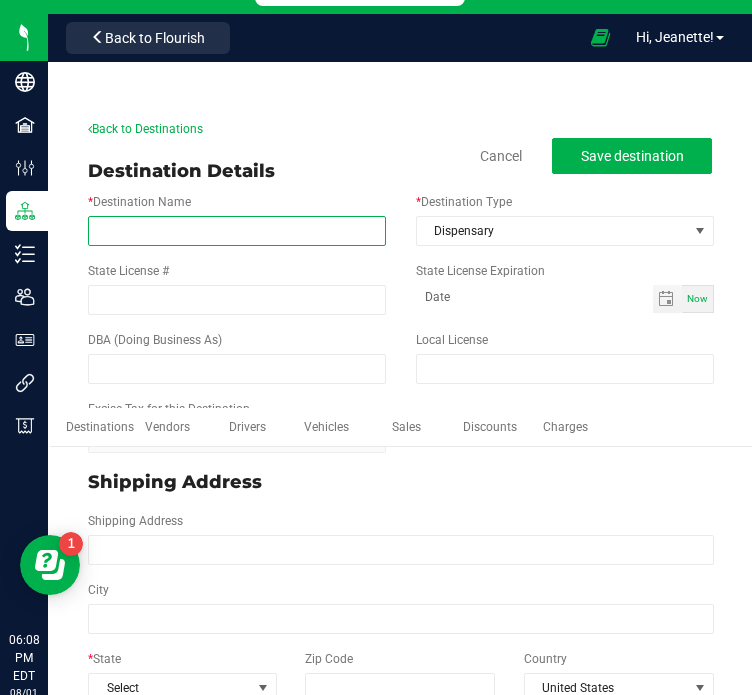 click on "*  Destination Name" at bounding box center [237, 231] 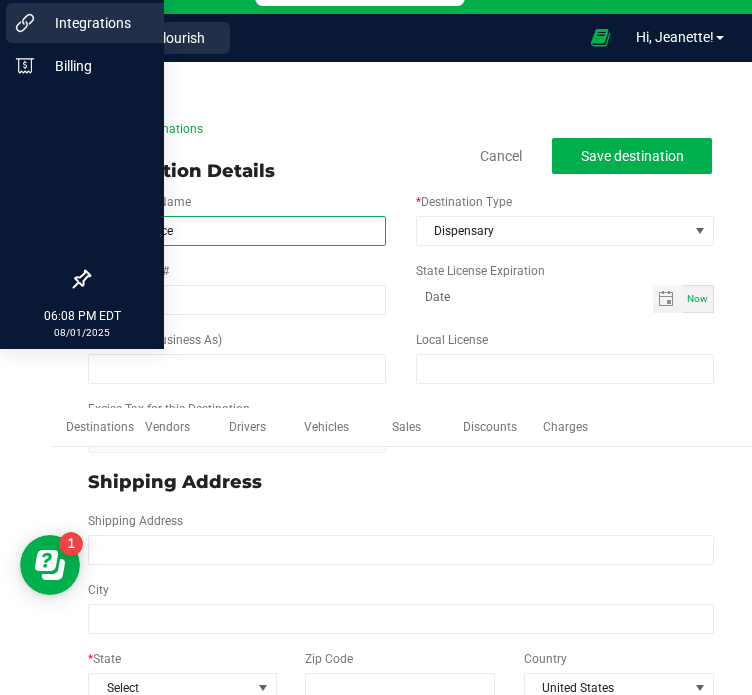 type on "Devil's Lettuce" 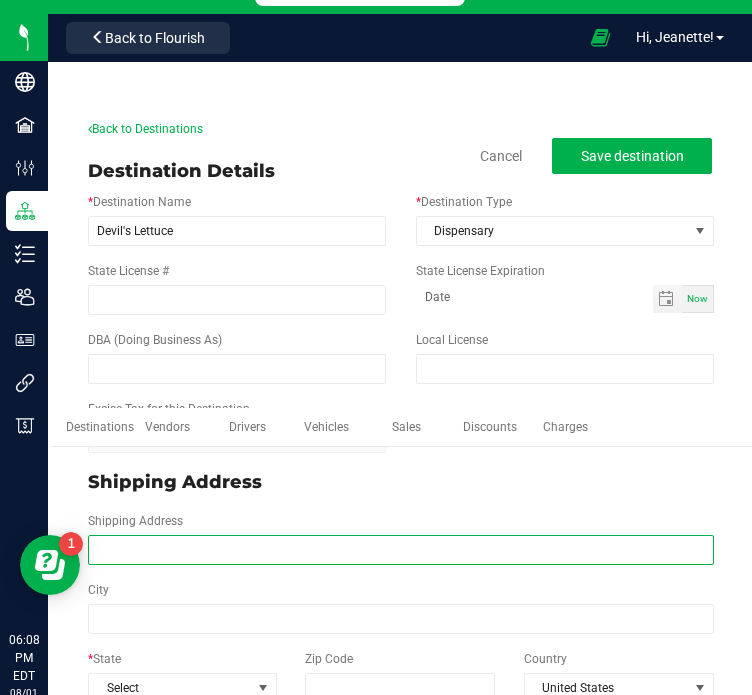 click on "Shipping Address" at bounding box center [401, 550] 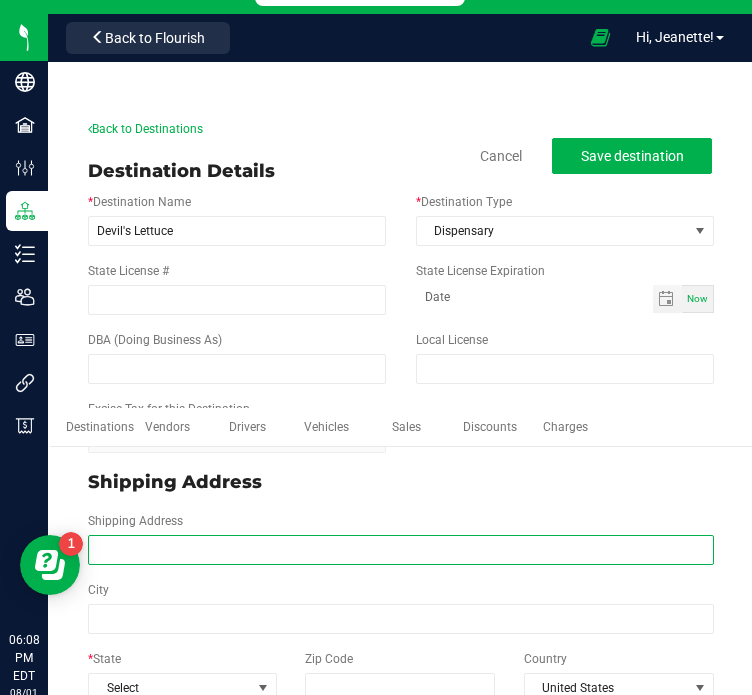 paste on "https://www.google.com/maps/place/[NUMBER]+[STREET]+[INITIAL]/data=!4m2!3m1!19sChIJoxT1BOwO04kRepG5PCSSiS8" 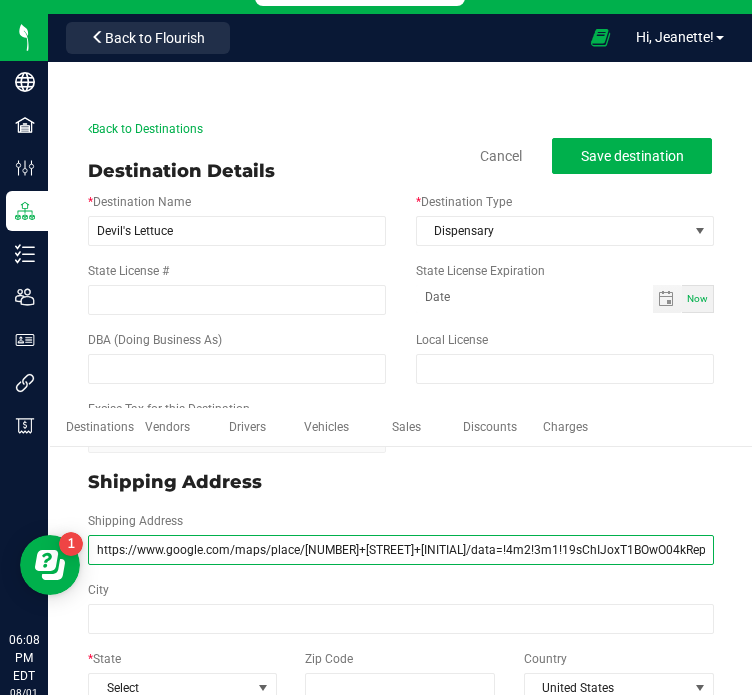 scroll, scrollTop: 0, scrollLeft: 44, axis: horizontal 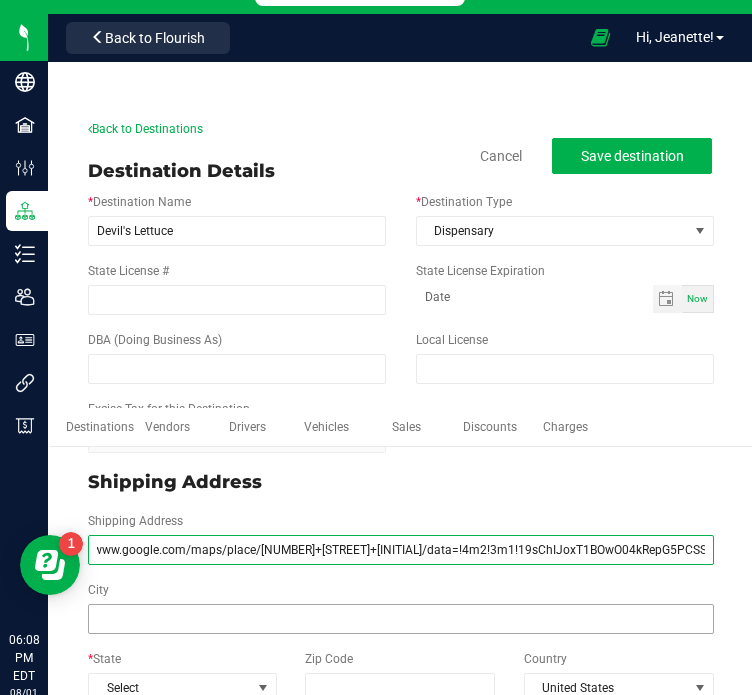 type on "https://www.google.com/maps/place/[NUMBER]+[STREET]+[INITIAL]/data=!4m2!3m1!19sChIJoxT1BOwO04kRepG5PCSSiS8" 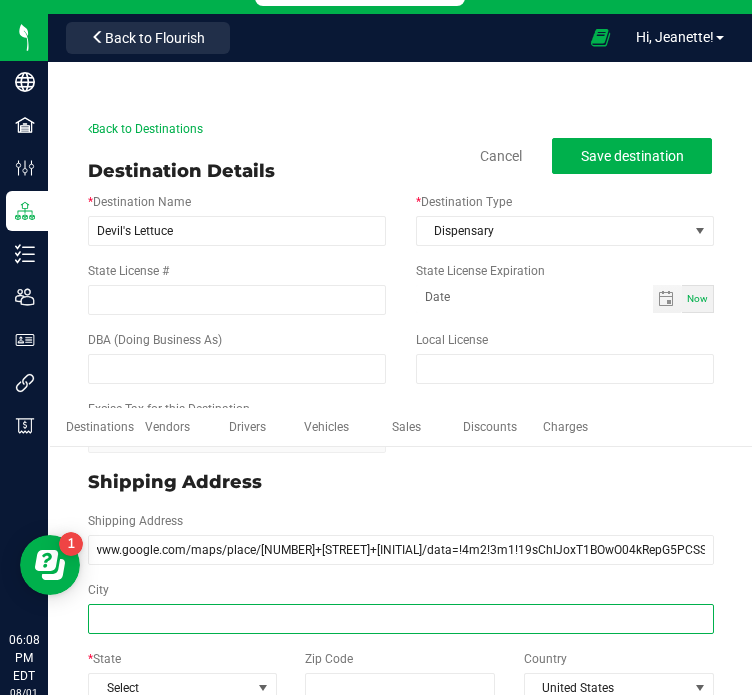 type on "https://www.google.com/maps/place/[NUMBER]+[STREET]+[INITIAL]/data=!4m2!3m1!19sChIJoxT1BOwO04kRepG5PCSSiS8" 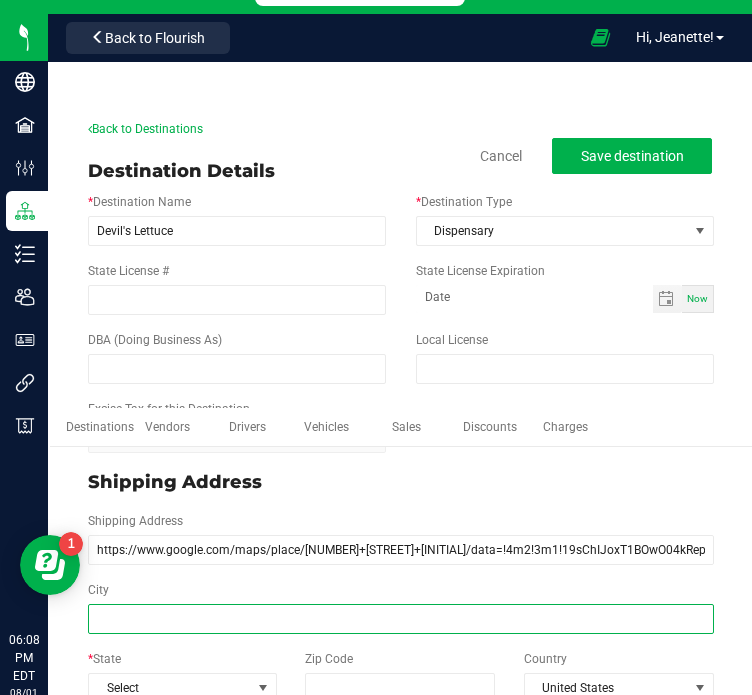 click on "City" at bounding box center (401, 619) 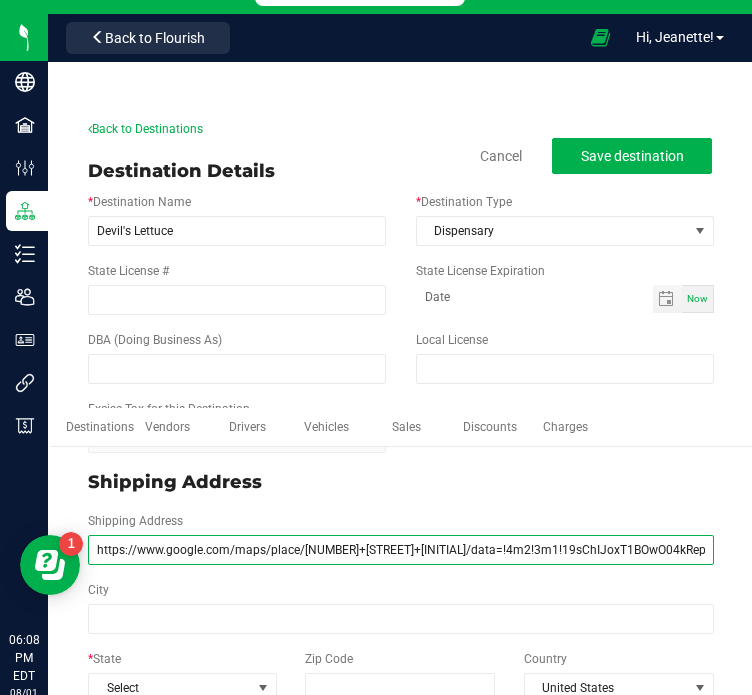 click on "https://www.google.com/maps/place/[NUMBER]+[STREET]+[INITIAL]/data=!4m2!3m1!19sChIJoxT1BOwO04kRepG5PCSSiS8" at bounding box center (401, 550) 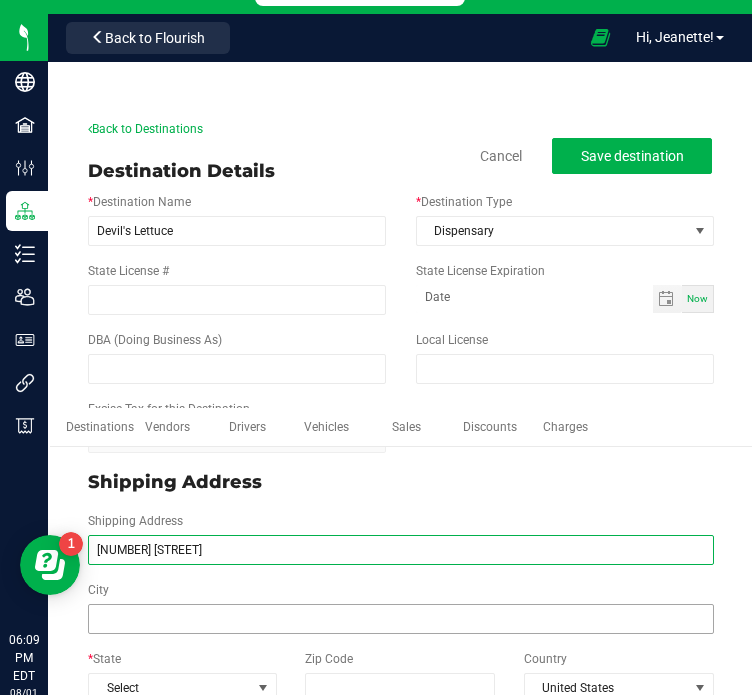 type on "[NUMBER] [STREET]" 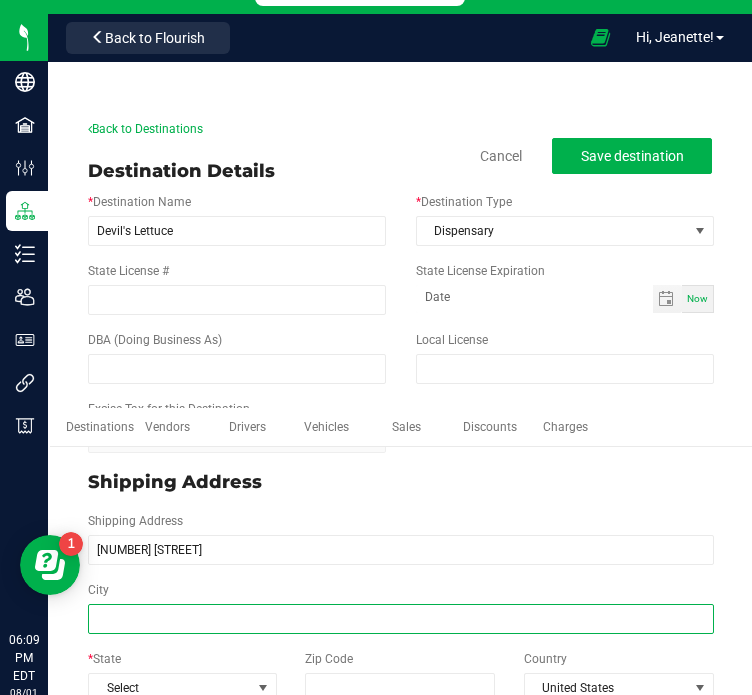 type on "[NUMBER] [STREET]" 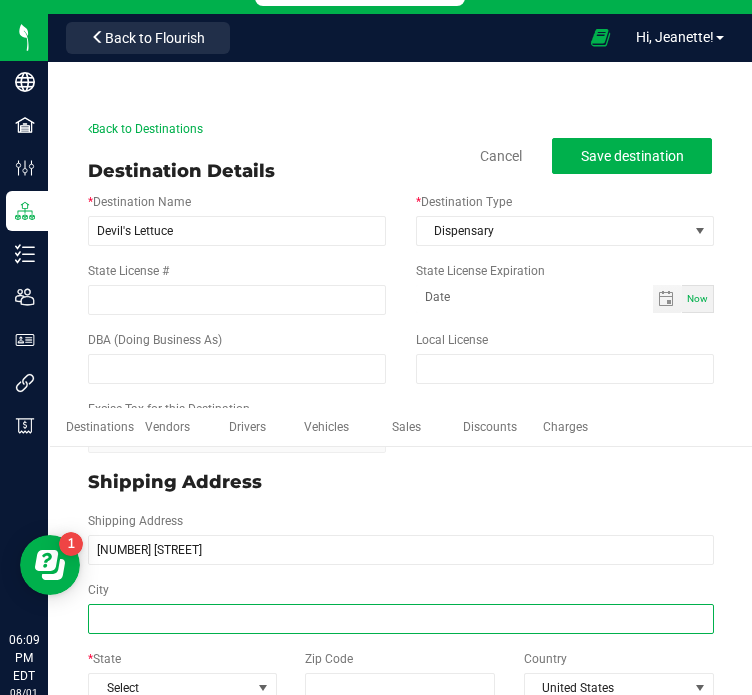click on "City" at bounding box center [401, 619] 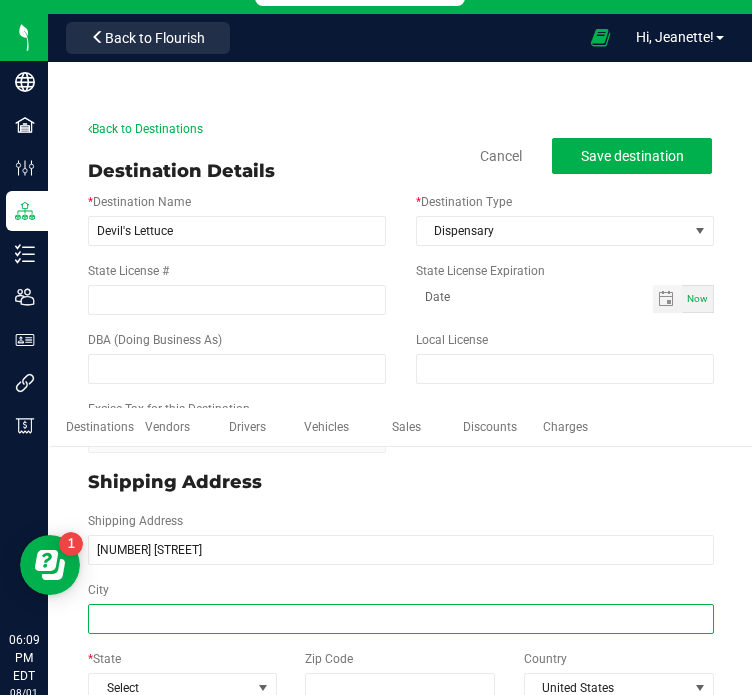 type on "o" 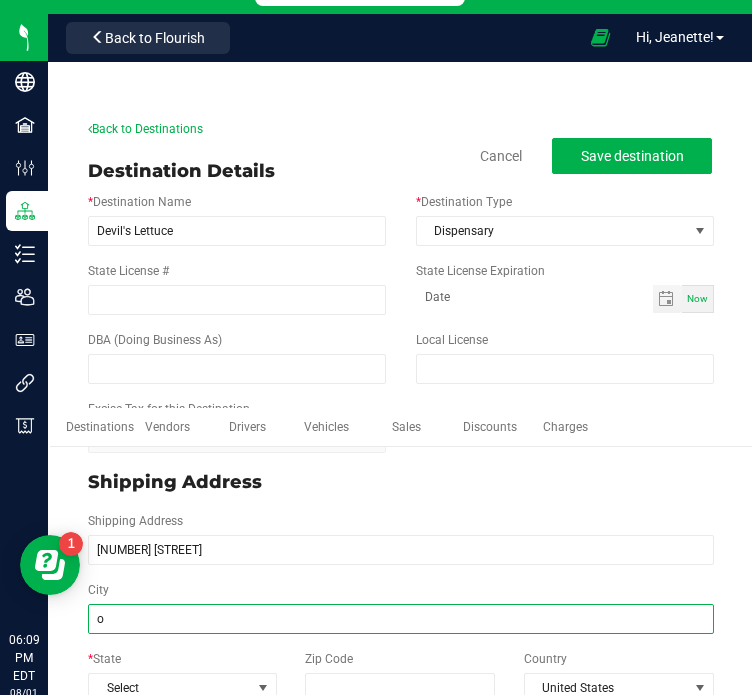 type 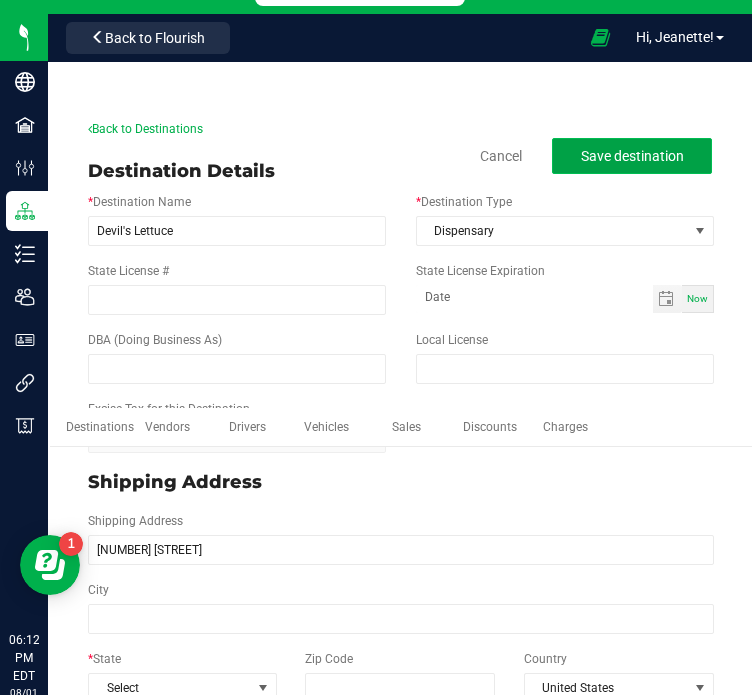 click on "Save destination" 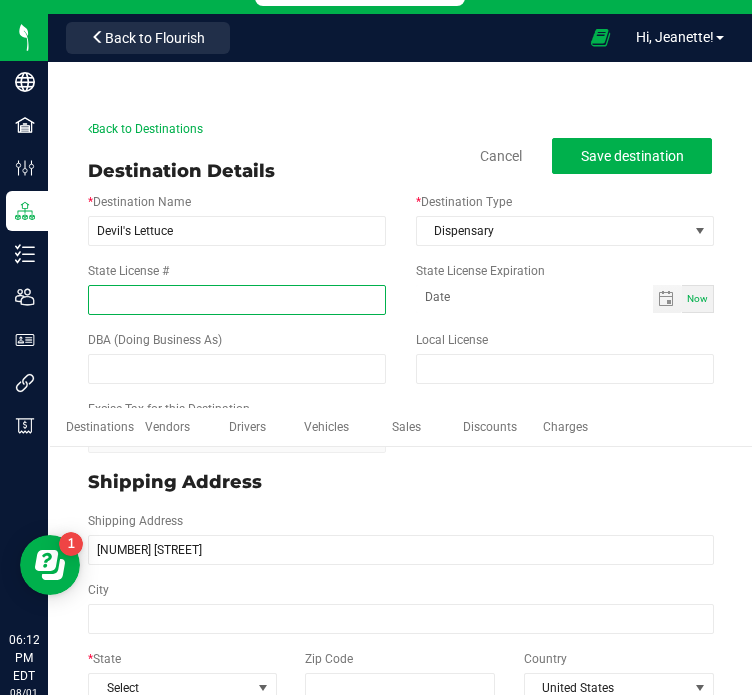 click on "State License #" at bounding box center [237, 300] 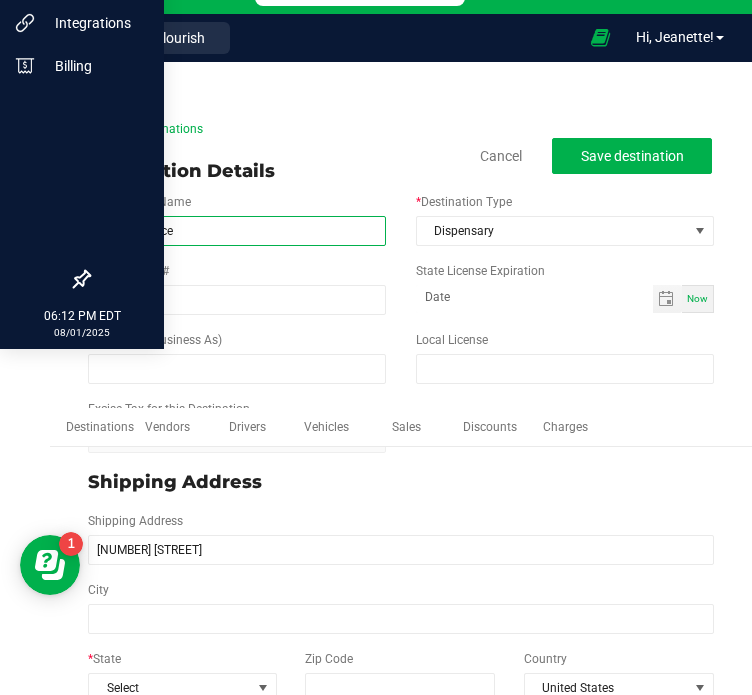 drag, startPoint x: 251, startPoint y: 238, endPoint x: 4, endPoint y: 248, distance: 247.20235 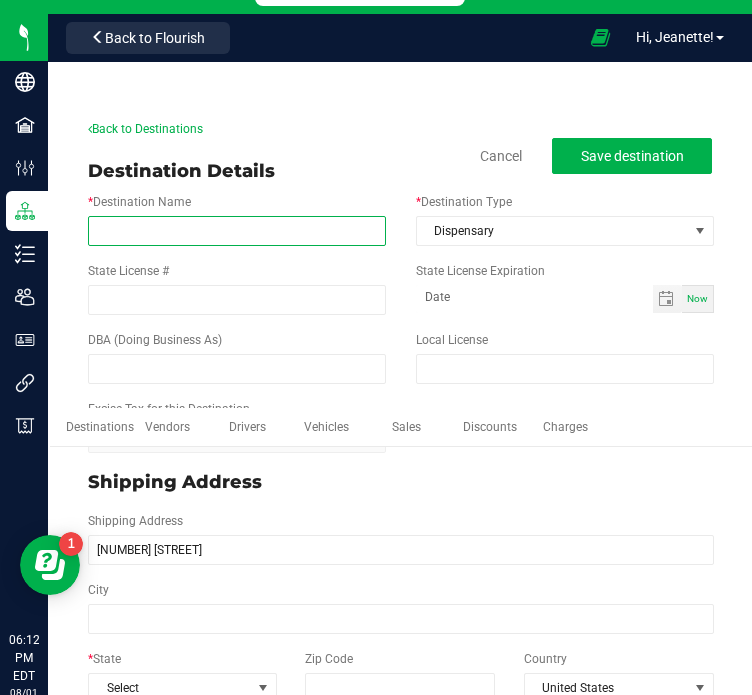 paste on "Premier Earth" 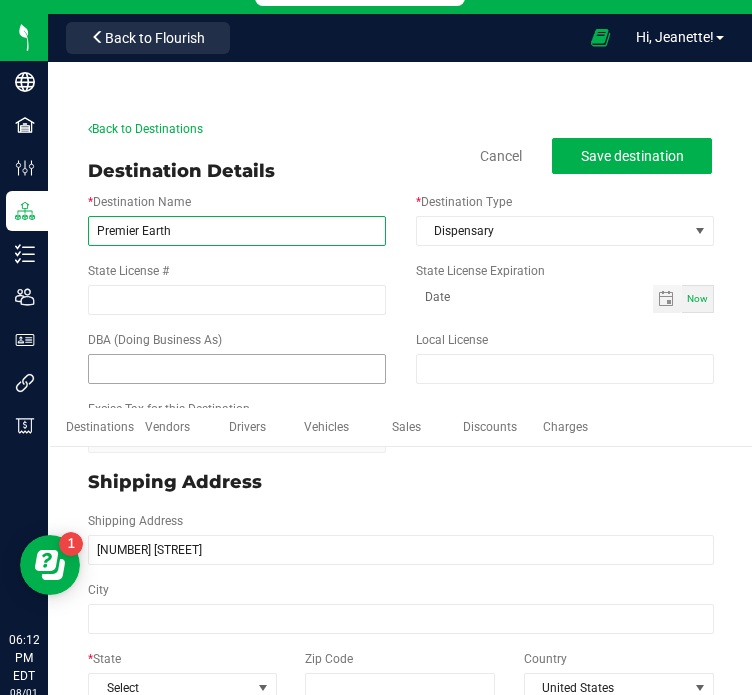 type on "Premier Earth" 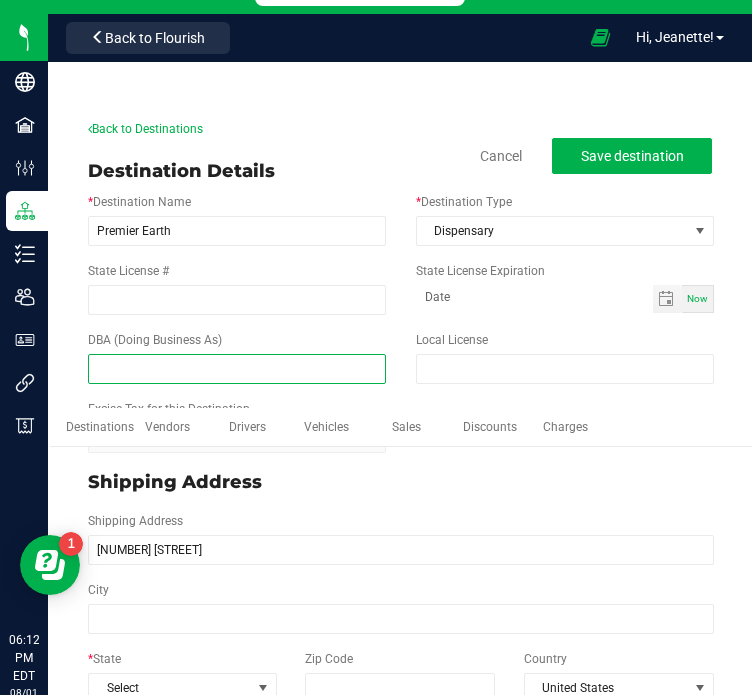 click at bounding box center [237, 369] 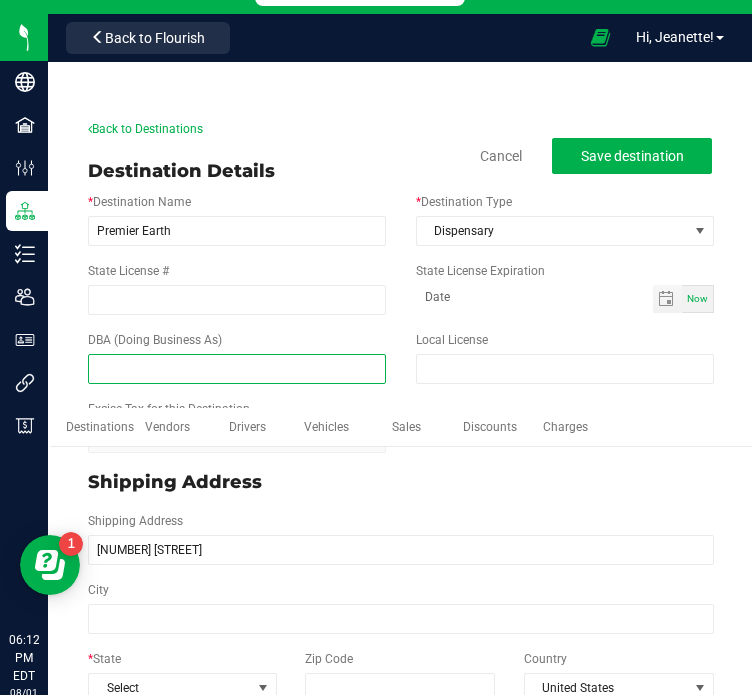 paste on "Premier Earth" 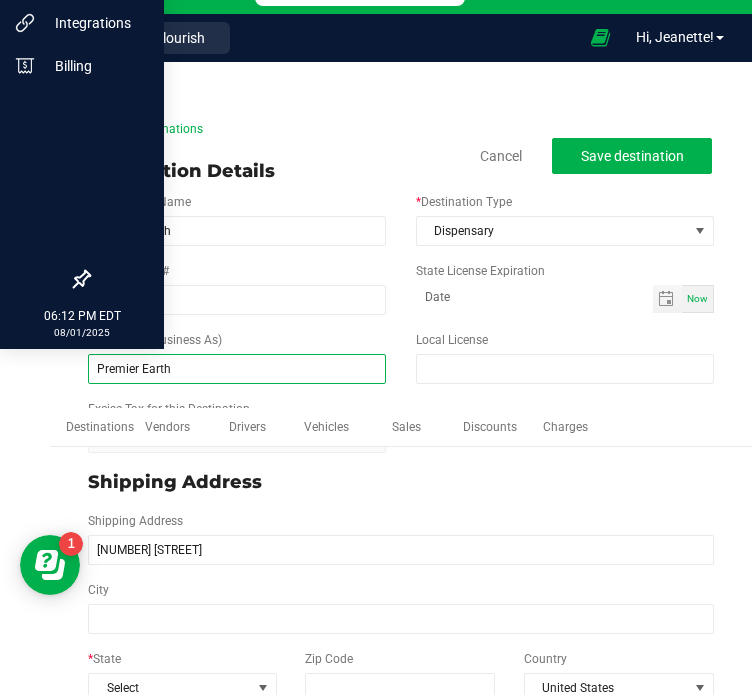 type on "Premier Earth" 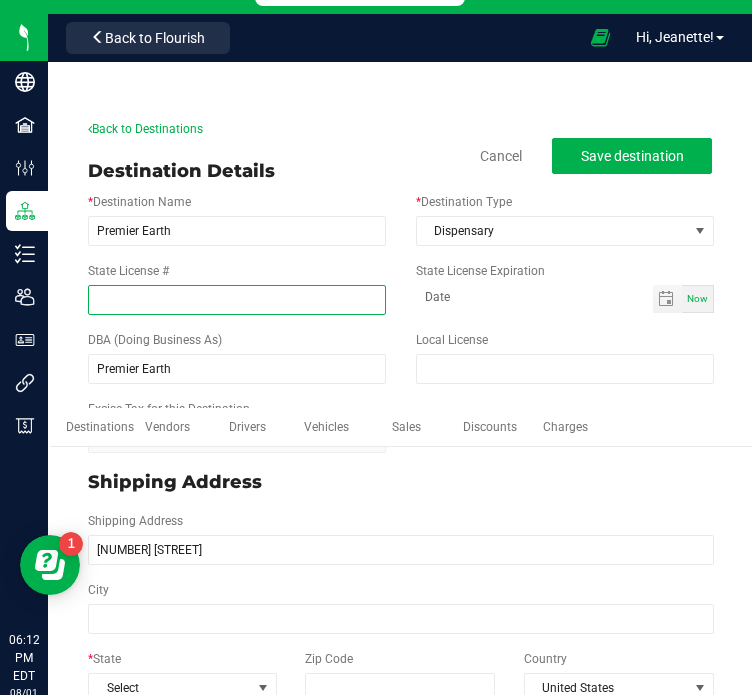 click on "State License #" at bounding box center (237, 300) 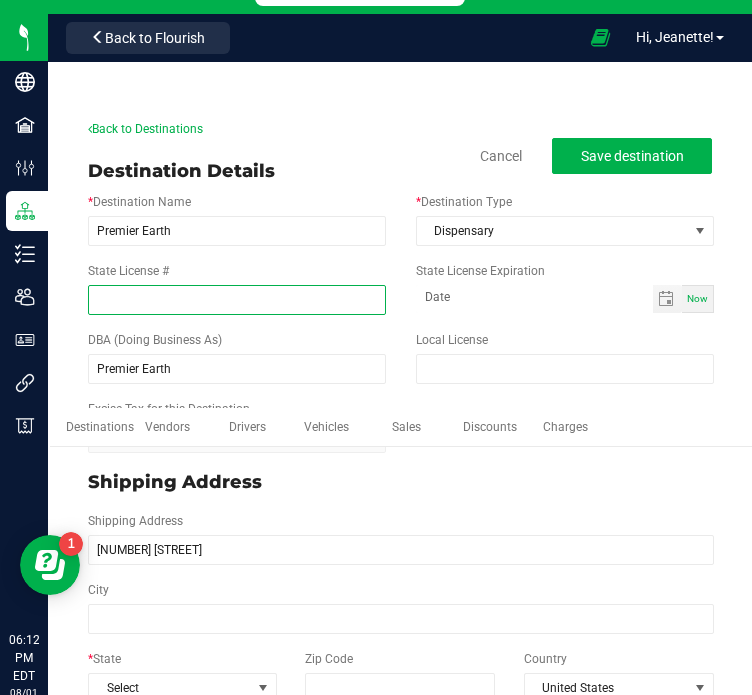 paste on "OCM-MICR-24-000115" 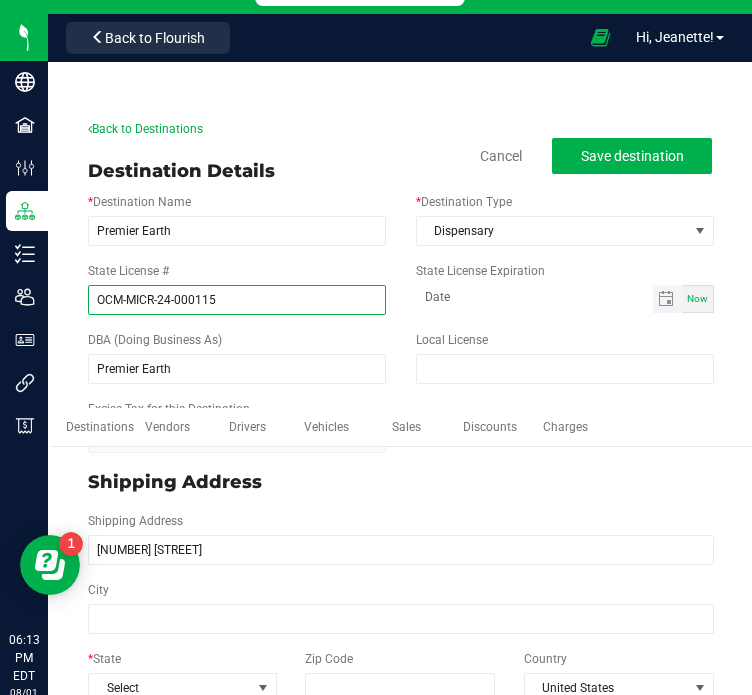 type on "OCM-MICR-24-000115" 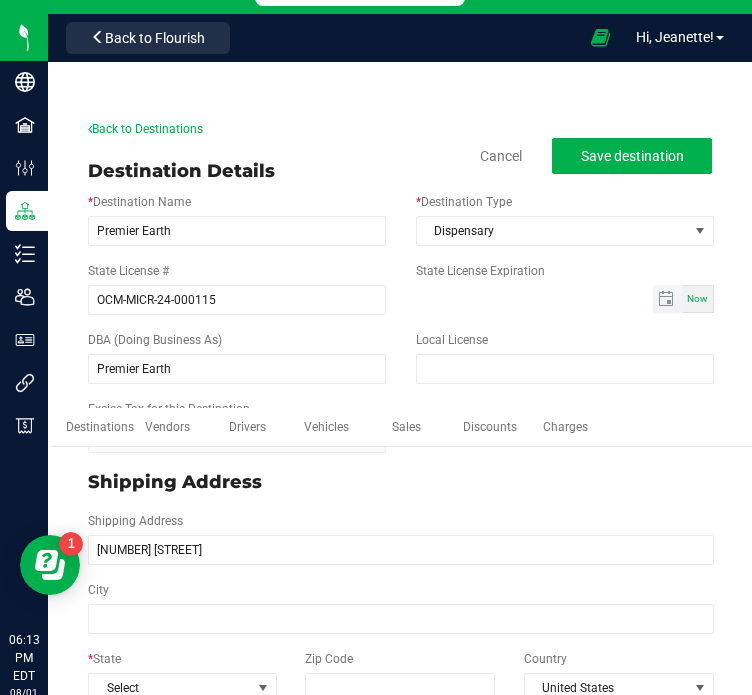 type on "month-day-year" 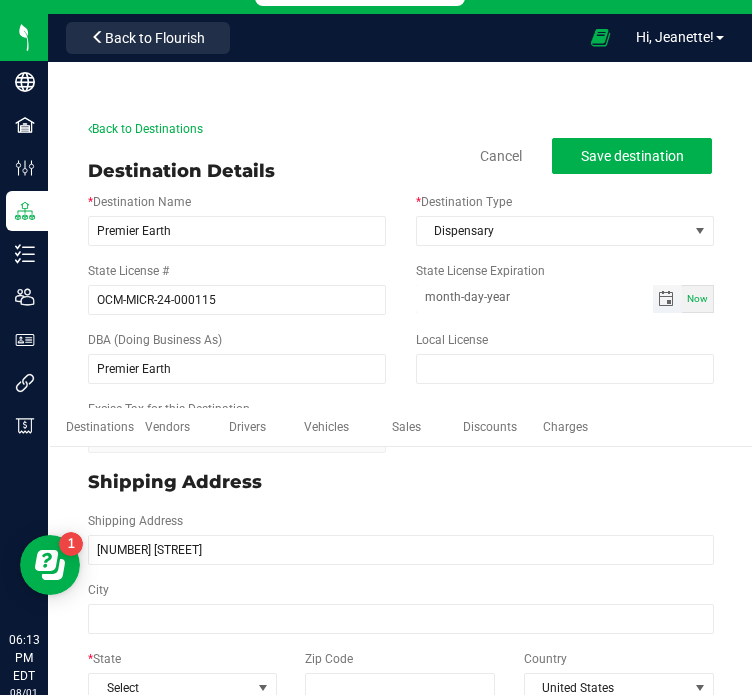 click on "month-day-year" at bounding box center [534, 297] 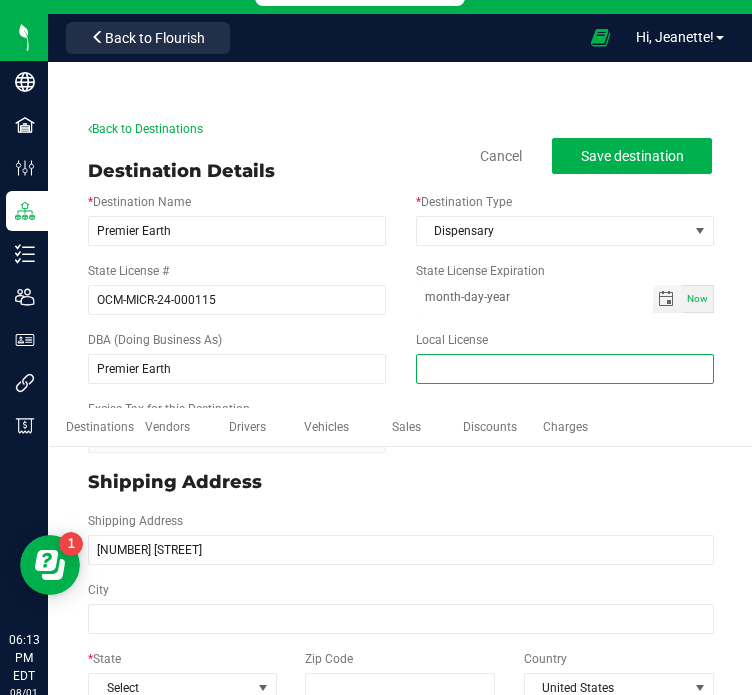 type 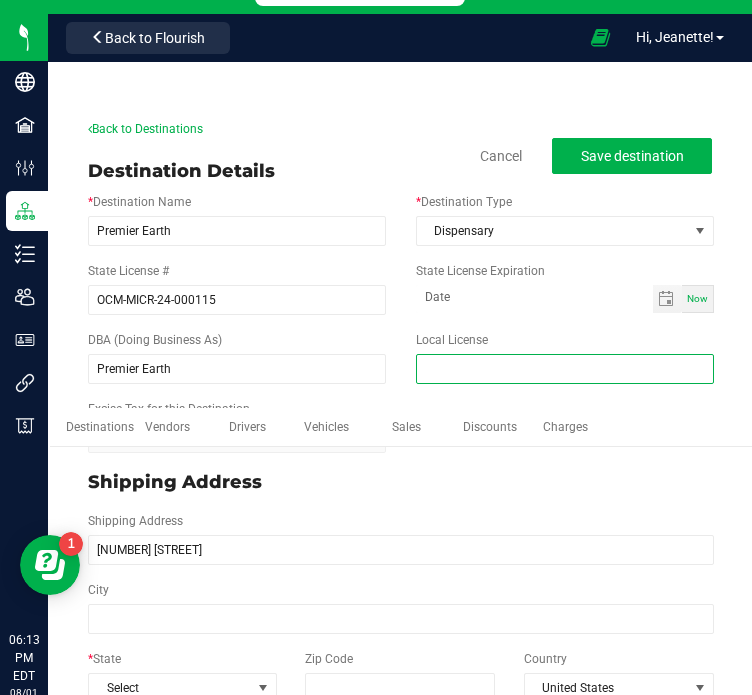 click at bounding box center [565, 369] 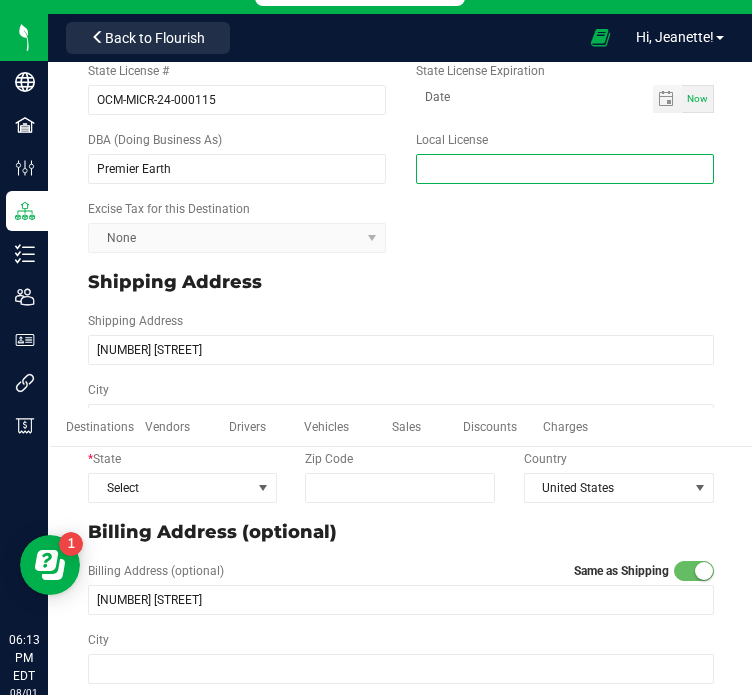 scroll, scrollTop: 261, scrollLeft: 0, axis: vertical 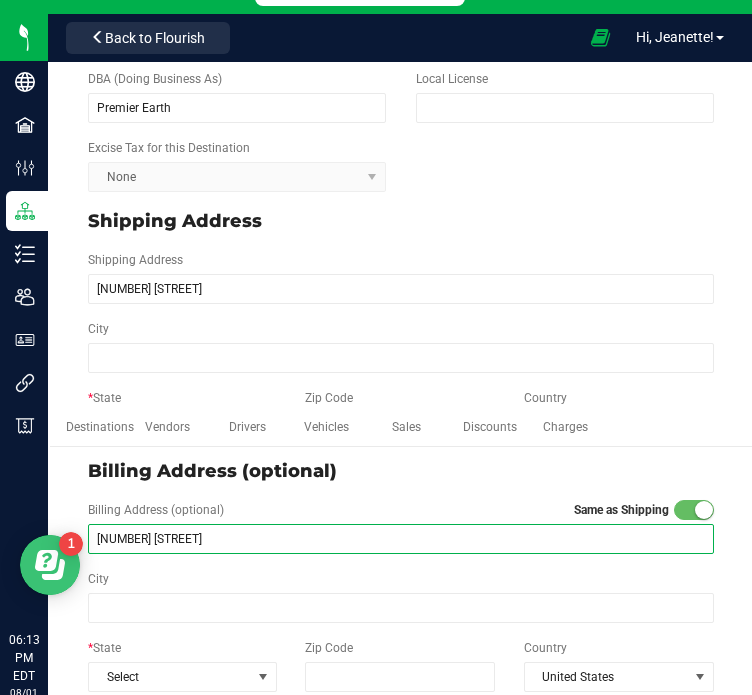 drag, startPoint x: 249, startPoint y: 543, endPoint x: -20, endPoint y: 561, distance: 269.60156 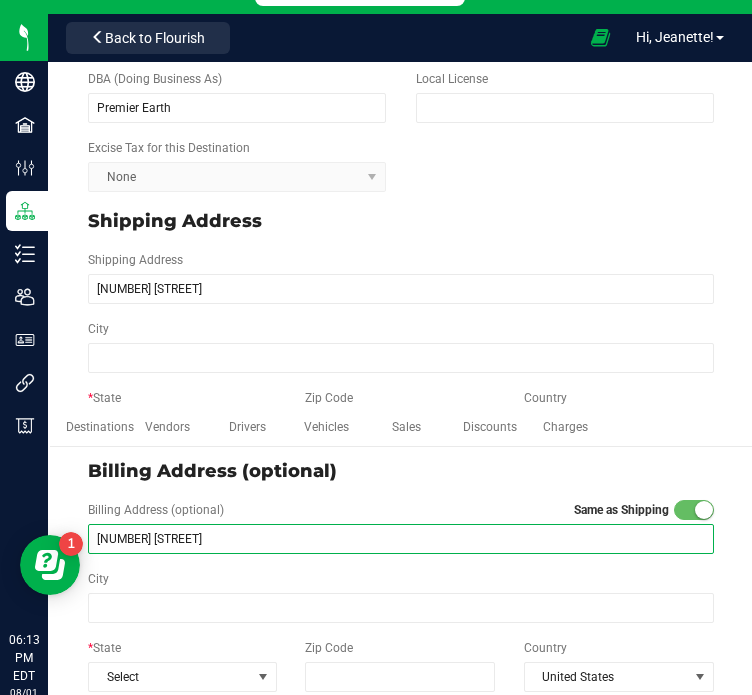 paste on "[NUMBER] [STREET]" 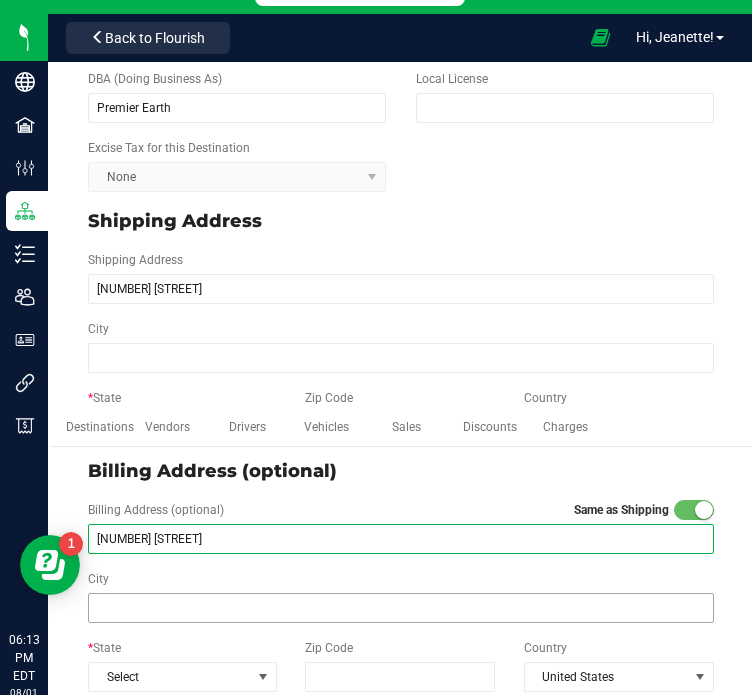 type on "[NUMBER] [STREET]" 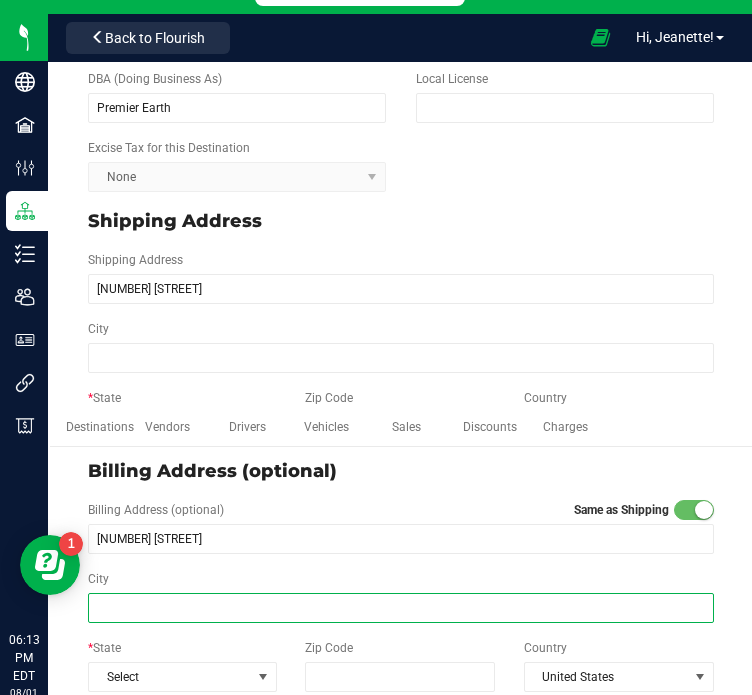 click on "City" at bounding box center [401, 608] 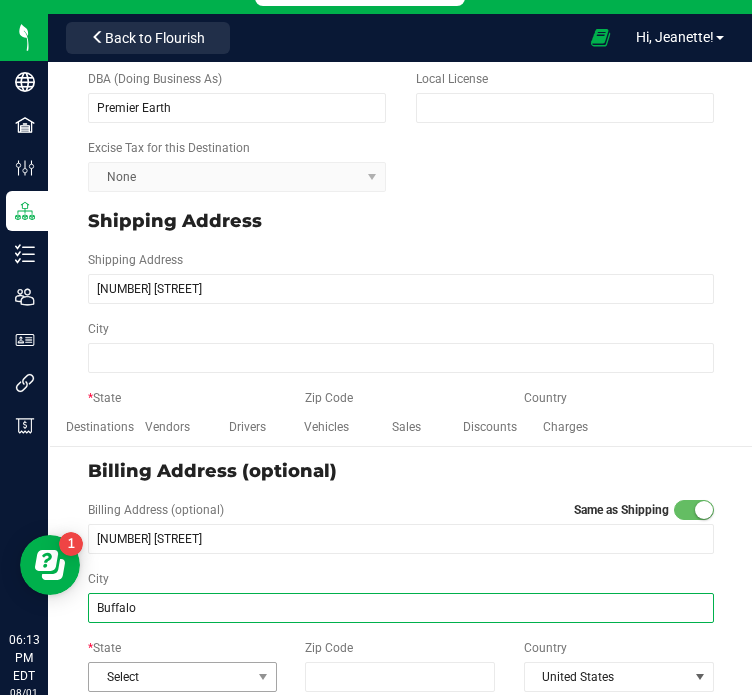 type on "Buffalo" 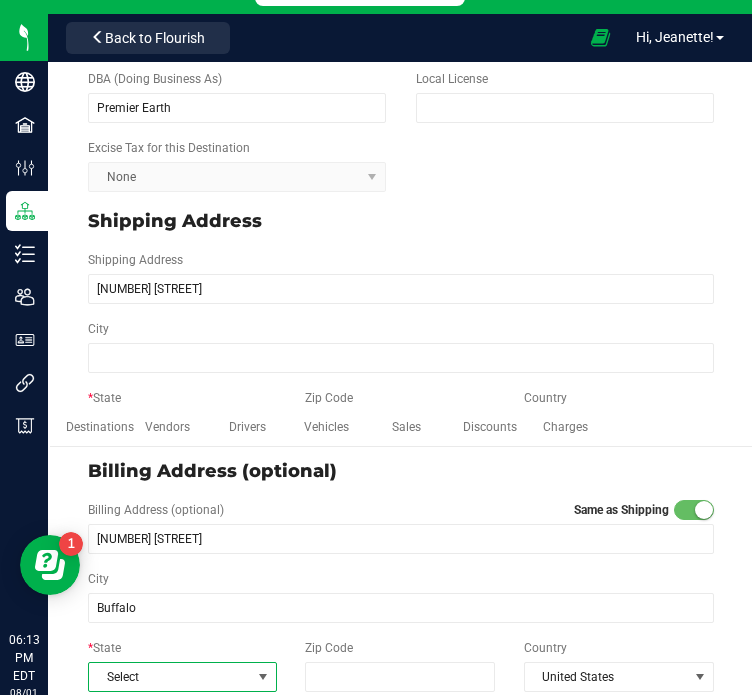 click on "Select" at bounding box center (170, 677) 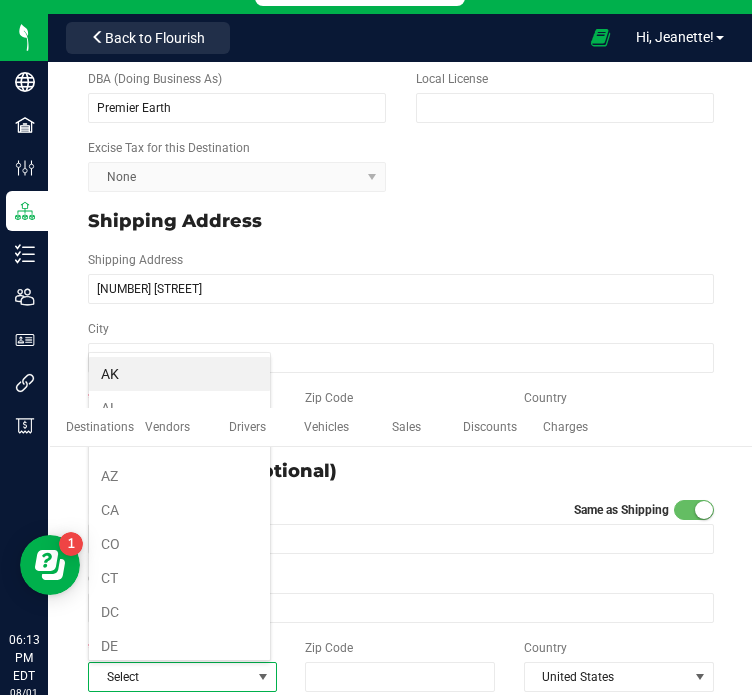 scroll, scrollTop: 99970, scrollLeft: 99816, axis: both 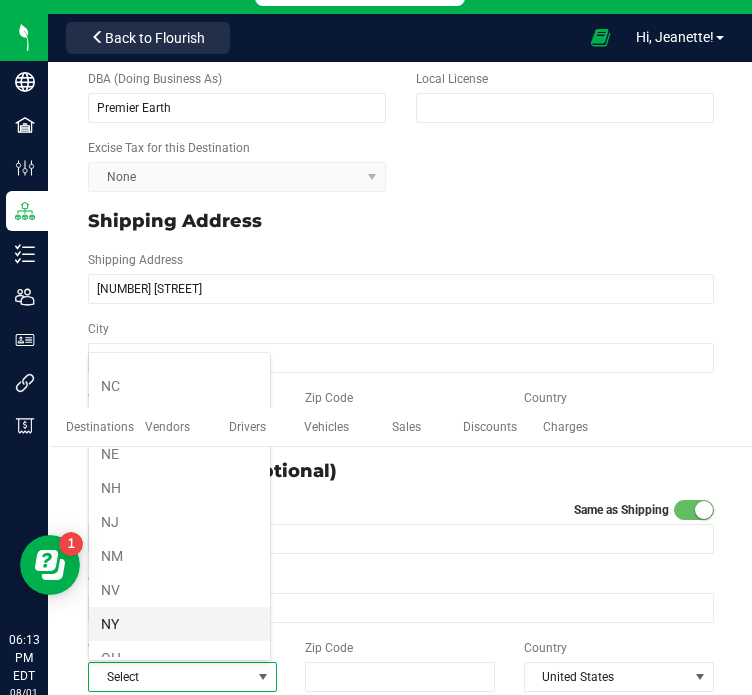 click on "NY" at bounding box center (179, 624) 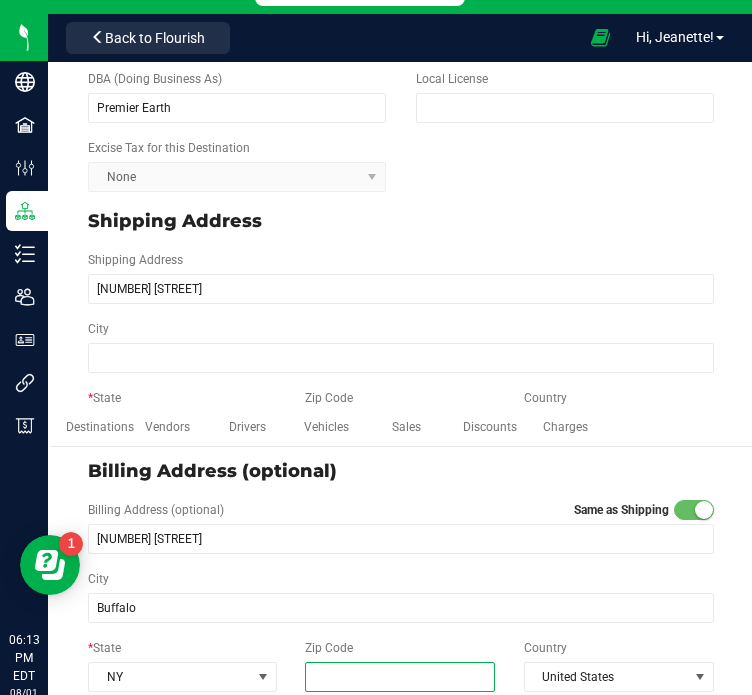click on "Zip Code" at bounding box center [400, 677] 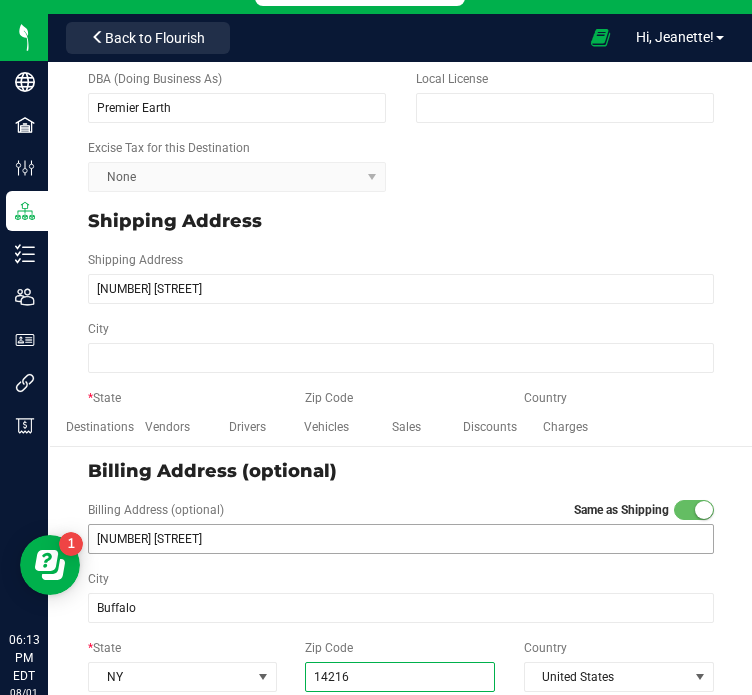 type on "14216" 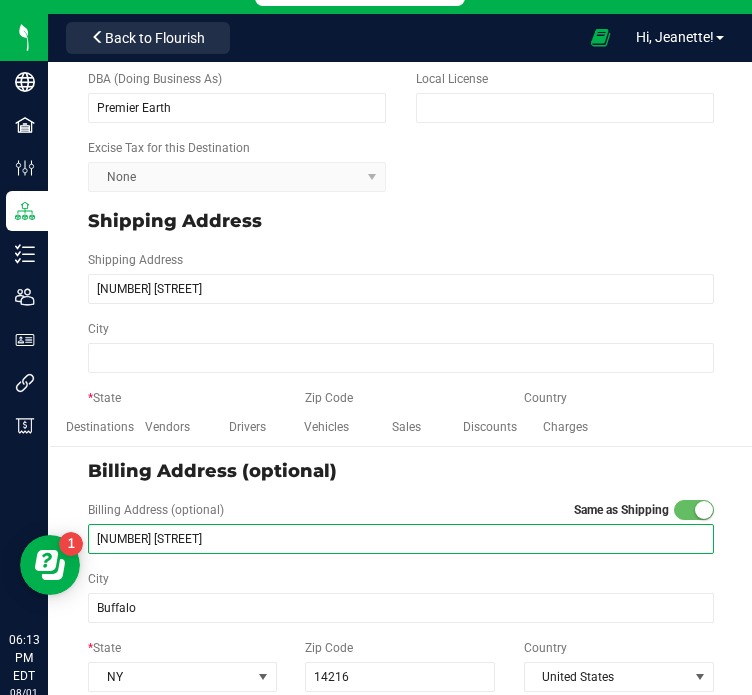 click on "[NUMBER] [STREET]" at bounding box center (401, 539) 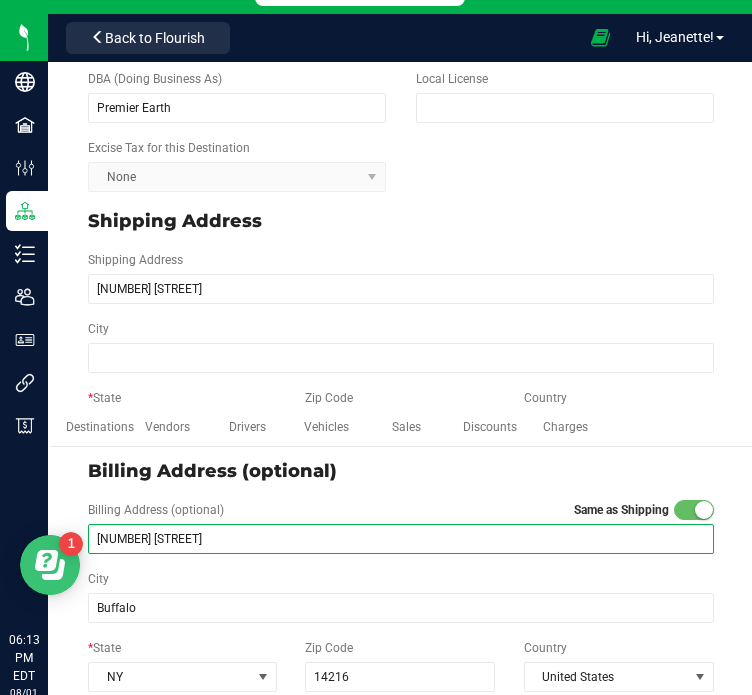drag, startPoint x: 259, startPoint y: 1071, endPoint x: 70, endPoint y: 542, distance: 561.7491 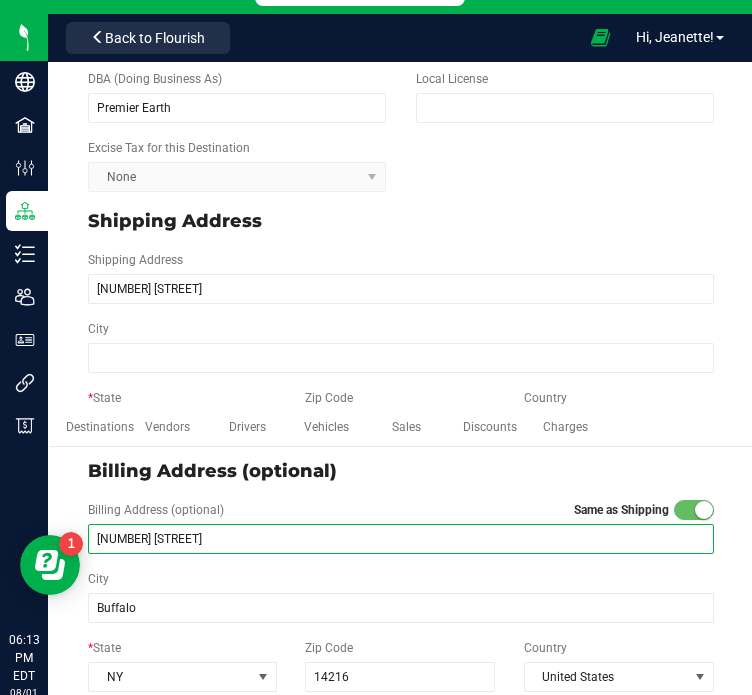drag, startPoint x: 209, startPoint y: 534, endPoint x: 92, endPoint y: 536, distance: 117.01709 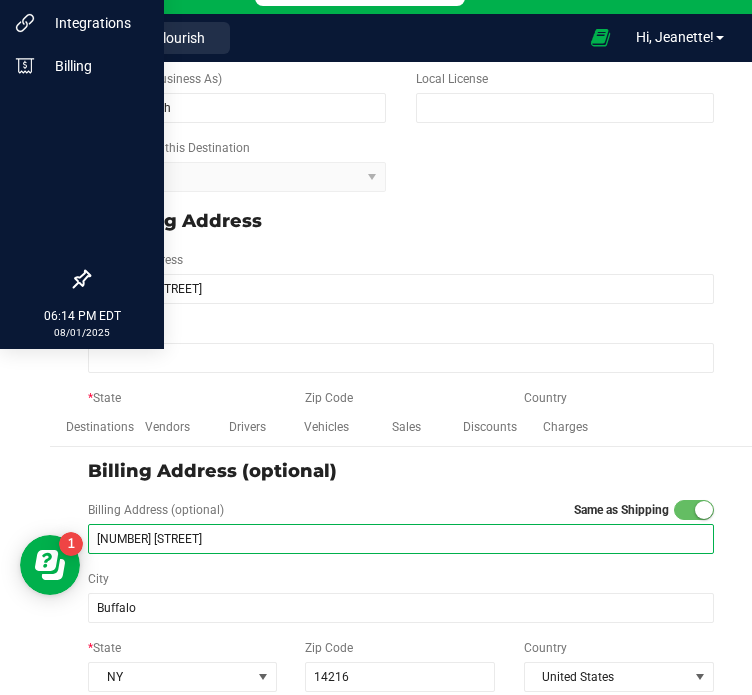 type on "[NUMBER] [STREET]" 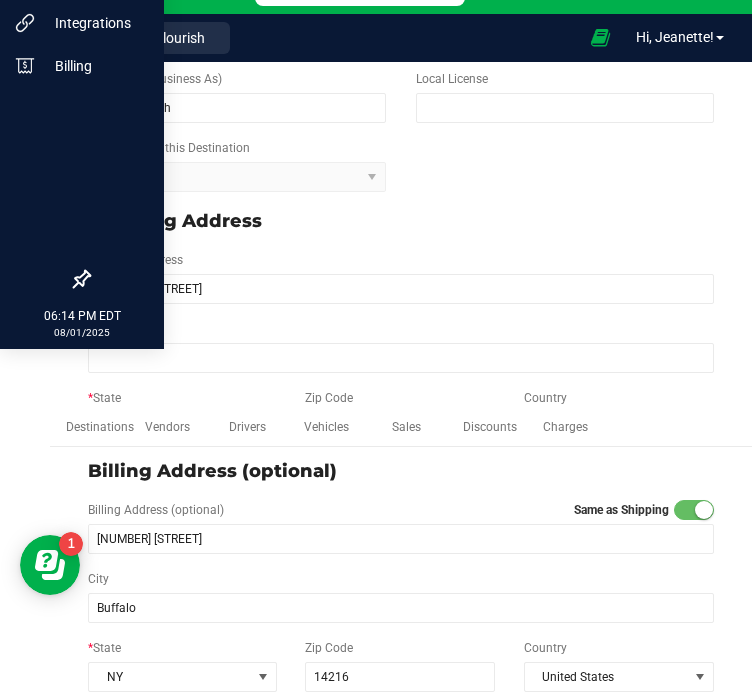 click on "Company Facilities                                                 Configuration Distribution Inventory Users User Roles Integrations Billing 06:14 PM EDT 08/01/2025  08/01" at bounding box center (24, 361) 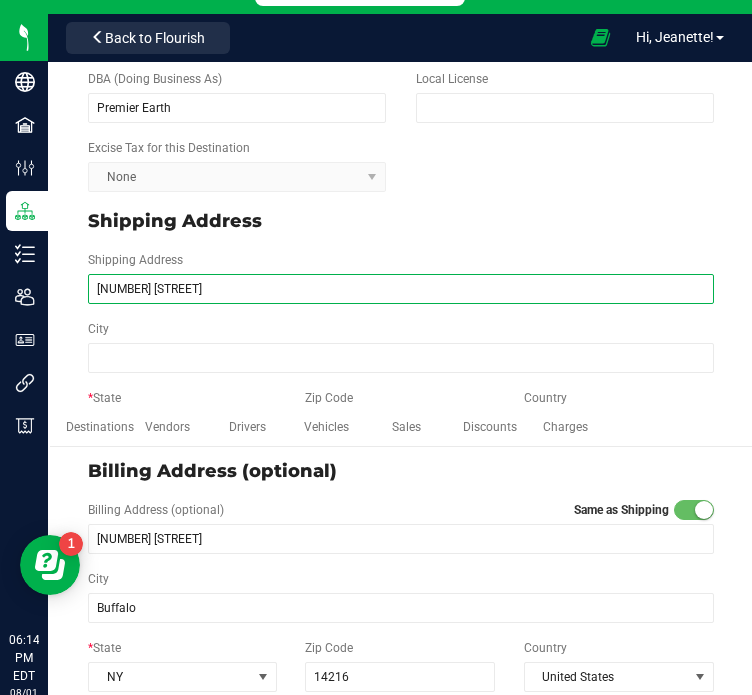 drag, startPoint x: 246, startPoint y: 288, endPoint x: 84, endPoint y: 297, distance: 162.2498 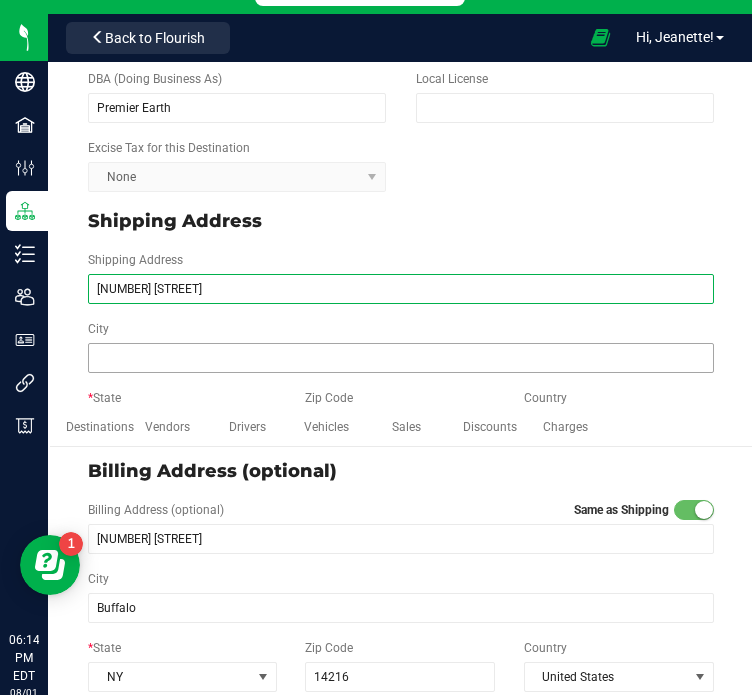 type on "[NUMBER] [STREET]" 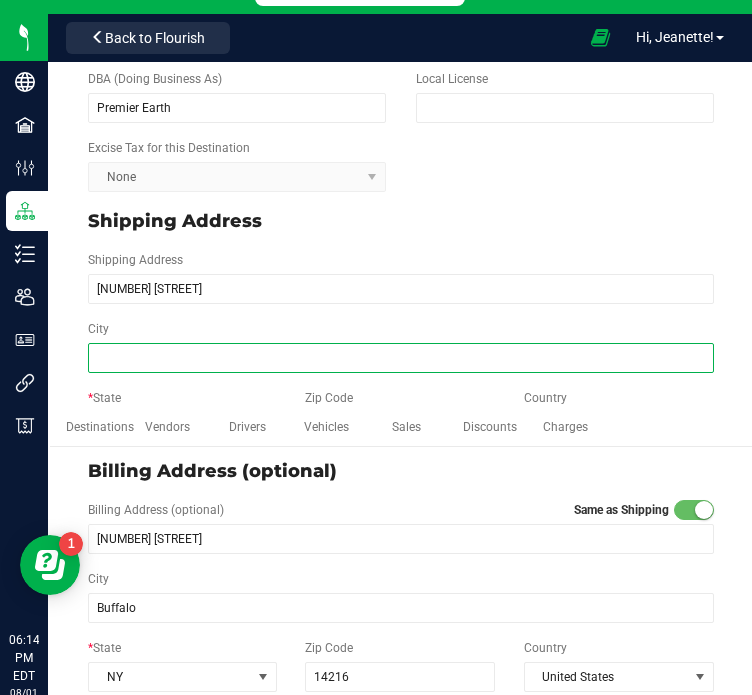 click on "City" at bounding box center (401, 358) 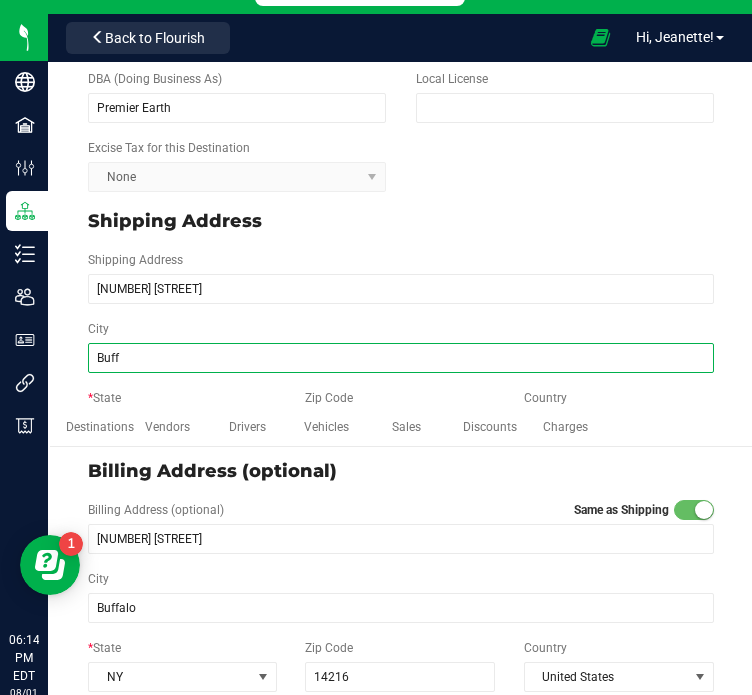type on "Buffalo" 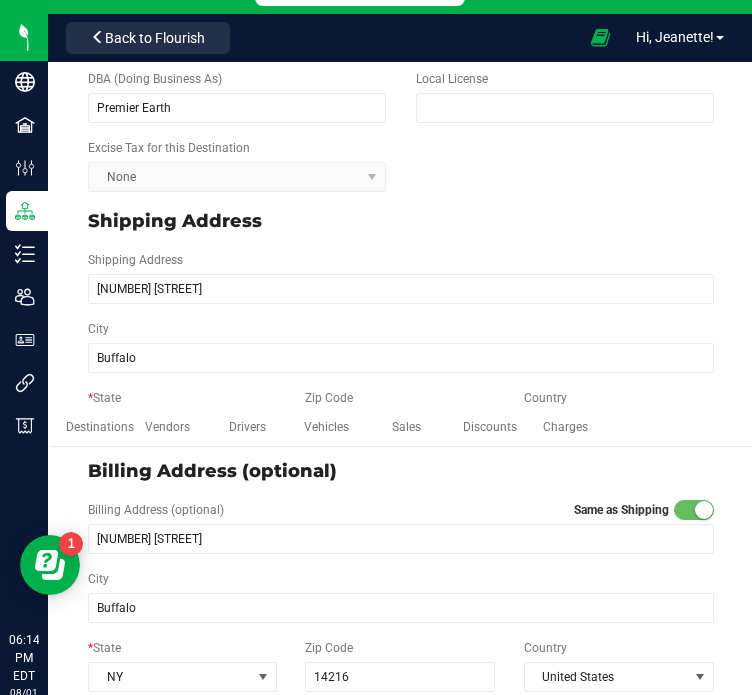 click on "*  State  Select" at bounding box center [182, 415] 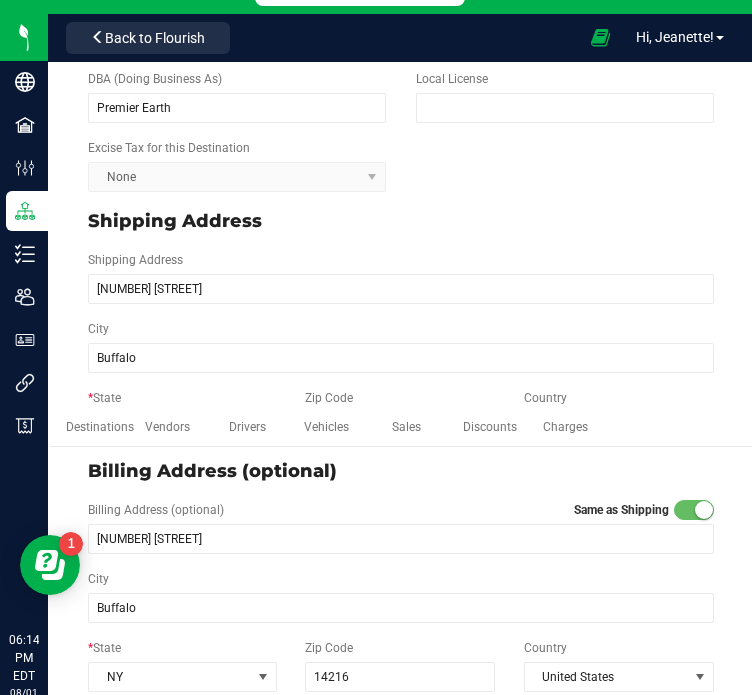 click on "*  State  Select  Zip Code   Country  United States" at bounding box center [401, 415] 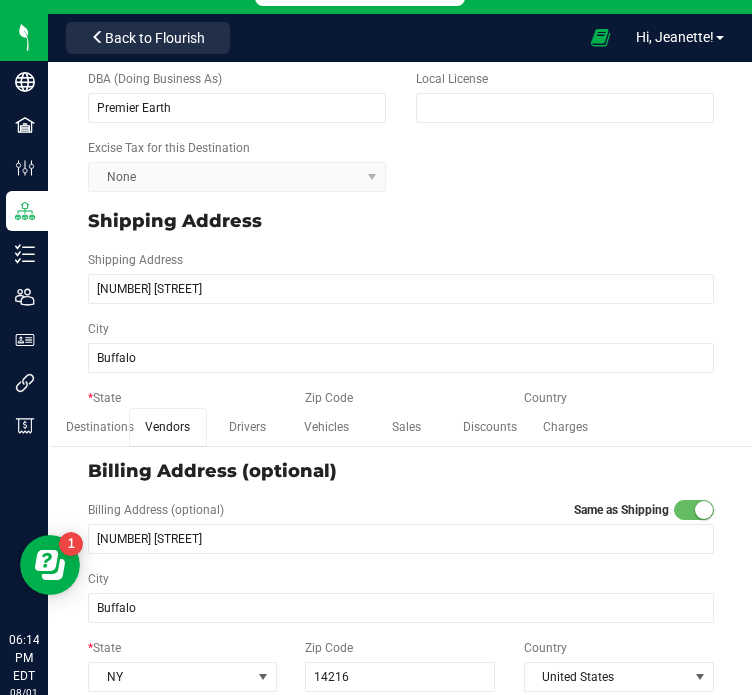 click on "Vendors" at bounding box center [168, 427] 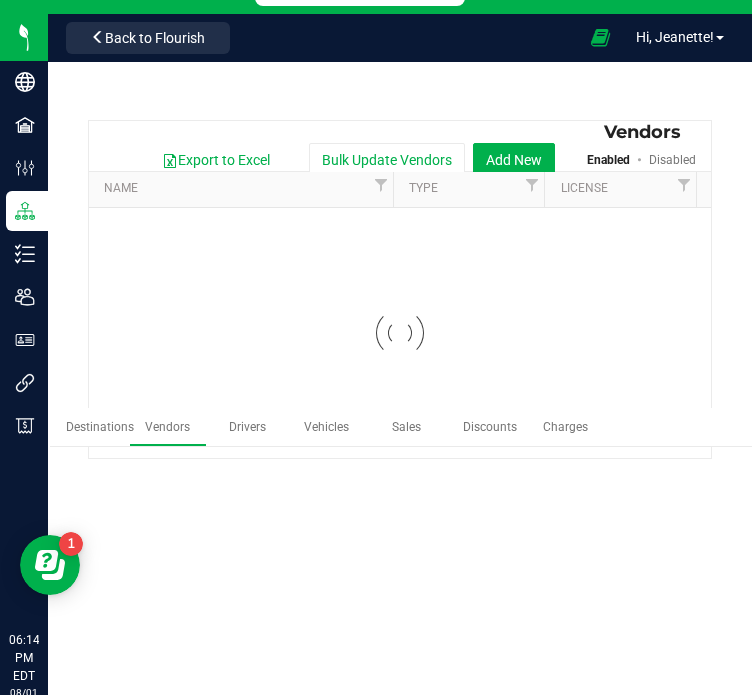 scroll, scrollTop: 0, scrollLeft: 0, axis: both 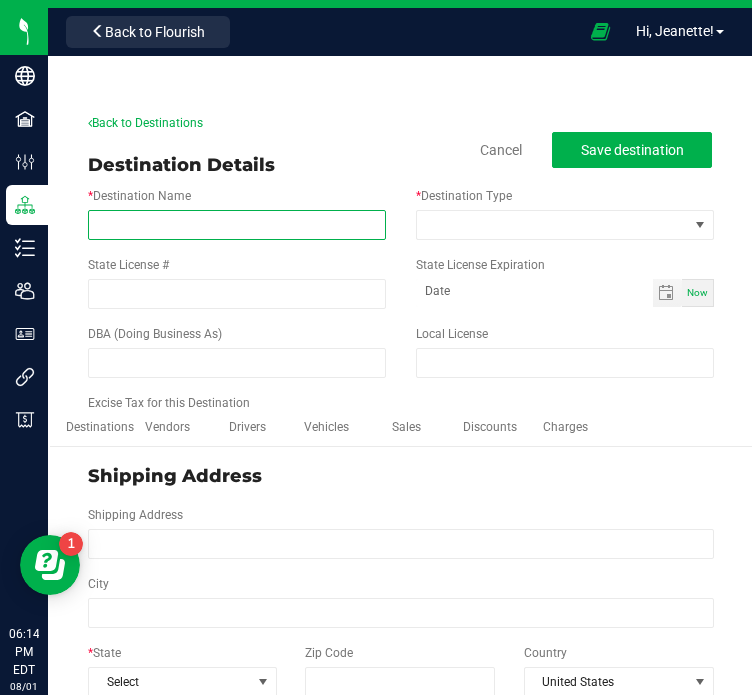 click on "*  Destination Name" at bounding box center [237, 225] 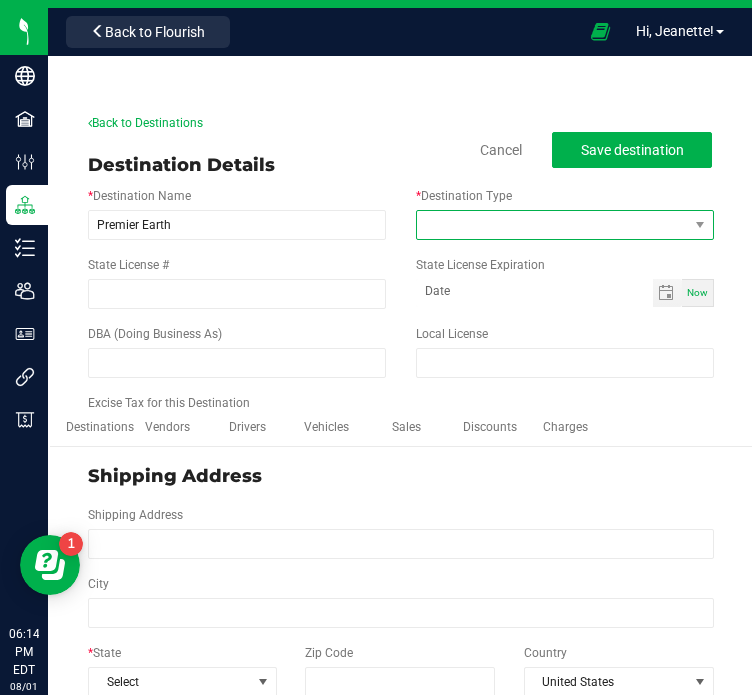 click at bounding box center [552, 225] 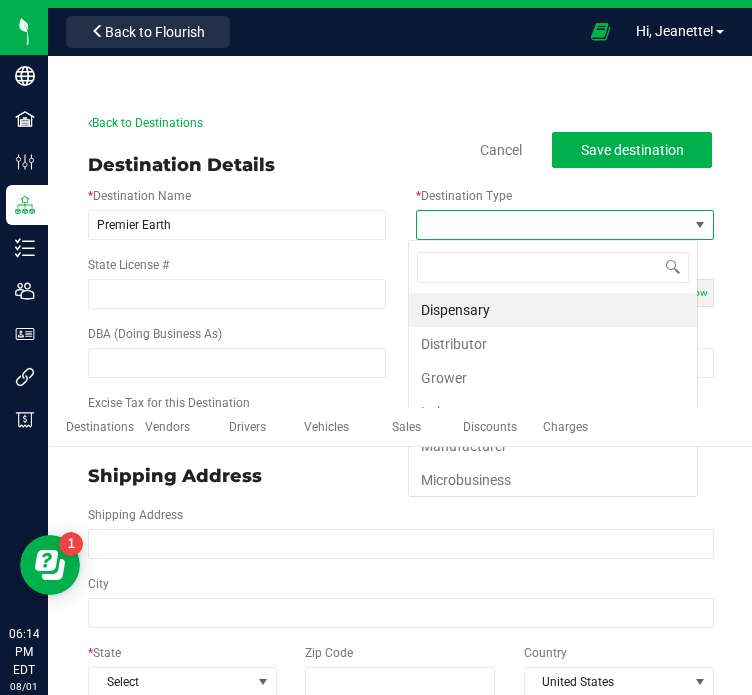 scroll, scrollTop: 346, scrollLeft: 0, axis: vertical 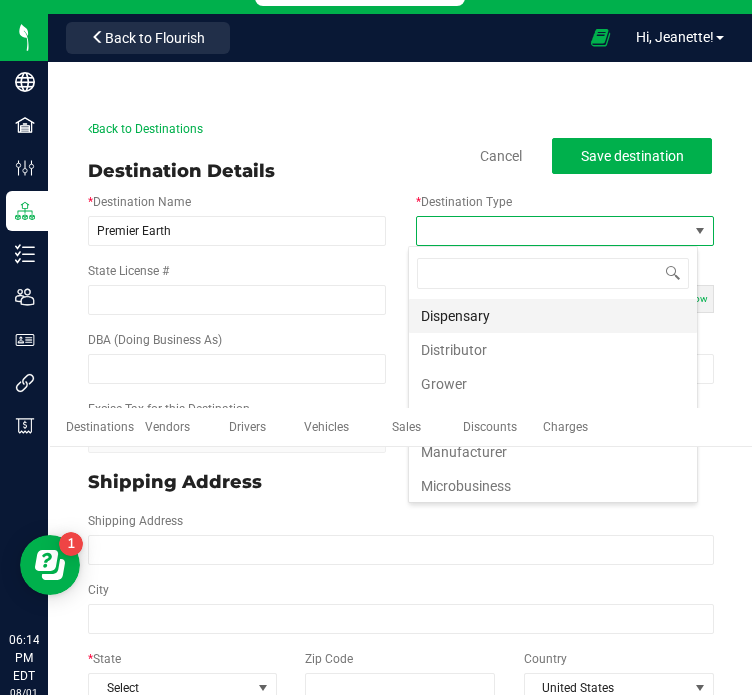 click on "Dispensary" at bounding box center (553, 316) 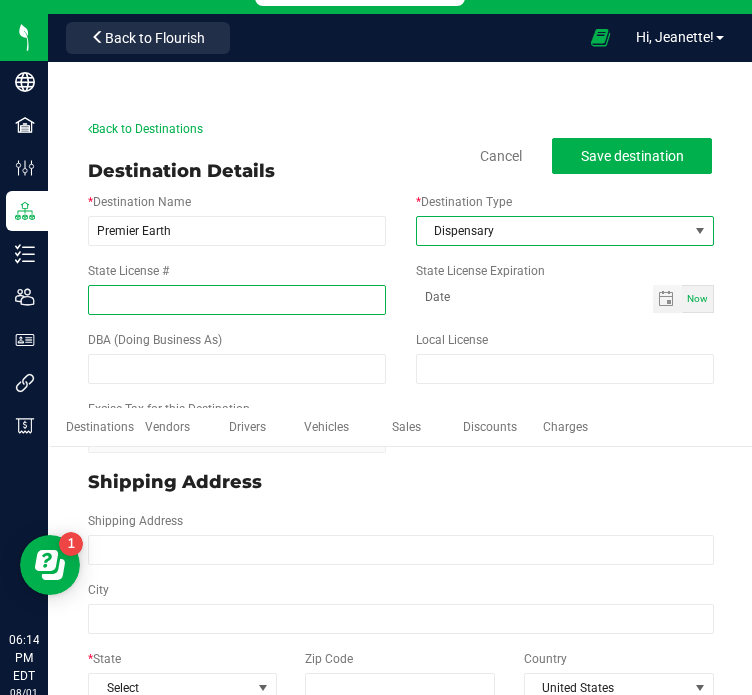 click on "State License #" at bounding box center [237, 300] 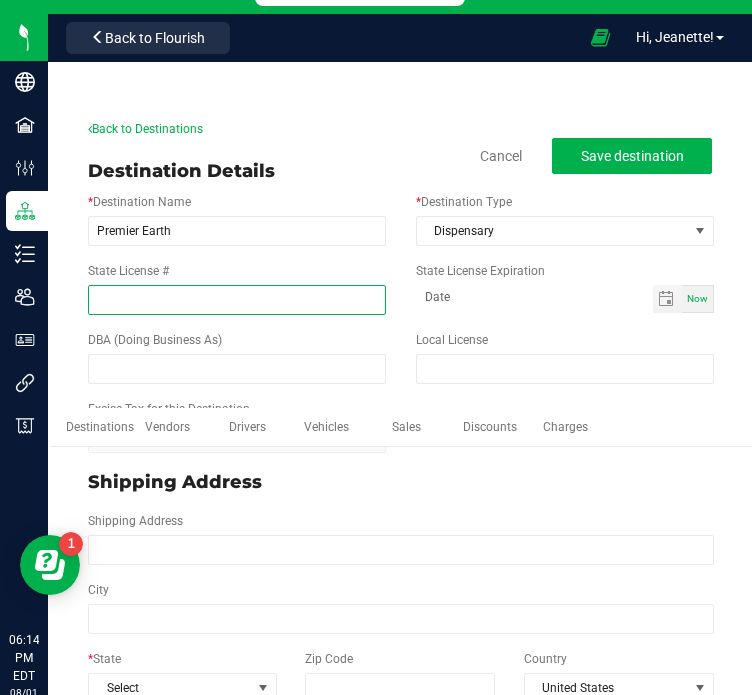 click on "State License #" at bounding box center (237, 300) 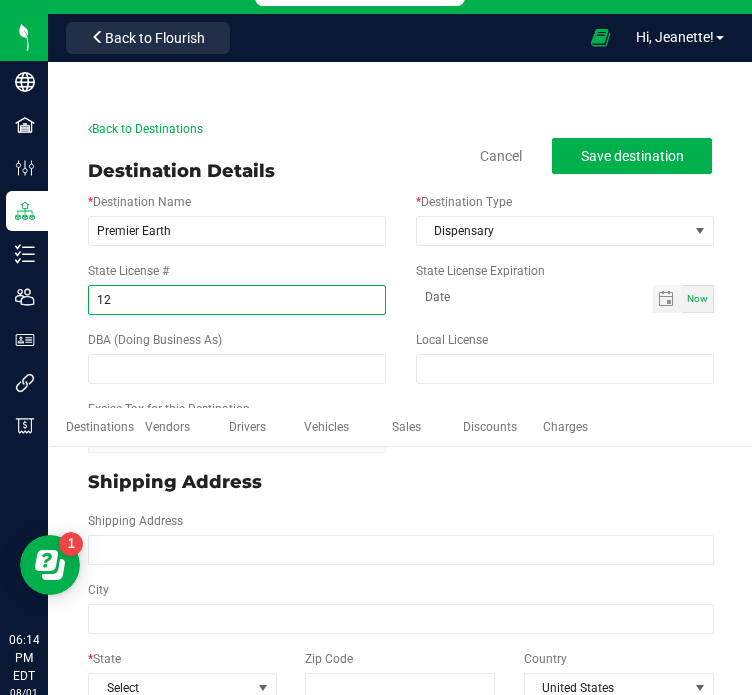 type on "1" 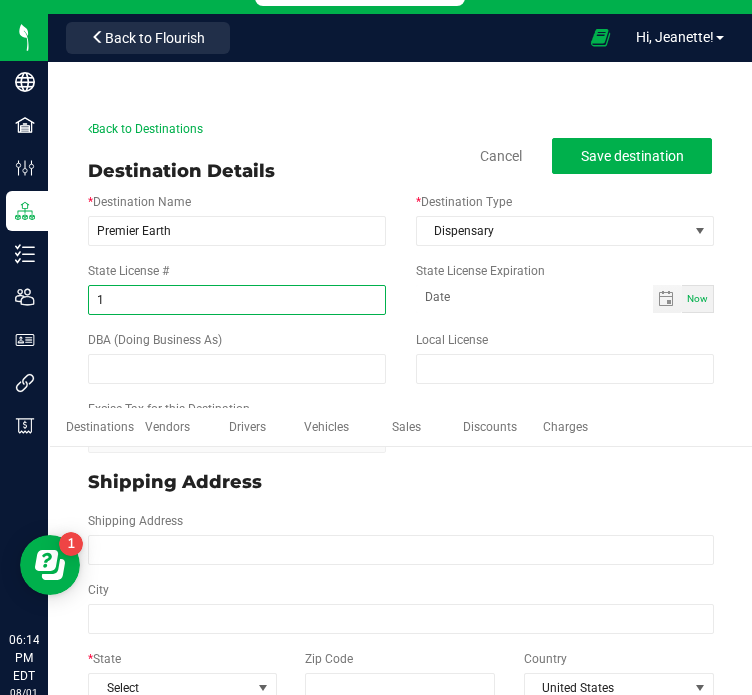 type 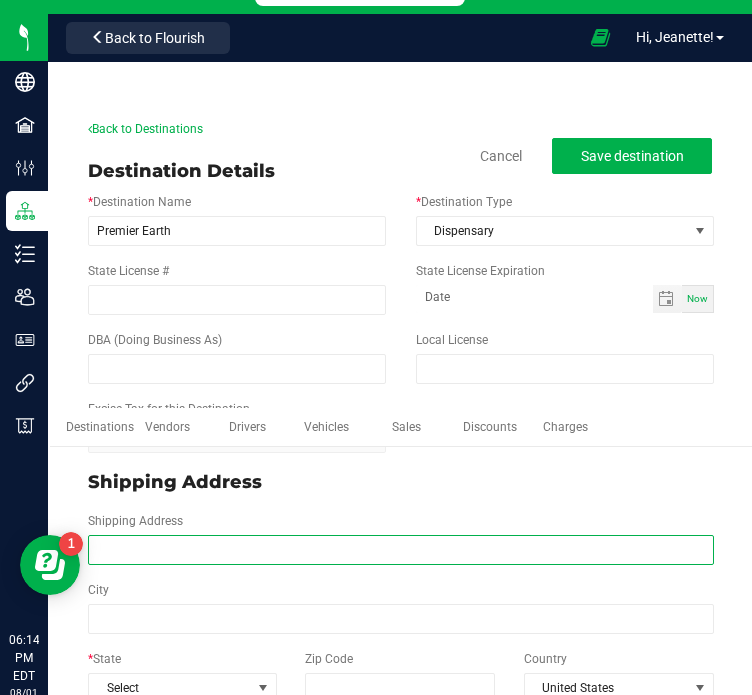 click on "Shipping Address" at bounding box center (401, 550) 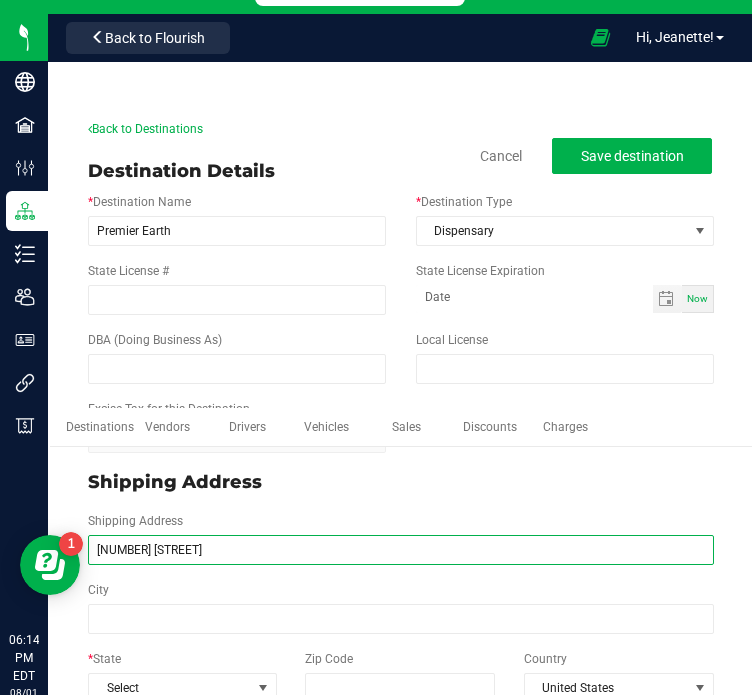 type on "[NUMBER] [STREET]" 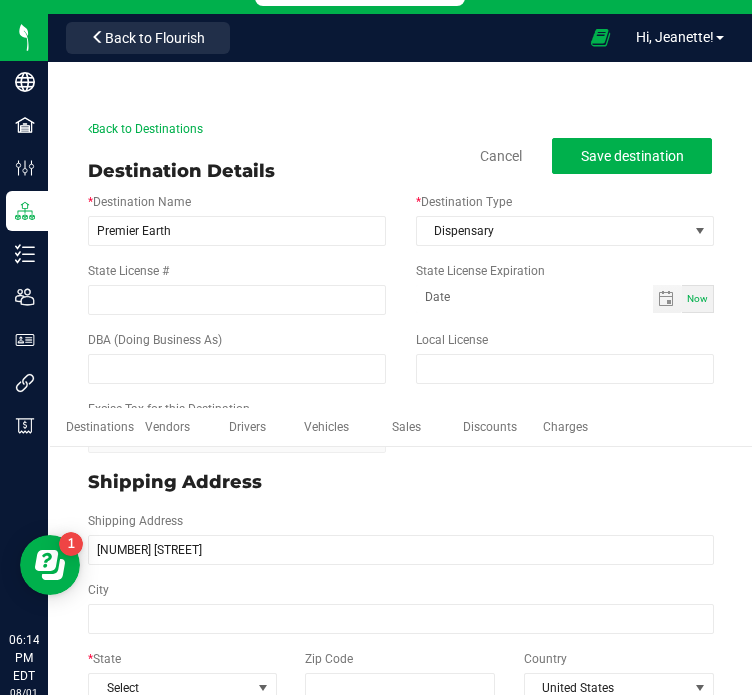 type on "[NUMBER] [STREET]" 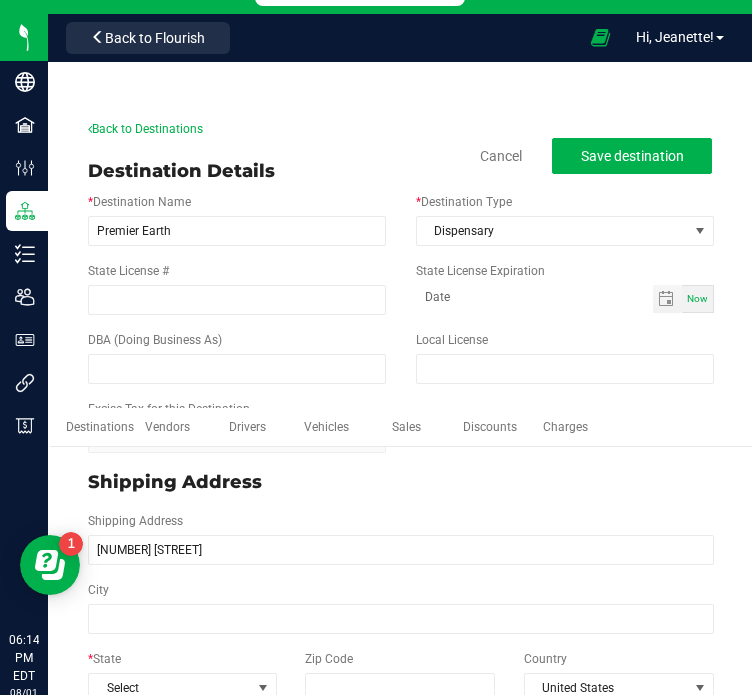 click on "*  Destination Name  Premier Earth *  Destination Type  Dispensary" at bounding box center (401, 219) 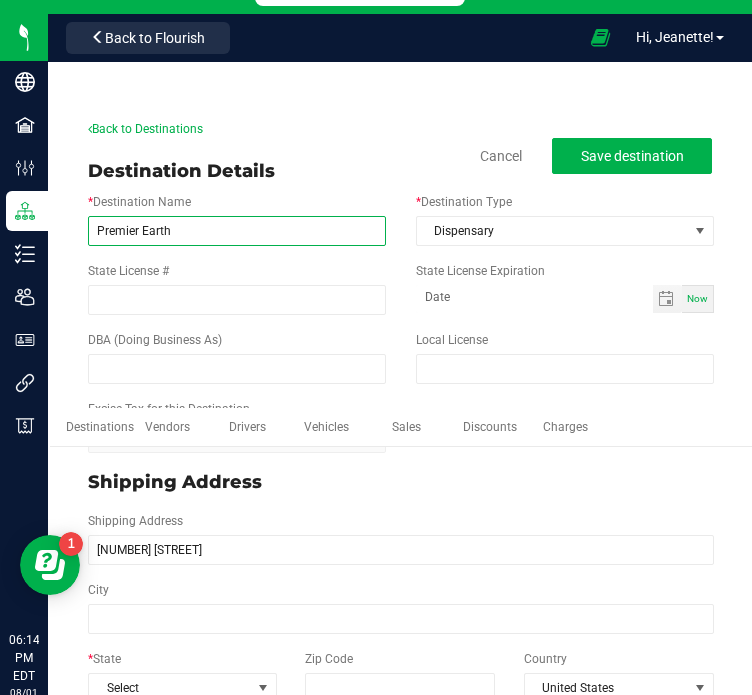 click on "Premier Earth" at bounding box center [237, 231] 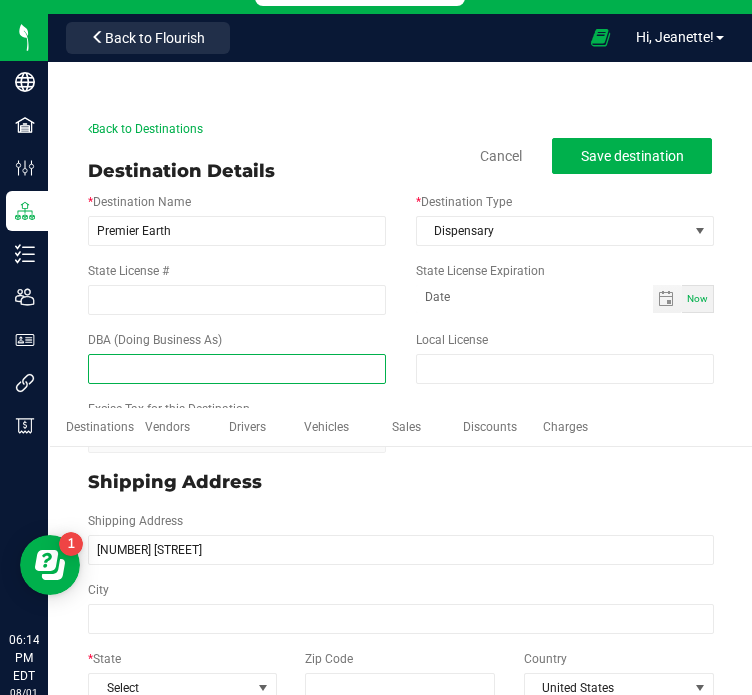 click at bounding box center (237, 369) 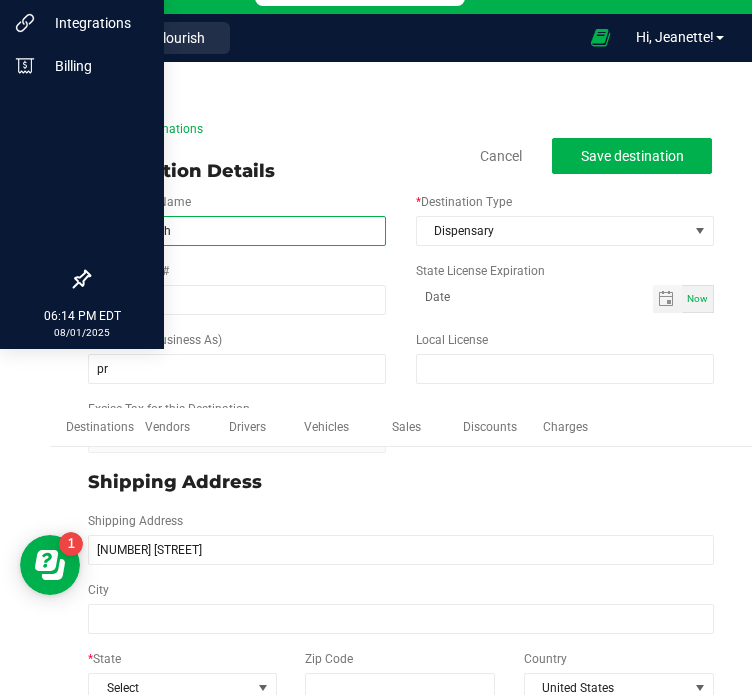 drag, startPoint x: 181, startPoint y: 231, endPoint x: 37, endPoint y: 234, distance: 144.03125 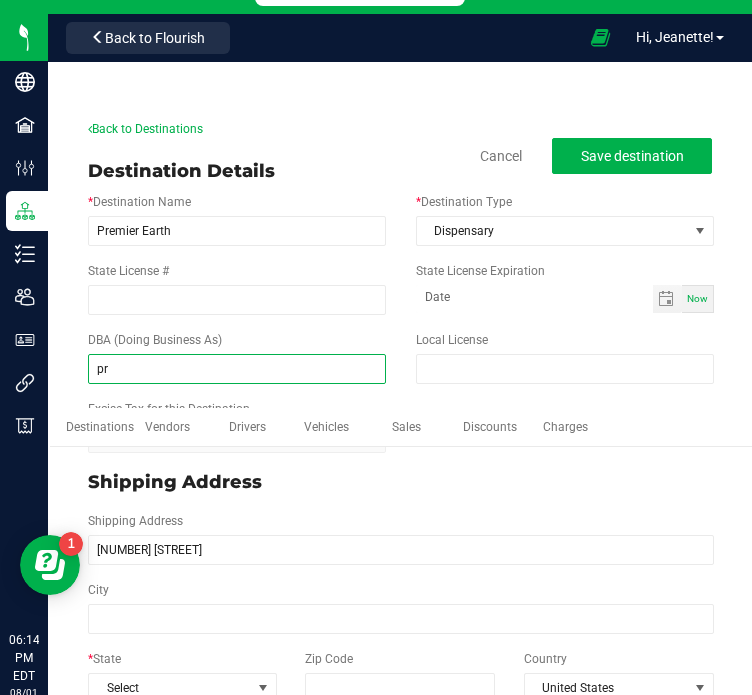 click on "pr" at bounding box center (237, 369) 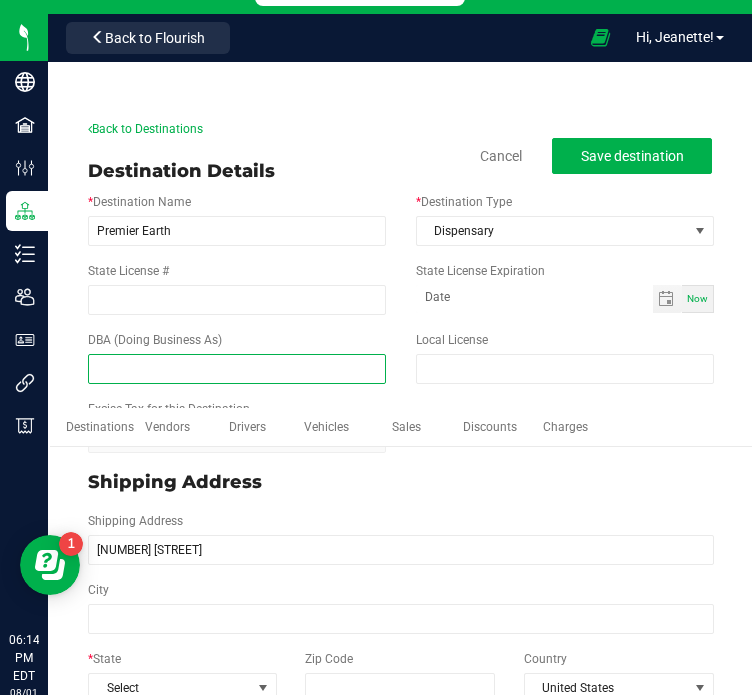 paste on "Premier Earth" 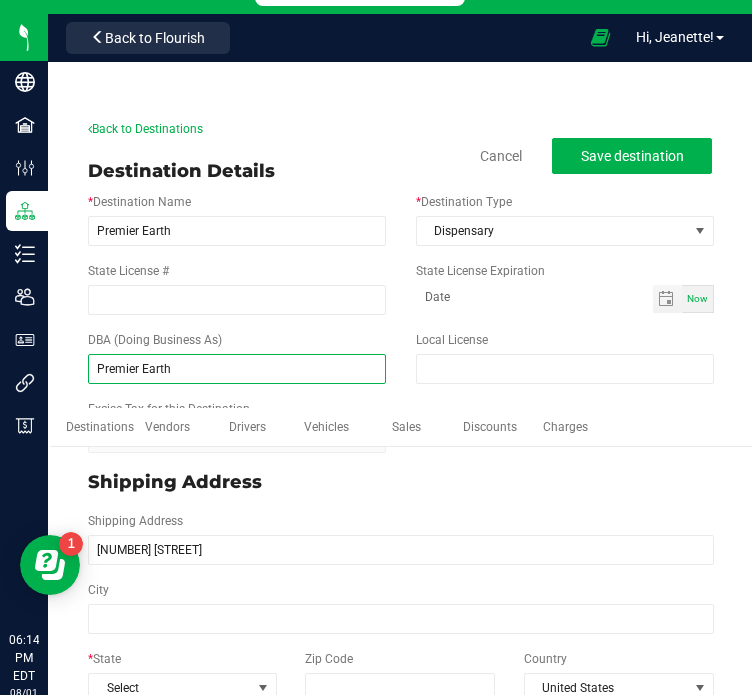 type on "Premier Earth" 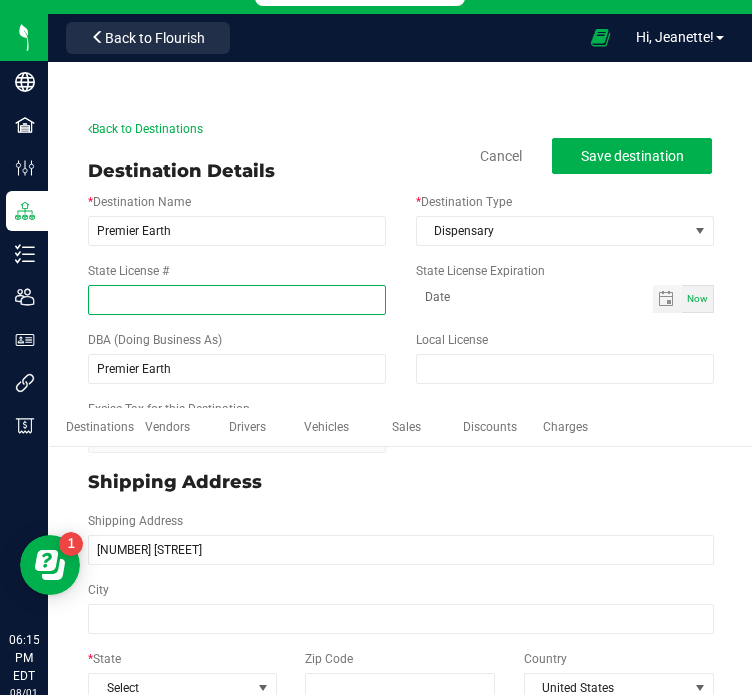 click on "State License #" at bounding box center (237, 300) 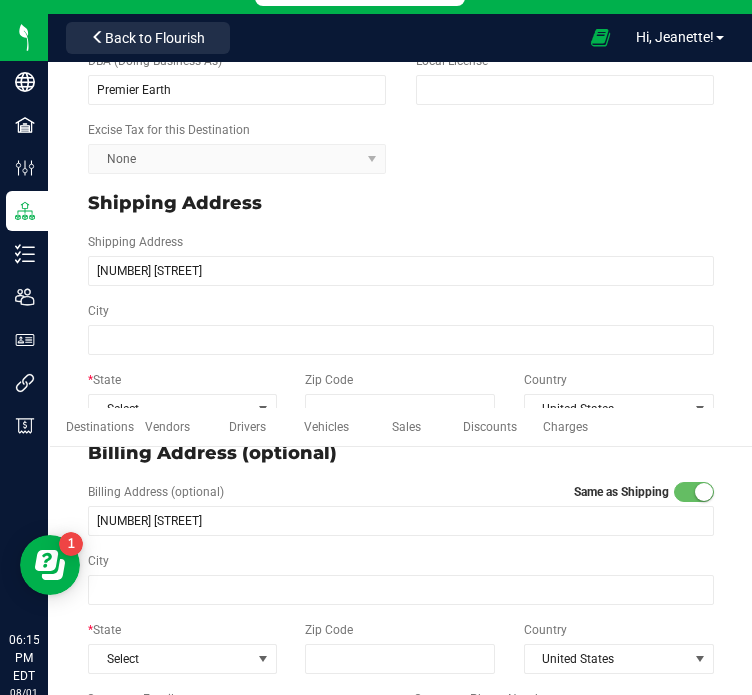 scroll, scrollTop: 312, scrollLeft: 0, axis: vertical 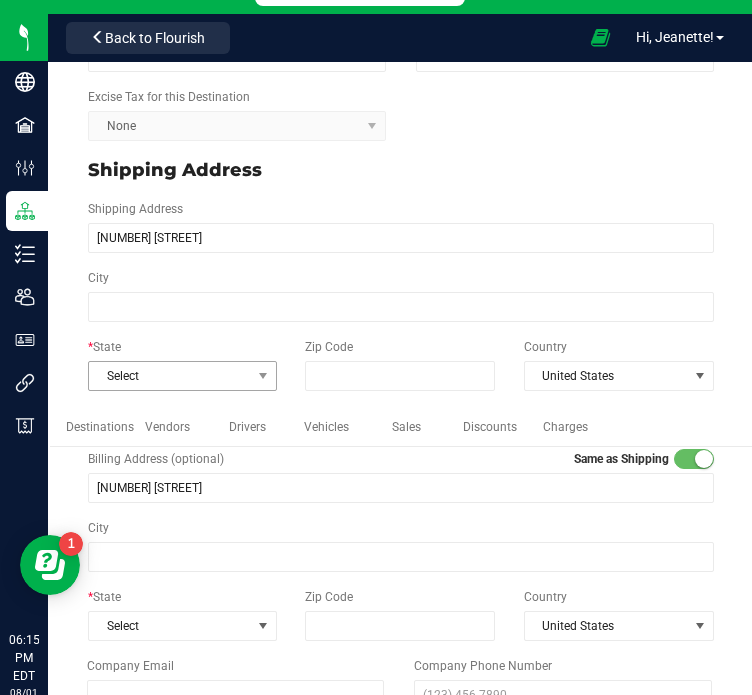 type on "OCM-MICR-24-000115" 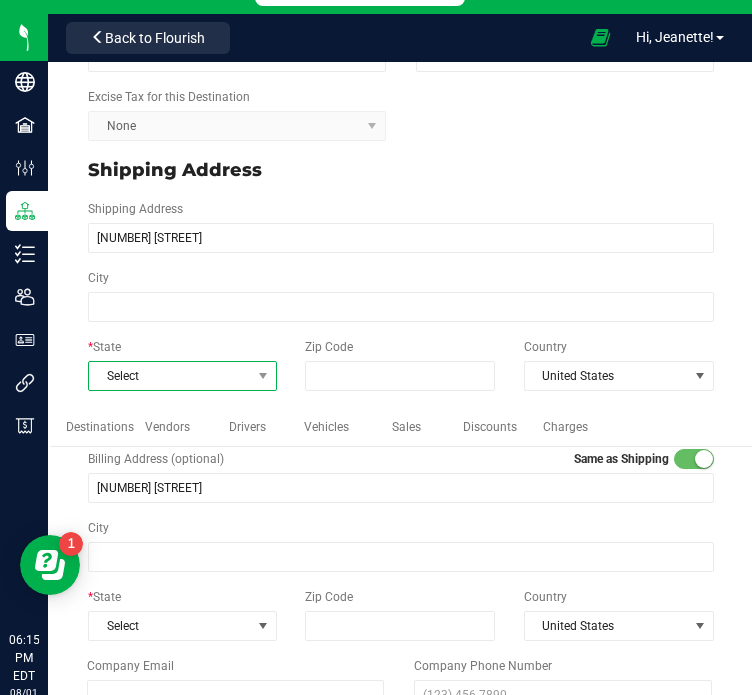 click on "Select" at bounding box center [170, 376] 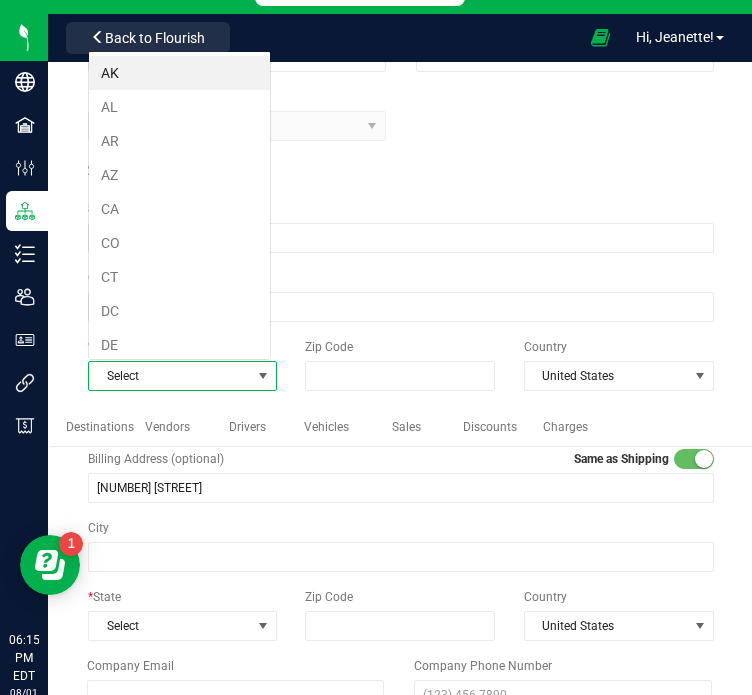 scroll, scrollTop: 99970, scrollLeft: 99816, axis: both 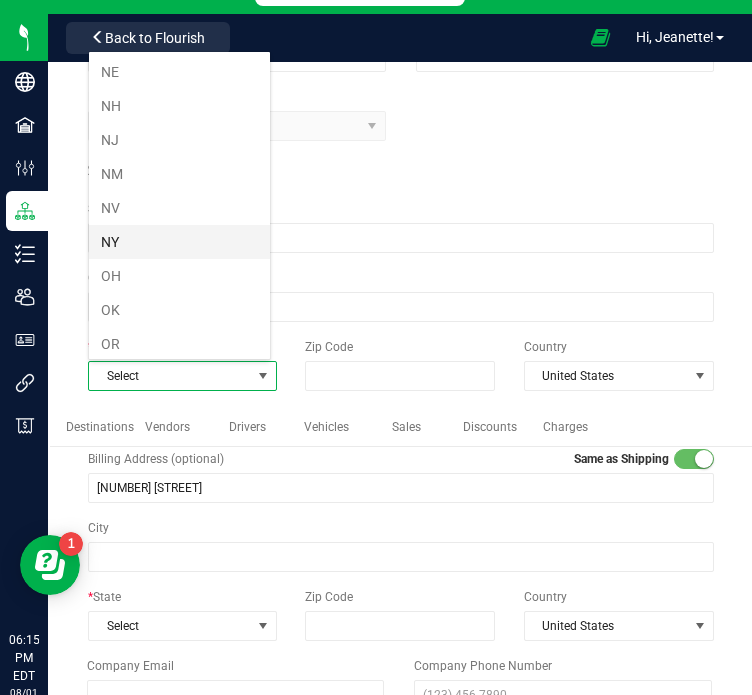 click on "NY" at bounding box center (179, 242) 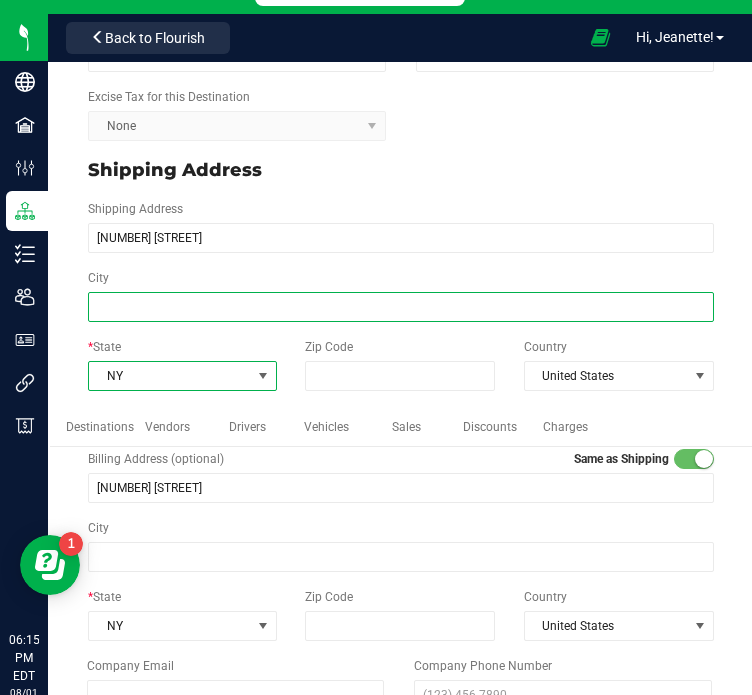 click on "City" at bounding box center [401, 307] 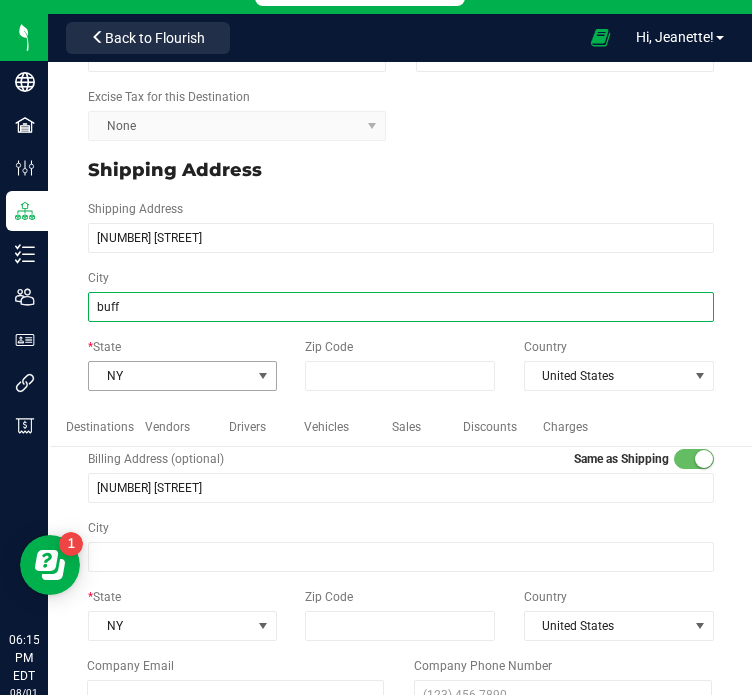 type on "Buffalo" 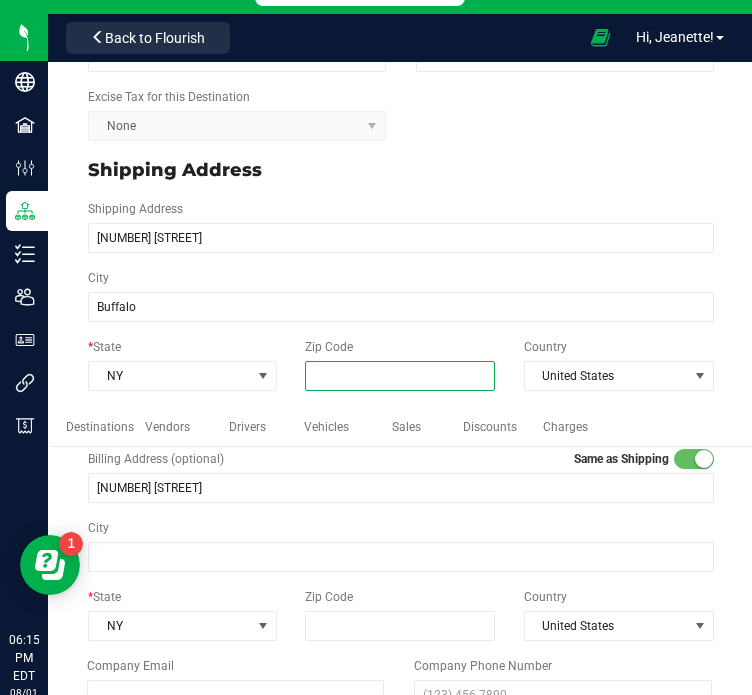 type on "Buffalo" 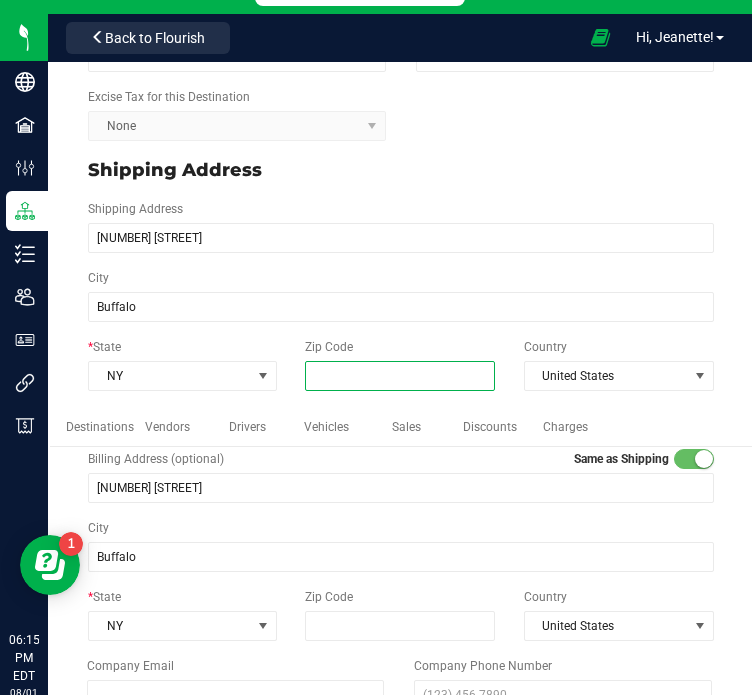 click on "Zip Code" at bounding box center (400, 376) 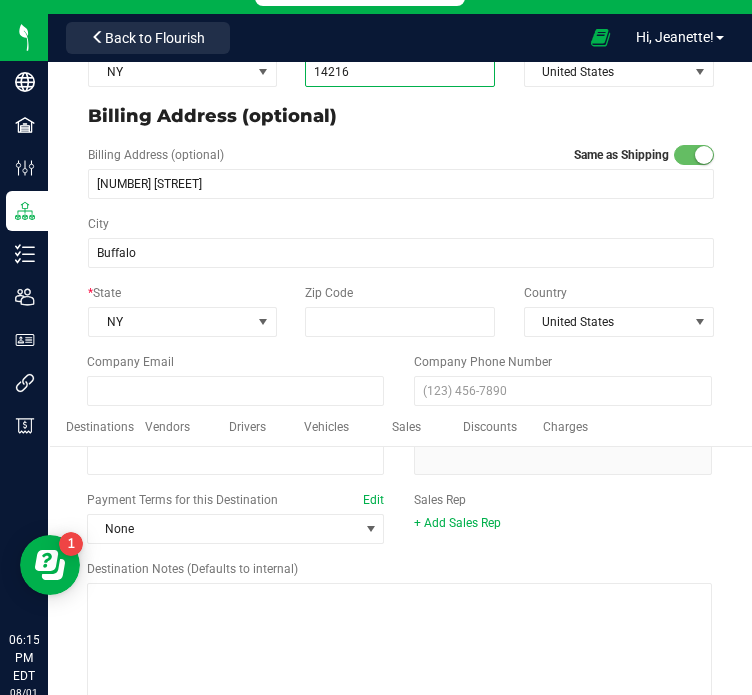 scroll, scrollTop: 614, scrollLeft: 0, axis: vertical 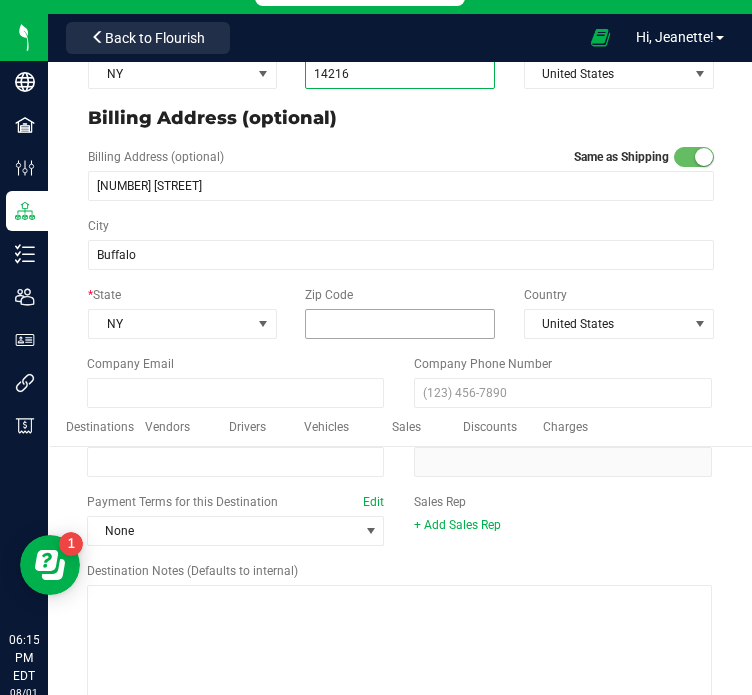type on "14216" 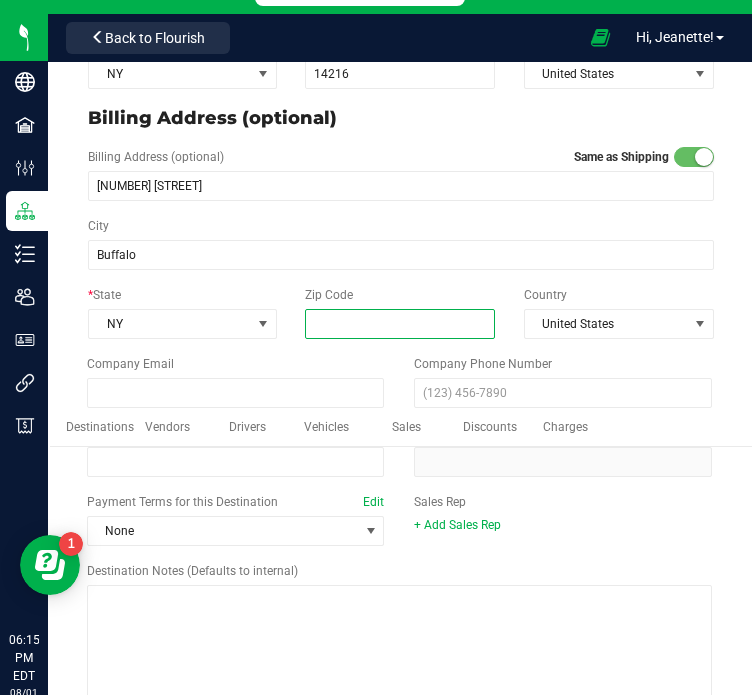 type on "14216" 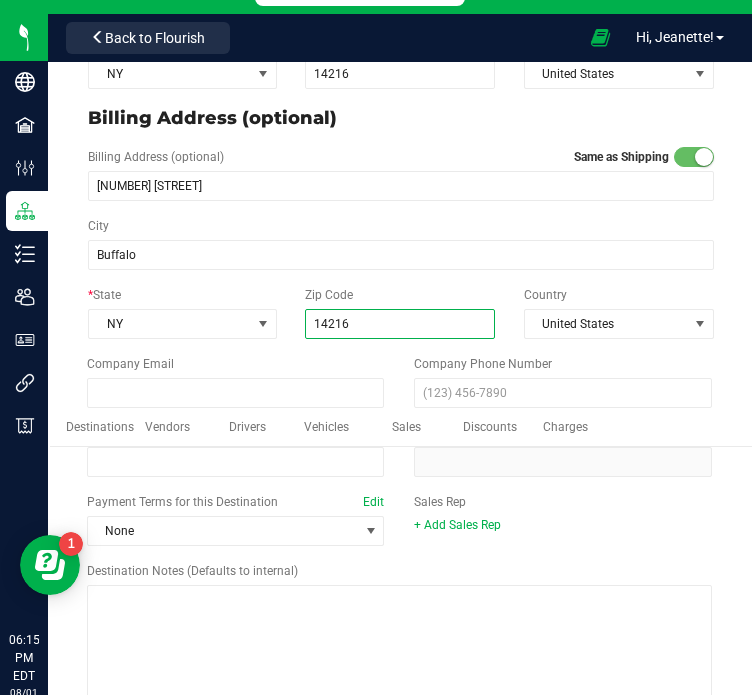 click on "14216" at bounding box center (400, 324) 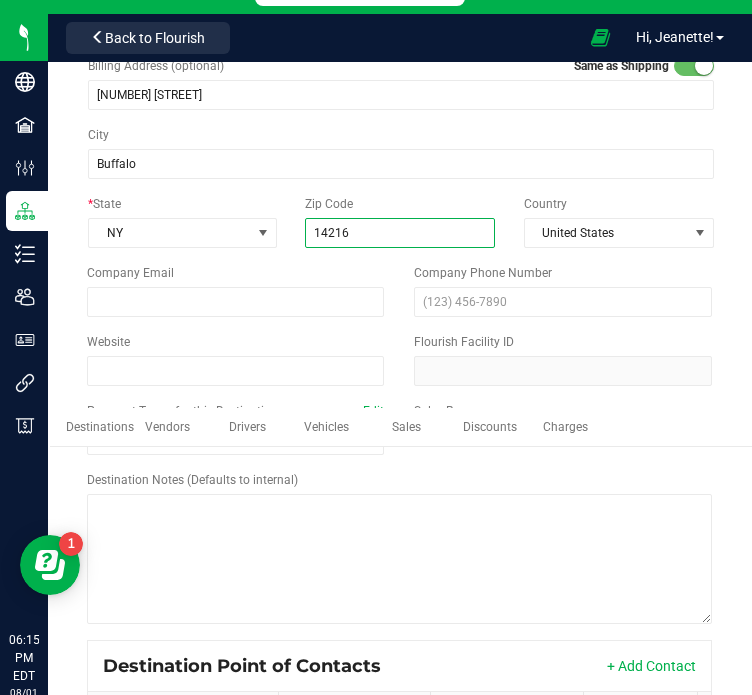 scroll, scrollTop: 739, scrollLeft: 0, axis: vertical 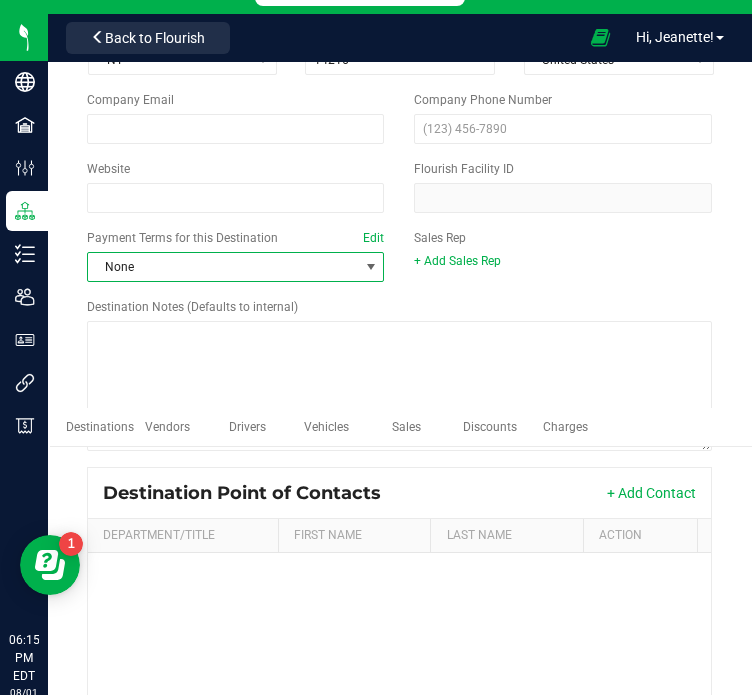 click at bounding box center [371, 267] 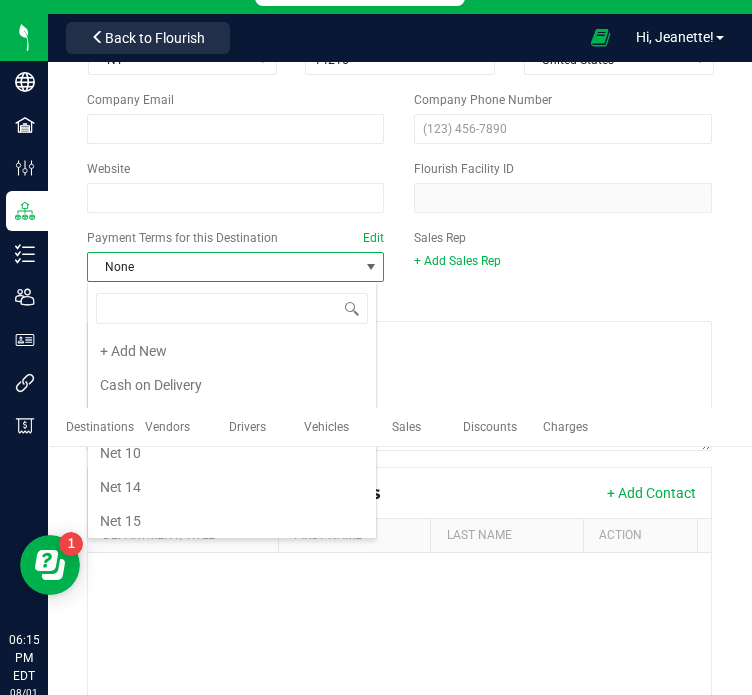 scroll, scrollTop: 236, scrollLeft: 0, axis: vertical 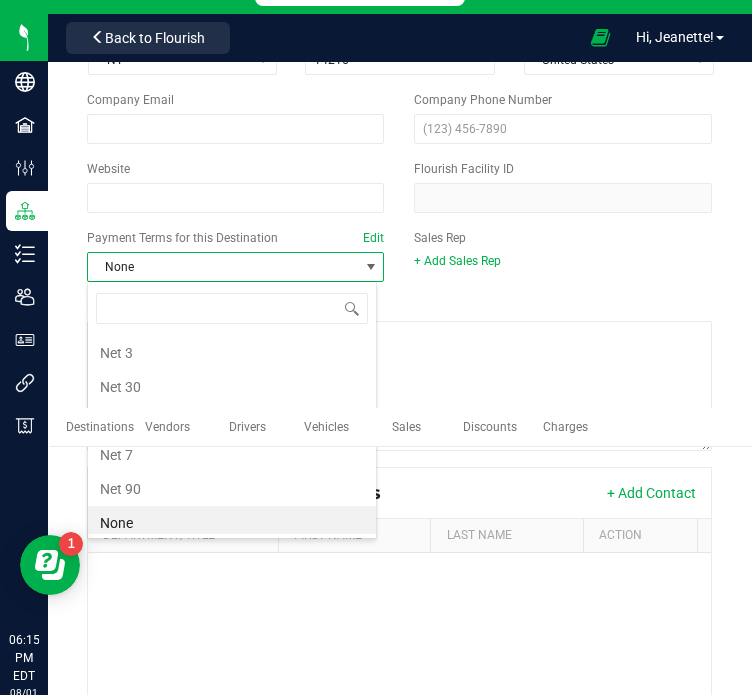 click on "+ Add New Cash on Delivery Consignment Net 10 Net 14 Net 15 Net 20 Net 3 Net 30 Net 60 Net 7 Net 90 None Pre-Payment" at bounding box center (232, 434) 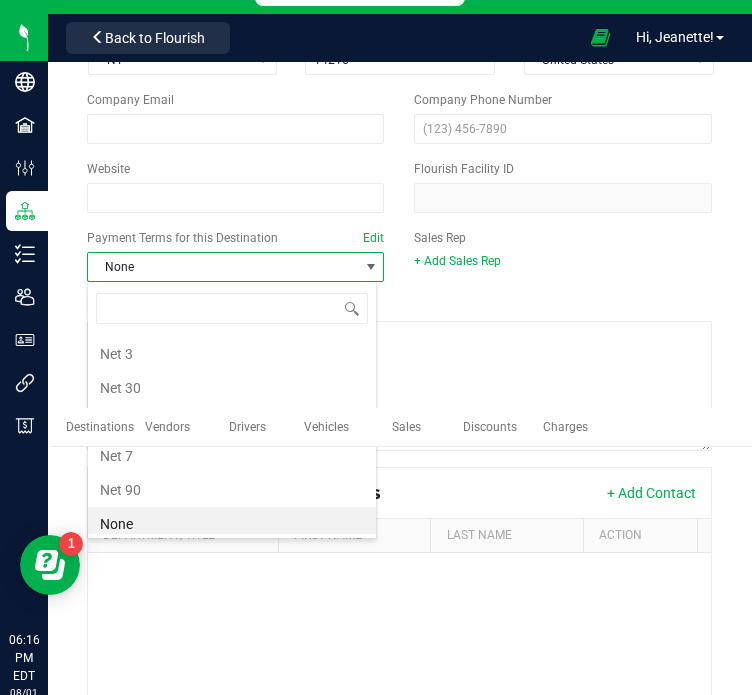 scroll, scrollTop: 270, scrollLeft: 0, axis: vertical 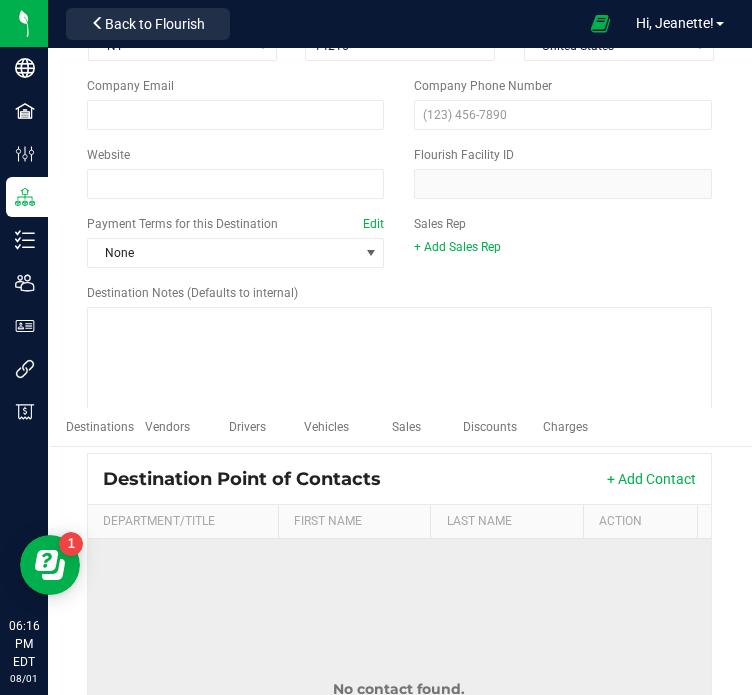click on "No contact found." at bounding box center [400, 689] 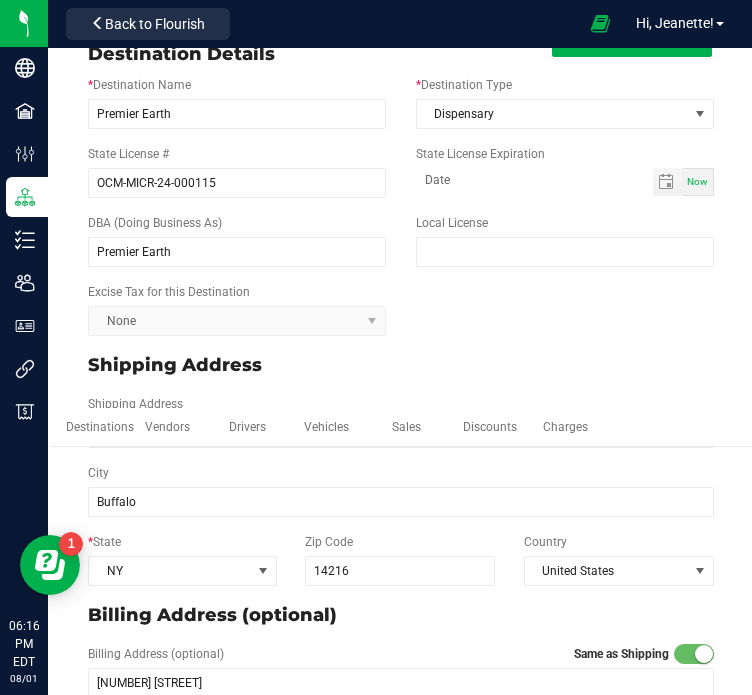 scroll, scrollTop: 0, scrollLeft: 0, axis: both 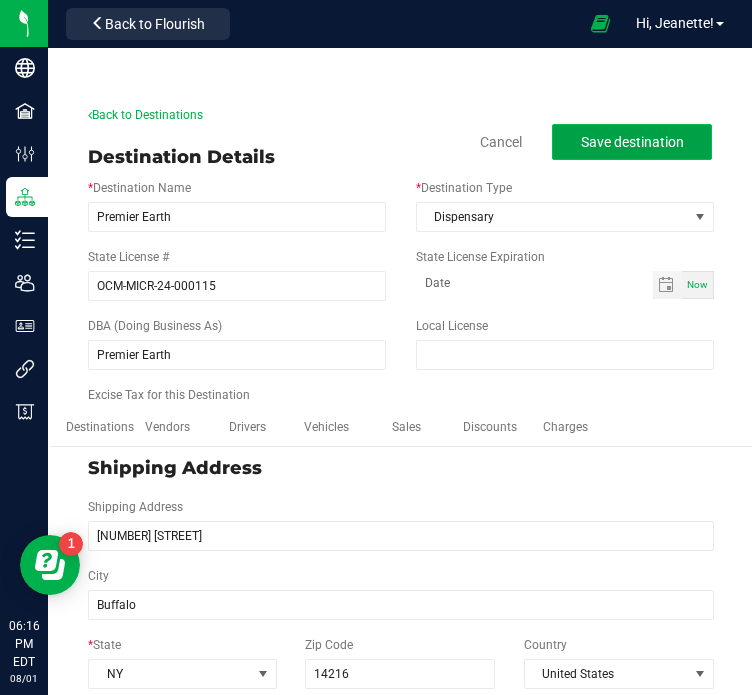 click on "Save destination" 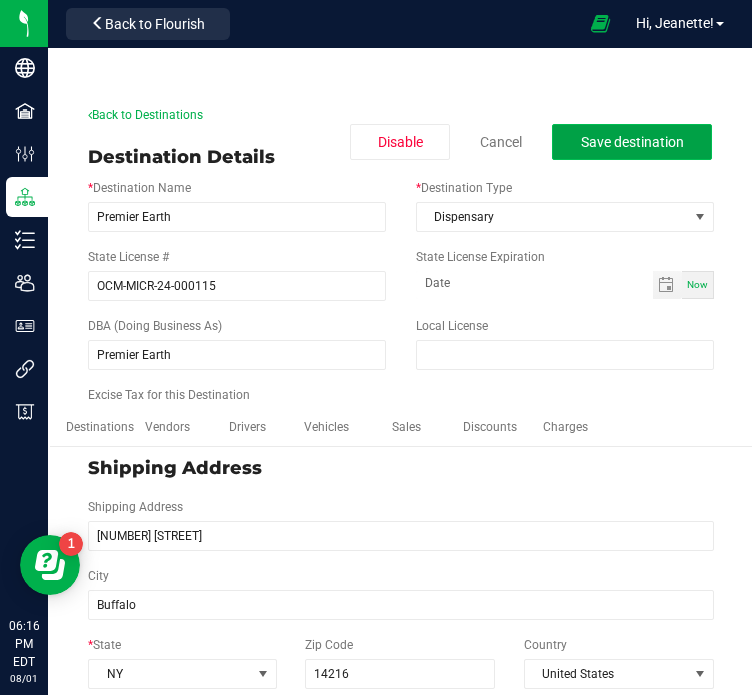 click on "Save destination" 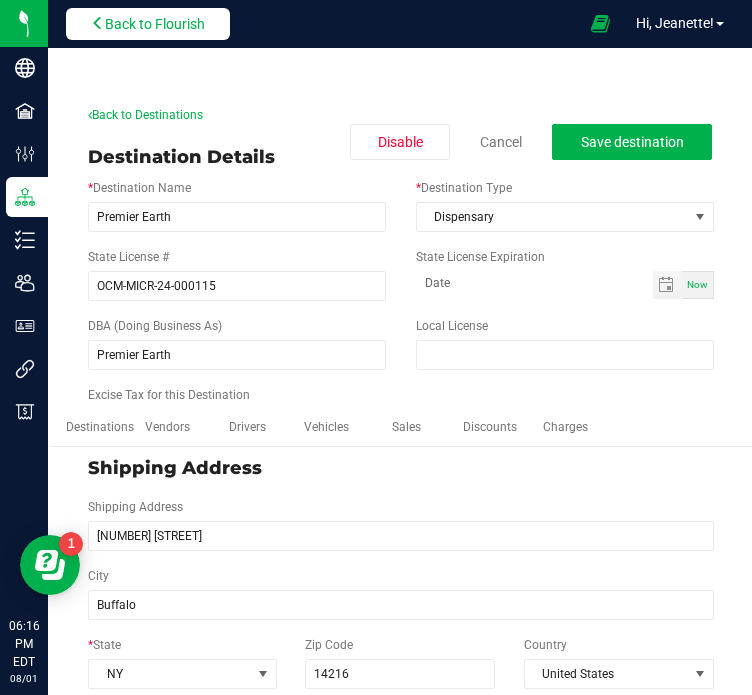 click on "Back to Flourish" at bounding box center (148, 24) 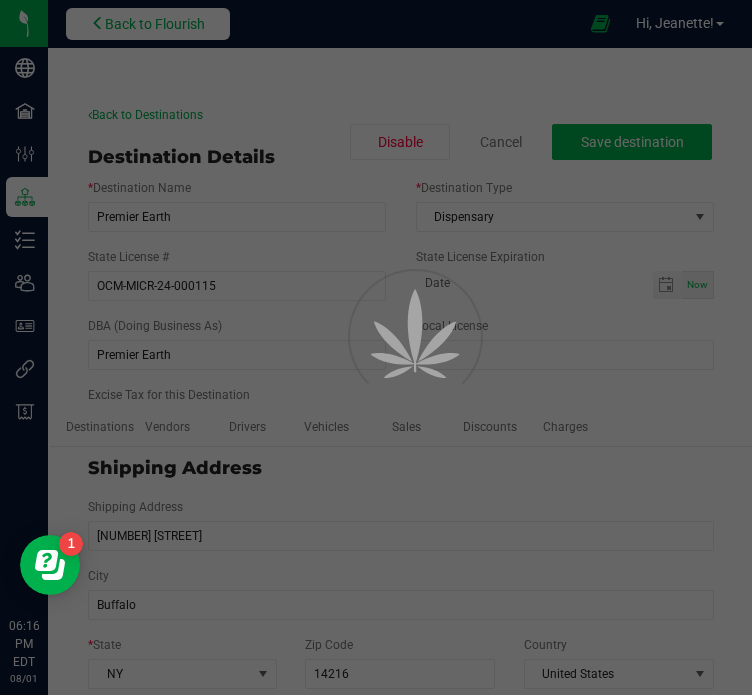 scroll, scrollTop: 0, scrollLeft: 0, axis: both 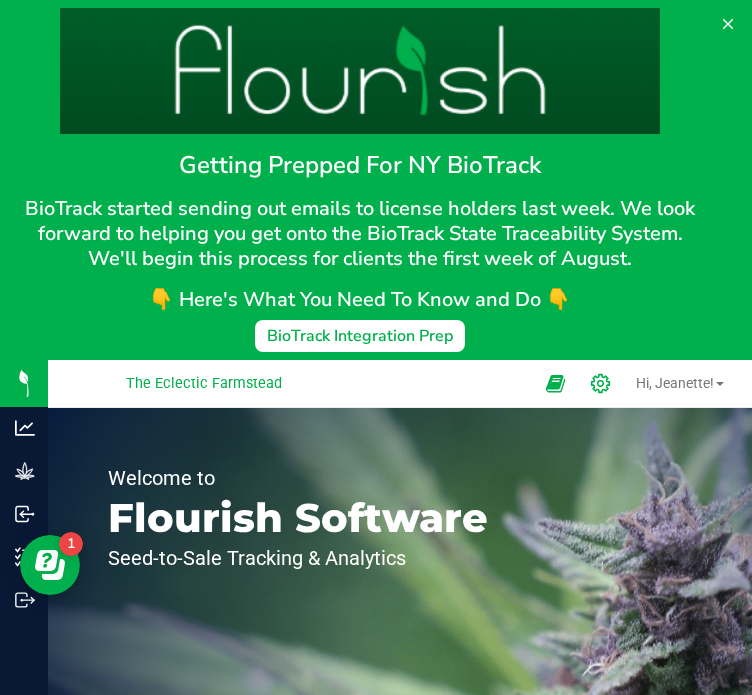 click 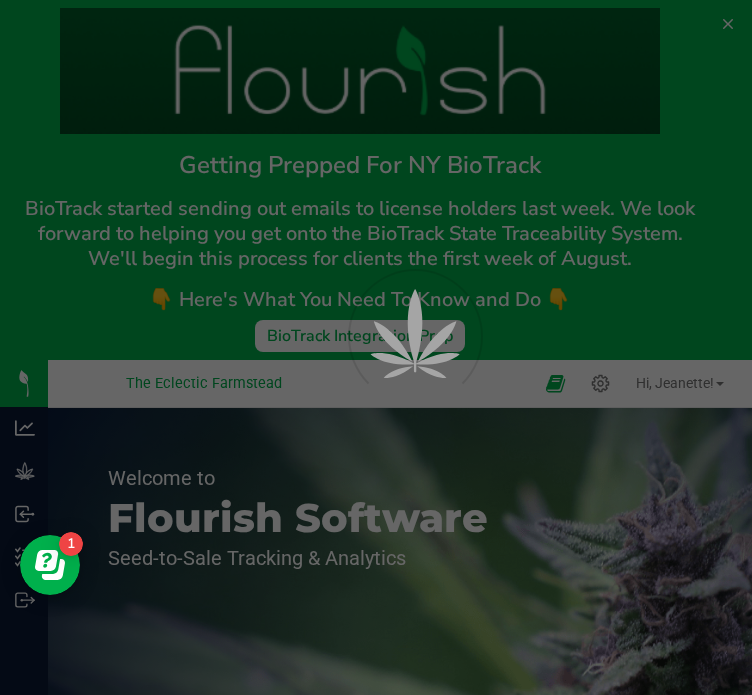 click at bounding box center [388, 381] 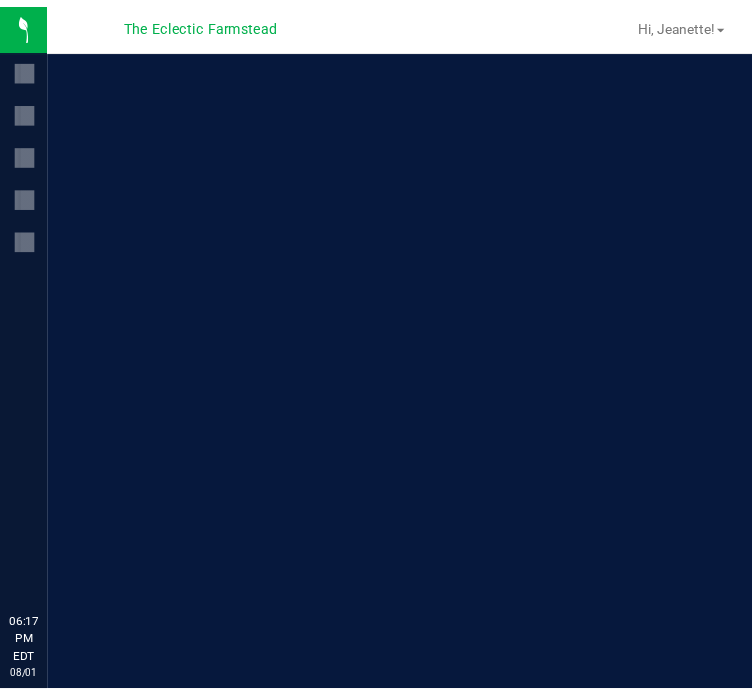scroll, scrollTop: 0, scrollLeft: 0, axis: both 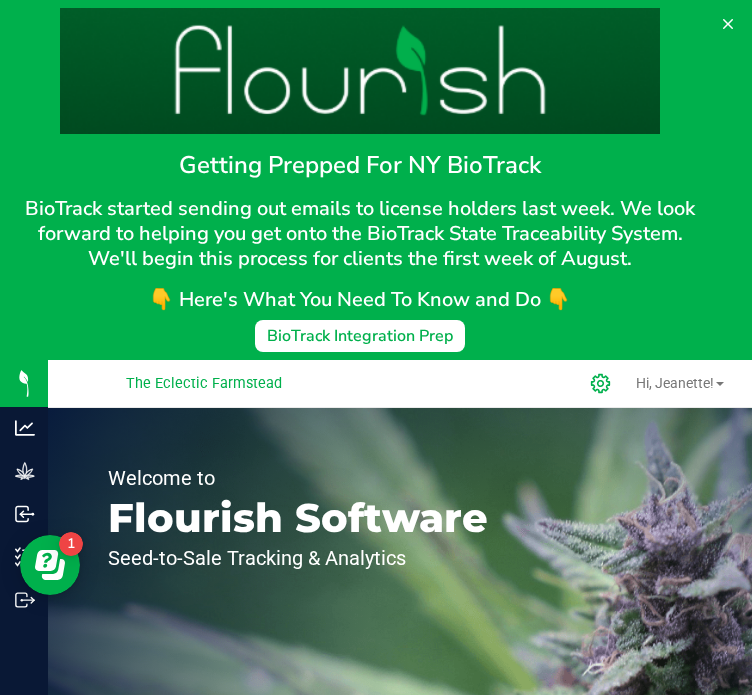 click 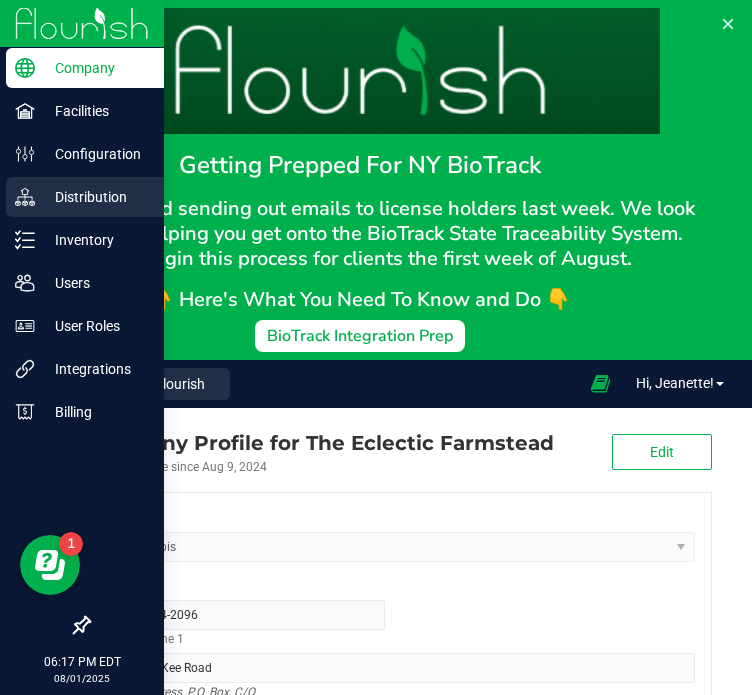 click on "Distribution" at bounding box center (95, 197) 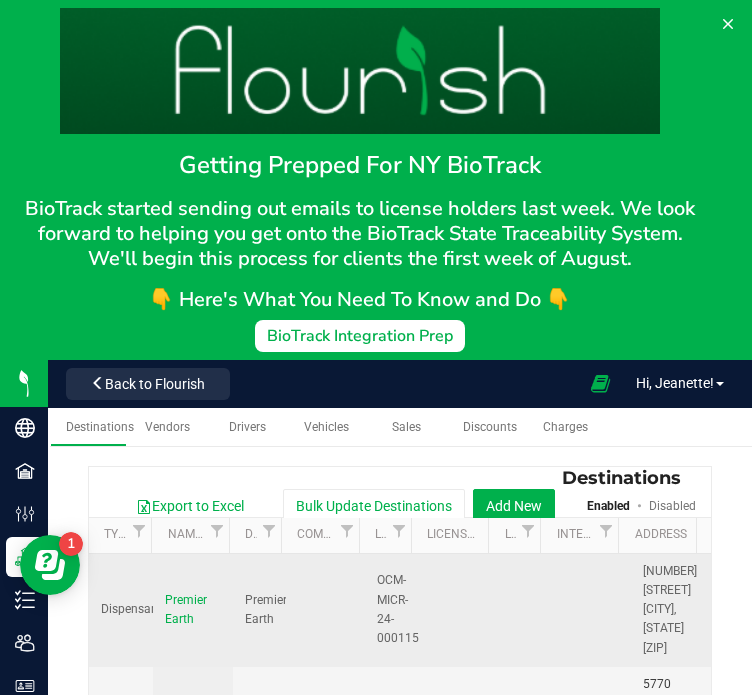 click at bounding box center [524, 610] 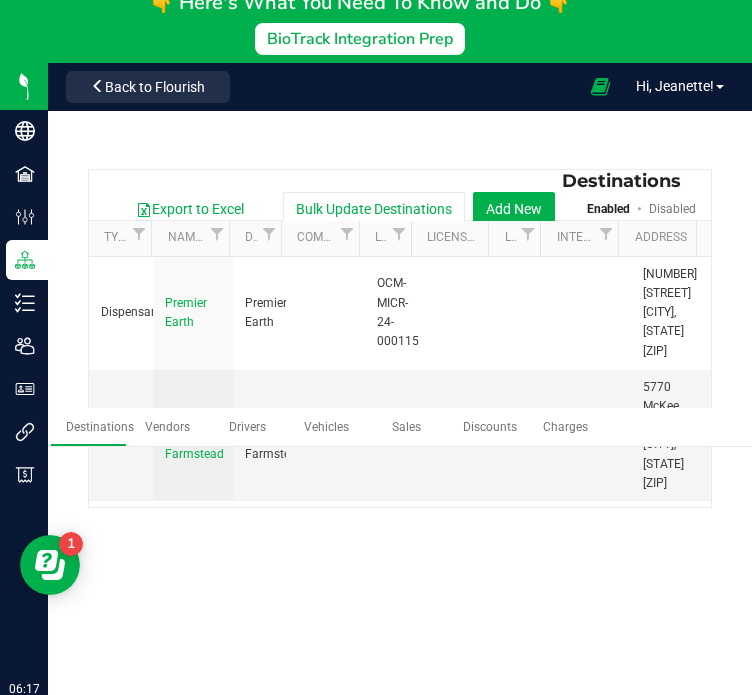 scroll, scrollTop: 301, scrollLeft: 0, axis: vertical 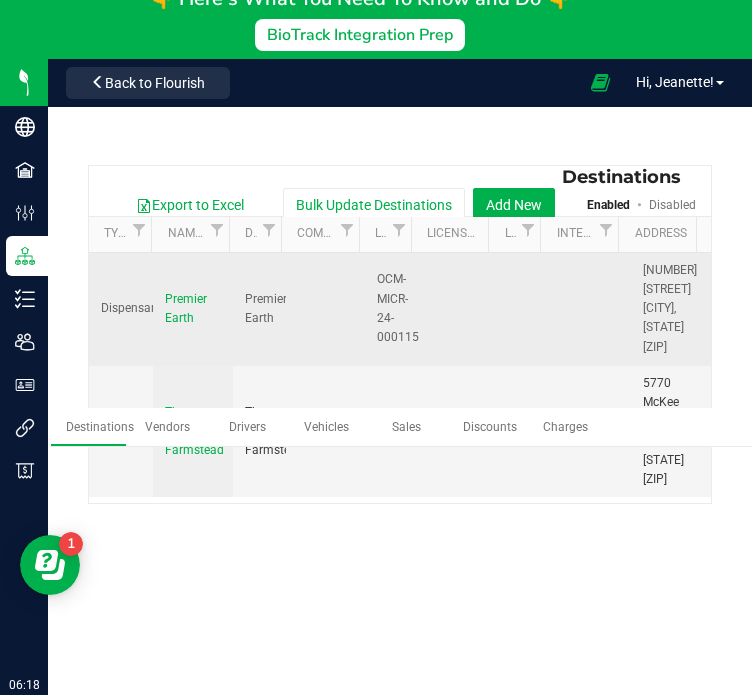 click on "Dispensary" at bounding box center [121, 308] 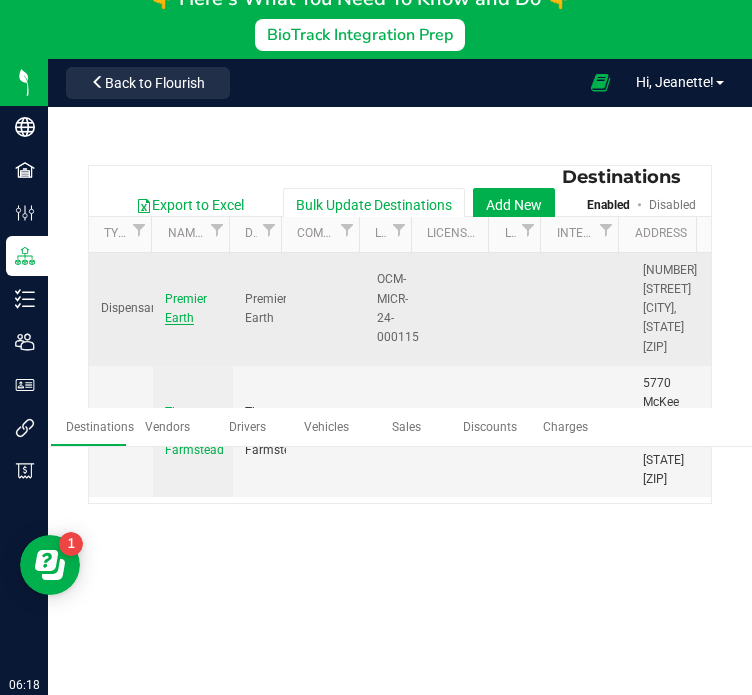 click on "Premier Earth" at bounding box center (186, 308) 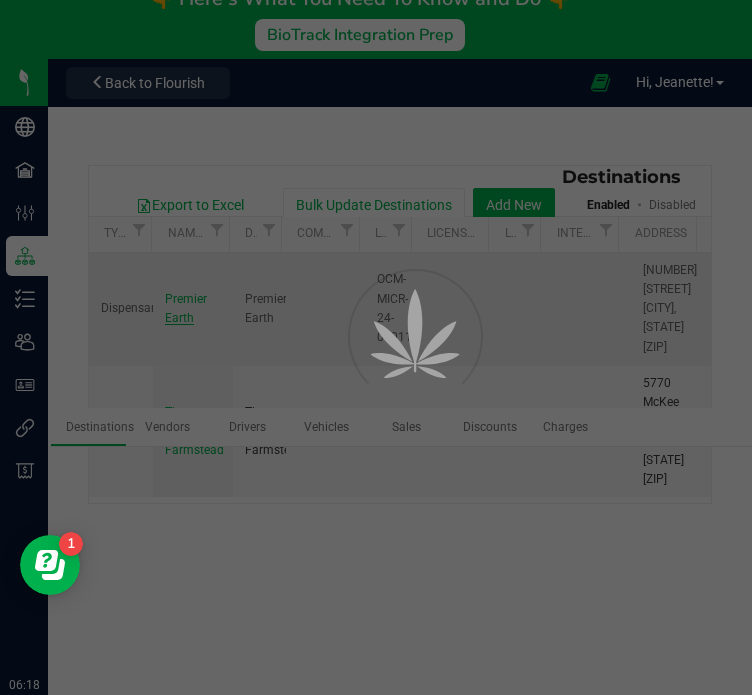 scroll, scrollTop: 0, scrollLeft: 0, axis: both 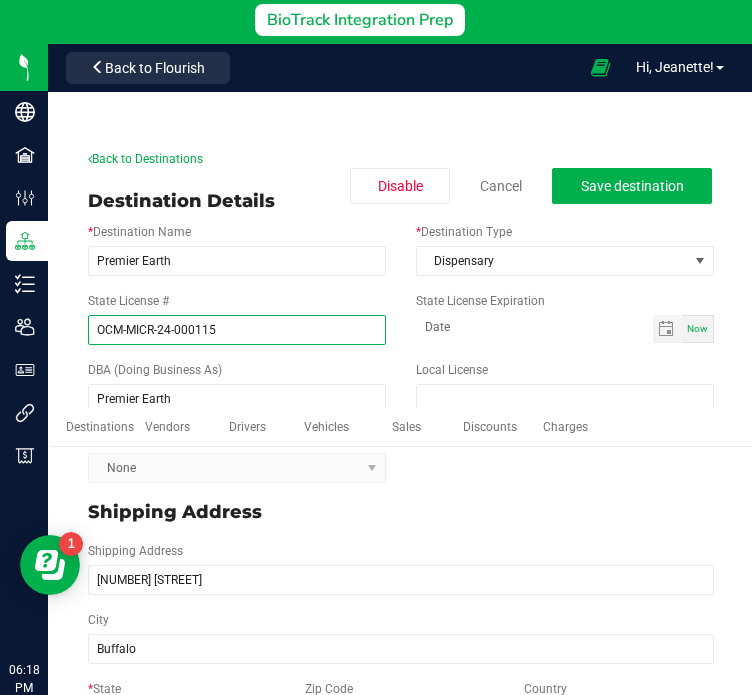 drag, startPoint x: 310, startPoint y: 319, endPoint x: 60, endPoint y: 374, distance: 255.97852 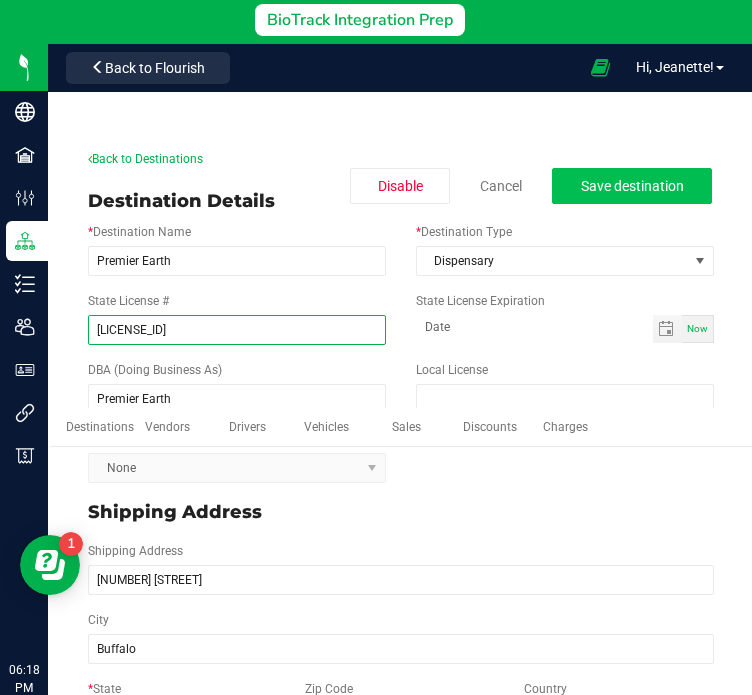 type on "OCM-CAURD-23-000027" 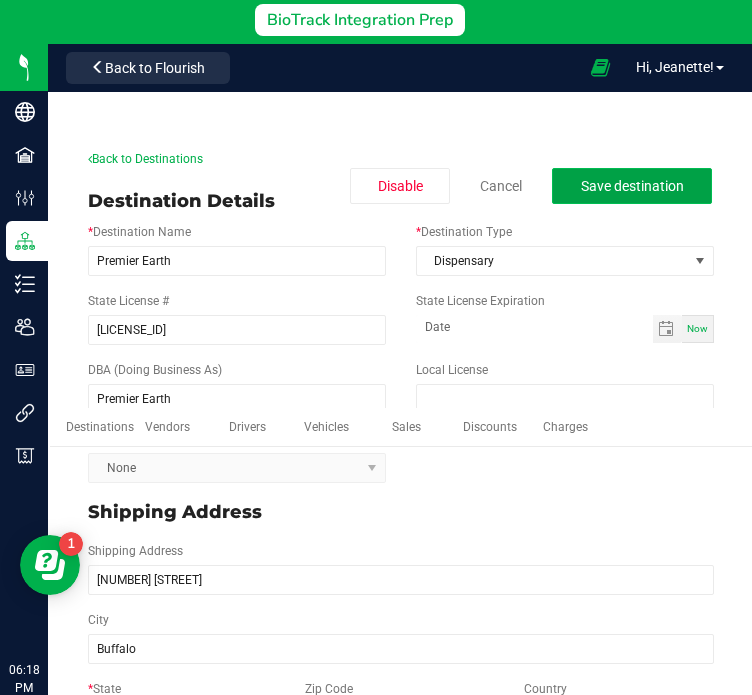 click on "Save destination" 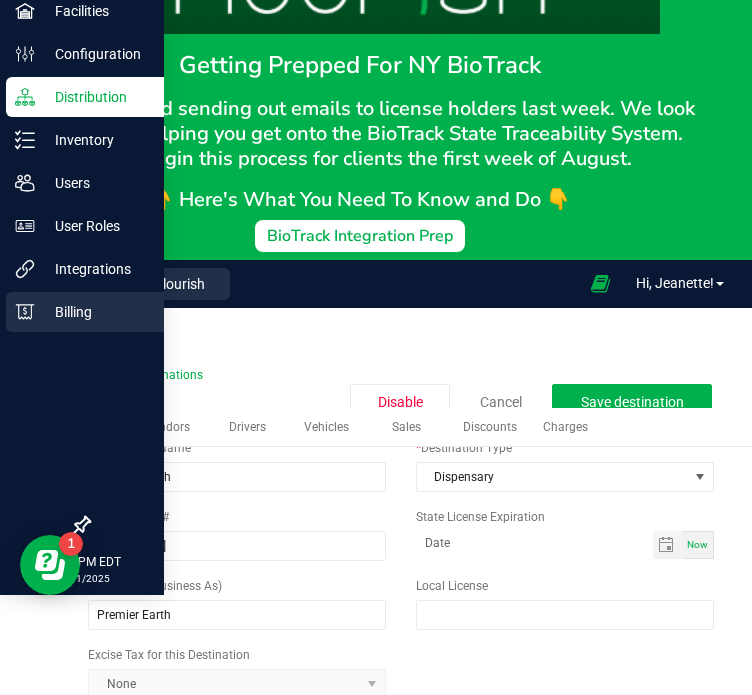 scroll, scrollTop: 0, scrollLeft: 0, axis: both 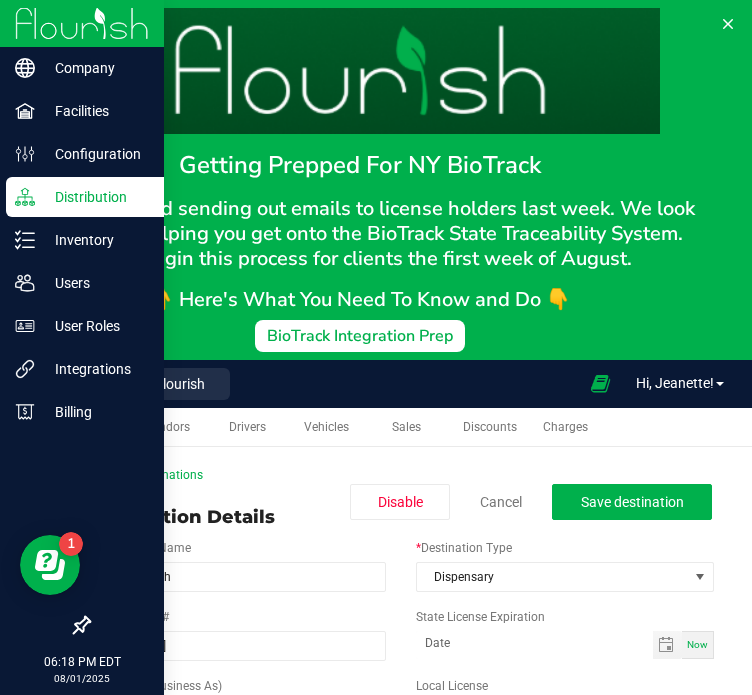 click on "Distribution" at bounding box center [95, 197] 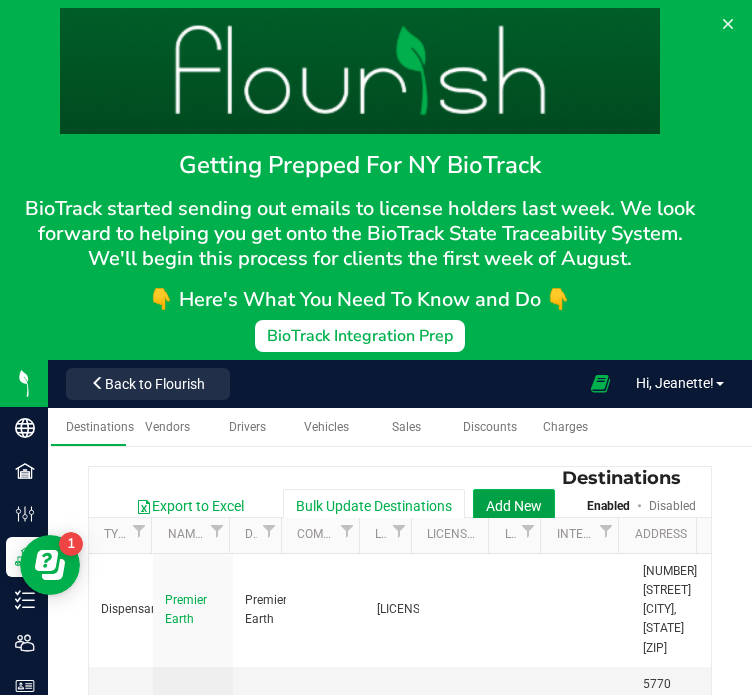 click on "Add New" at bounding box center (514, 506) 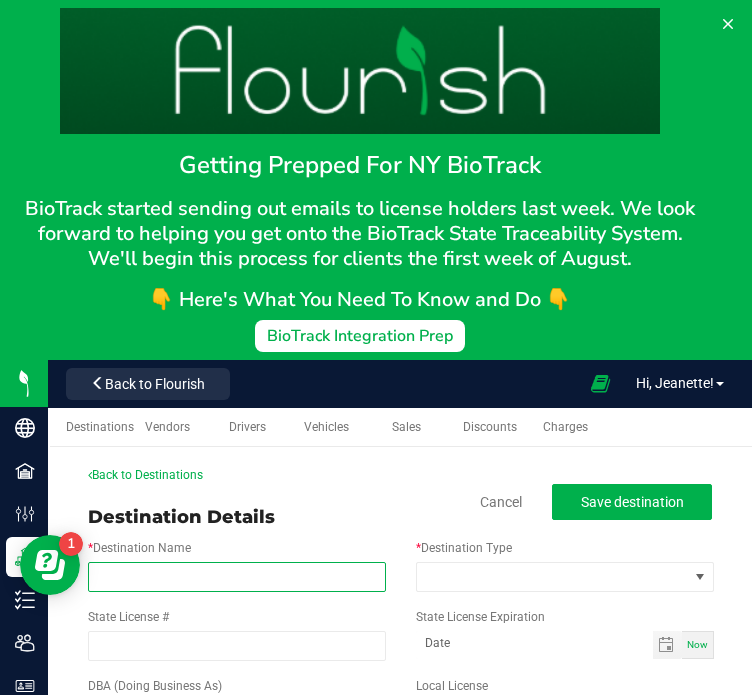 click on "*  Destination Name" at bounding box center [237, 577] 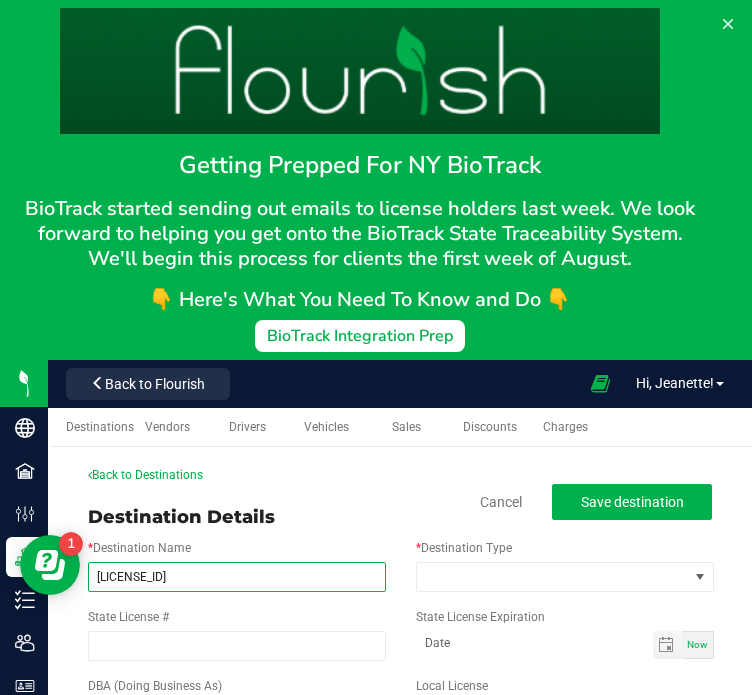 type 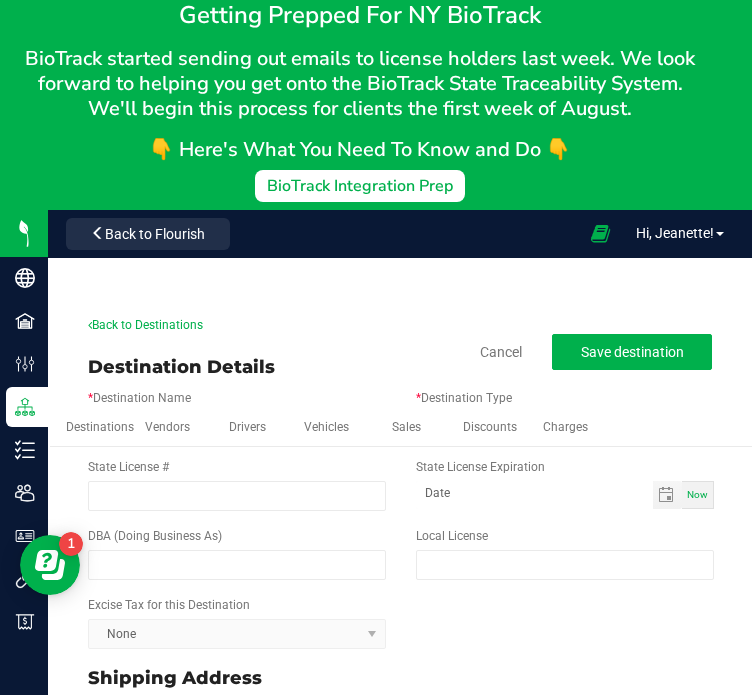 scroll, scrollTop: 151, scrollLeft: 0, axis: vertical 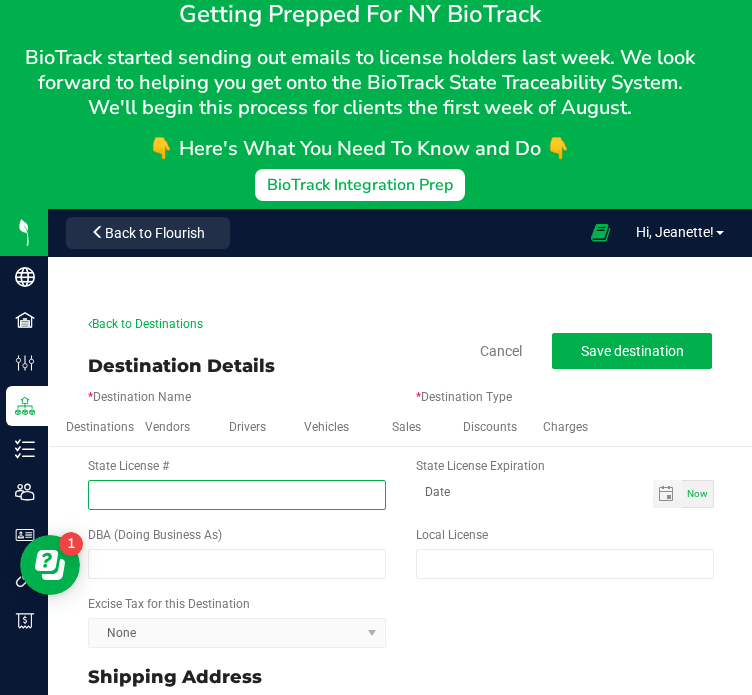 click on "State License #" at bounding box center [237, 495] 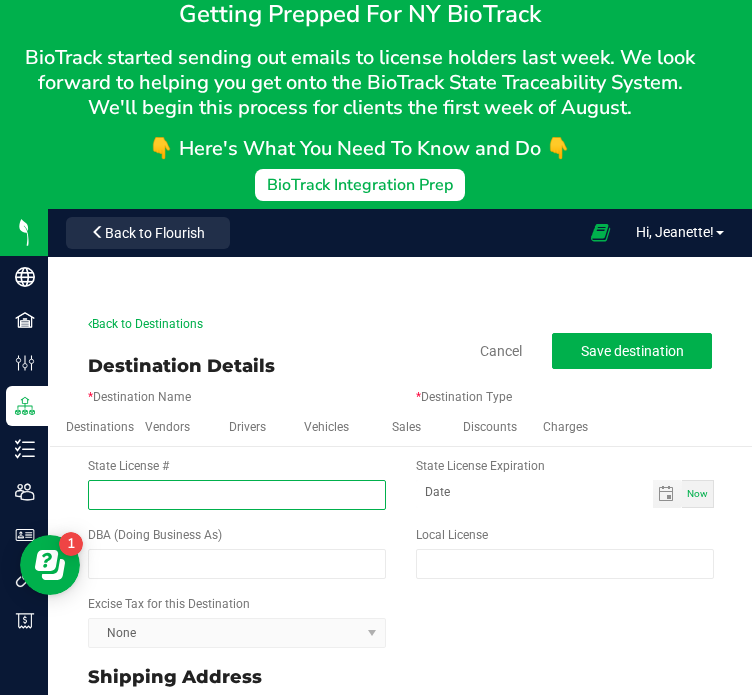 click on "State License #" at bounding box center (237, 495) 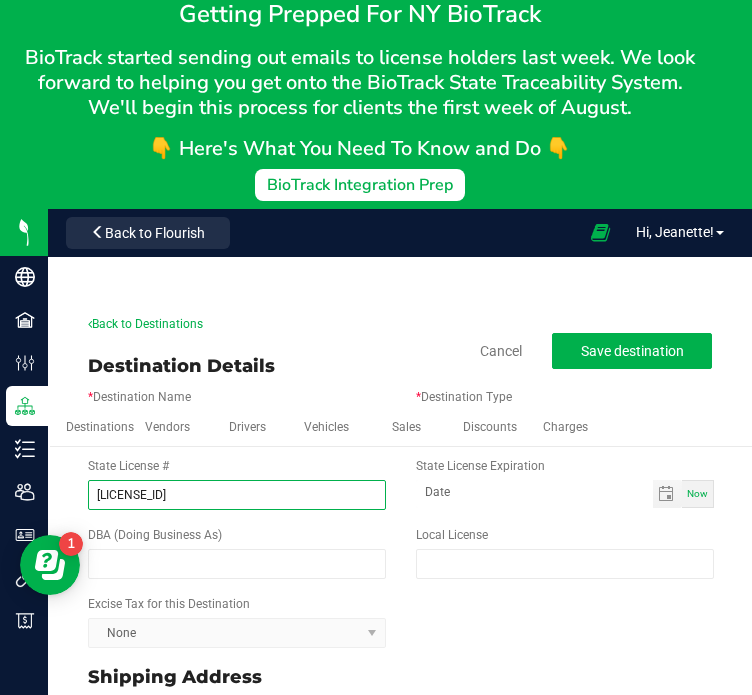 type on "OCM-CAURD-24-000115" 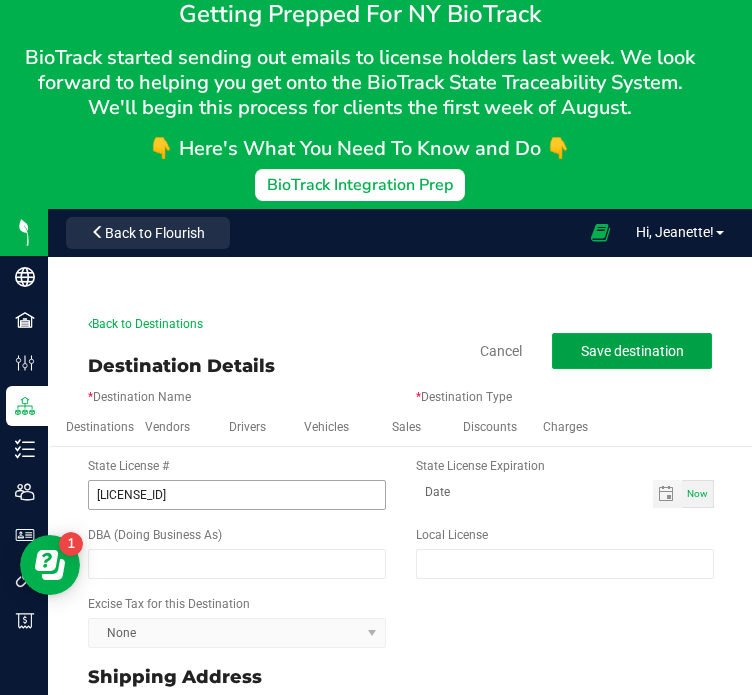 type 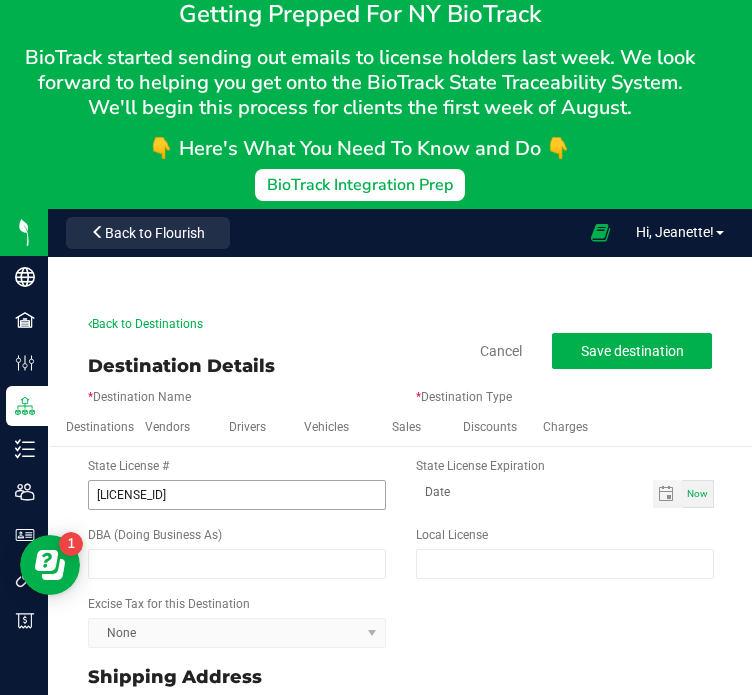 type 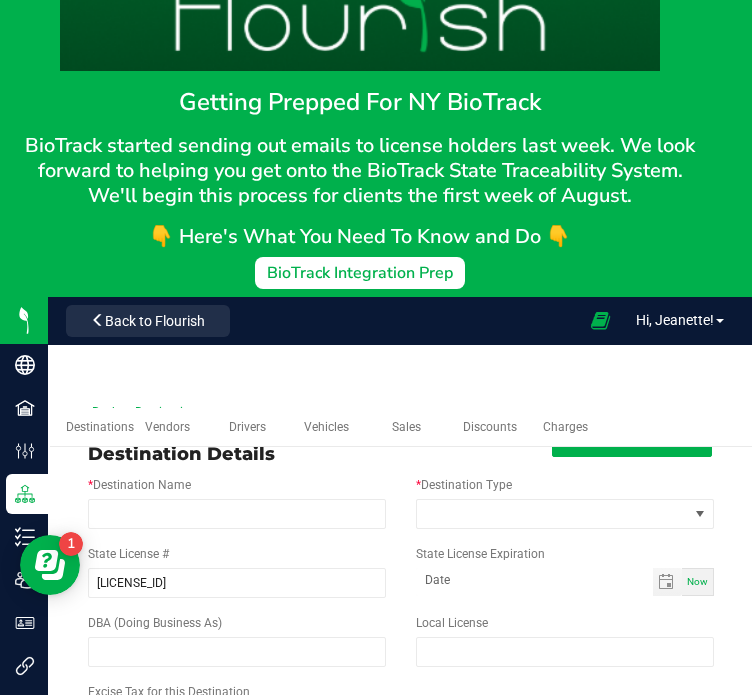 scroll, scrollTop: 52, scrollLeft: 0, axis: vertical 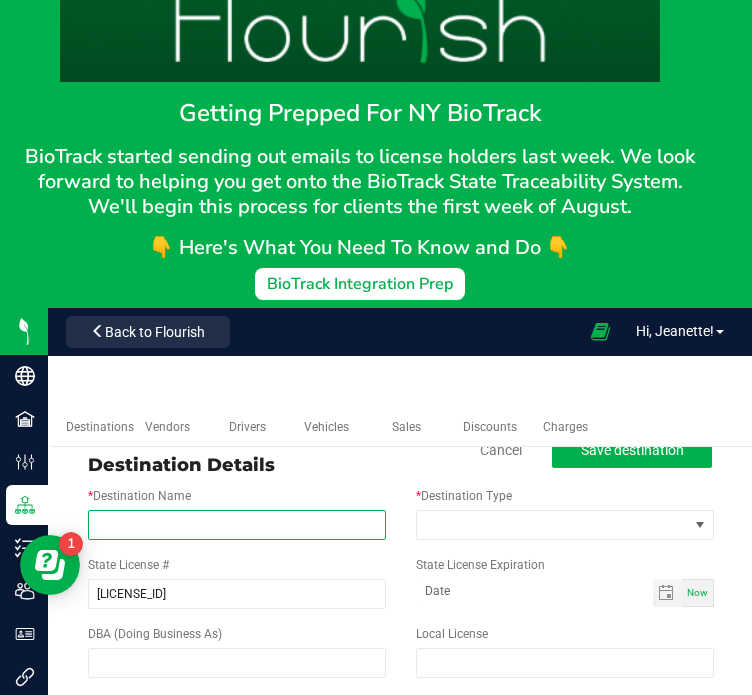 click on "*  Destination Name" at bounding box center (237, 525) 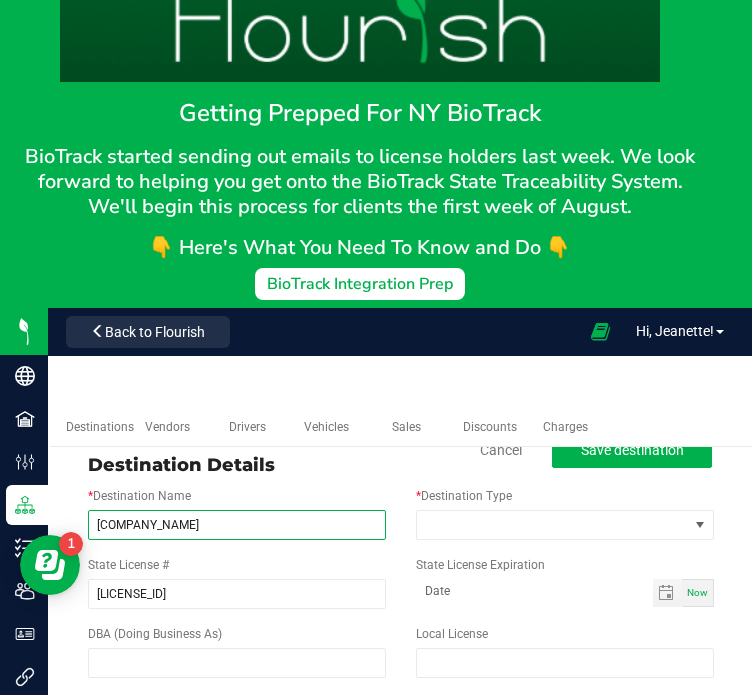 click on "Mary Janes" at bounding box center (237, 525) 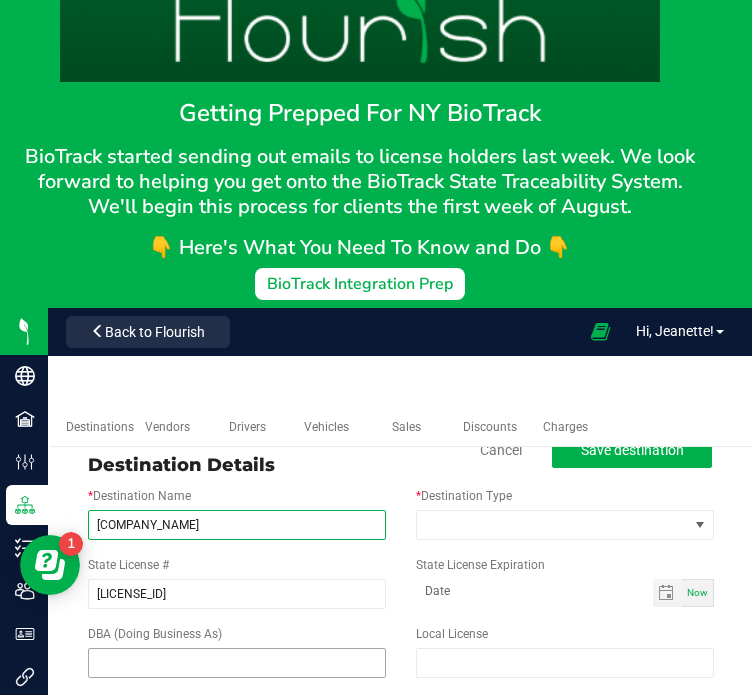 type on "Mary Janes" 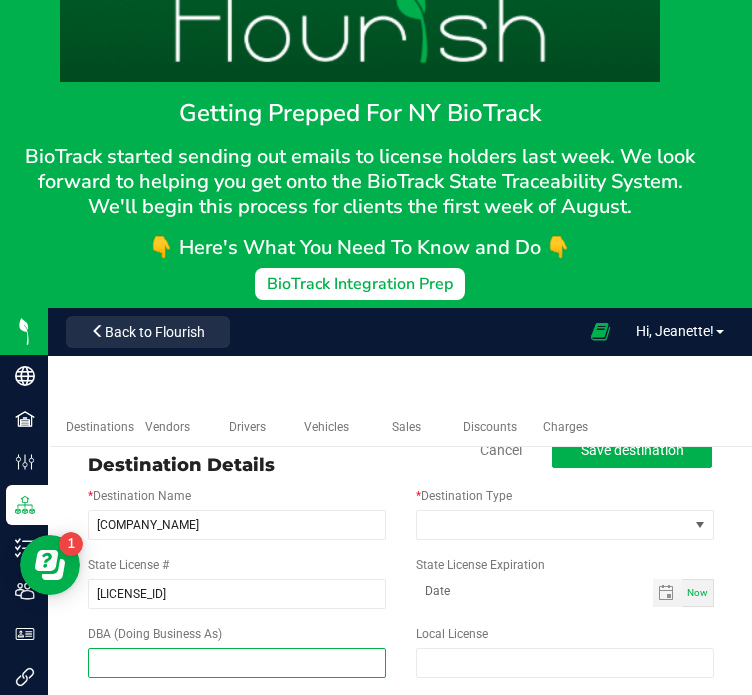 click at bounding box center (237, 663) 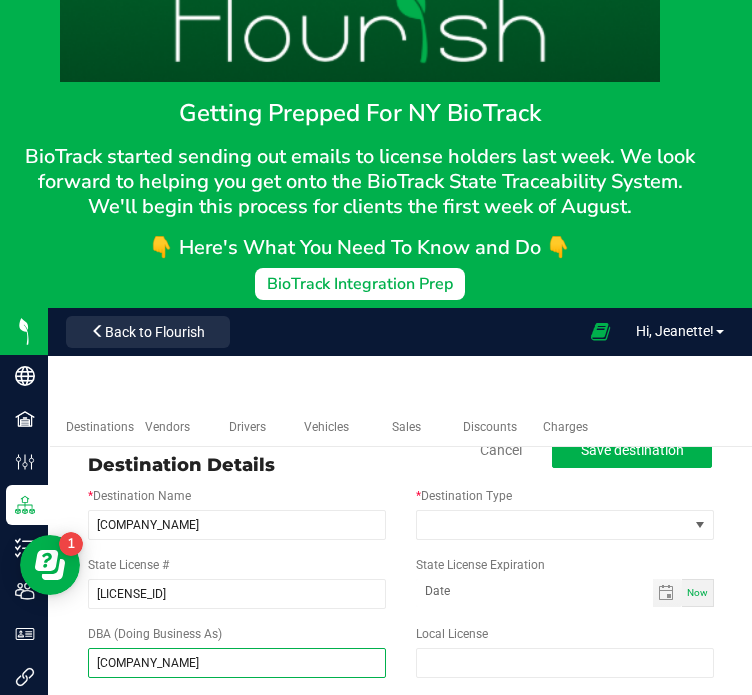 type on "Mary Janes" 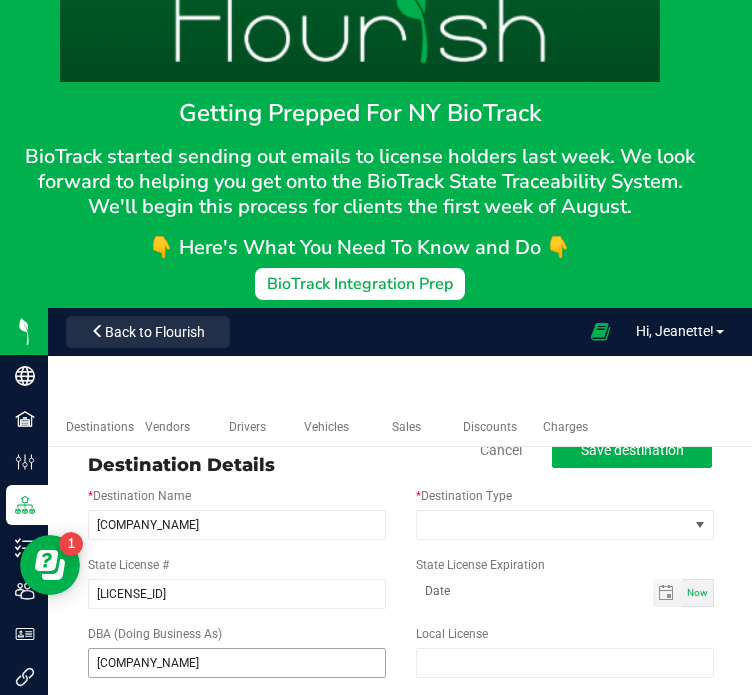 scroll, scrollTop: 360, scrollLeft: 0, axis: vertical 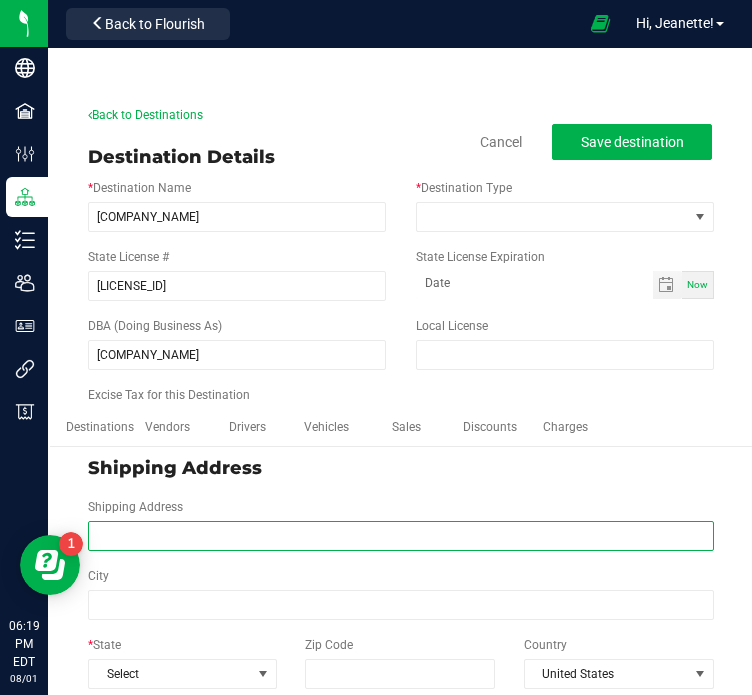 paste on "2179 Sheridan Drive" 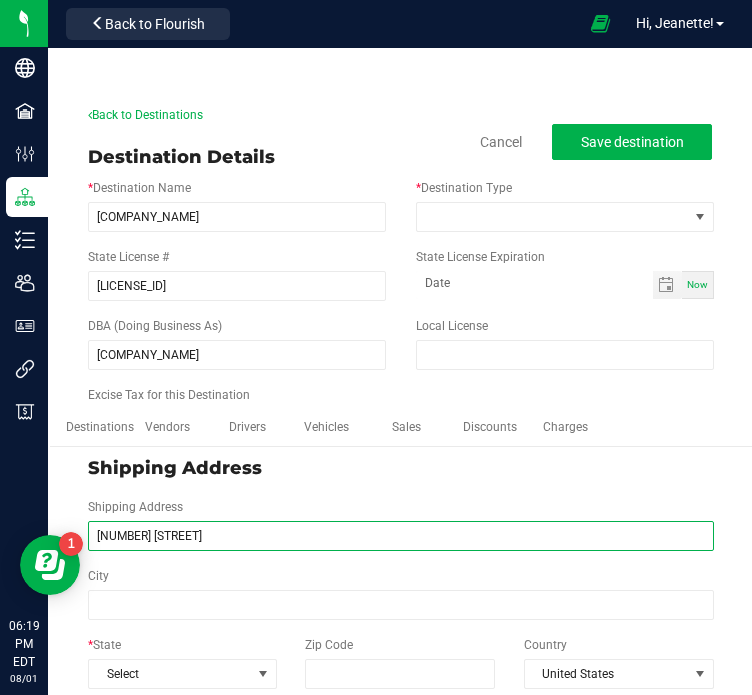type on "2179 Sheridan Drive" 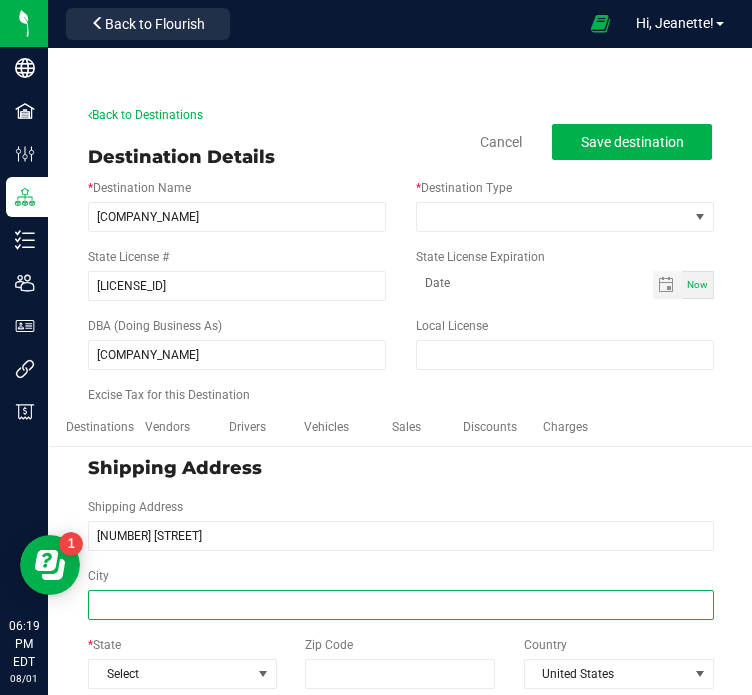 type on "2179 Sheridan Drive" 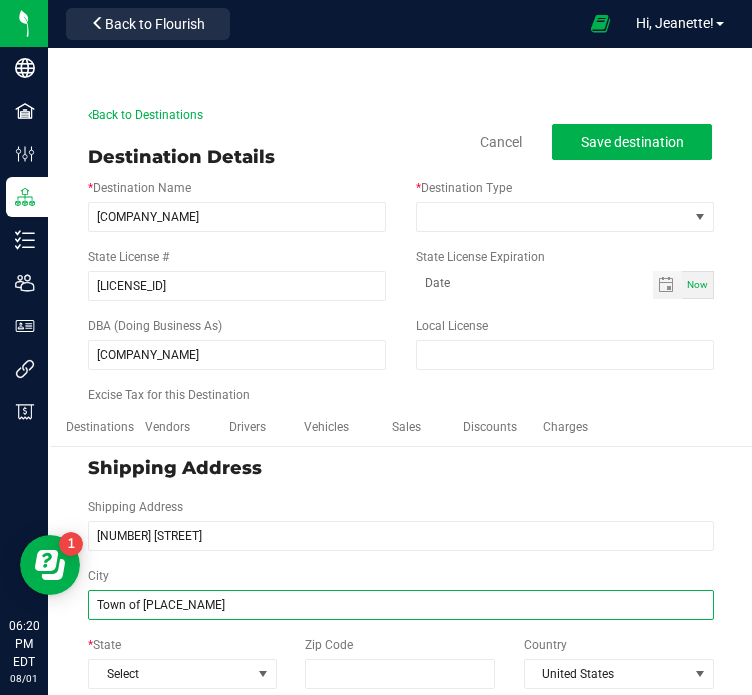 type on "Town of Tonawanda" 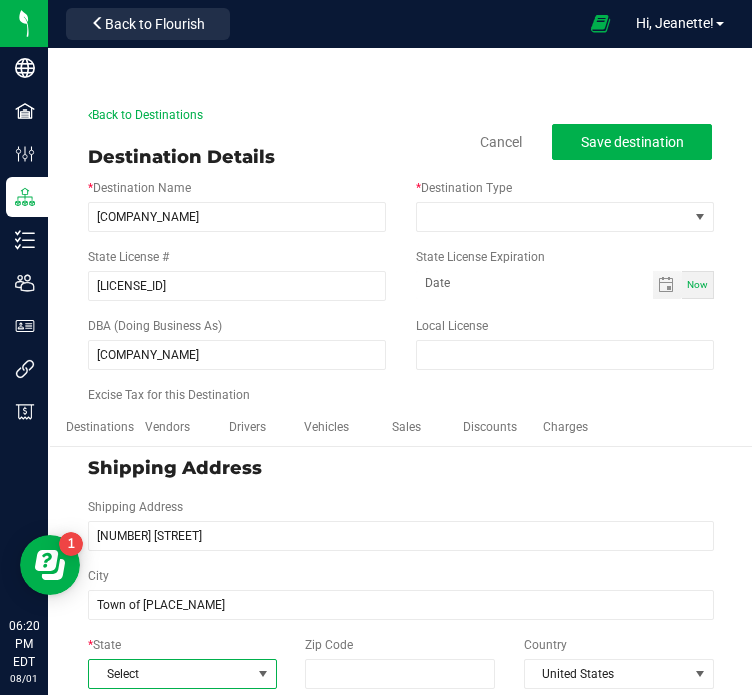 type on "Town of Tonawanda" 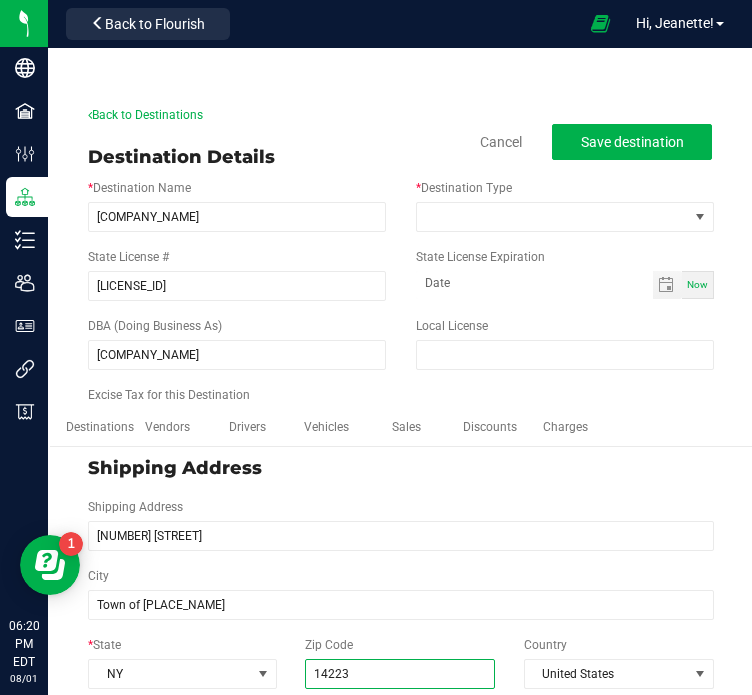 type on "14223" 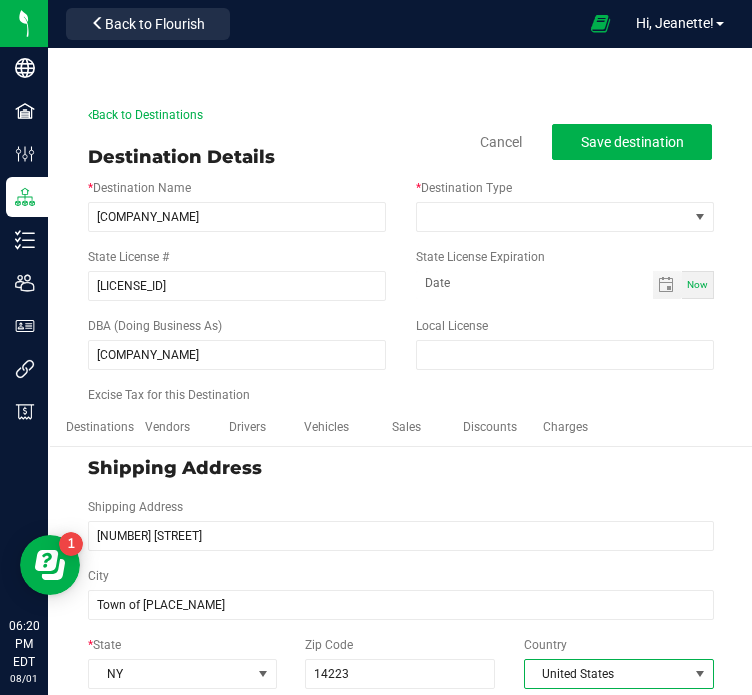 type on "14223" 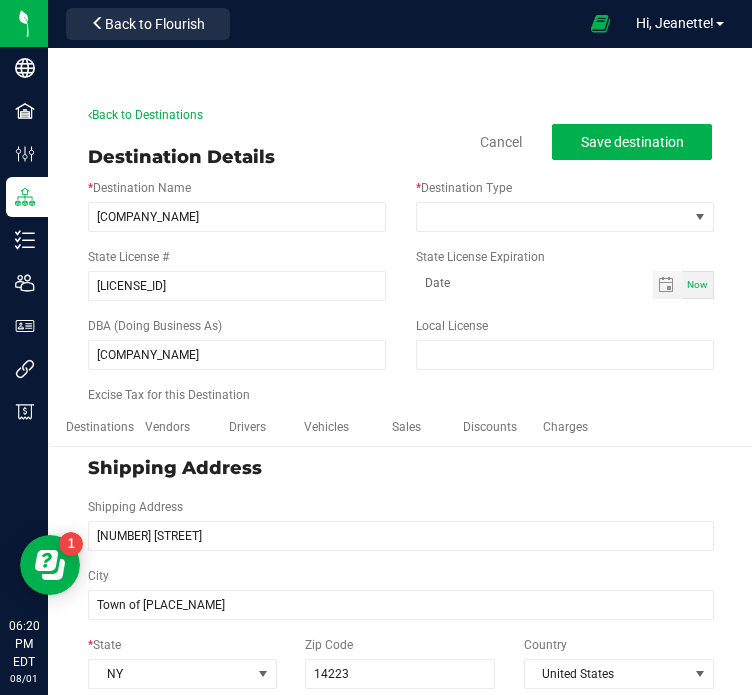 scroll, scrollTop: 413, scrollLeft: 0, axis: vertical 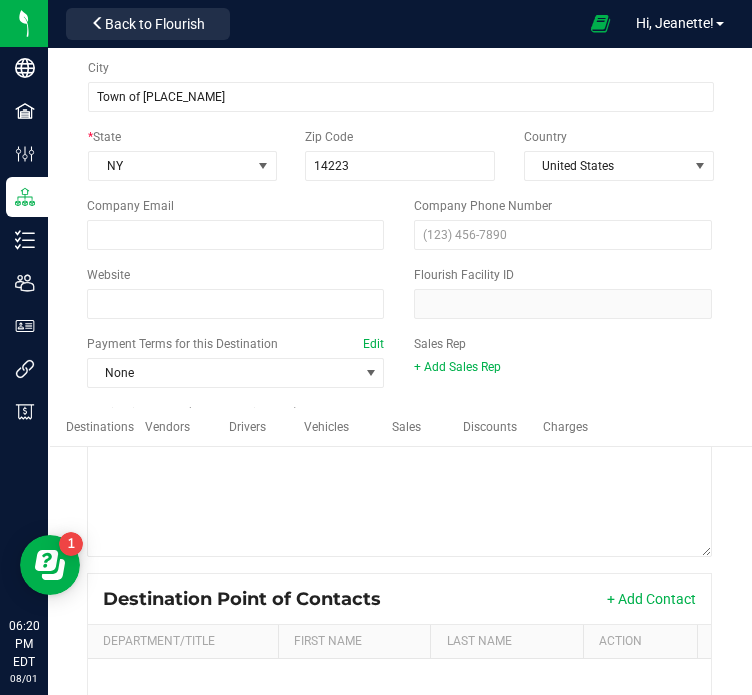 type 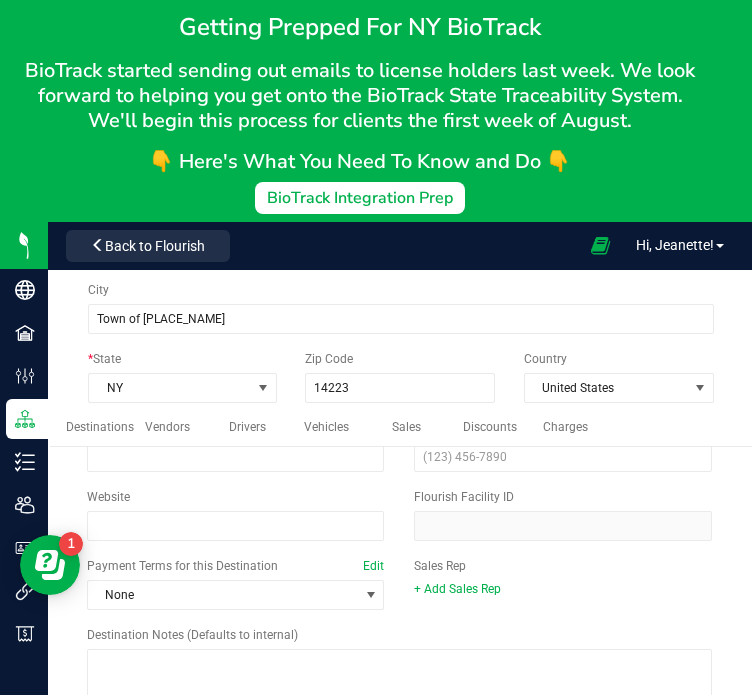 scroll, scrollTop: 46, scrollLeft: 0, axis: vertical 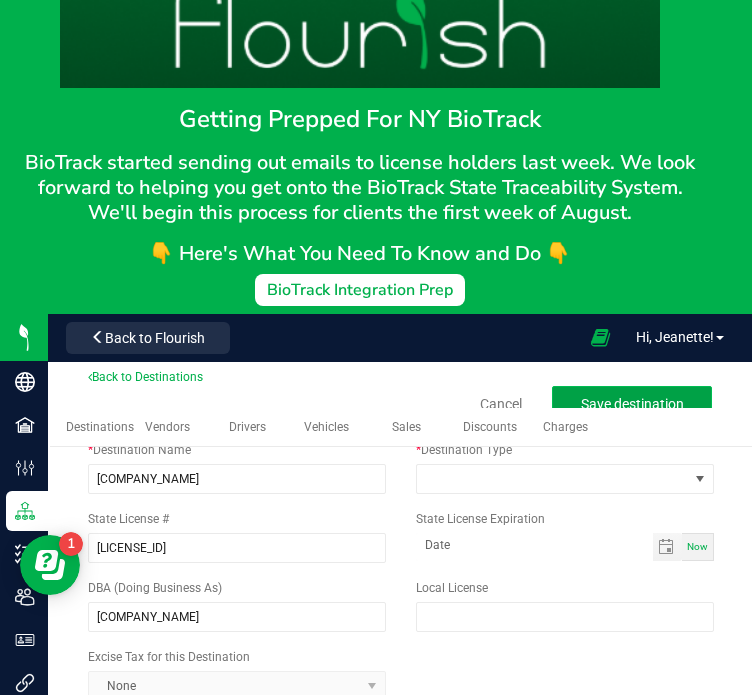 click on "Save destination" 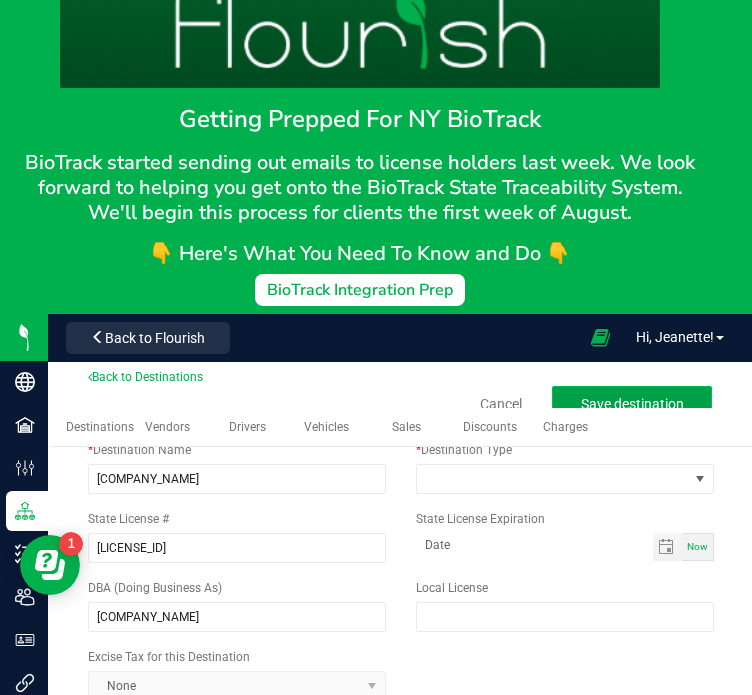 click on "Save destination" 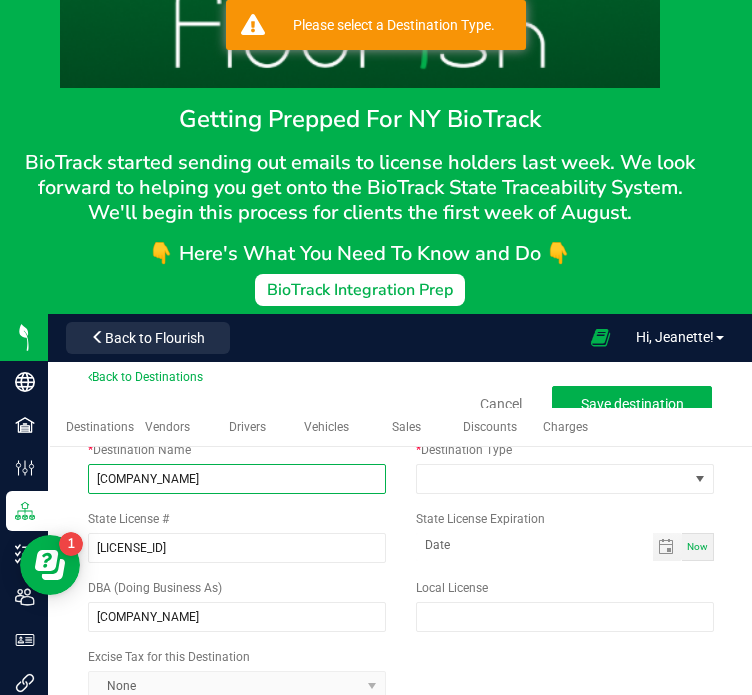 click on "Mary Janes" at bounding box center [237, 479] 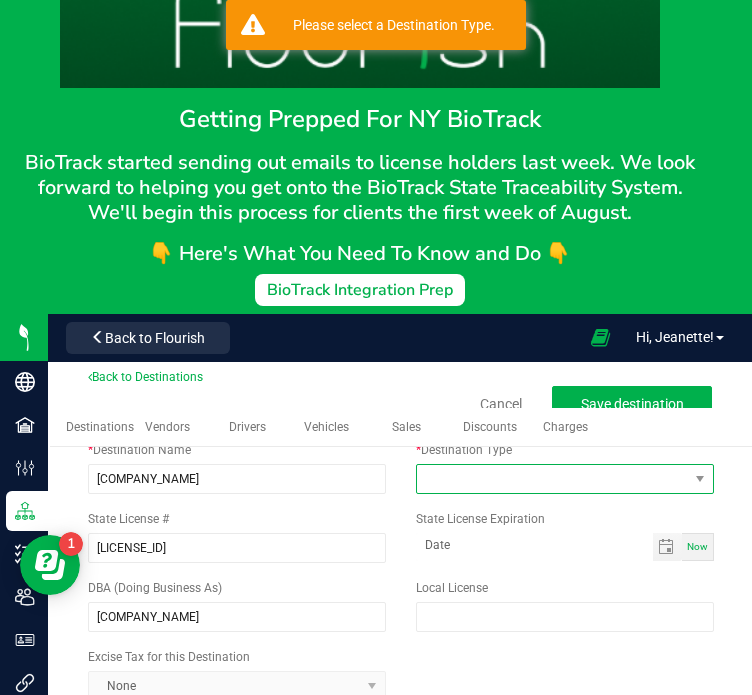 click at bounding box center (552, 479) 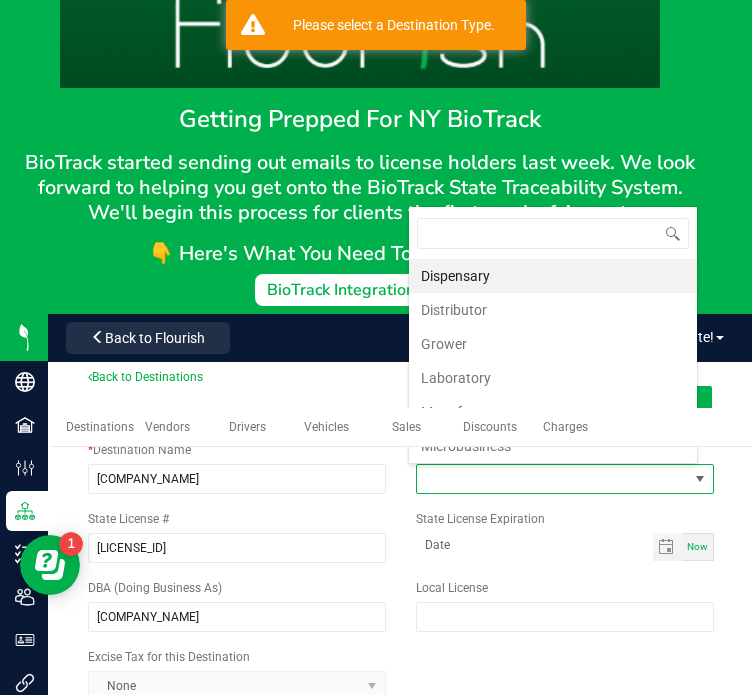 scroll, scrollTop: 99970, scrollLeft: 99709, axis: both 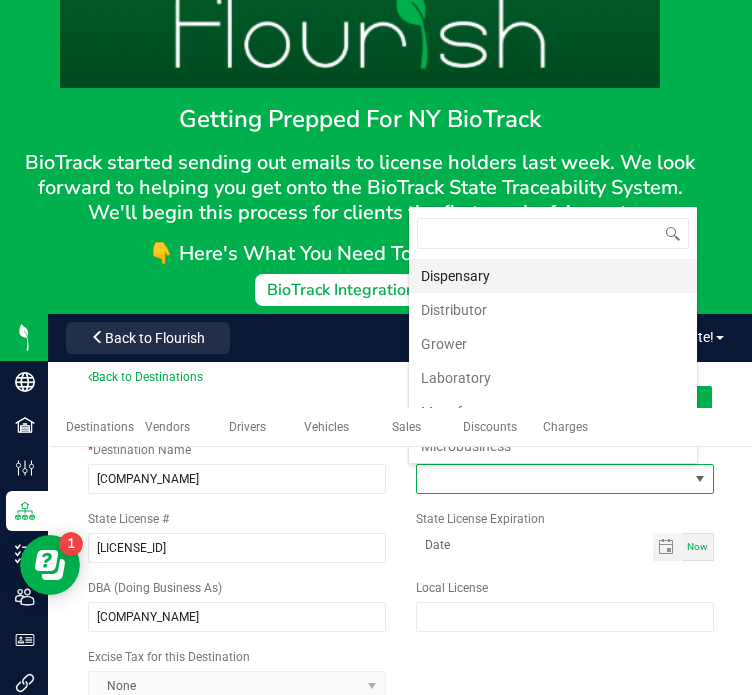 click on "Dispensary" at bounding box center (553, 276) 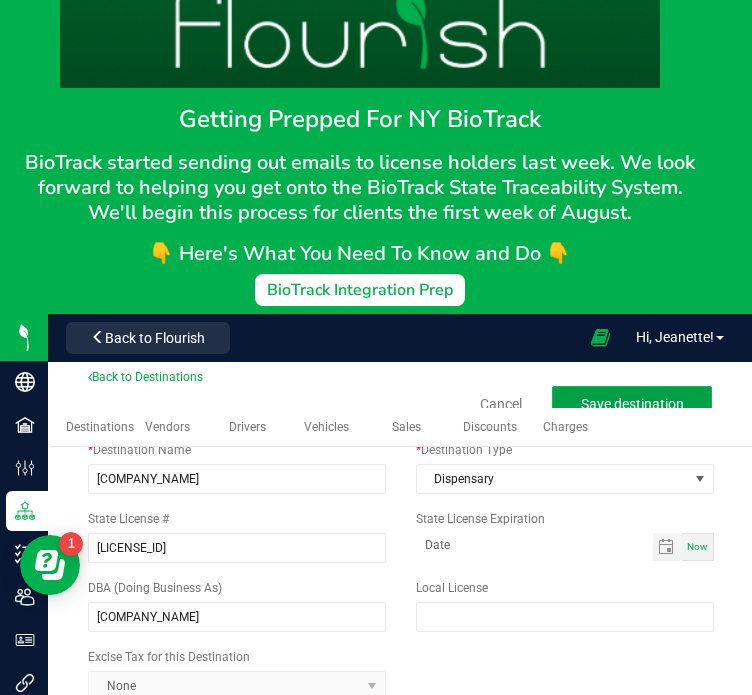 click on "Save destination" 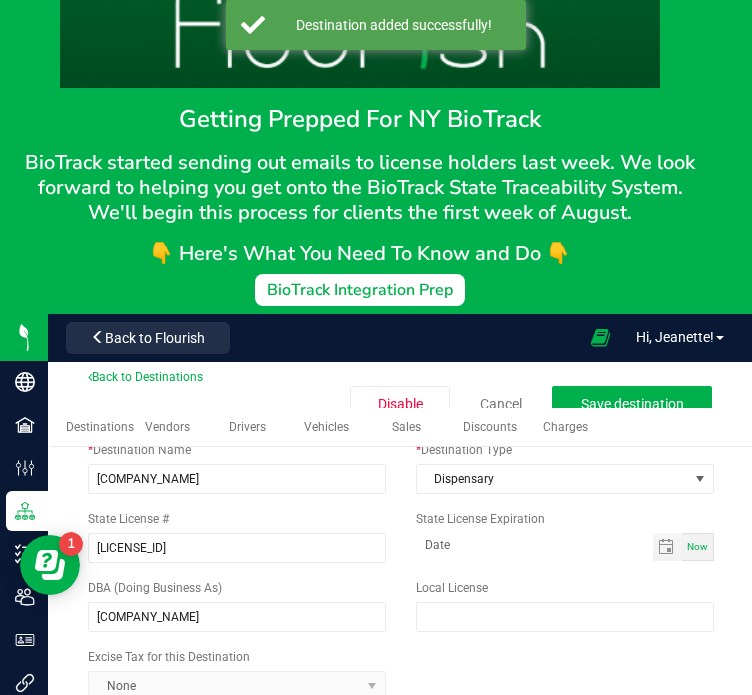 scroll, scrollTop: 0, scrollLeft: 0, axis: both 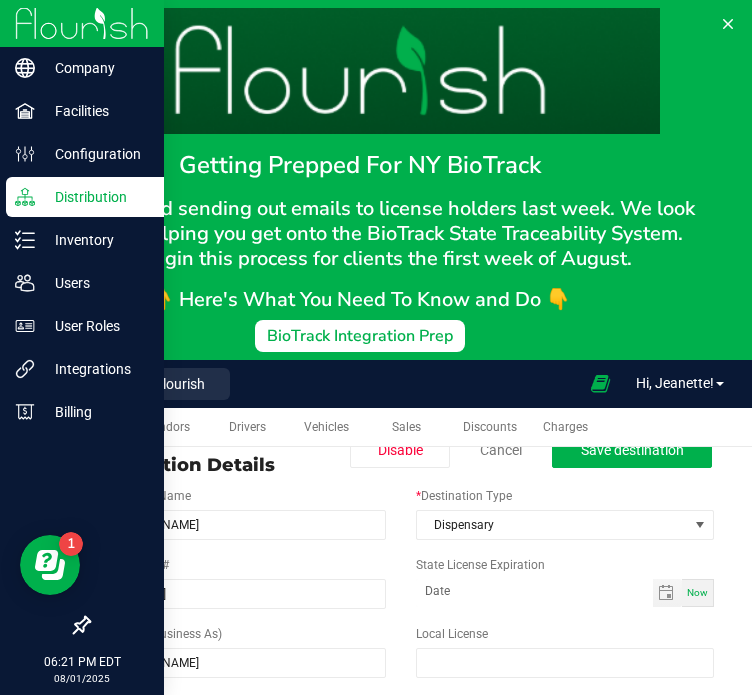 click on "Distribution" at bounding box center [95, 197] 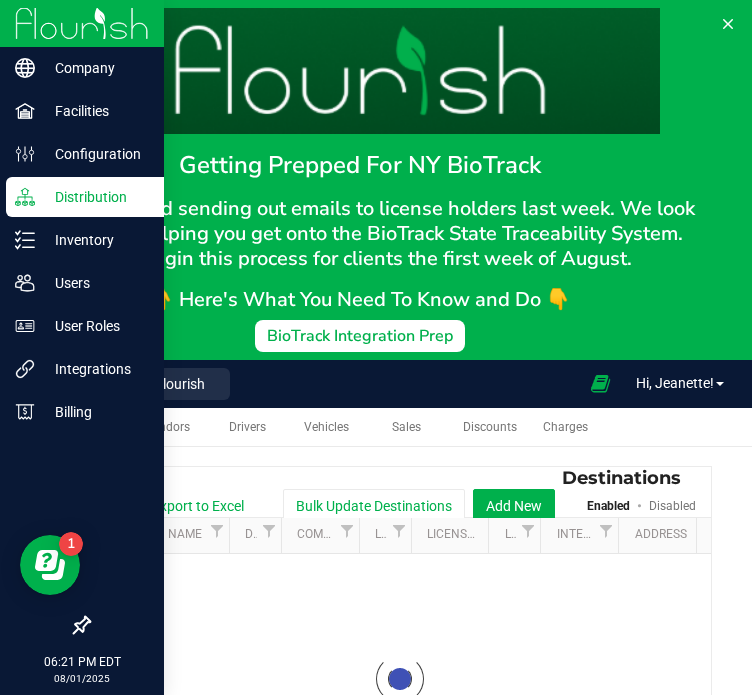 scroll, scrollTop: 0, scrollLeft: 0, axis: both 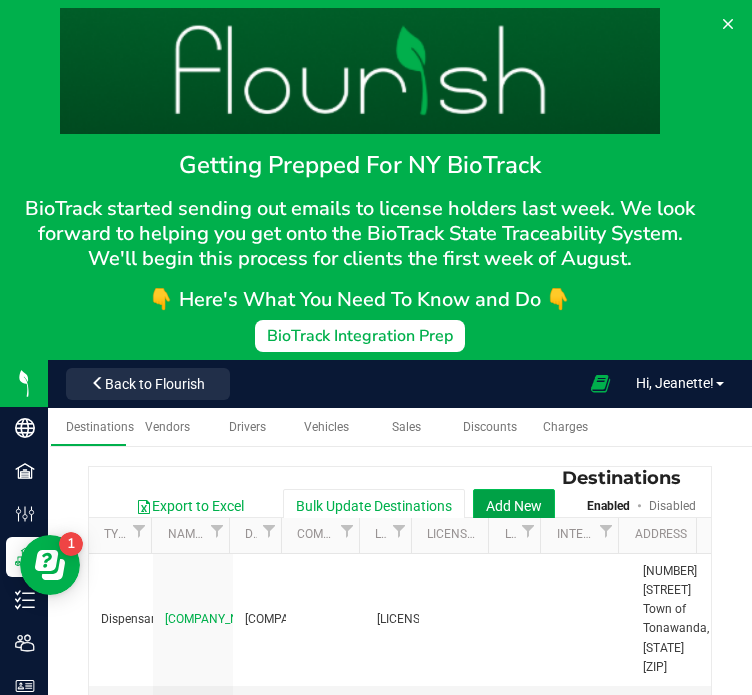 click on "Add New" at bounding box center [514, 506] 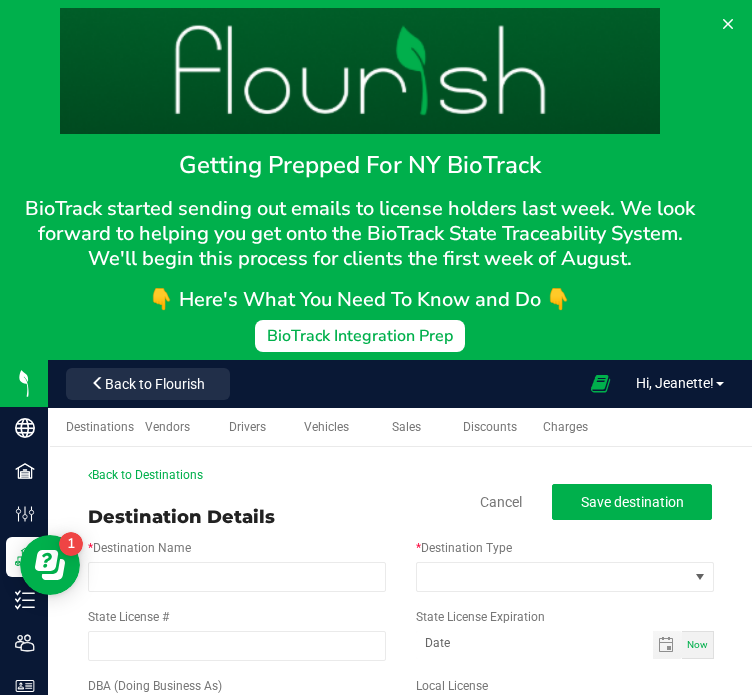 click on "*  Destination Name" at bounding box center [237, 565] 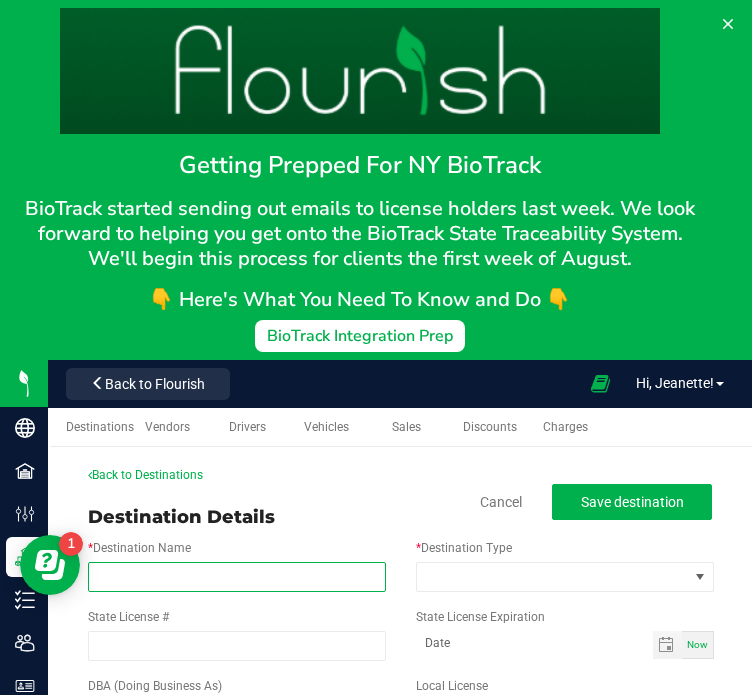 click on "*  Destination Name" at bounding box center [237, 577] 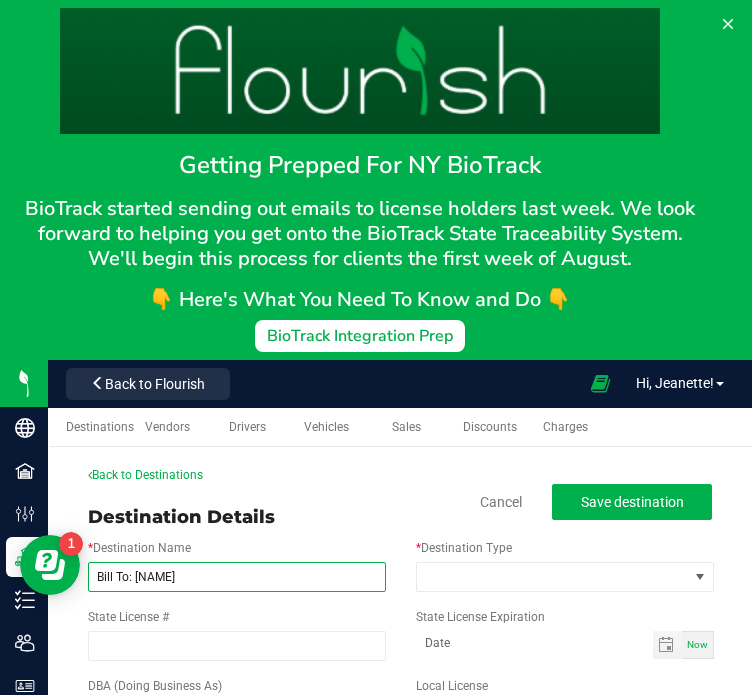 type on "Bill To: LA FFOCA" 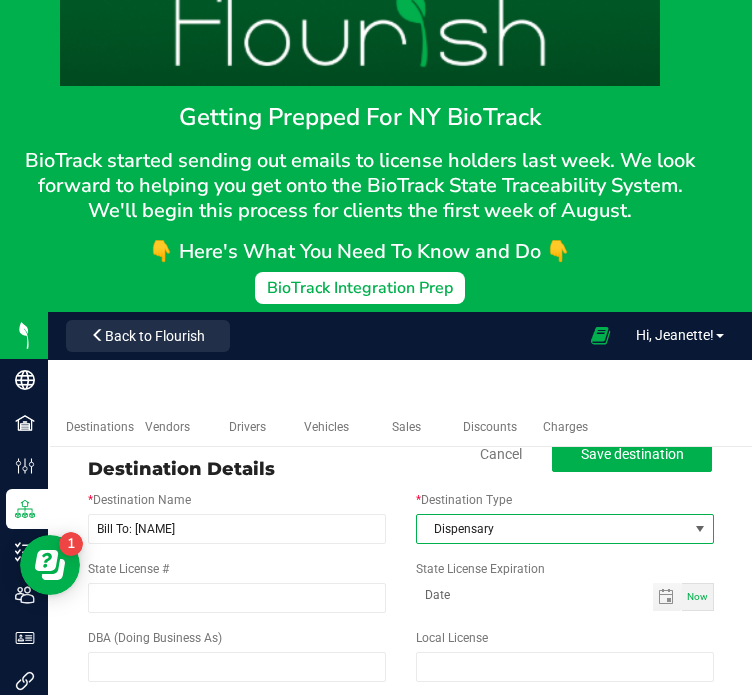 scroll, scrollTop: 87, scrollLeft: 0, axis: vertical 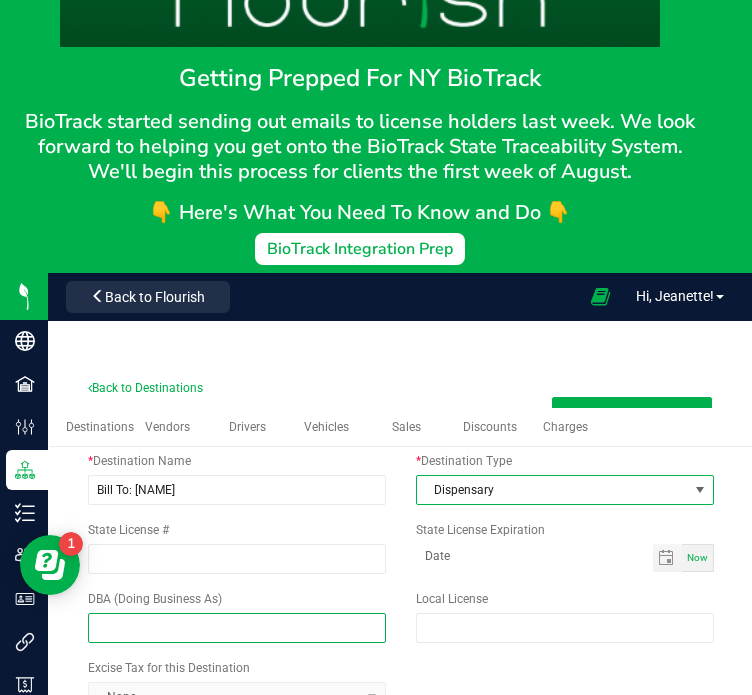 click at bounding box center (237, 628) 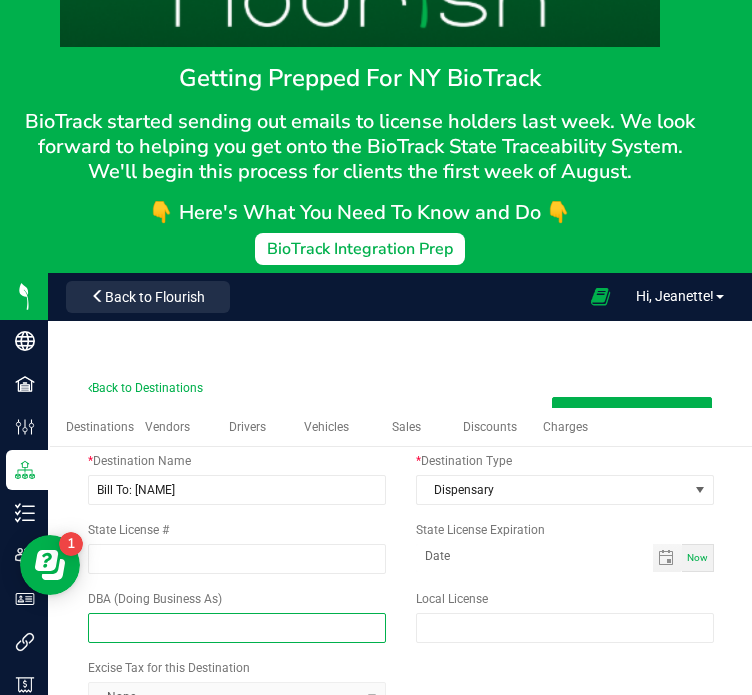 paste on "Bill To: LA FFOCA" 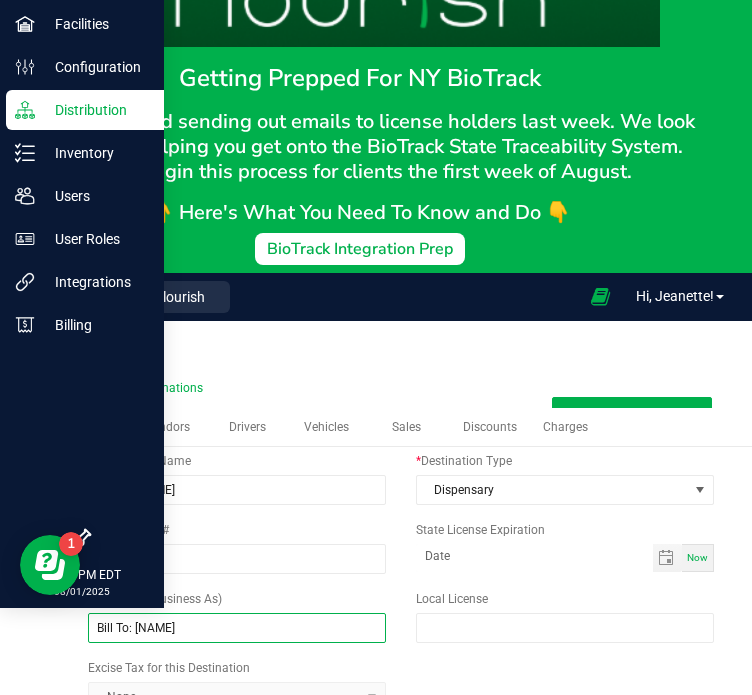 type on "Bill To: LA FFOCA" 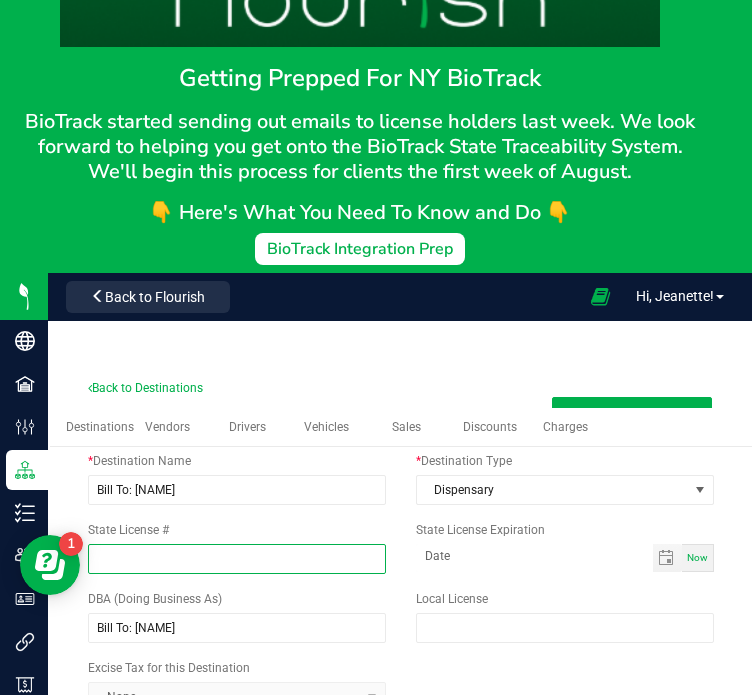 click on "State License #" at bounding box center (237, 559) 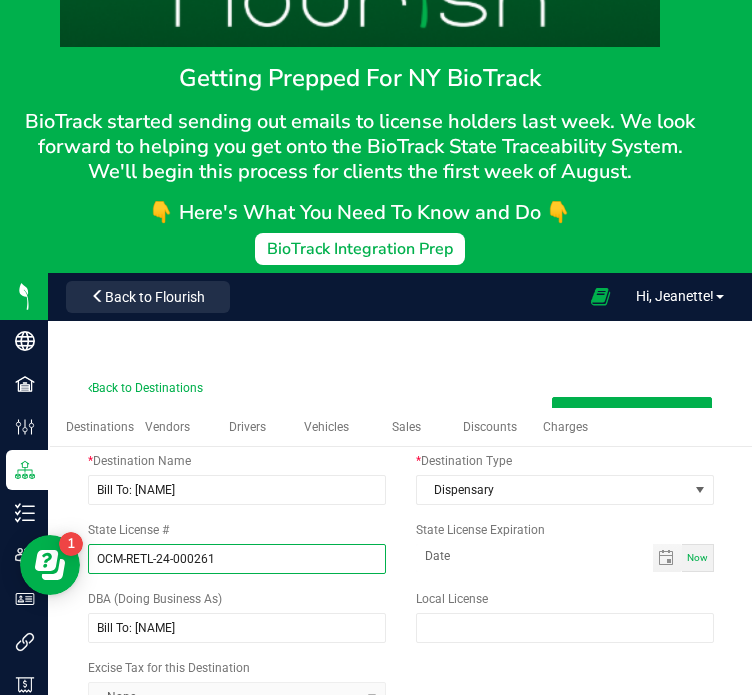 type on "OCM-RETL-24-000261" 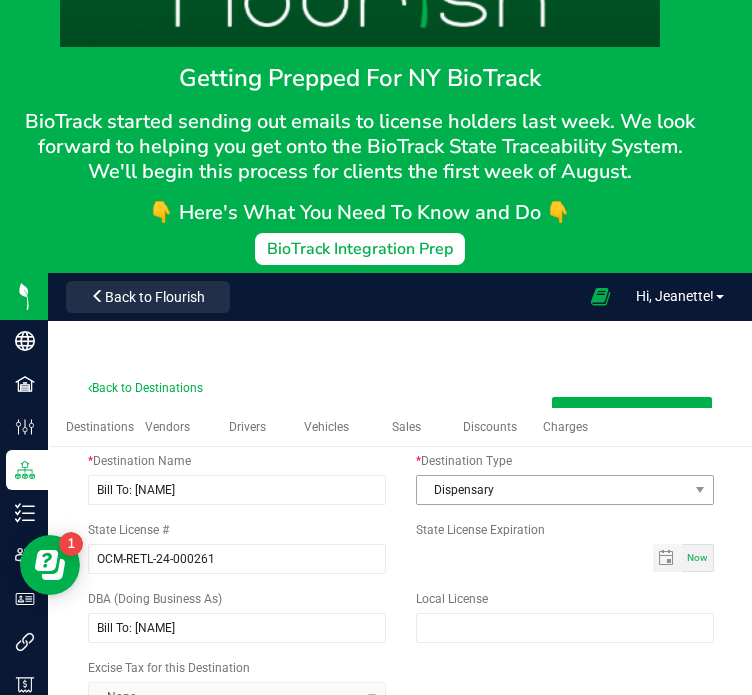 type on "month-day-year" 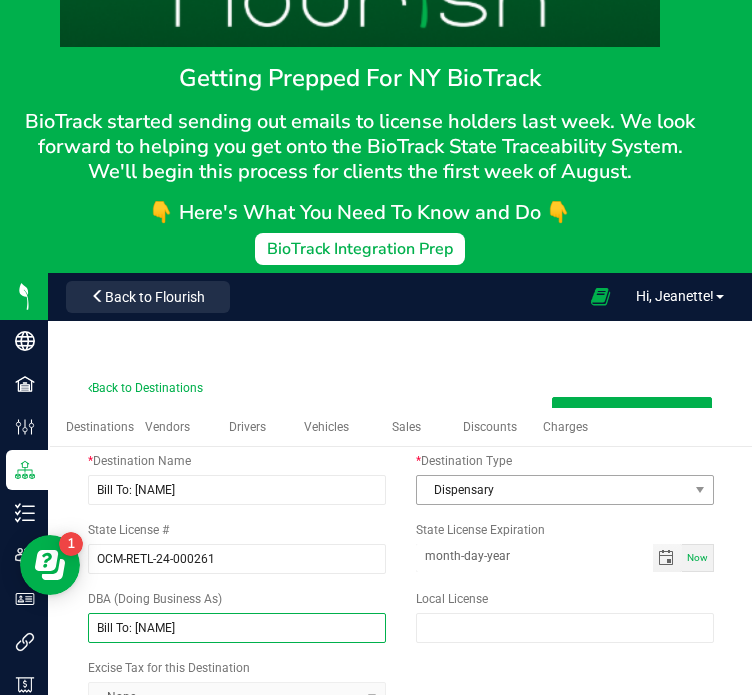 type 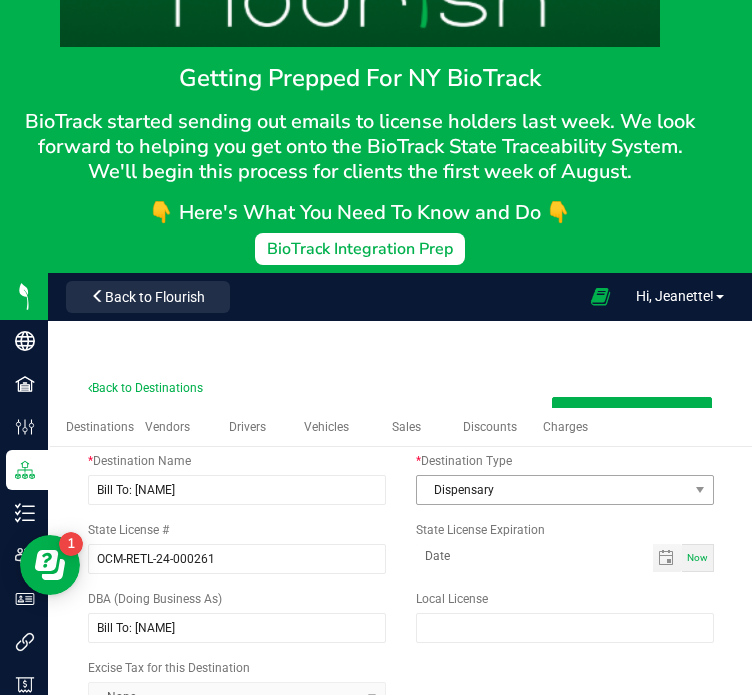 scroll, scrollTop: 360, scrollLeft: 0, axis: vertical 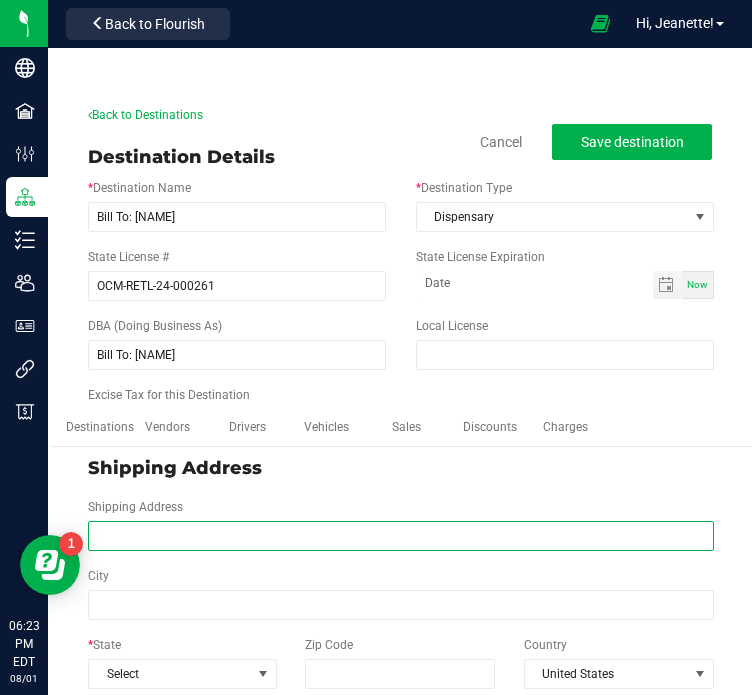 paste on "1618 18th St." 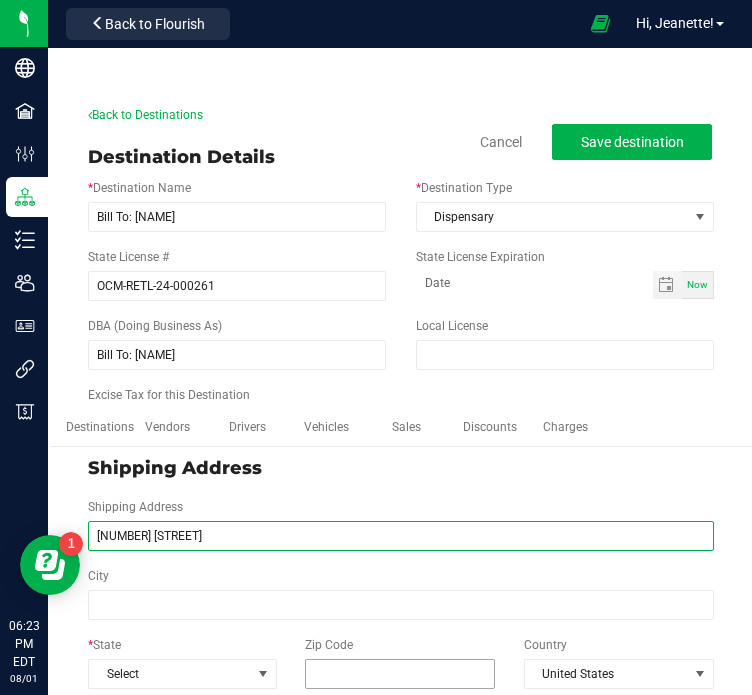 type on "1618 18th St." 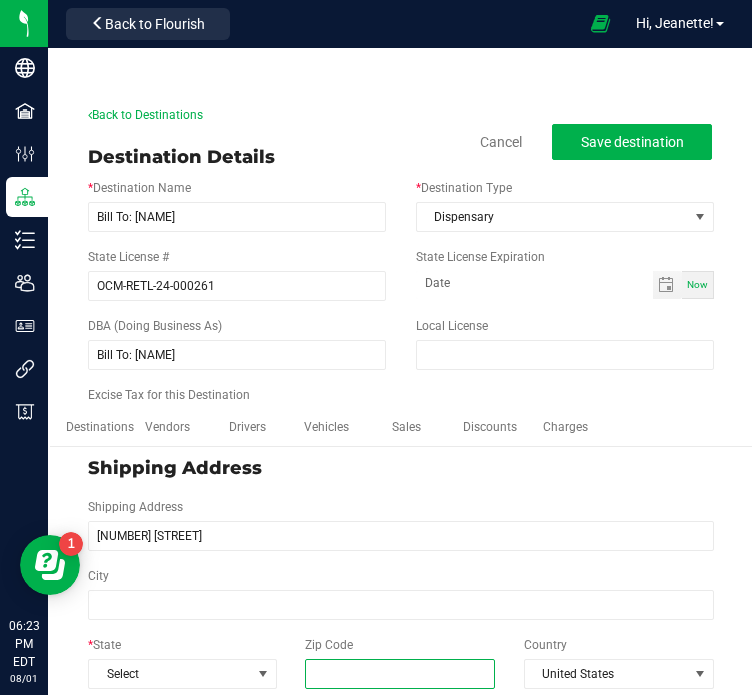 type on "1618 18th St." 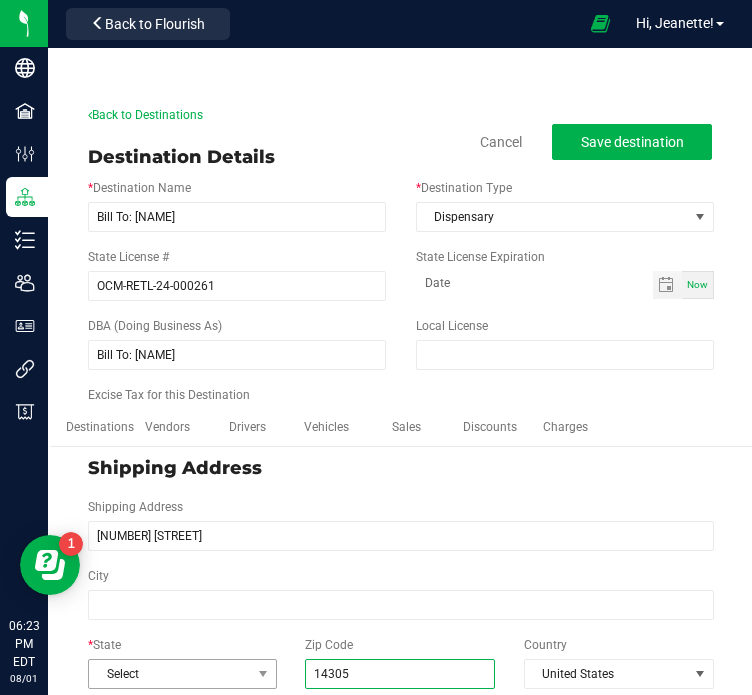 type on "14305" 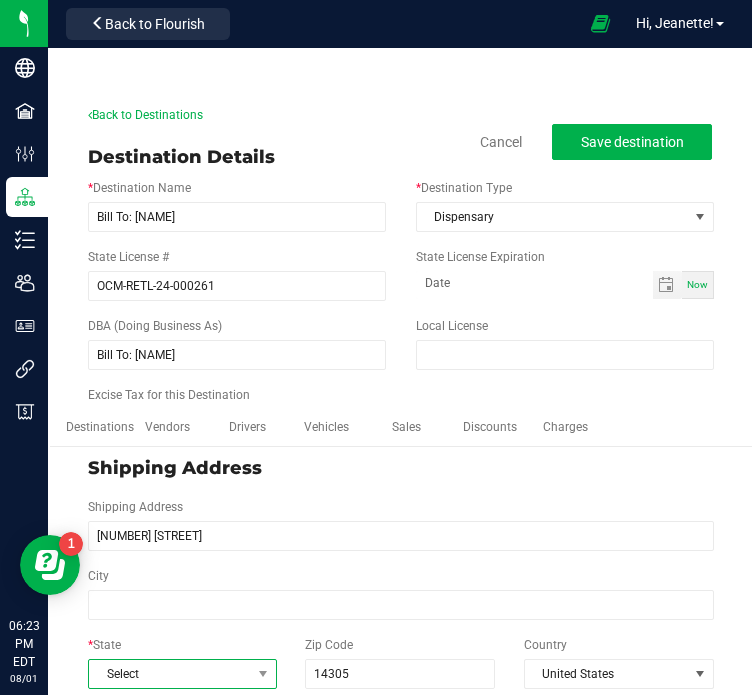 type on "14305" 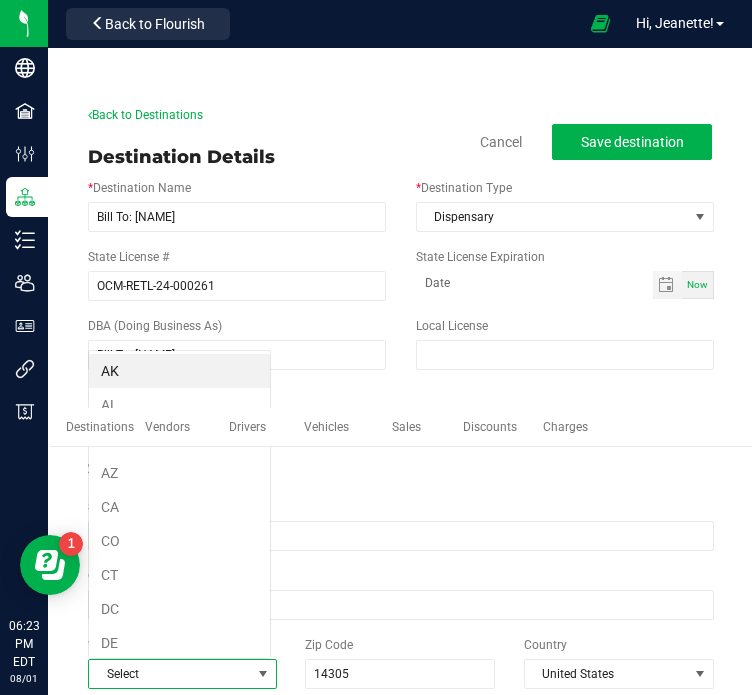 scroll, scrollTop: 99970, scrollLeft: 99816, axis: both 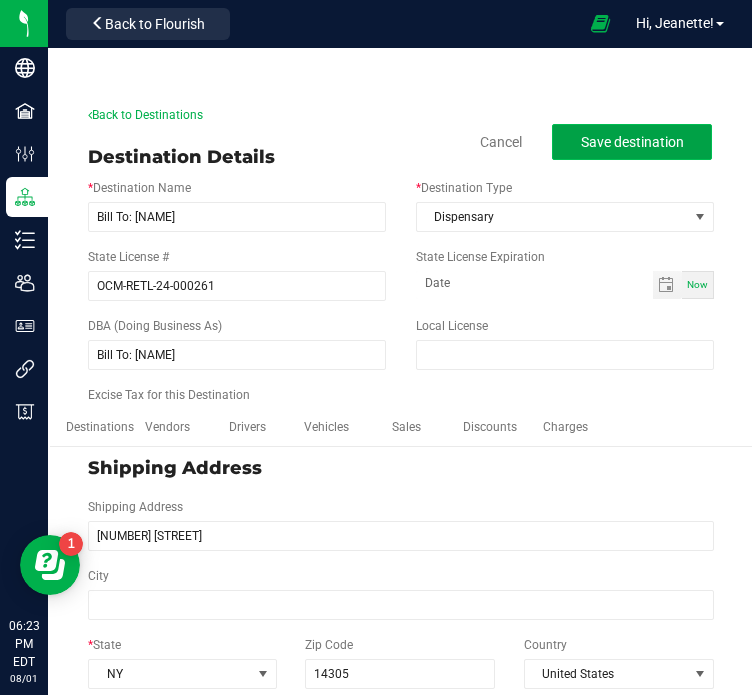 click on "Save destination" 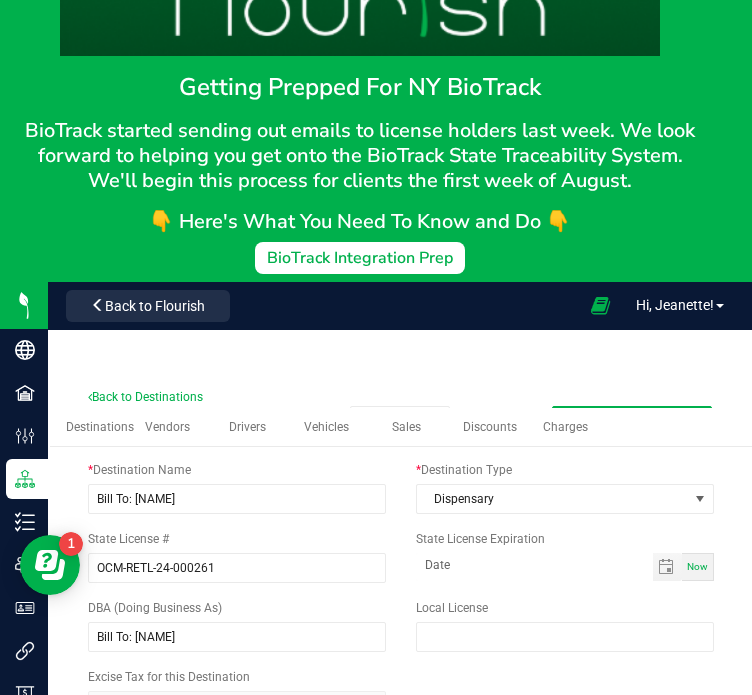 scroll, scrollTop: 72, scrollLeft: 0, axis: vertical 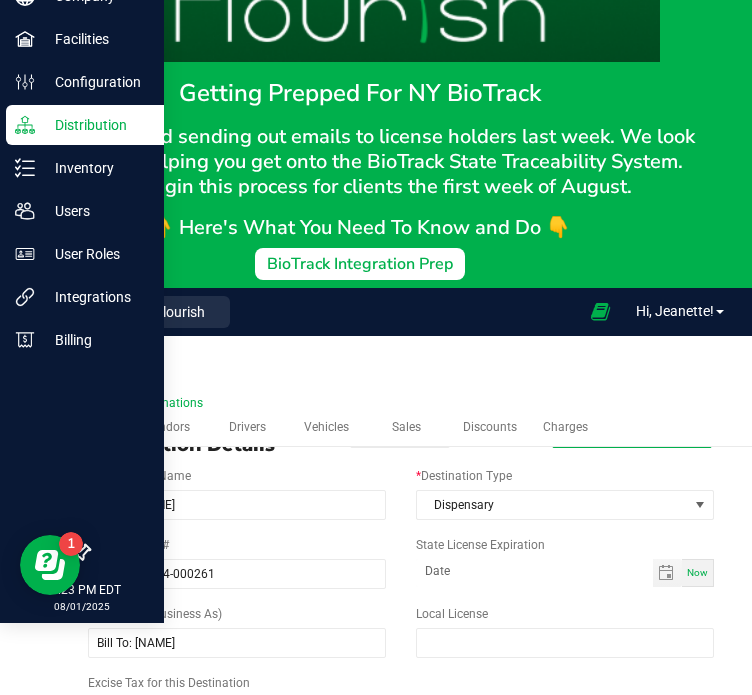 drag, startPoint x: 73, startPoint y: 137, endPoint x: 64, endPoint y: 131, distance: 10.816654 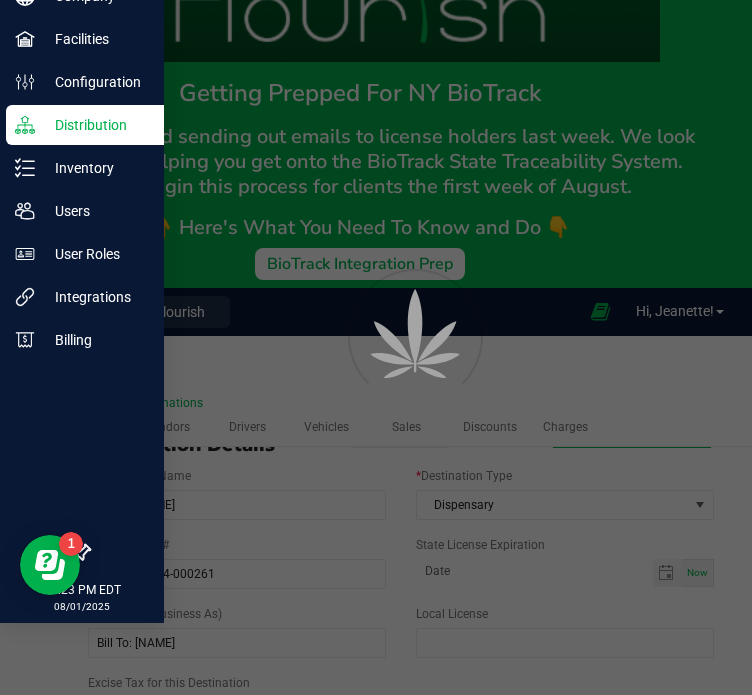 scroll, scrollTop: 0, scrollLeft: 0, axis: both 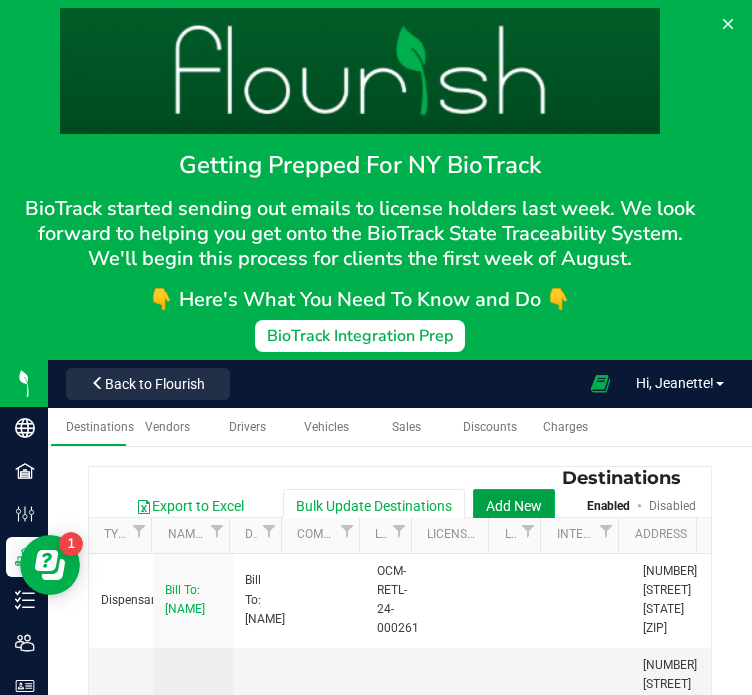 click on "Add New" at bounding box center [514, 506] 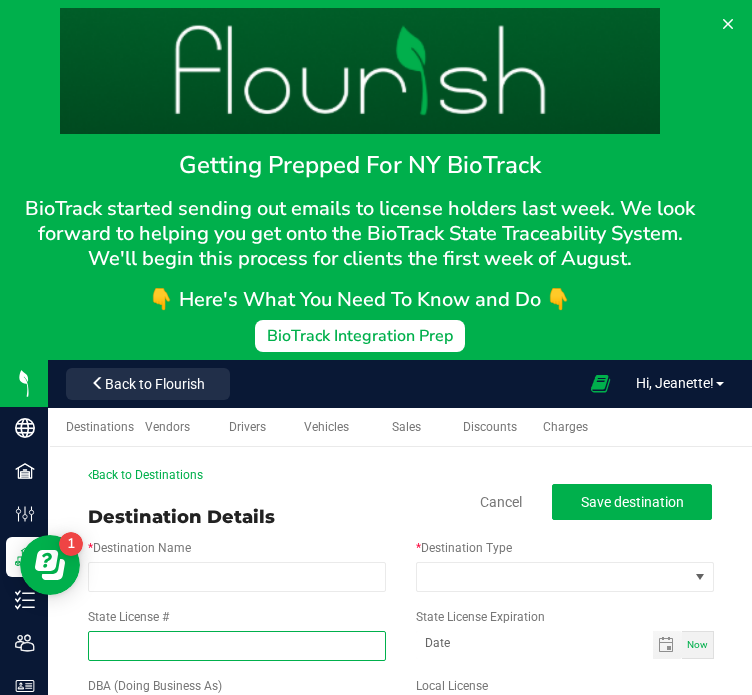 click on "State License #" at bounding box center (237, 646) 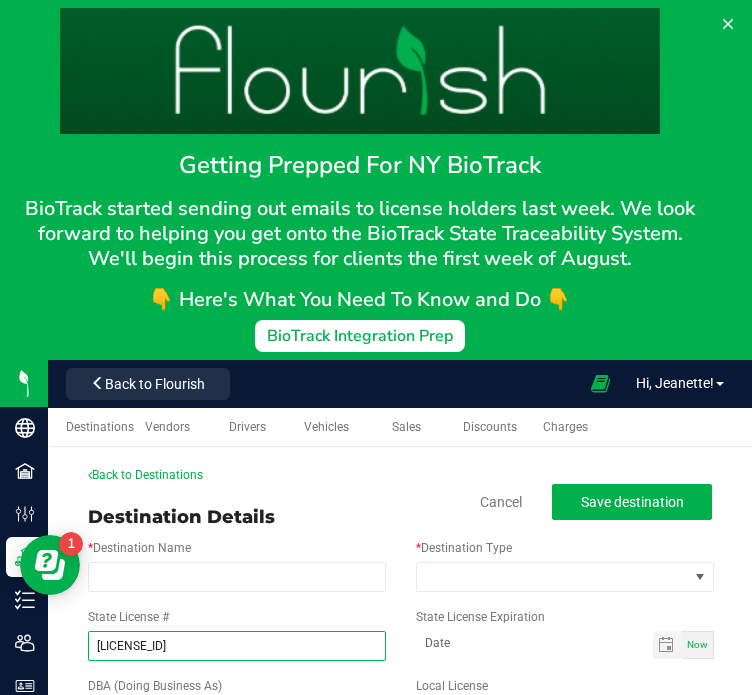 type on "OCM-RETL-24-000135" 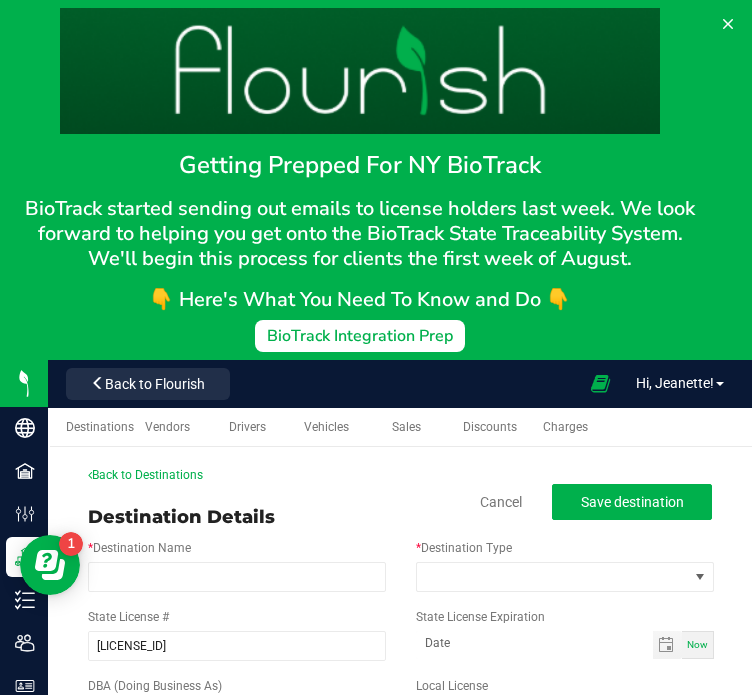click on "*  Destination Name" at bounding box center [237, 565] 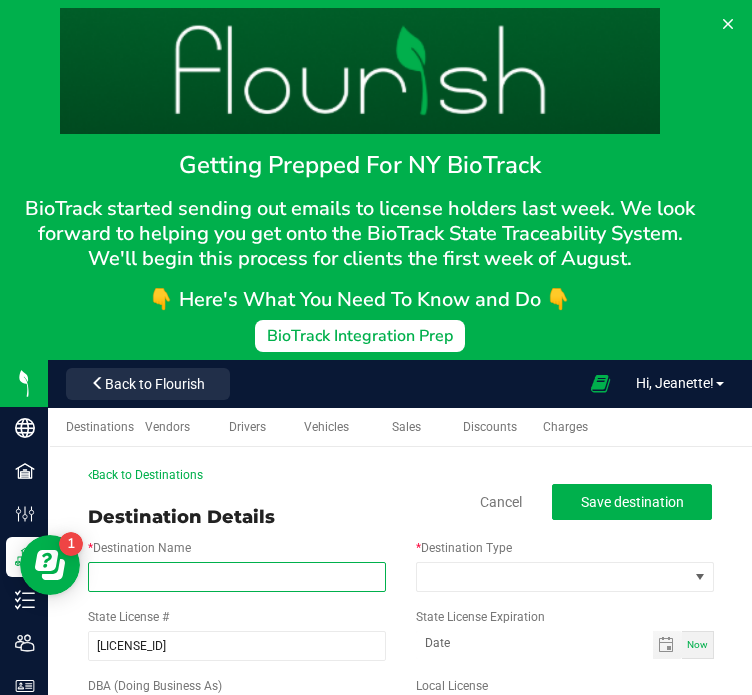 click on "*  Destination Name" at bounding box center [237, 577] 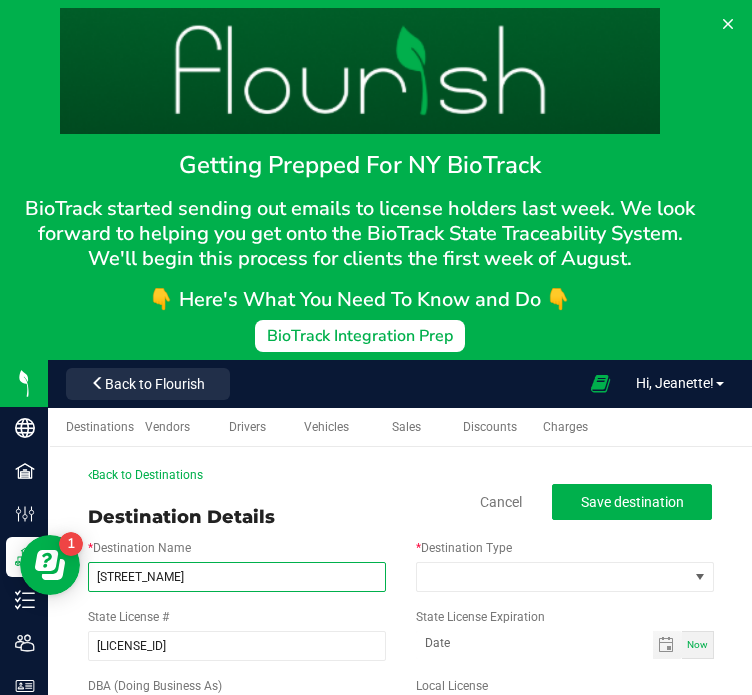 type on "Kokoro Way" 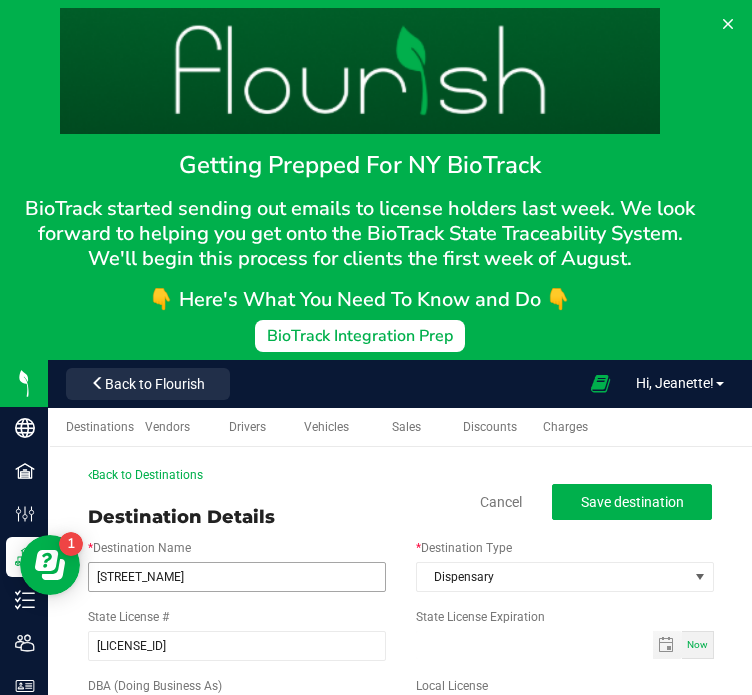 type on "month-day-year" 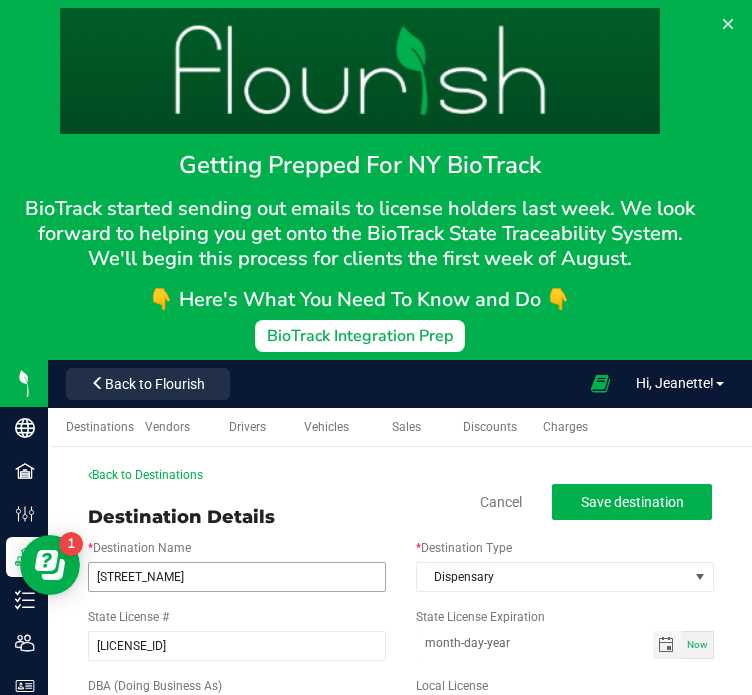 type 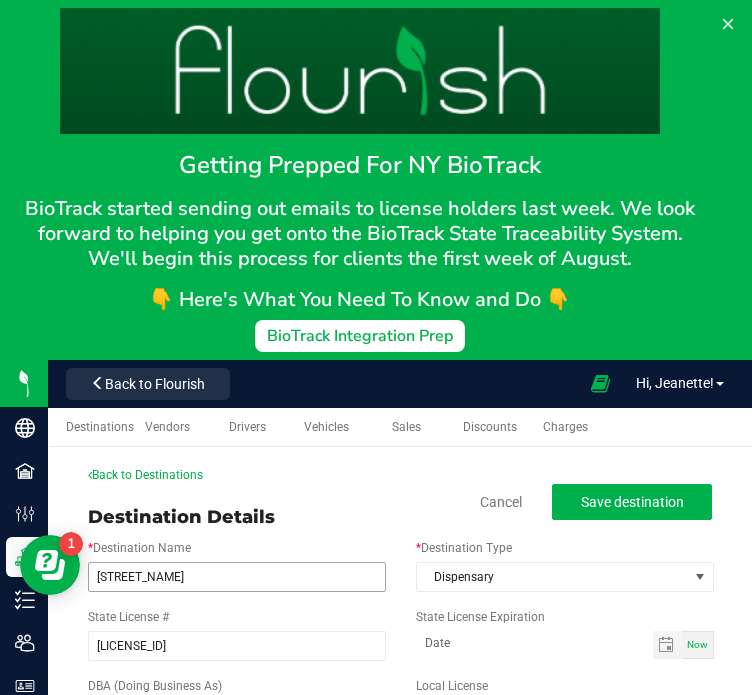 scroll, scrollTop: 360, scrollLeft: 0, axis: vertical 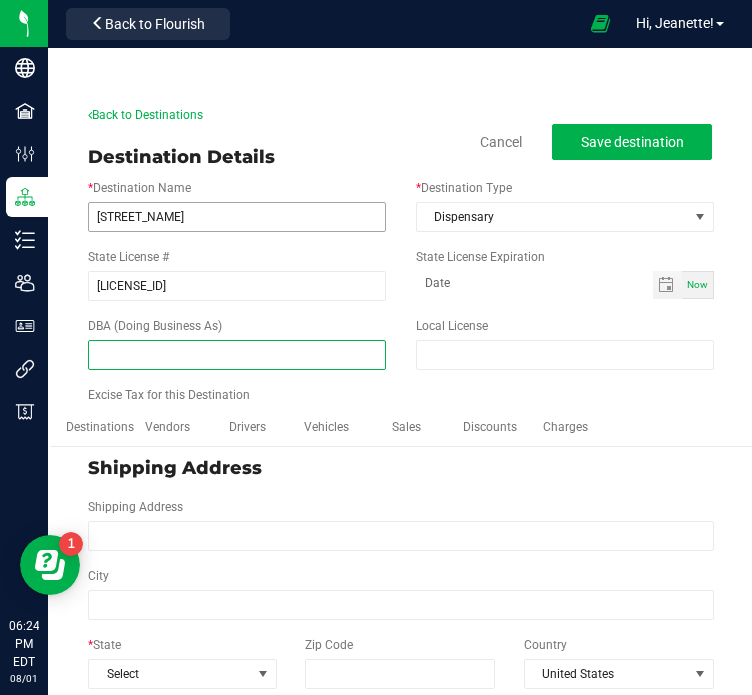paste on "Kokoro Way" 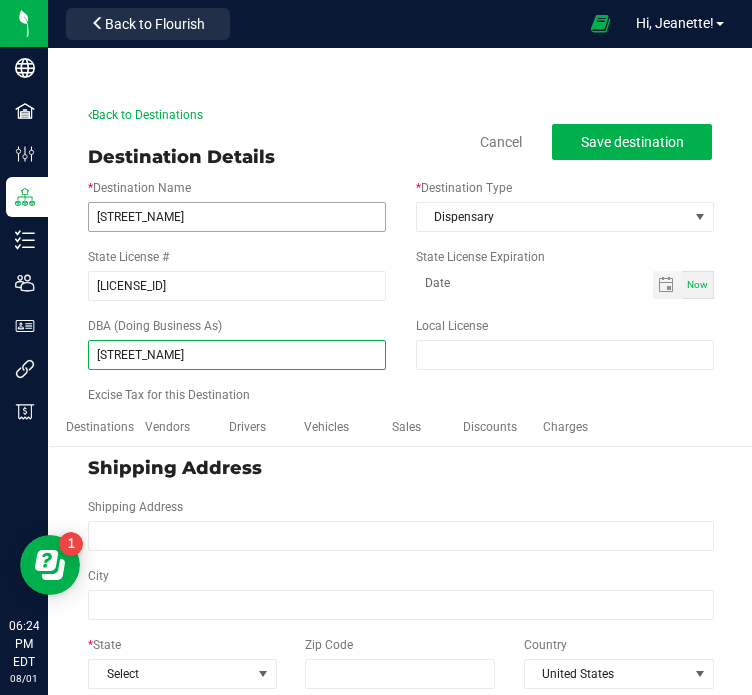 type on "Kokoro Way" 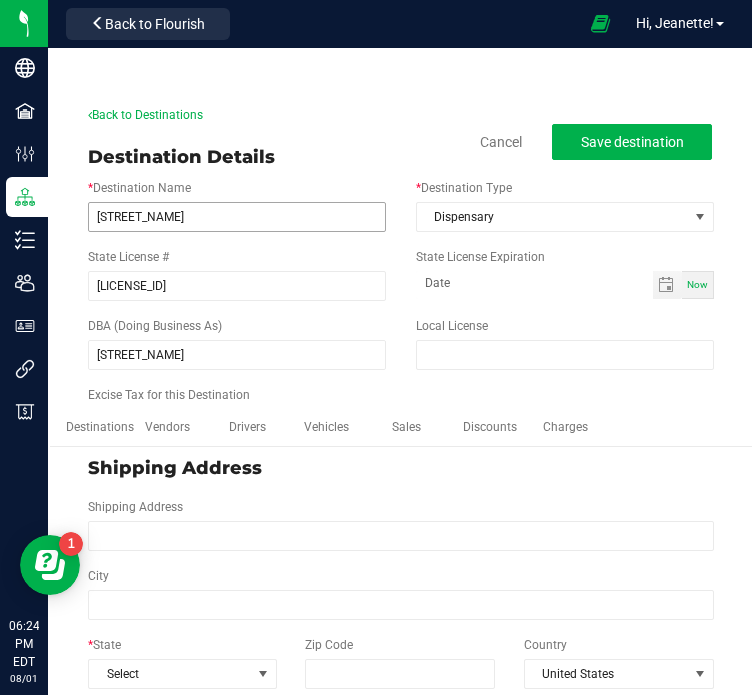click on "City" at bounding box center [401, 593] 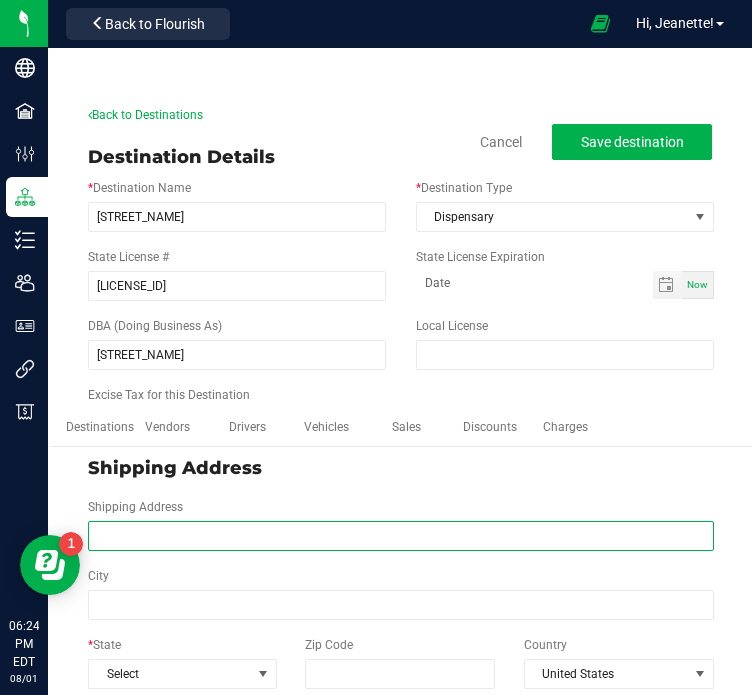 click on "Shipping Address" at bounding box center [401, 536] 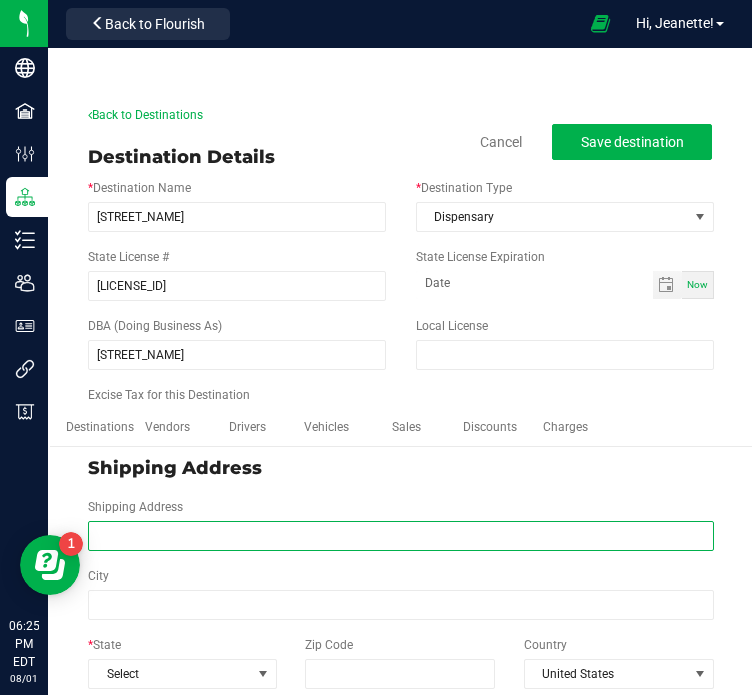 paste on "Kokoro Way" 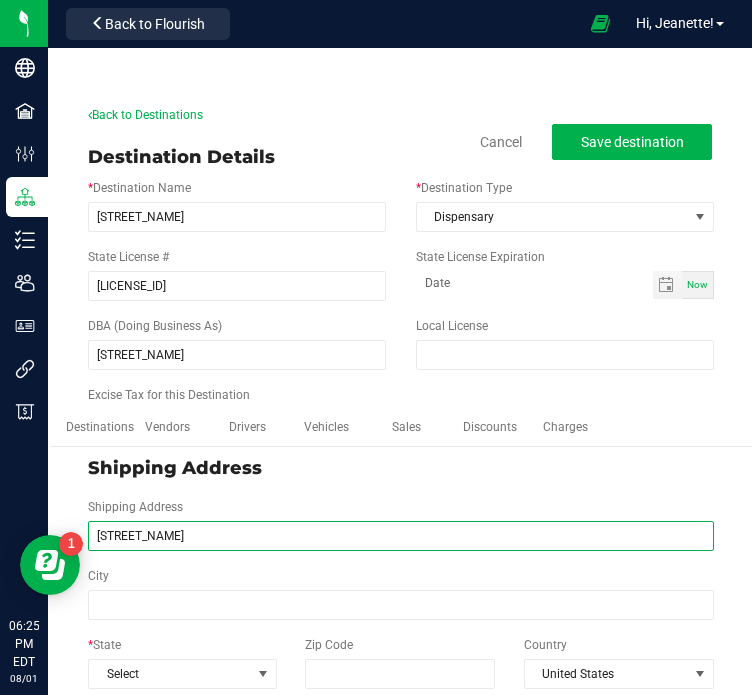 type on "Kokoro Way" 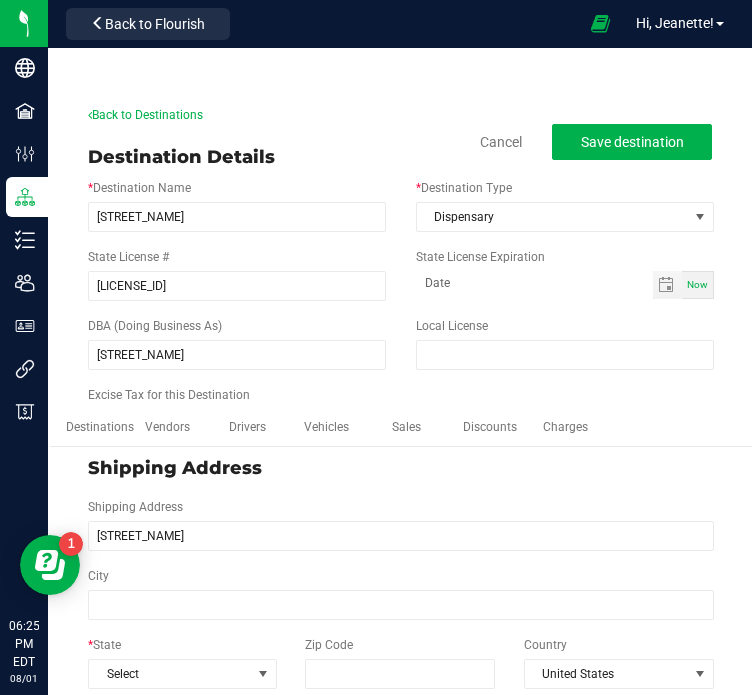 type on "Kokoro Way" 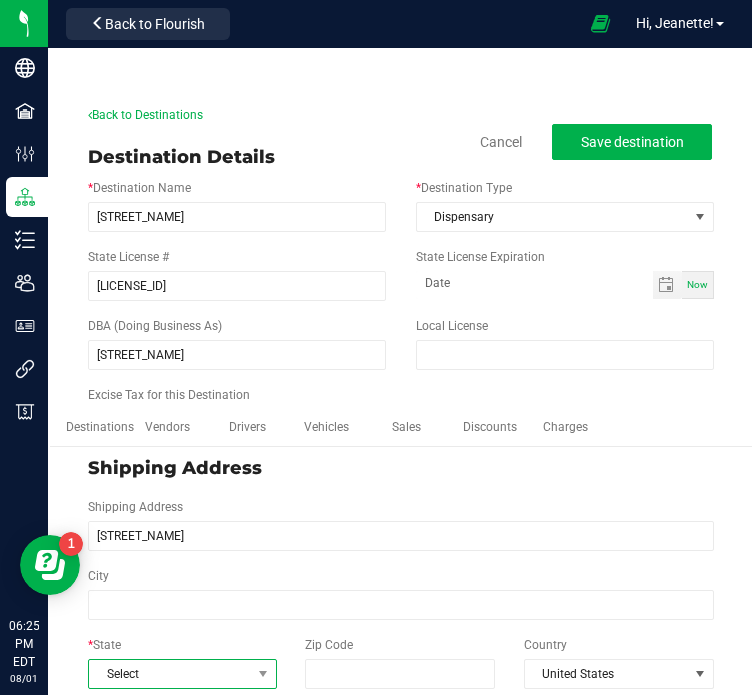 click on "Select" at bounding box center (170, 674) 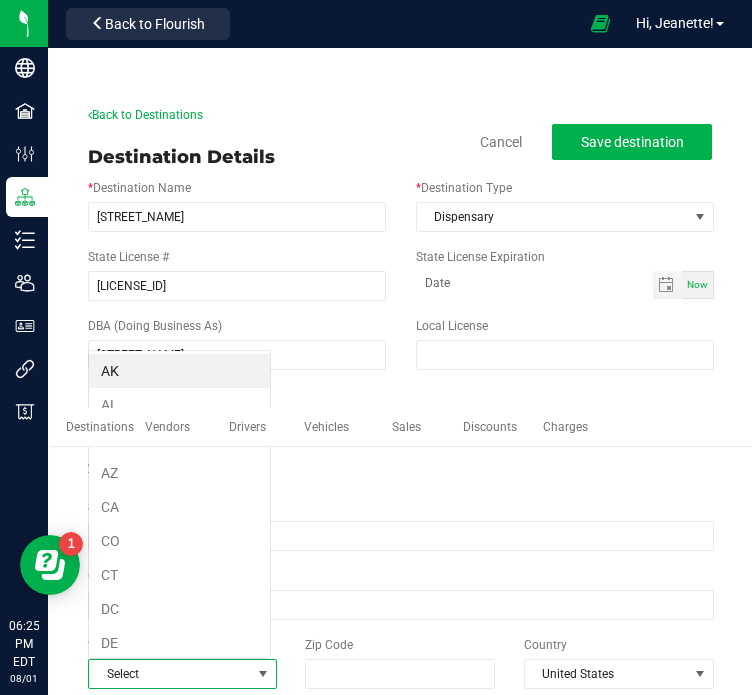 scroll, scrollTop: 99970, scrollLeft: 99816, axis: both 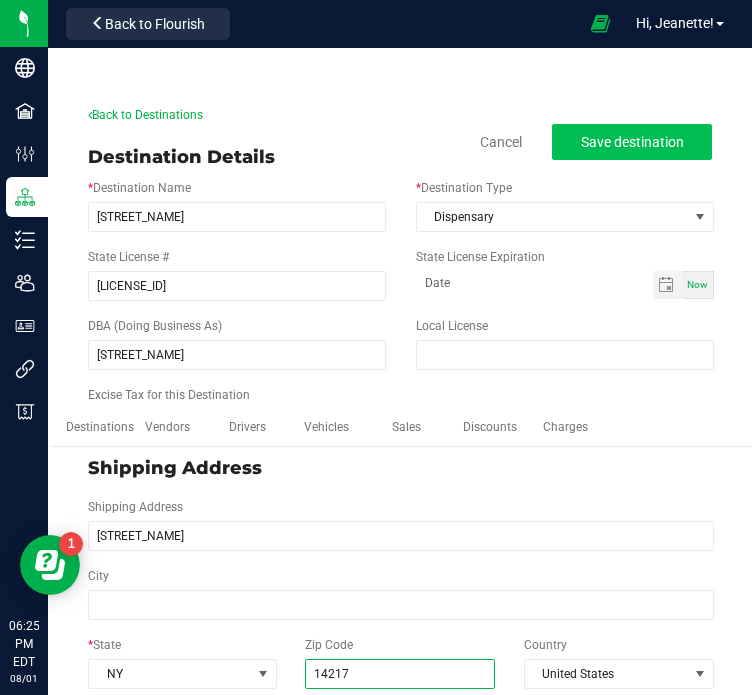 type on "14217" 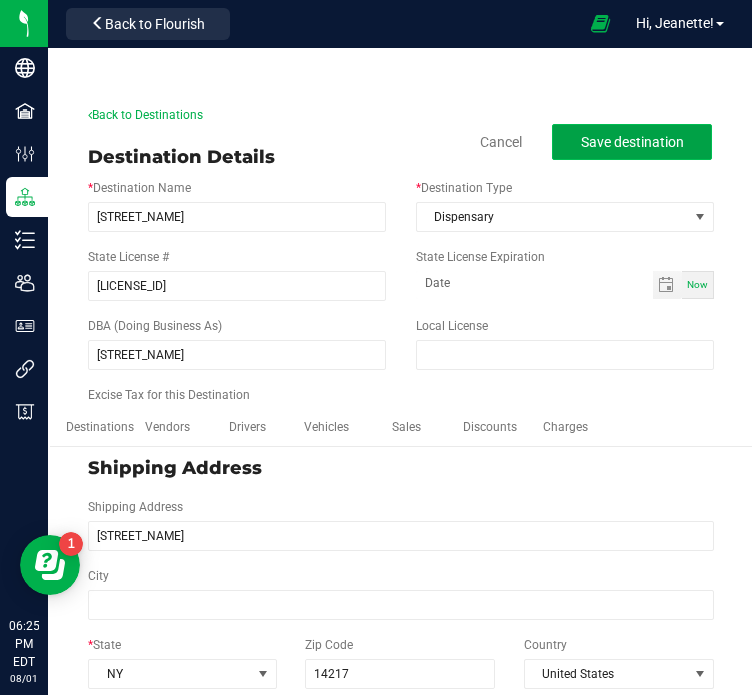 type on "14217" 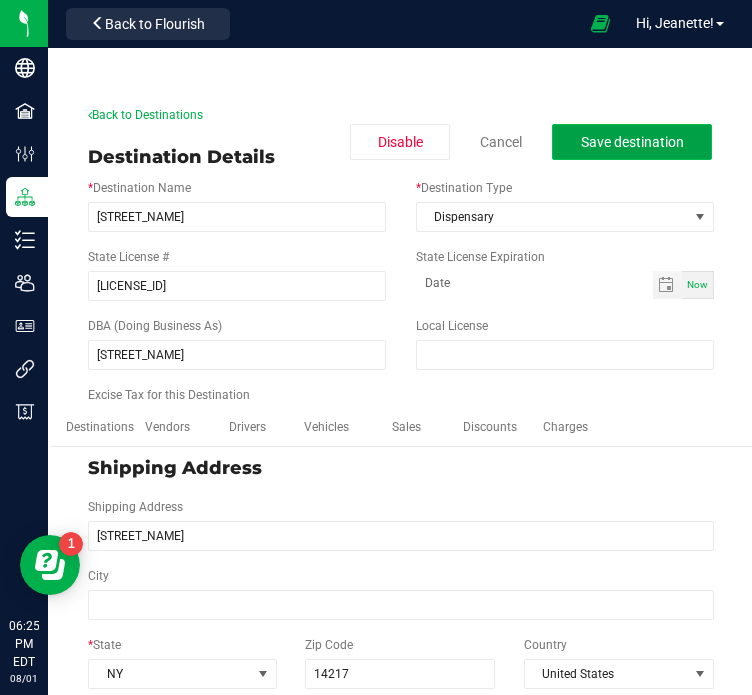 click on "Save destination" 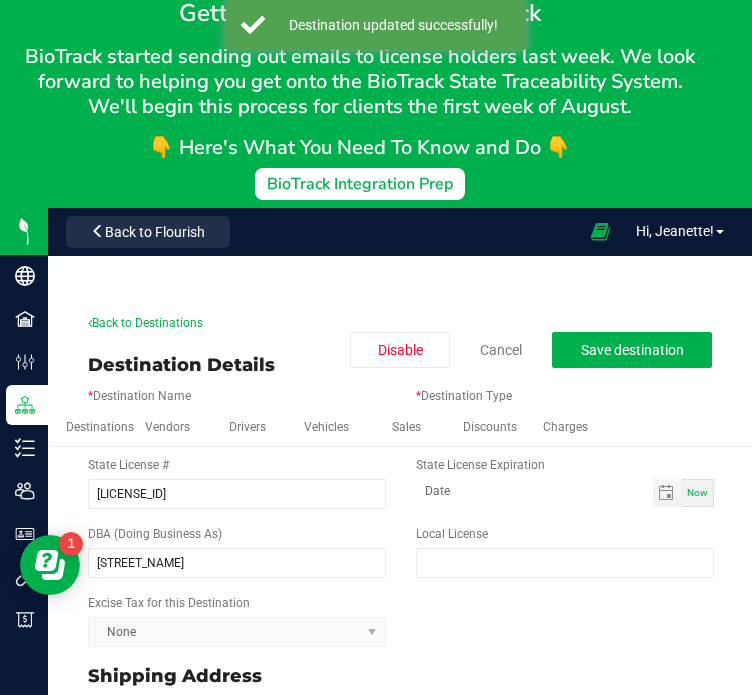 scroll, scrollTop: 138, scrollLeft: 0, axis: vertical 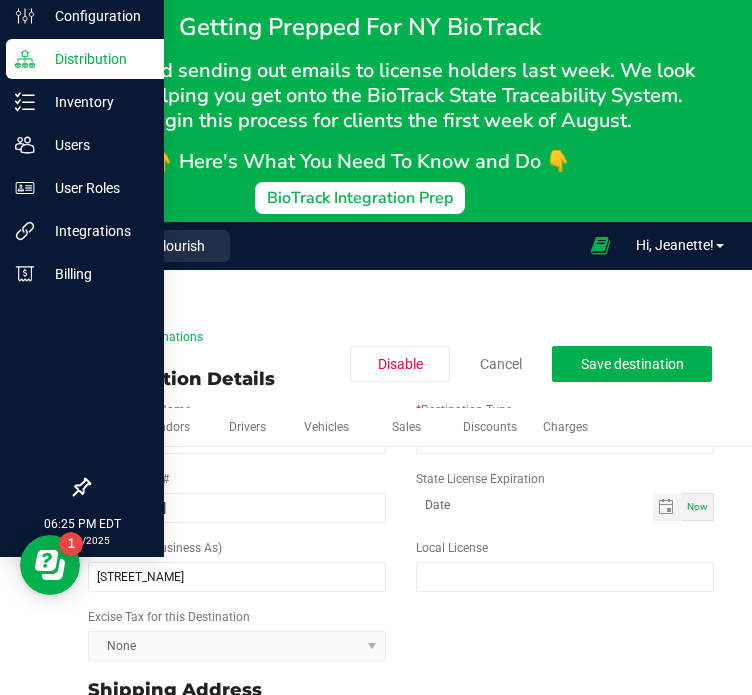 drag, startPoint x: 84, startPoint y: 47, endPoint x: 28, endPoint y: 80, distance: 65 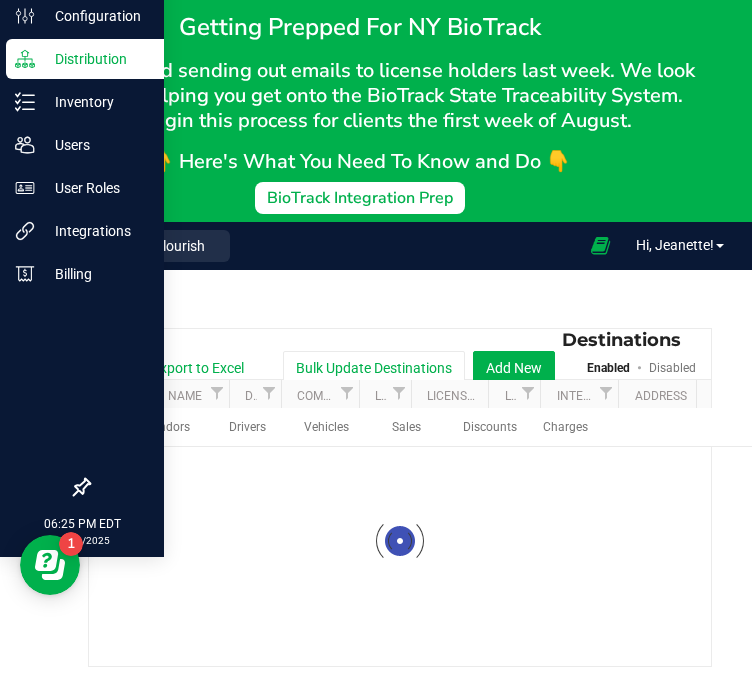 scroll, scrollTop: 0, scrollLeft: 0, axis: both 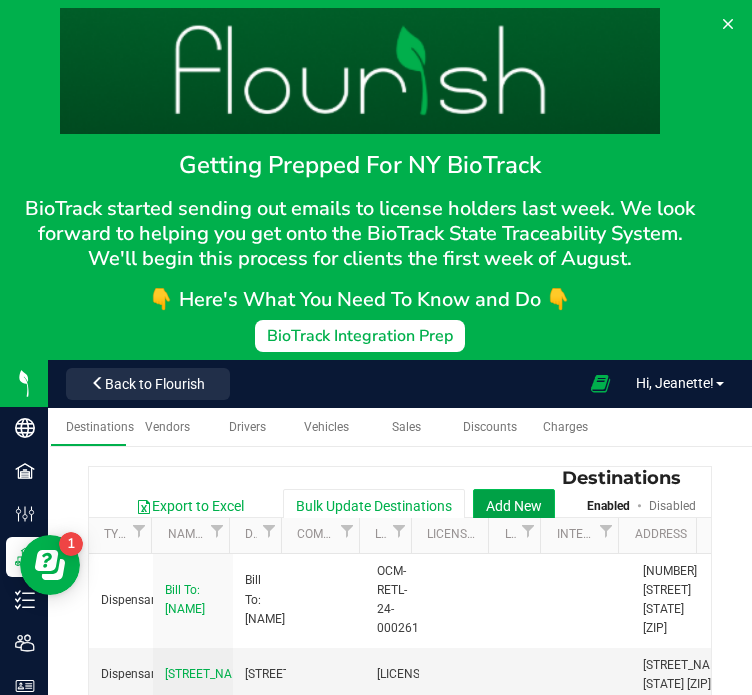 click on "Add New" at bounding box center [514, 506] 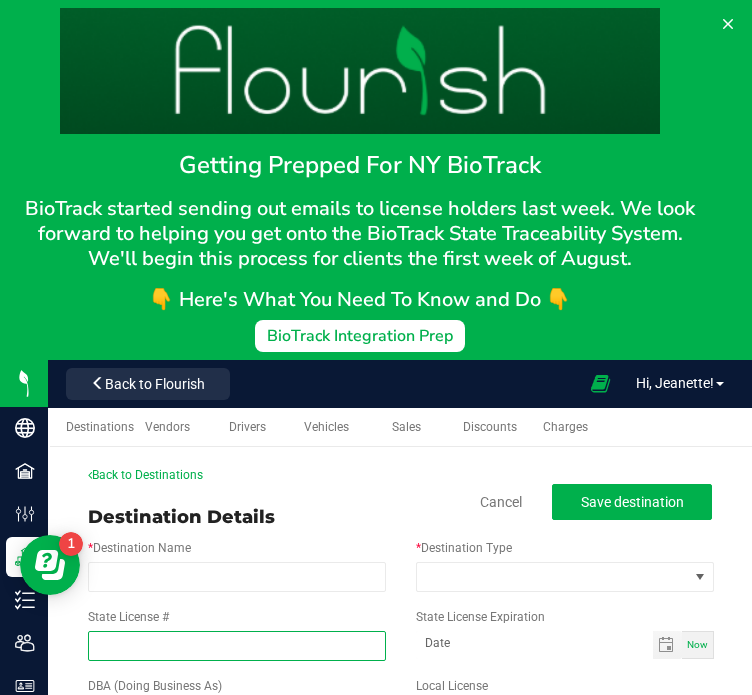 click on "State License #" at bounding box center (237, 646) 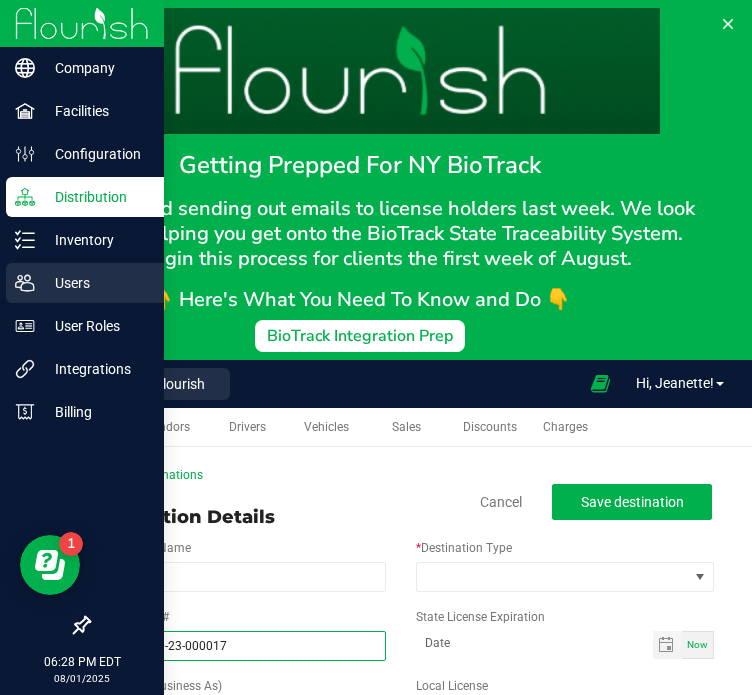 type on "OCM-CAURD-23-000017" 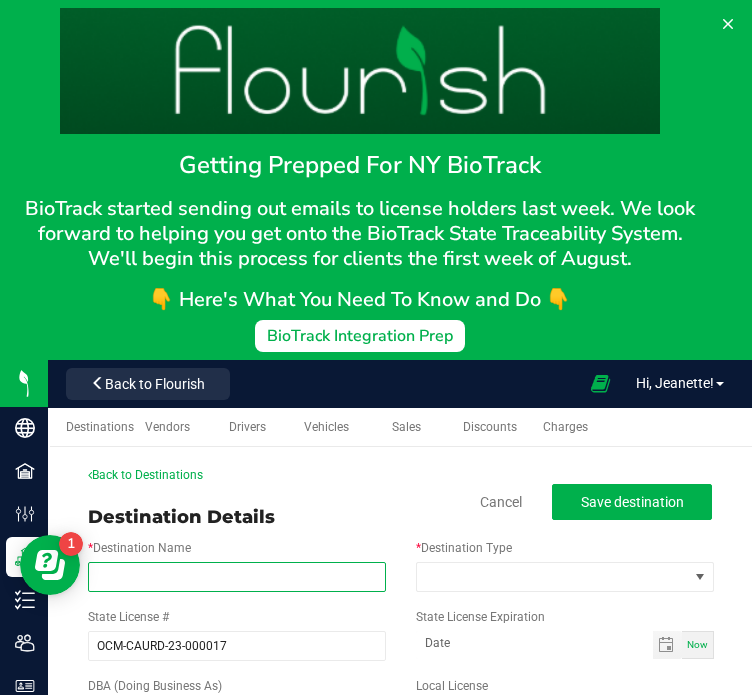 click on "*  Destination Name" at bounding box center (237, 577) 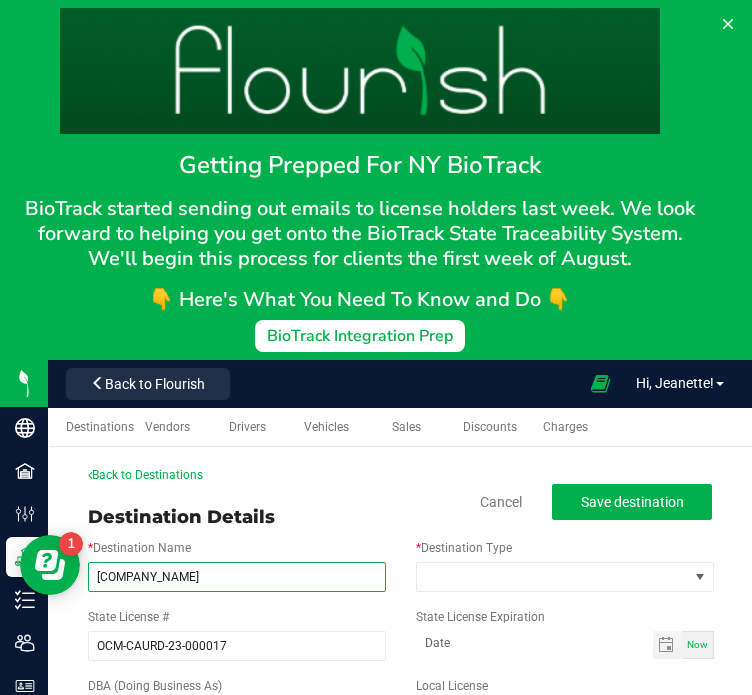type on "Dank 716" 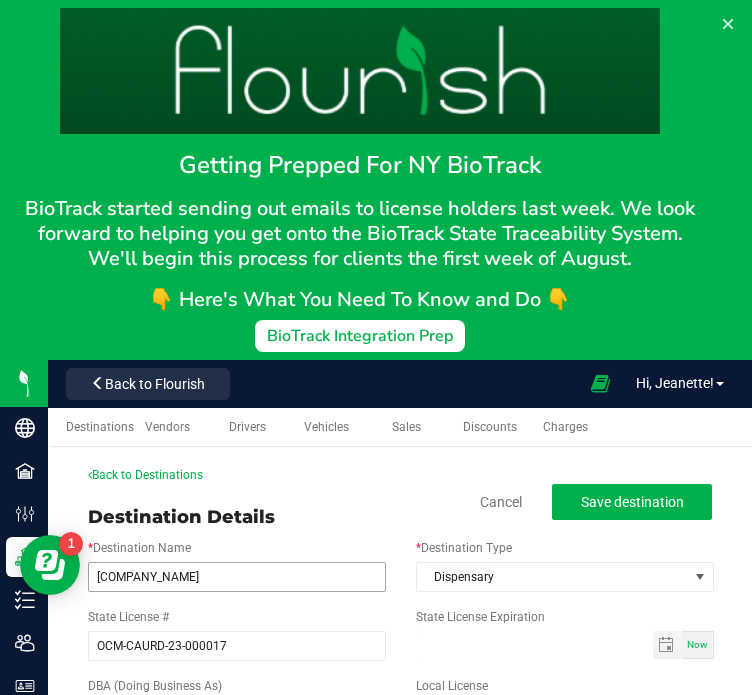 type on "month-day-year" 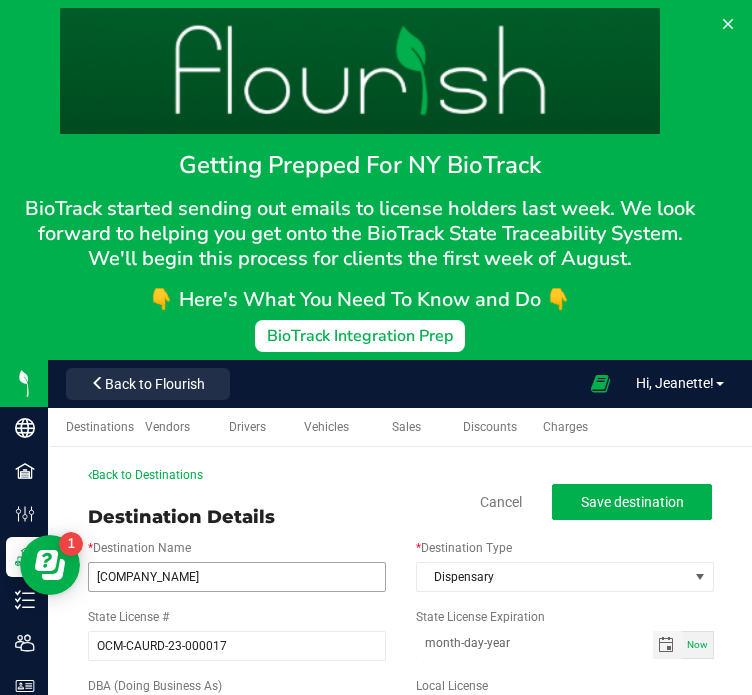 type 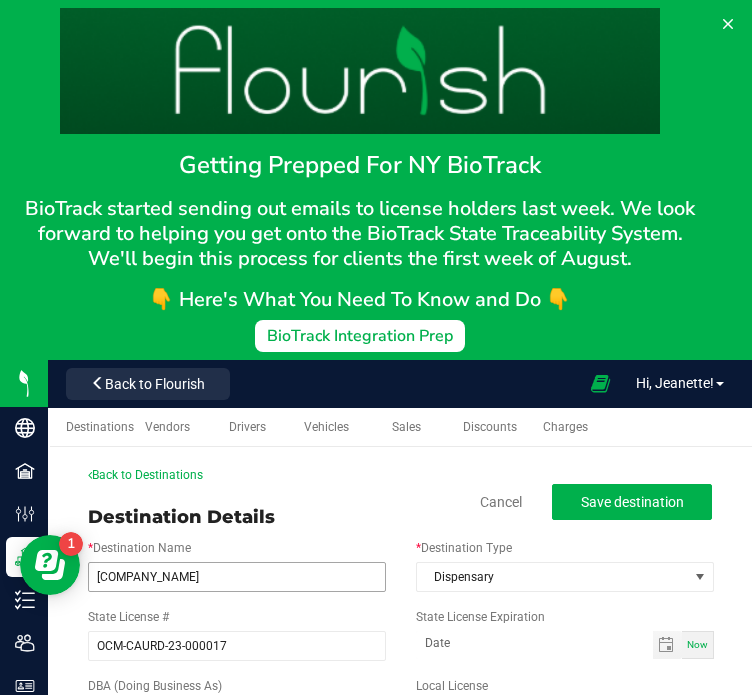 scroll, scrollTop: 360, scrollLeft: 0, axis: vertical 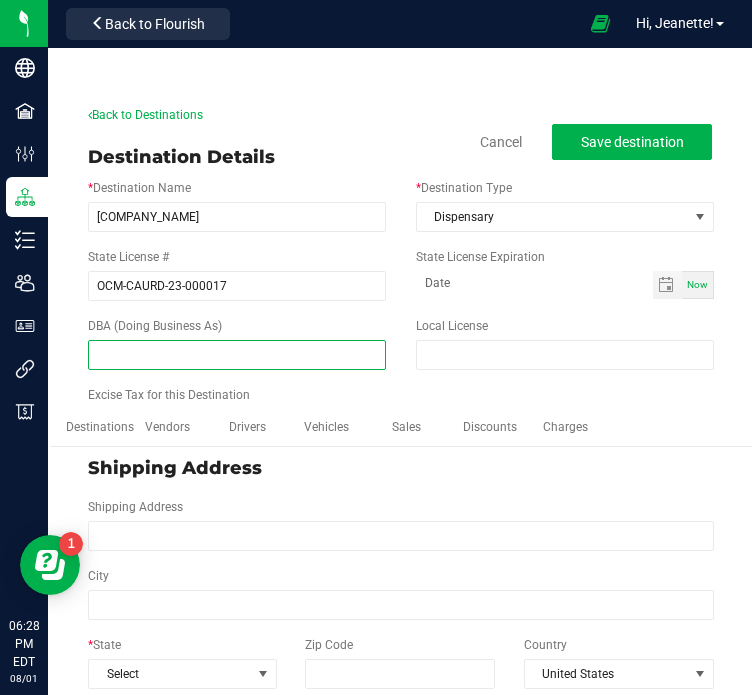 paste on "Dank 716" 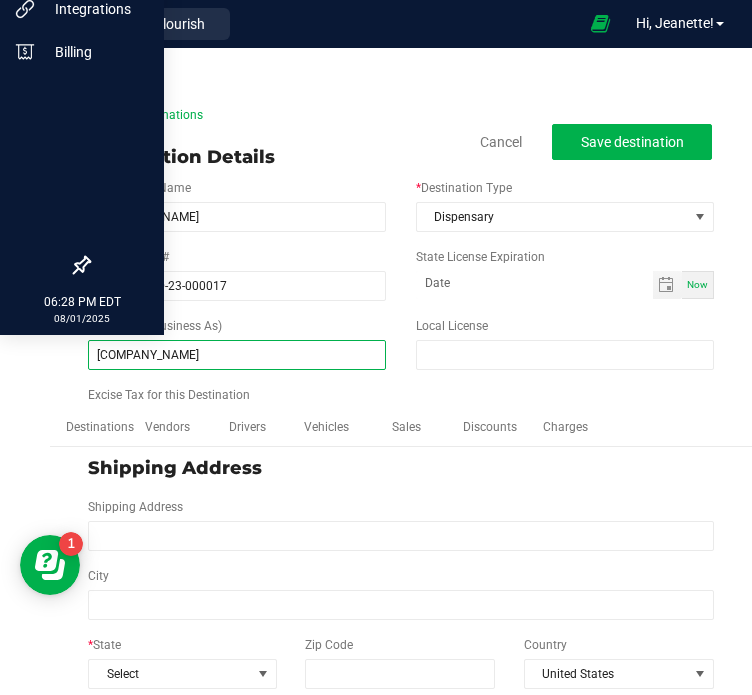 type on "Dank 716" 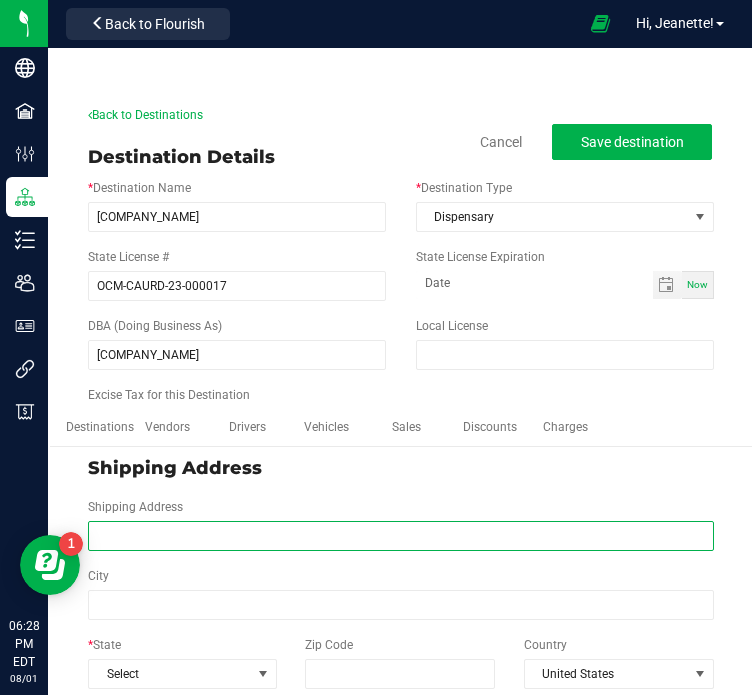 click on "Shipping Address" at bounding box center [401, 536] 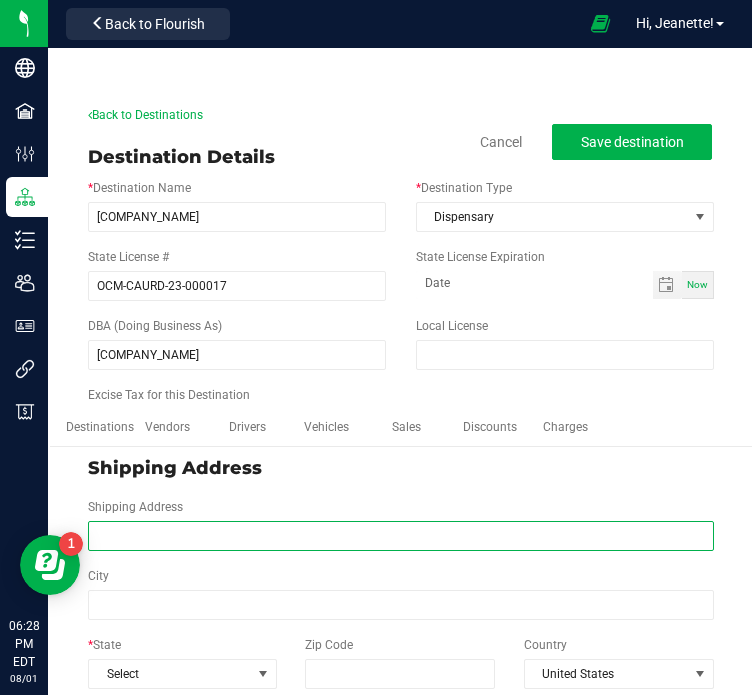 click on "Shipping Address" at bounding box center (401, 536) 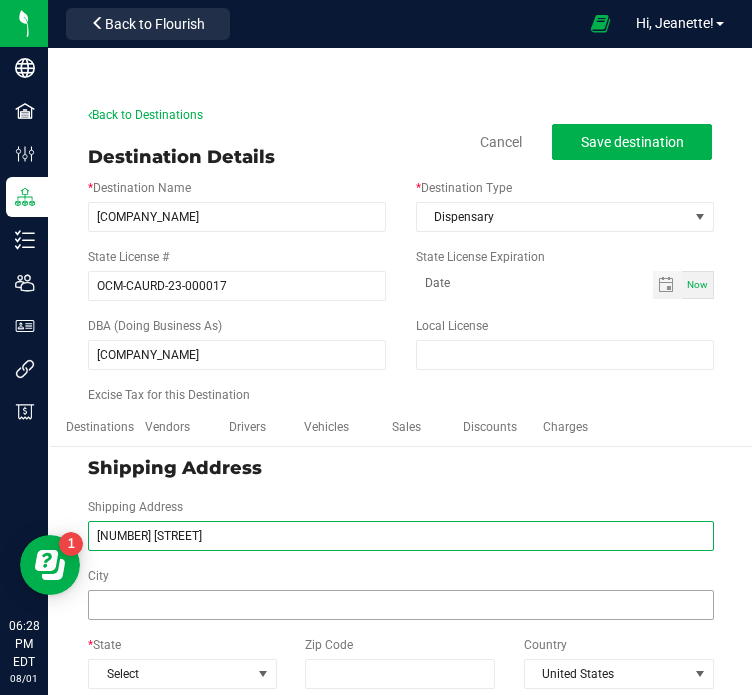 type on "501 Main St" 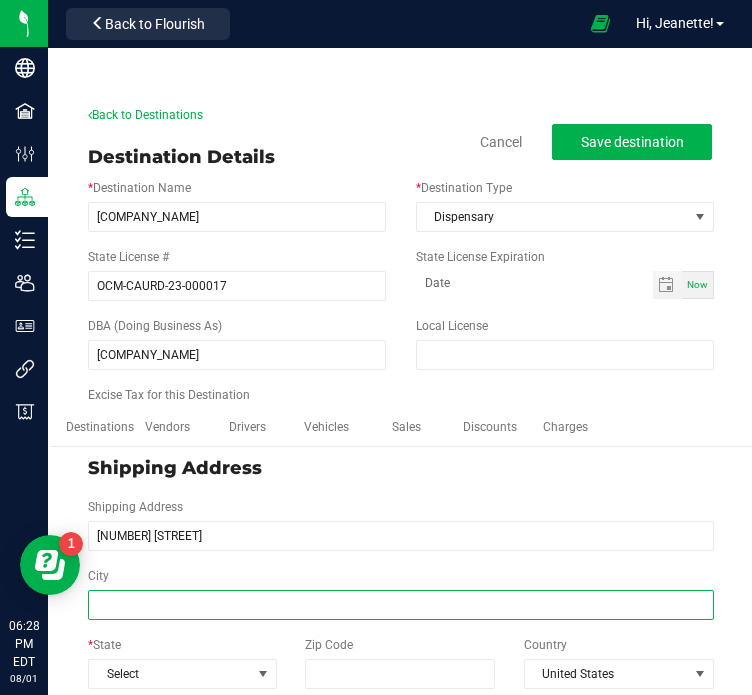 type on "501 Main St" 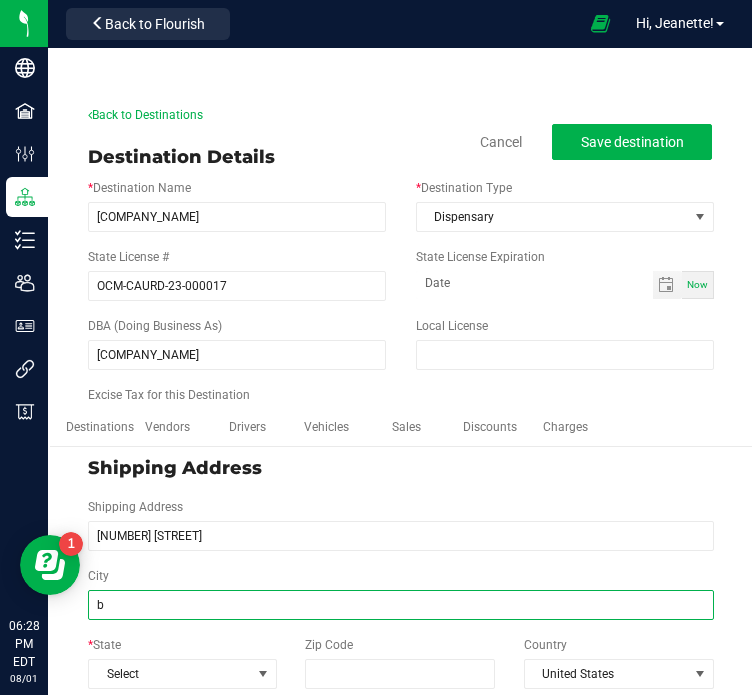 type on "Buffalo" 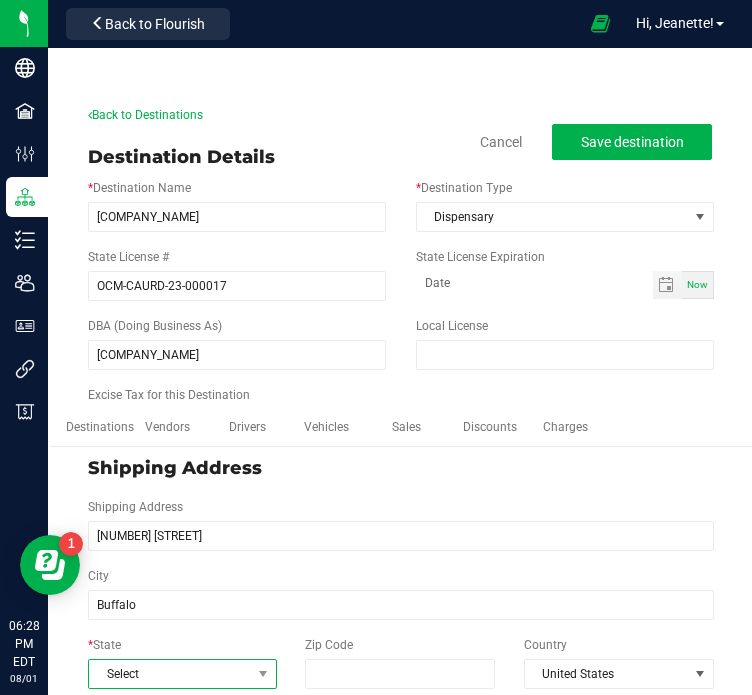 type on "Buffalo" 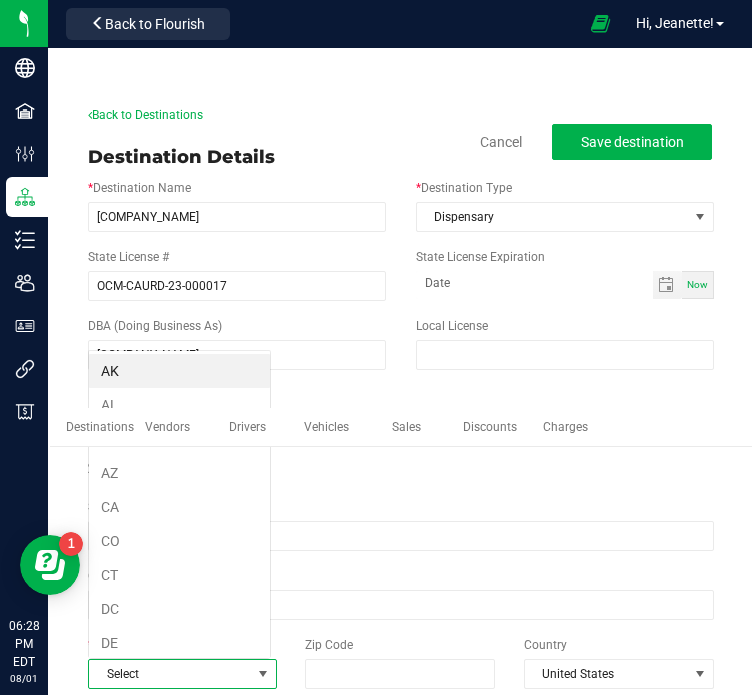 scroll, scrollTop: 99970, scrollLeft: 99816, axis: both 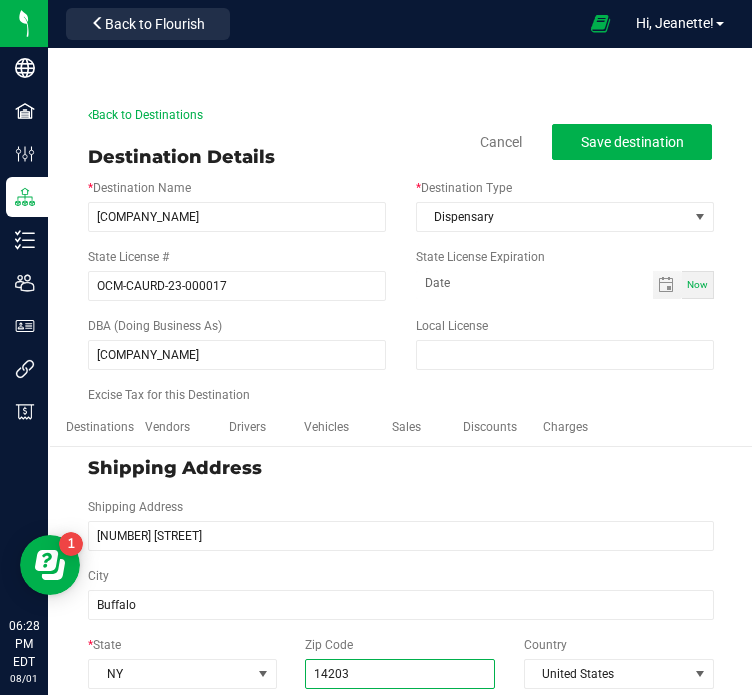 type on "14203" 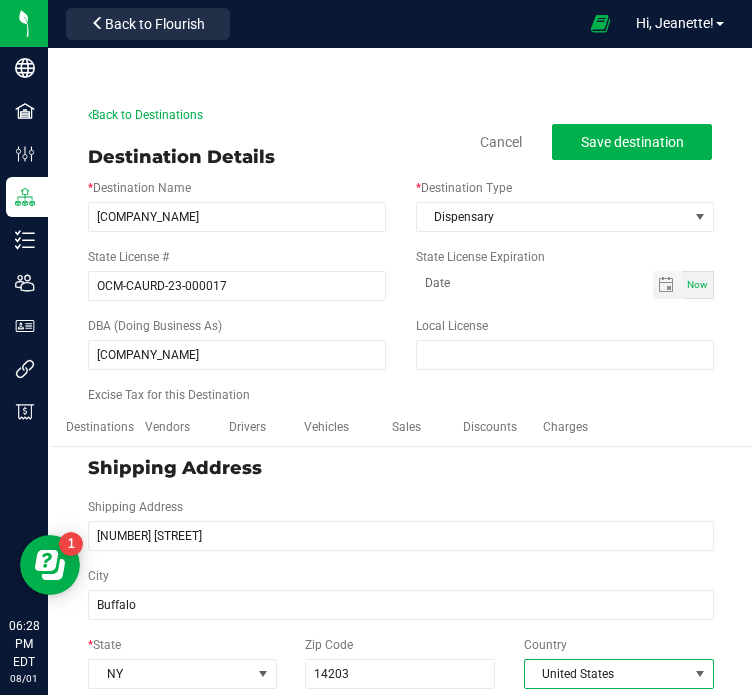 type on "14203" 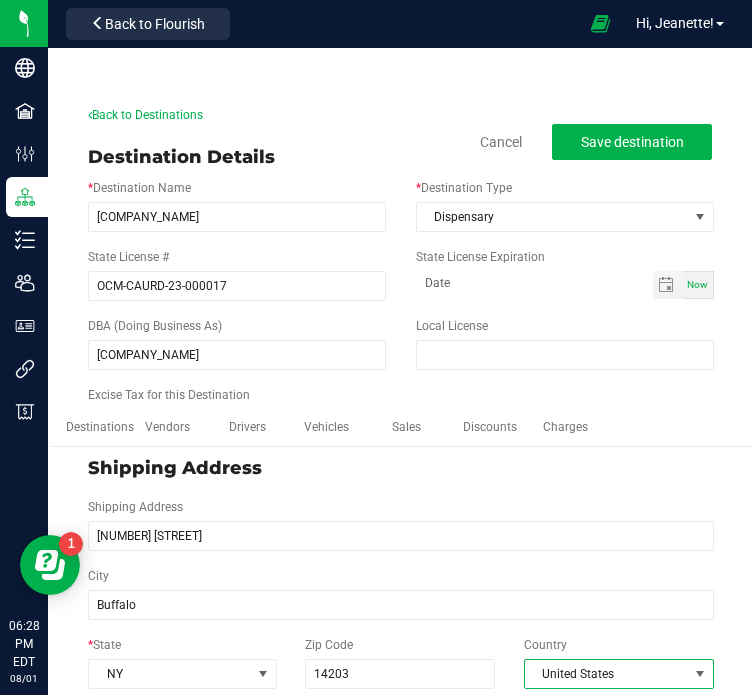 scroll, scrollTop: 413, scrollLeft: 0, axis: vertical 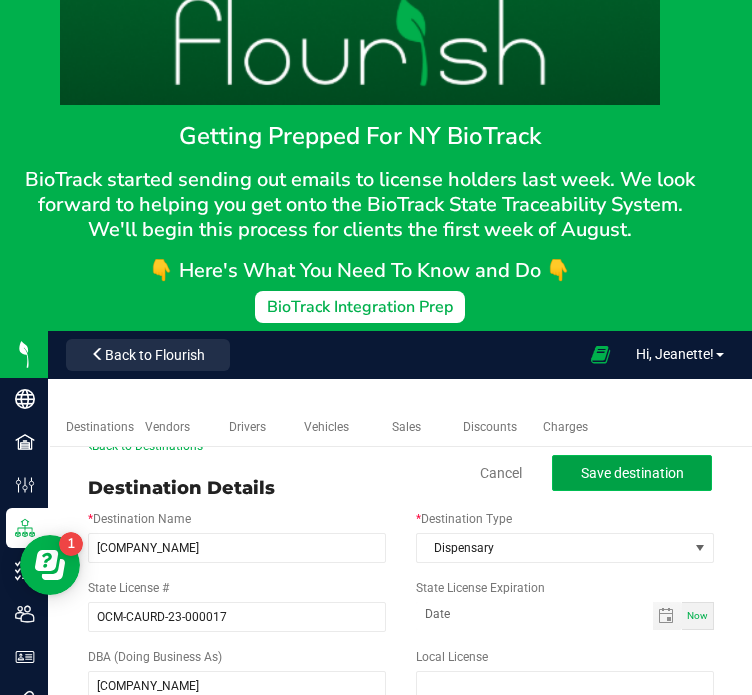 click on "Save destination" 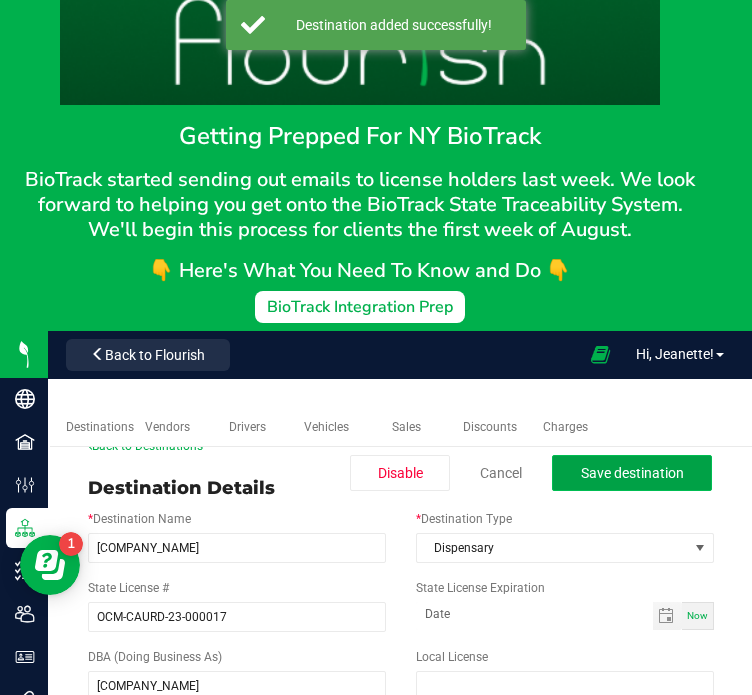click on "Save destination" 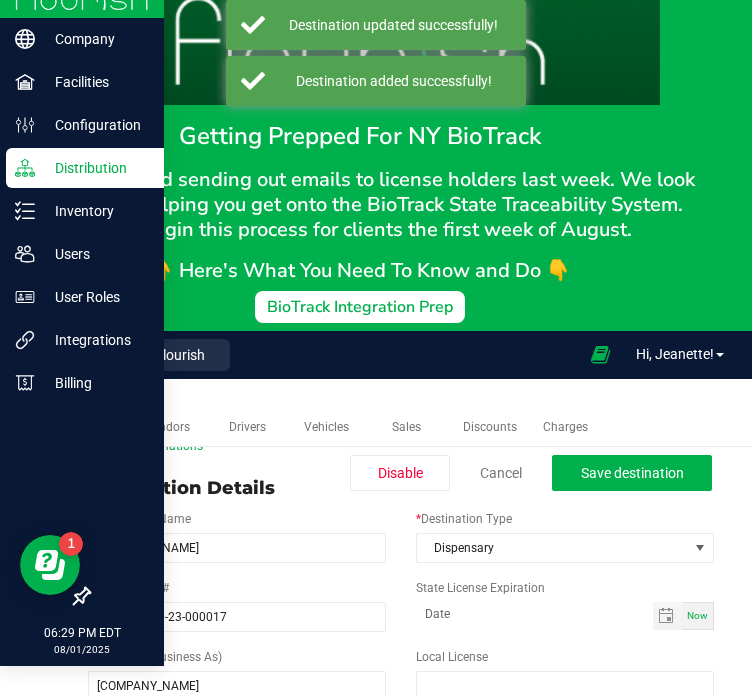 click on "Distribution" at bounding box center (95, 168) 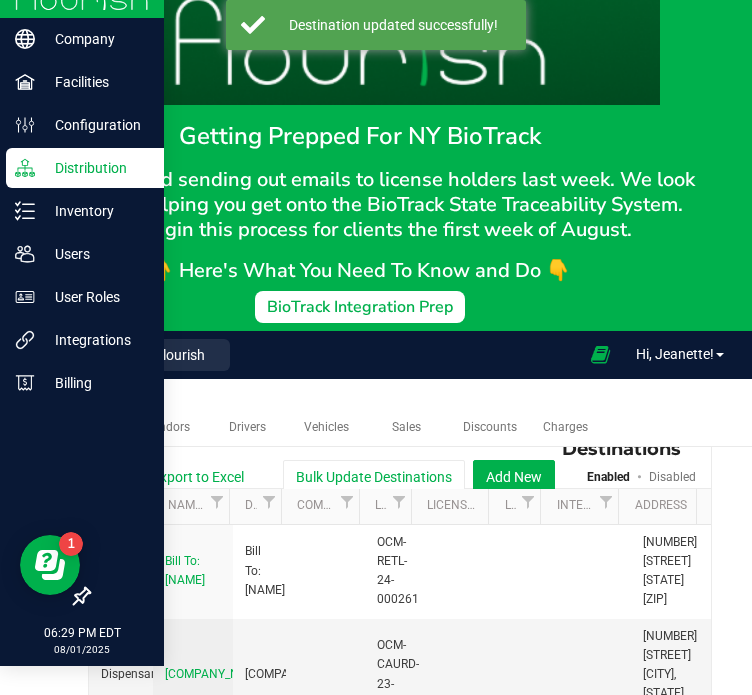 scroll, scrollTop: 0, scrollLeft: 0, axis: both 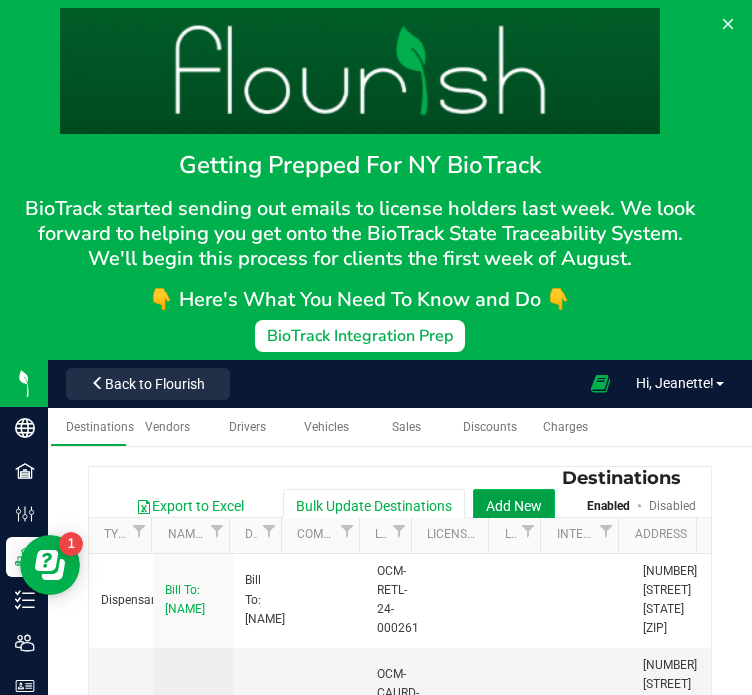click on "Add New" at bounding box center [514, 506] 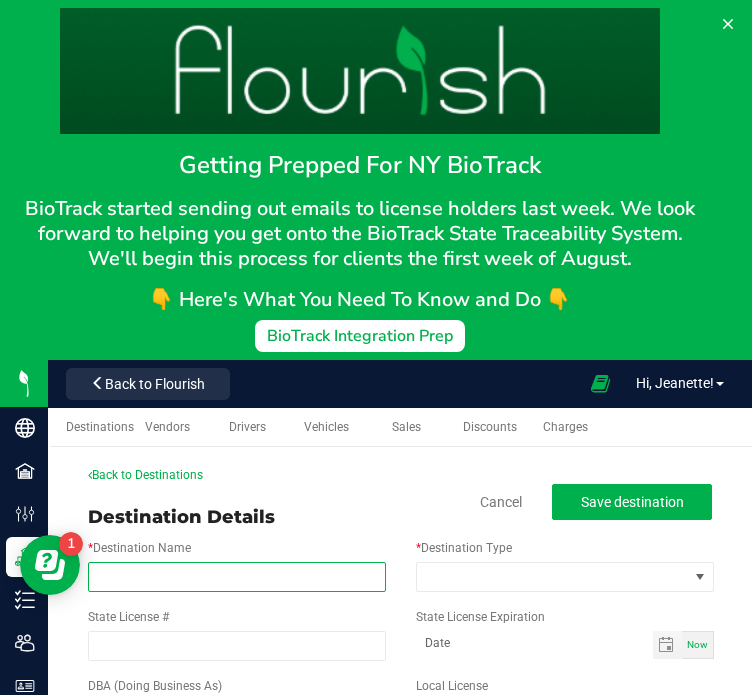 click on "*  Destination Name" at bounding box center [237, 577] 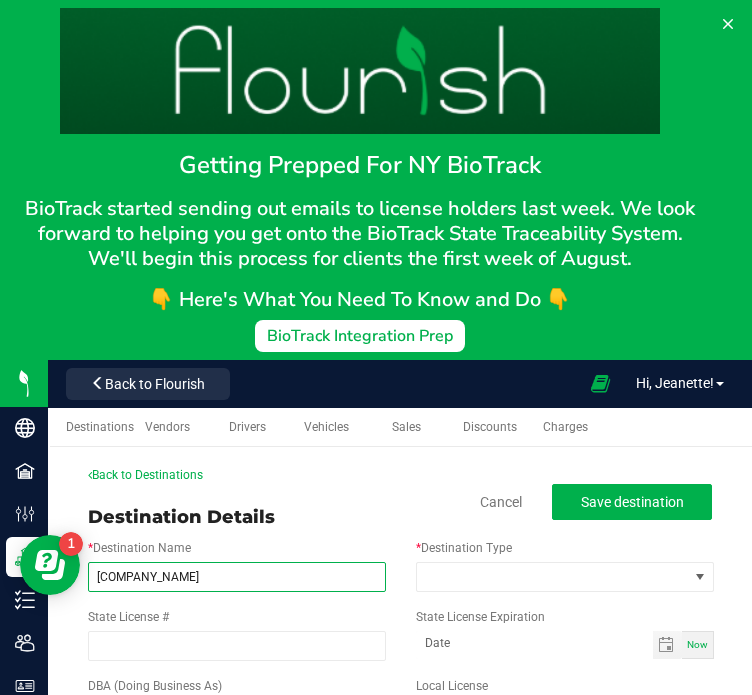 click on "Peace, Love, & Bud" at bounding box center (237, 577) 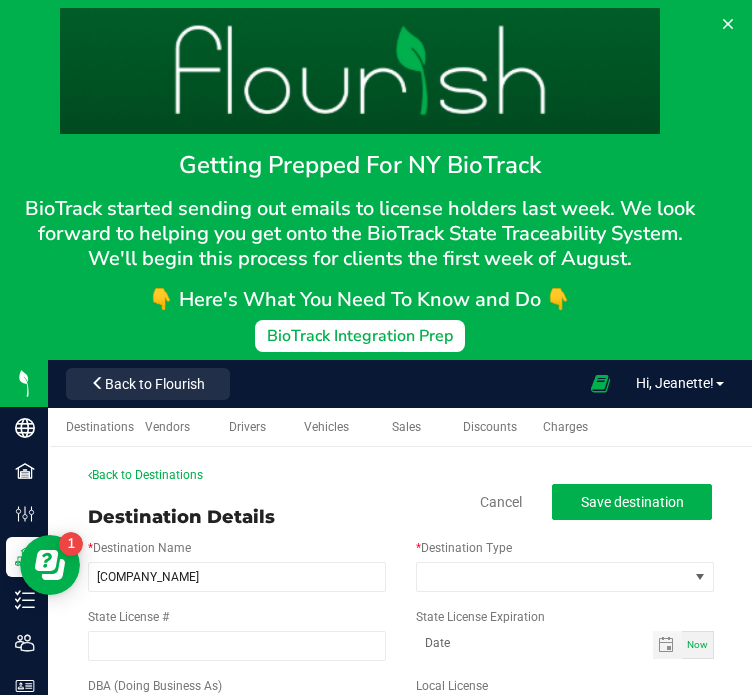 click on "*  Destination Type" at bounding box center (464, 548) 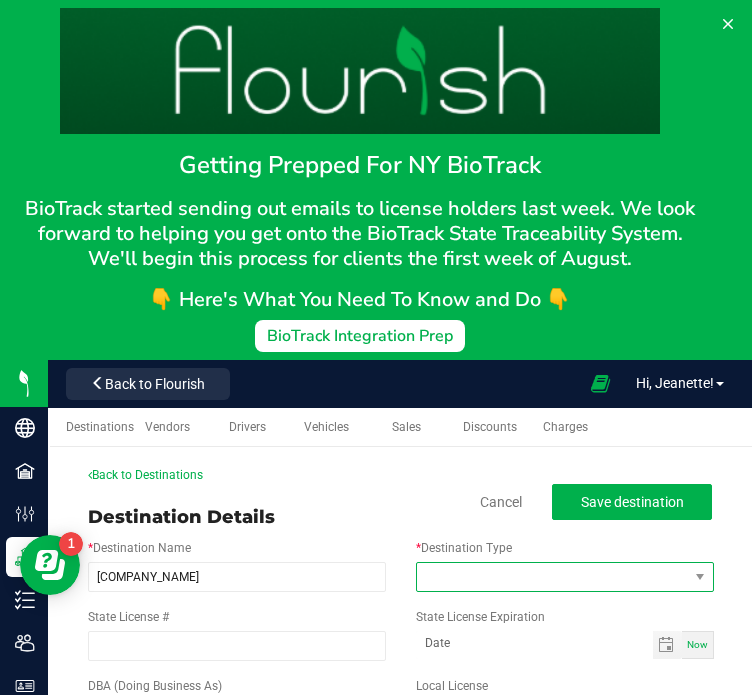 click at bounding box center [552, 577] 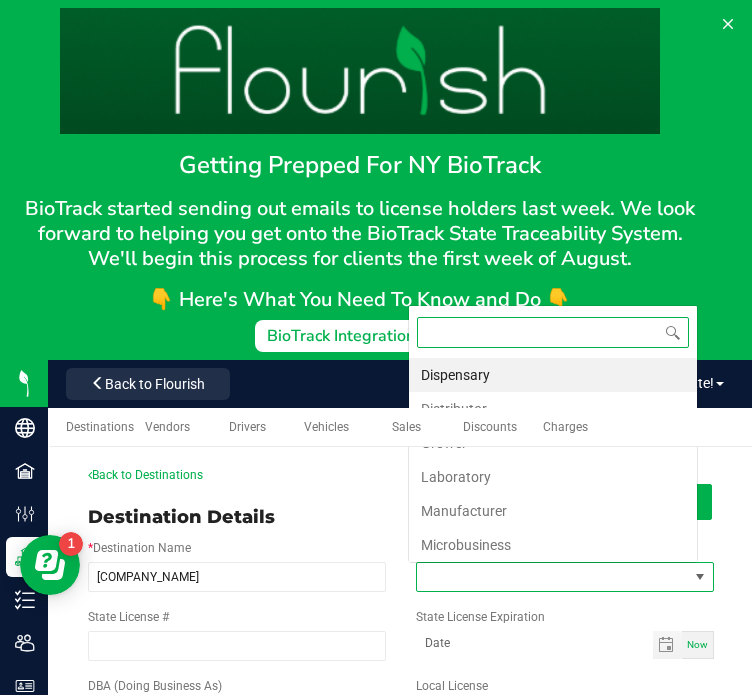 scroll, scrollTop: 0, scrollLeft: 0, axis: both 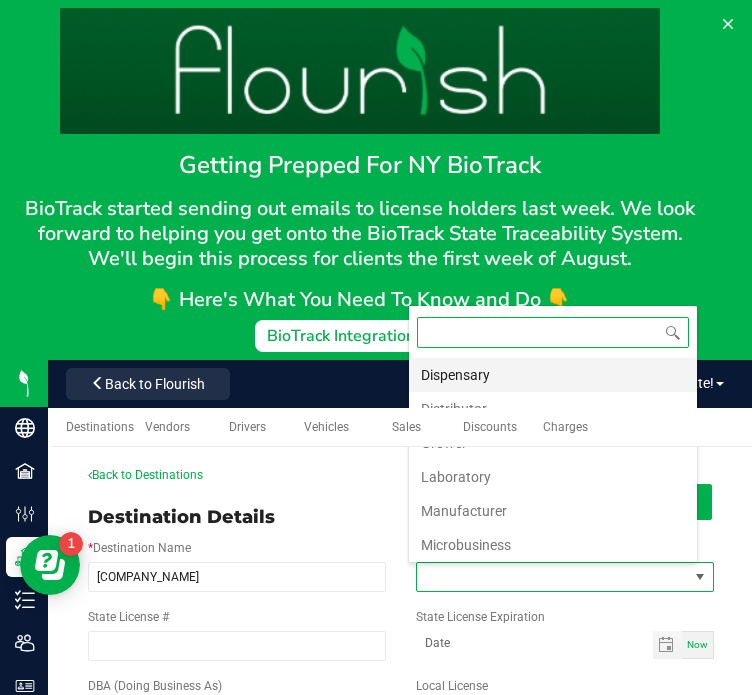 click on "Dispensary" at bounding box center (553, 375) 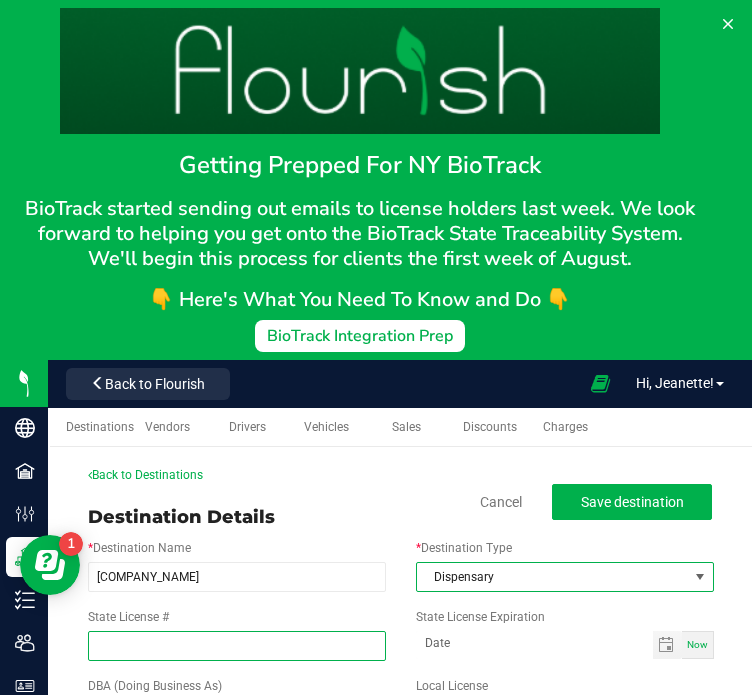 click on "State License #" at bounding box center (237, 646) 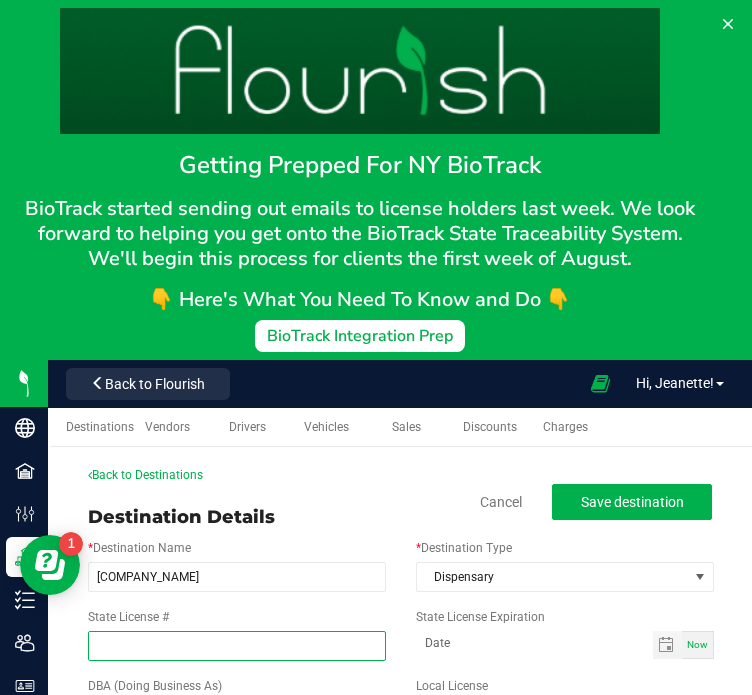 paste on "OCM-RETL-24-000052" 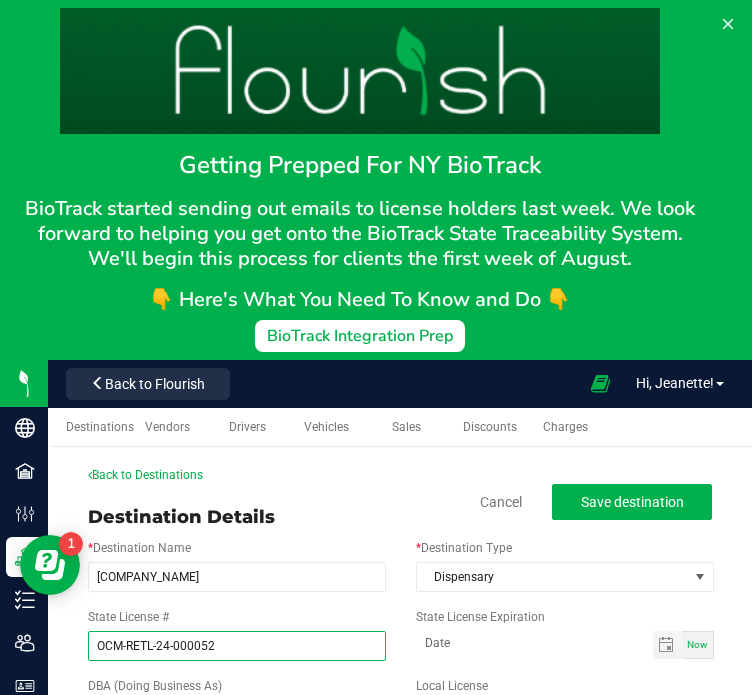 type on "OCM-RETL-24-000052" 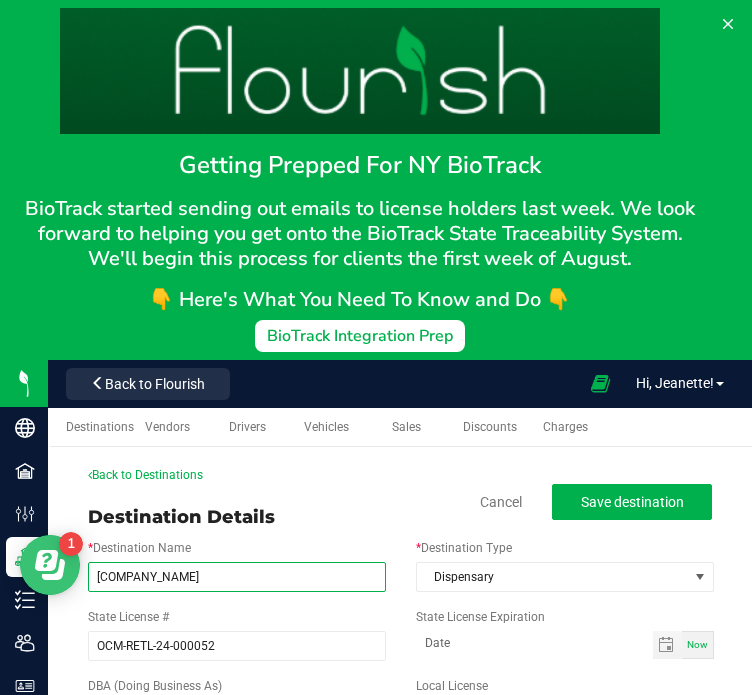 drag, startPoint x: 239, startPoint y: 1119, endPoint x: 70, endPoint y: 562, distance: 582.07385 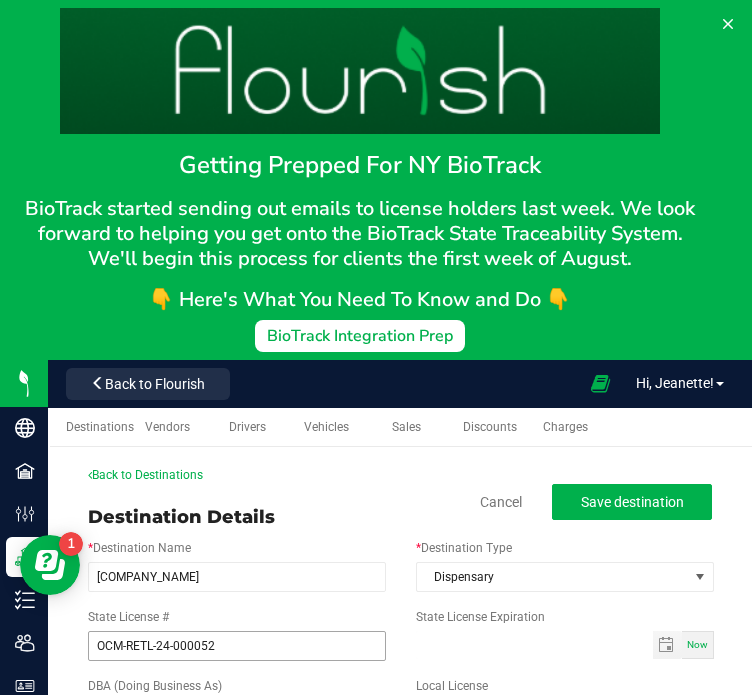 type on "month-day-year" 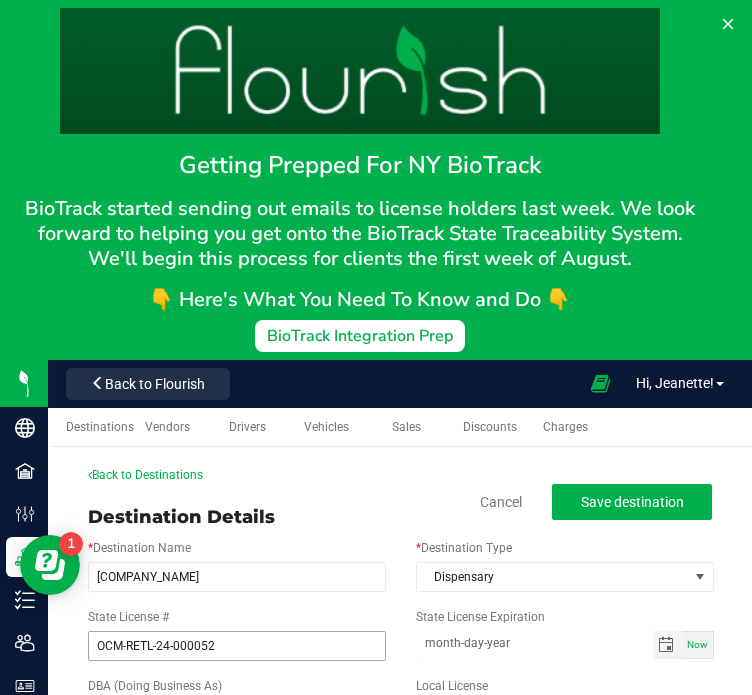 type 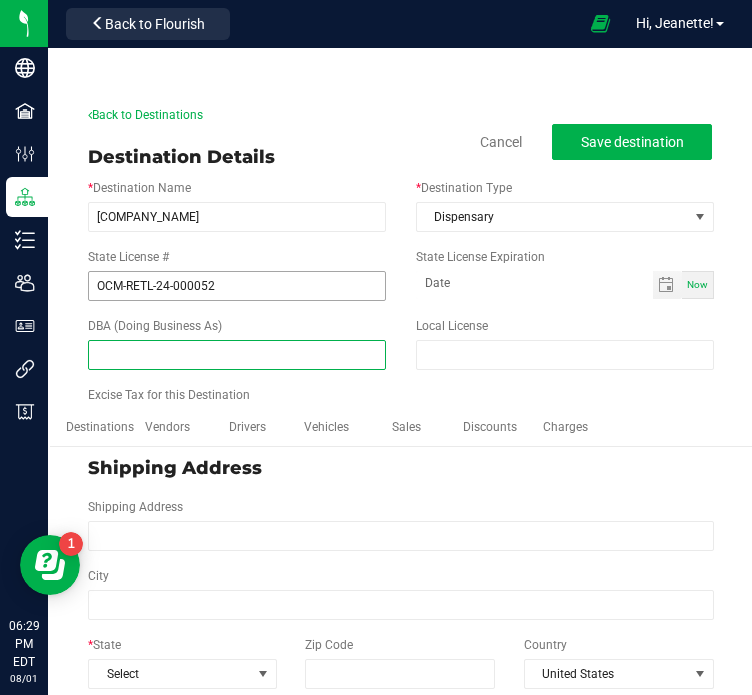 paste on "Peace, Love, & Bud" 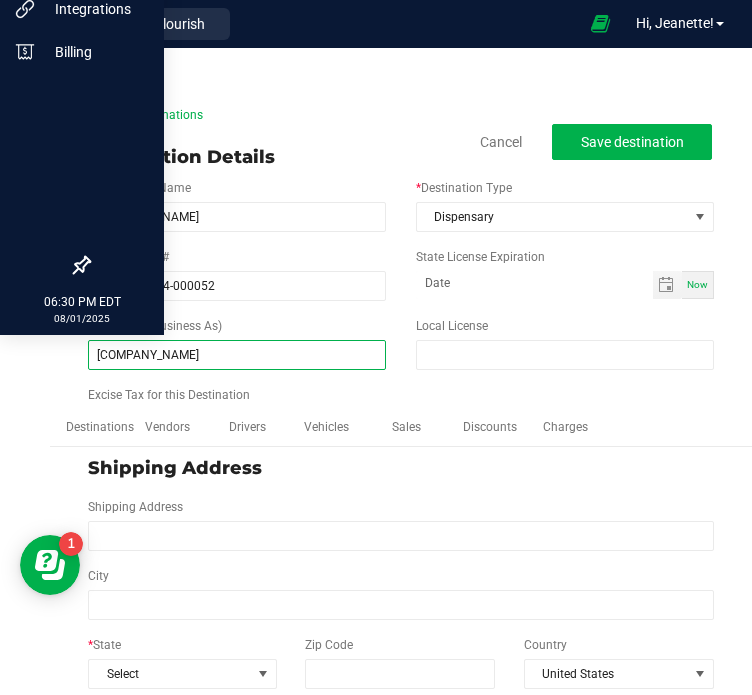 type on "Peace, Love, & Bud" 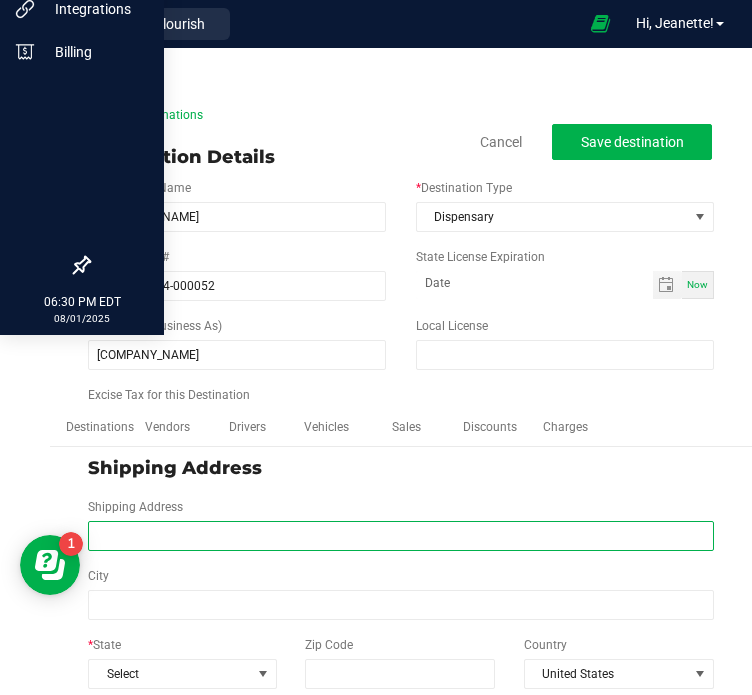 paste on "320 S. Transit St." 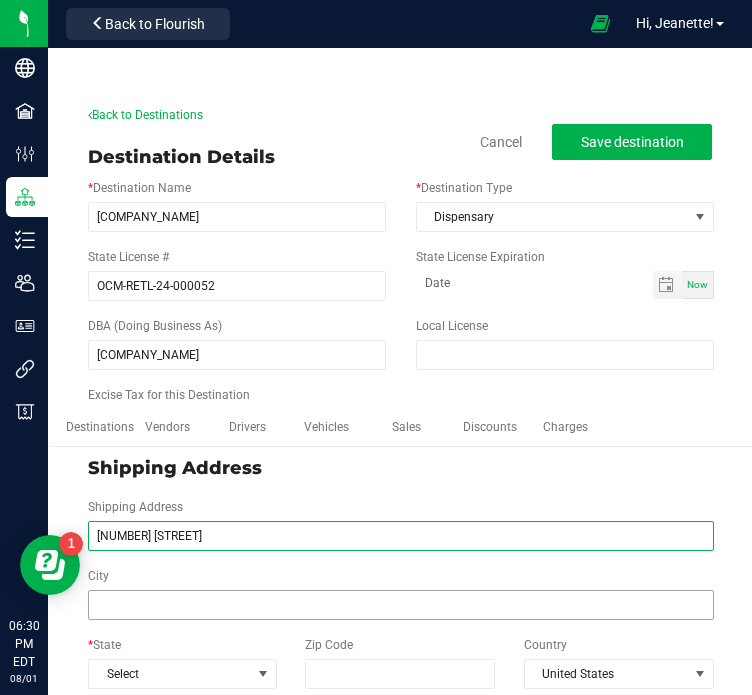 type on "320 S. Transit St." 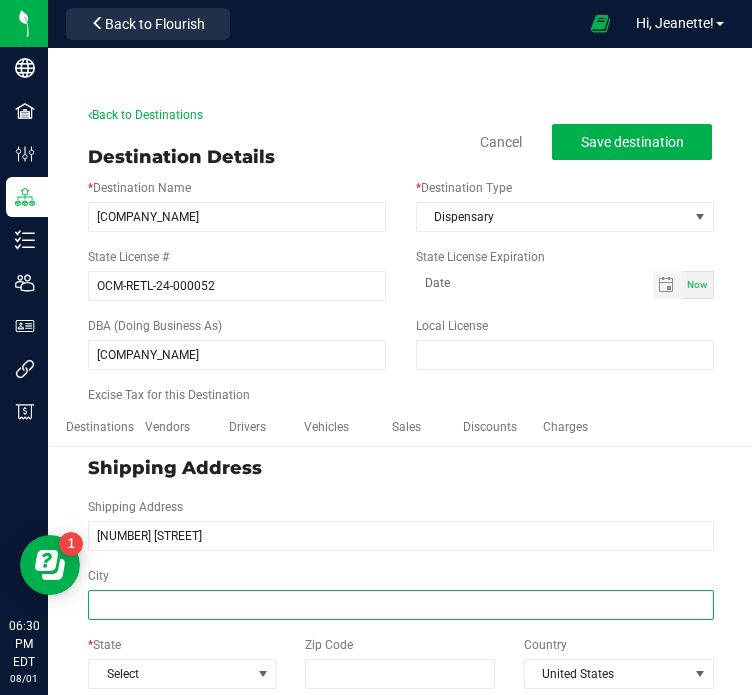 type on "320 S. Transit St." 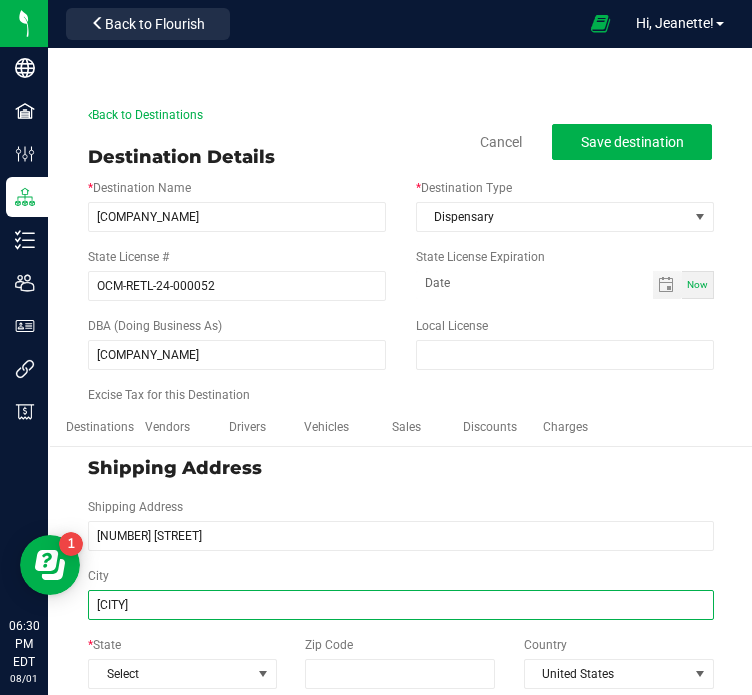 type on "Lockport" 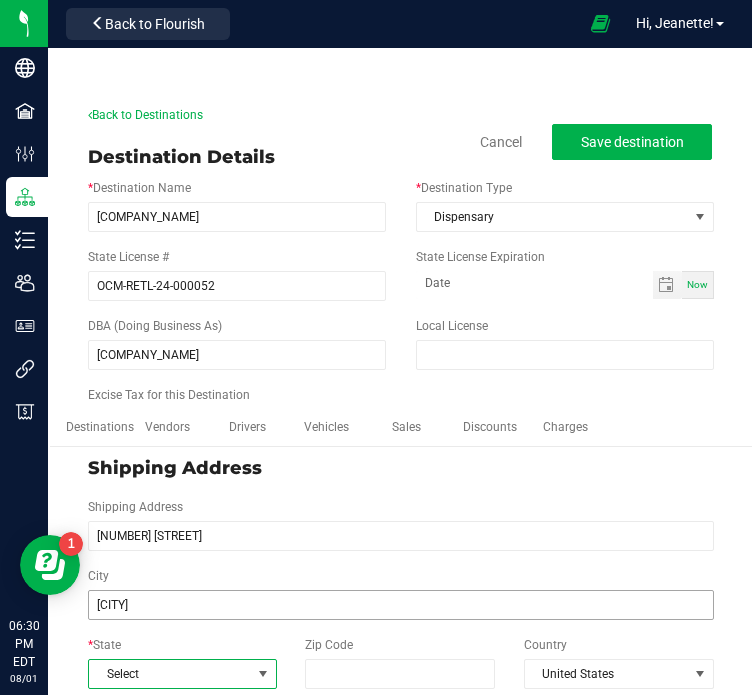 type on "Lockport" 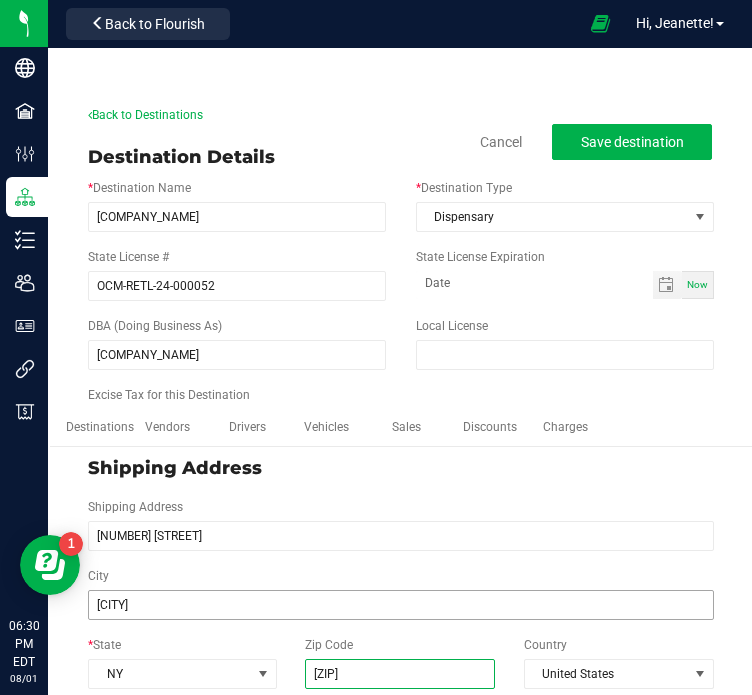 type on "14094" 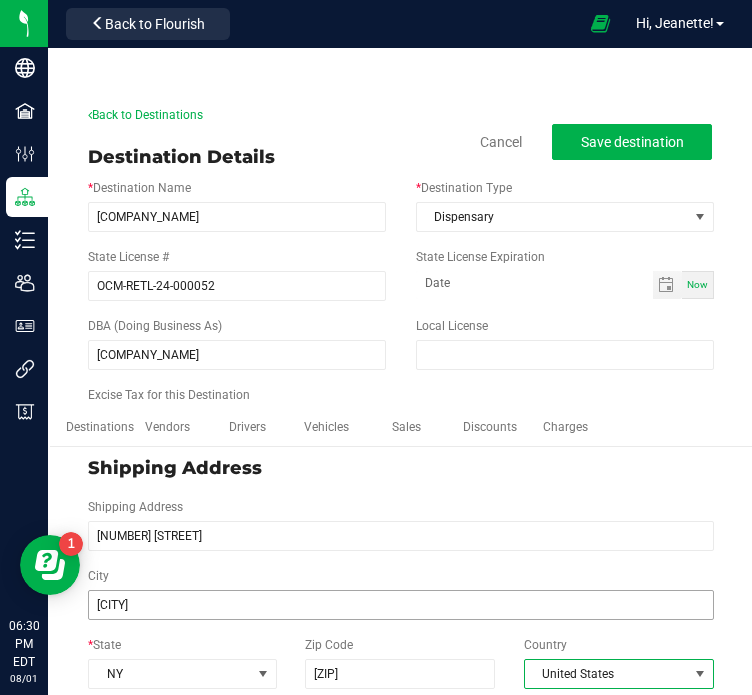 type on "14094" 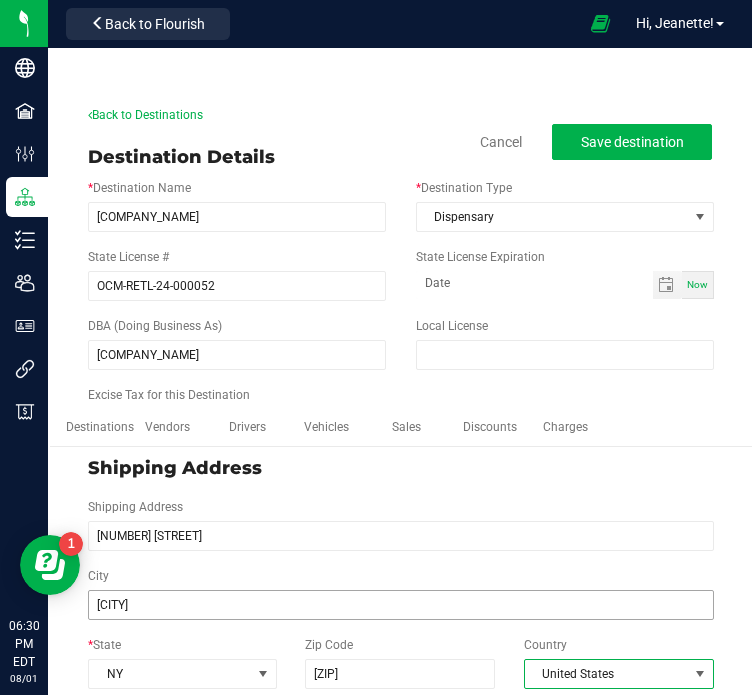 scroll, scrollTop: 413, scrollLeft: 0, axis: vertical 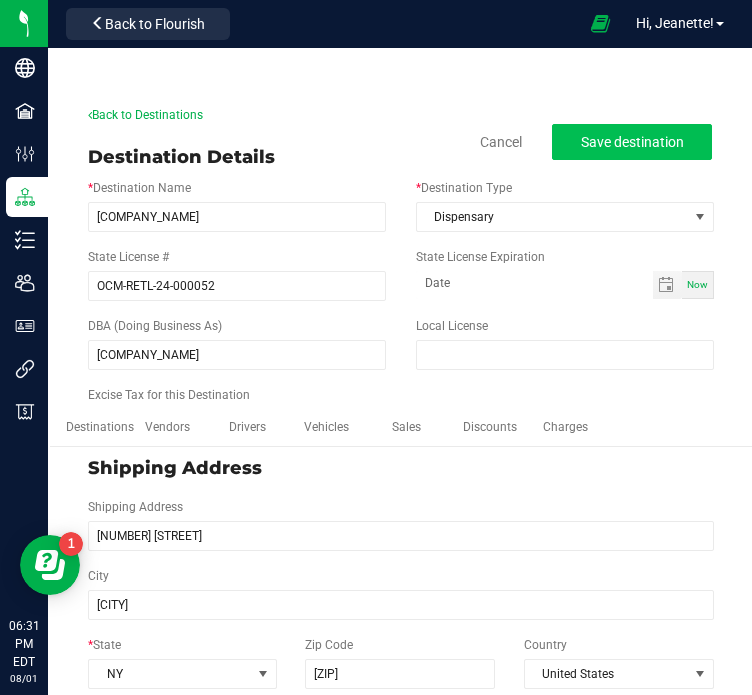 type on "(716) 346-6589" 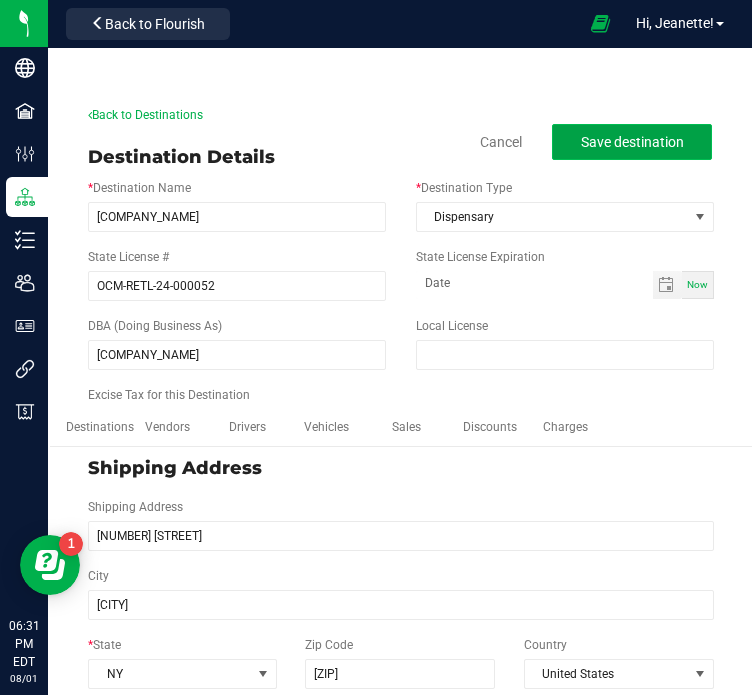 click on "Save destination" 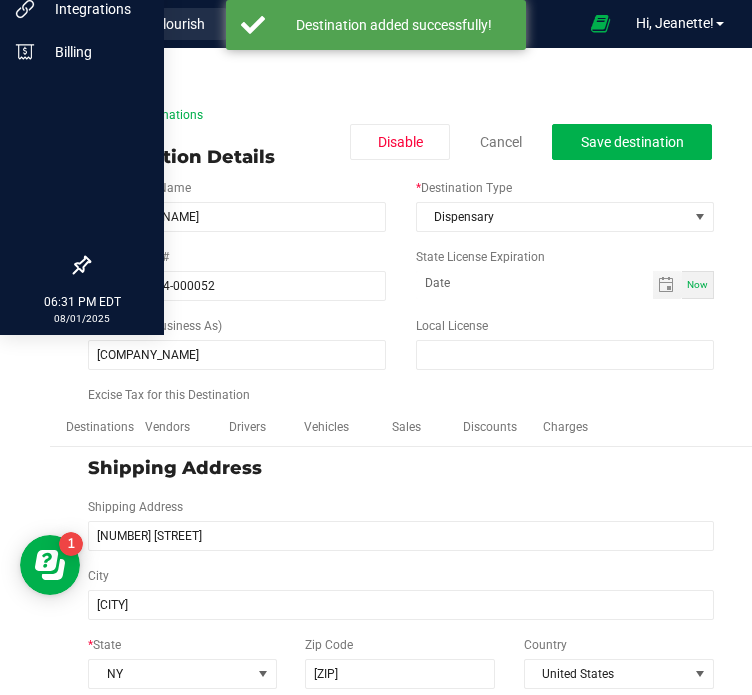 click at bounding box center (82, 160) 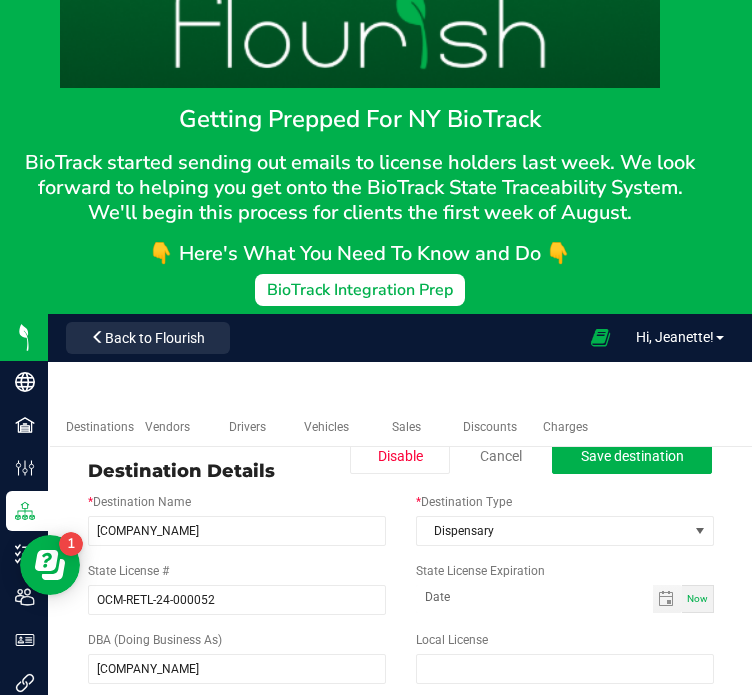 scroll, scrollTop: 0, scrollLeft: 0, axis: both 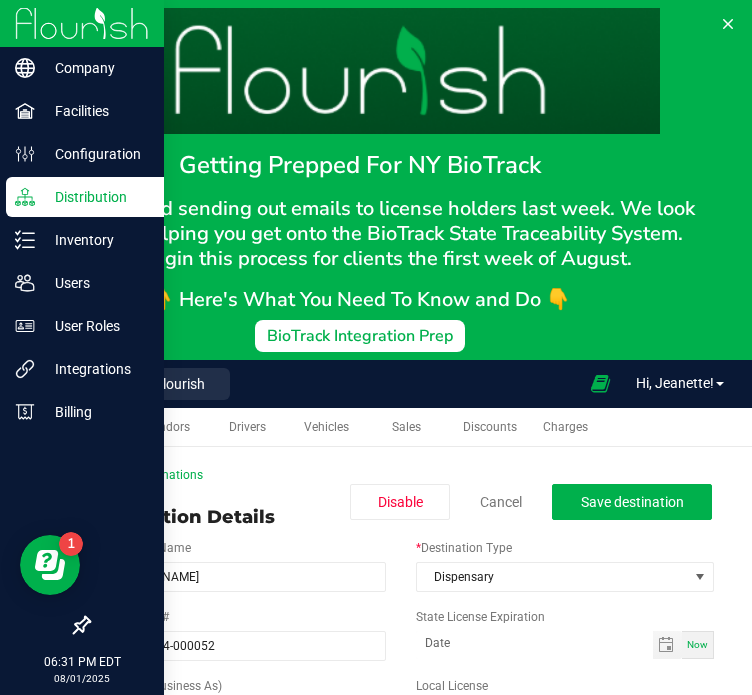 click on "Distribution" at bounding box center [95, 197] 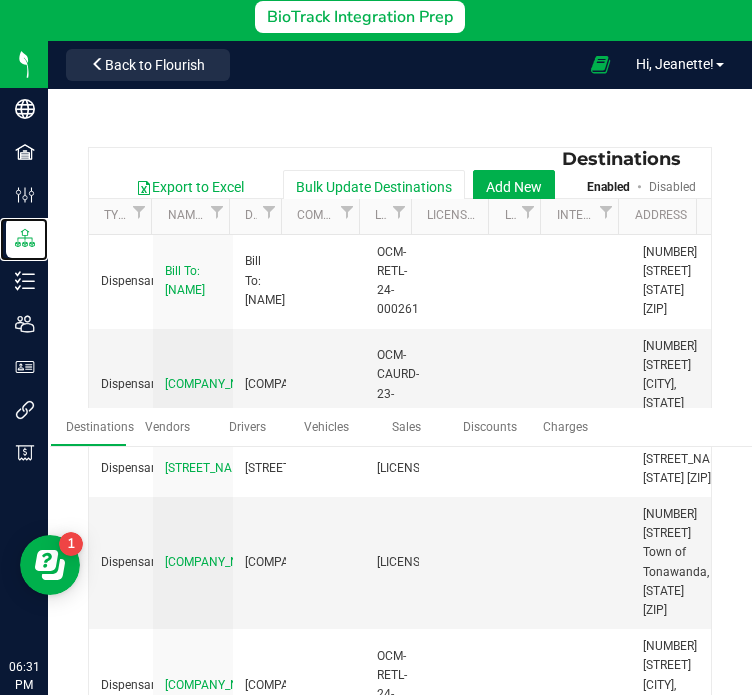 scroll, scrollTop: 360, scrollLeft: 0, axis: vertical 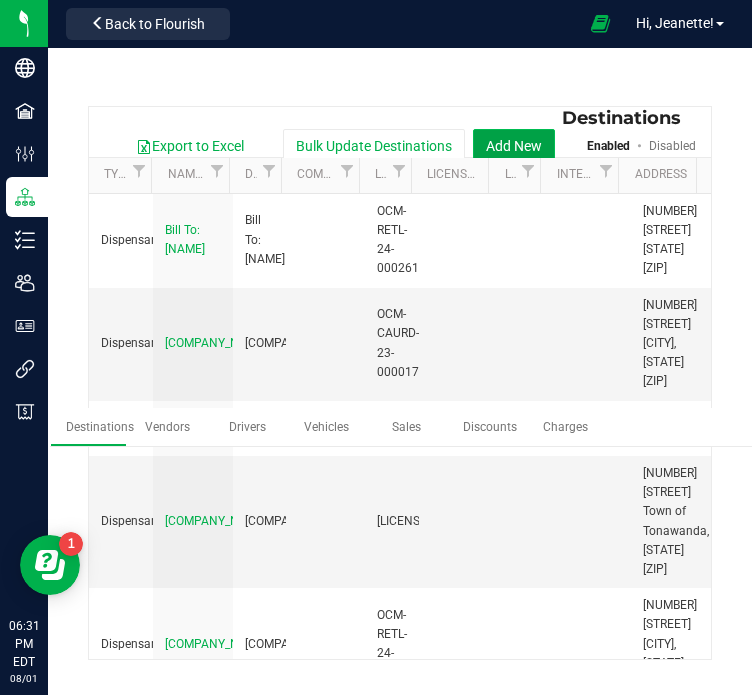 click on "Add New" at bounding box center [514, 146] 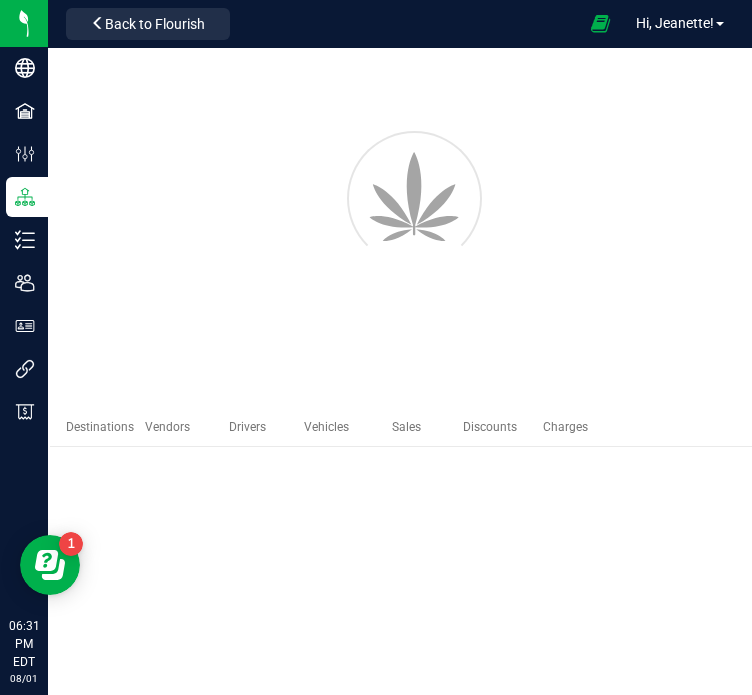 scroll, scrollTop: 0, scrollLeft: 0, axis: both 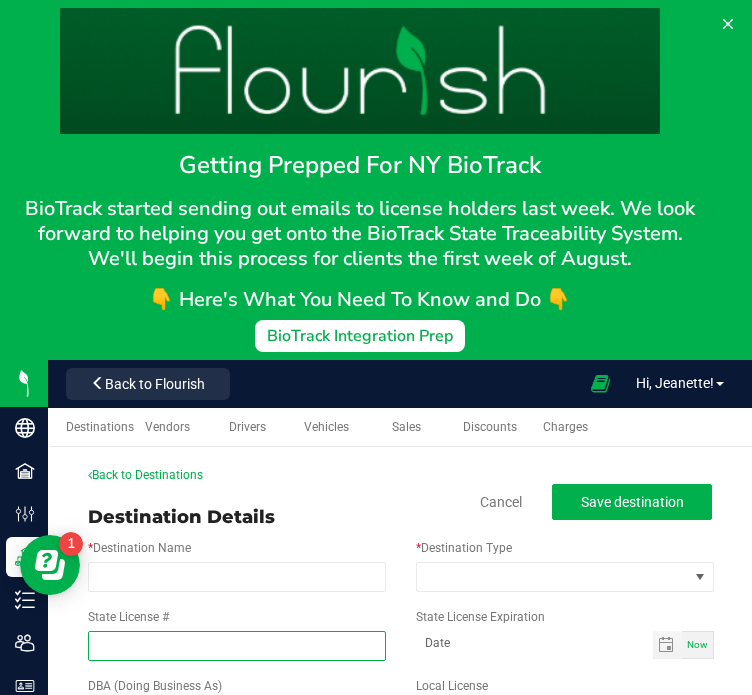 click on "State License #" at bounding box center (237, 646) 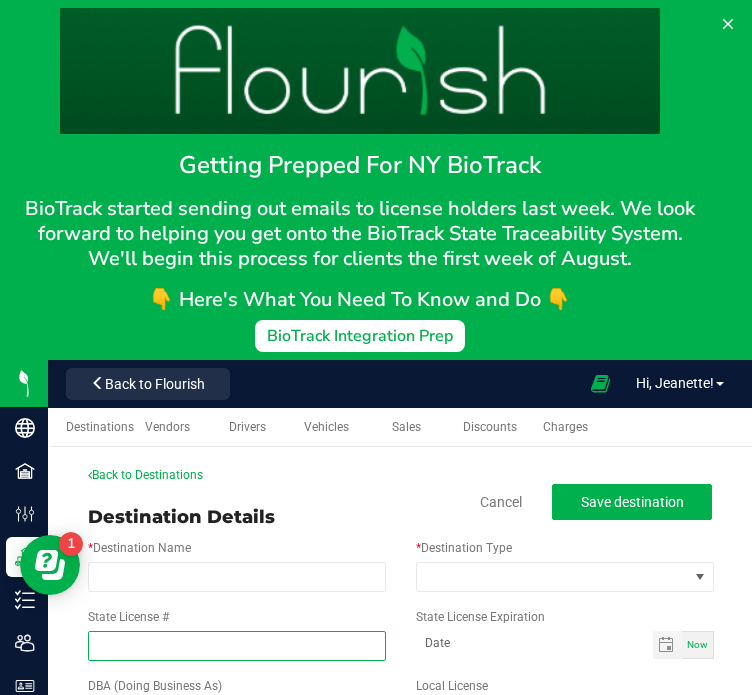 paste on "OCM-CAURD-24-000090" 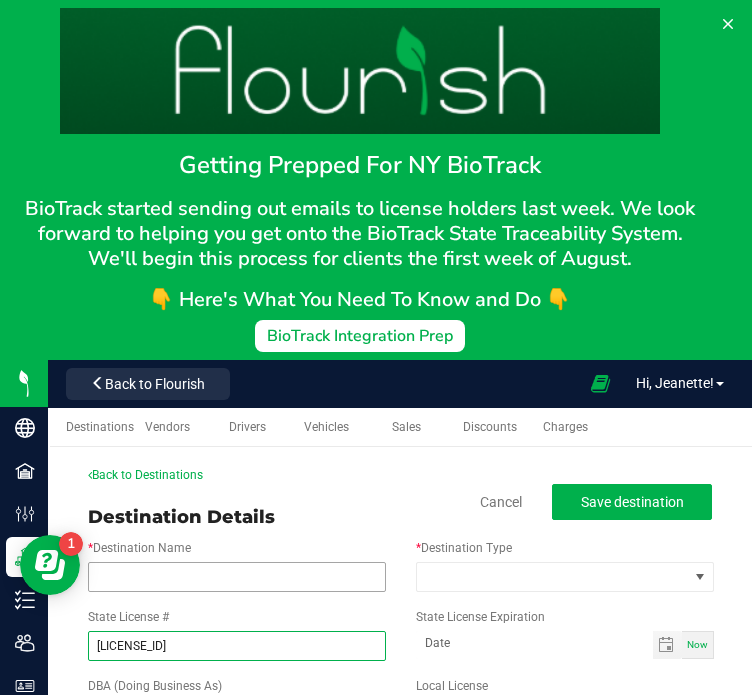 type on "OCM-CAURD-24-000090" 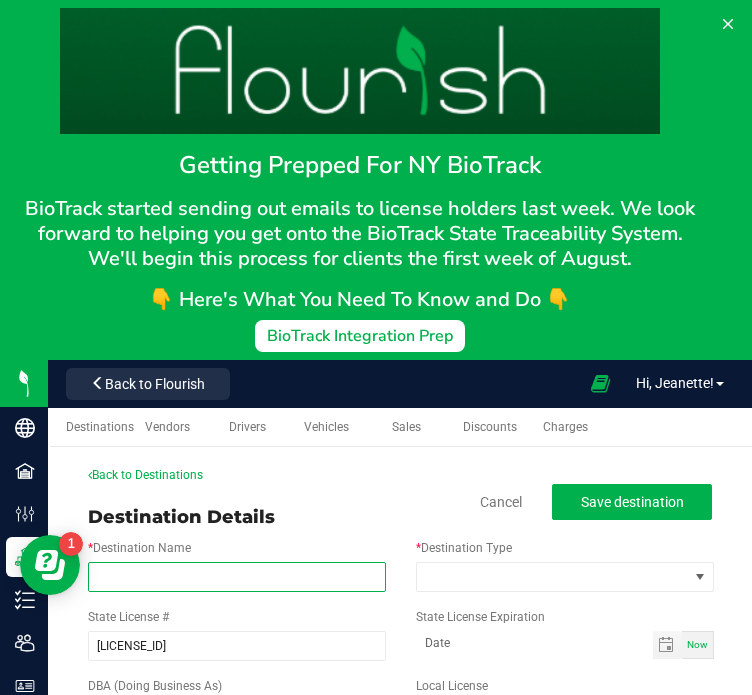 click on "*  Destination Name" at bounding box center [237, 577] 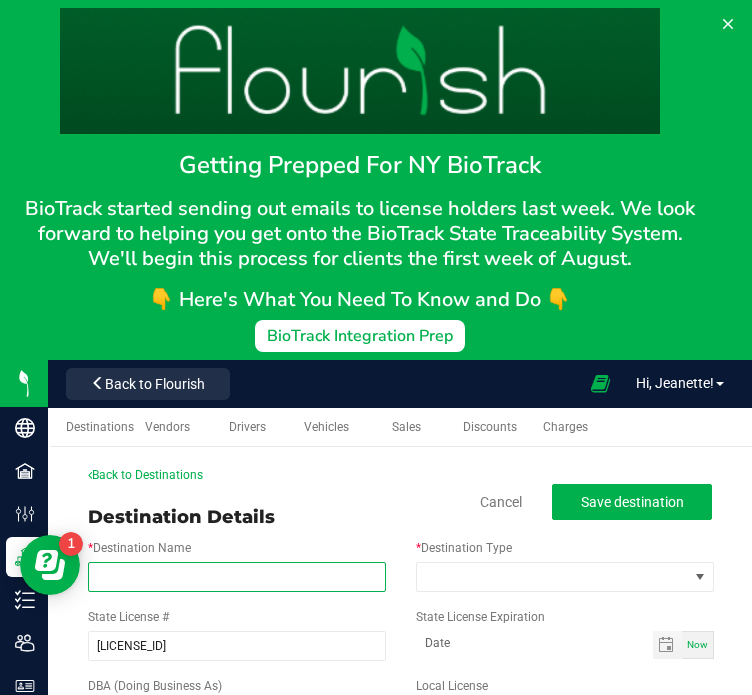 paste on "Devil’s Lettuce" 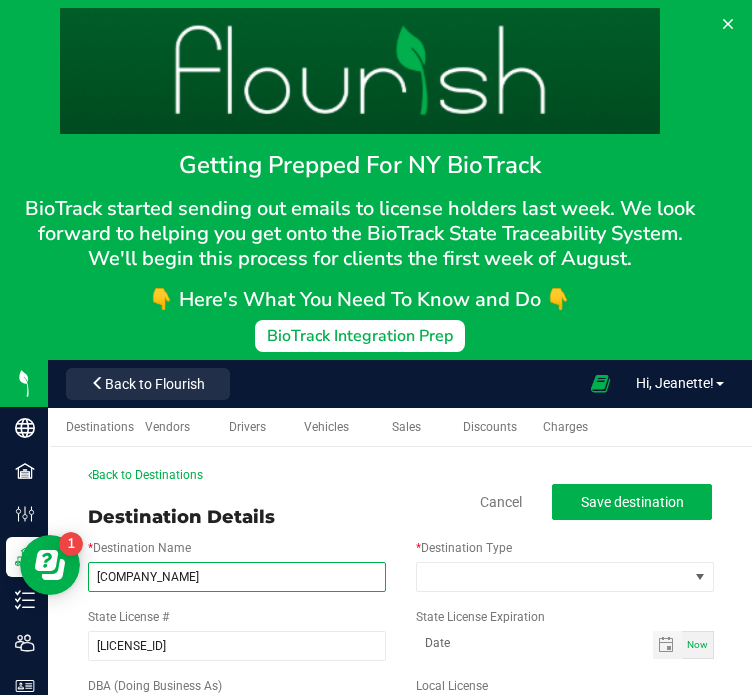 type on "Devil’s Lettuce" 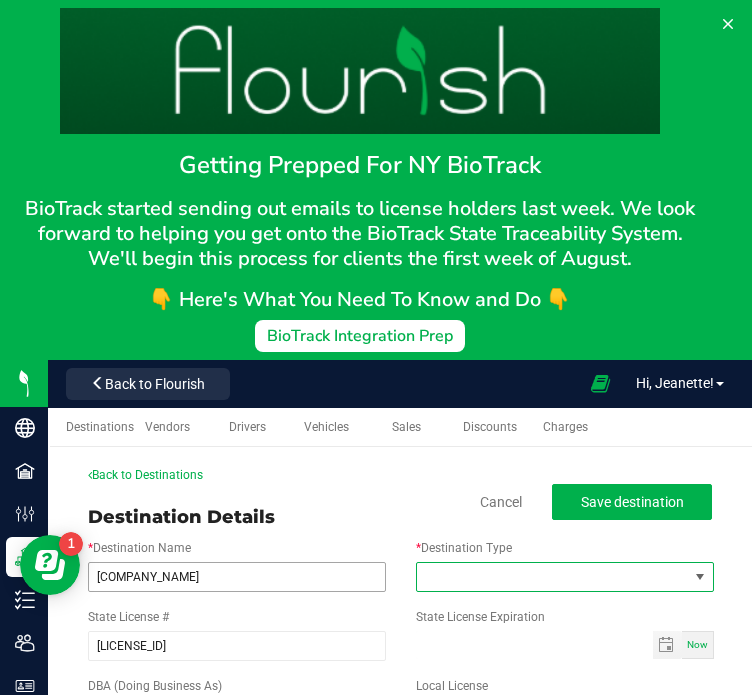type on "month-day-year" 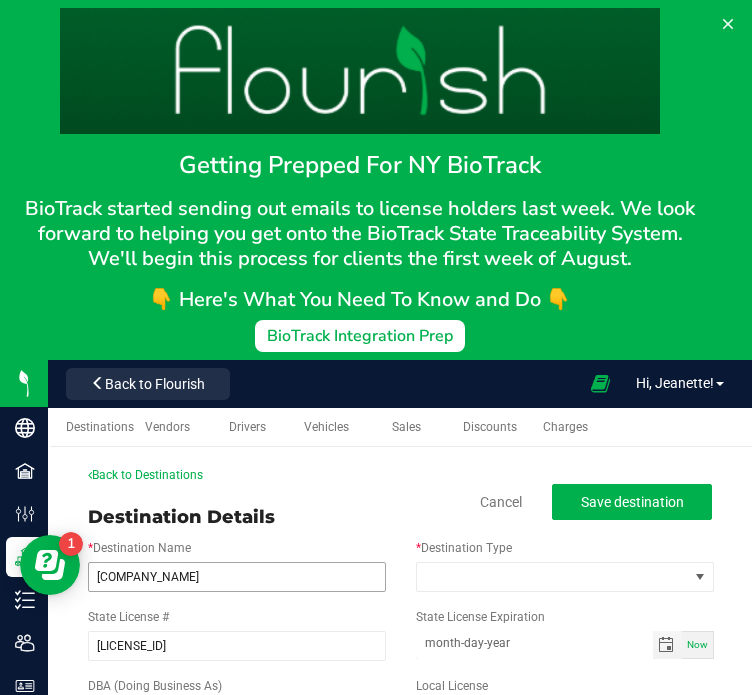type 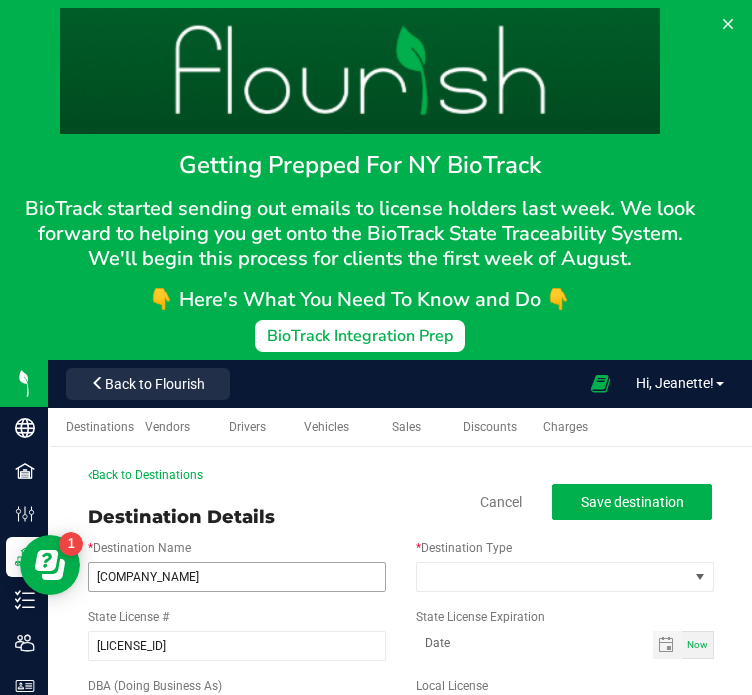 scroll, scrollTop: 360, scrollLeft: 0, axis: vertical 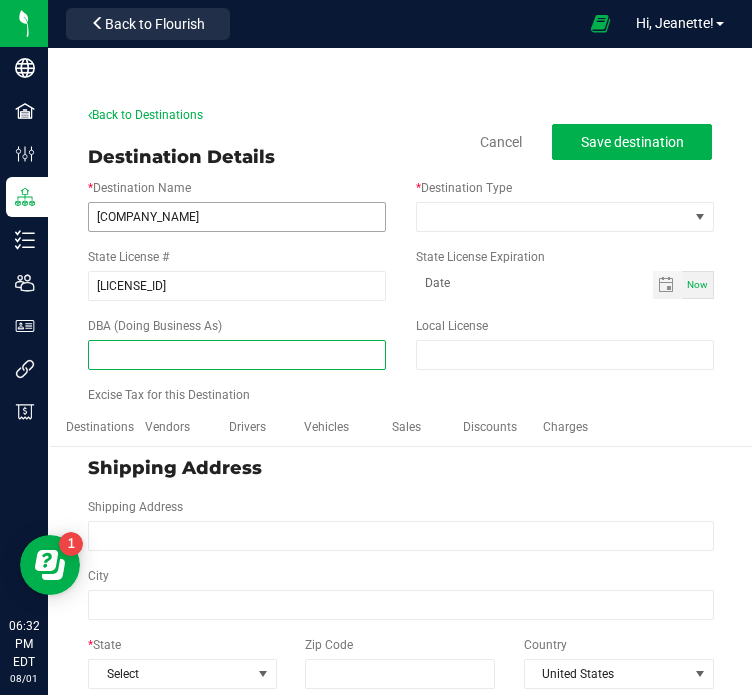 paste on "Devil’s Lettuce" 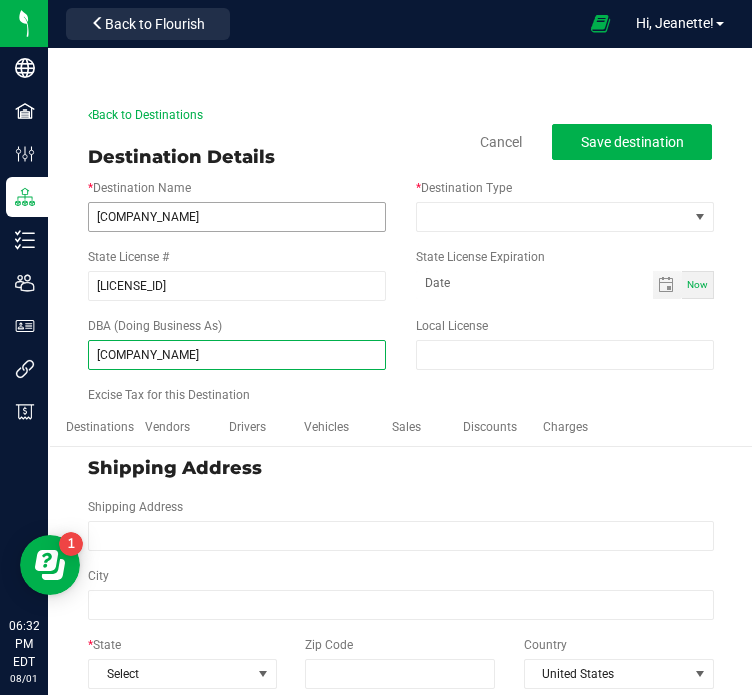 type on "Devil’s Lettuce" 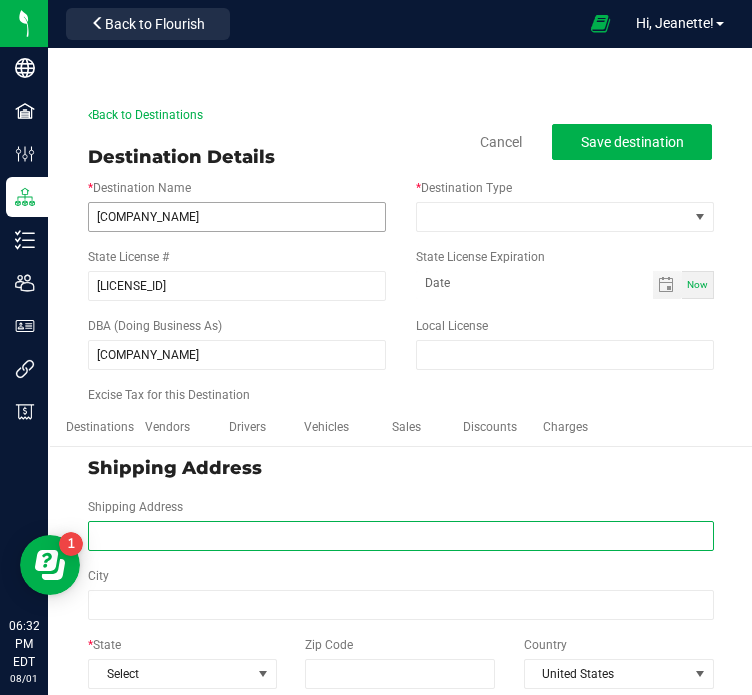 paste on "Devil’s Lettuce" 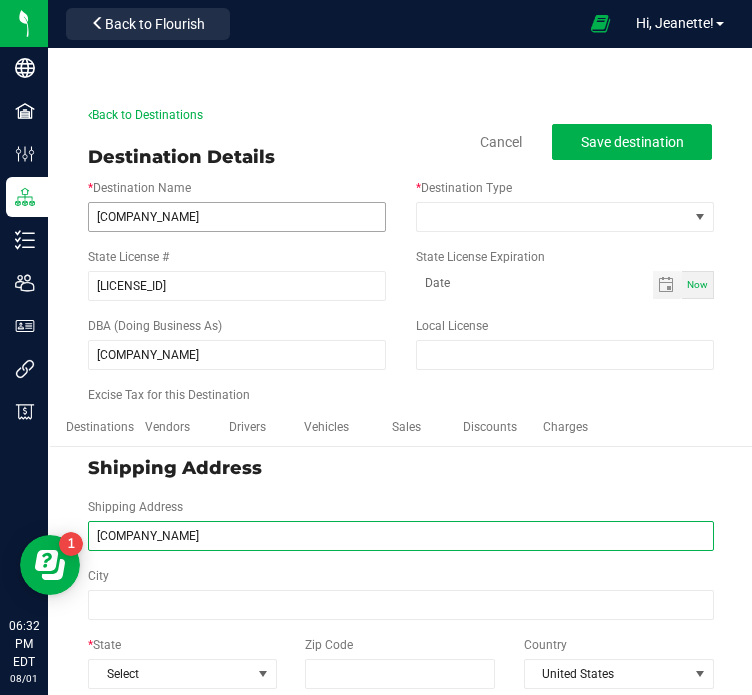 type on "Devil’s Lettuce" 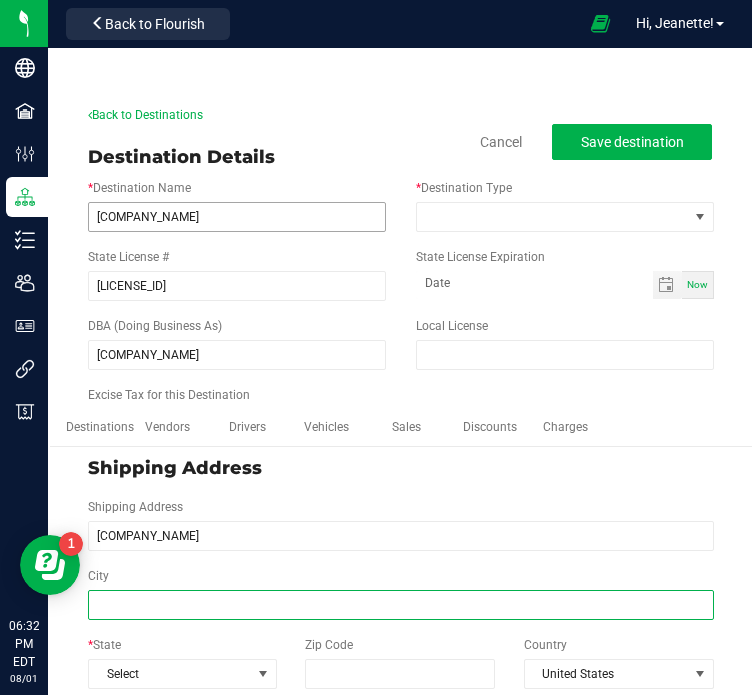 type on "Devil’s Lettuce" 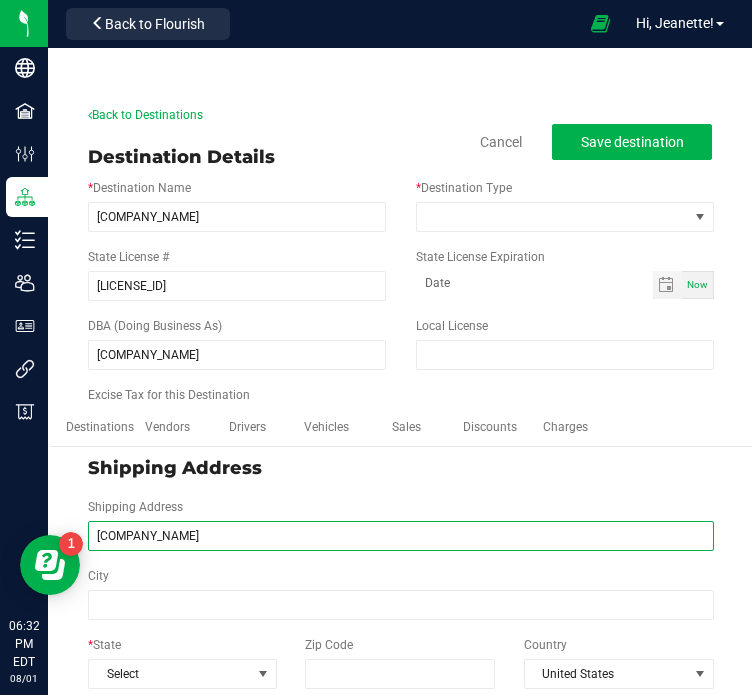 drag, startPoint x: 204, startPoint y: 539, endPoint x: 62, endPoint y: 531, distance: 142.22517 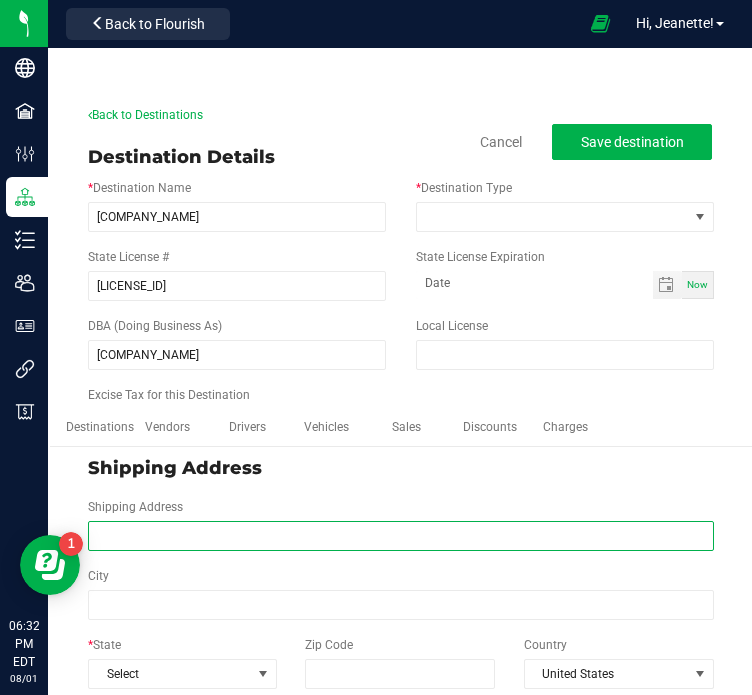 type 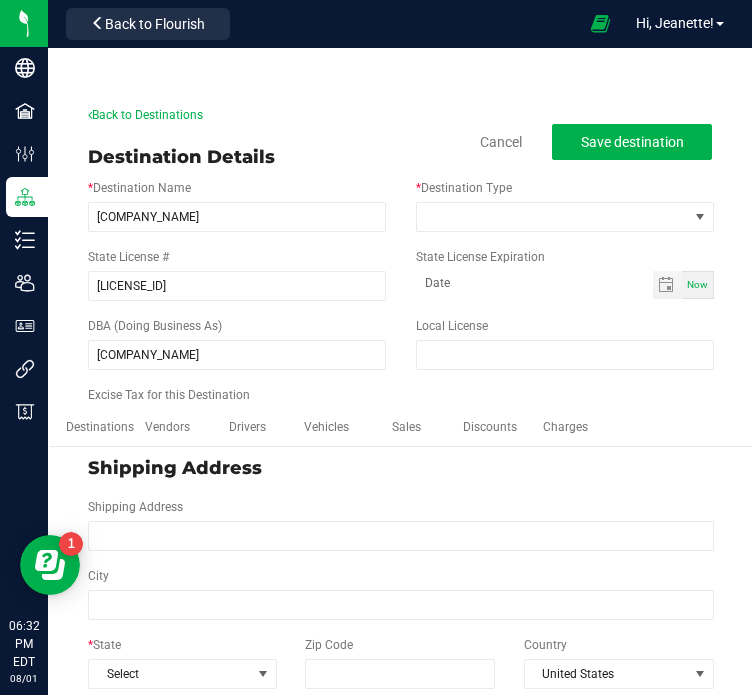 type 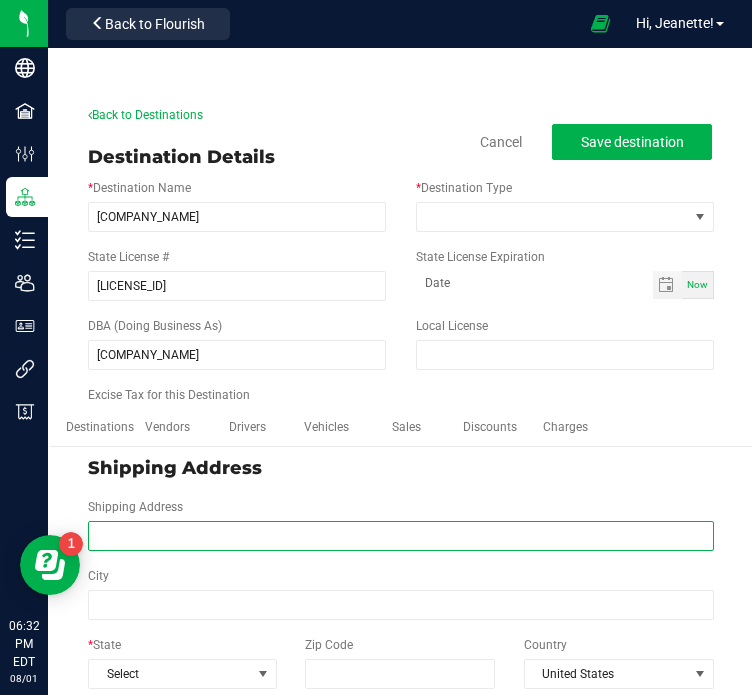 paste on "650 Orchard Park Road" 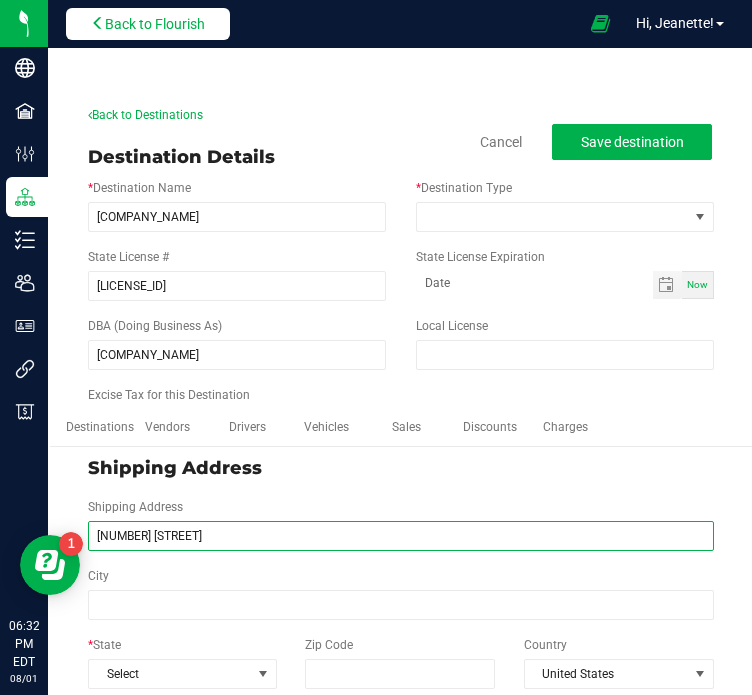 type on "650 Orchard Park Road" 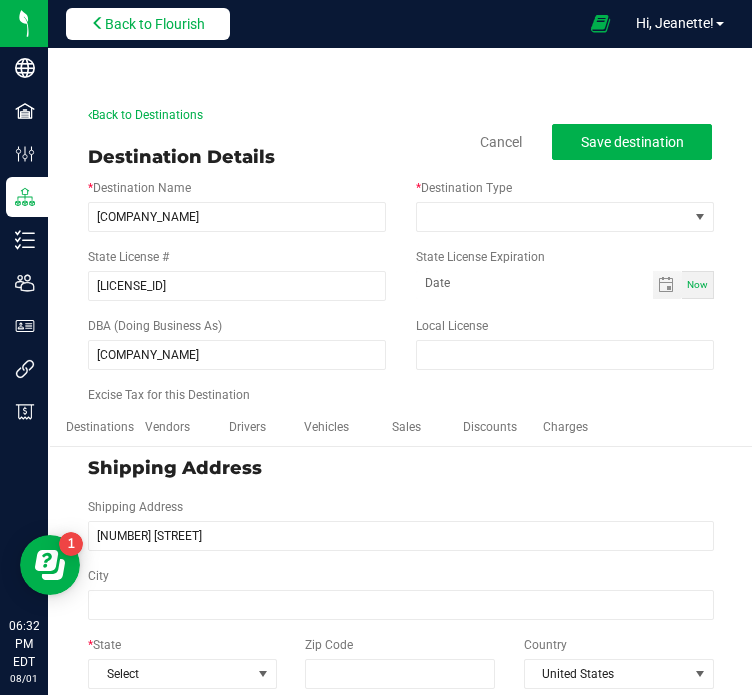 type on "650 Orchard Park Road" 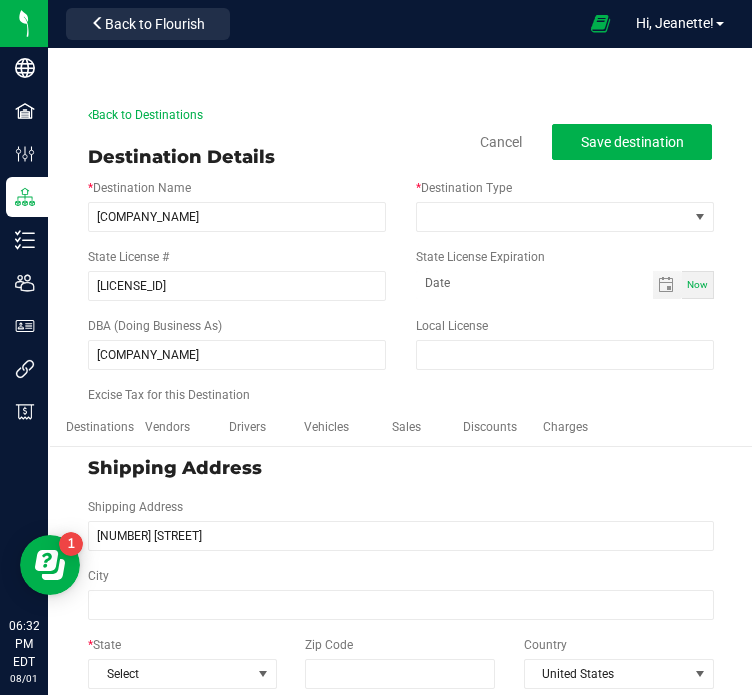 click on "Local License" at bounding box center (565, 343) 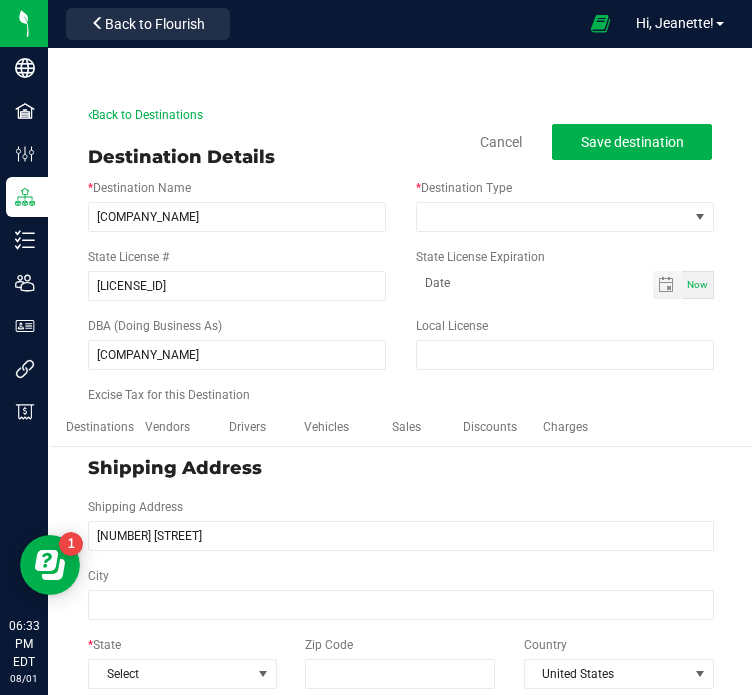 scroll, scrollTop: 565, scrollLeft: 0, axis: vertical 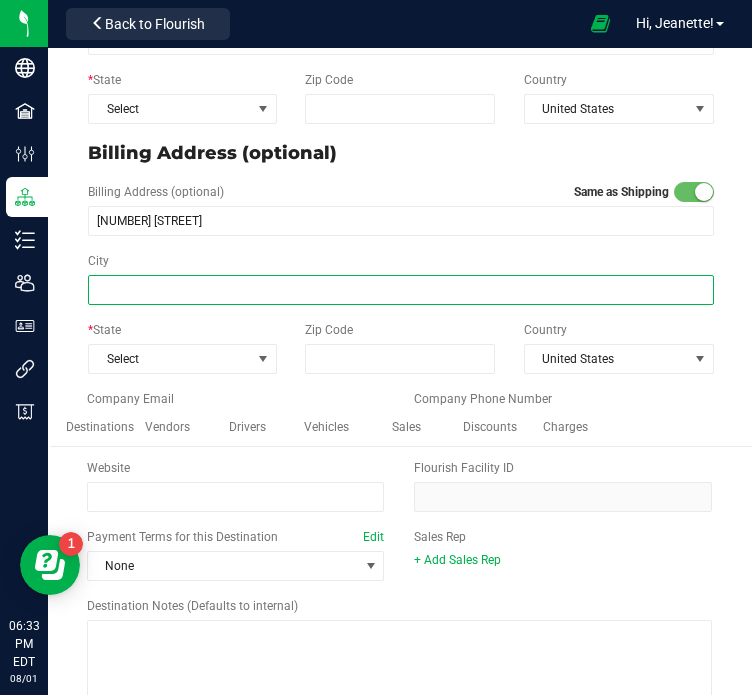 click on "City" at bounding box center [401, 290] 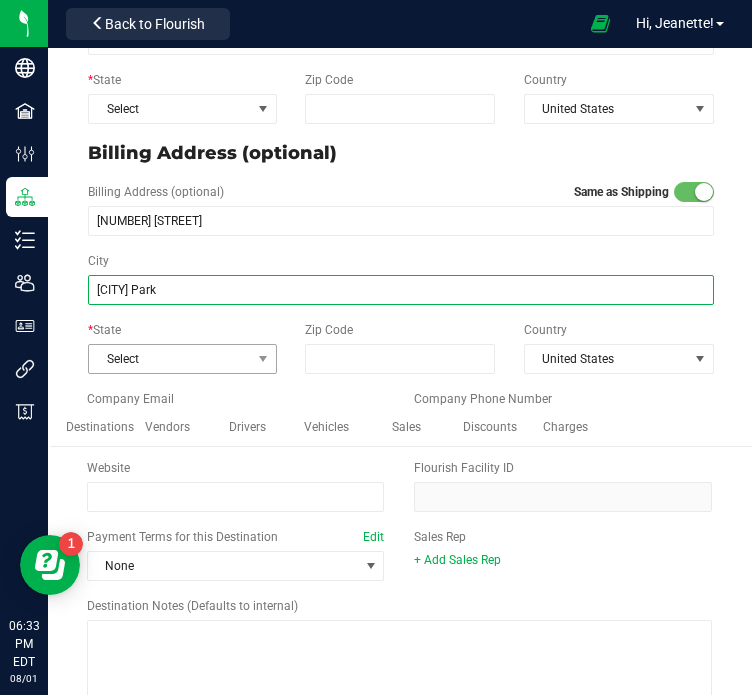 type on "Orchard Park" 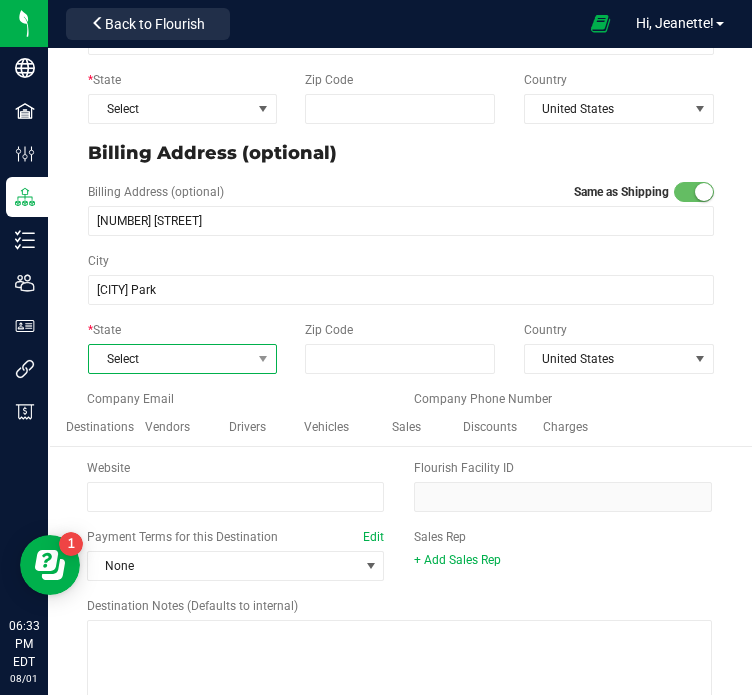 click on "Select" at bounding box center [170, 359] 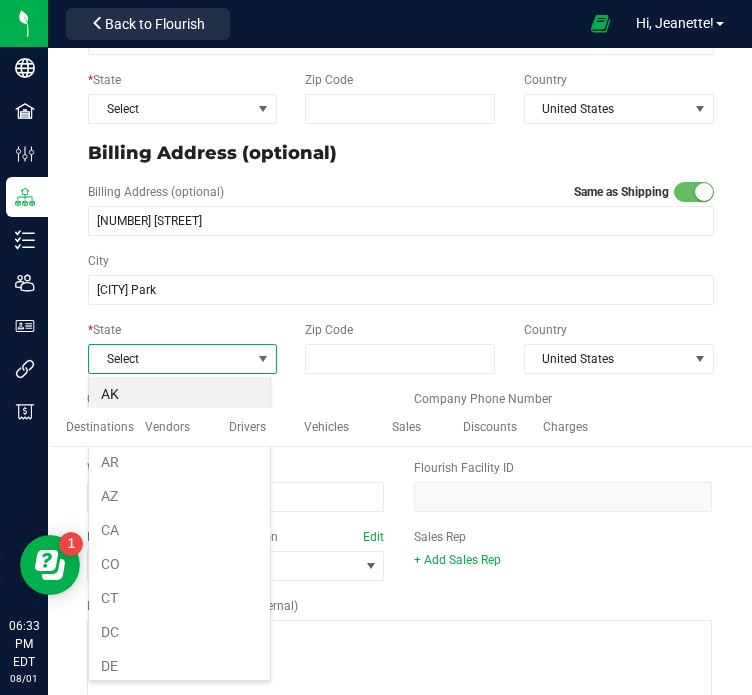 scroll, scrollTop: 99970, scrollLeft: 99816, axis: both 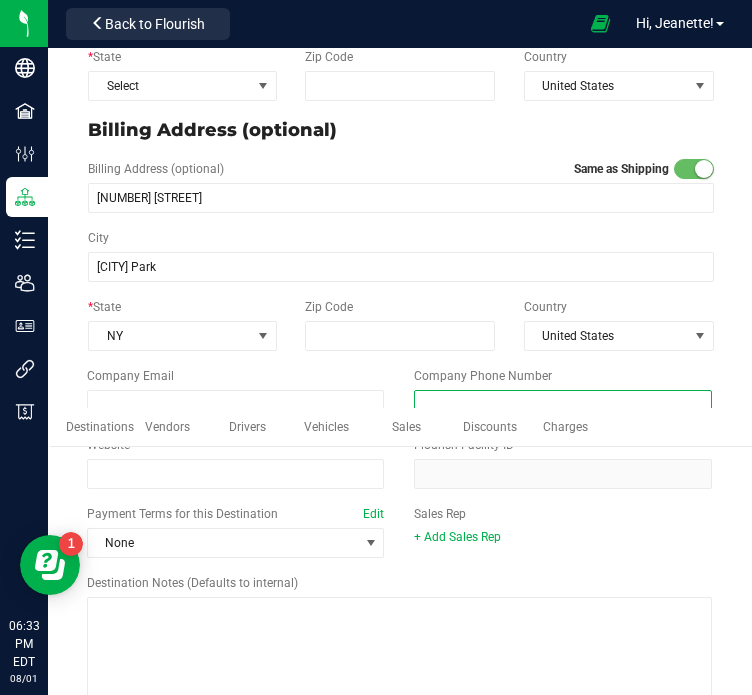 click at bounding box center (563, 405) 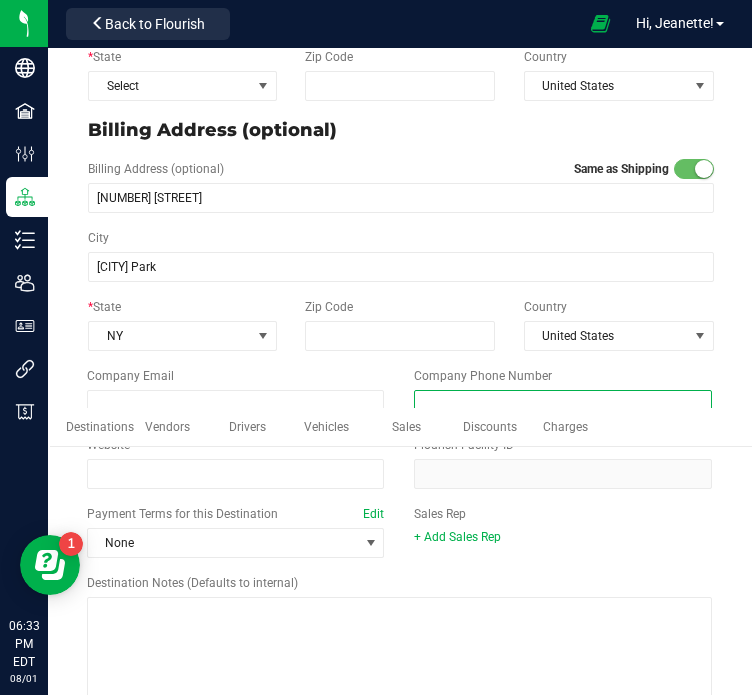 paste on "(716) 671-8500" 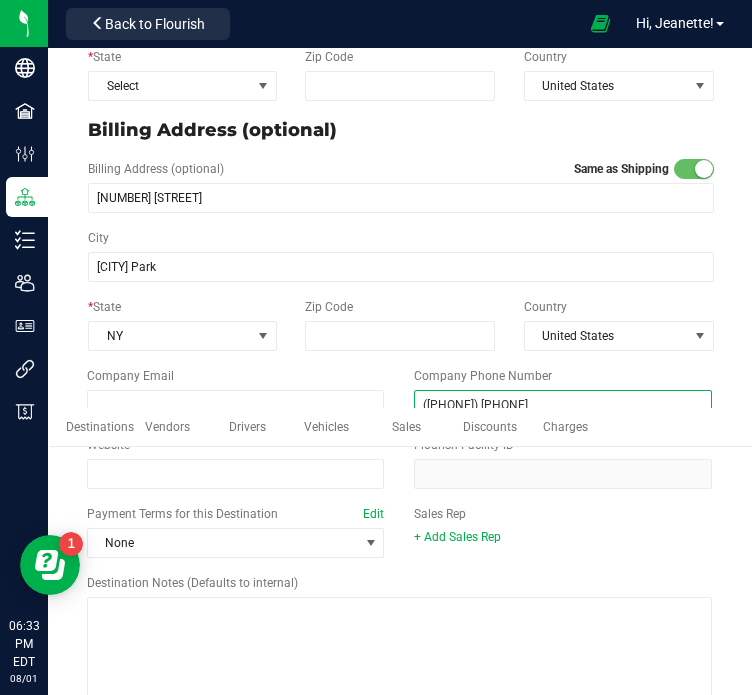 type on "(716) 671-8500" 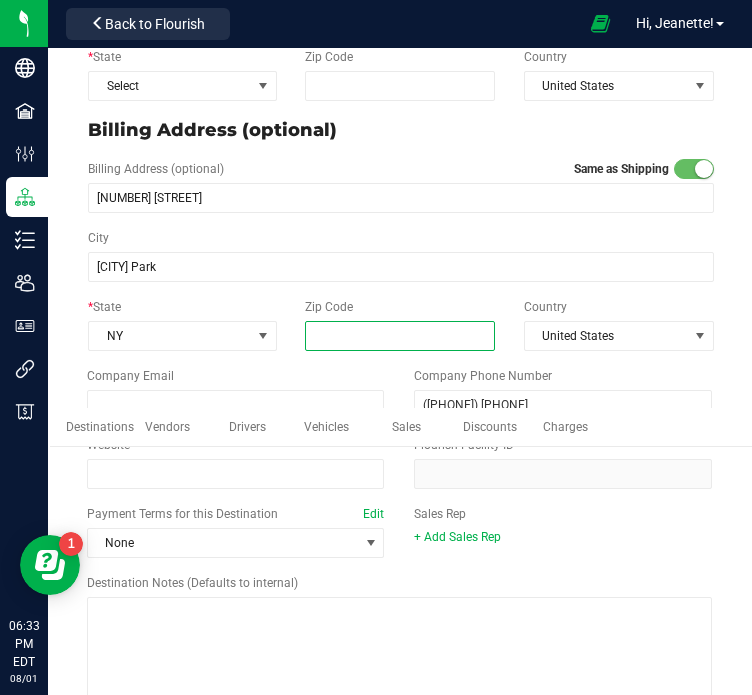 click on "Zip Code" at bounding box center [400, 336] 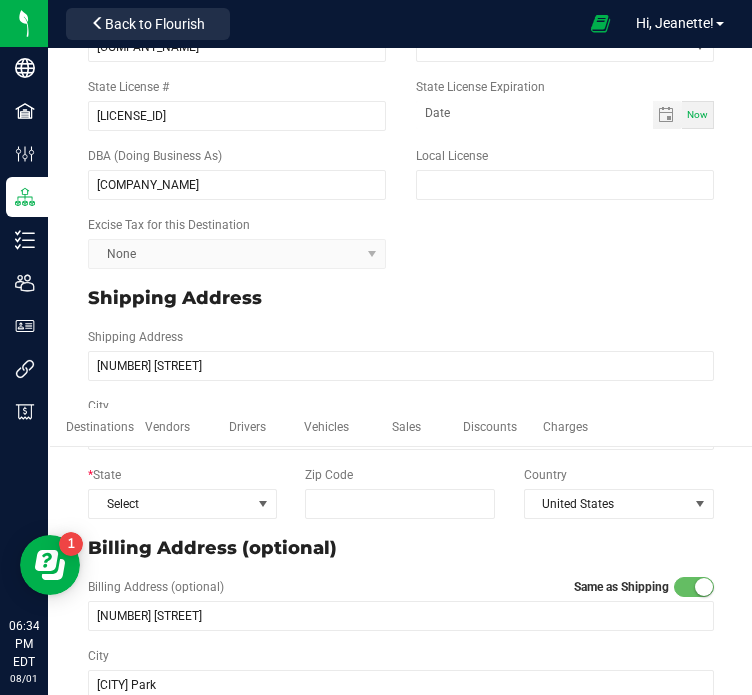 scroll, scrollTop: 0, scrollLeft: 0, axis: both 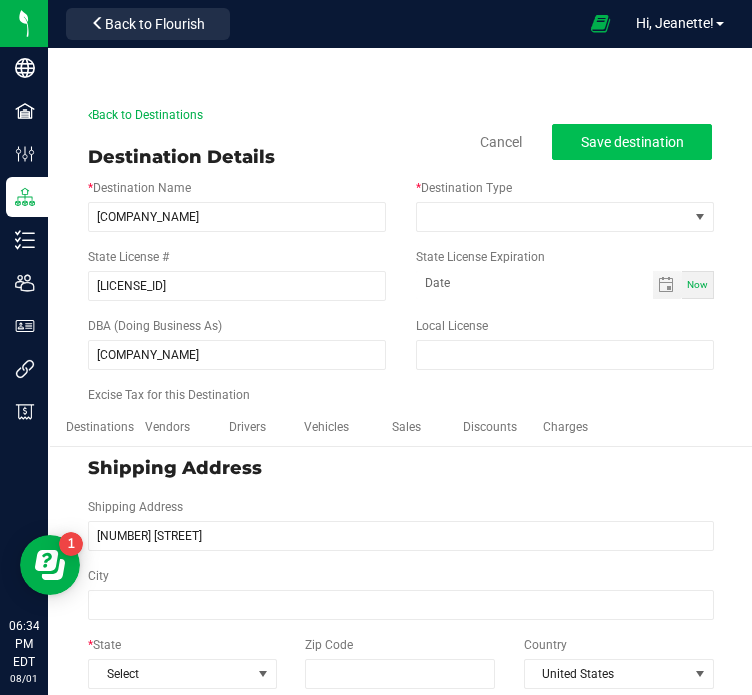 type on "14224" 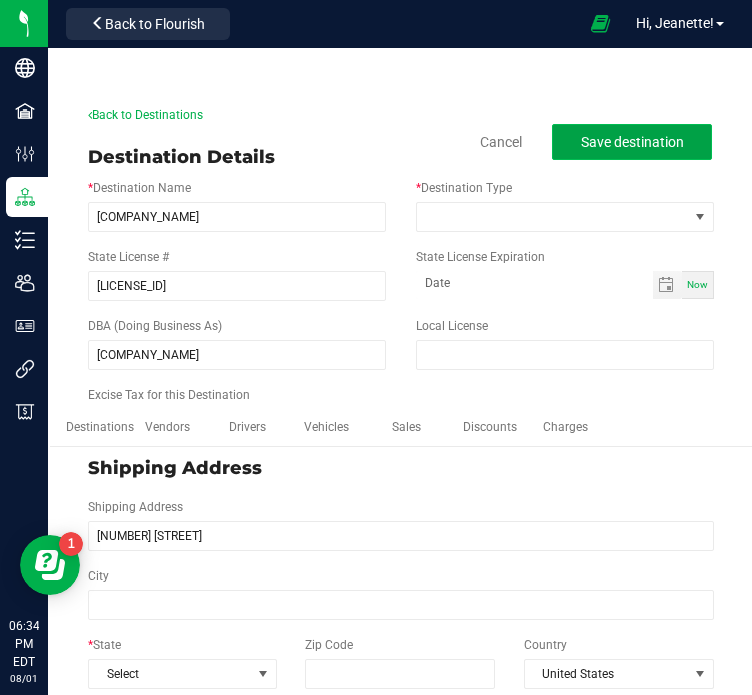 click on "Save destination" 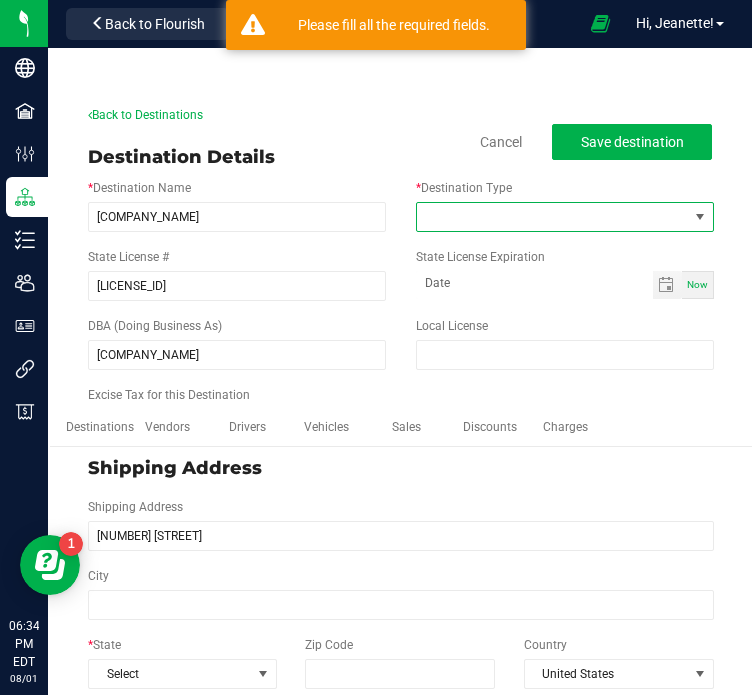 click at bounding box center [552, 217] 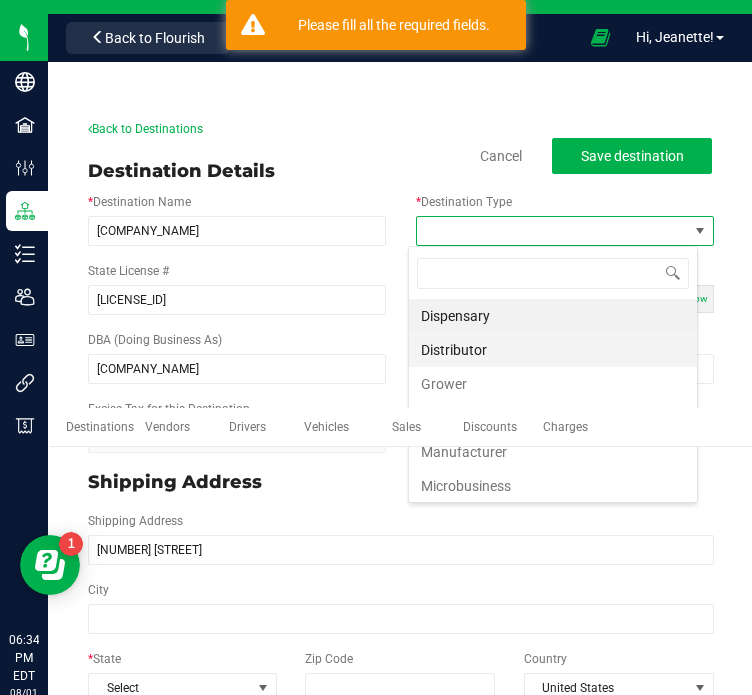 scroll, scrollTop: 99970, scrollLeft: 99709, axis: both 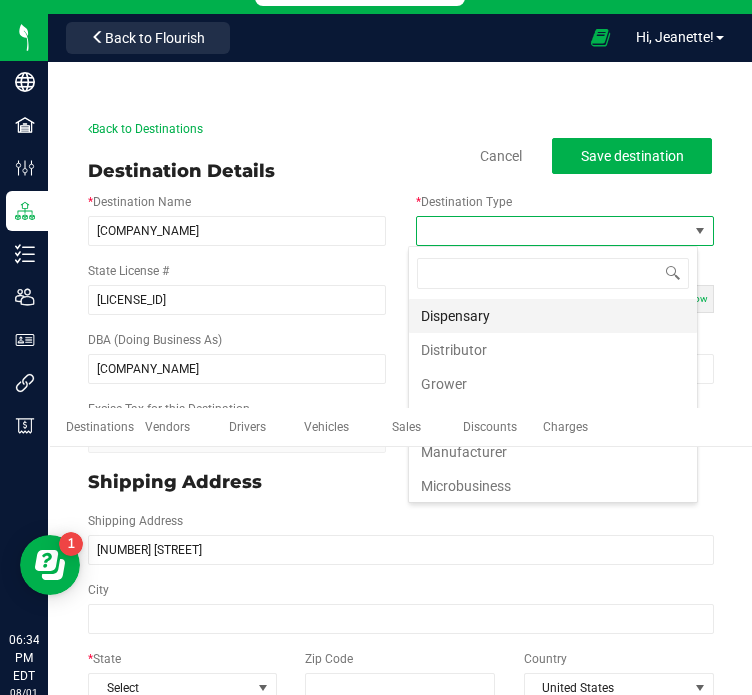 click on "Dispensary" at bounding box center [553, 316] 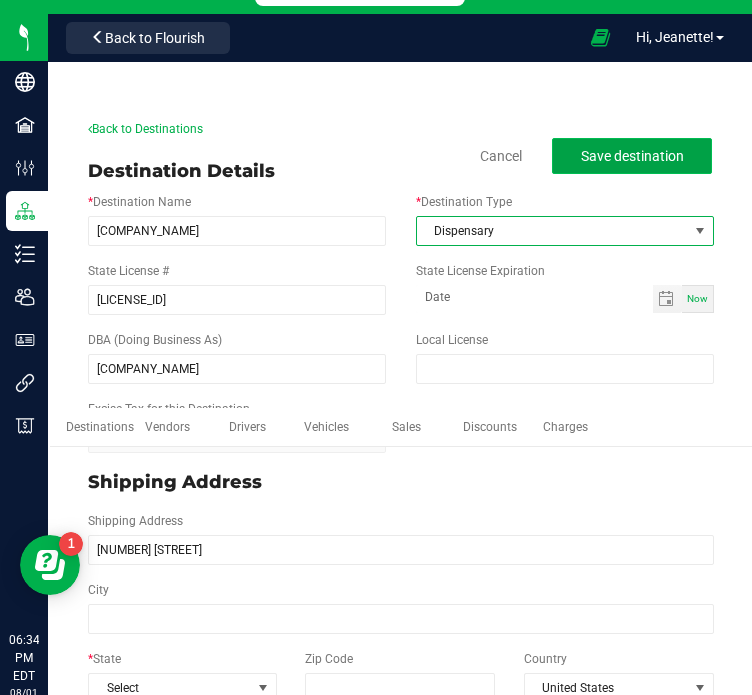 click on "Save destination" 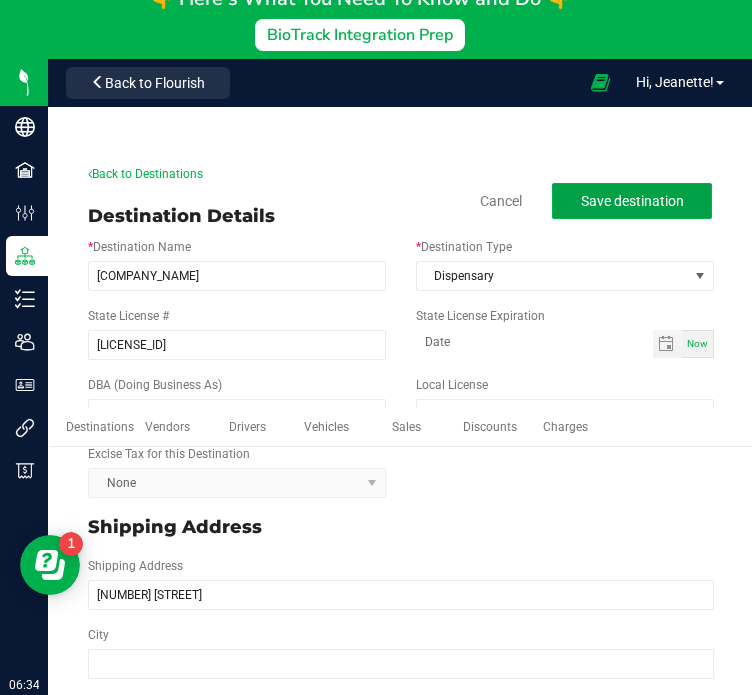 scroll, scrollTop: 320, scrollLeft: 0, axis: vertical 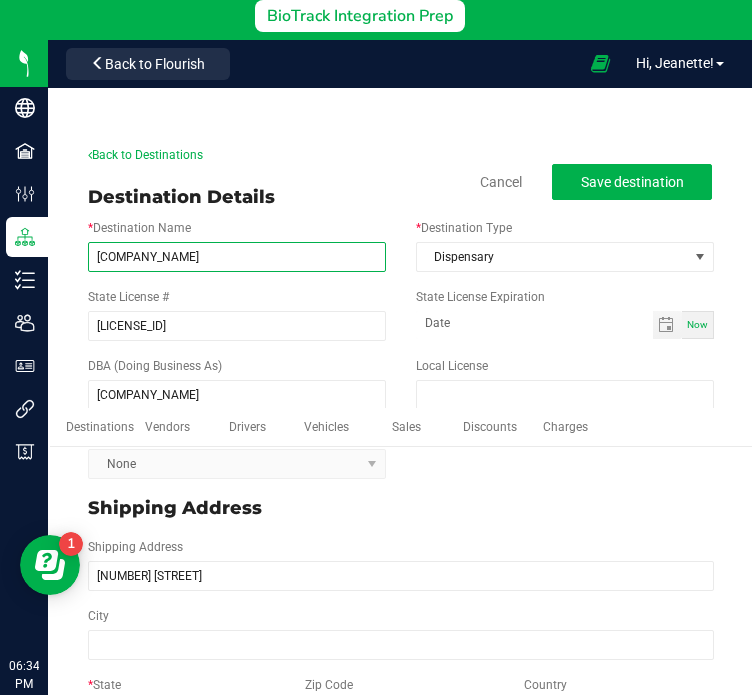 click on "Devil’s Lettuce" at bounding box center (237, 257) 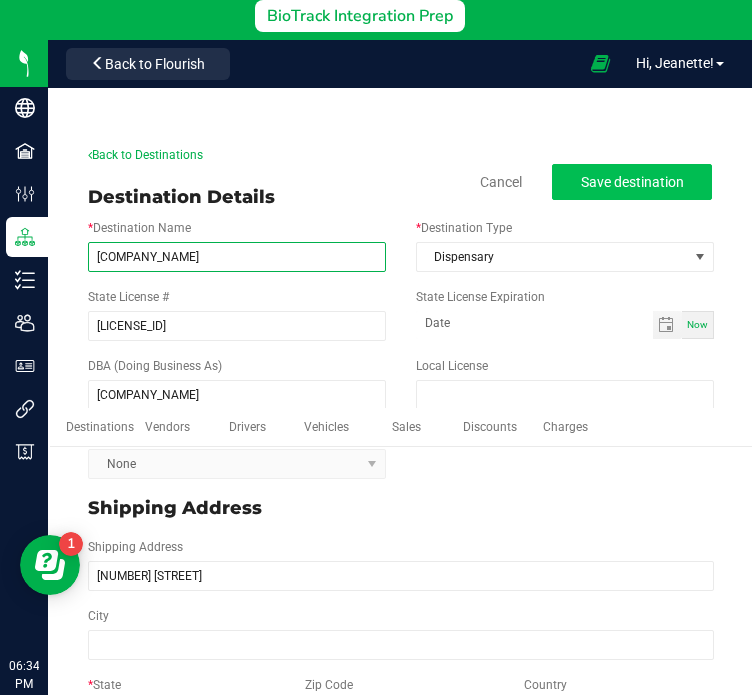 type on "Devil’s Lettuce" 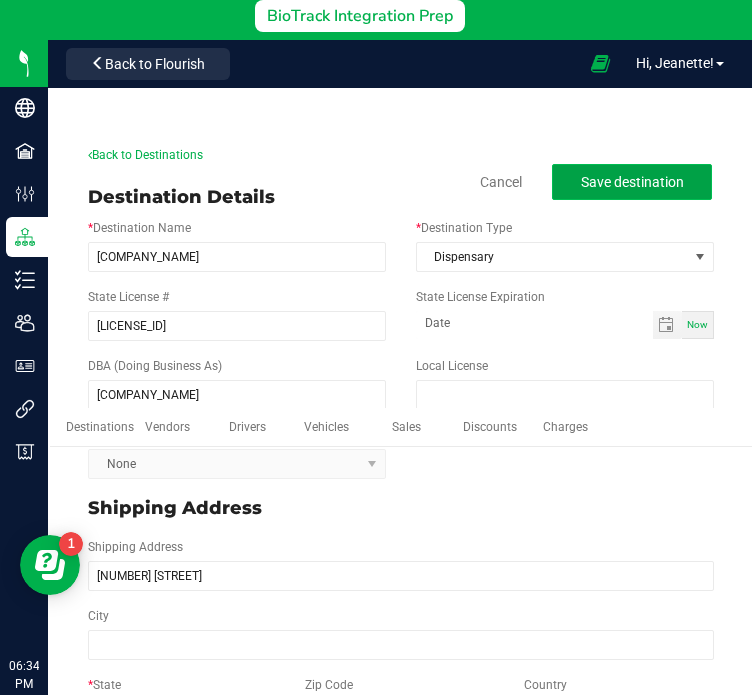 click on "Save destination" 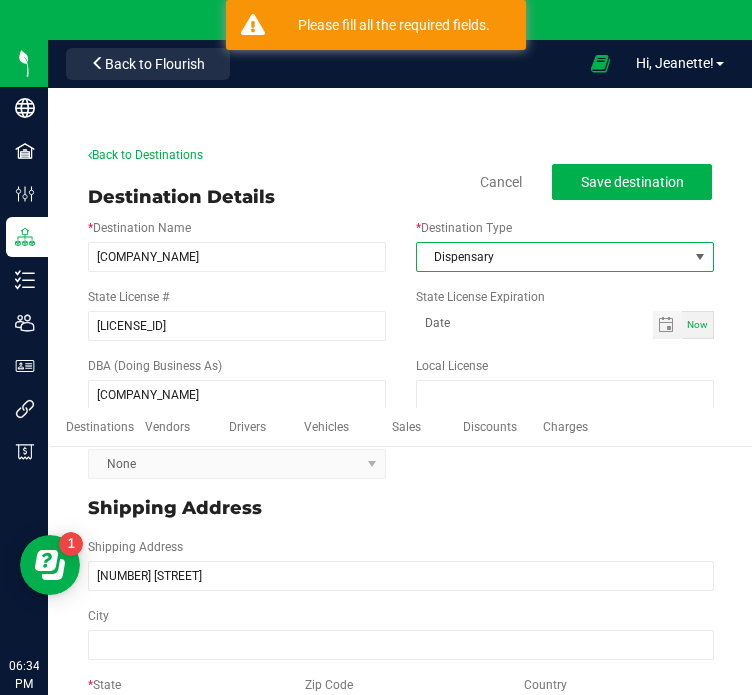 click on "Dispensary" at bounding box center [565, 257] 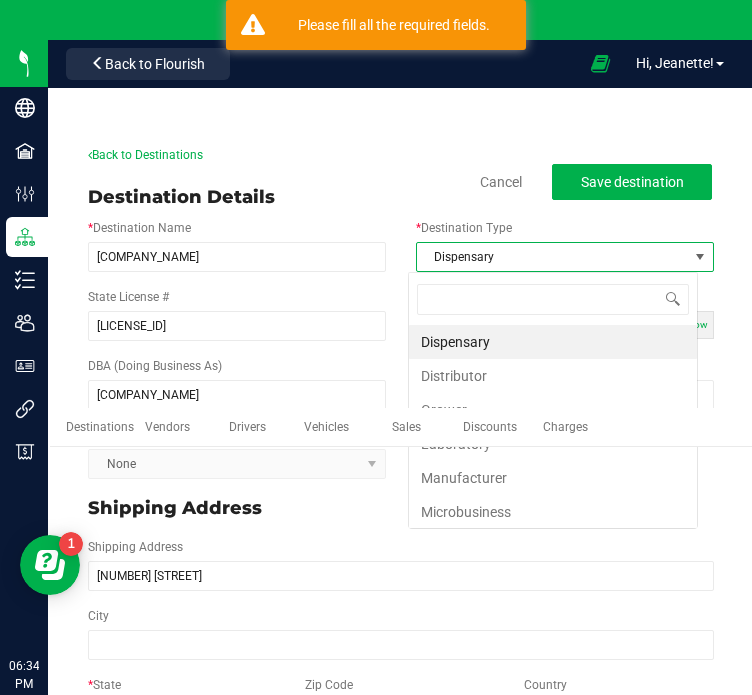 scroll, scrollTop: 99970, scrollLeft: 99709, axis: both 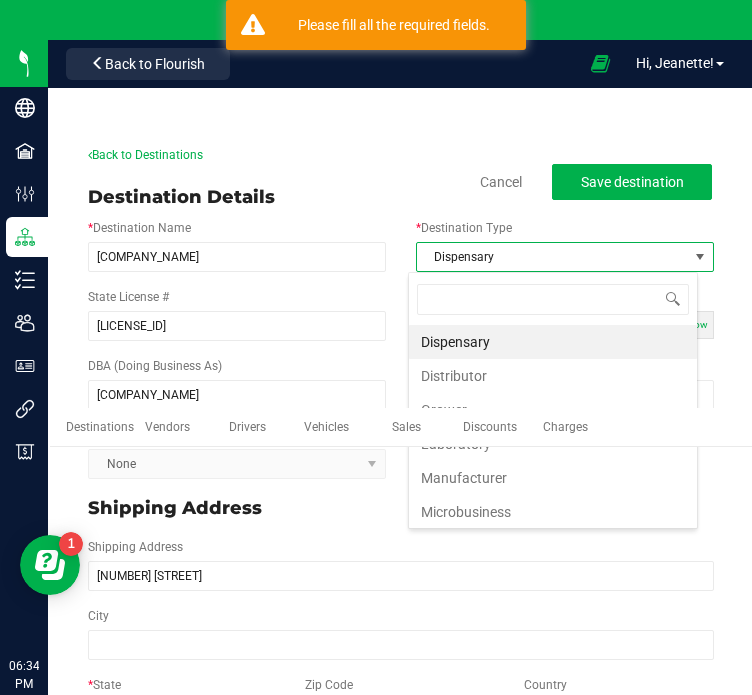 click on "Dispensary" at bounding box center (553, 342) 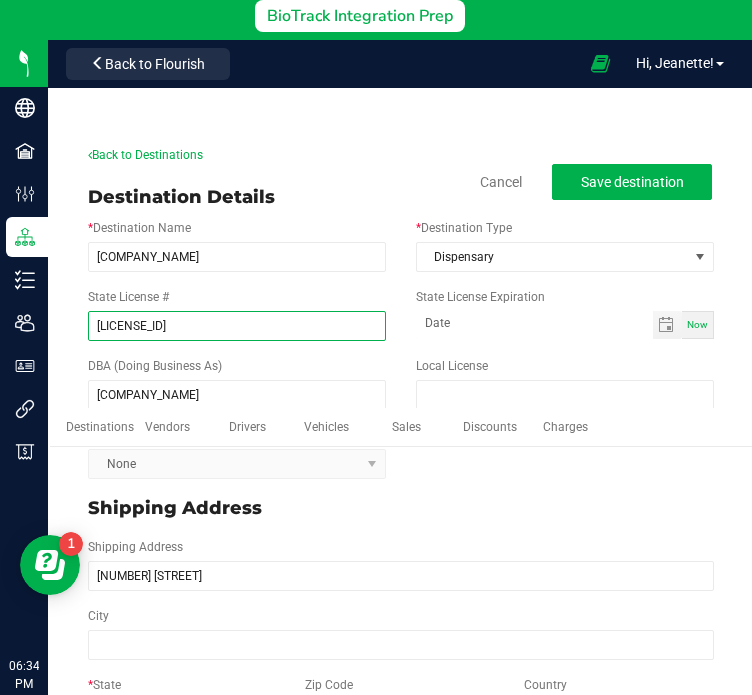 click on "OCM-CAURD-24-000090" at bounding box center [237, 326] 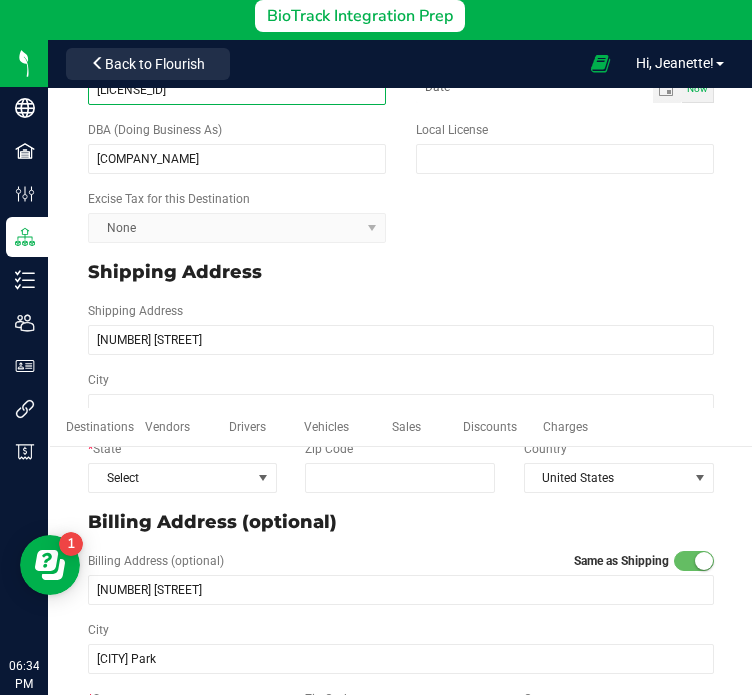 scroll, scrollTop: 0, scrollLeft: 0, axis: both 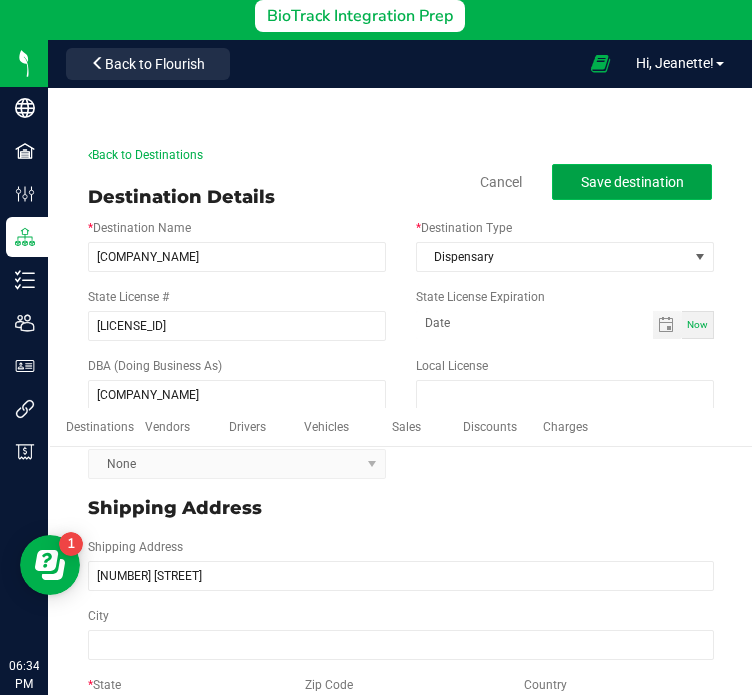 click on "Save destination" 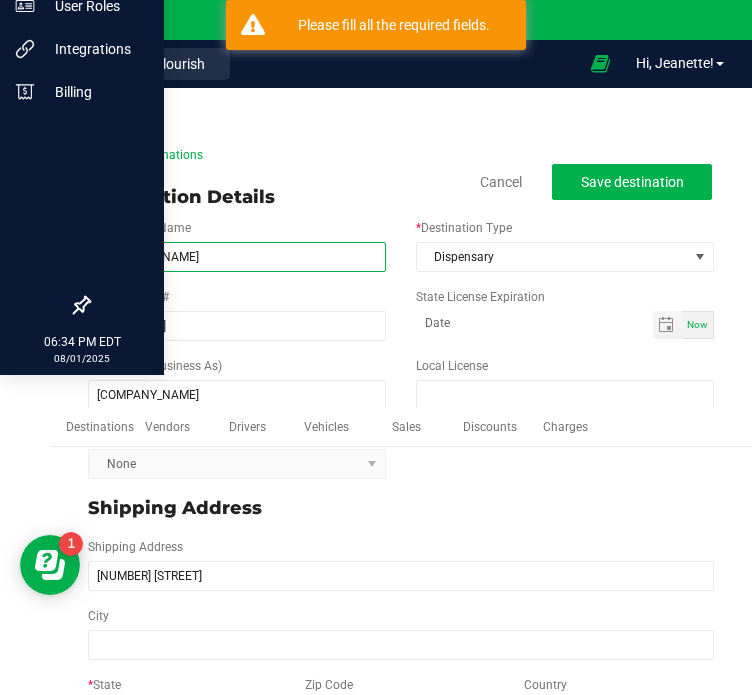 drag, startPoint x: 264, startPoint y: 263, endPoint x: 16, endPoint y: 239, distance: 249.15858 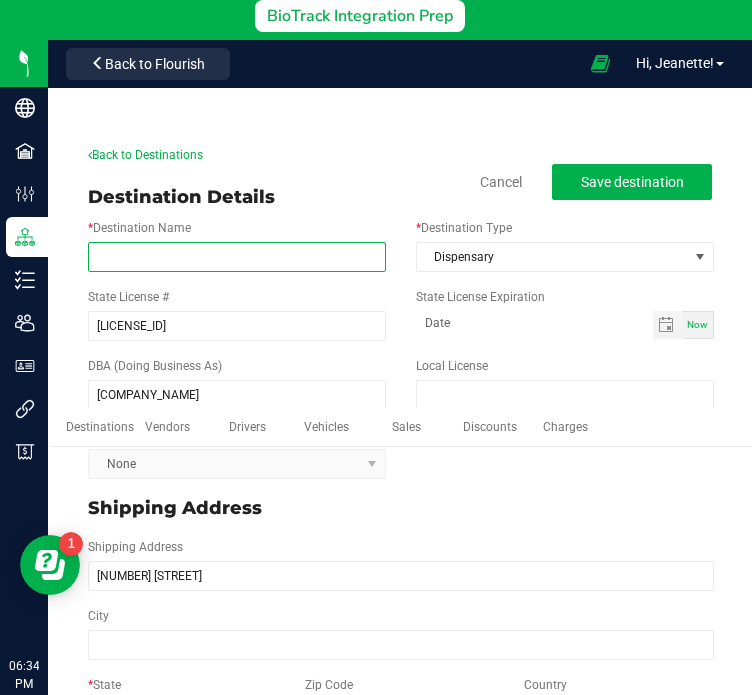 paste on "Devil’s Lettuce" 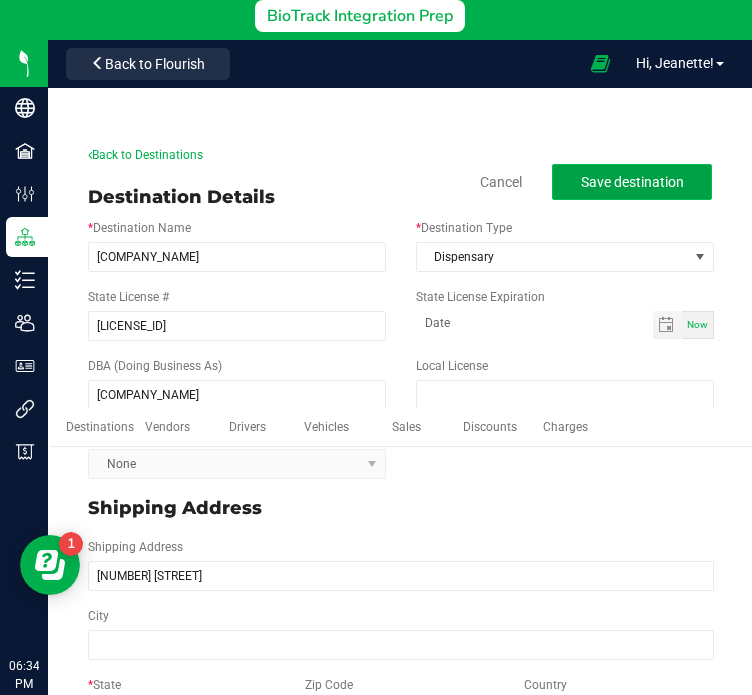 click on "Save destination" 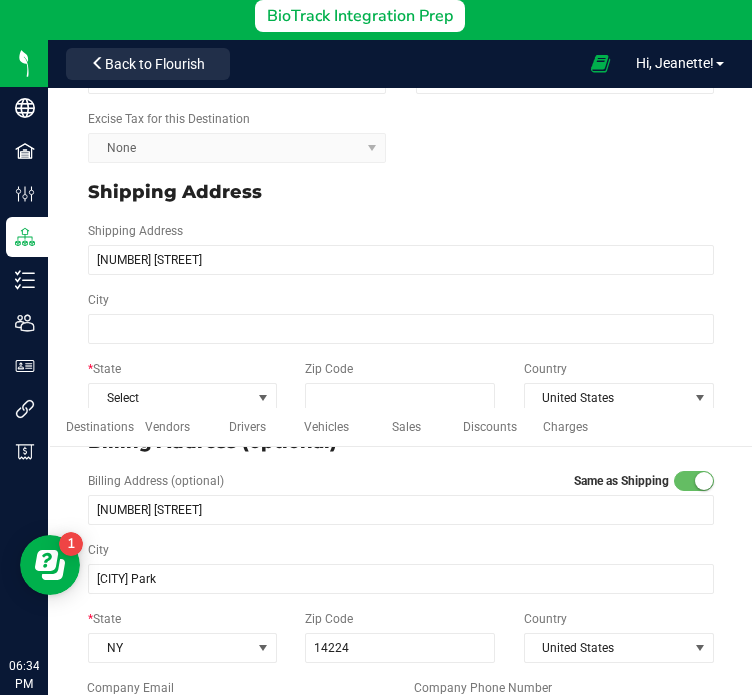 scroll, scrollTop: 364, scrollLeft: 0, axis: vertical 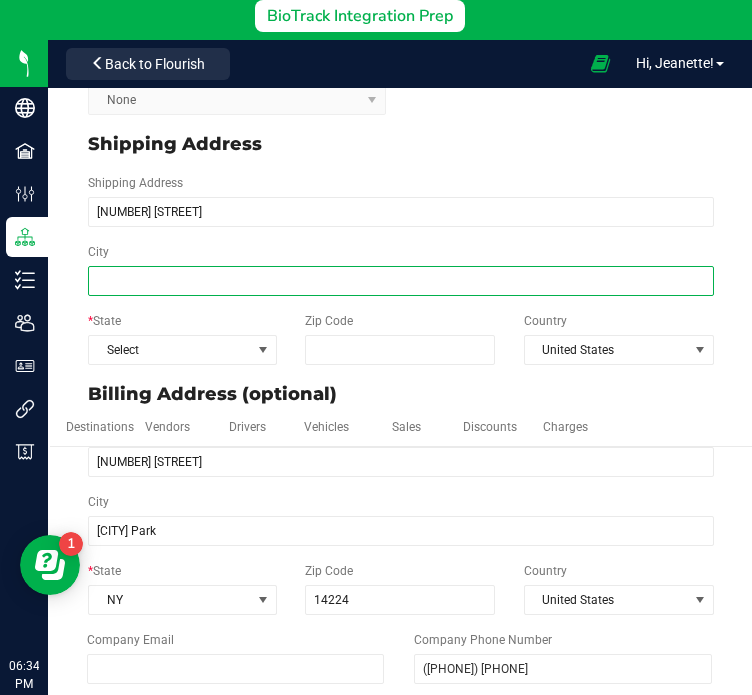 click on "City" at bounding box center [401, 281] 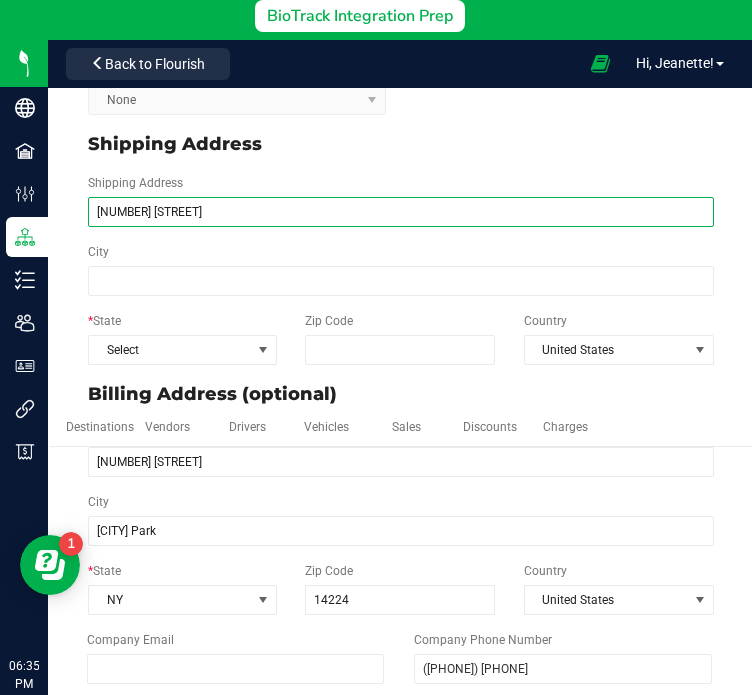 type 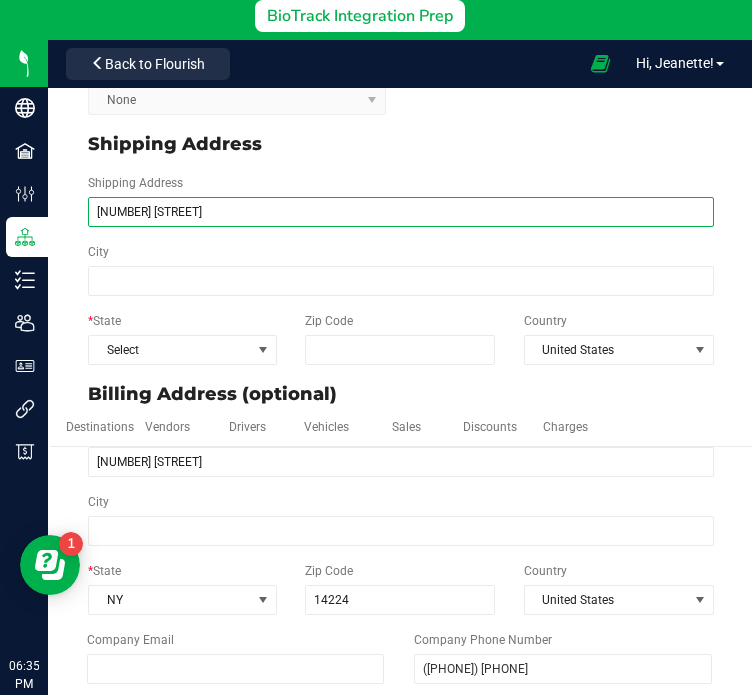 drag, startPoint x: 193, startPoint y: 215, endPoint x: 120, endPoint y: 207, distance: 73.43705 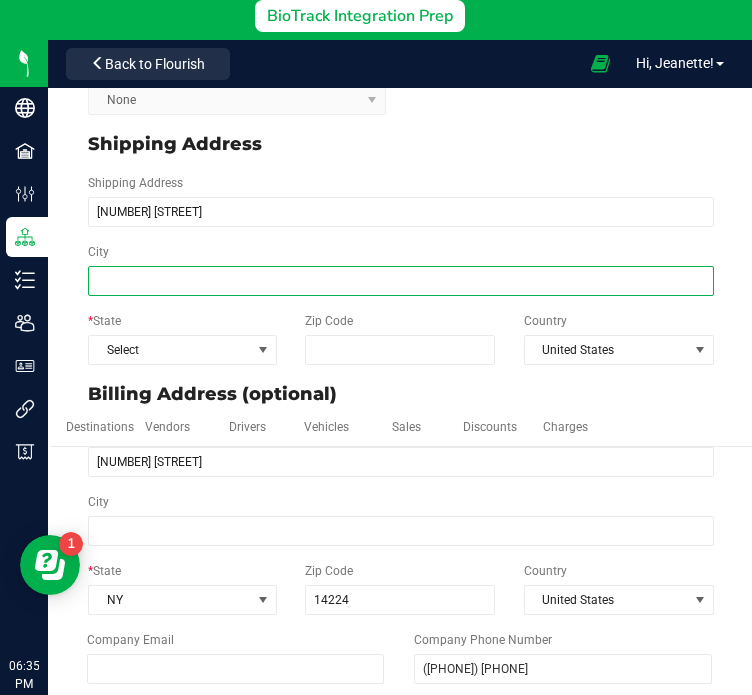 click on "City" at bounding box center (401, 281) 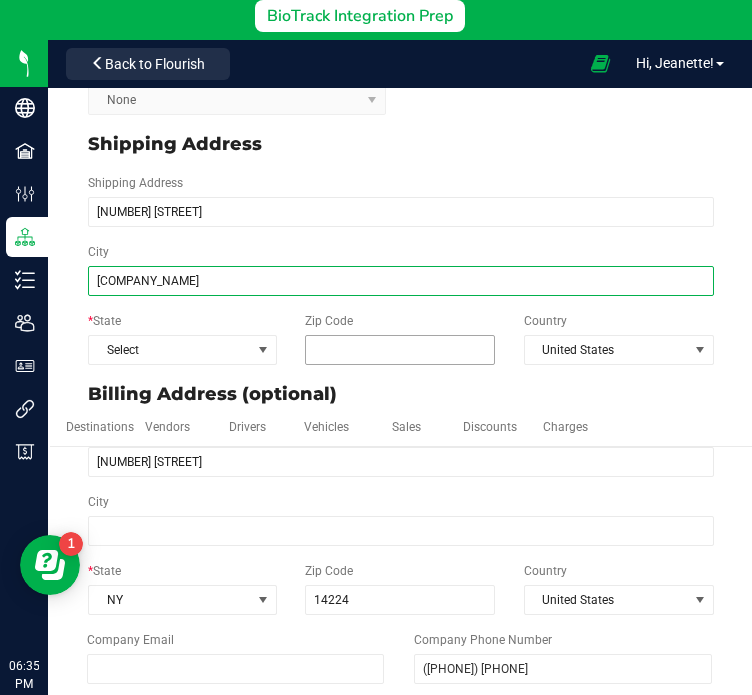 type on "Devil’s Lettuce" 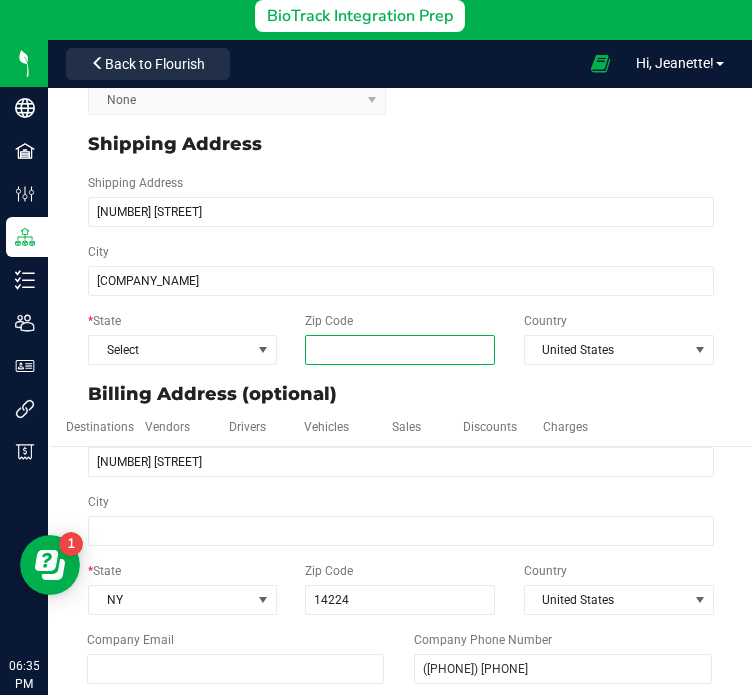 type on "Devil’s Lettuce" 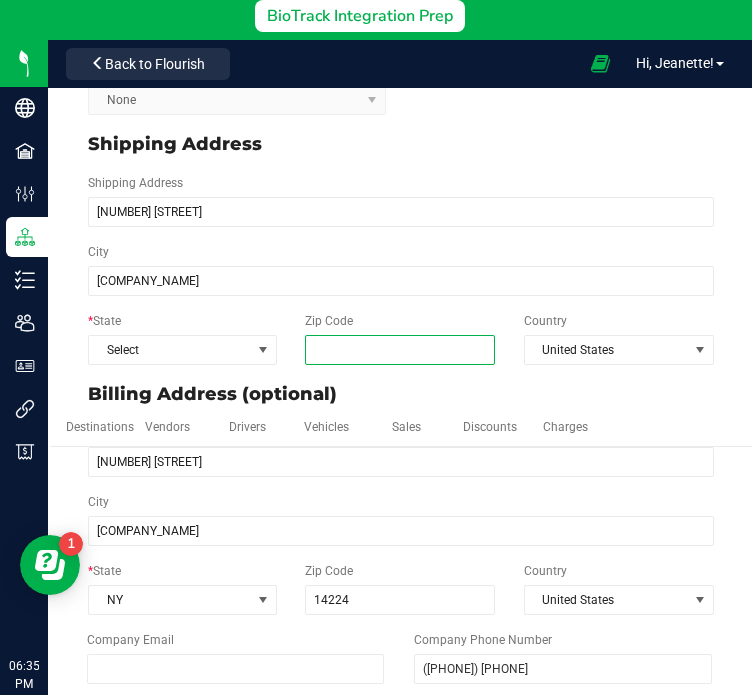 click on "Zip Code" at bounding box center (400, 350) 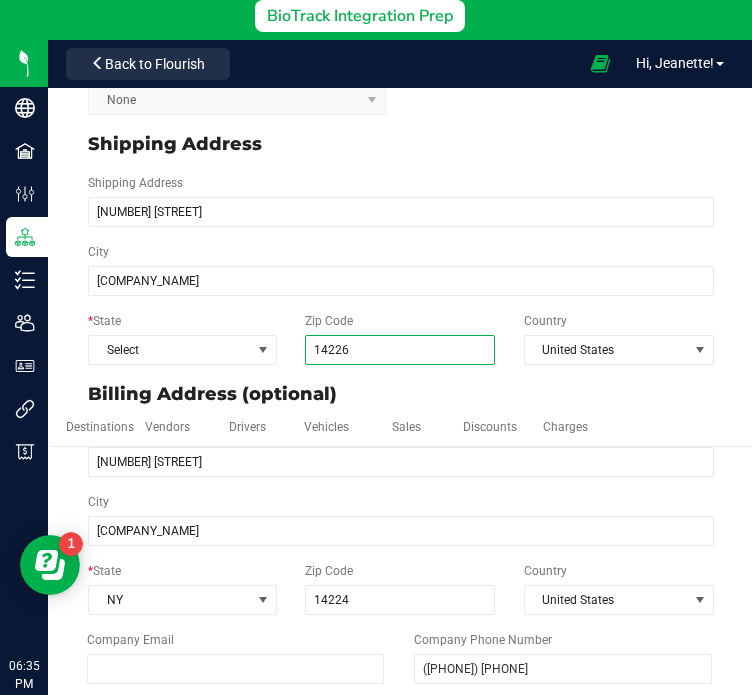type on "14226" 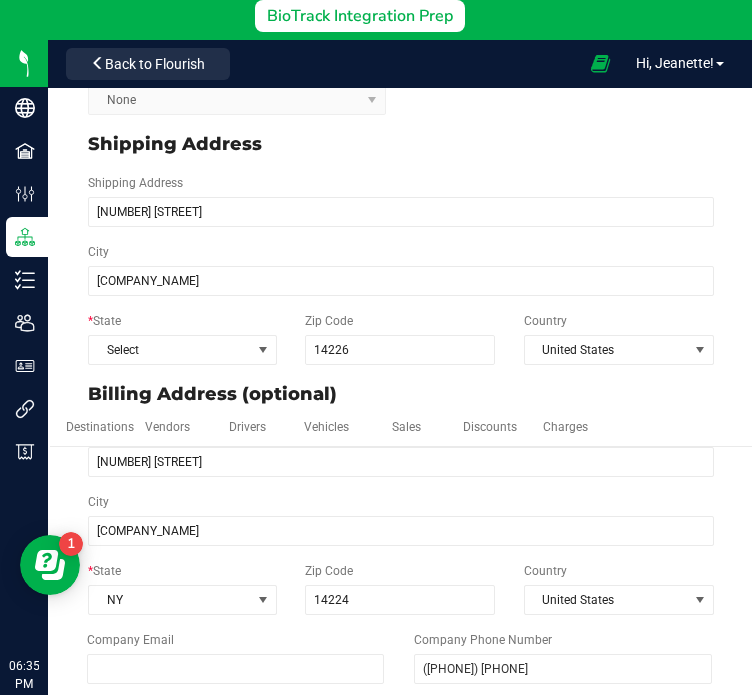 type on "14226" 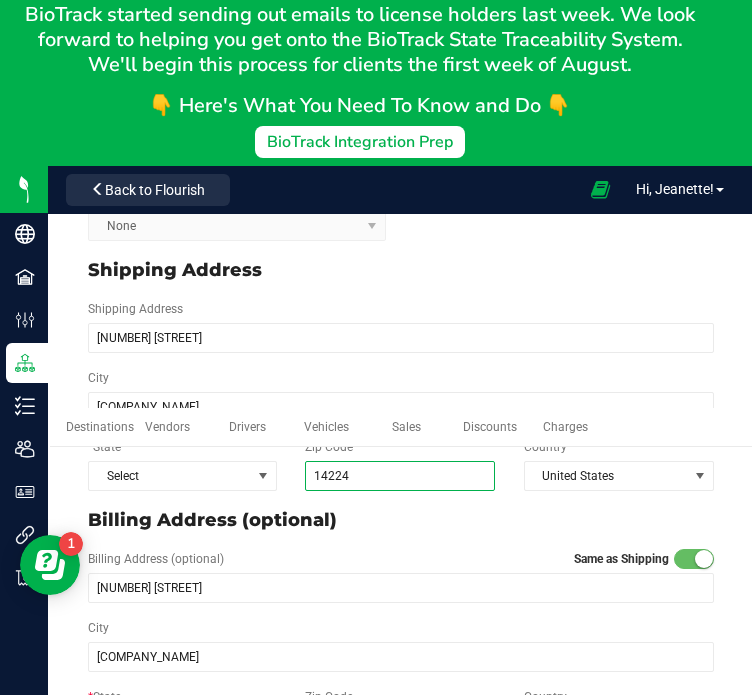 scroll, scrollTop: 224, scrollLeft: 0, axis: vertical 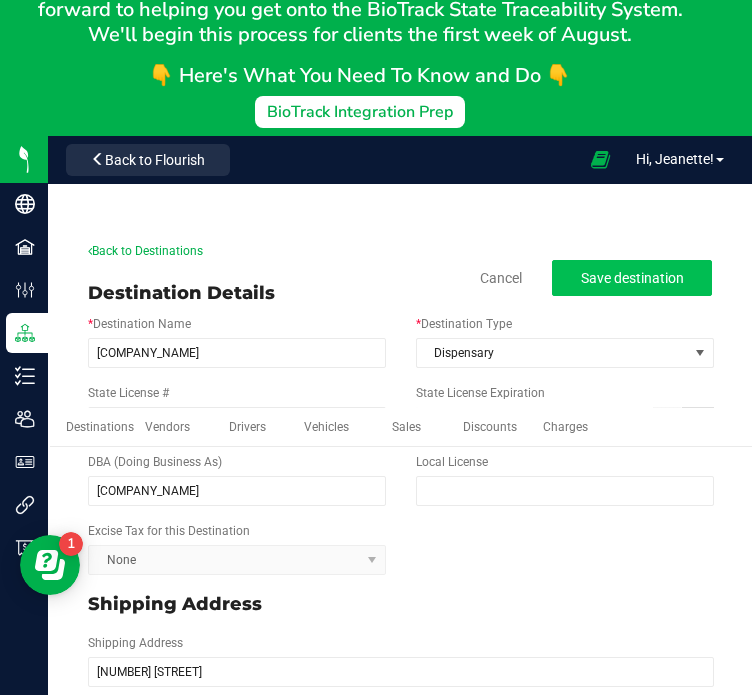type on "14224" 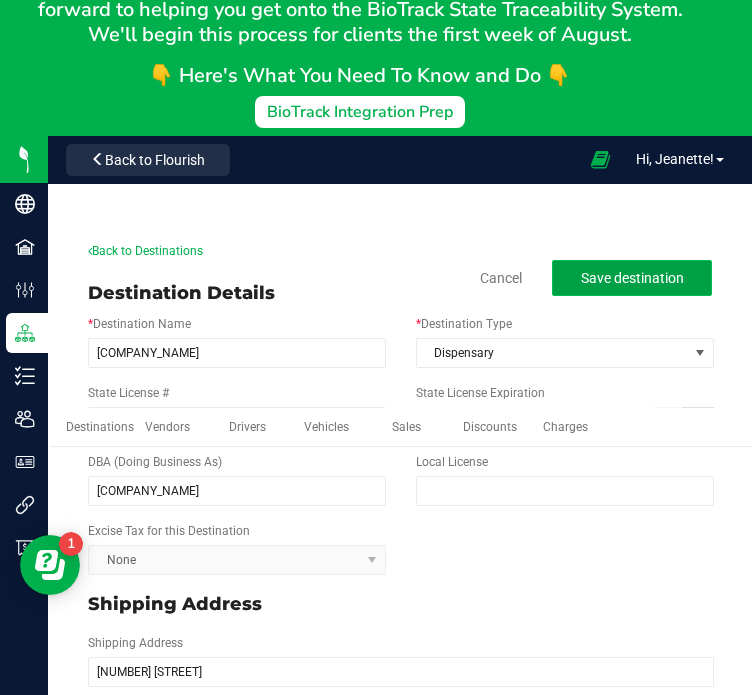 type on "14224" 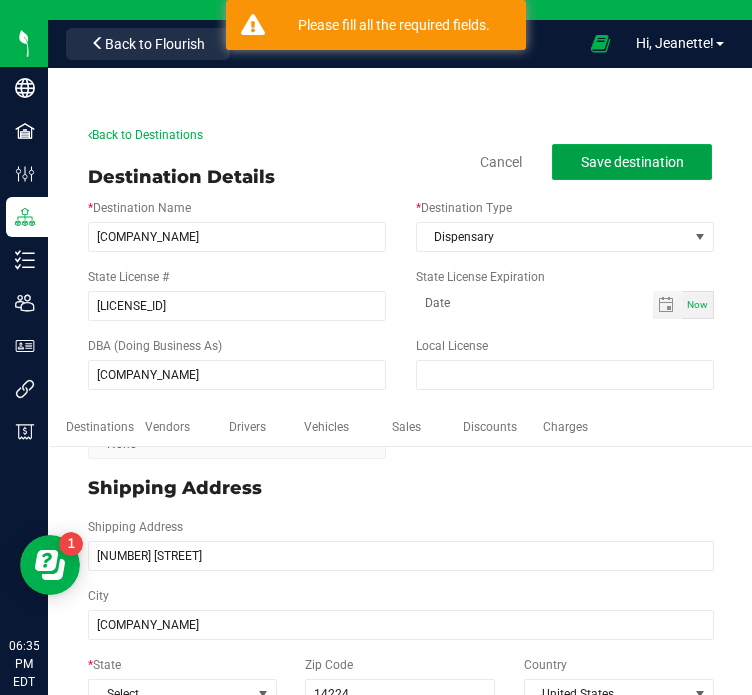 scroll, scrollTop: 360, scrollLeft: 0, axis: vertical 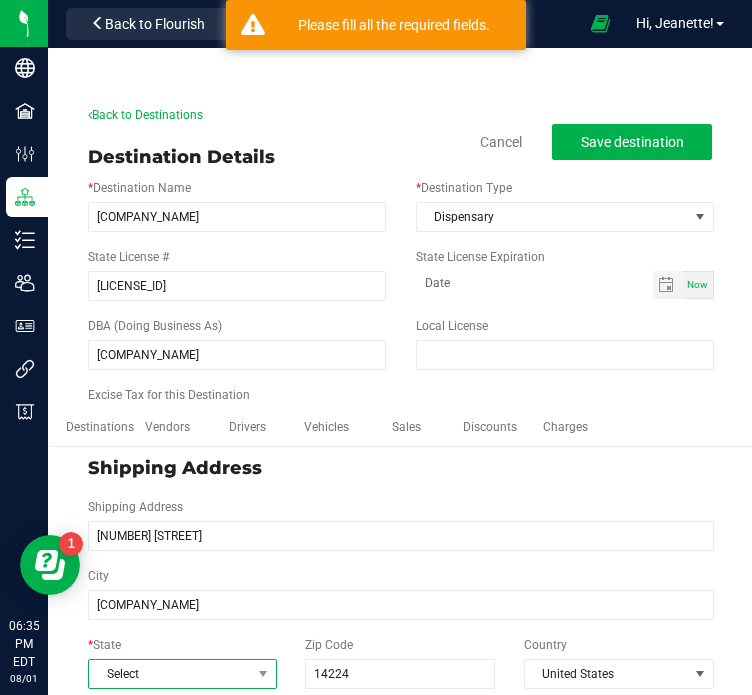 click on "Select" at bounding box center (170, 674) 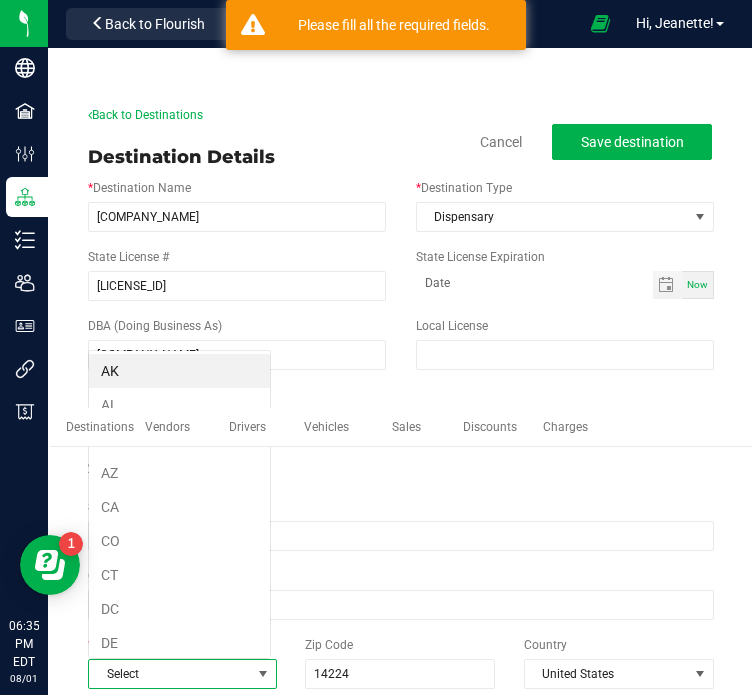 scroll, scrollTop: 99970, scrollLeft: 99816, axis: both 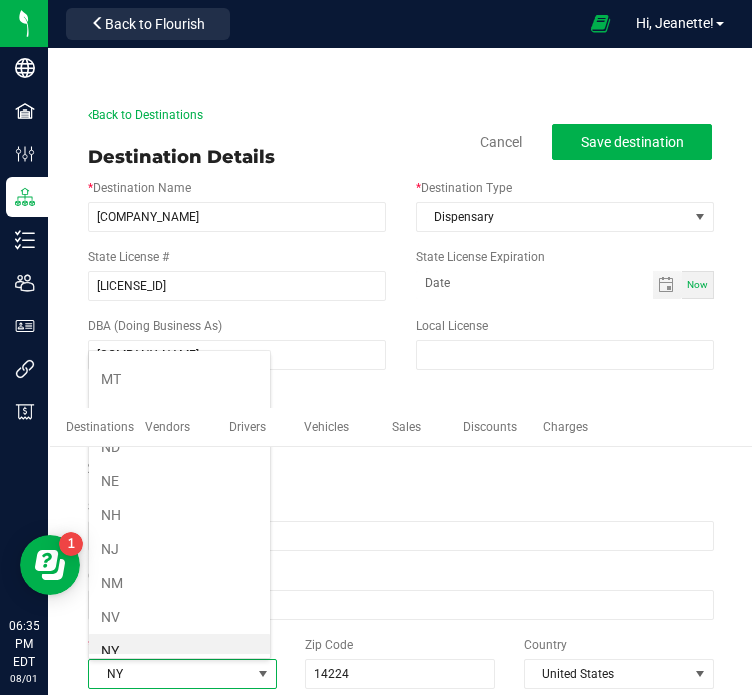 click on "NY" at bounding box center (170, 674) 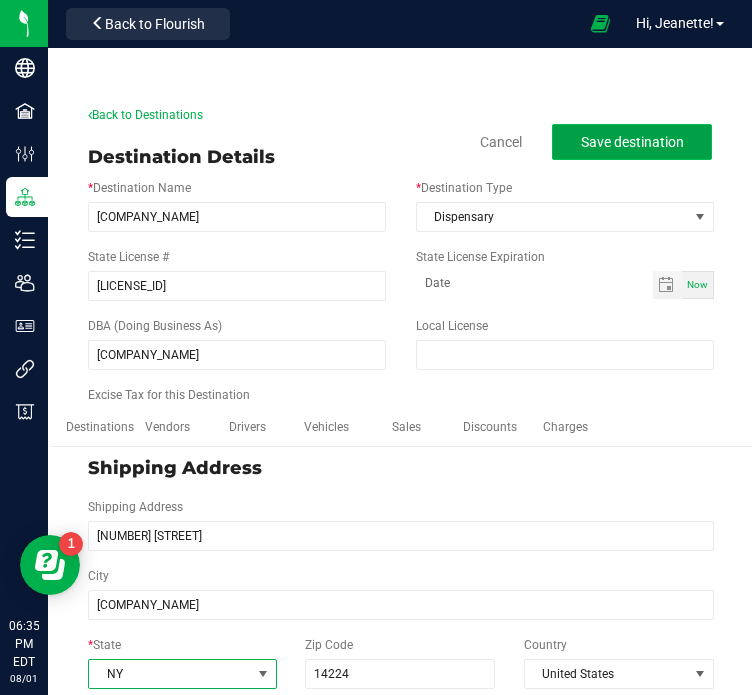 click on "Save destination" 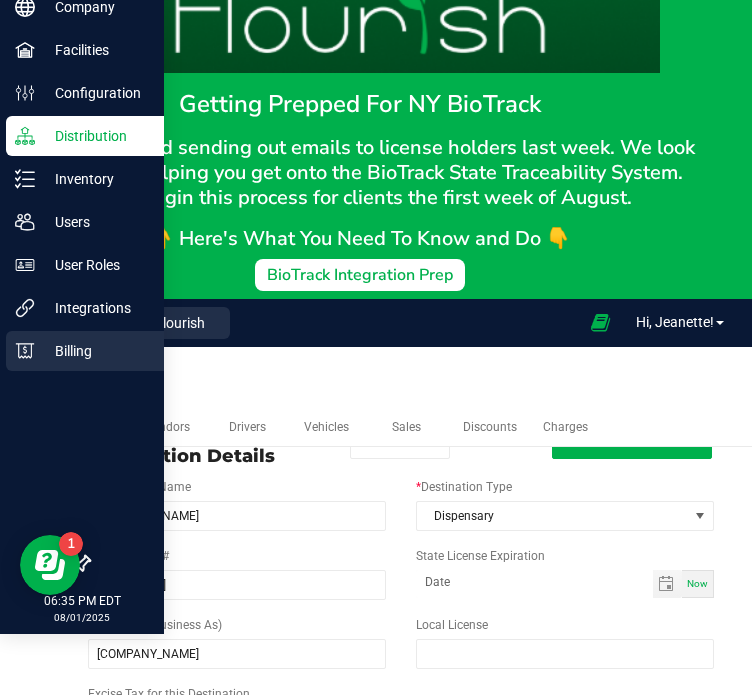 scroll, scrollTop: 0, scrollLeft: 0, axis: both 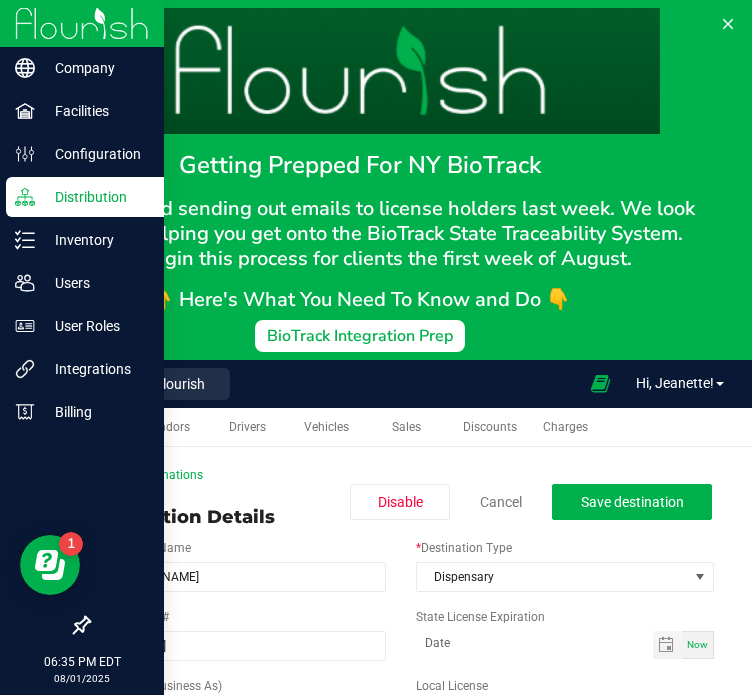 click on "Distribution" at bounding box center [95, 197] 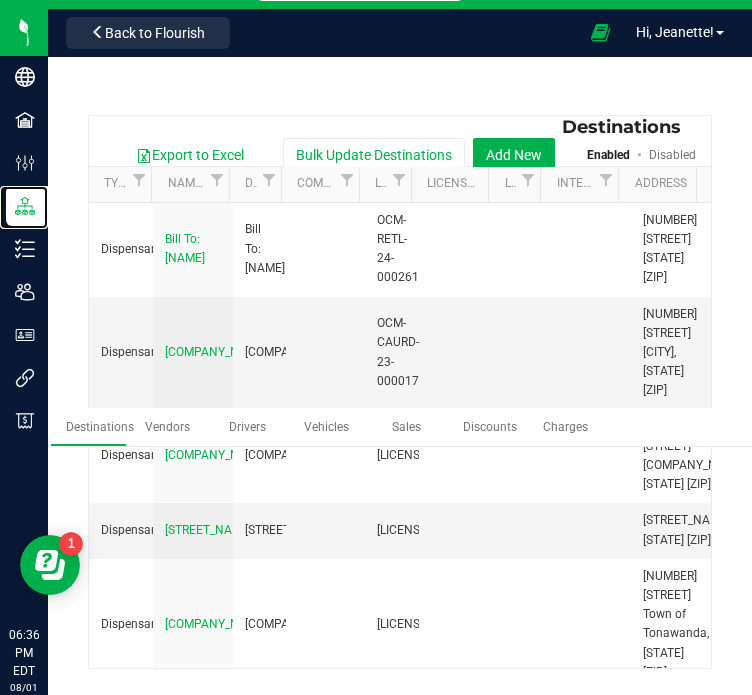 scroll, scrollTop: 360, scrollLeft: 0, axis: vertical 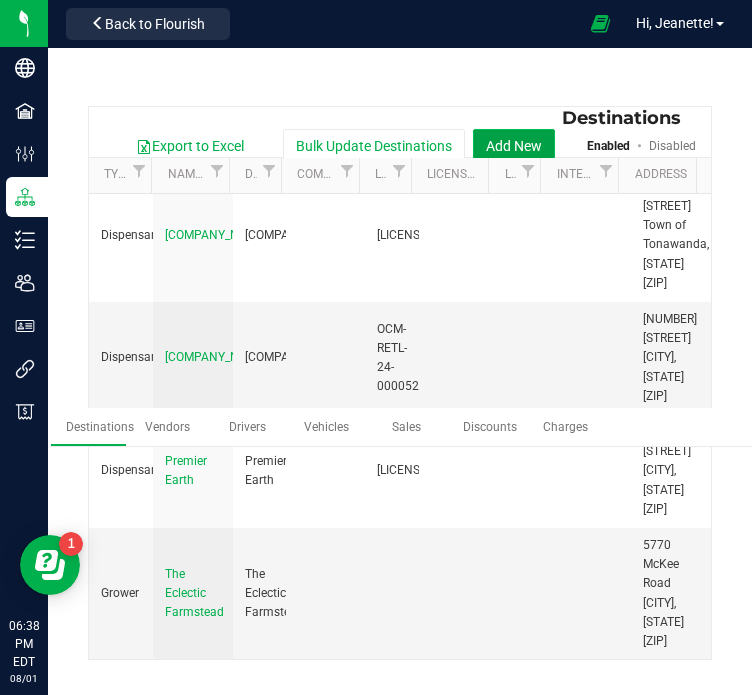 click on "Add New" at bounding box center (514, 146) 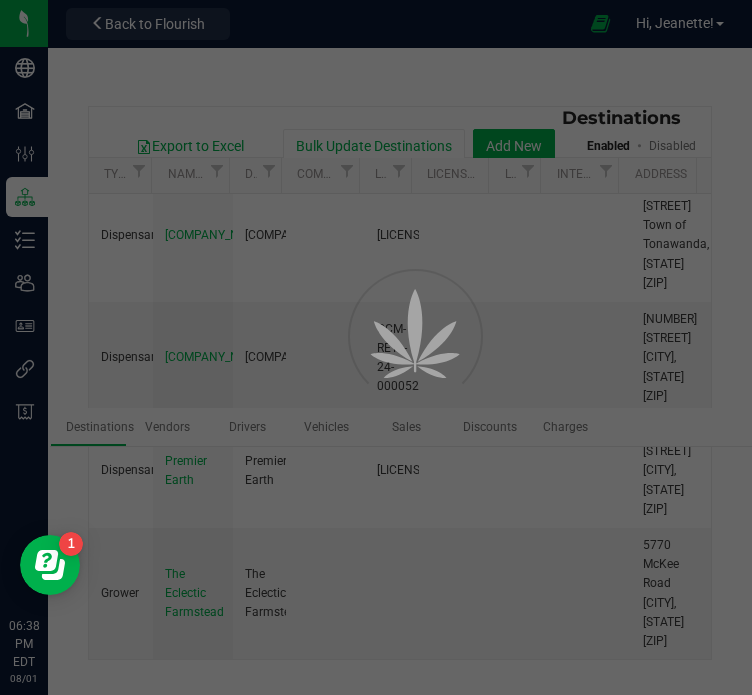 scroll, scrollTop: 0, scrollLeft: 0, axis: both 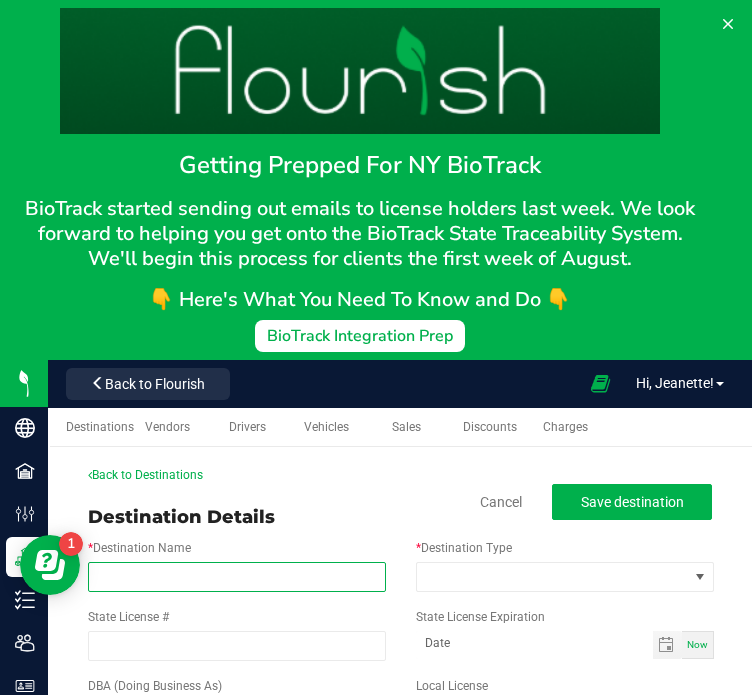 click on "*  Destination Name" at bounding box center (237, 577) 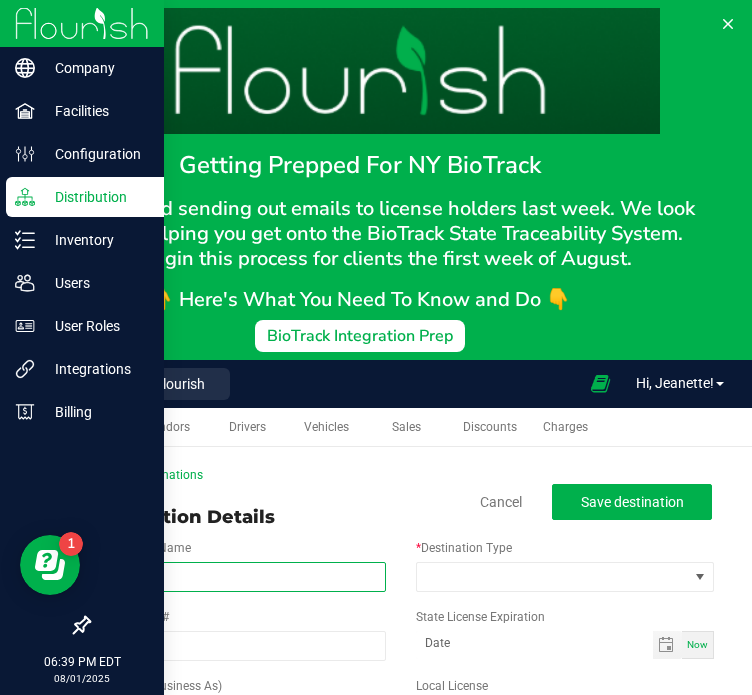 paste on "OCM-CAURD-24-000093" 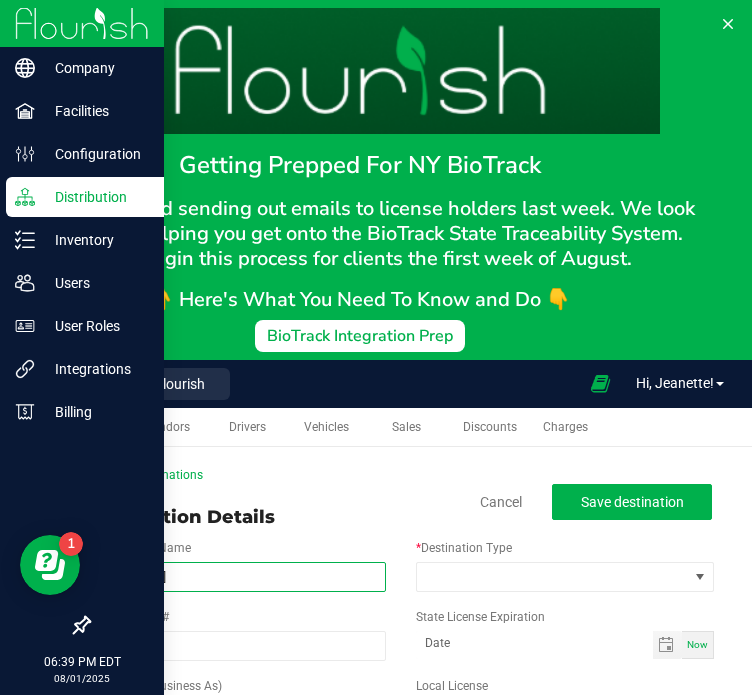 type on "OCM-CAURD-24-000093" 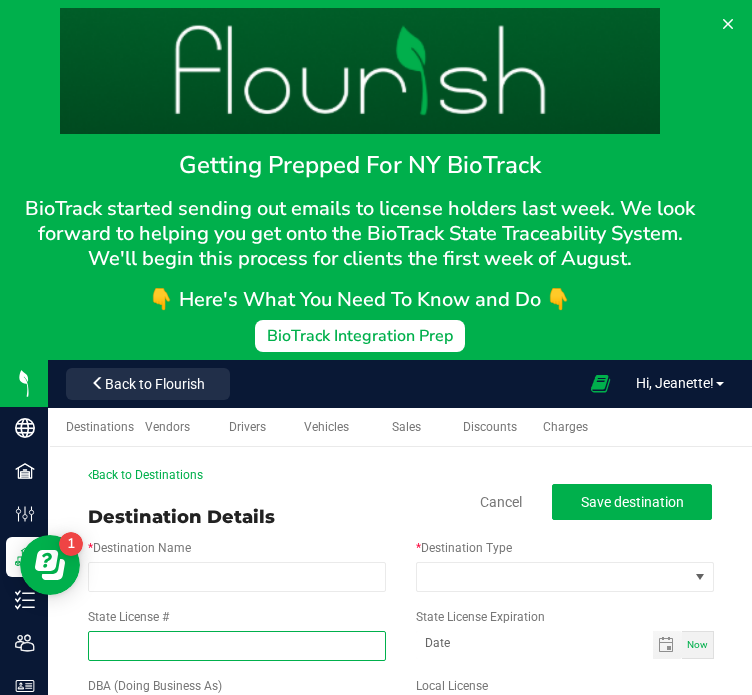 click on "State License #" at bounding box center [237, 646] 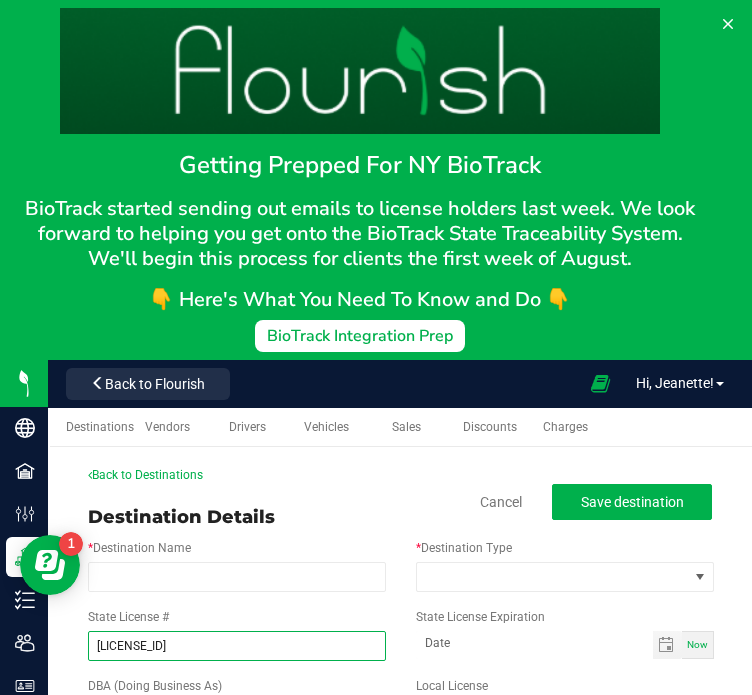 drag, startPoint x: 164, startPoint y: 647, endPoint x: 180, endPoint y: 638, distance: 18.35756 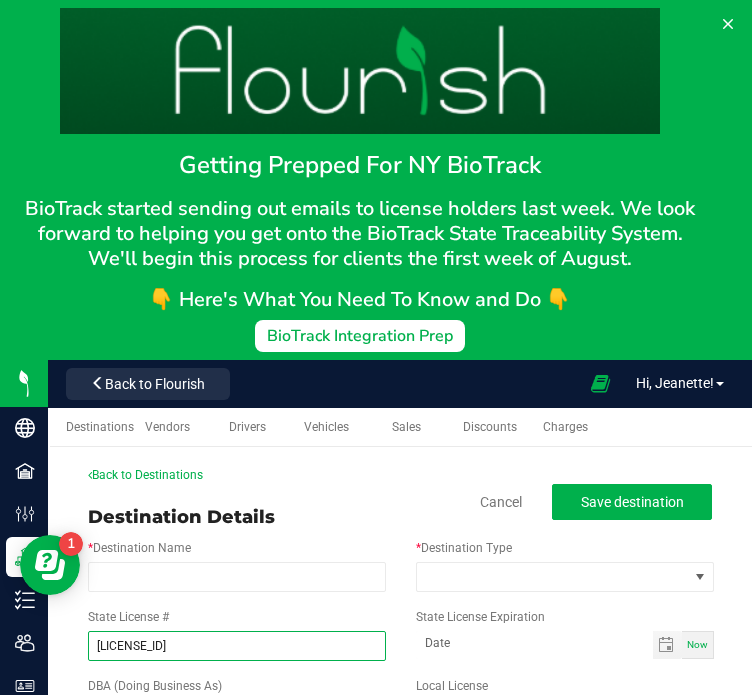 type on "OCM-CAURD-24-000093" 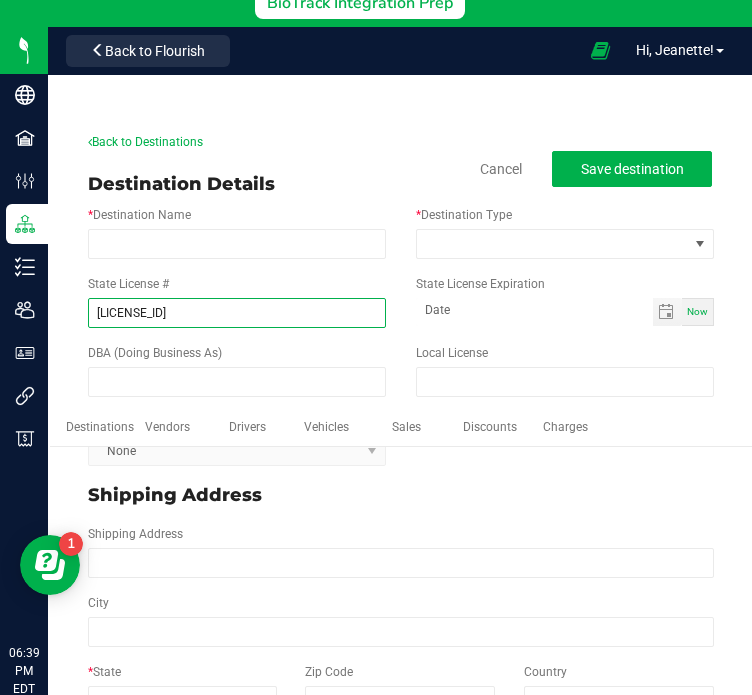 scroll, scrollTop: 360, scrollLeft: 0, axis: vertical 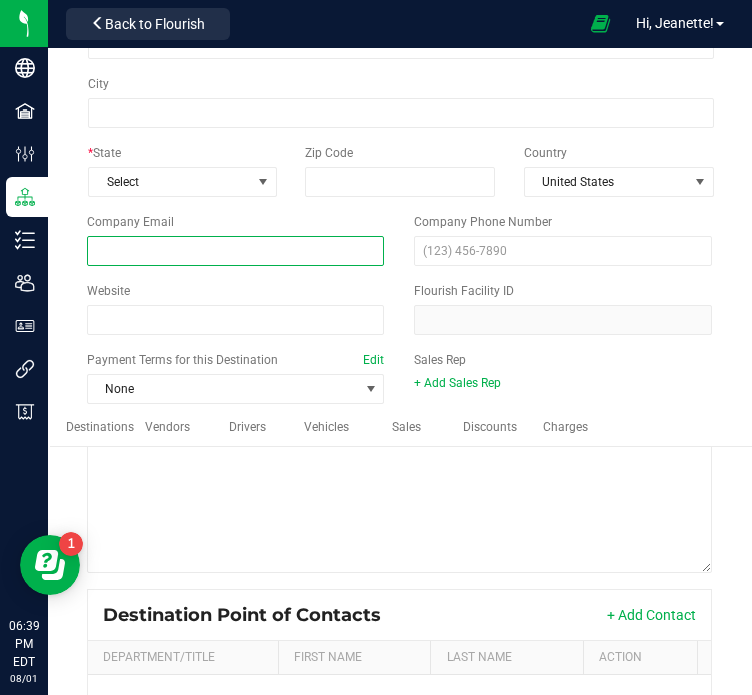 click at bounding box center [236, 251] 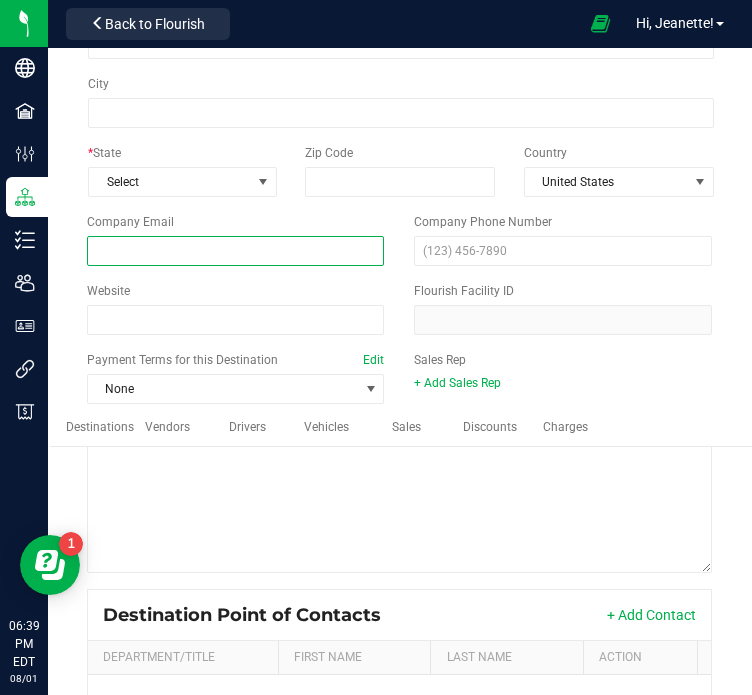 paste on "high@eastleafdispensary.com" 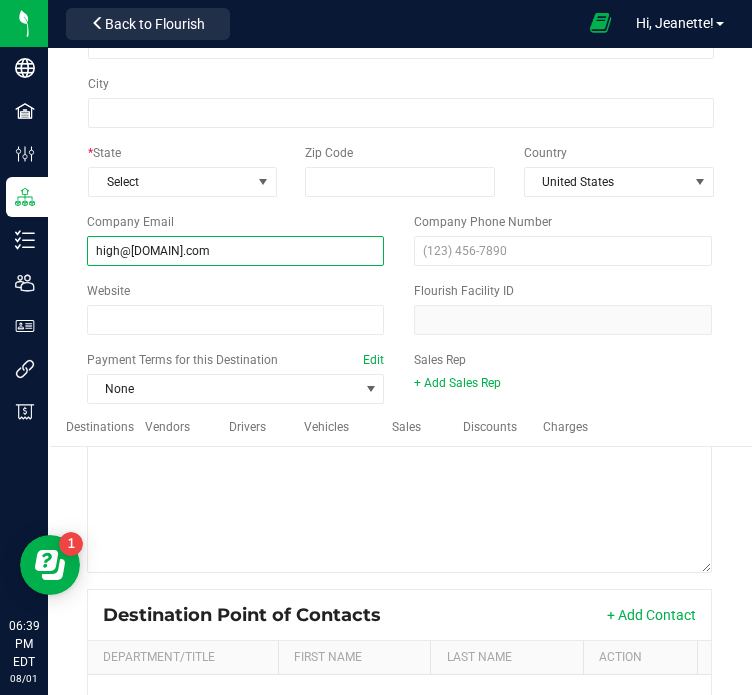 type on "high@eastleafdispensary.com" 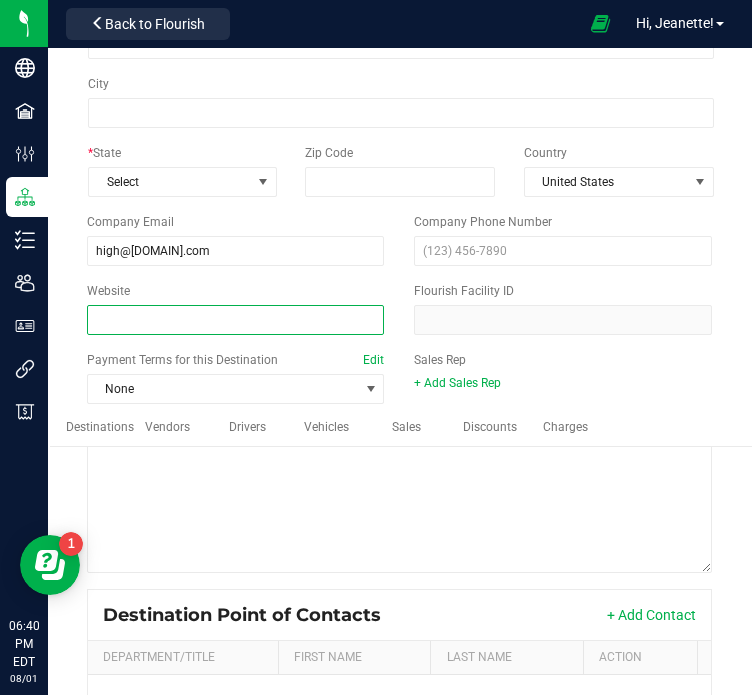 click on "Website" at bounding box center [236, 320] 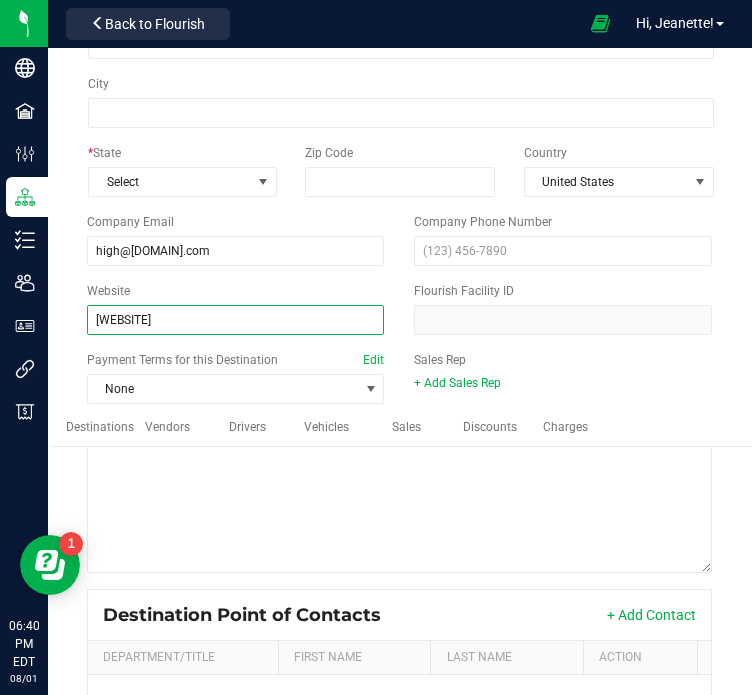 type on "https://www.eastleafdispensary.com/" 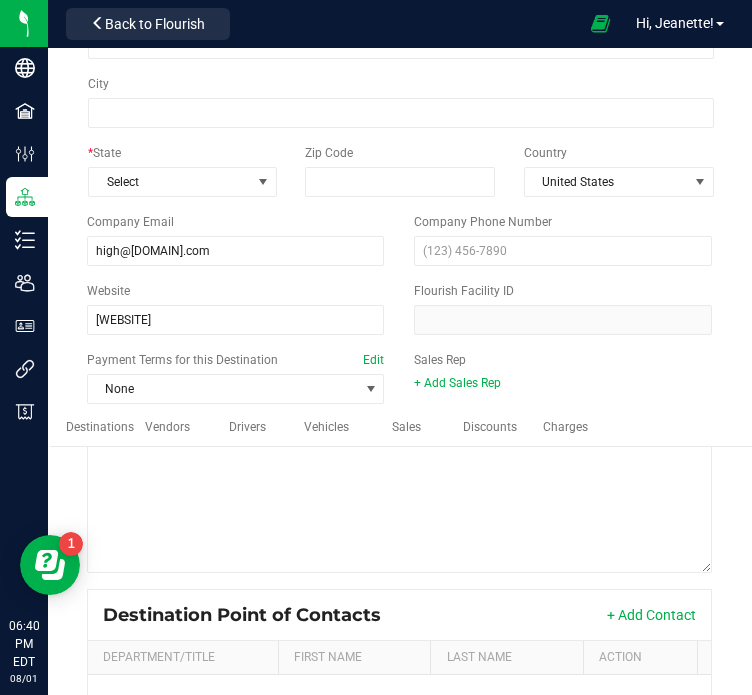click on "*  State  Select  Zip Code   Country  United States" at bounding box center (401, 170) 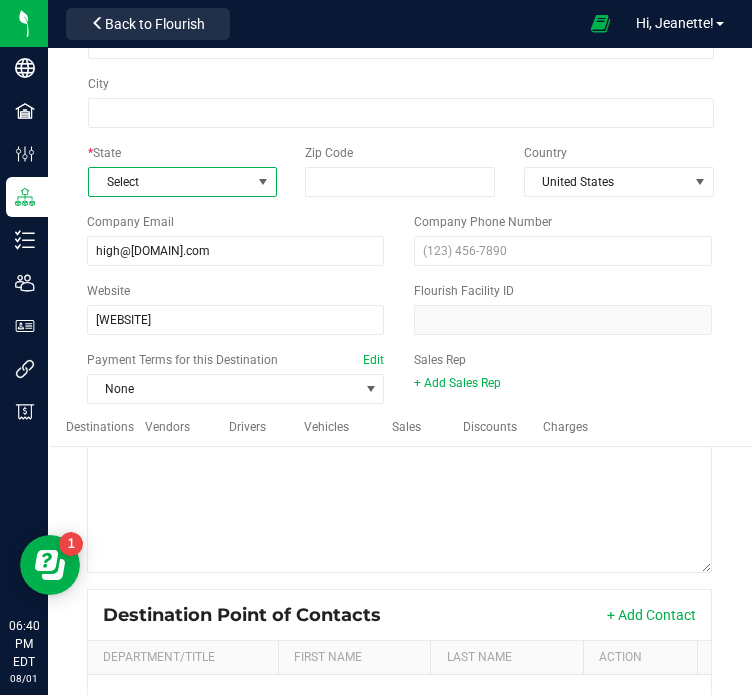 click on "Select" at bounding box center [170, 182] 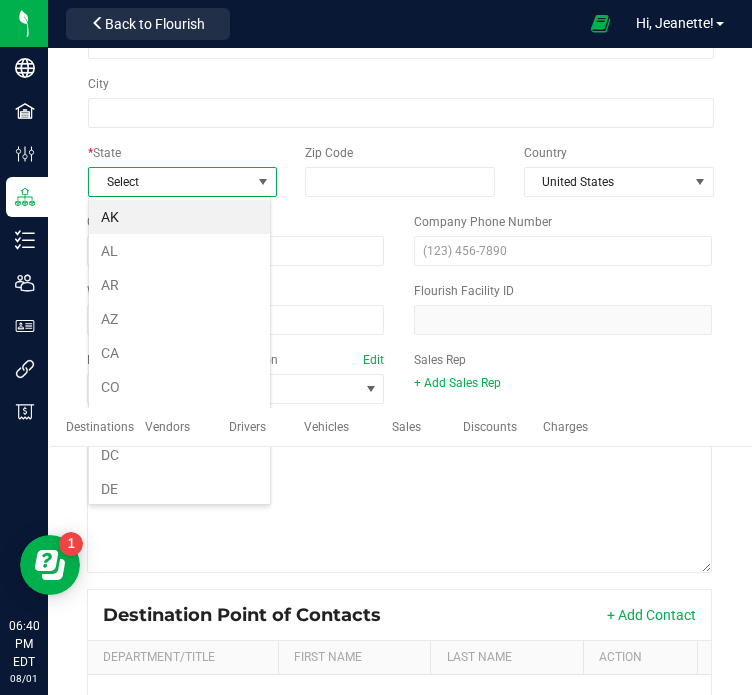 scroll, scrollTop: 99970, scrollLeft: 99816, axis: both 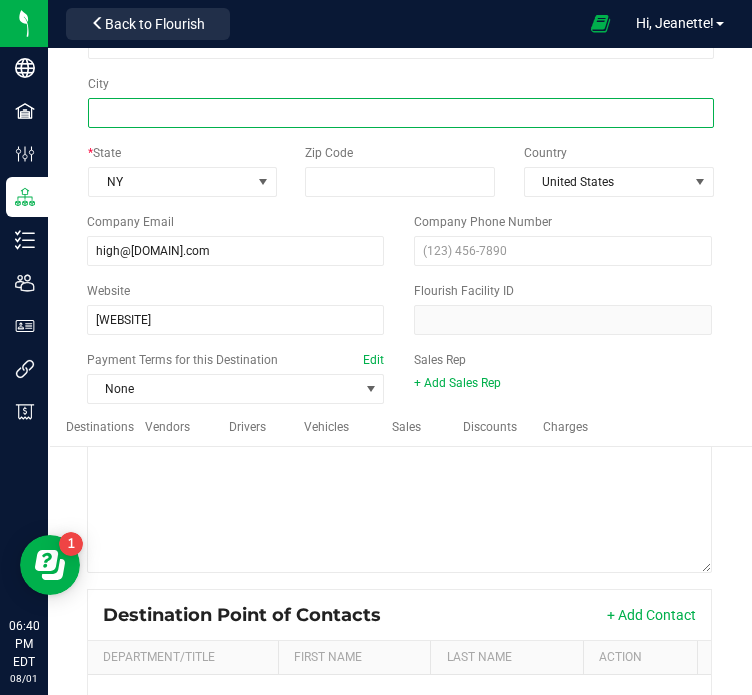 click on "City" at bounding box center (401, 113) 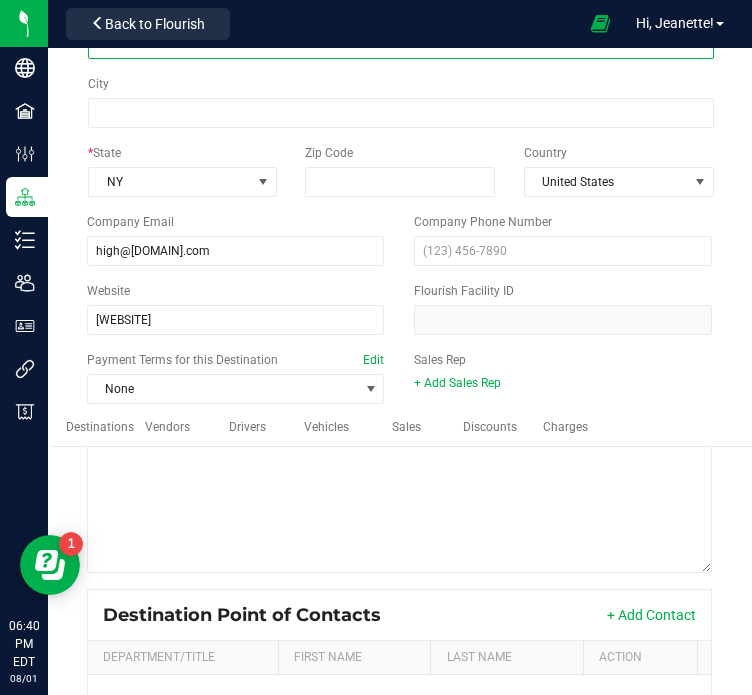 click at bounding box center (401, 44) 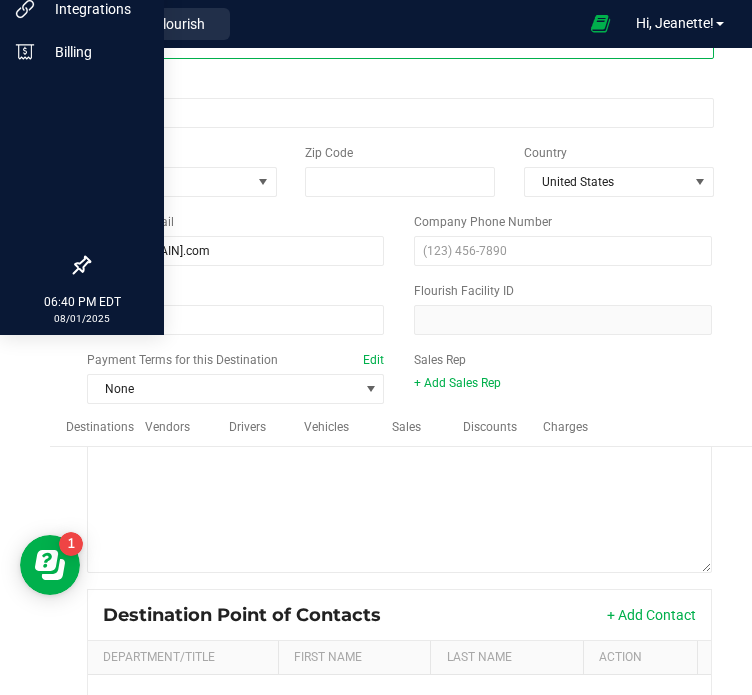 paste on "2442 Clinton St" 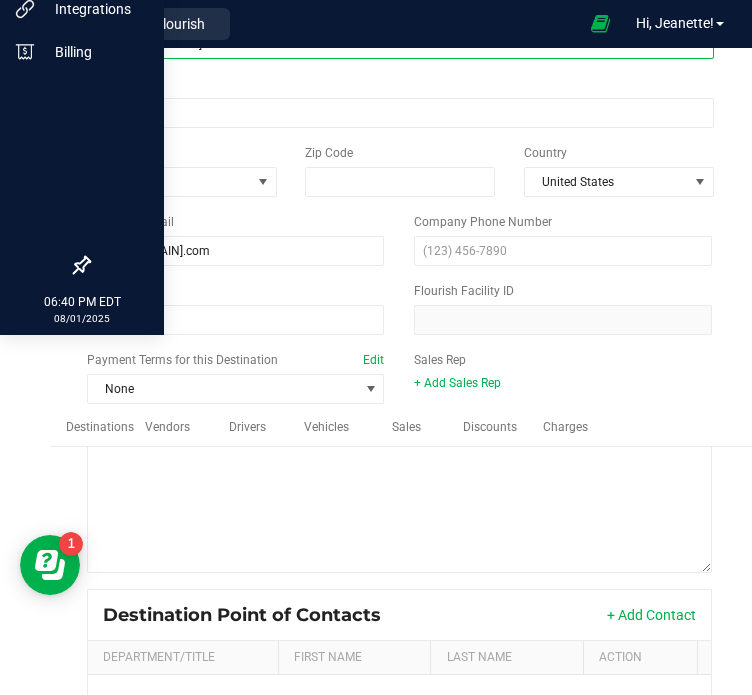 scroll, scrollTop: 730, scrollLeft: 0, axis: vertical 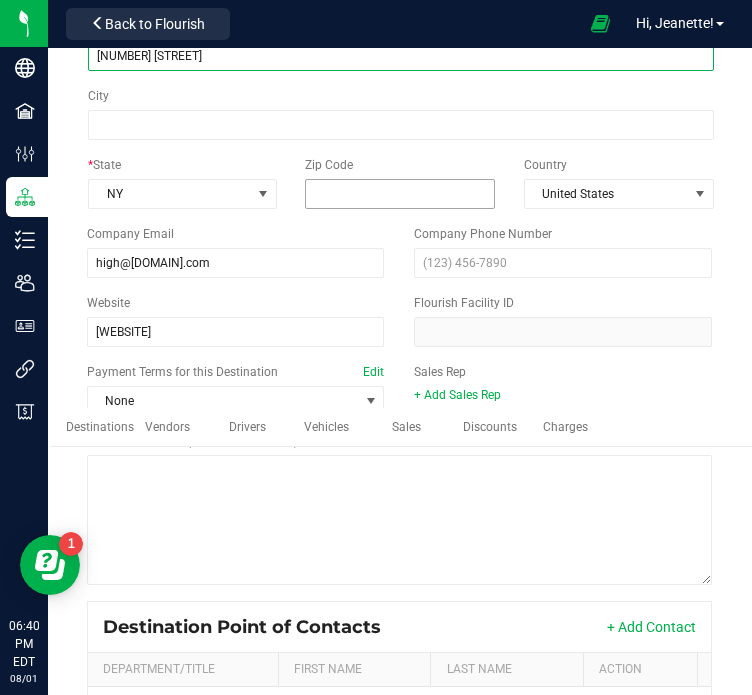 type on "2442 Clinton St" 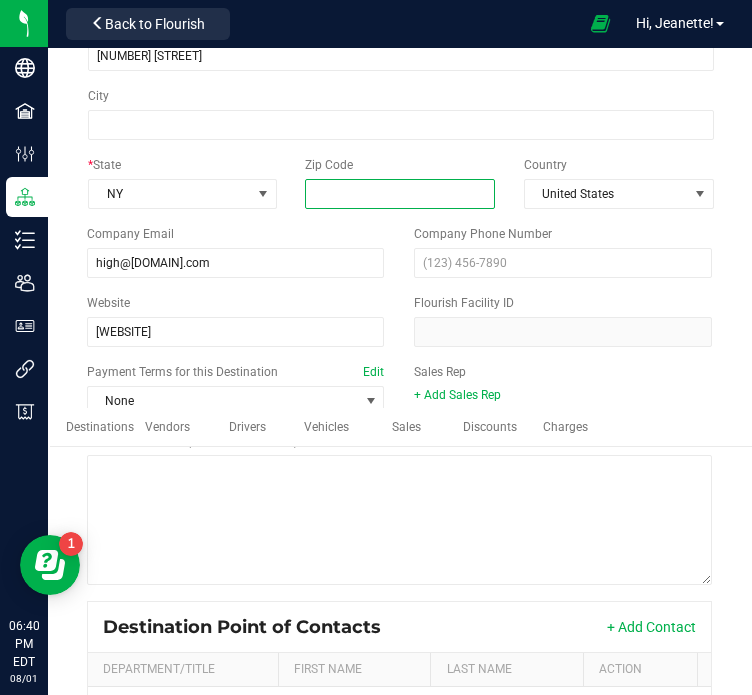 click on "Zip Code" at bounding box center (400, 194) 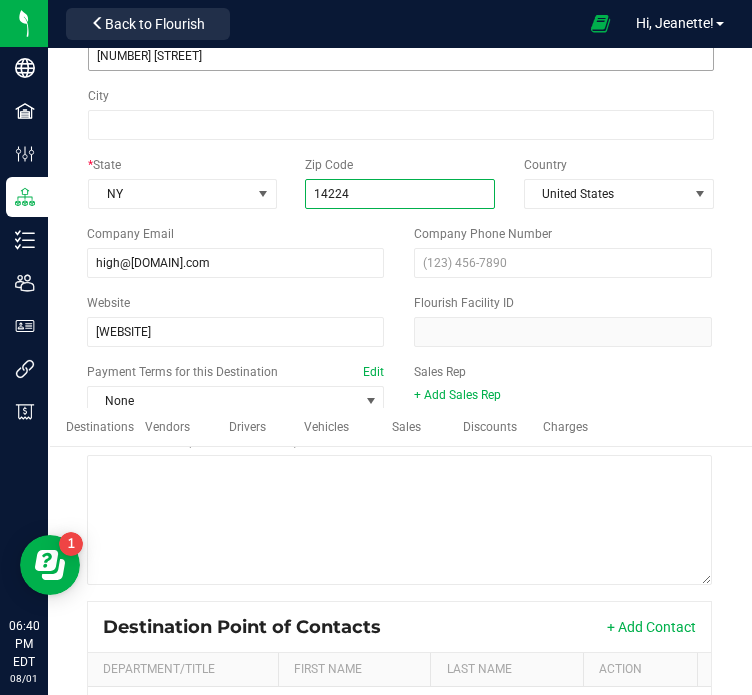 type on "14224" 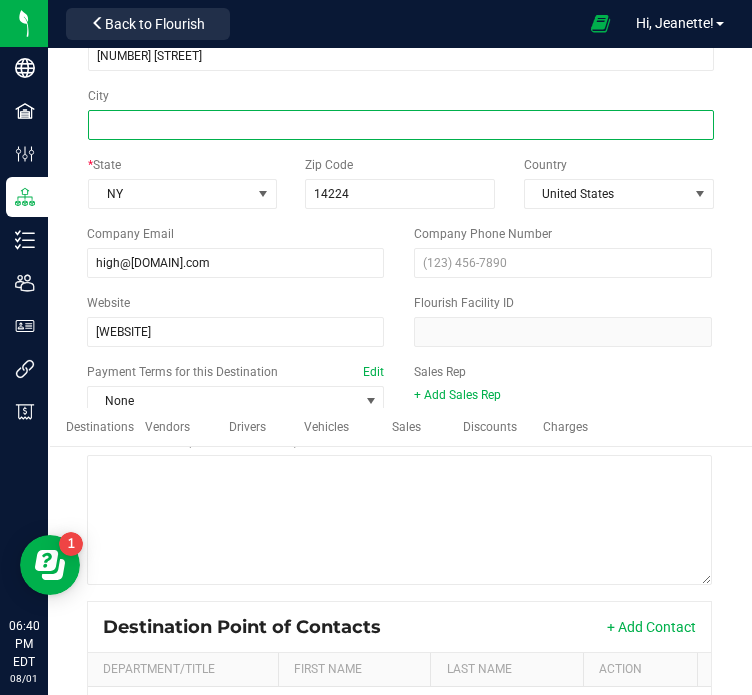 click on "City" at bounding box center (401, 125) 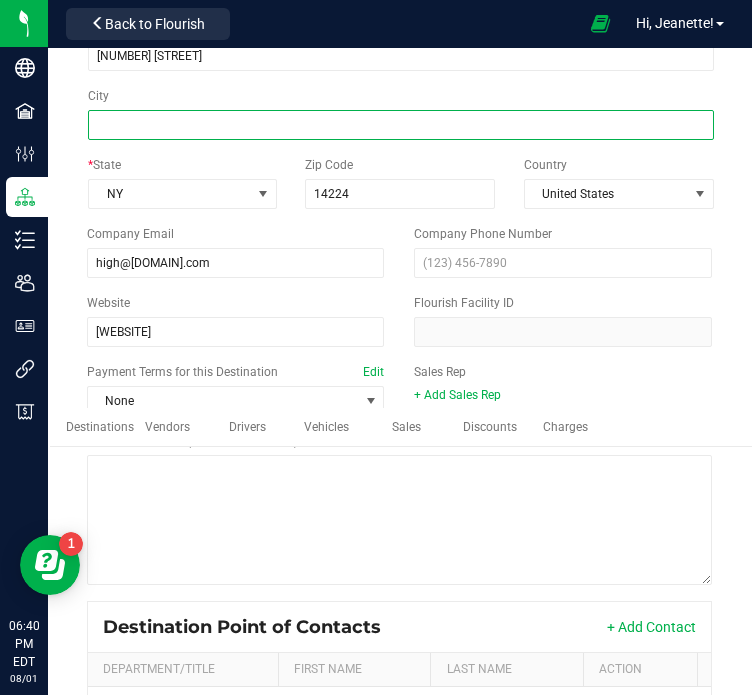 paste on "Cheektowaga" 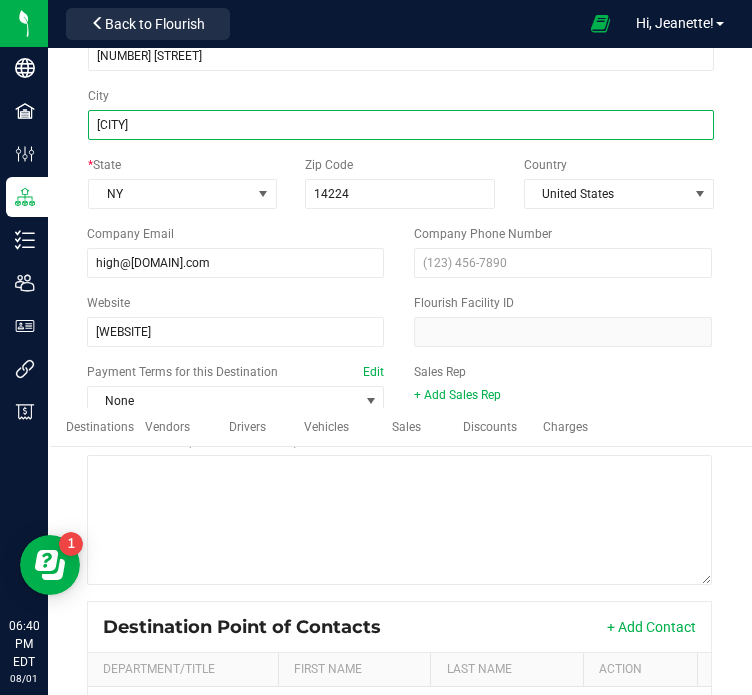 type on "Cheektowaga" 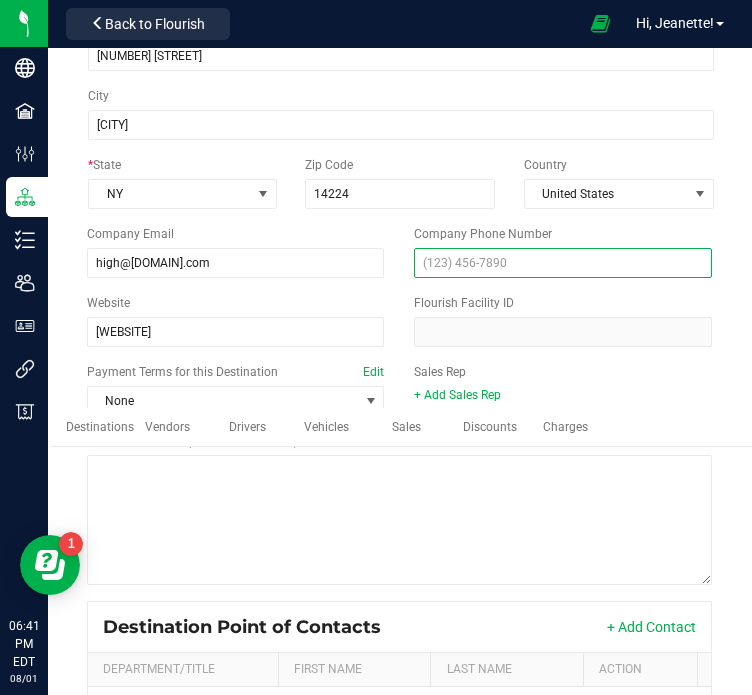 click at bounding box center [563, 263] 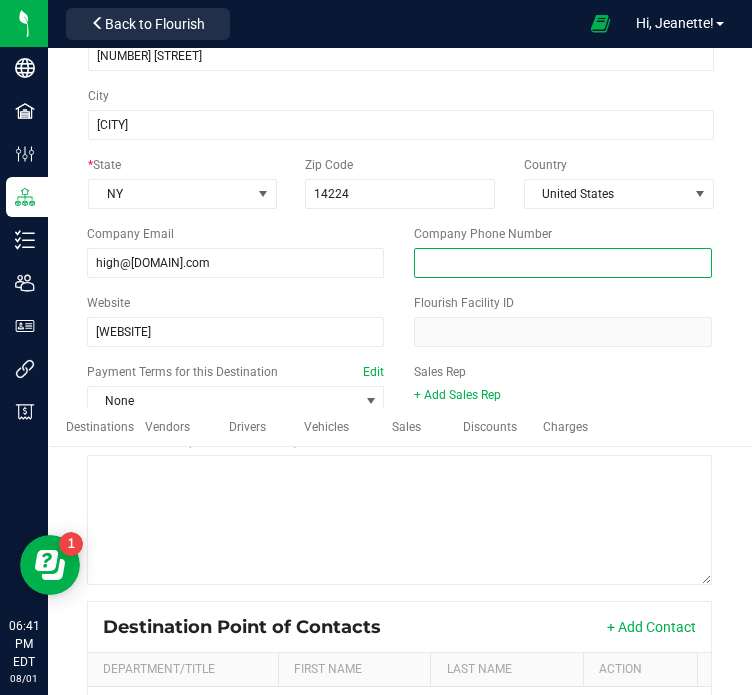 paste on "(716) 322-0062" 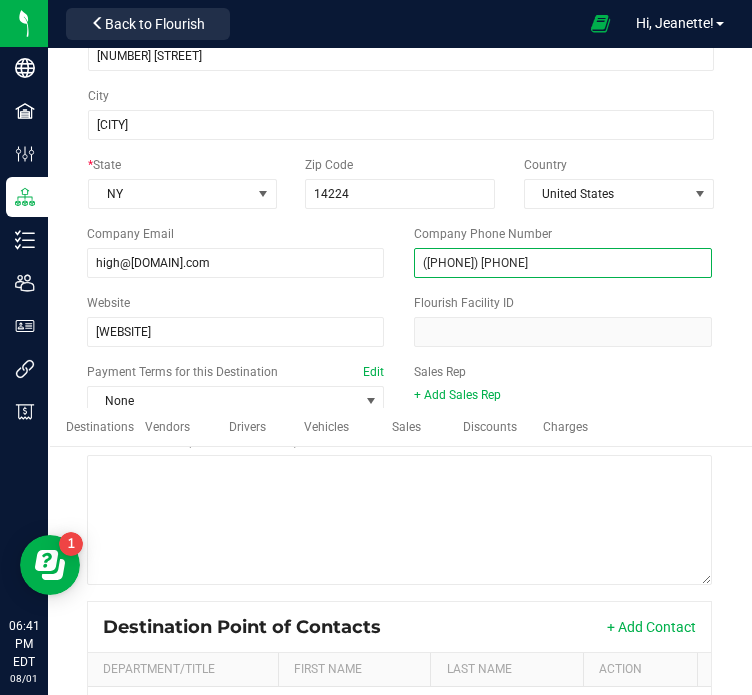 type on "(716) 322-0062" 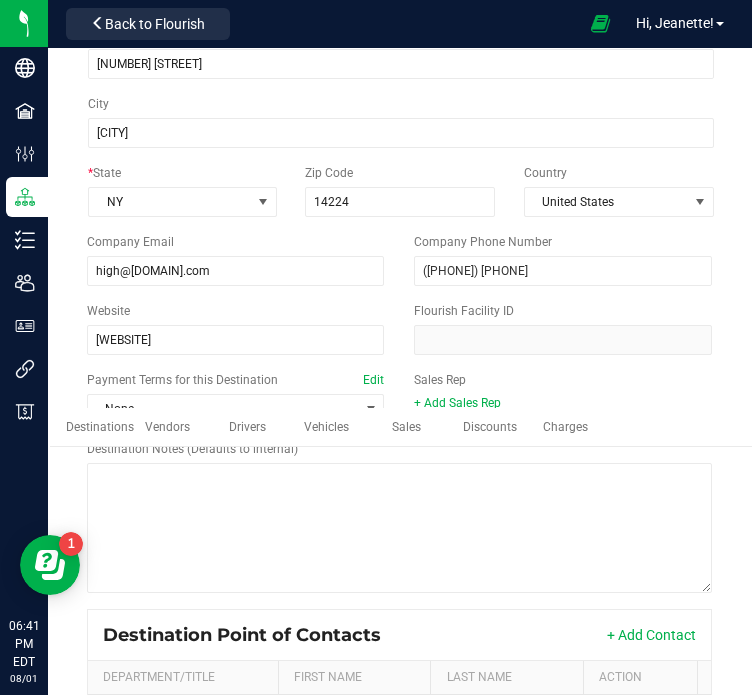 scroll, scrollTop: 301, scrollLeft: 0, axis: vertical 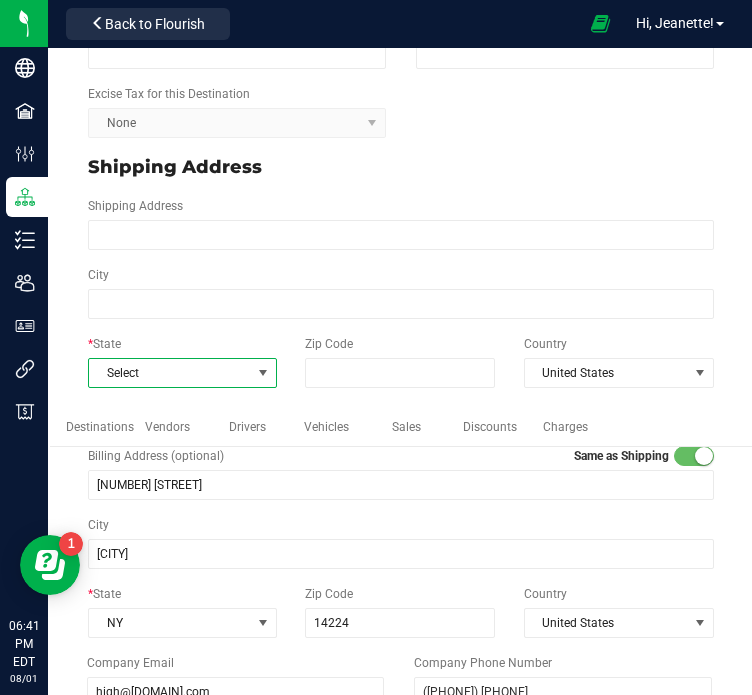 type 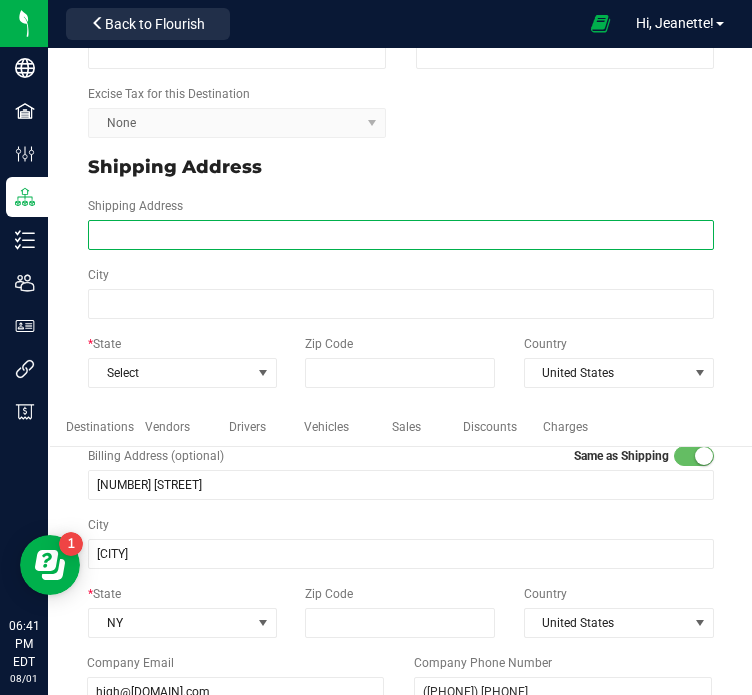 type 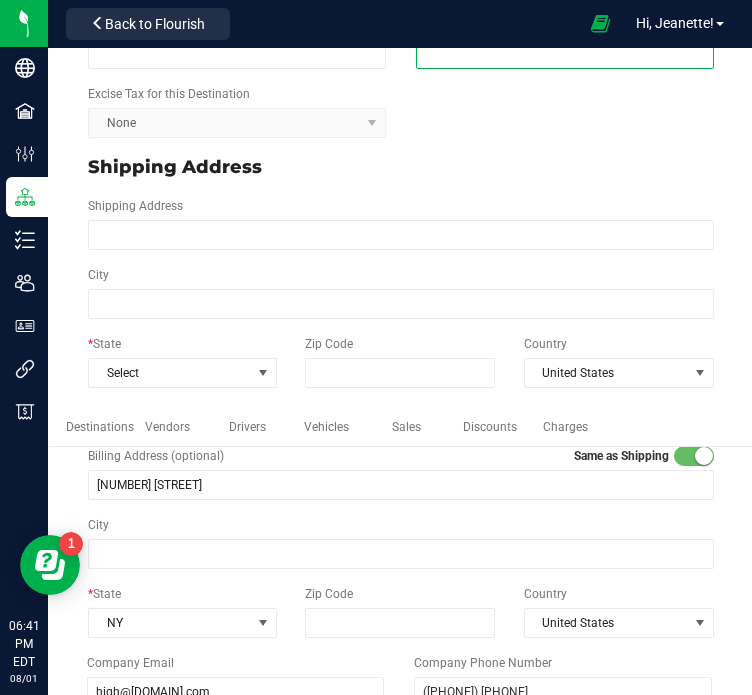 type 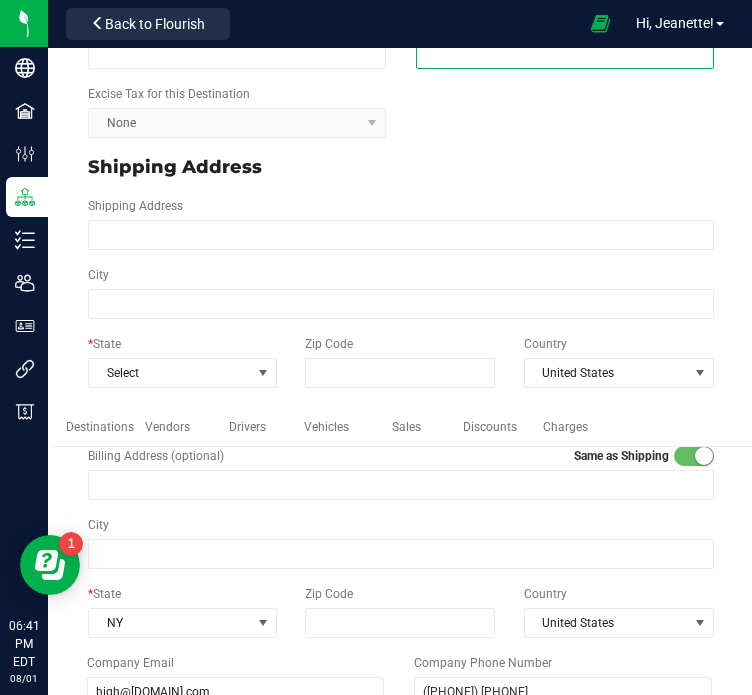 scroll, scrollTop: 292, scrollLeft: 0, axis: vertical 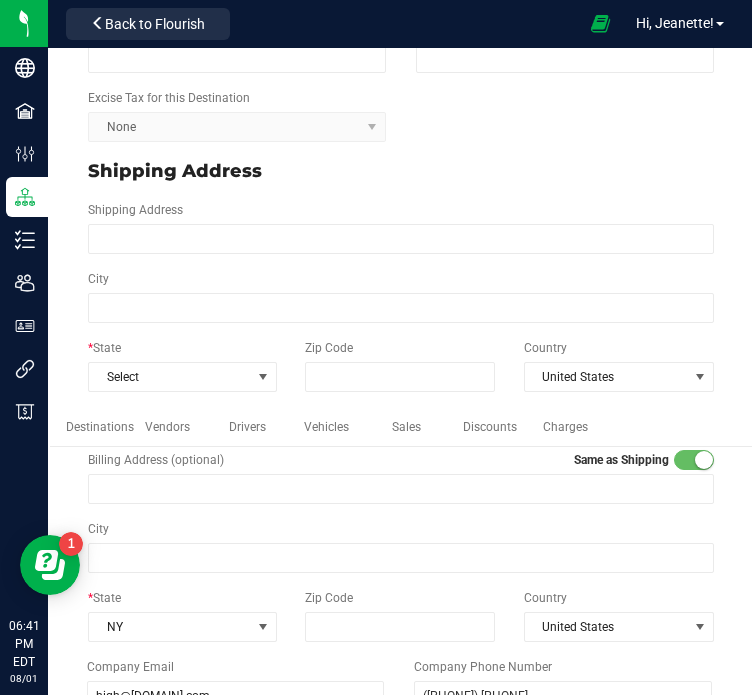 click on "Shipping Address" at bounding box center [401, 227] 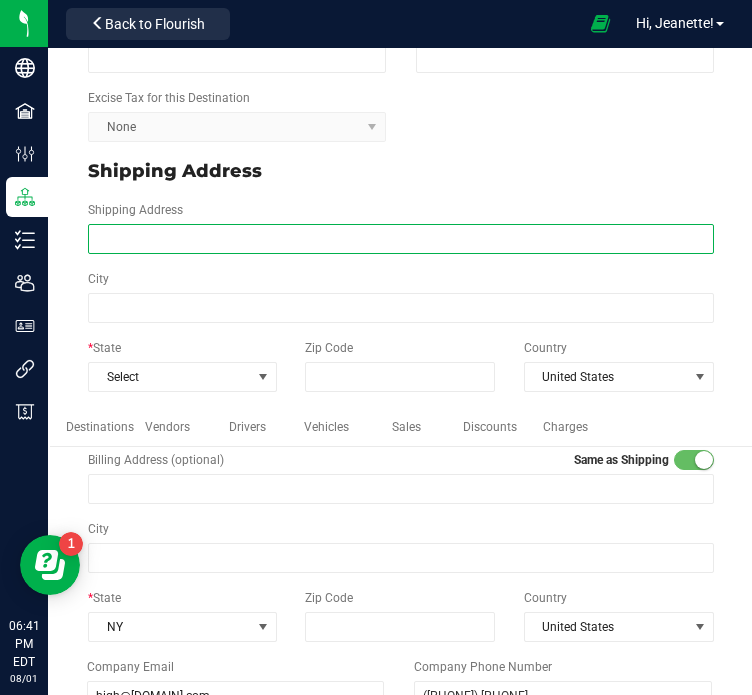 paste on "2442 Clinton St," 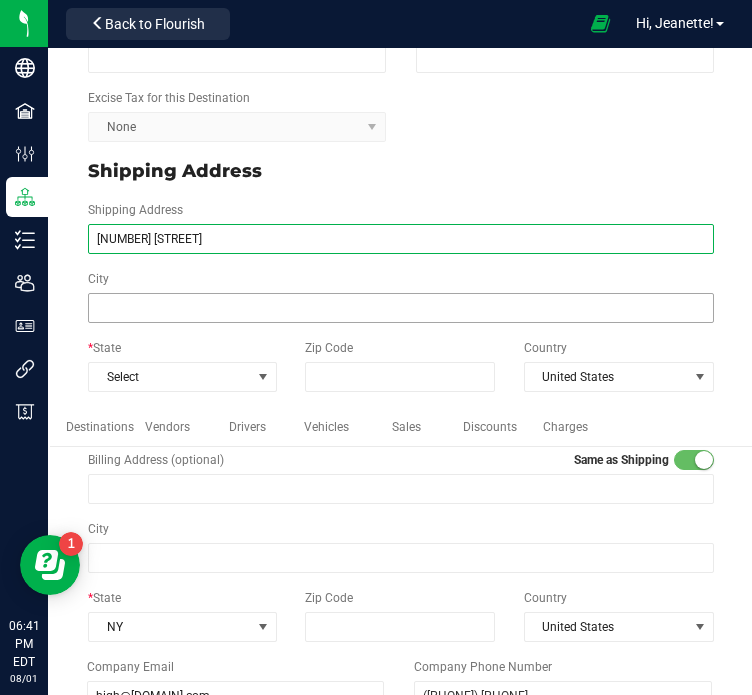 type on "2442 Clinton St," 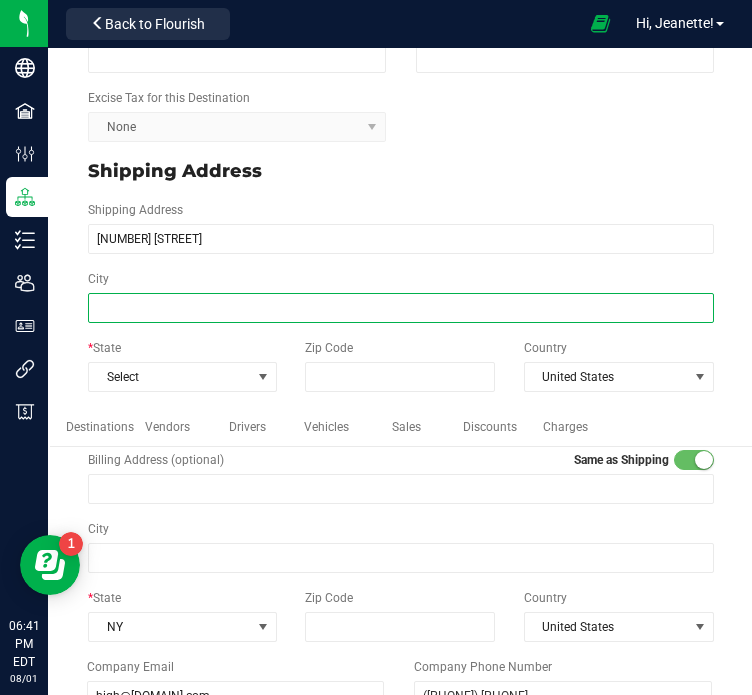 type on "2442 Clinton St," 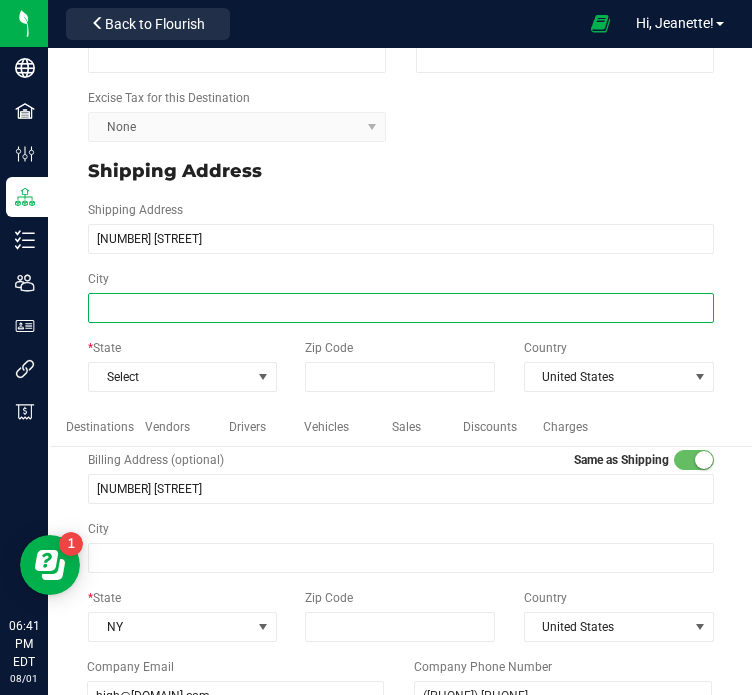 click on "City" at bounding box center [401, 308] 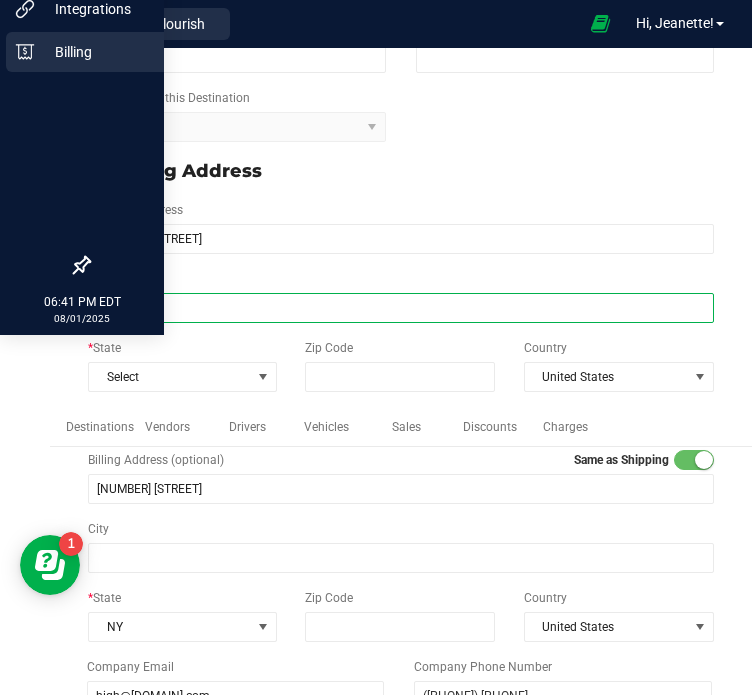 type on "Cheektowaga" 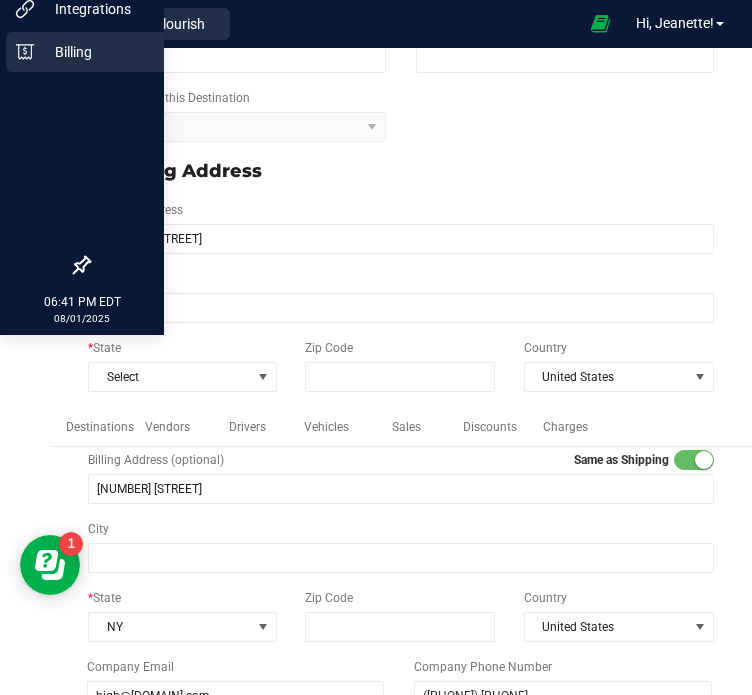 type on "Cheektowaga" 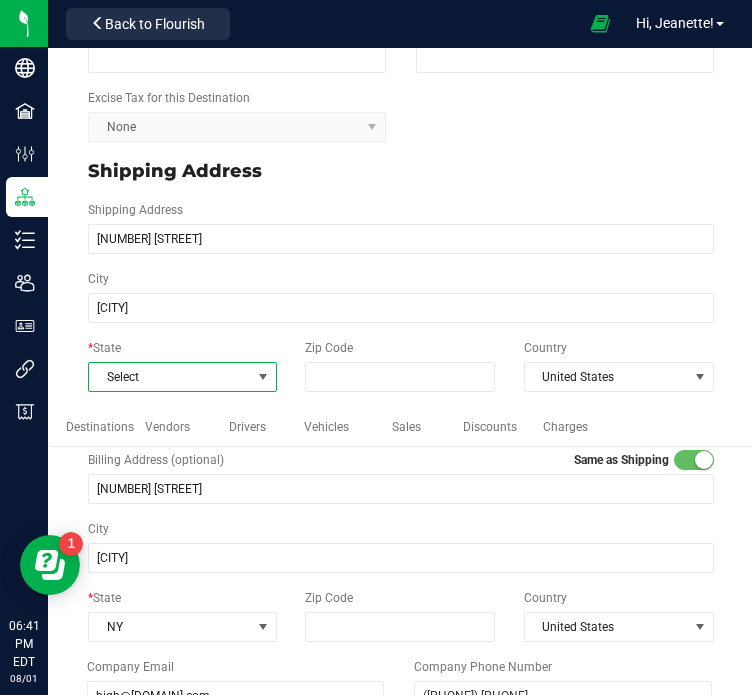 click on "Select" at bounding box center (170, 377) 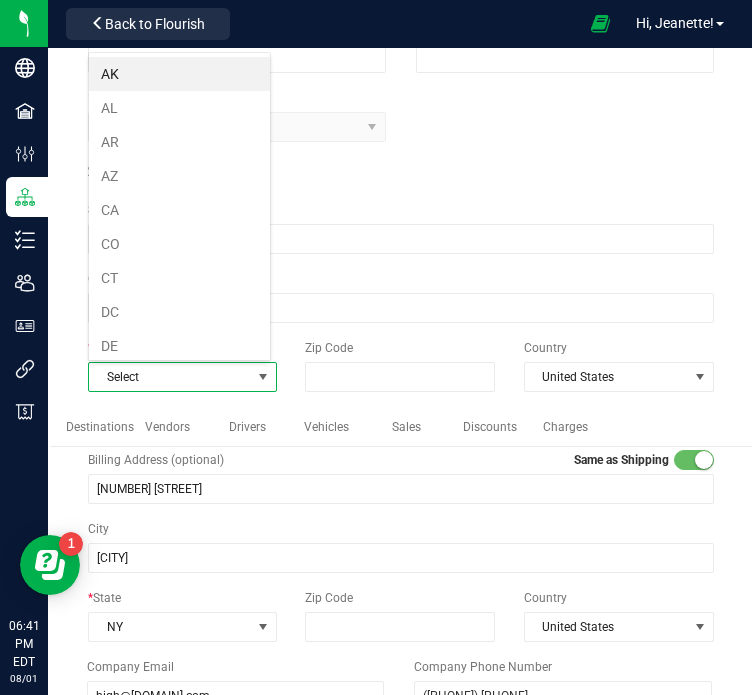scroll, scrollTop: 99970, scrollLeft: 99816, axis: both 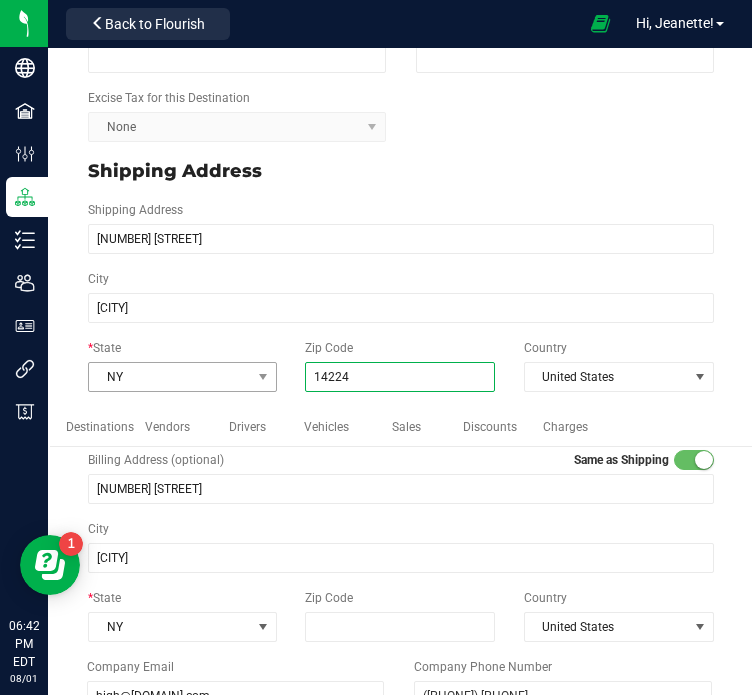 type on "14224" 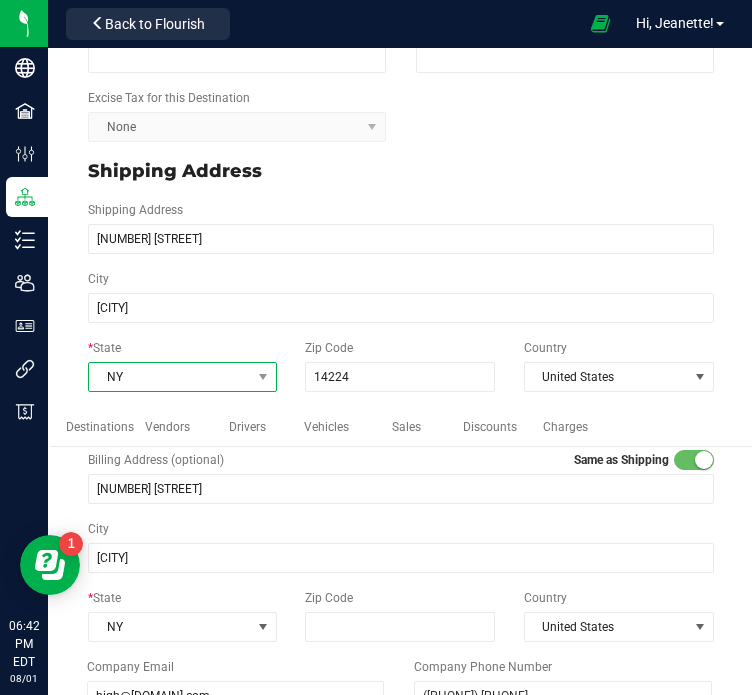 type on "14224" 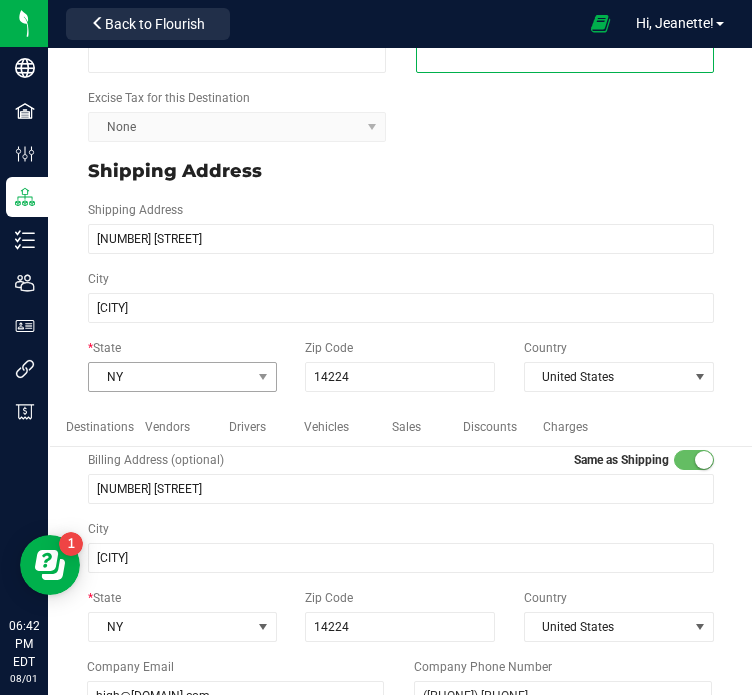 scroll, scrollTop: 292, scrollLeft: 0, axis: vertical 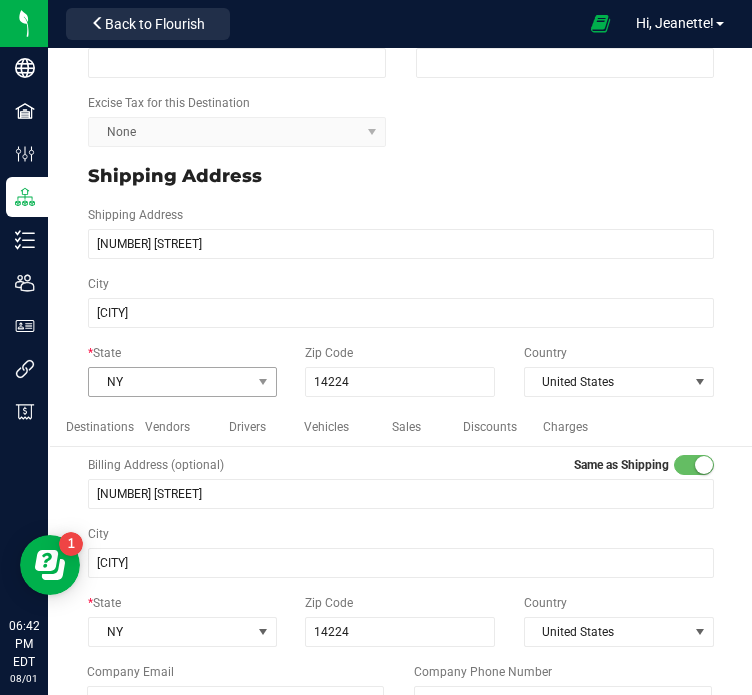 type on "month-day-year" 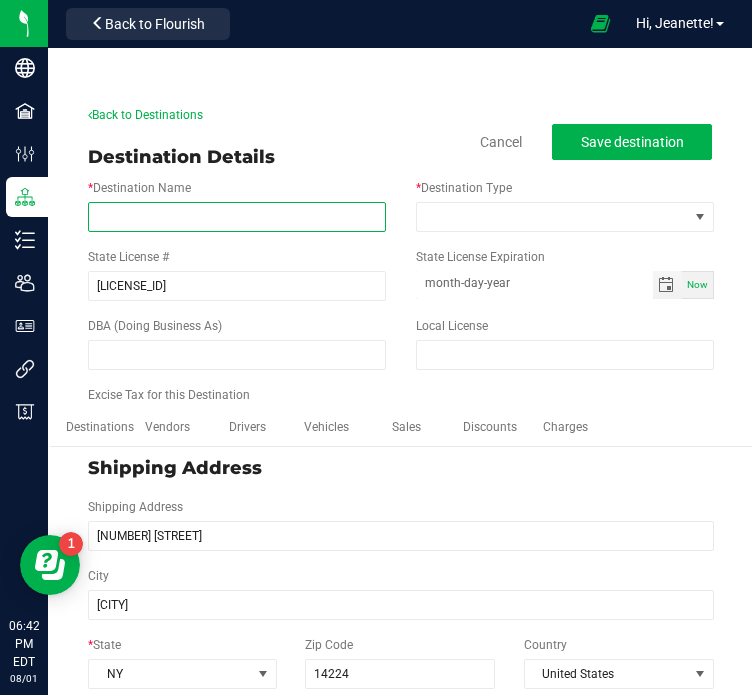 type 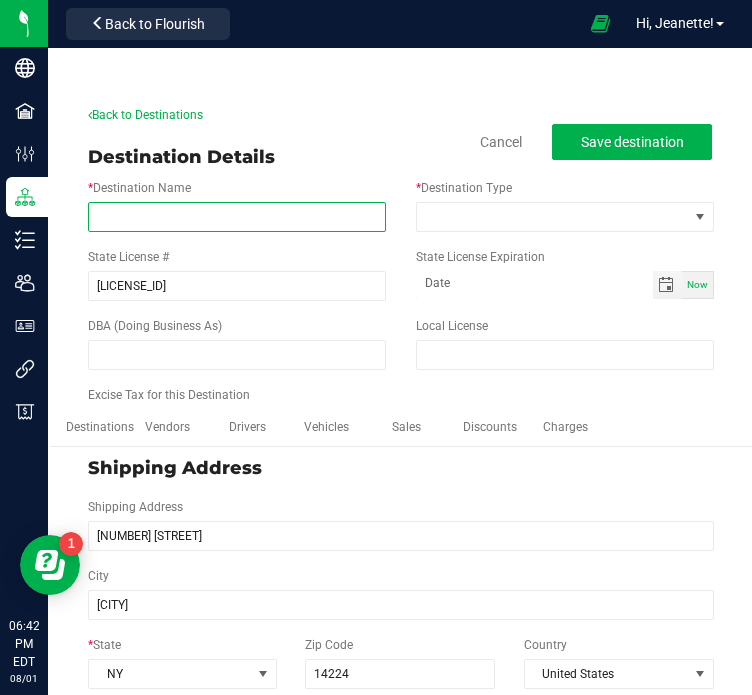 click on "*  Destination Name" at bounding box center (237, 217) 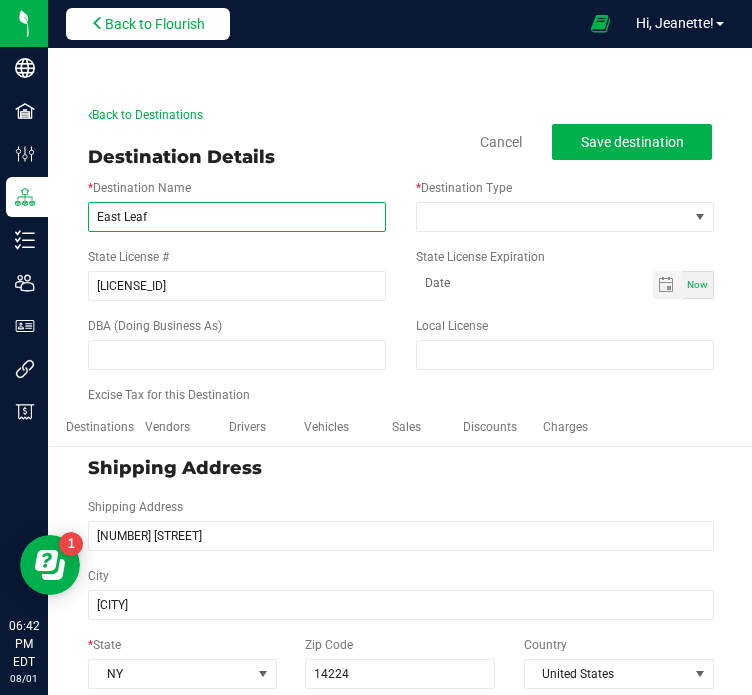type on "East Leaf" 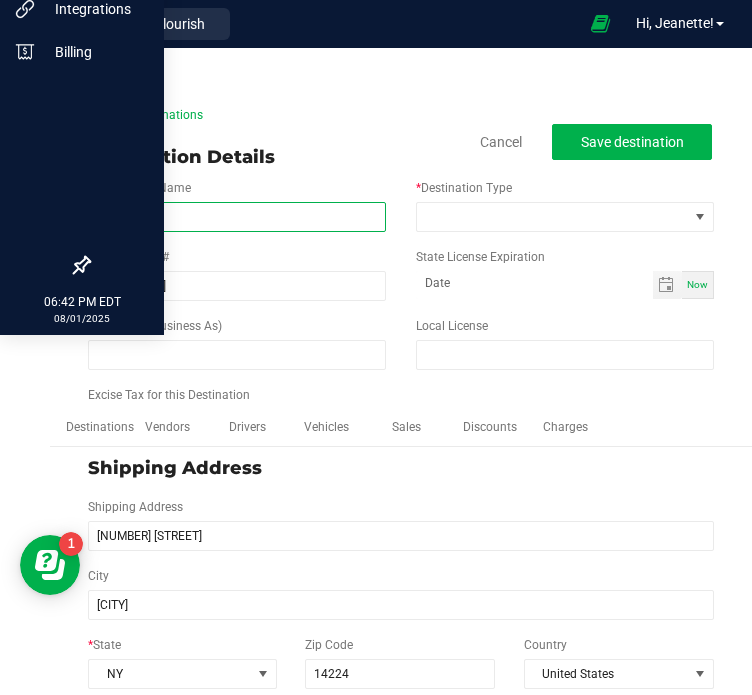 drag, startPoint x: 181, startPoint y: 202, endPoint x: 32, endPoint y: 201, distance: 149.00336 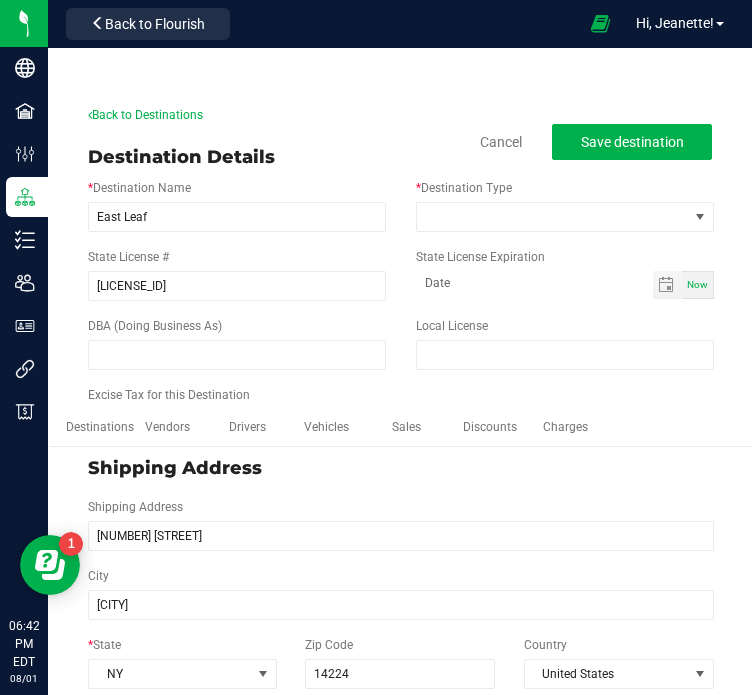 click on "DBA (Doing Business As)     Local License" at bounding box center (401, 343) 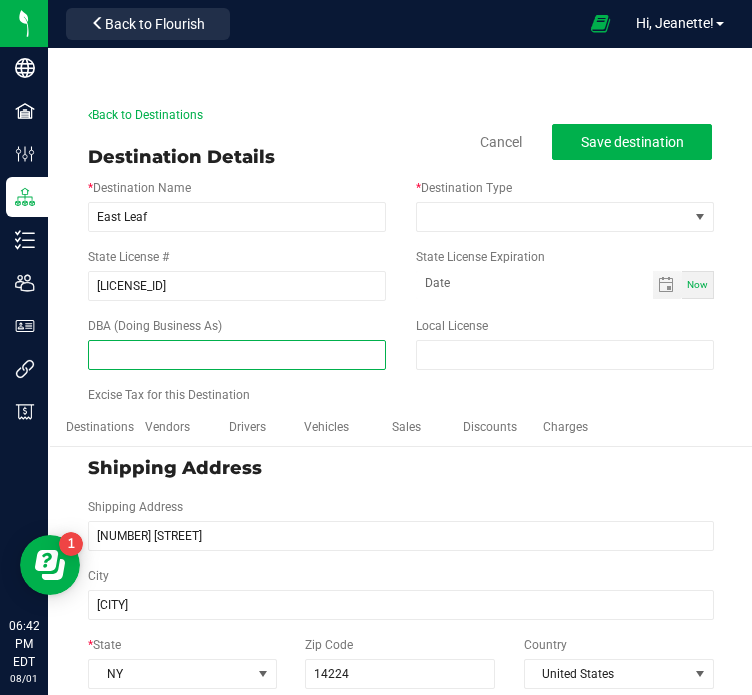click at bounding box center (237, 355) 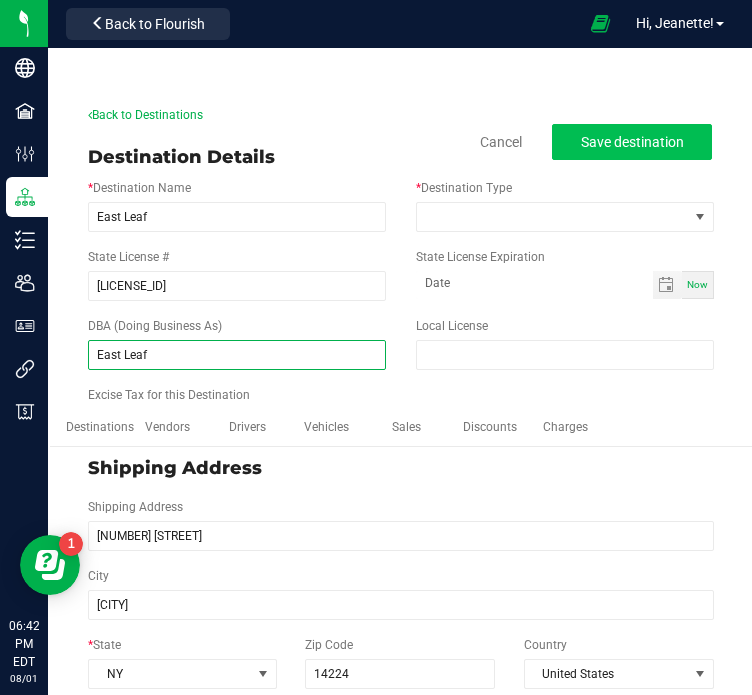 type on "East Leaf" 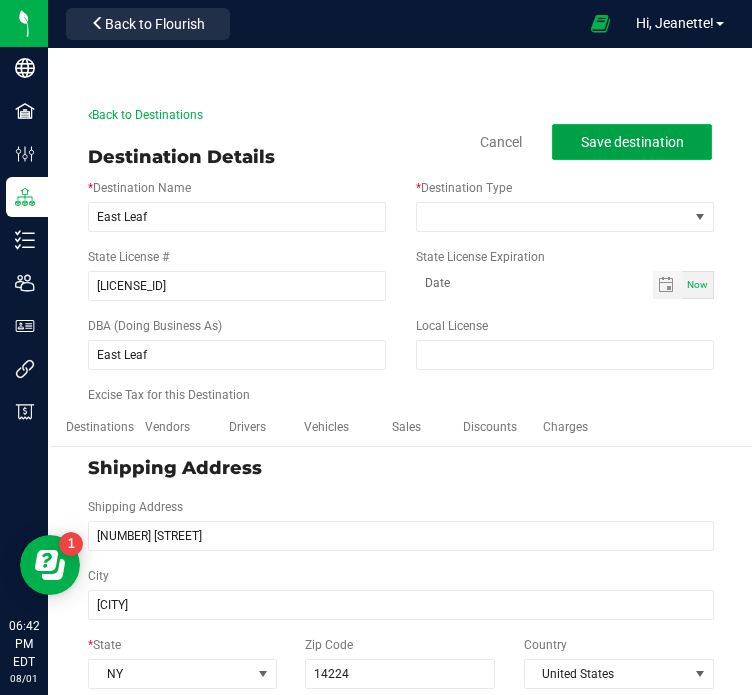 click on "Save destination" 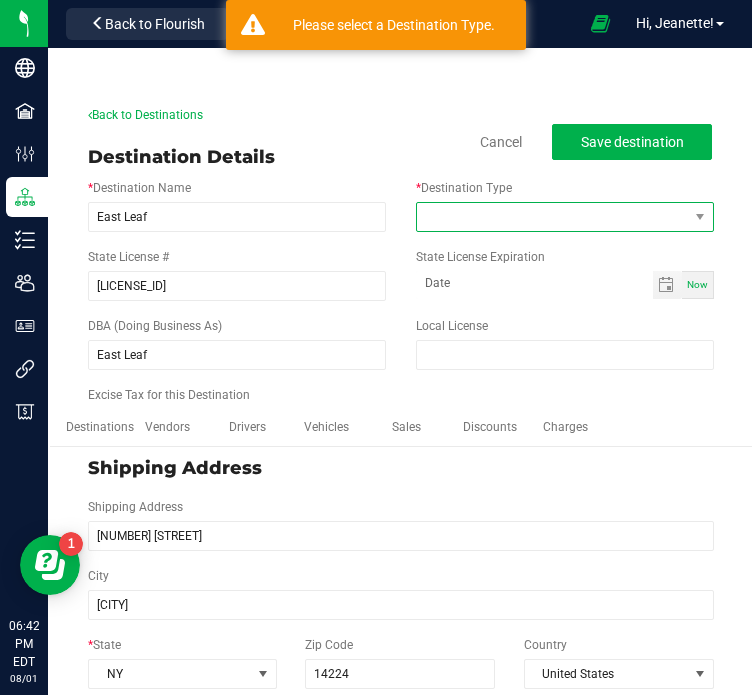click at bounding box center [552, 217] 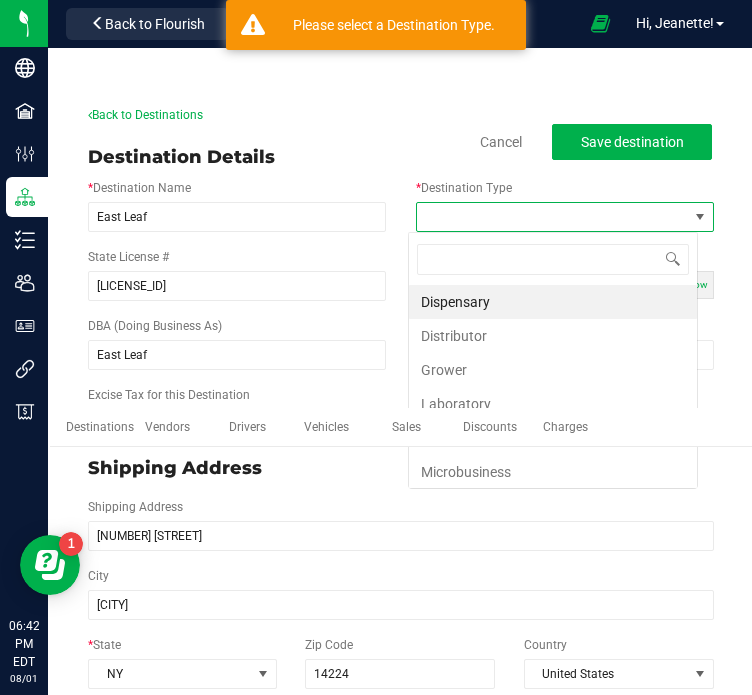 scroll, scrollTop: 346, scrollLeft: 0, axis: vertical 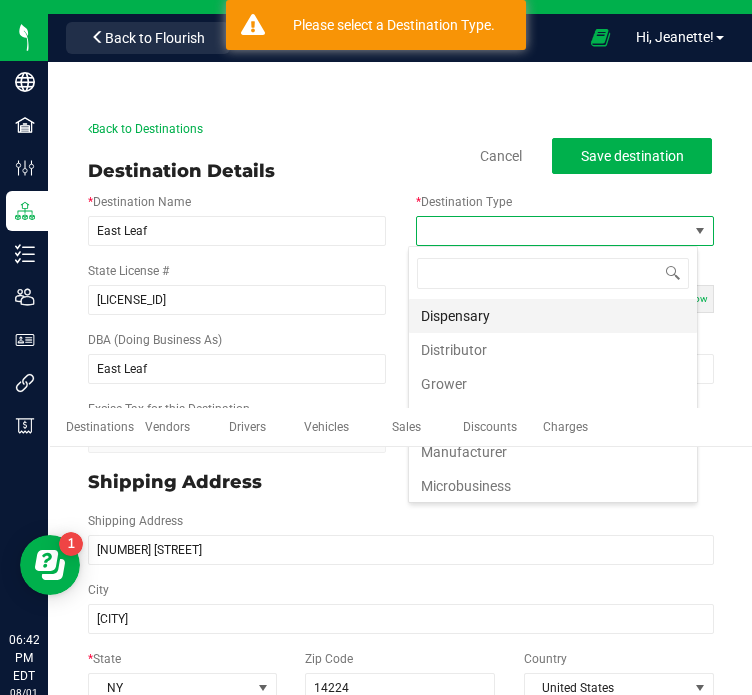 click on "Dispensary" at bounding box center (553, 316) 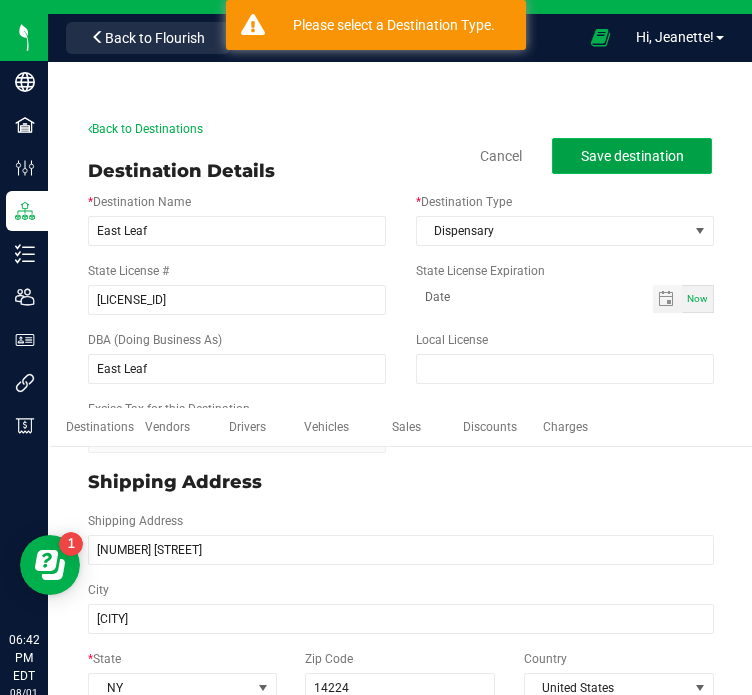 click on "Save destination" 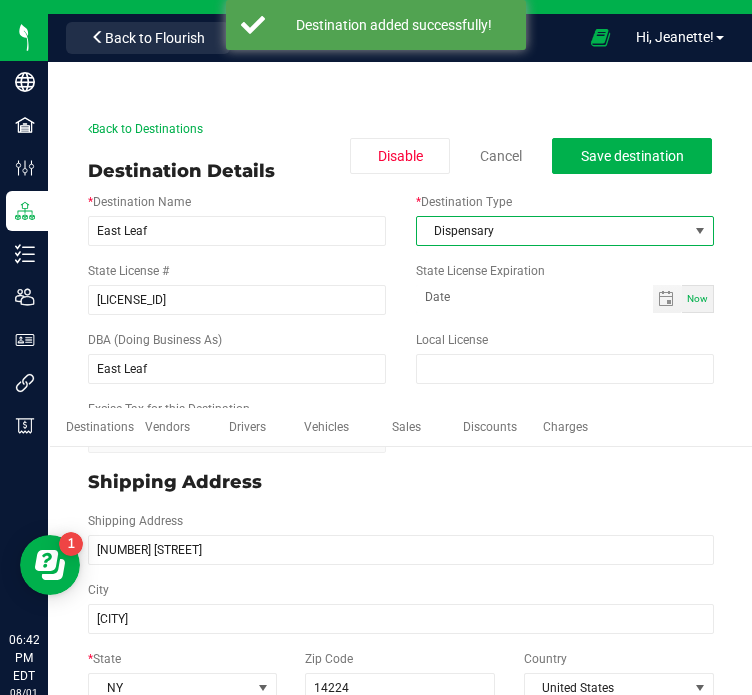 click on "Dispensary" at bounding box center [552, 231] 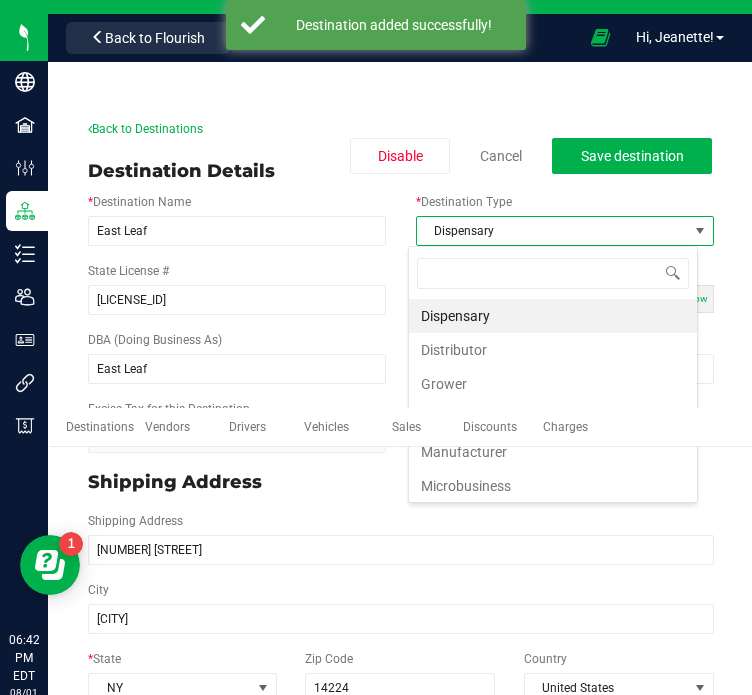 scroll, scrollTop: 99970, scrollLeft: 99709, axis: both 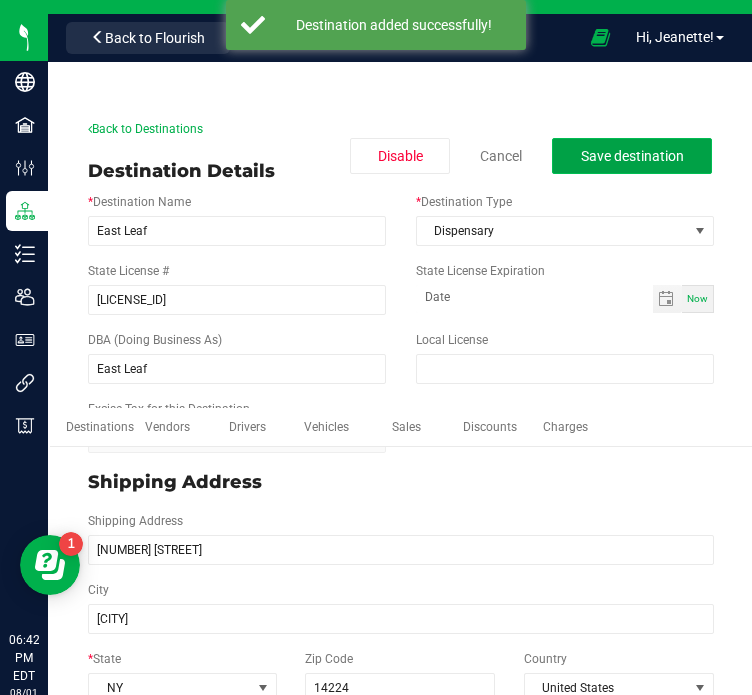 click on "Save destination" 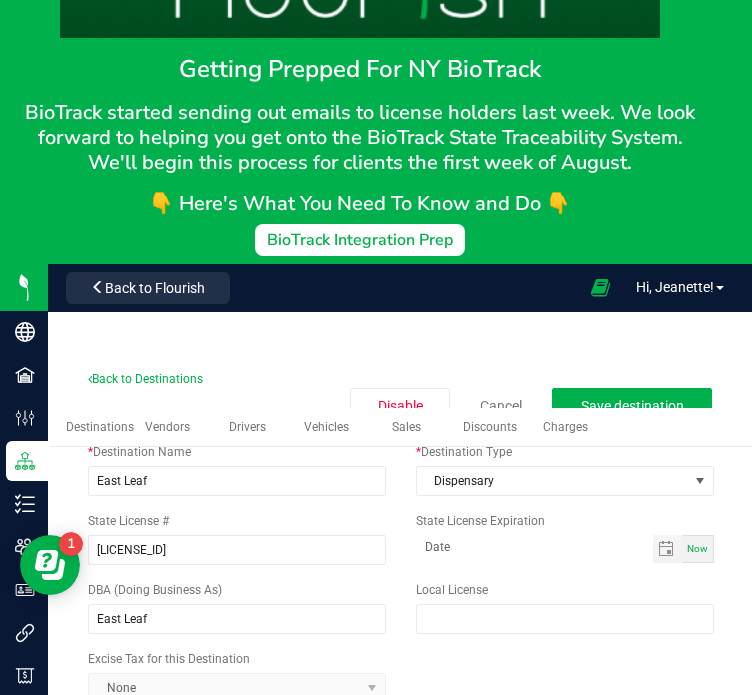 scroll, scrollTop: 35, scrollLeft: 0, axis: vertical 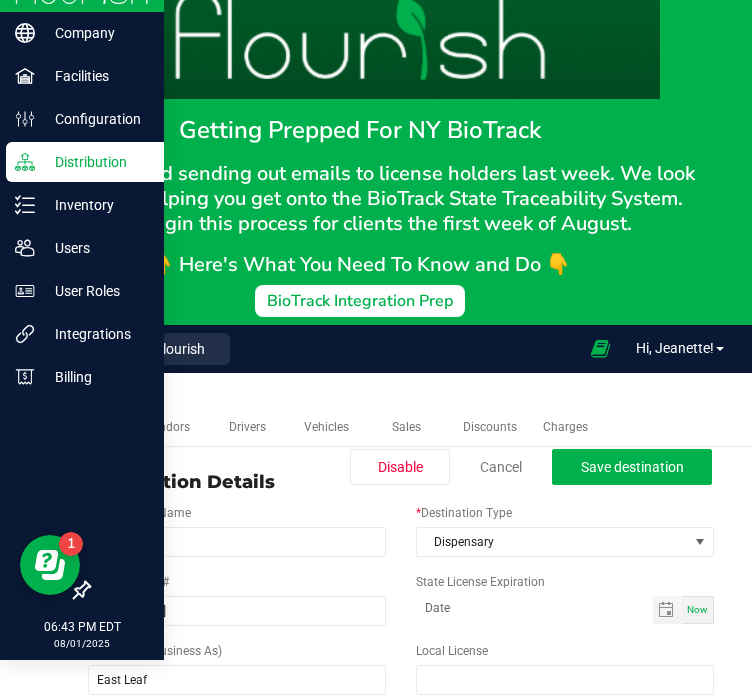 click on "Distribution" at bounding box center [95, 162] 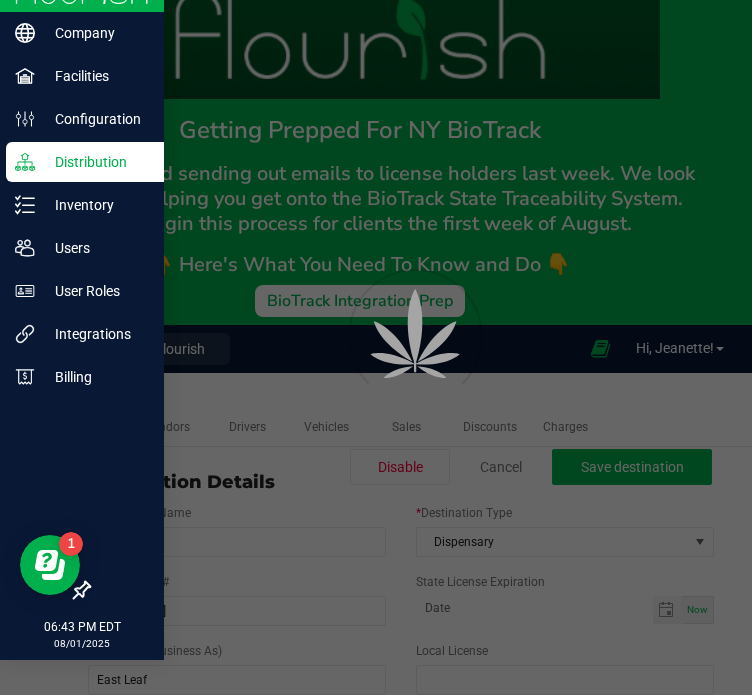 scroll, scrollTop: 0, scrollLeft: 0, axis: both 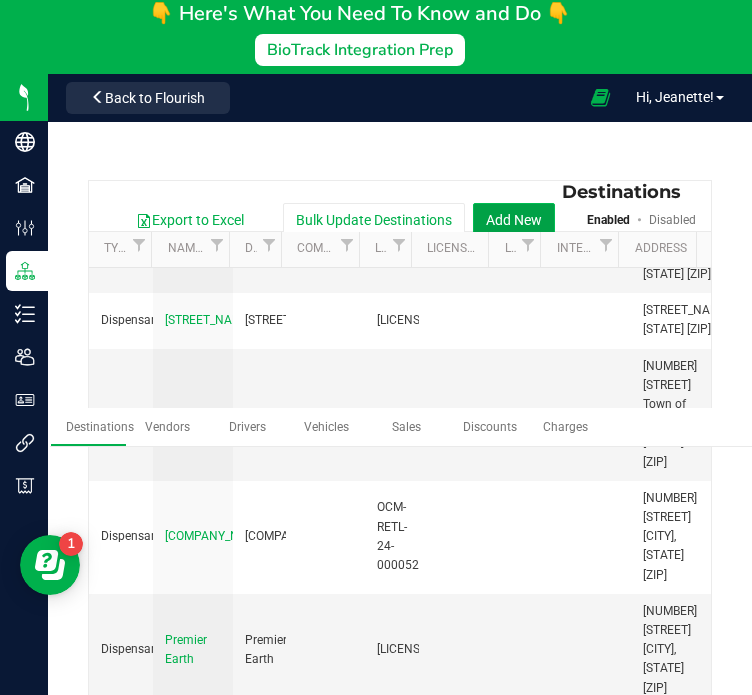 click on "Add New" at bounding box center [514, 220] 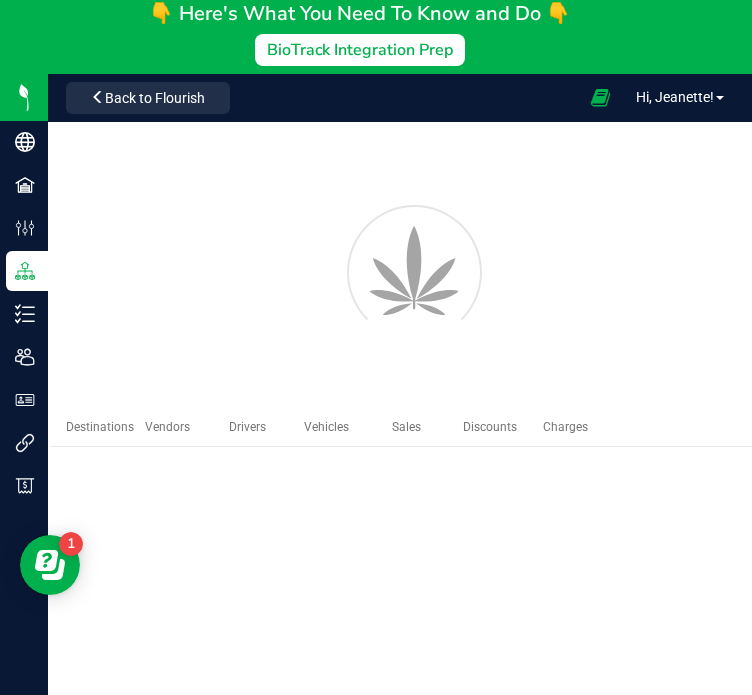 scroll, scrollTop: 0, scrollLeft: 0, axis: both 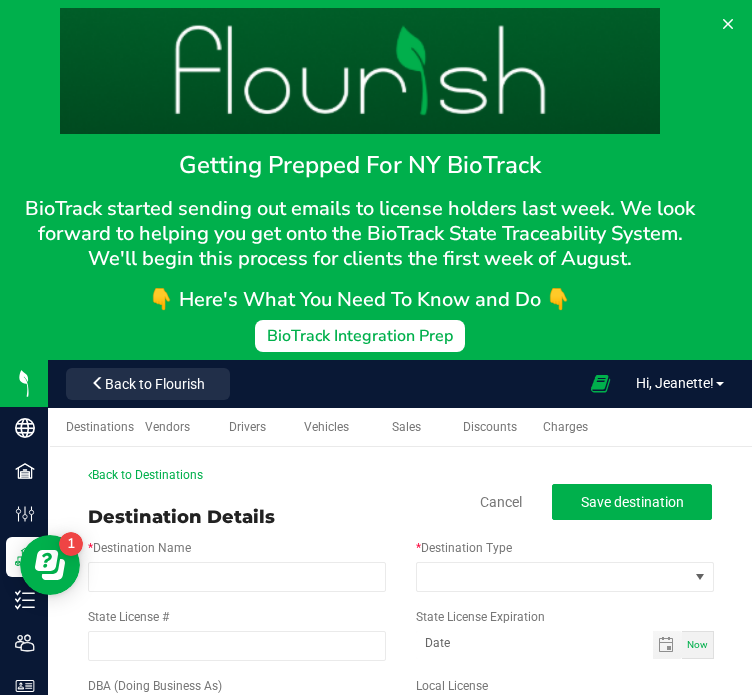 click on "*  Destination Name" at bounding box center [237, 565] 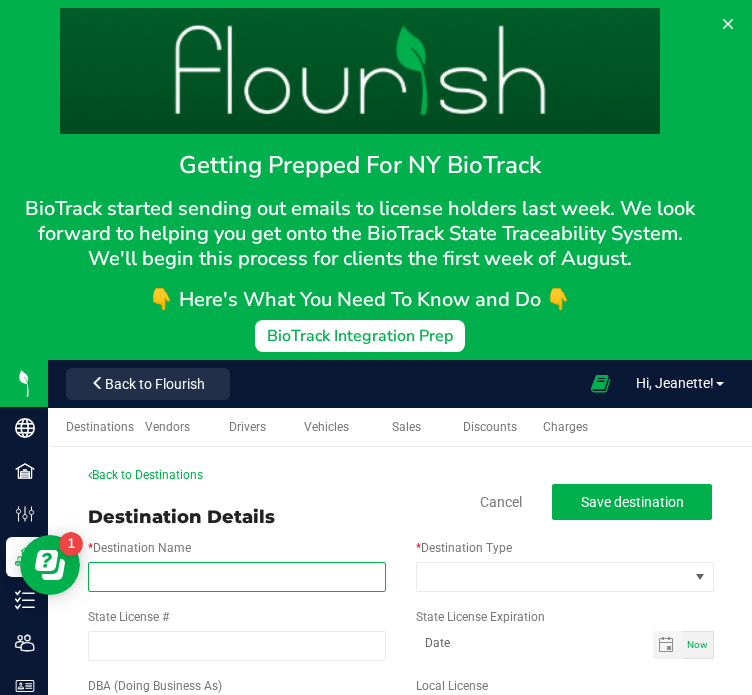 click on "*  Destination Name" at bounding box center (237, 577) 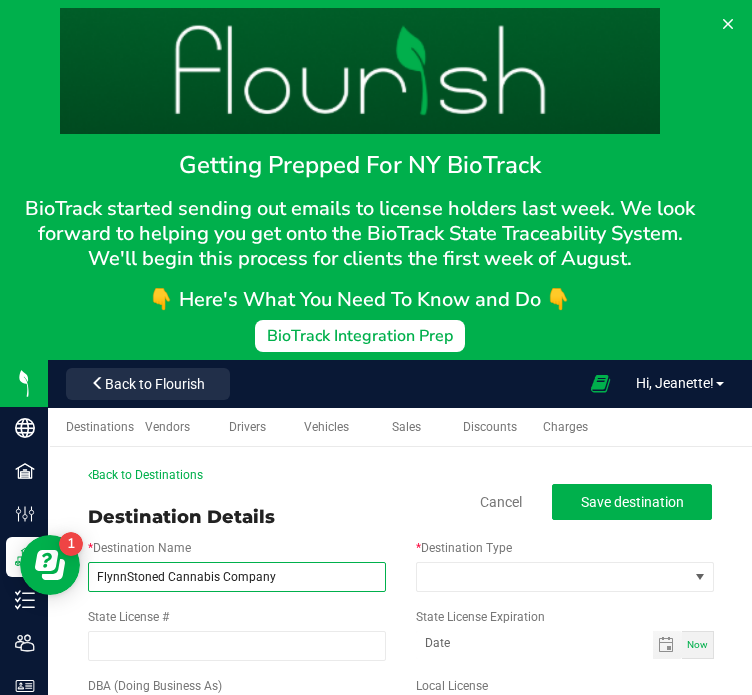 type on "FlynnStoned Cannabis Company" 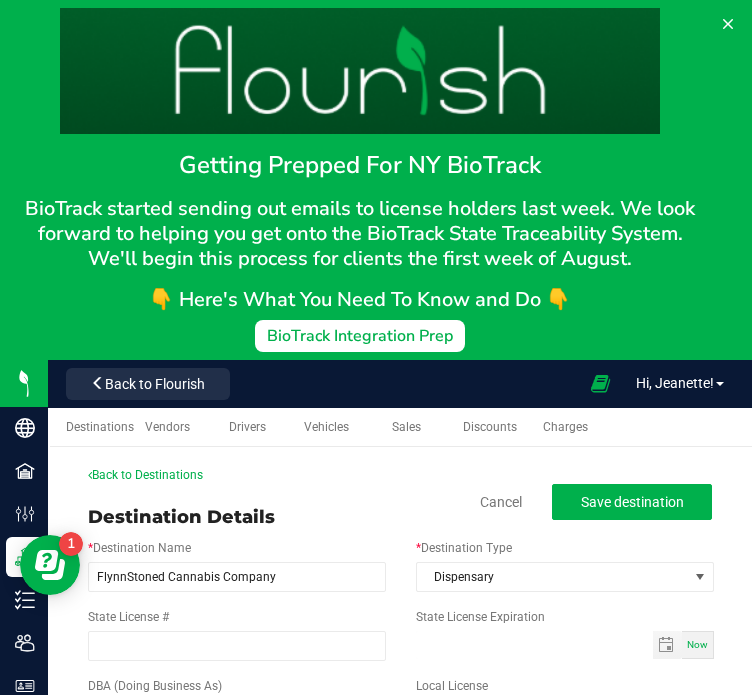 type on "month-day-year" 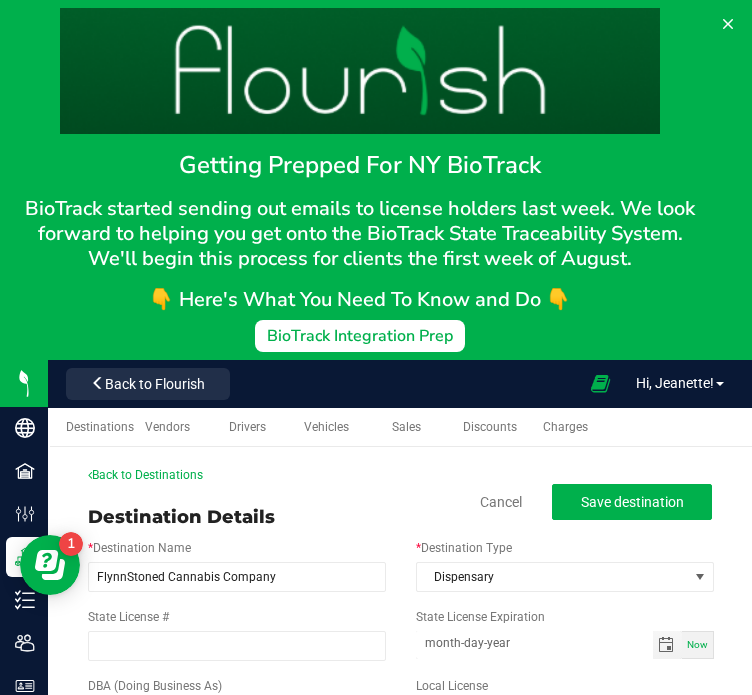 type 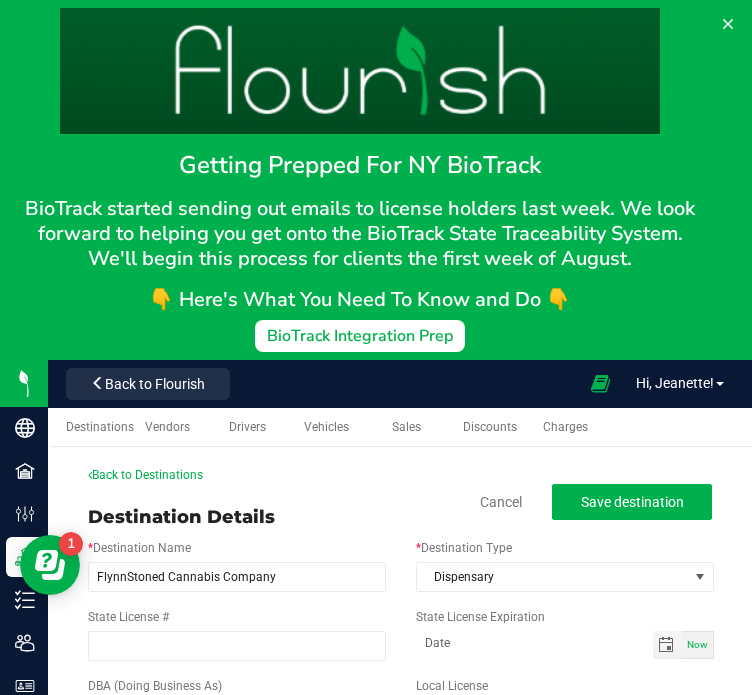 scroll, scrollTop: 360, scrollLeft: 0, axis: vertical 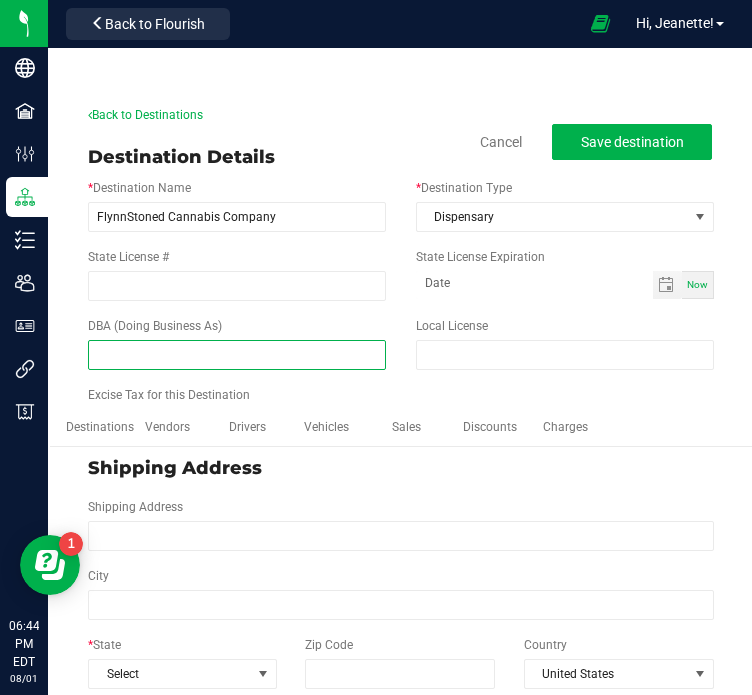 paste on "FlynnStoned Cannabis Company" 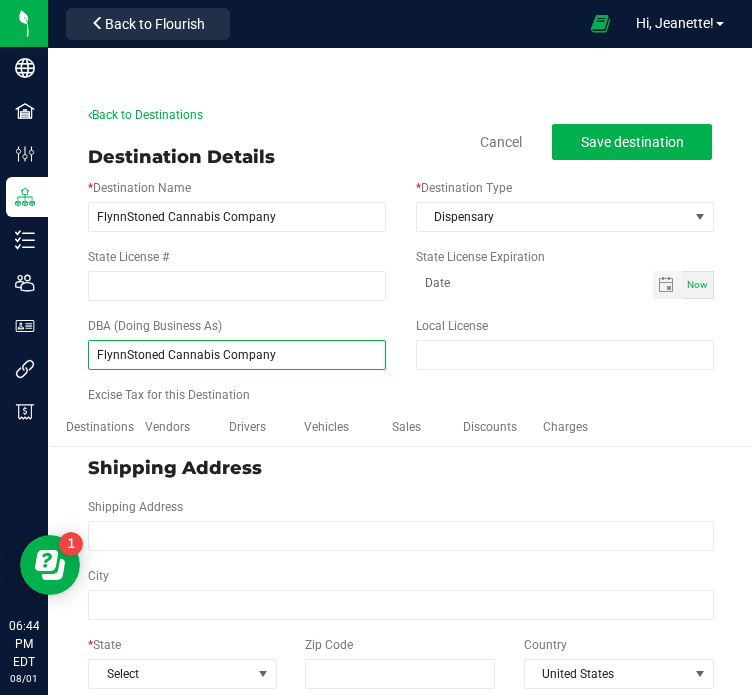 type on "FlynnStoned Cannabis Company" 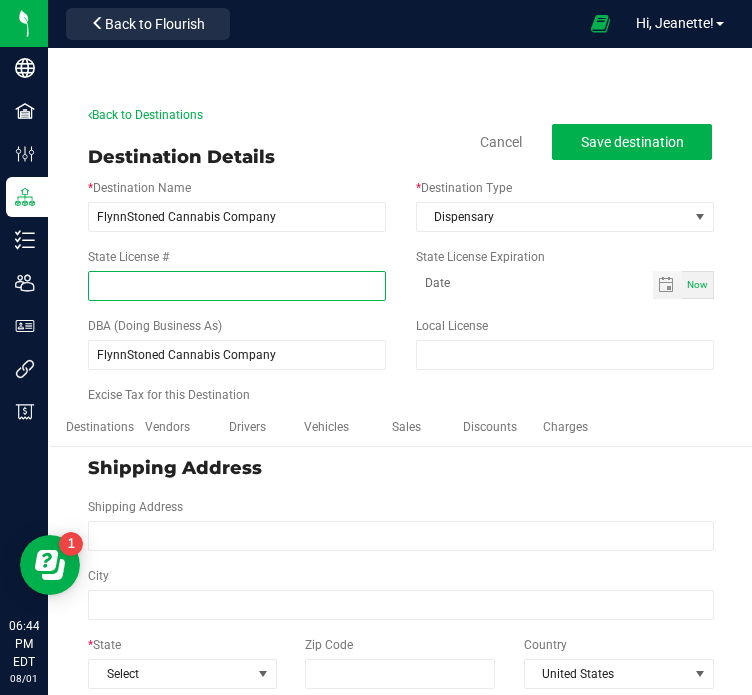 click on "State License #" at bounding box center (237, 286) 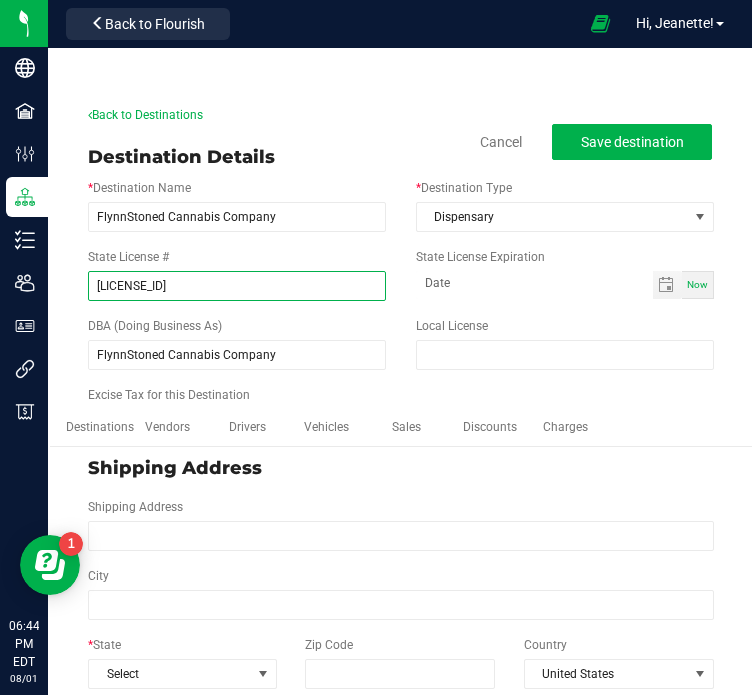 click on "OCM-CARD-23-000010" at bounding box center [237, 286] 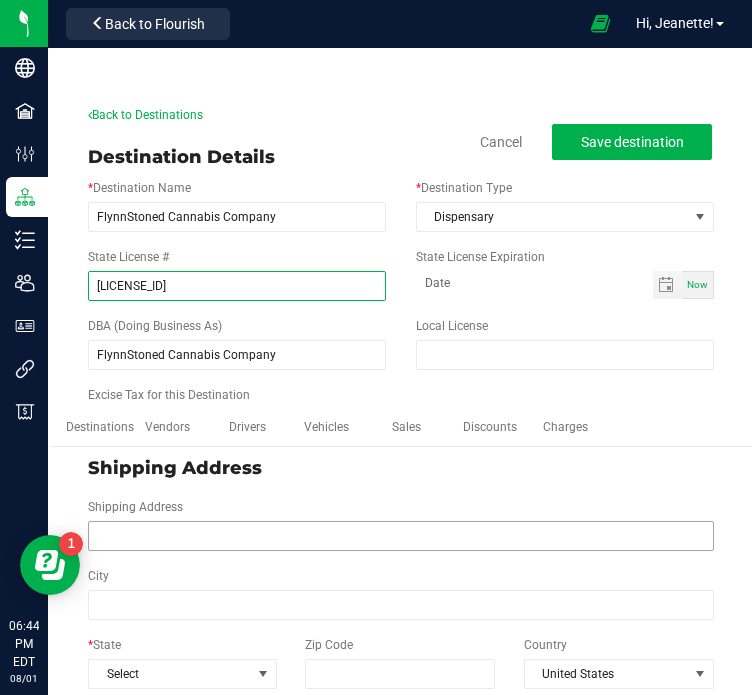 type on "OCM-CARD-23-000010" 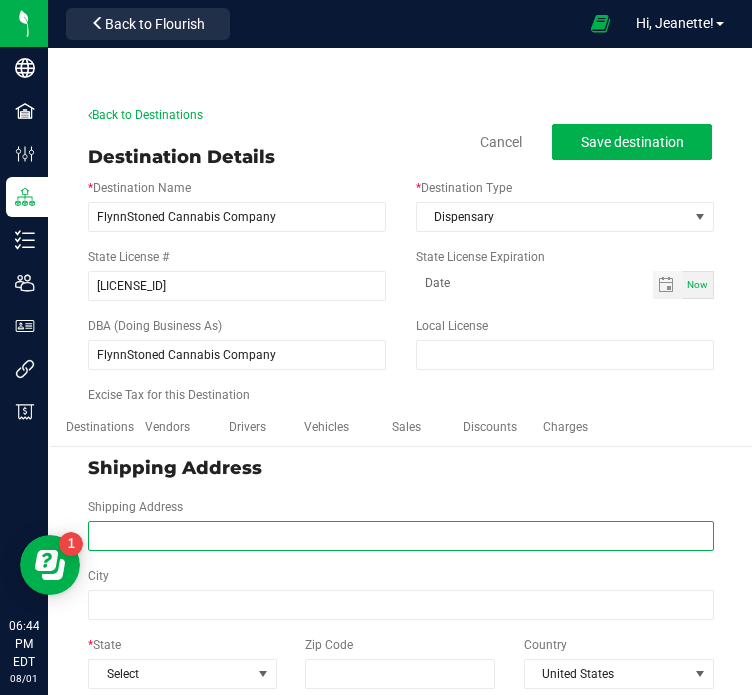click on "Shipping Address" at bounding box center (401, 536) 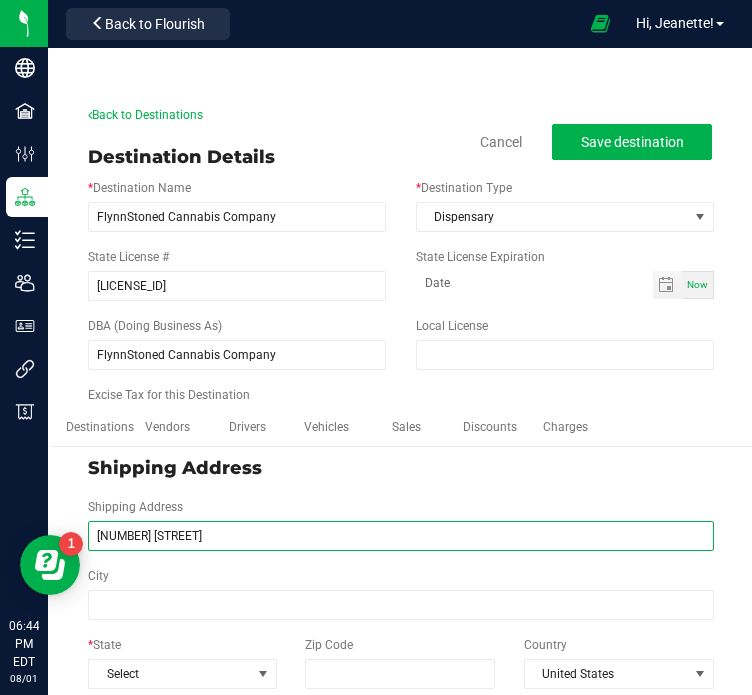 type on "219 Walton St" 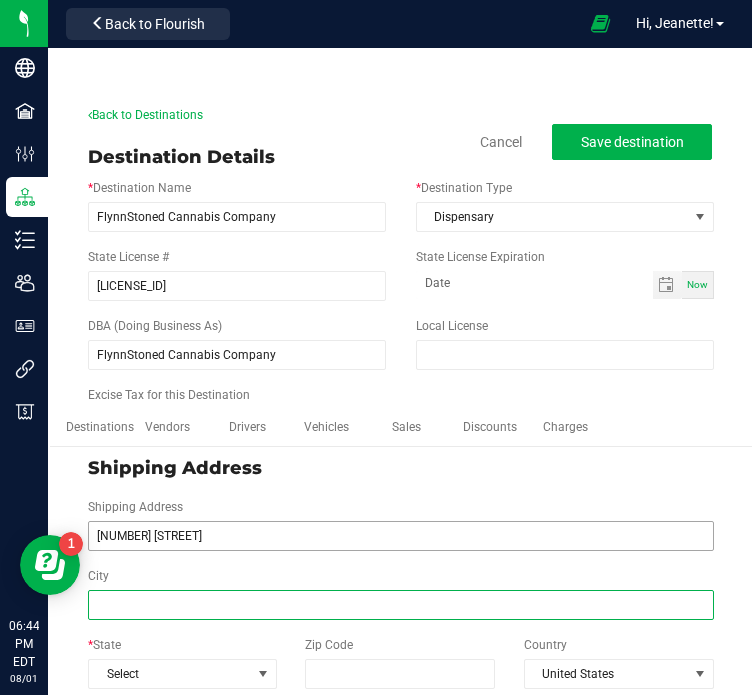 type on "219 Walton St" 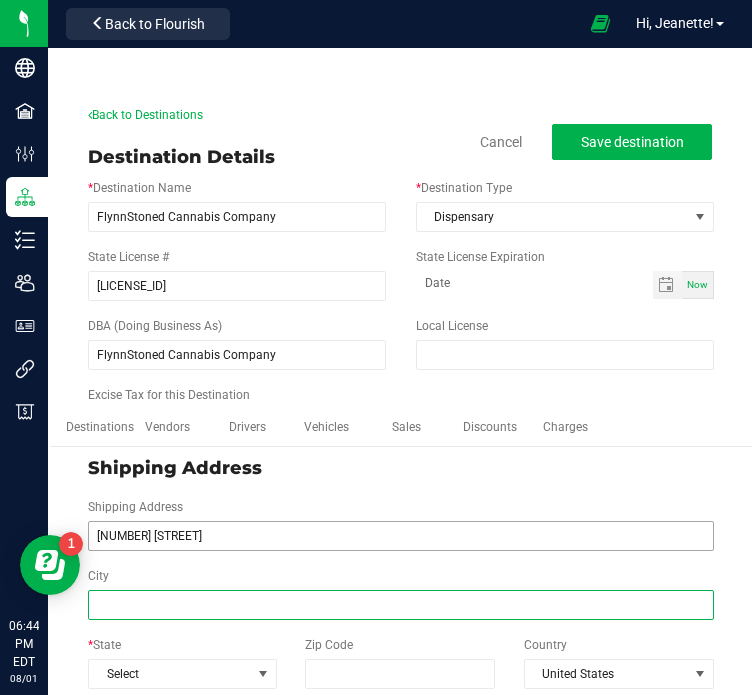 paste on "Syracuse" 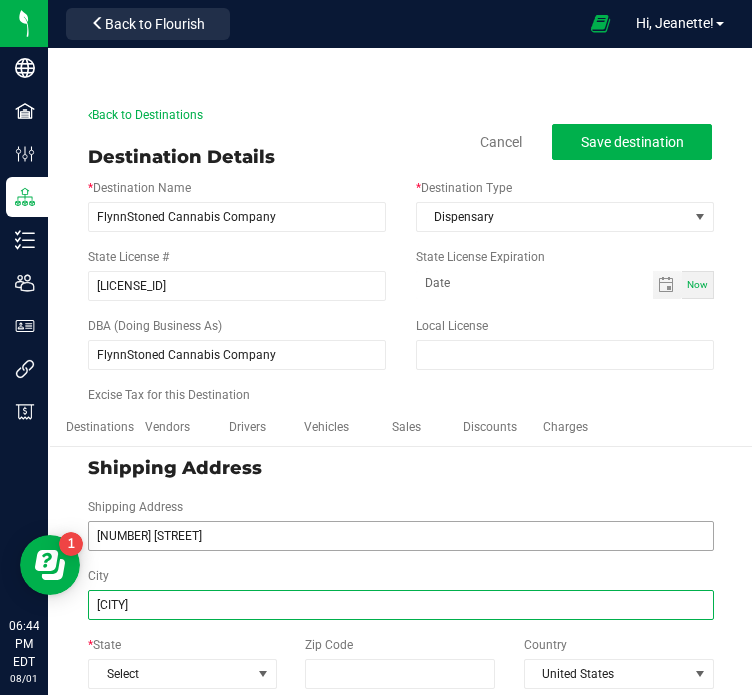 type on "Syracuse" 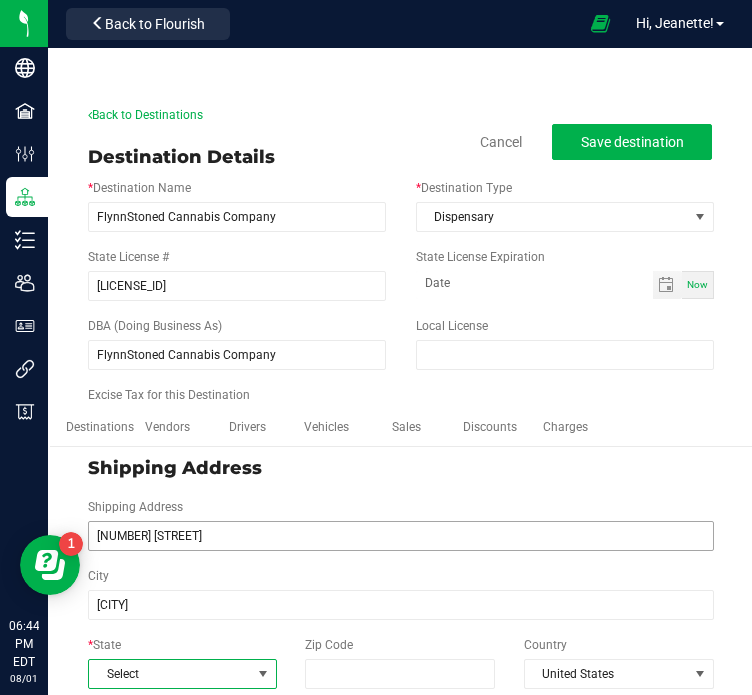 type on "Syracuse" 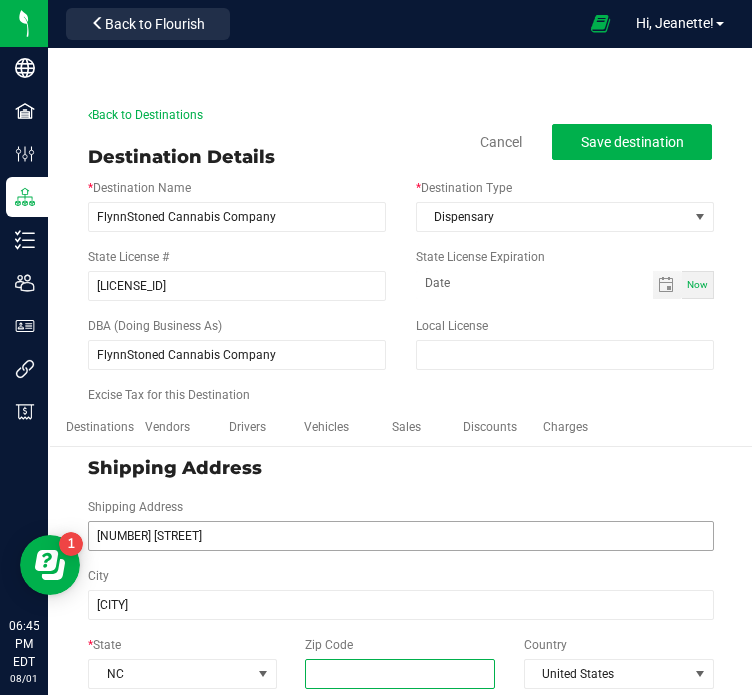 type on "n" 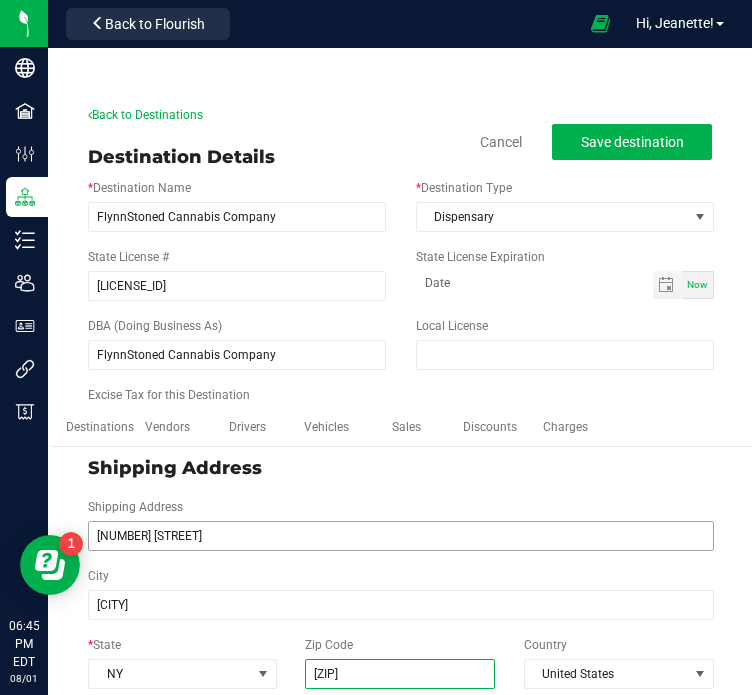 type on "13202" 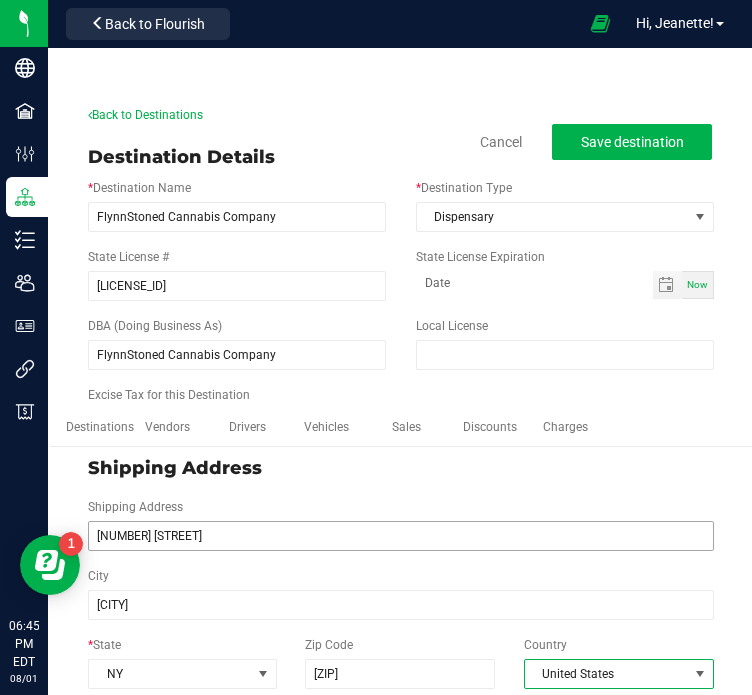 type on "13202" 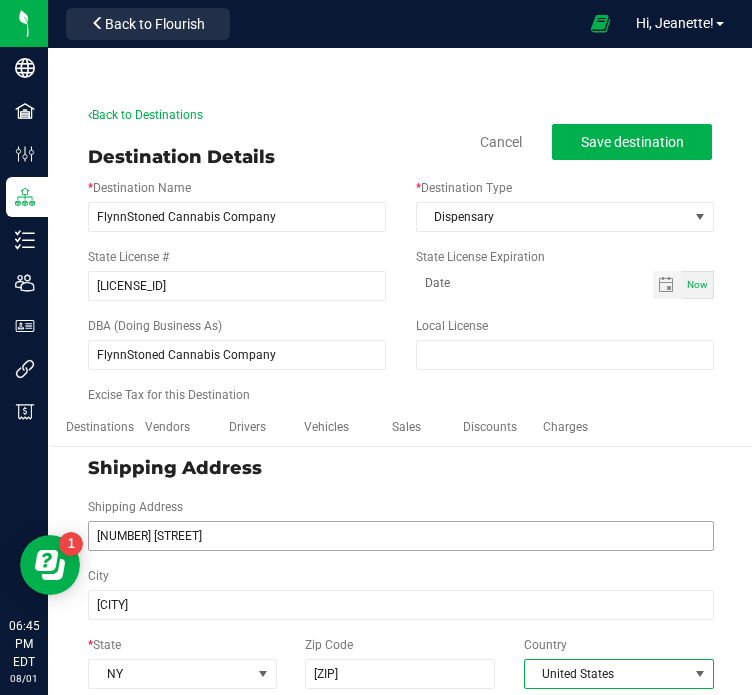 scroll, scrollTop: 413, scrollLeft: 0, axis: vertical 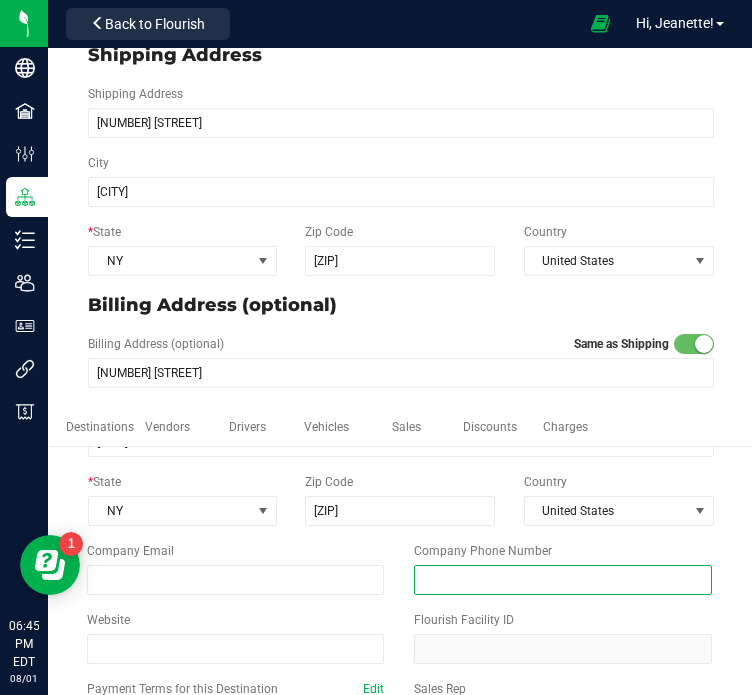 click at bounding box center [563, 580] 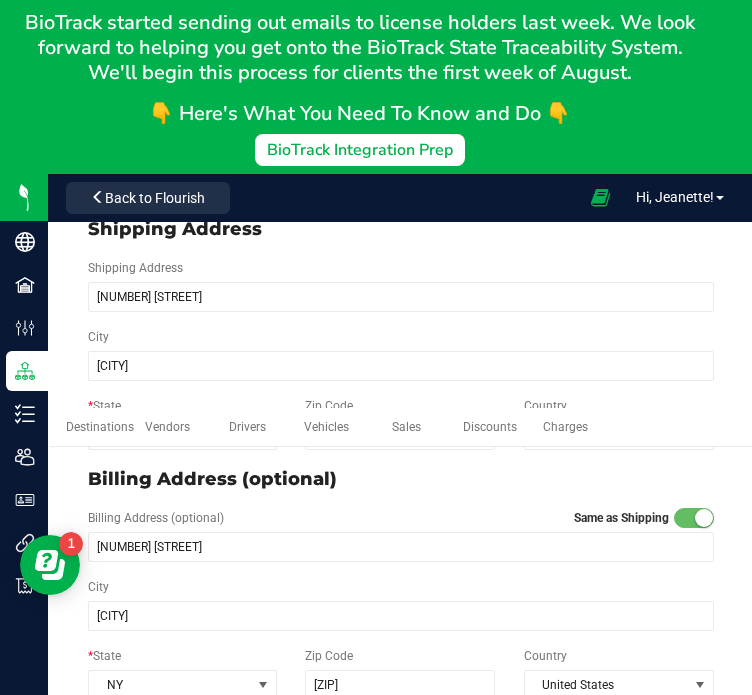 scroll, scrollTop: 82, scrollLeft: 0, axis: vertical 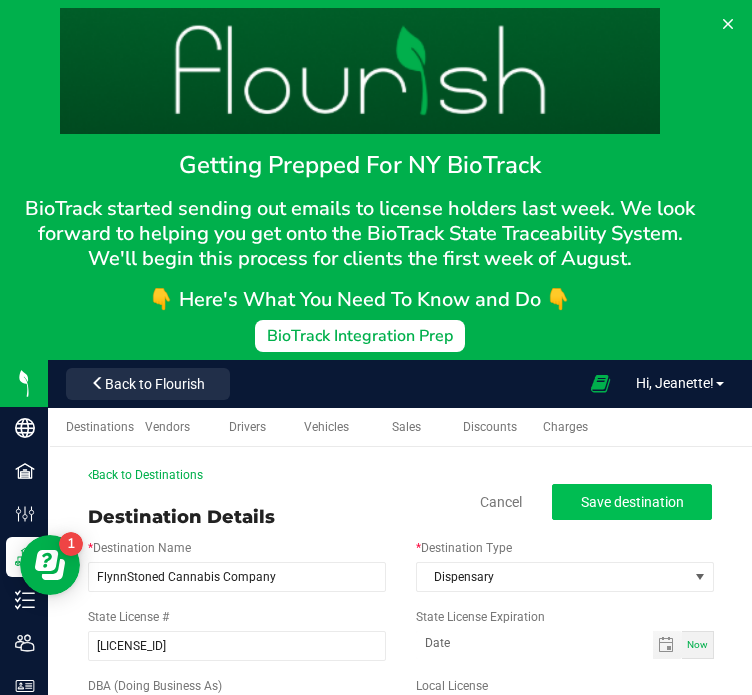 type on "(315) 299-9334" 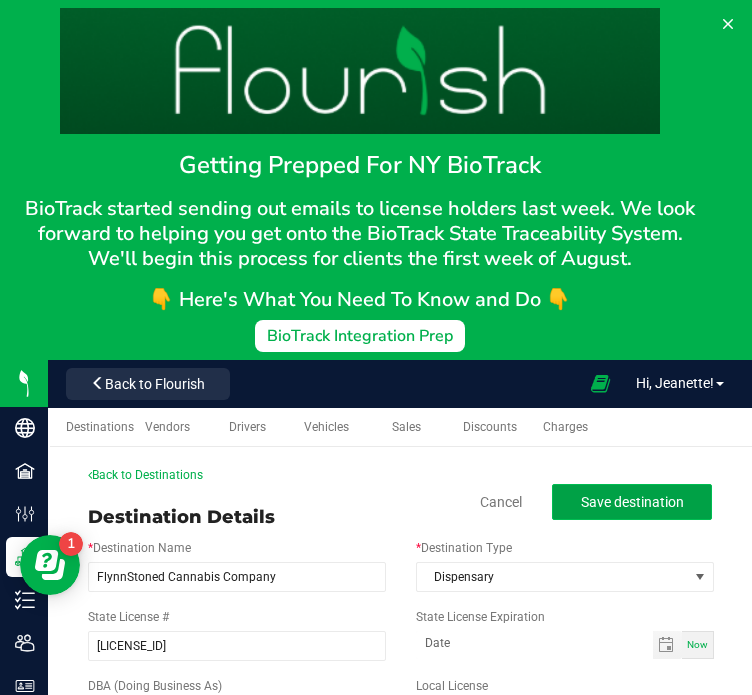 click on "Save destination" 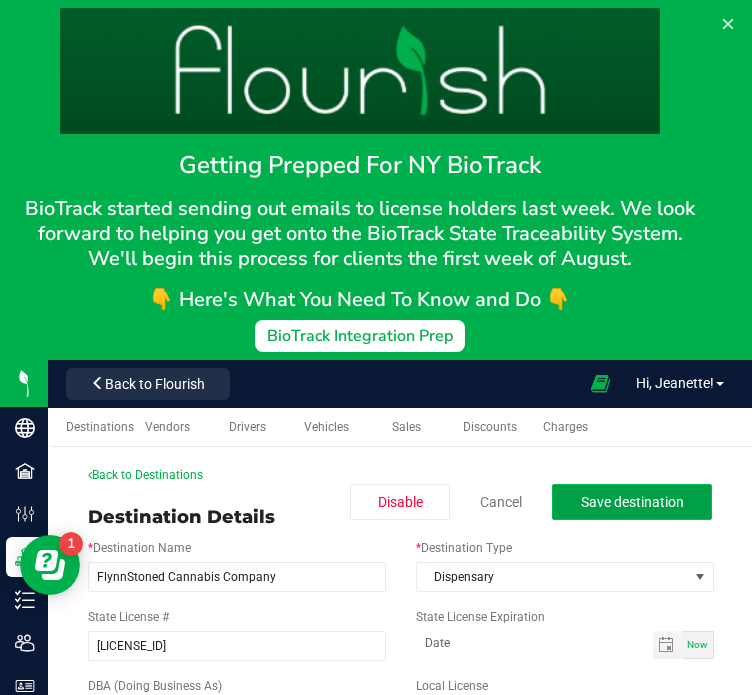 click on "Save destination" 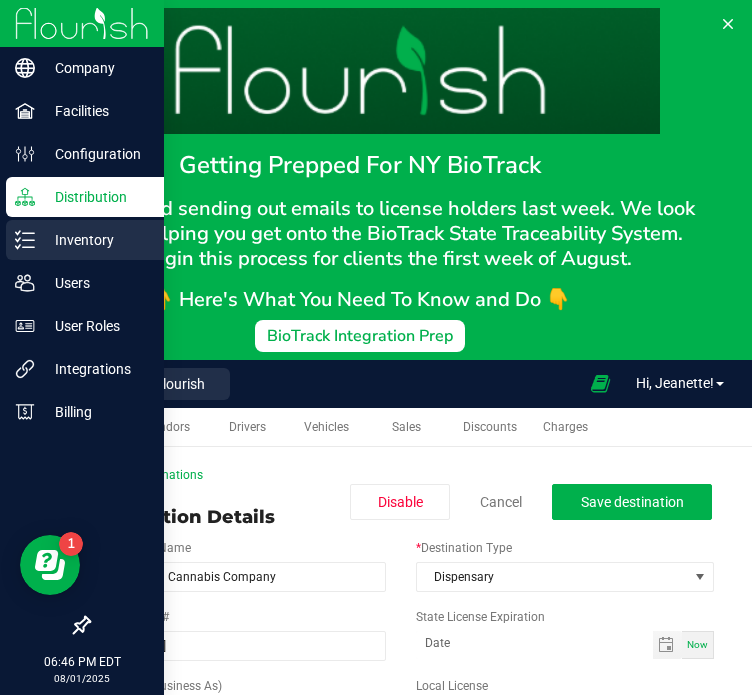 click on "Inventory" at bounding box center [95, 240] 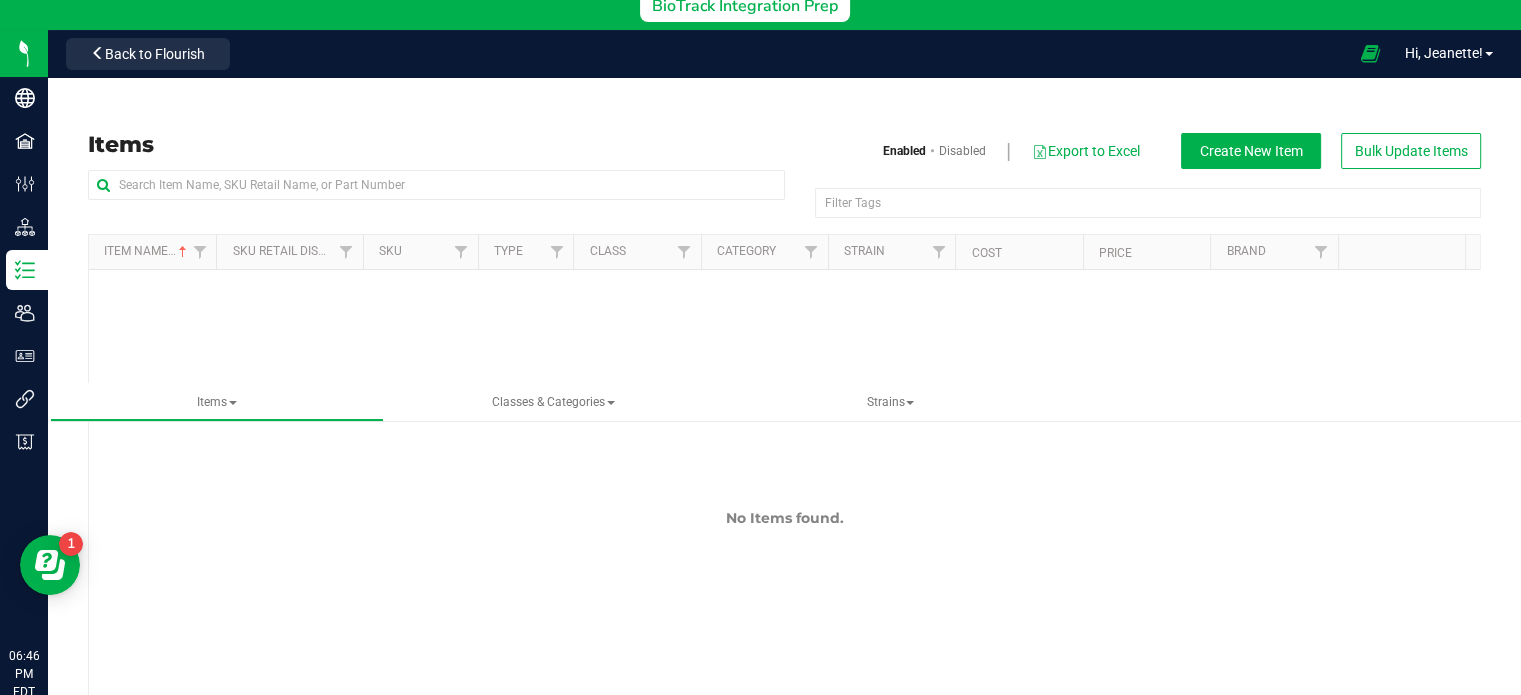 scroll, scrollTop: 308, scrollLeft: 0, axis: vertical 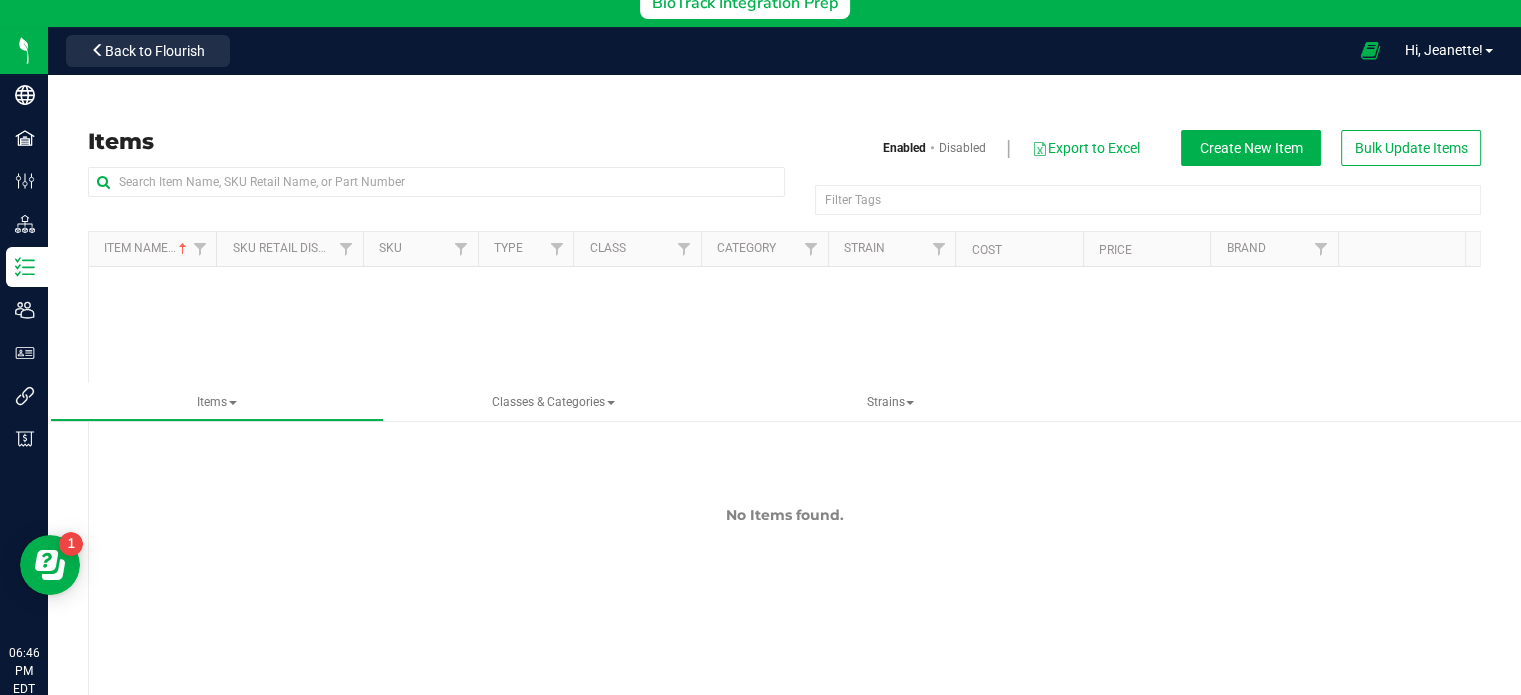 click on "Item Name" at bounding box center (152, 249) 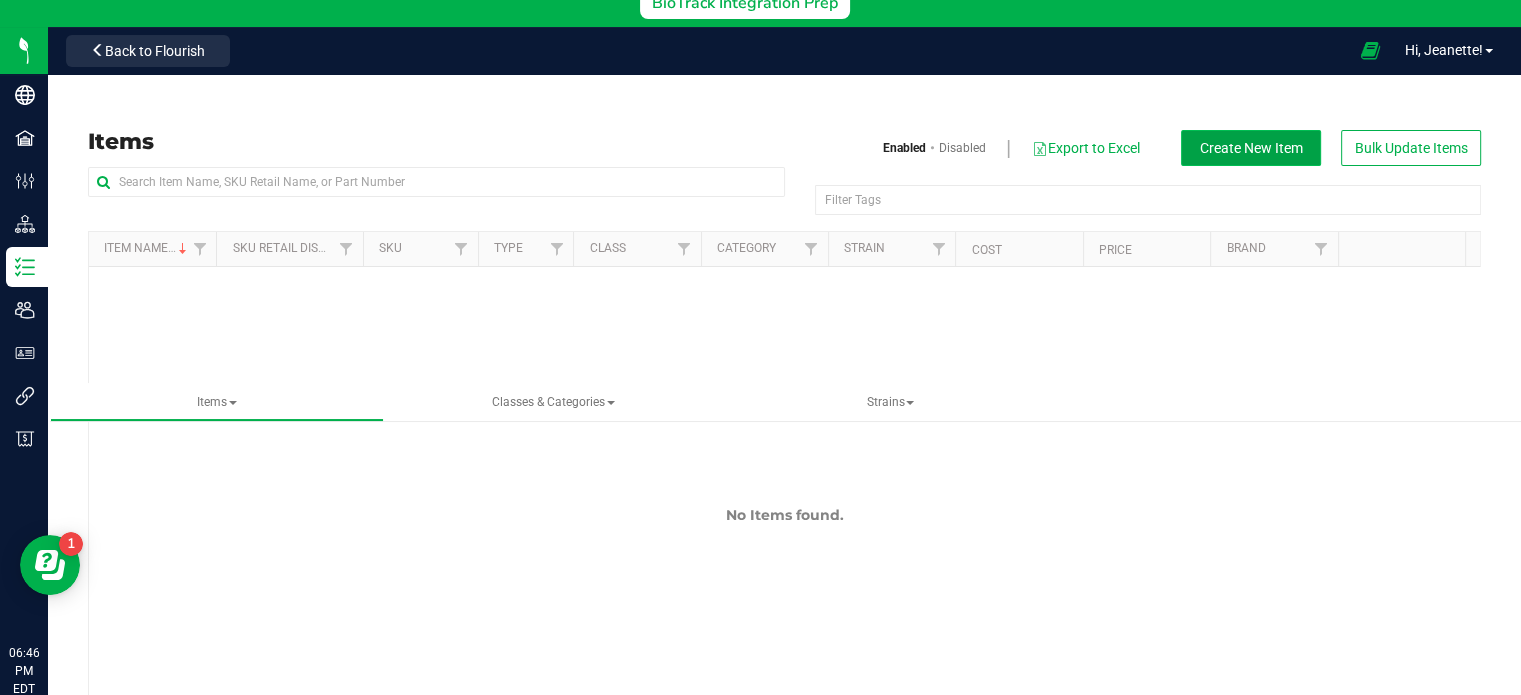click on "Create New Item" at bounding box center [1251, 148] 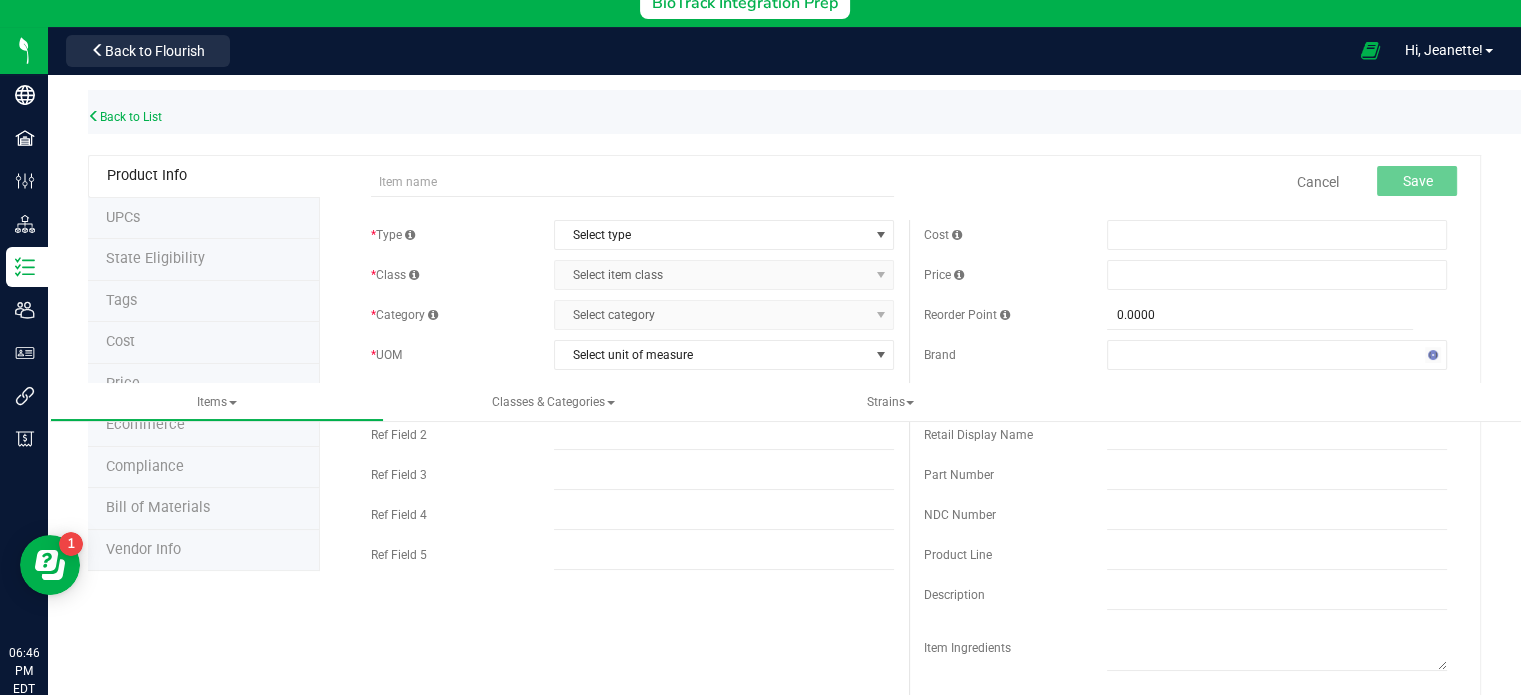 scroll, scrollTop: 0, scrollLeft: 0, axis: both 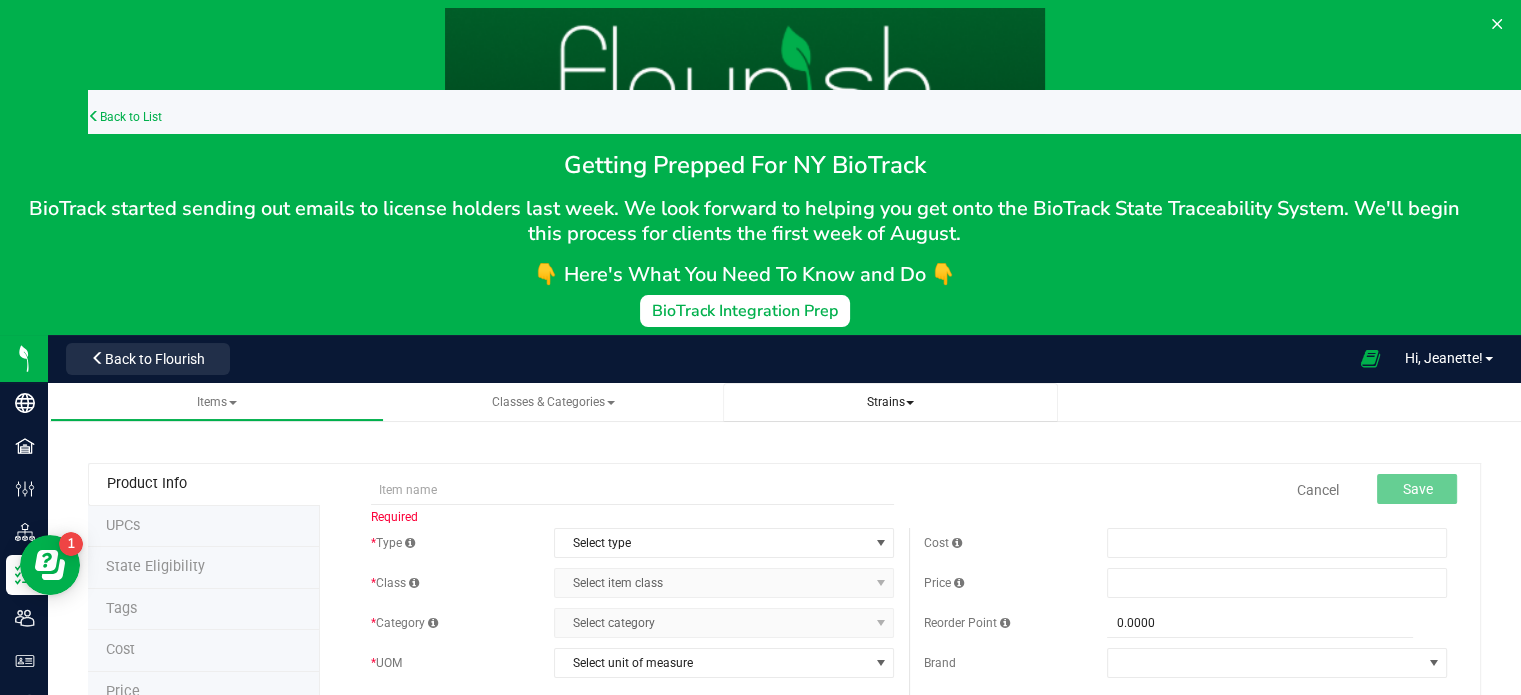 click on "Strains" at bounding box center [890, 402] 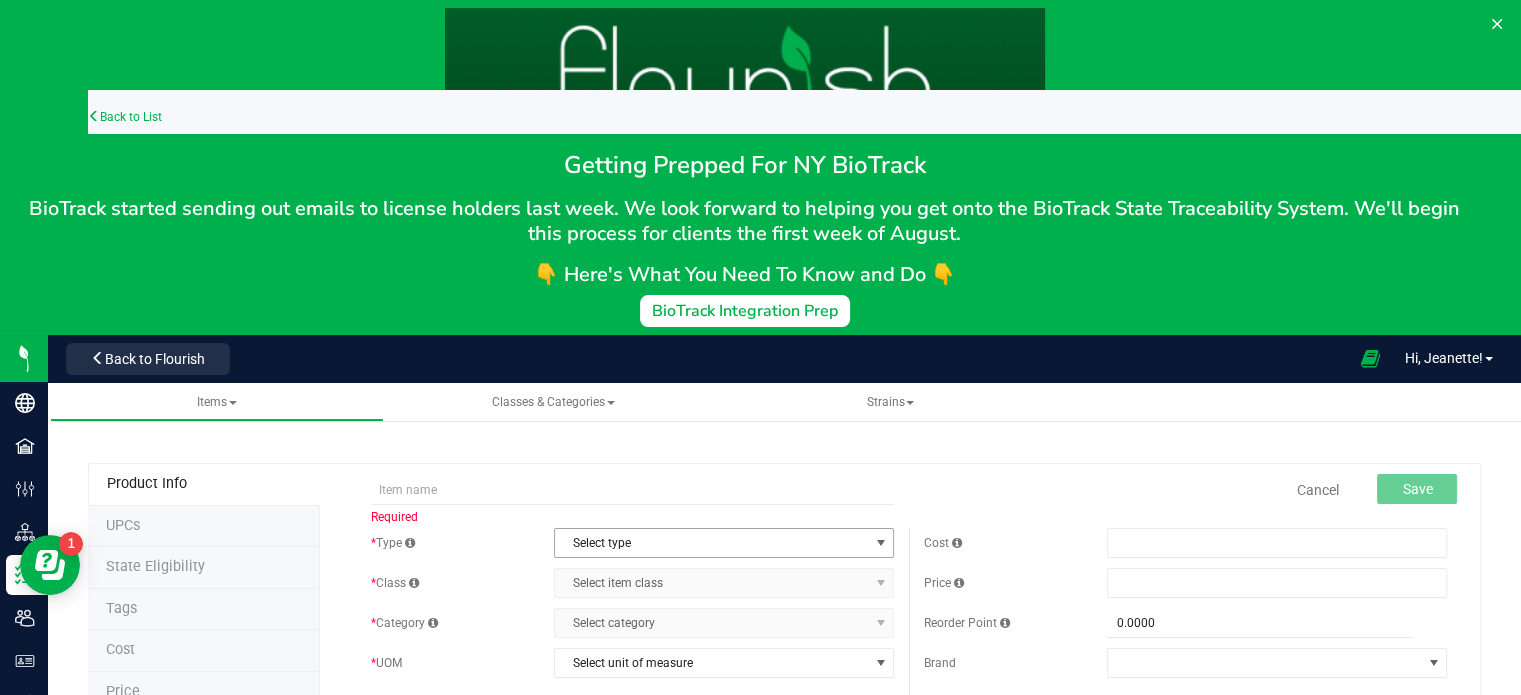 click on "Select type" at bounding box center [711, 543] 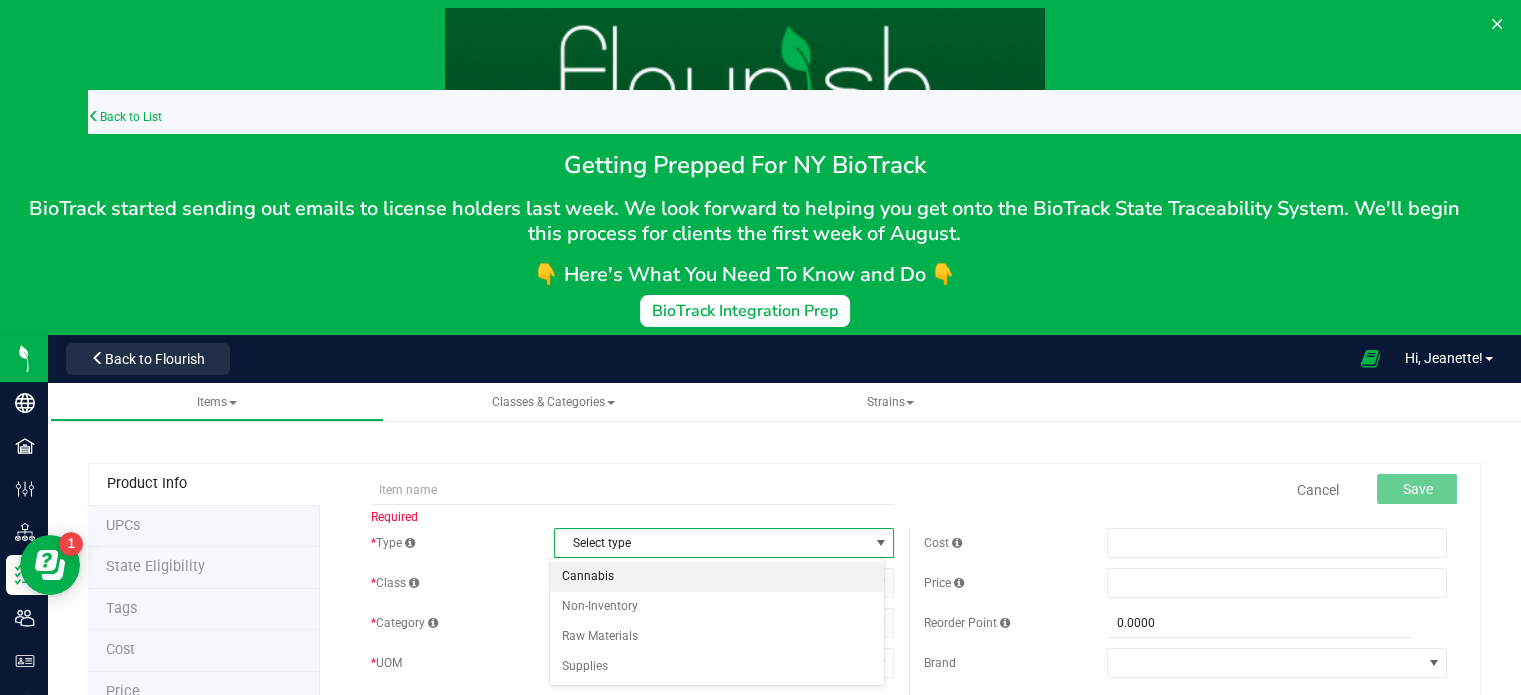 click on "Cannabis" at bounding box center (717, 577) 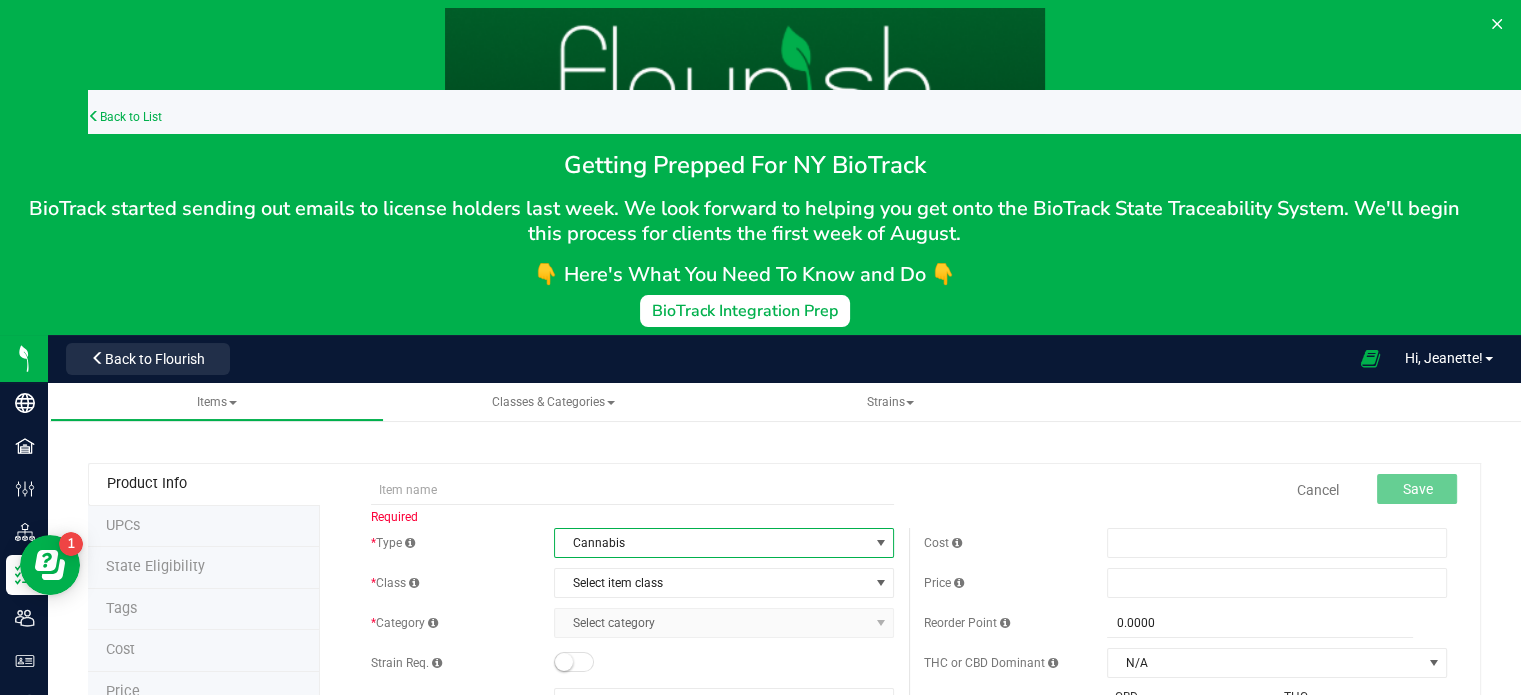click on "Cannabis" at bounding box center (711, 543) 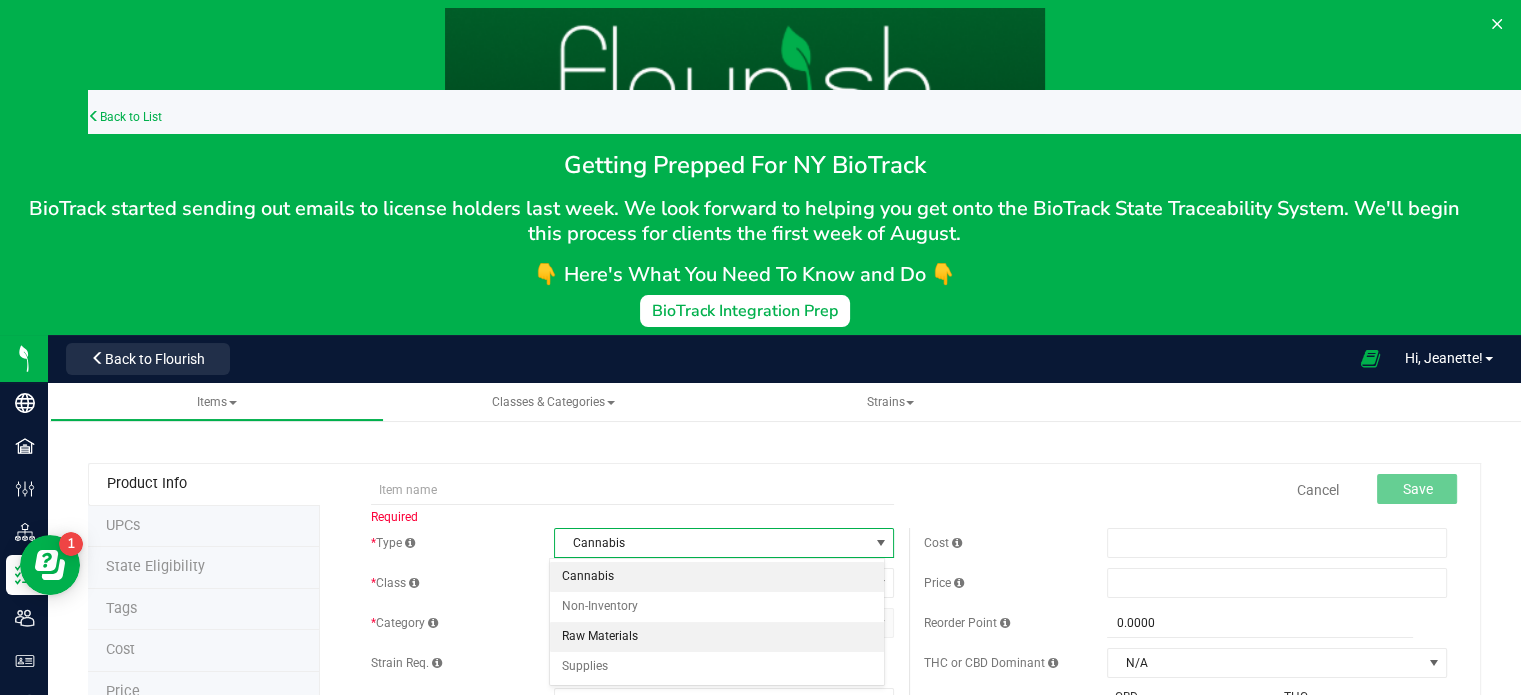 click on "Raw Materials" at bounding box center [717, 637] 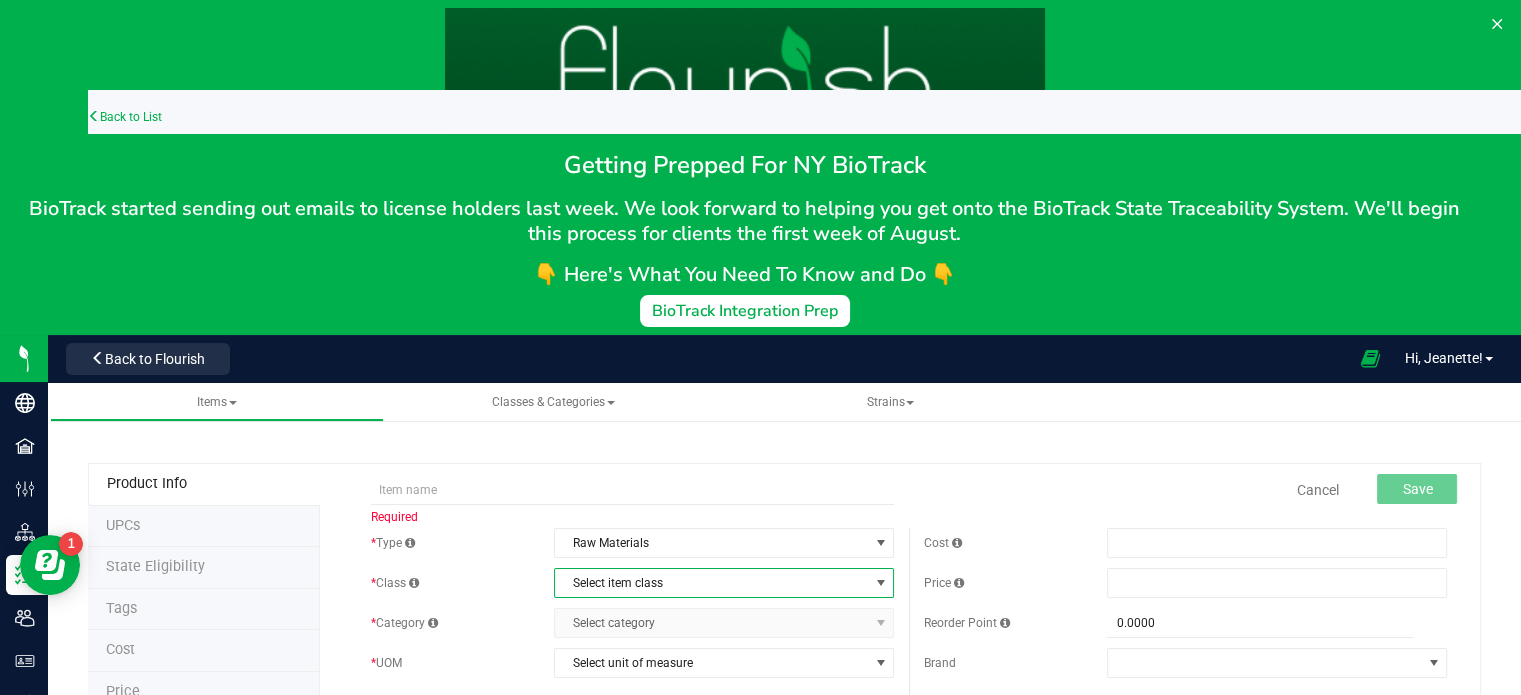 click on "Select item class" at bounding box center [711, 583] 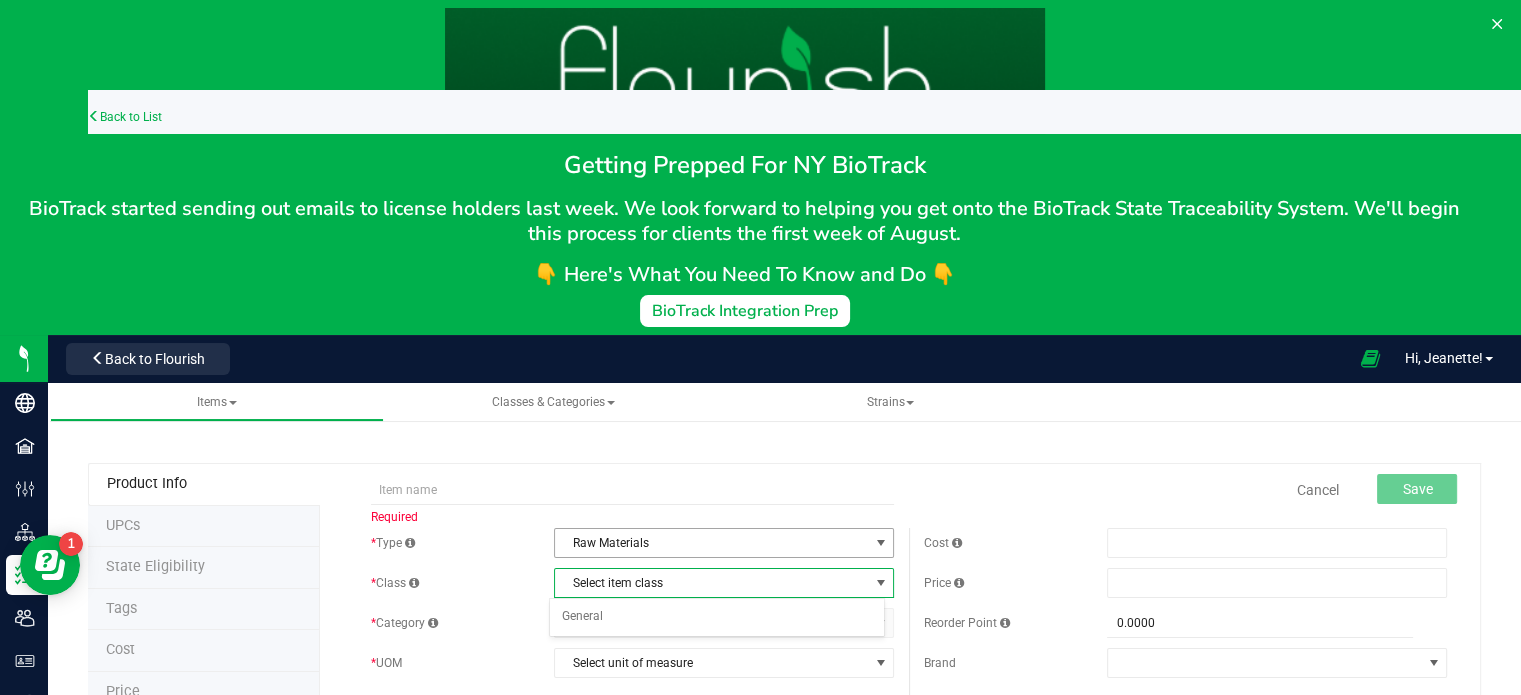 click on "Raw Materials" at bounding box center [711, 543] 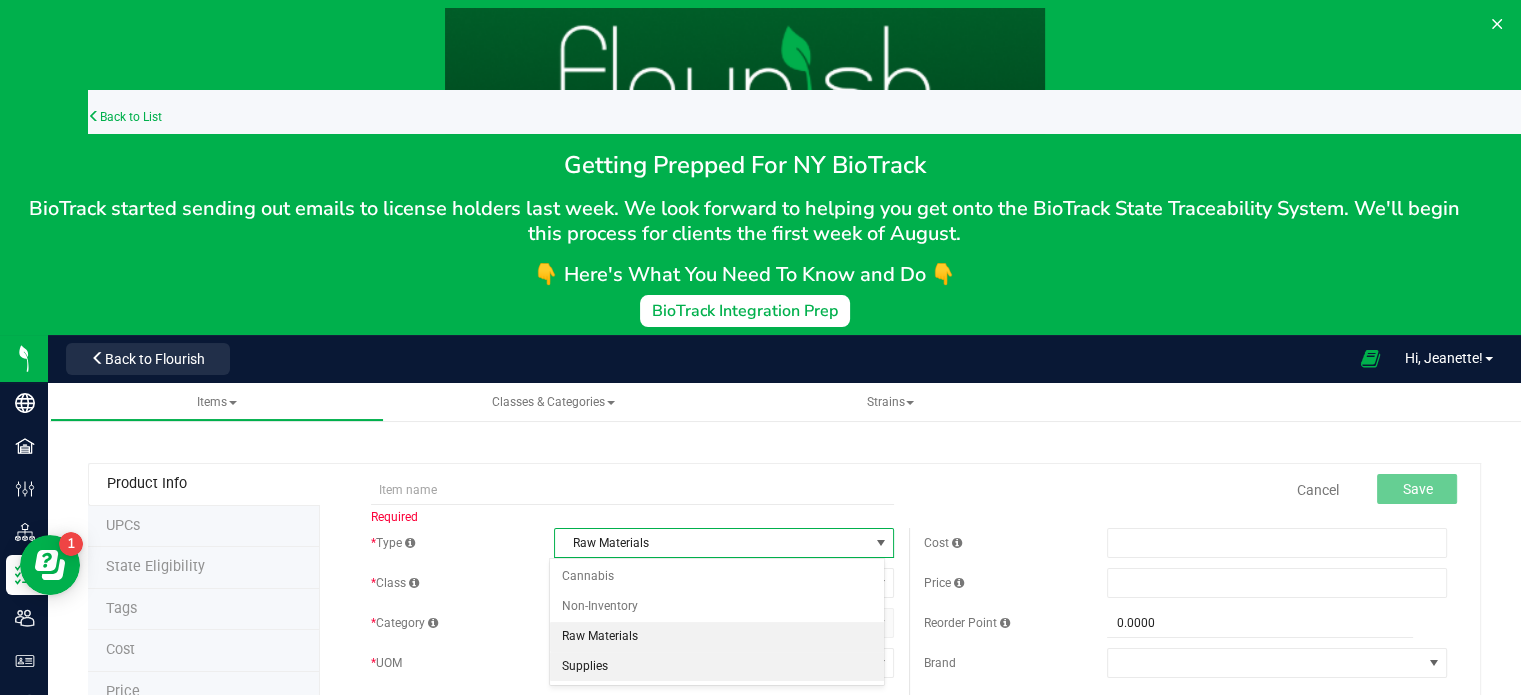click on "Supplies" at bounding box center (717, 667) 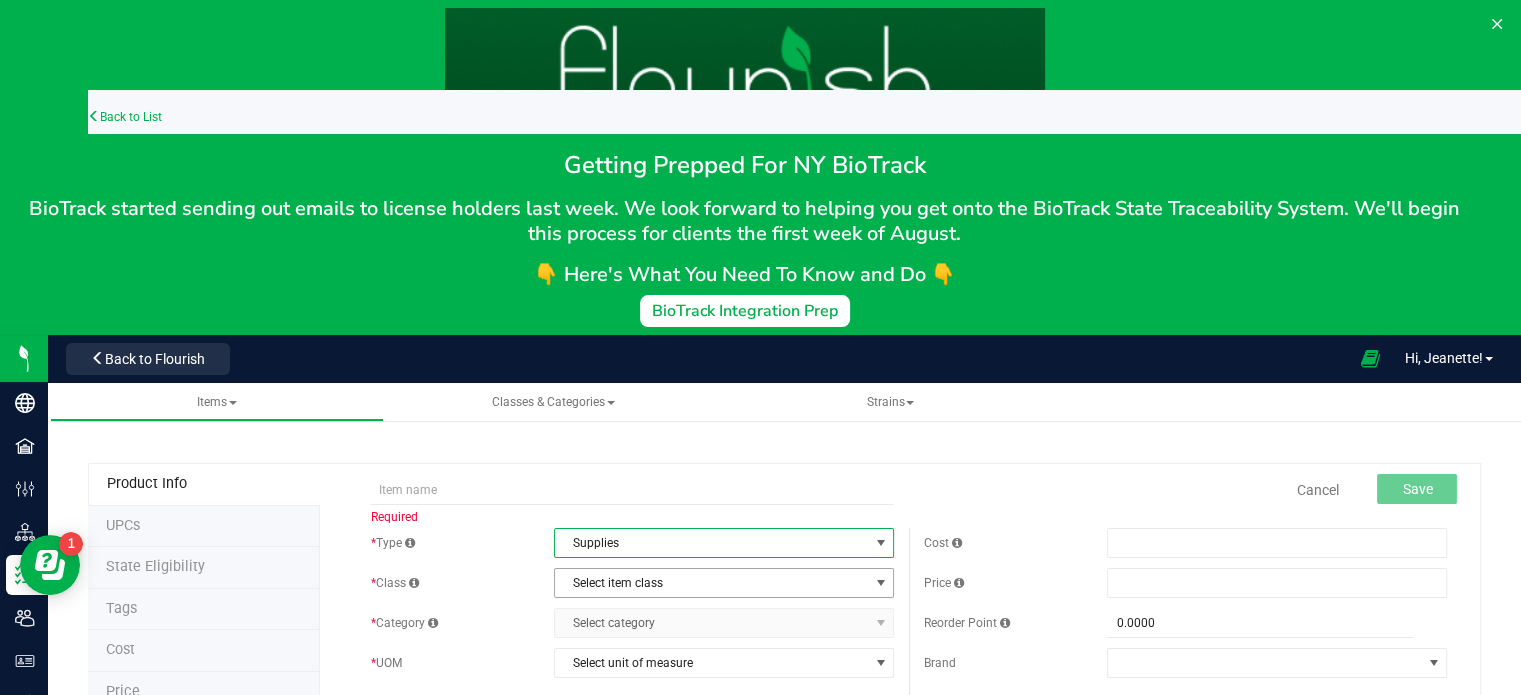 click on "Select item class" at bounding box center [711, 583] 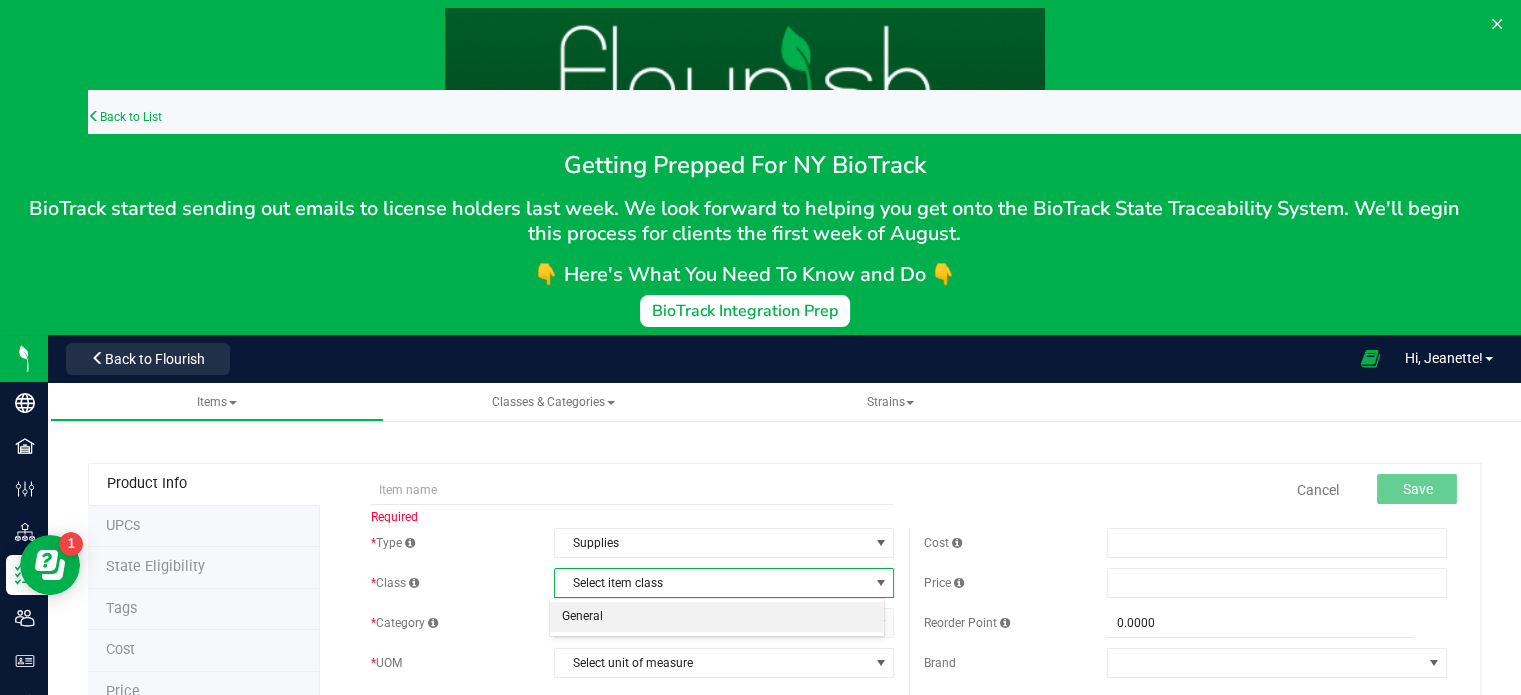 click on "General" at bounding box center (717, 617) 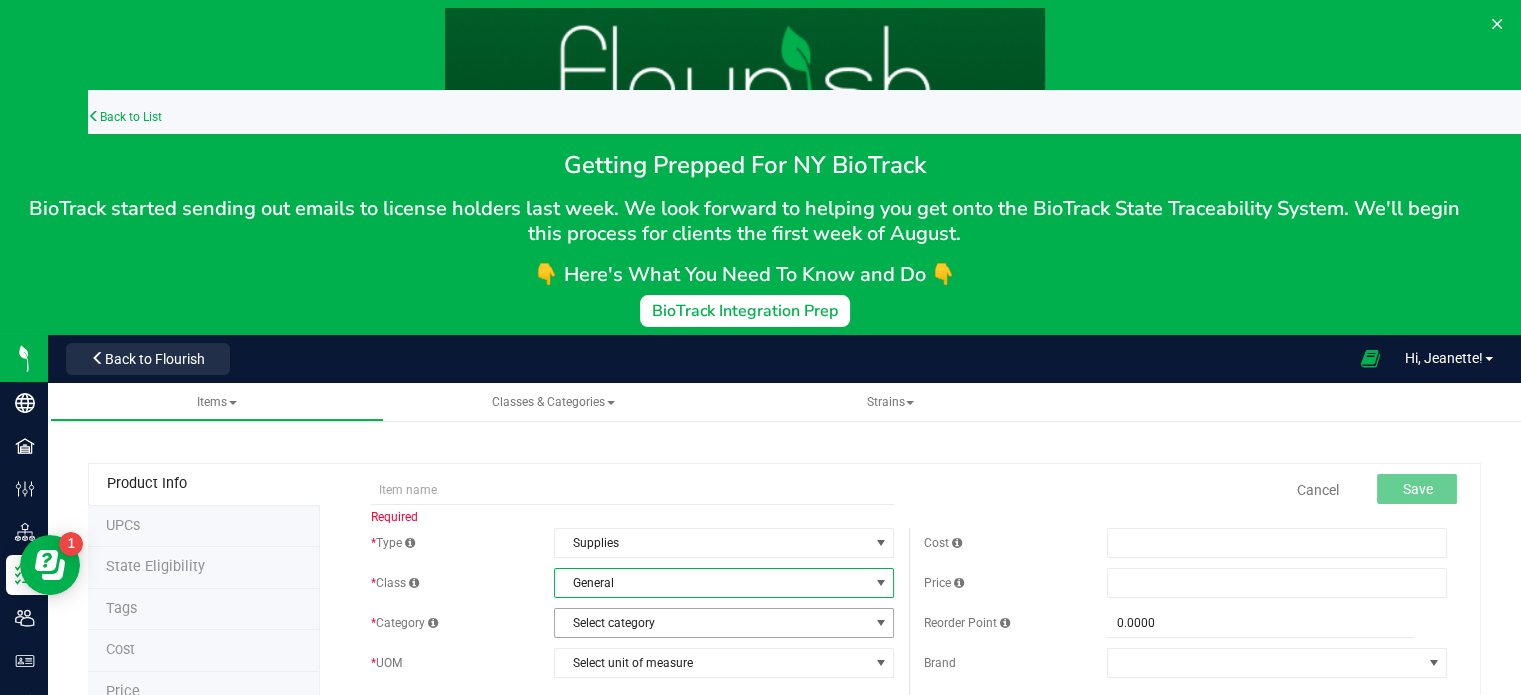 click on "Select category" at bounding box center [711, 623] 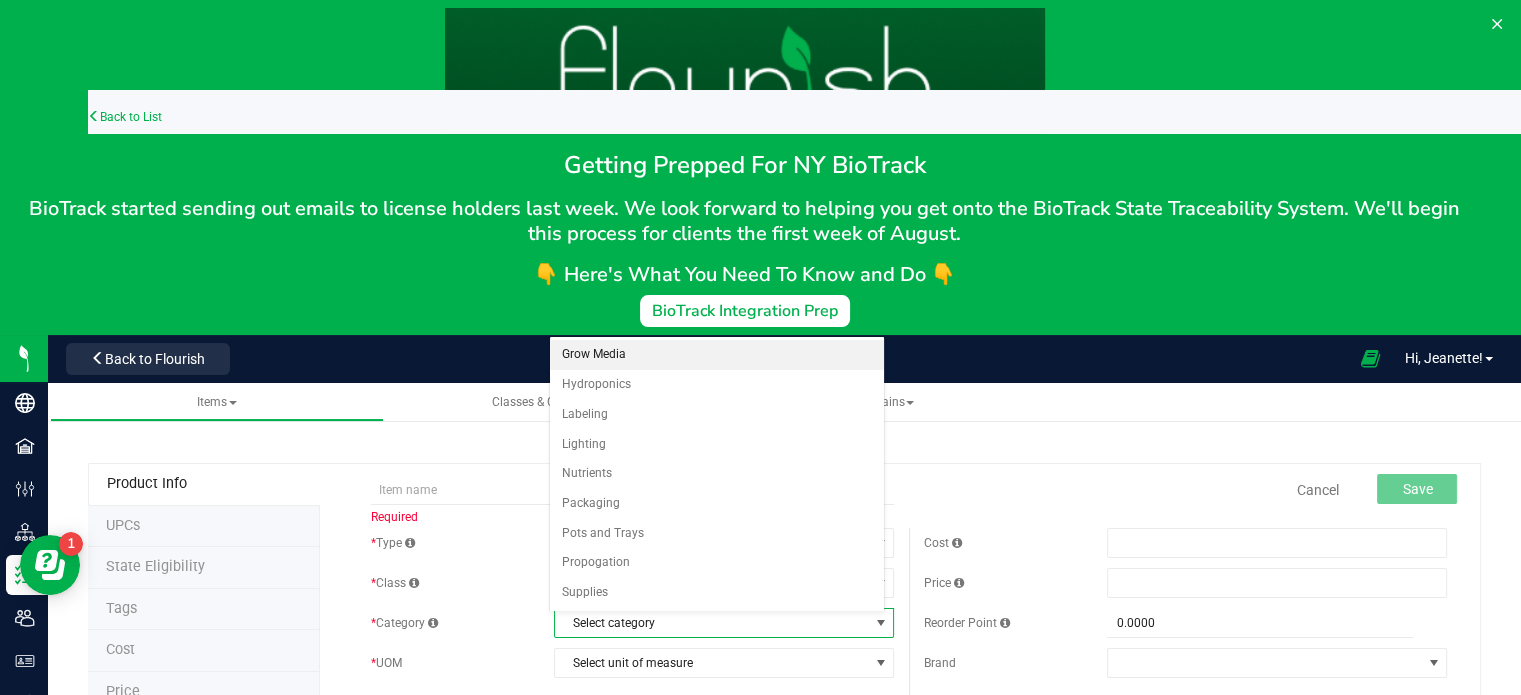 click on "Grow Media" at bounding box center [717, 355] 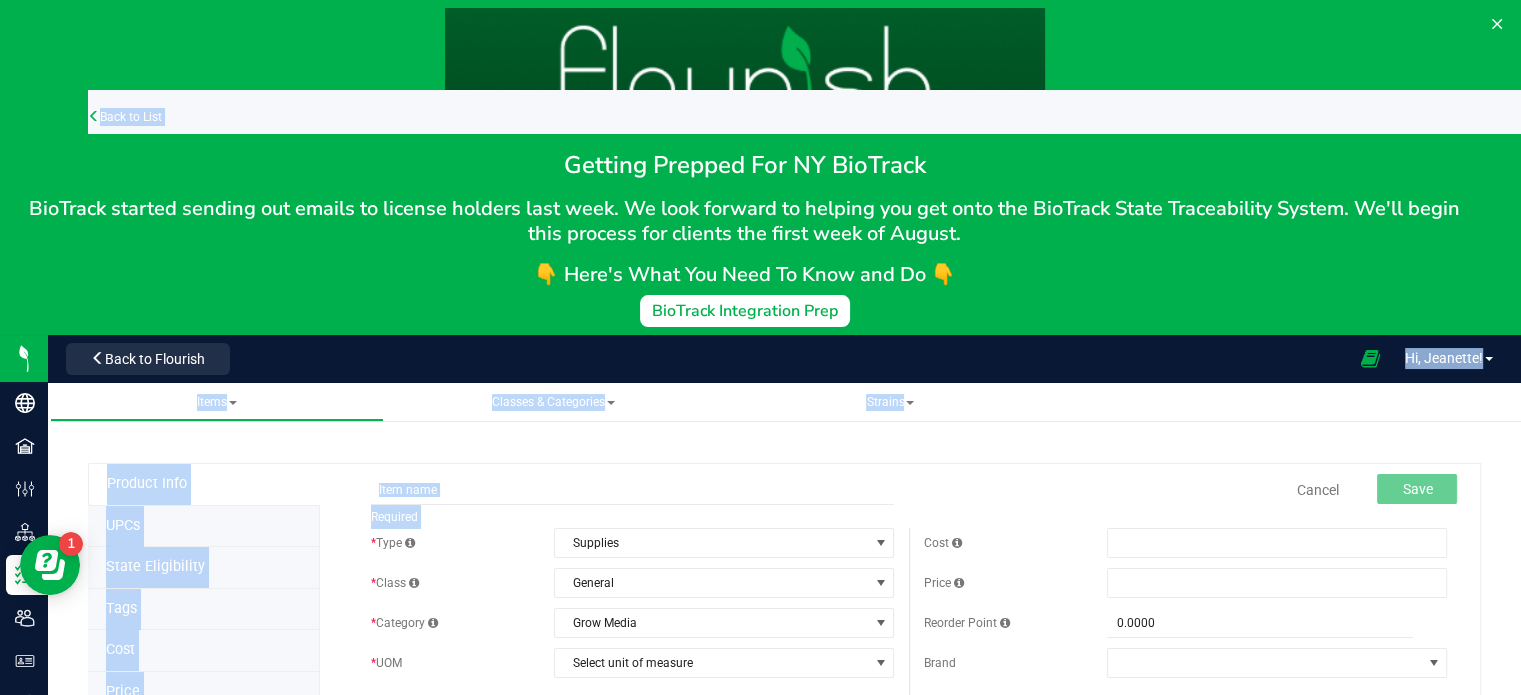 drag, startPoint x: 738, startPoint y: 356, endPoint x: 1181, endPoint y: 469, distance: 457.18488 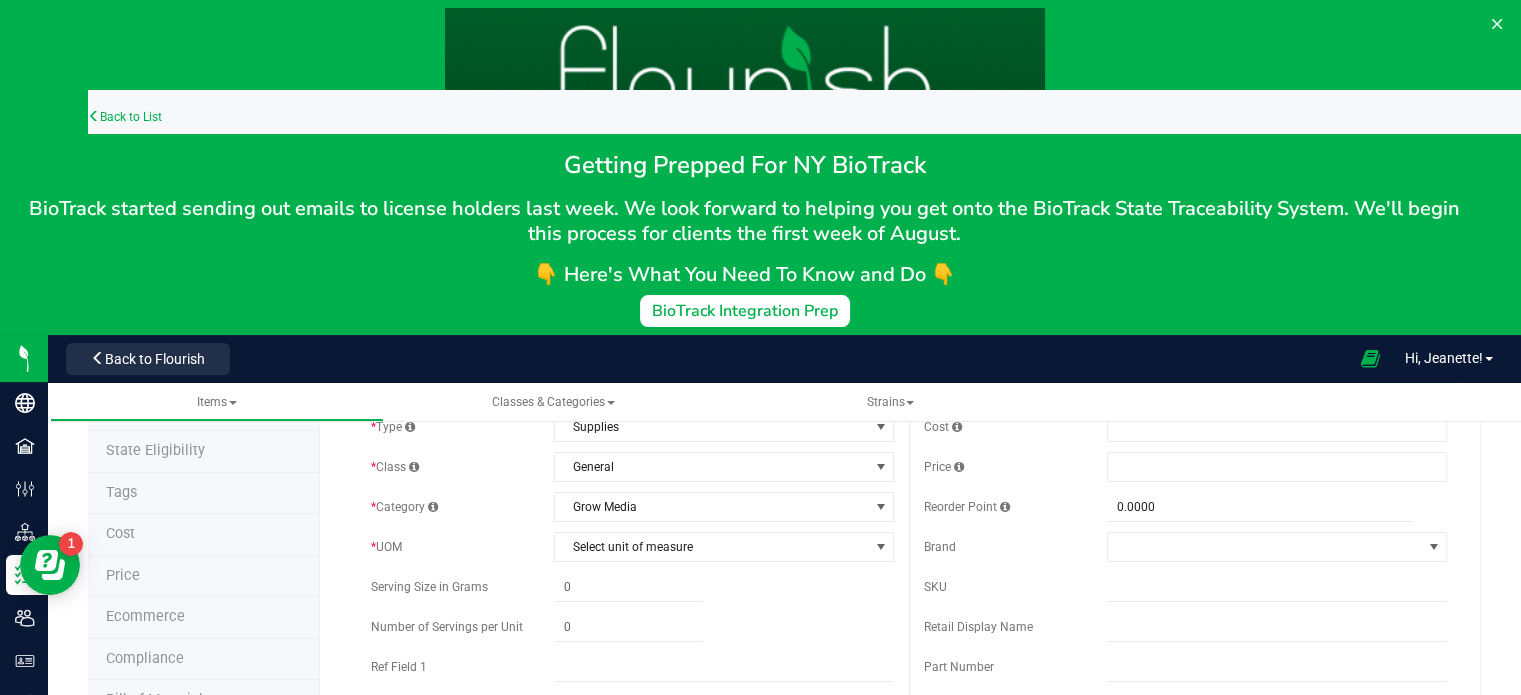 scroll, scrollTop: 120, scrollLeft: 0, axis: vertical 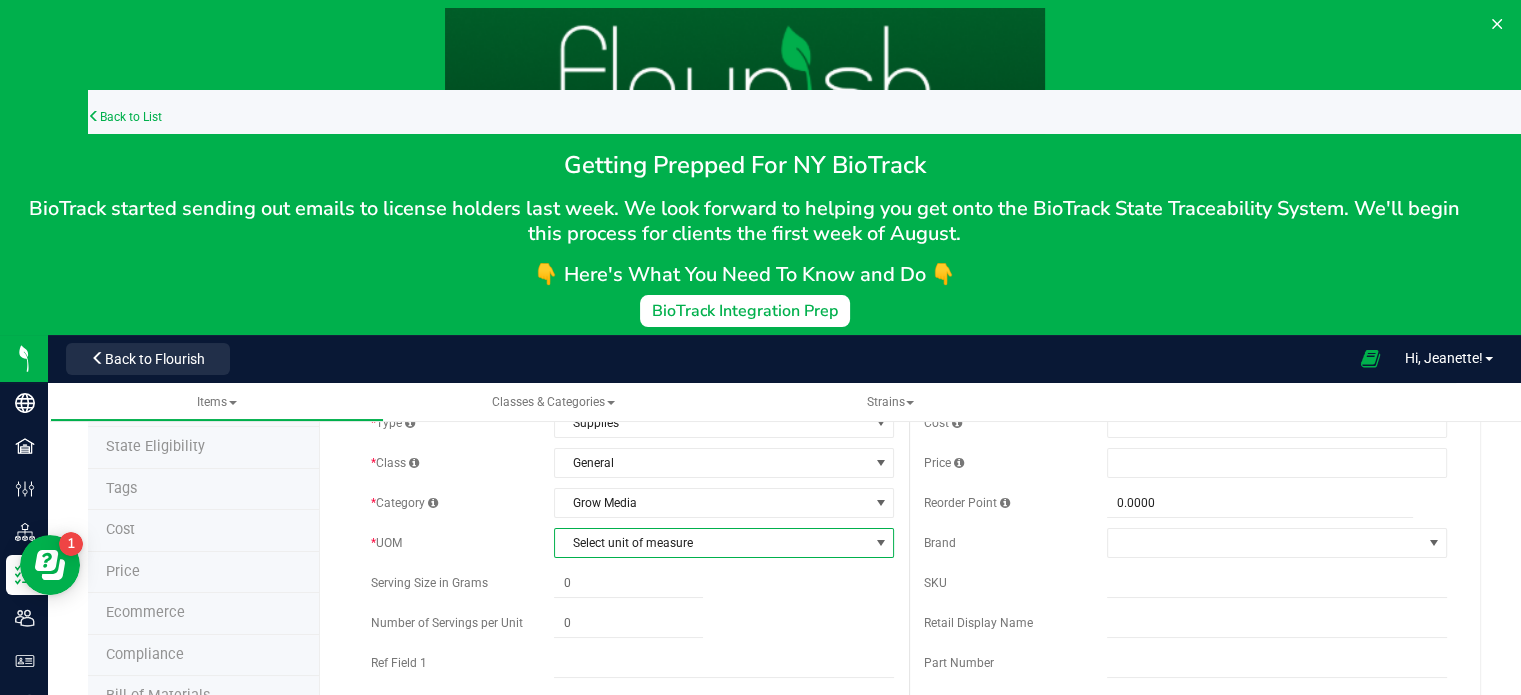 click on "Select unit of measure" at bounding box center [711, 543] 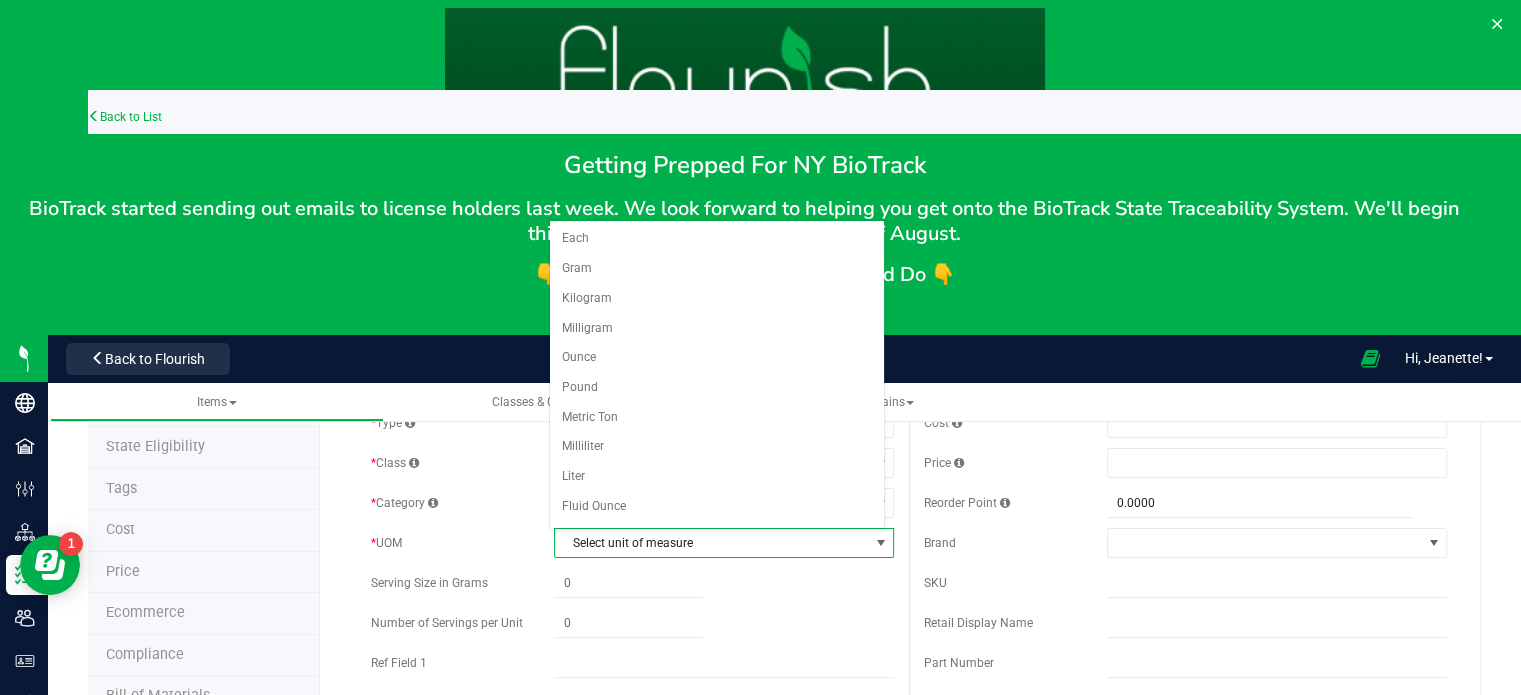 click on "Required
Cancel
Save
*
Type
Supplies Select type Cannabis Non-Inventory Raw Materials Supplies
*
Class" at bounding box center [900, 985] 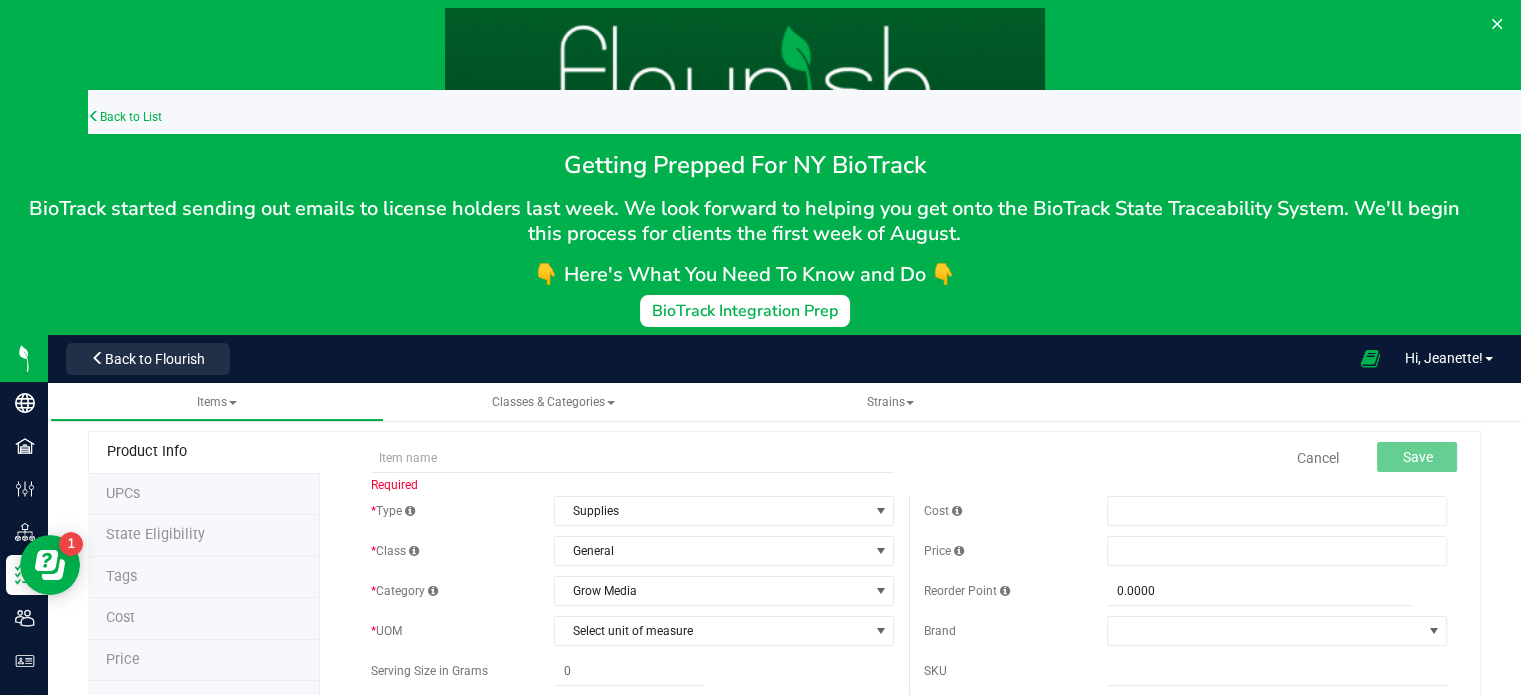 scroll, scrollTop: 0, scrollLeft: 0, axis: both 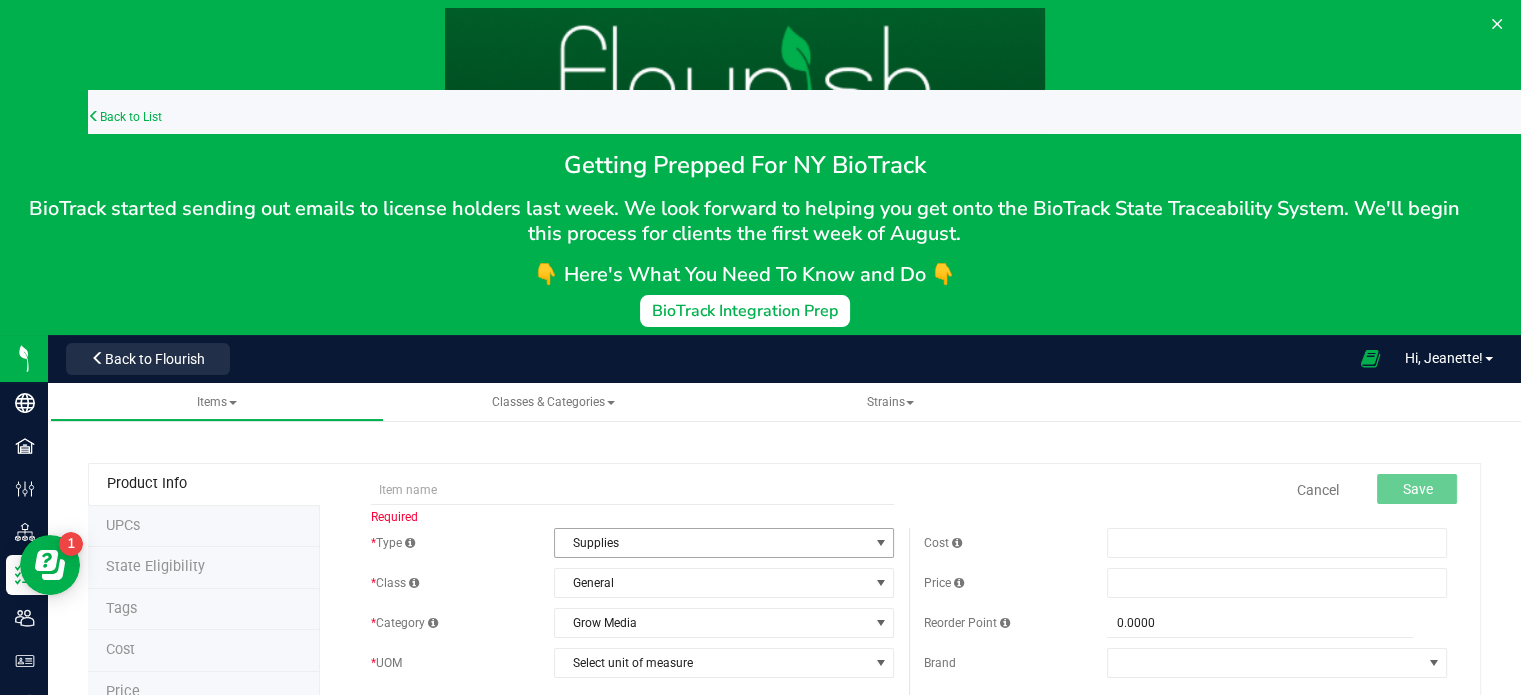 click on "Supplies" at bounding box center (711, 543) 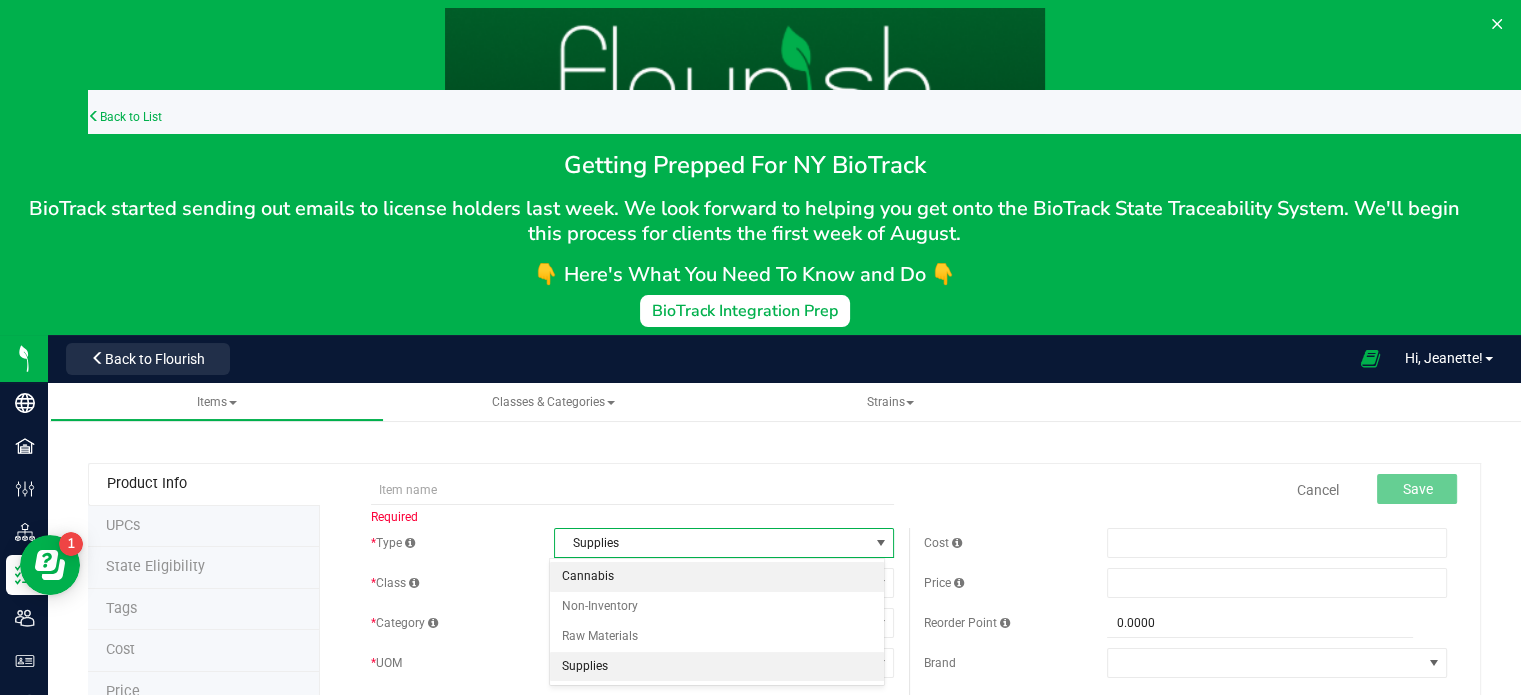 click on "Cannabis" at bounding box center [717, 577] 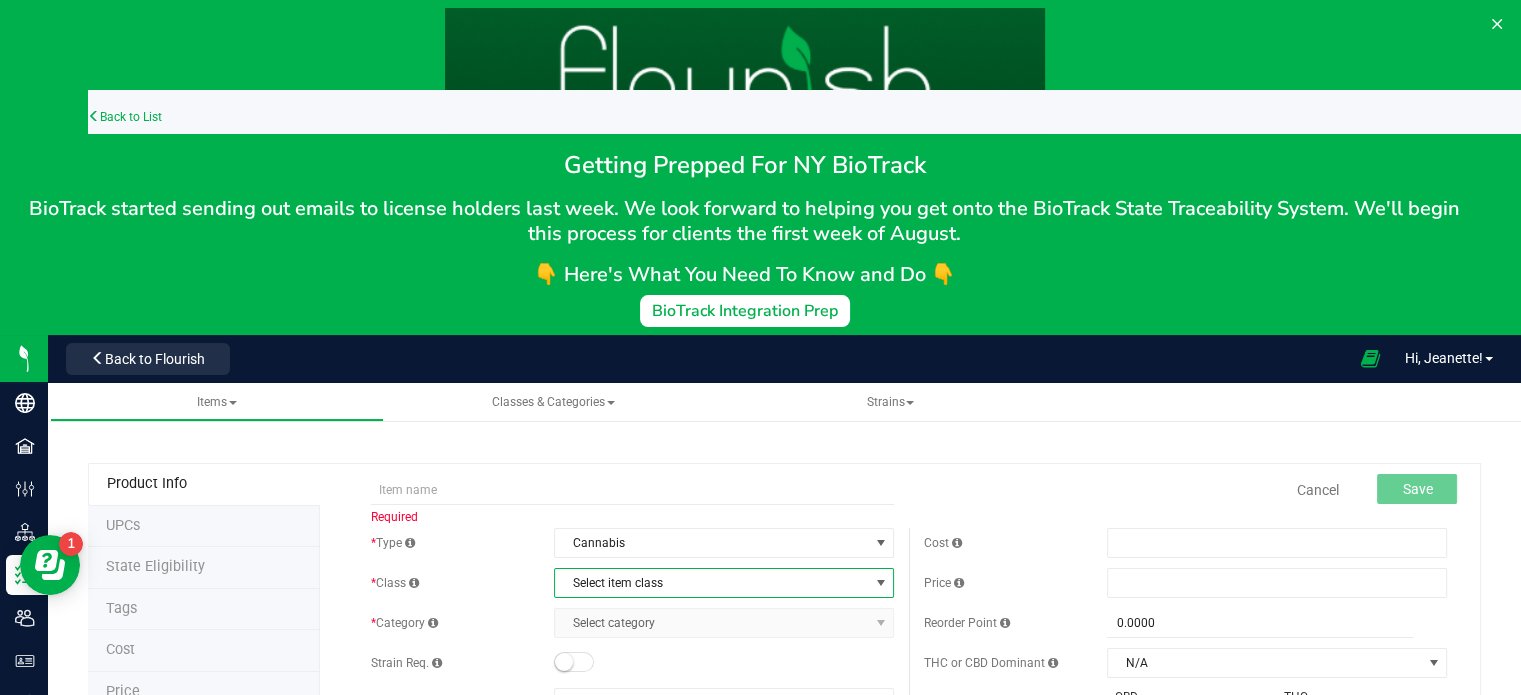 click on "Select item class" at bounding box center [711, 583] 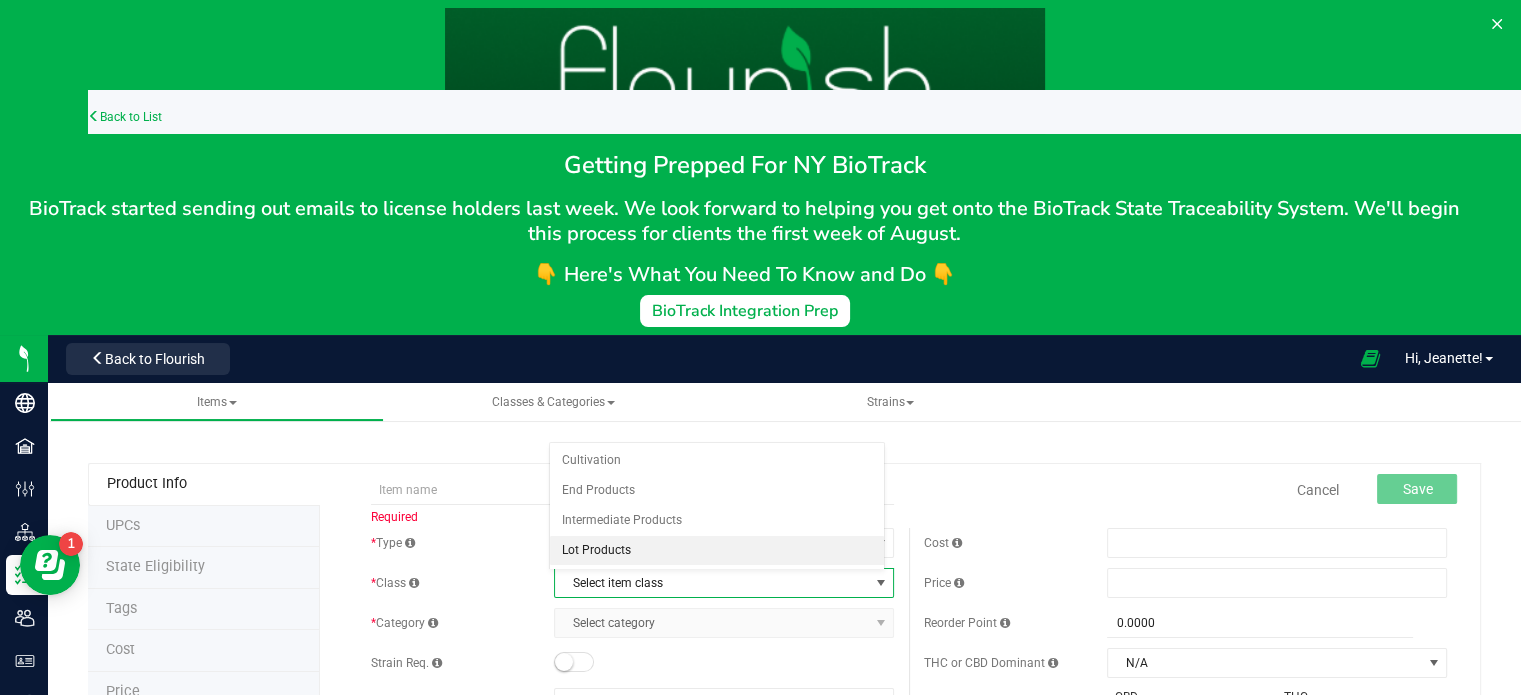 click on "Lot Products" at bounding box center (717, 551) 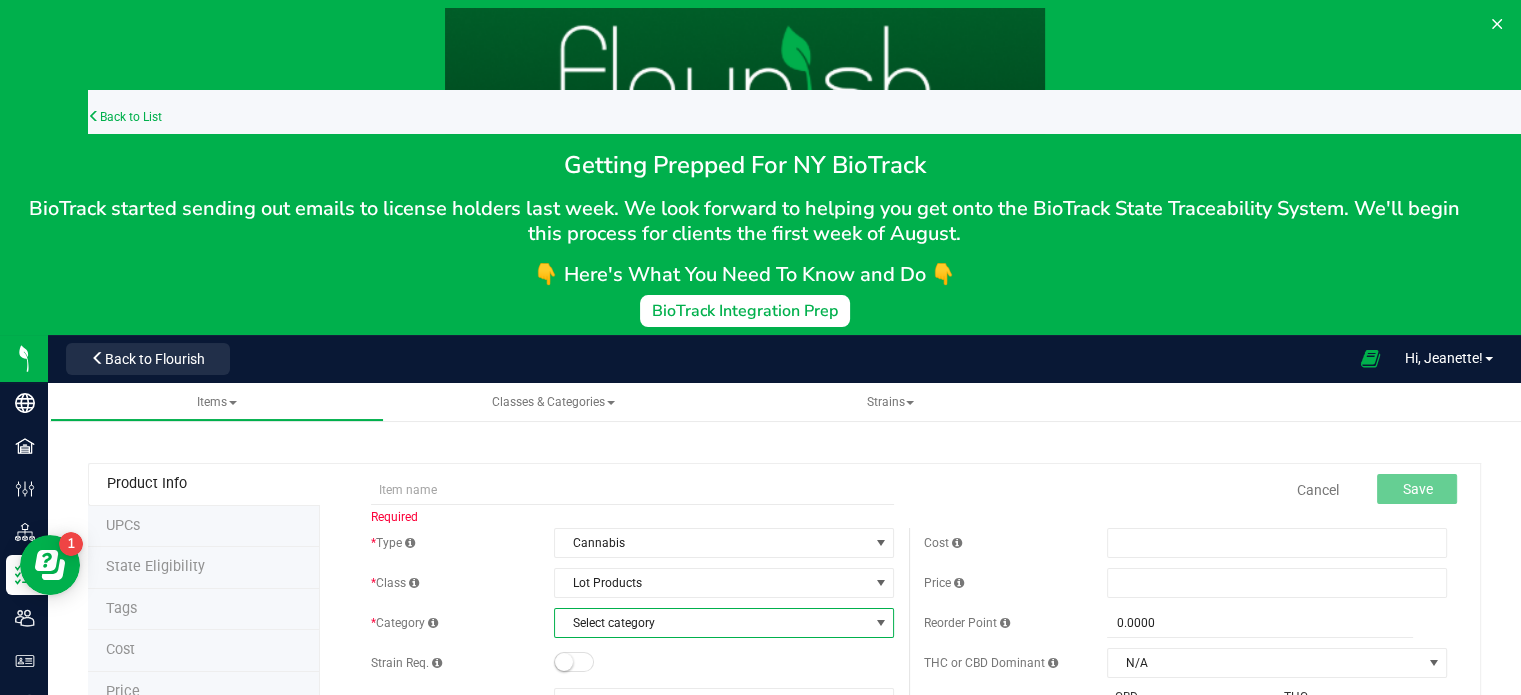 click on "Select category" at bounding box center (711, 623) 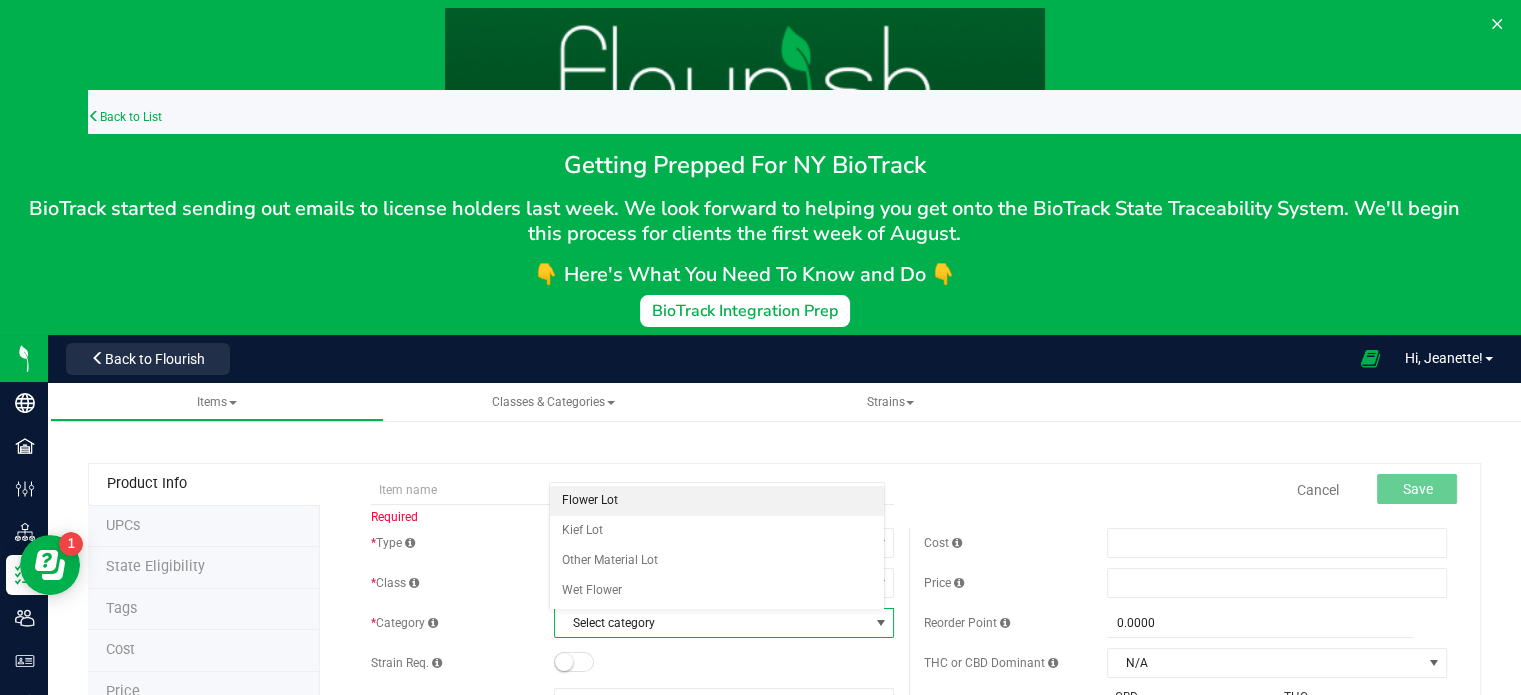 click on "Flower Lot" at bounding box center (717, 501) 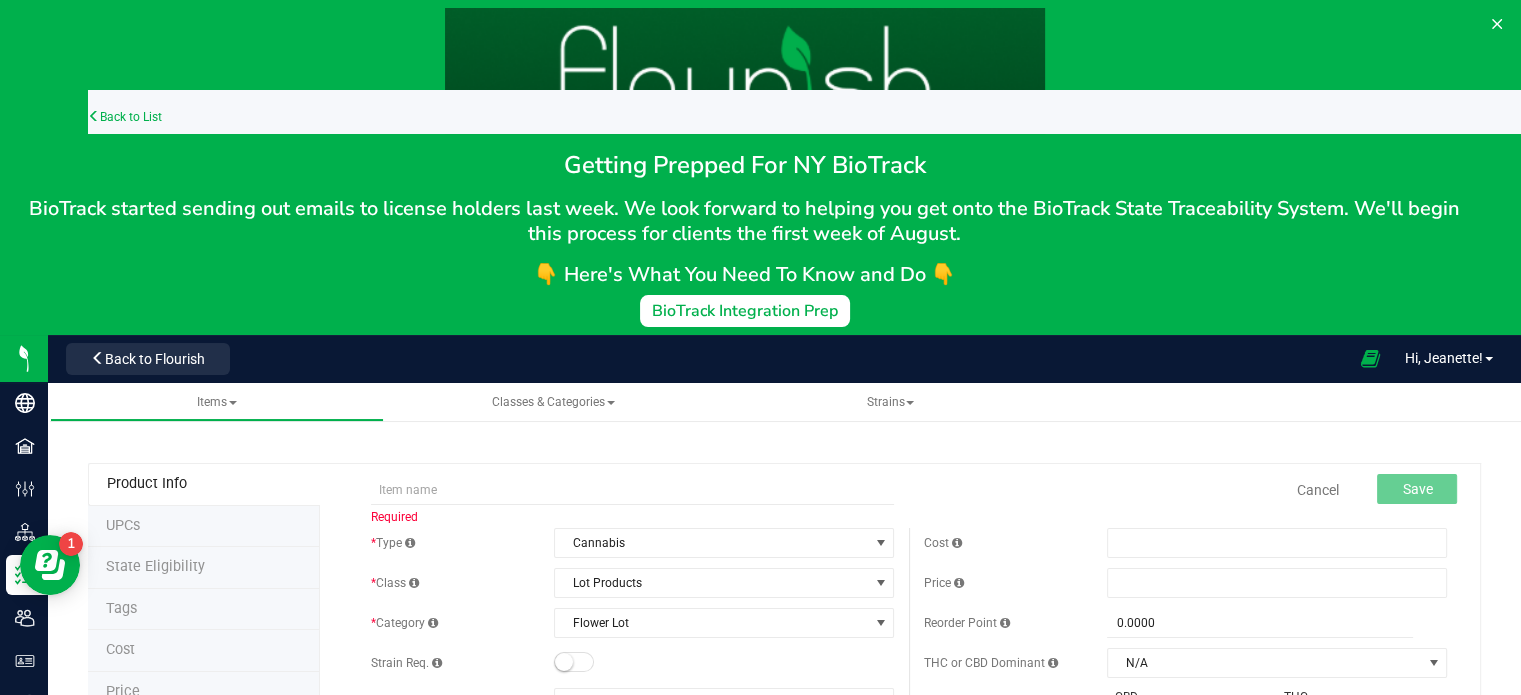 click at bounding box center (564, 662) 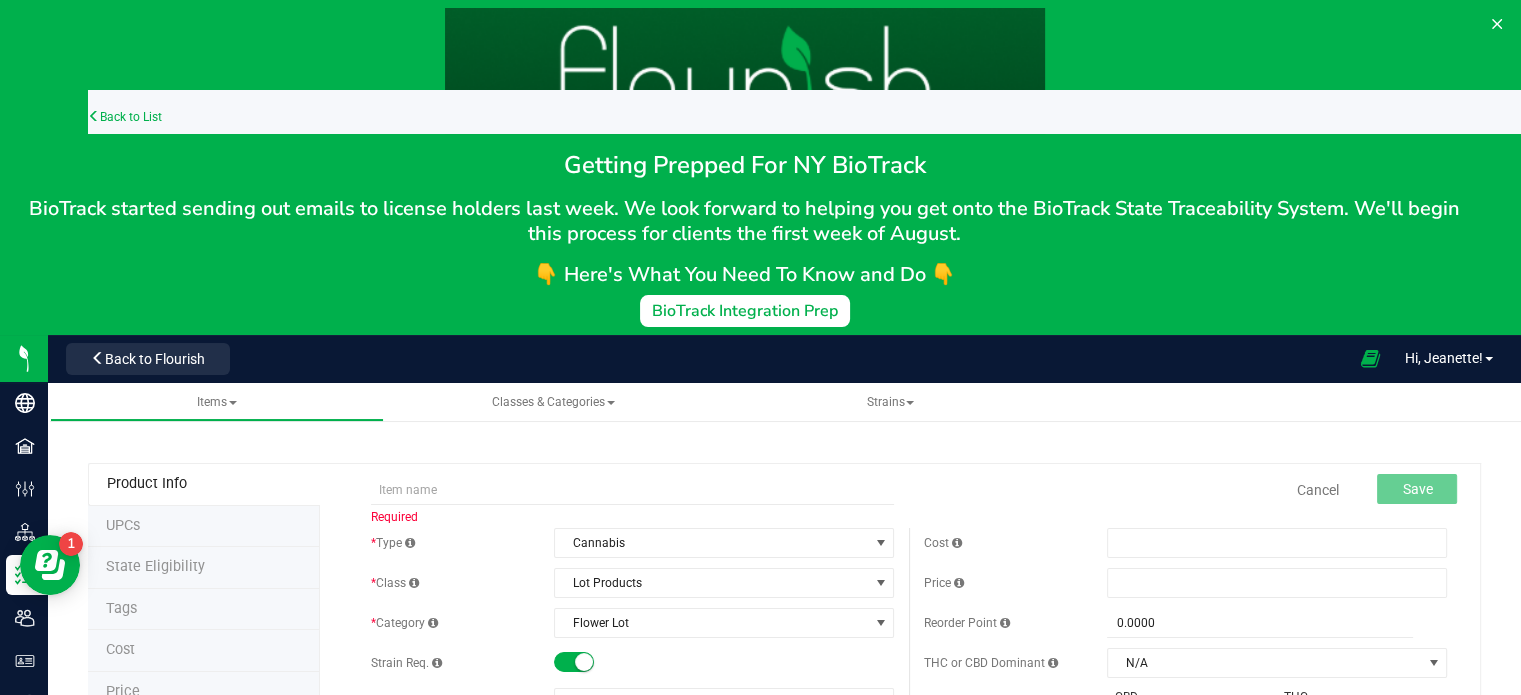 click at bounding box center (584, 662) 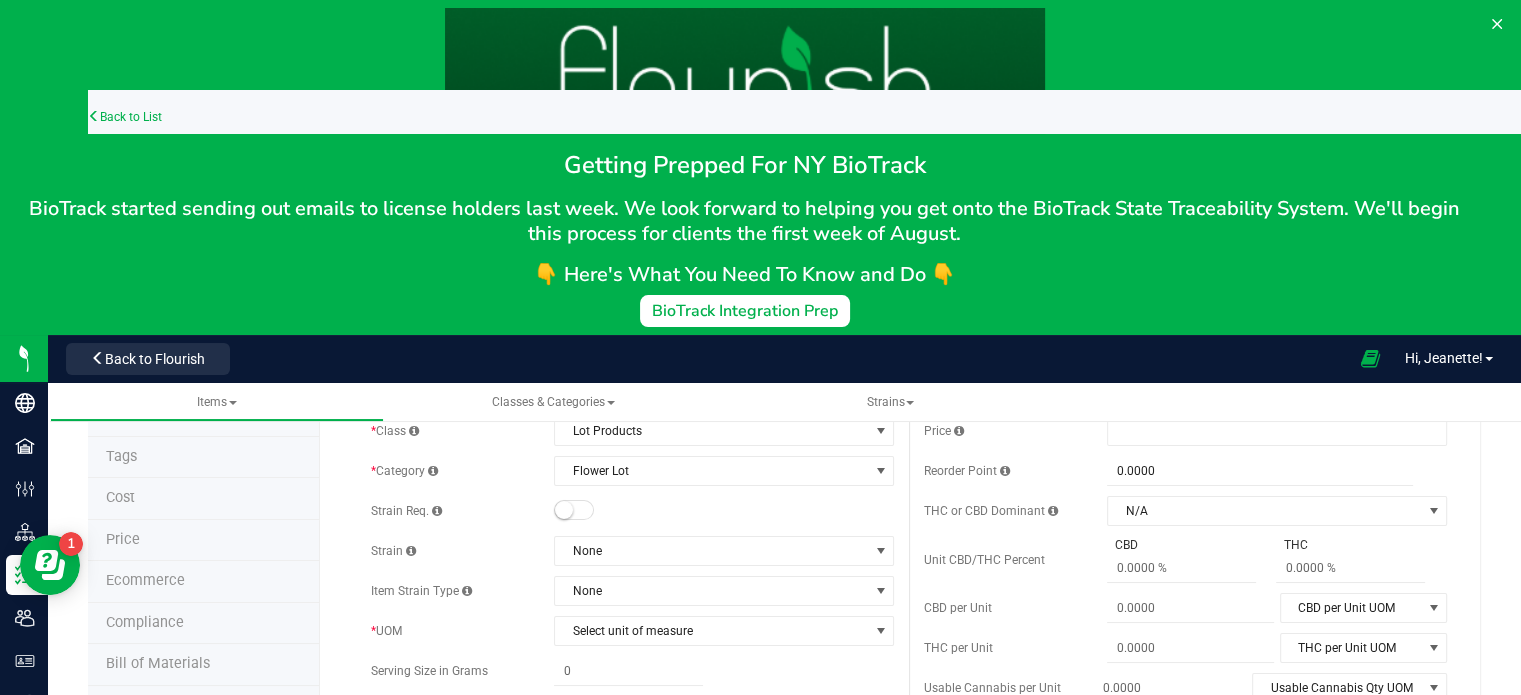 scroll, scrollTop: 158, scrollLeft: 0, axis: vertical 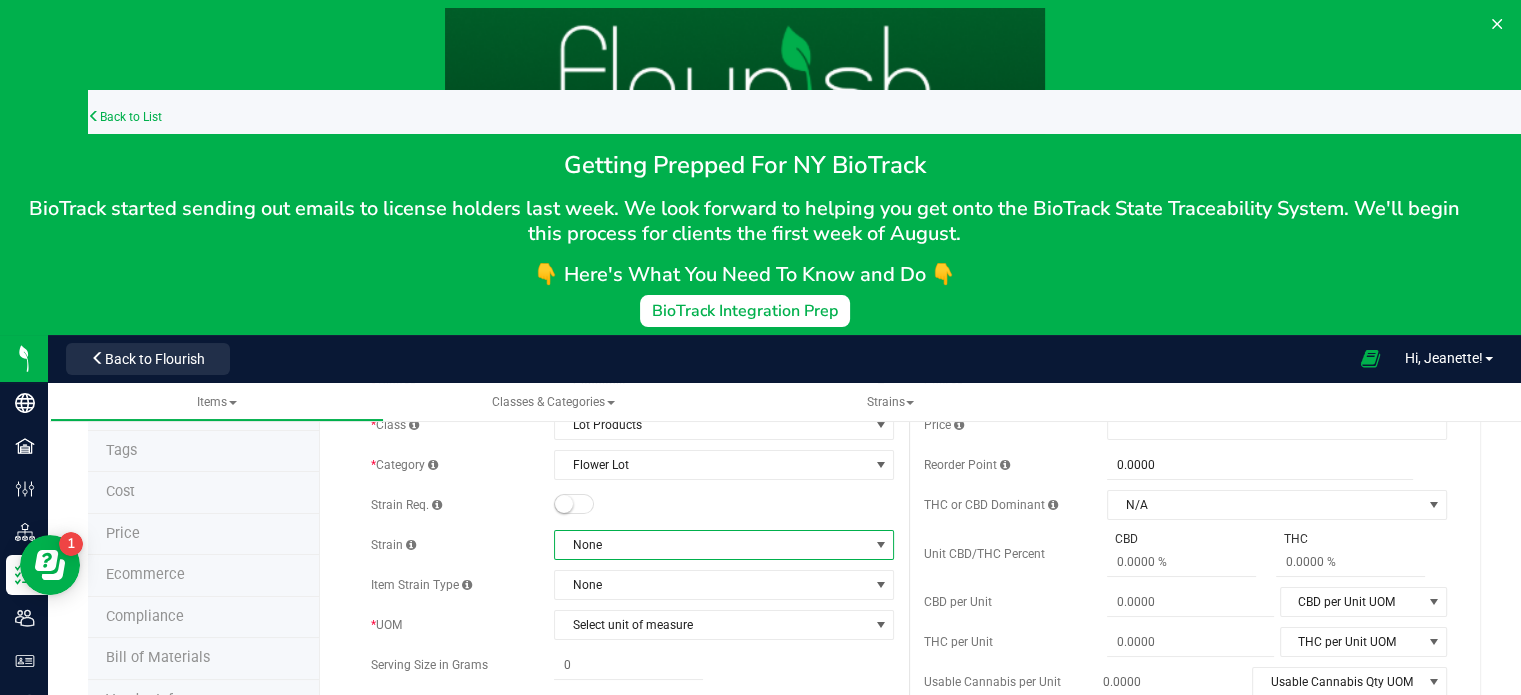 click on "None" at bounding box center [711, 545] 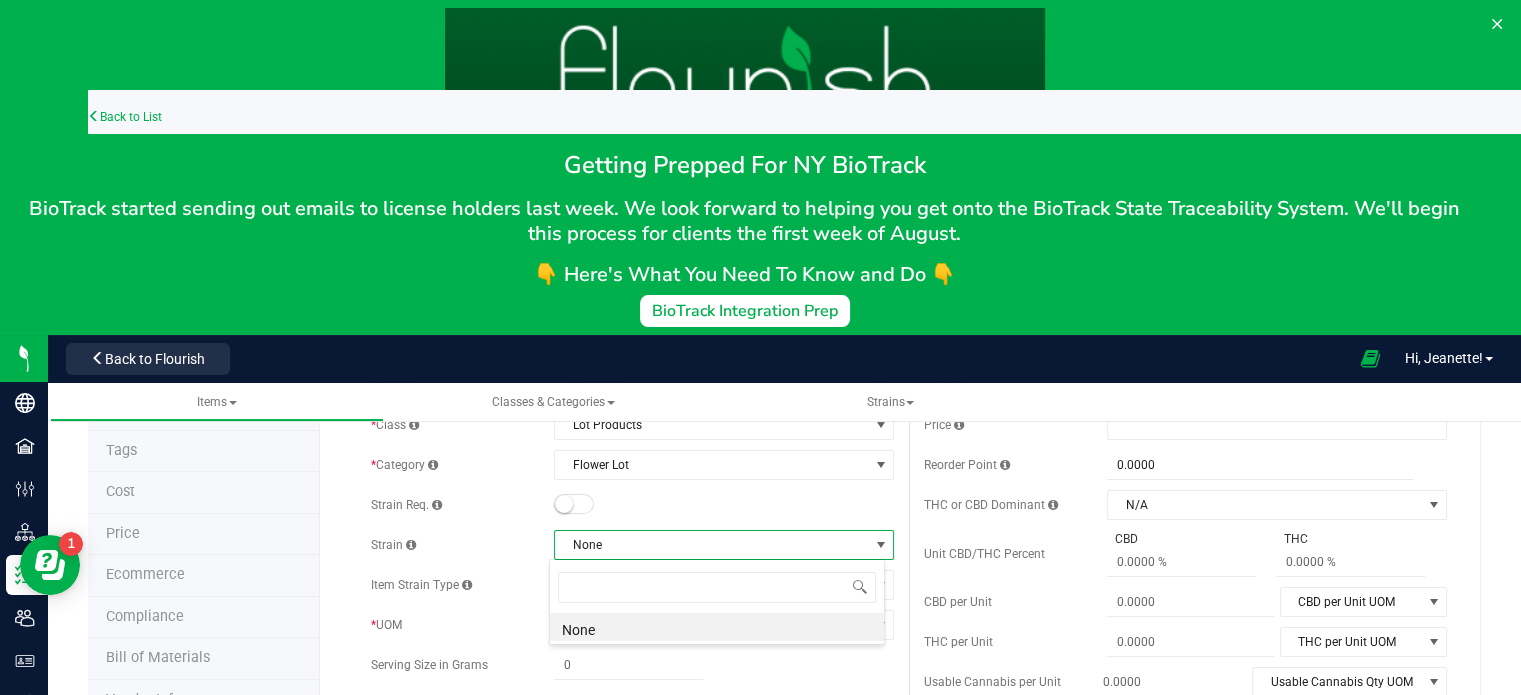 scroll, scrollTop: 99970, scrollLeft: 99664, axis: both 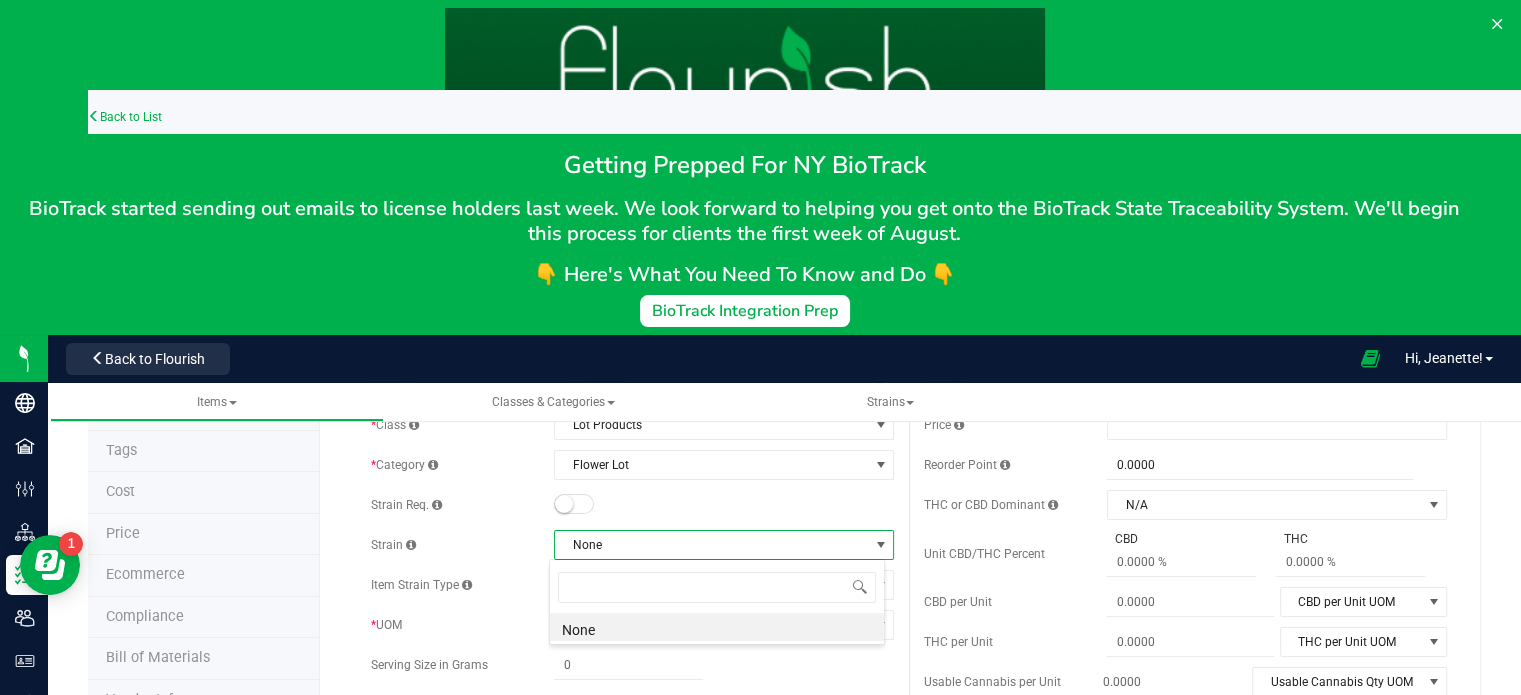 click on "None" at bounding box center (711, 545) 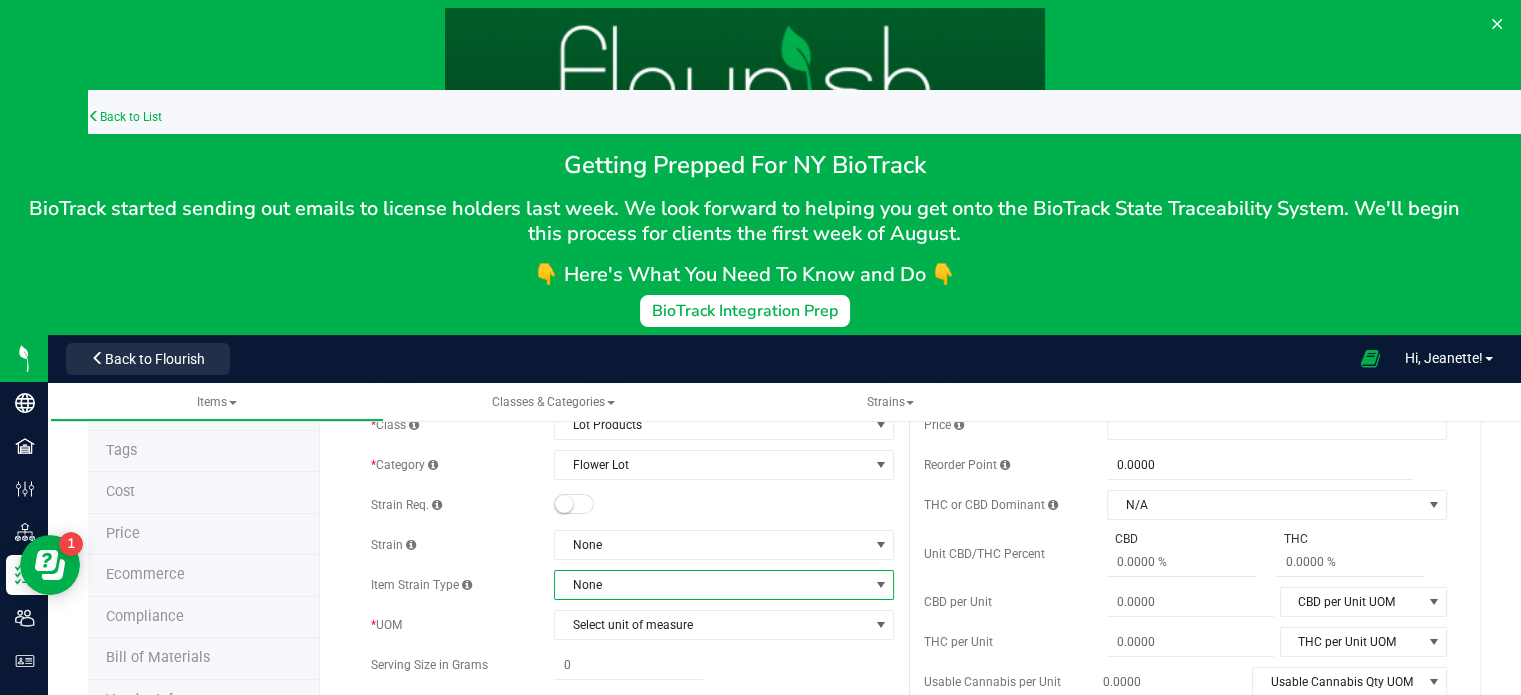 click on "None" at bounding box center (711, 585) 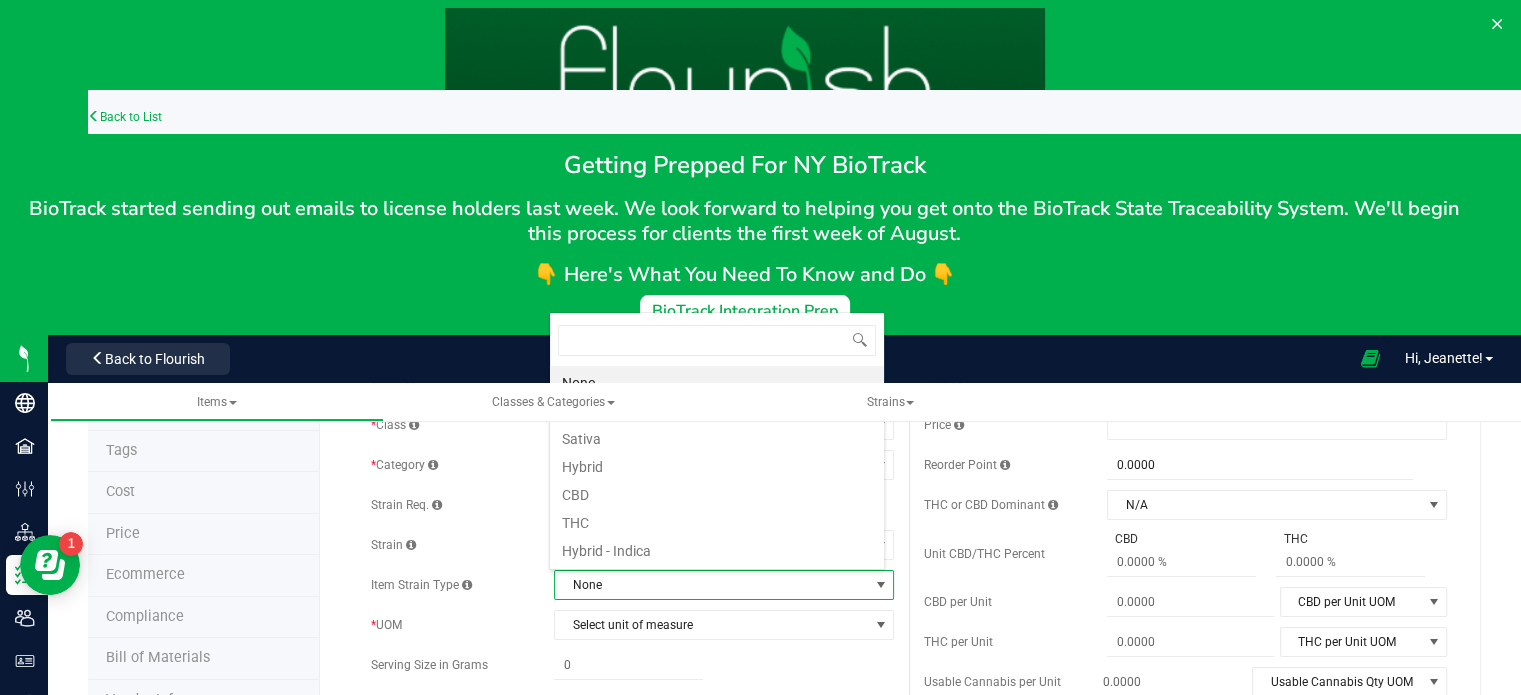 scroll, scrollTop: 99970, scrollLeft: 99664, axis: both 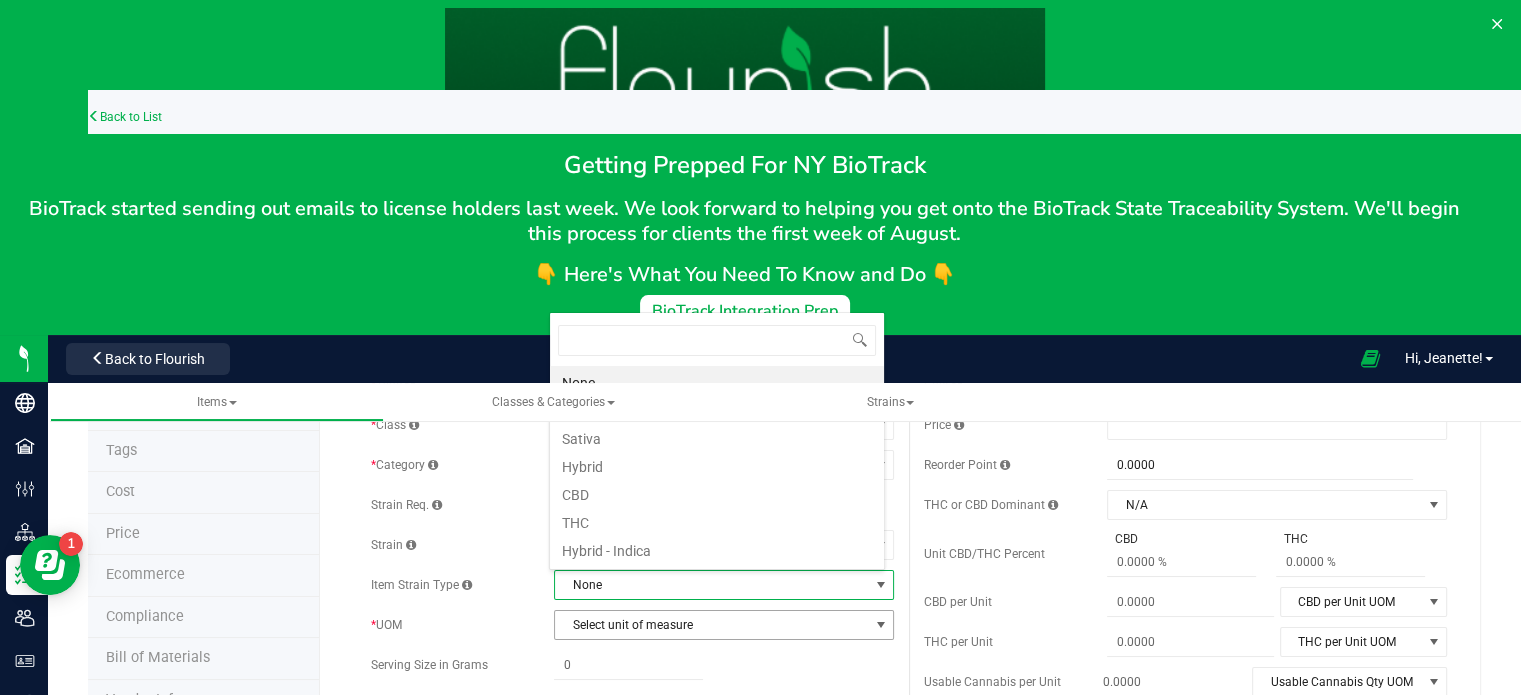 click on "Select unit of measure" at bounding box center (711, 625) 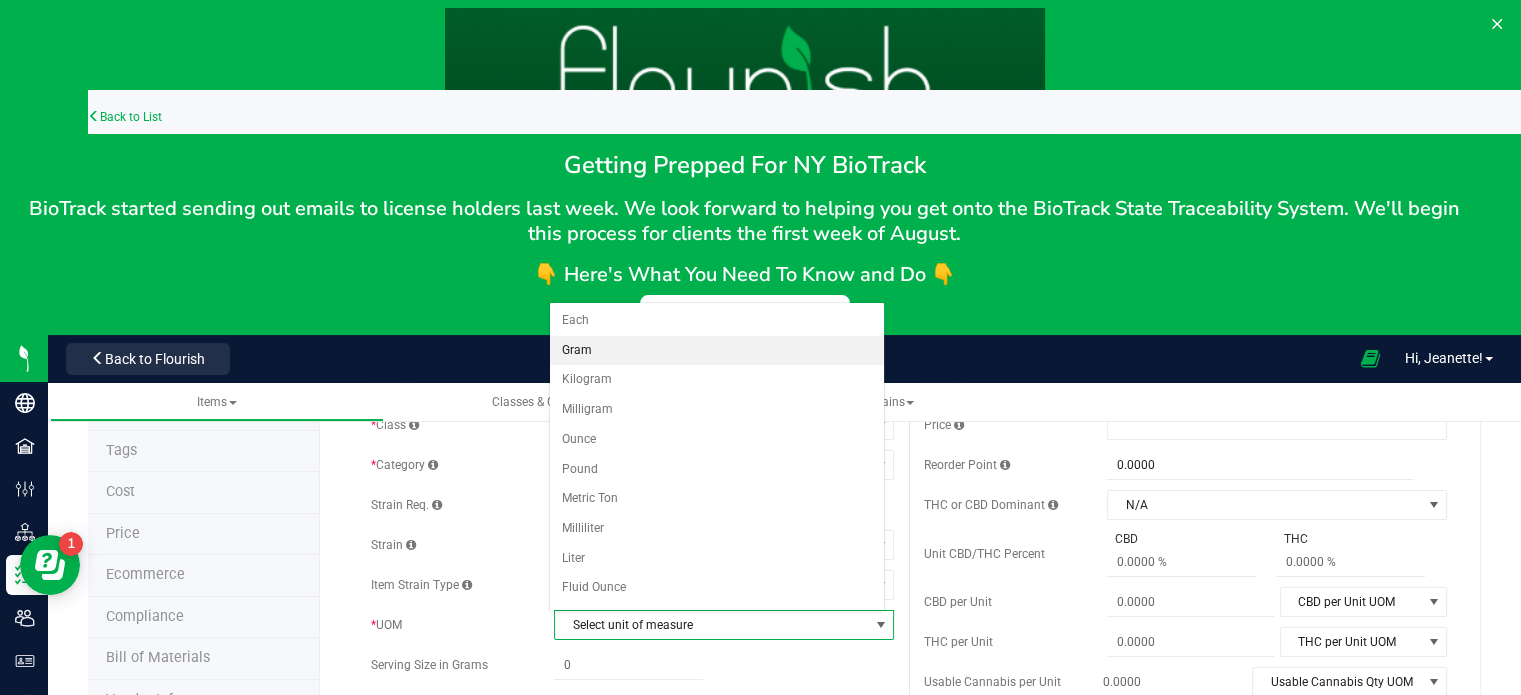 click on "Gram" at bounding box center (717, 351) 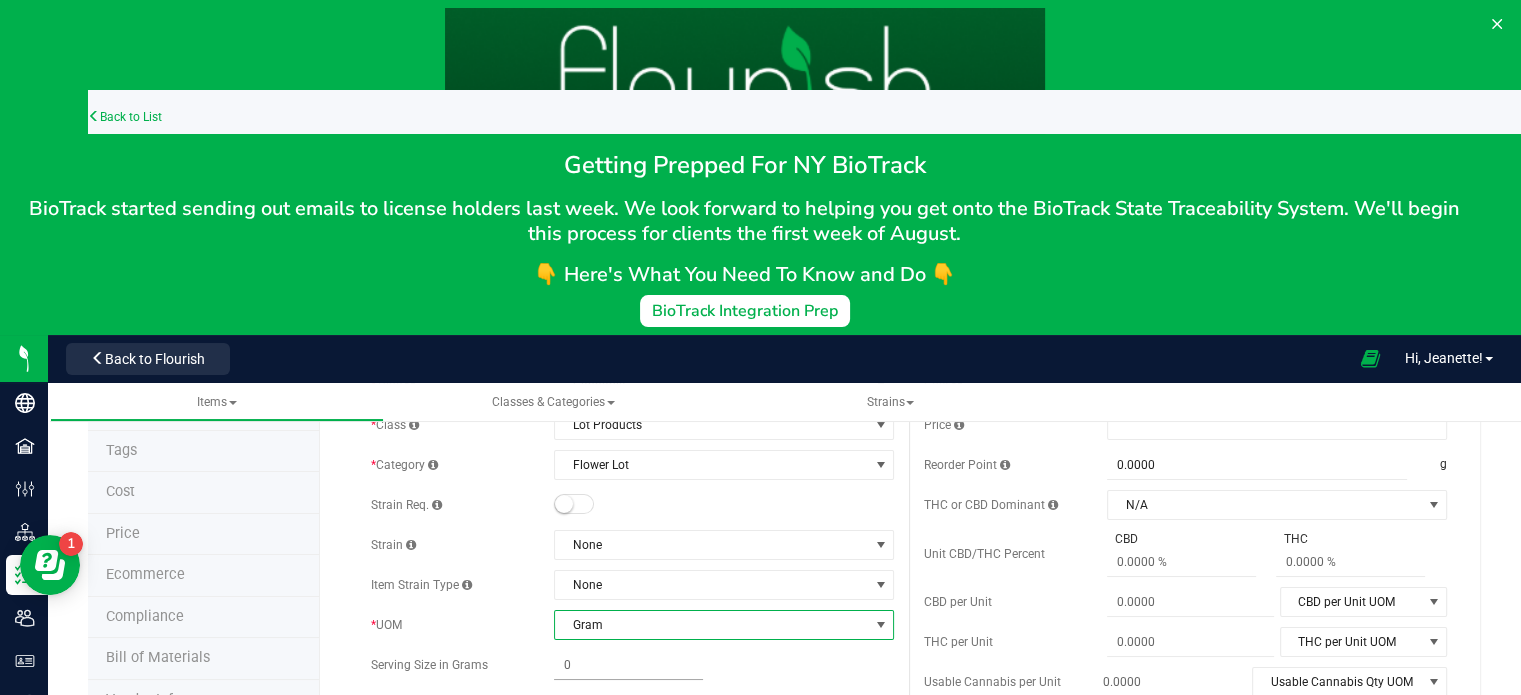 click at bounding box center (628, 665) 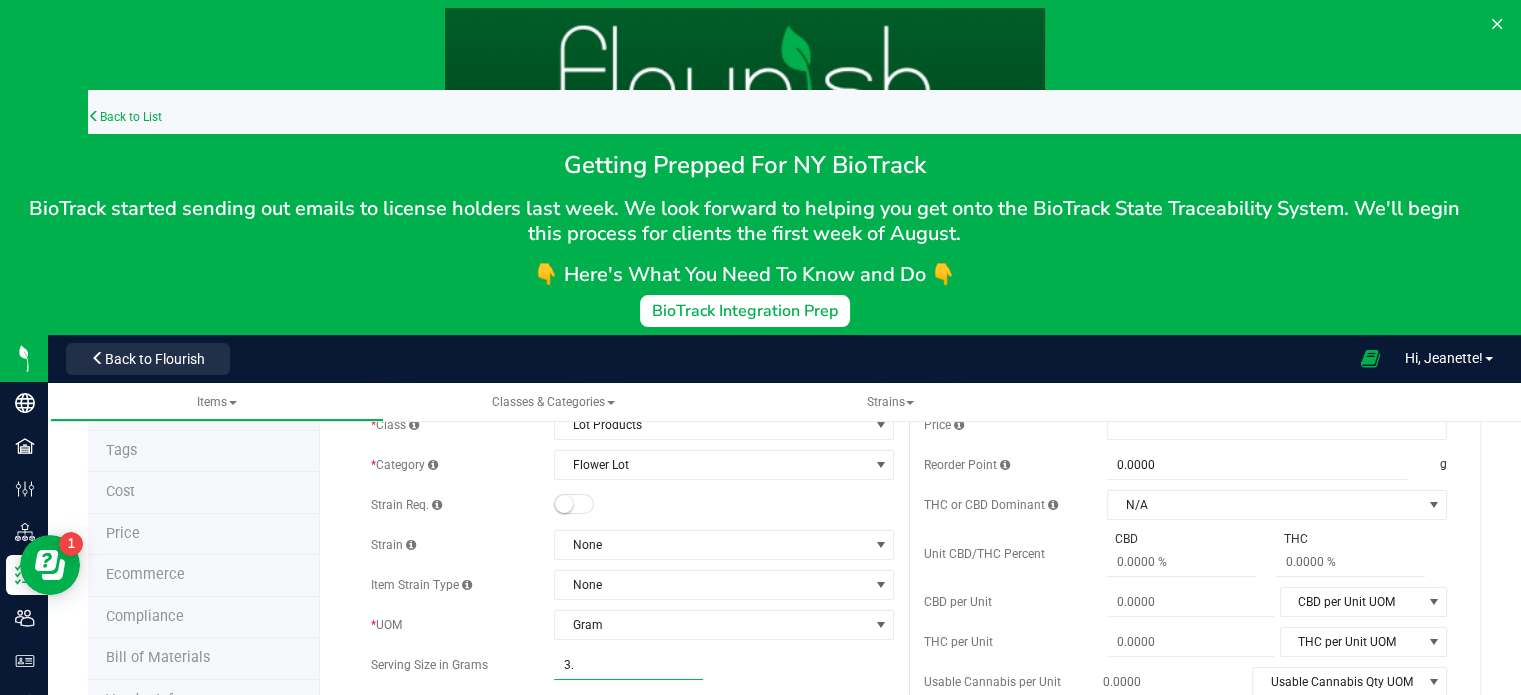type on "3.5" 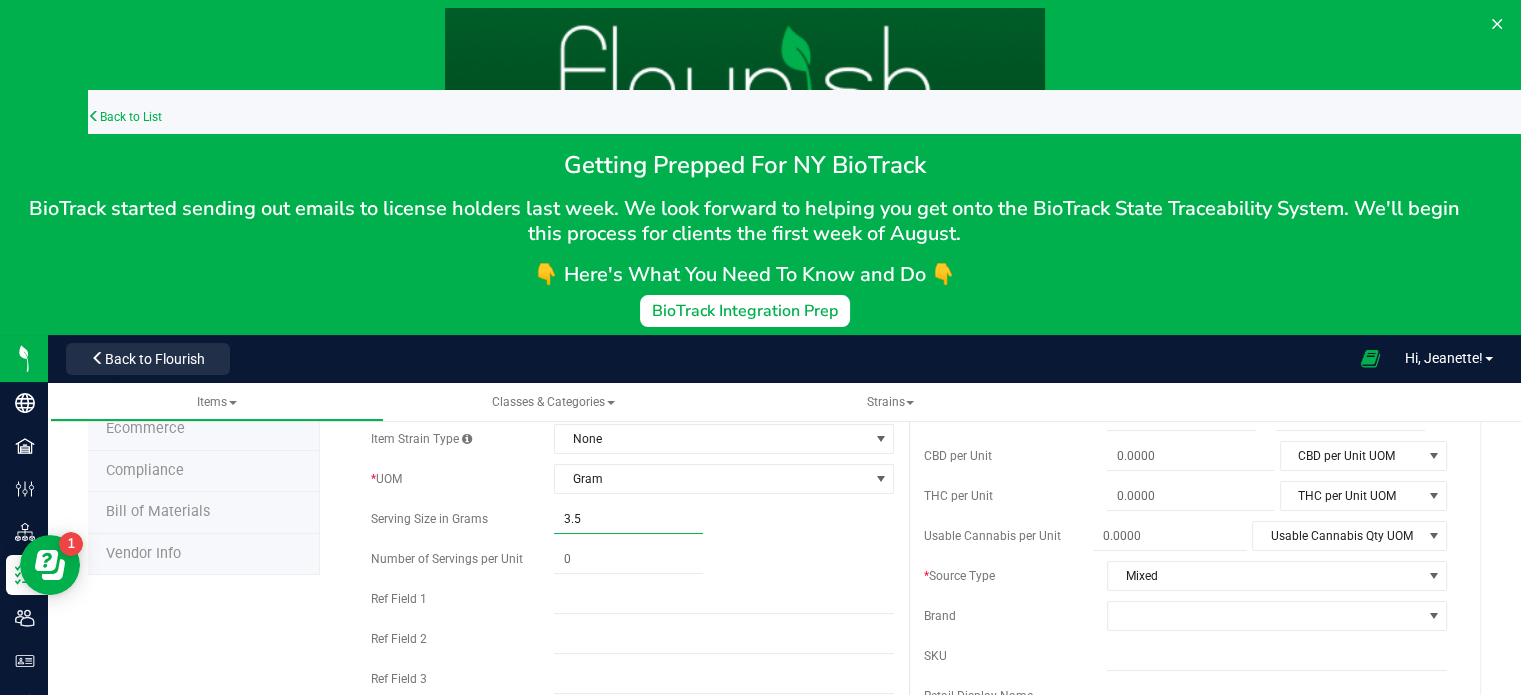 scroll, scrollTop: 297, scrollLeft: 0, axis: vertical 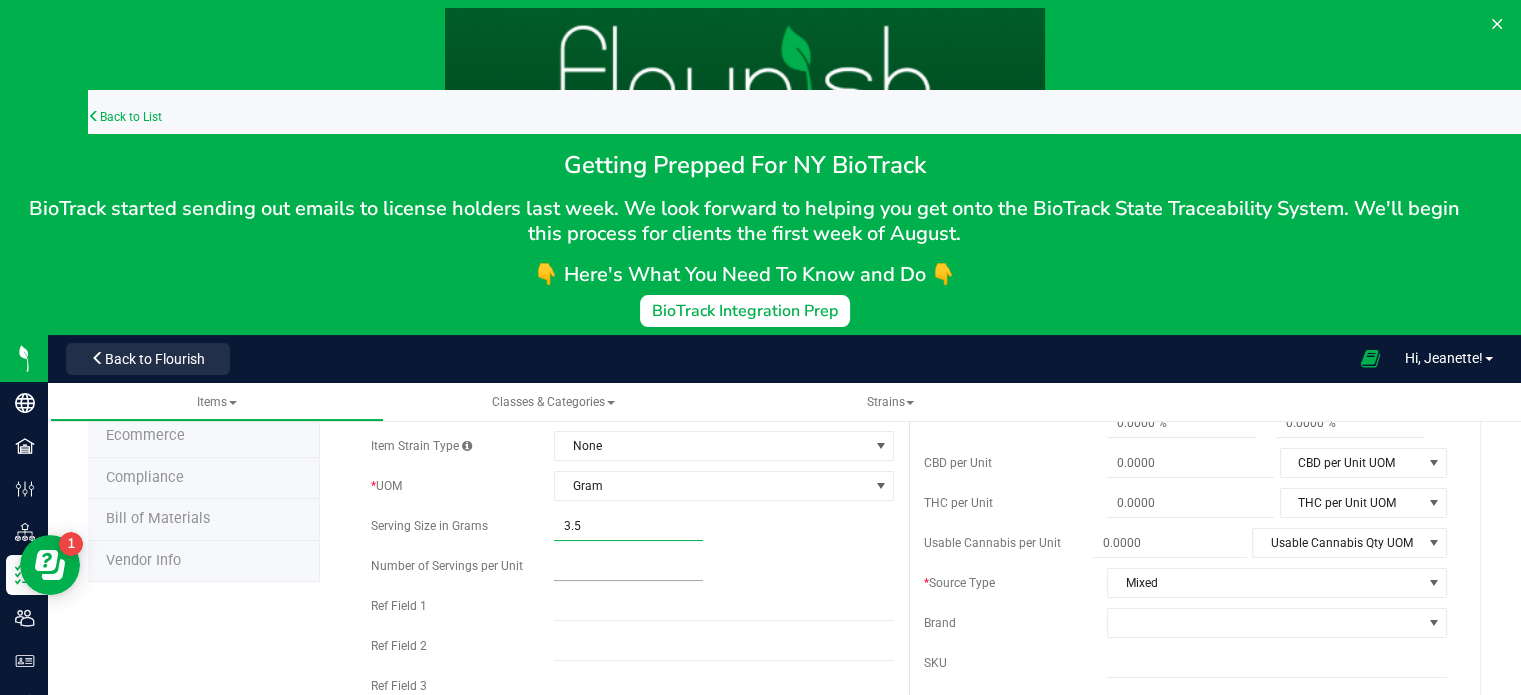 type on "3.5000" 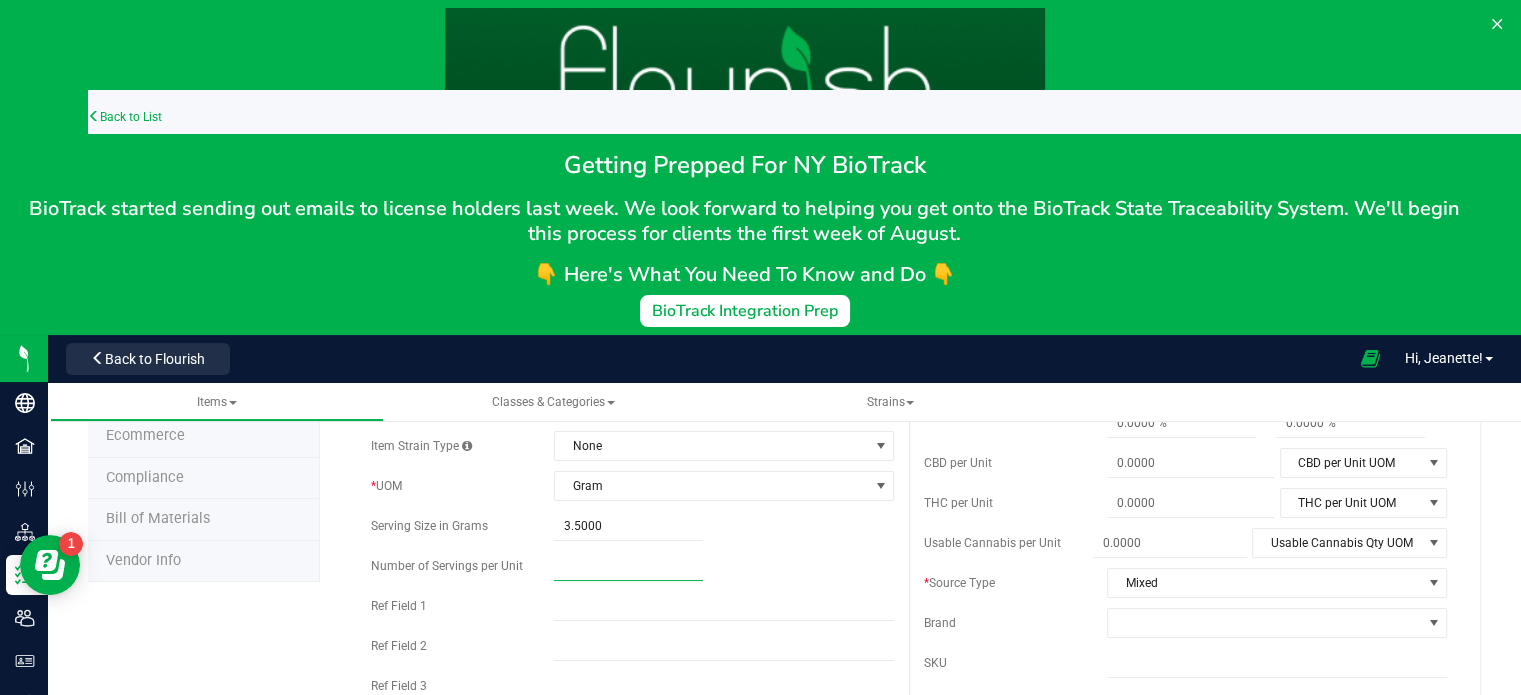 click at bounding box center (628, 566) 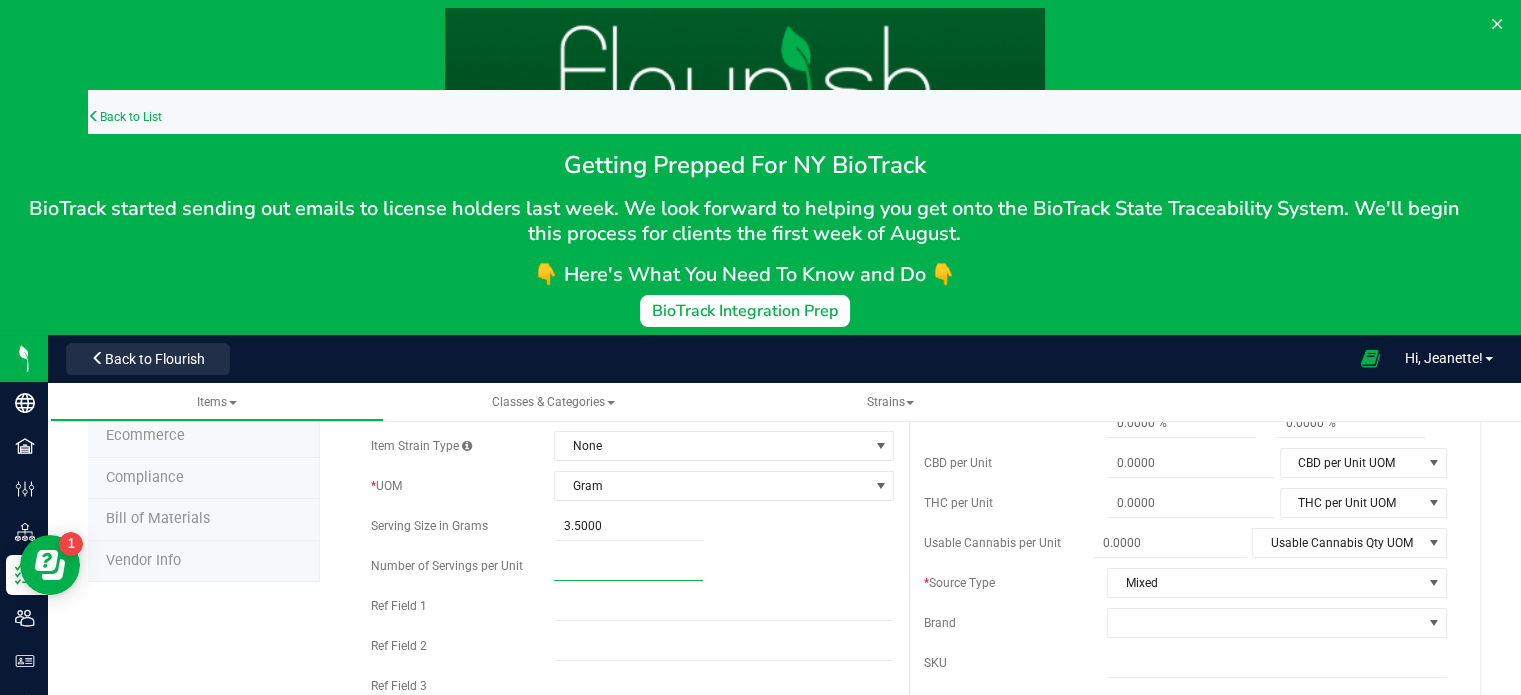 type on "1" 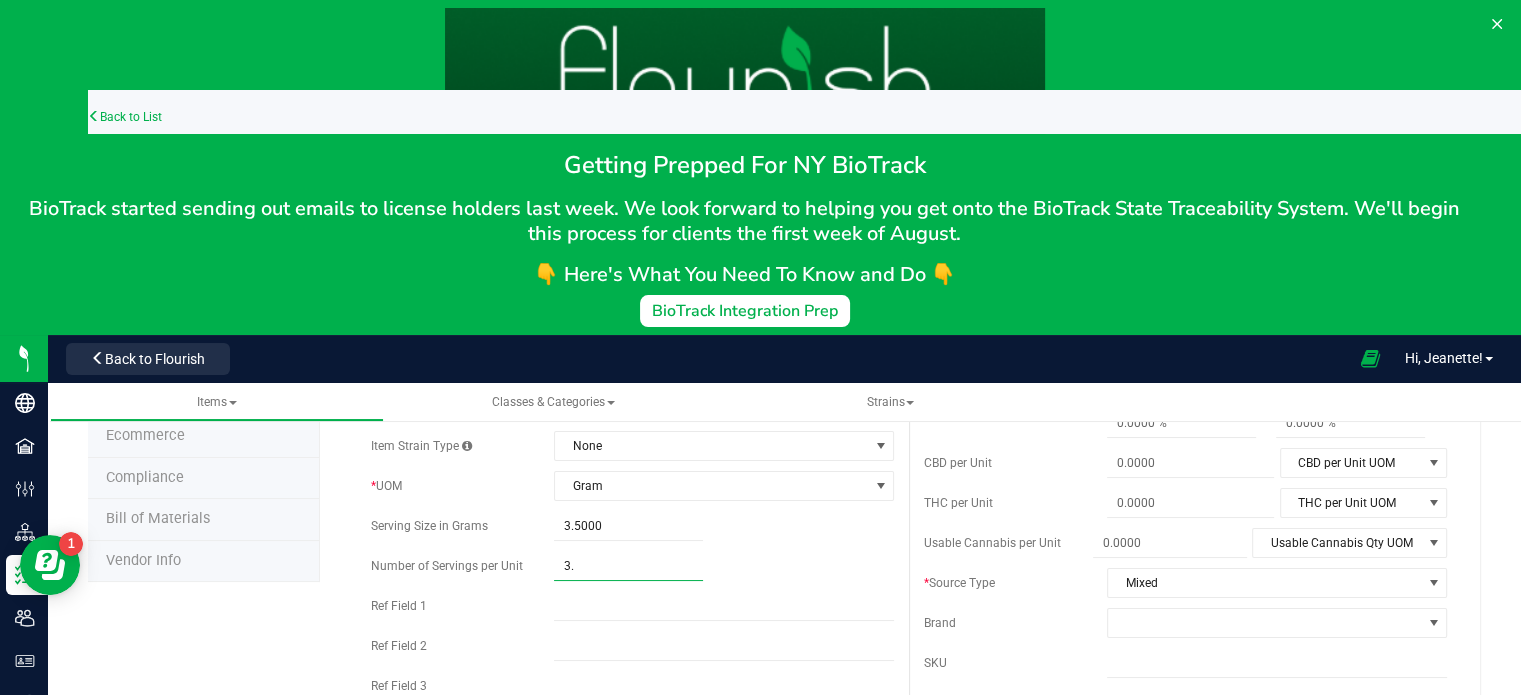 type on "3.5" 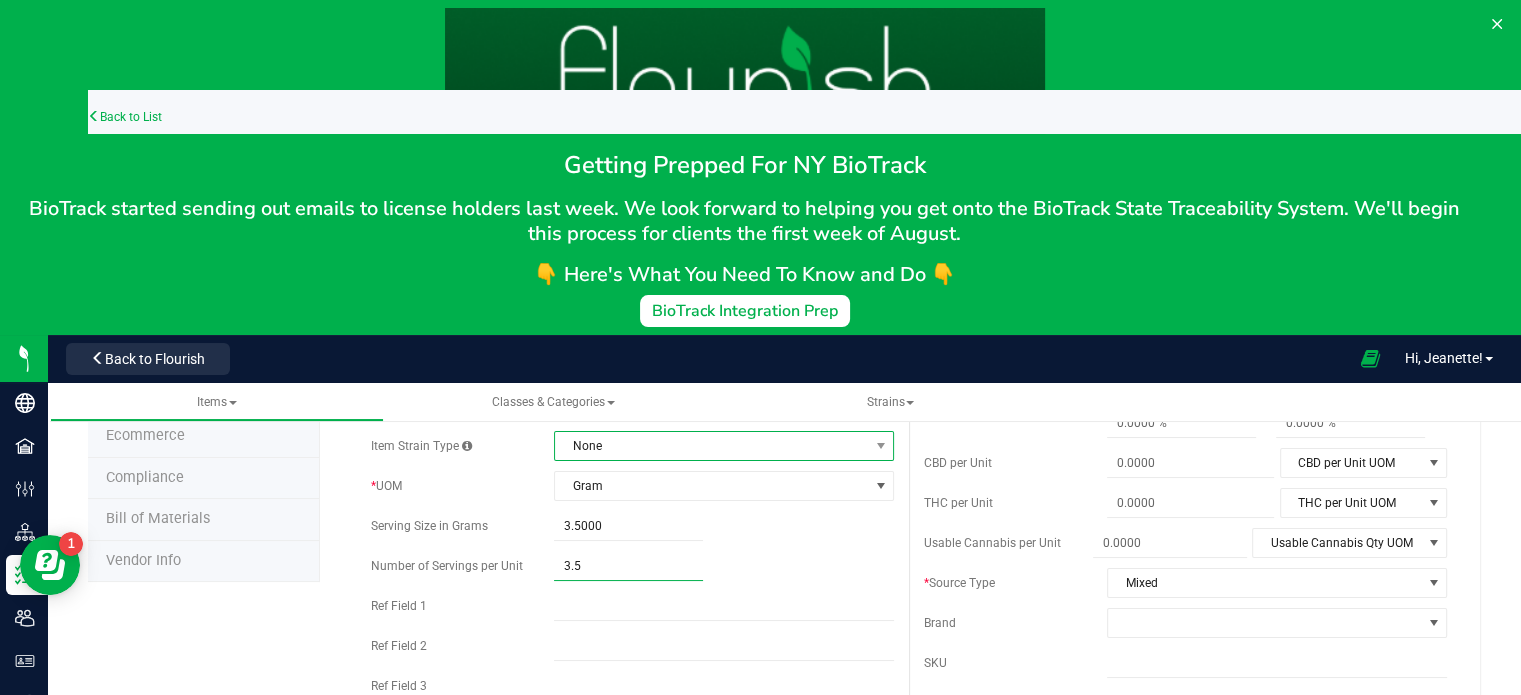 type on "3.50" 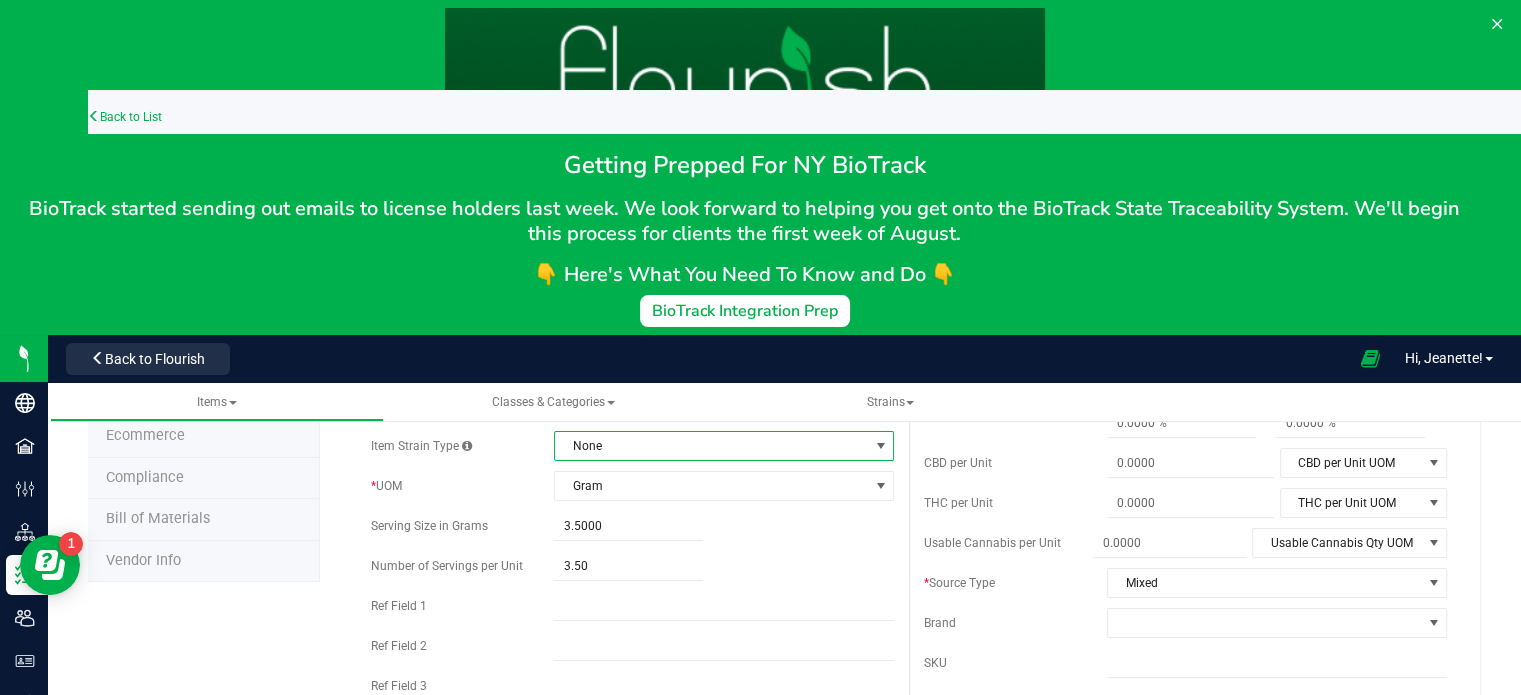 click on "None" at bounding box center (711, 446) 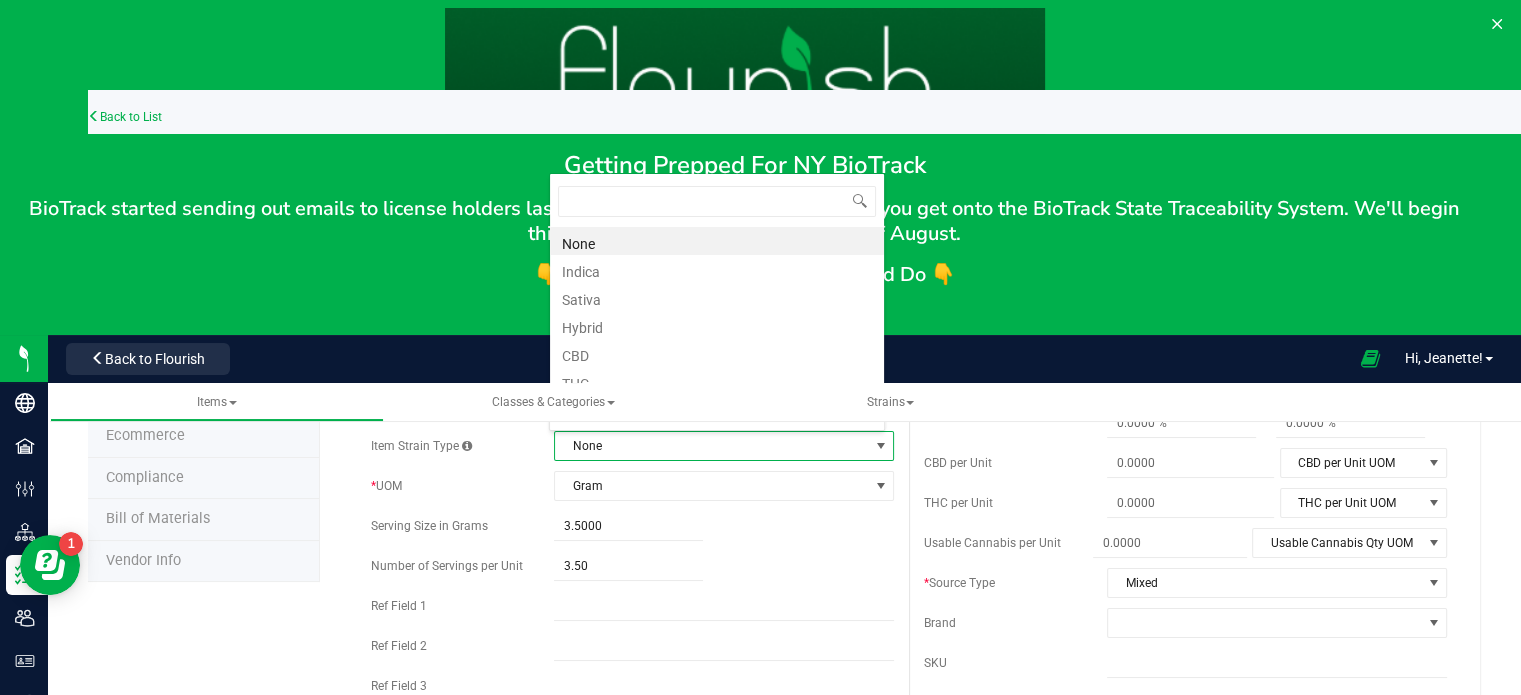 scroll, scrollTop: 99970, scrollLeft: 99664, axis: both 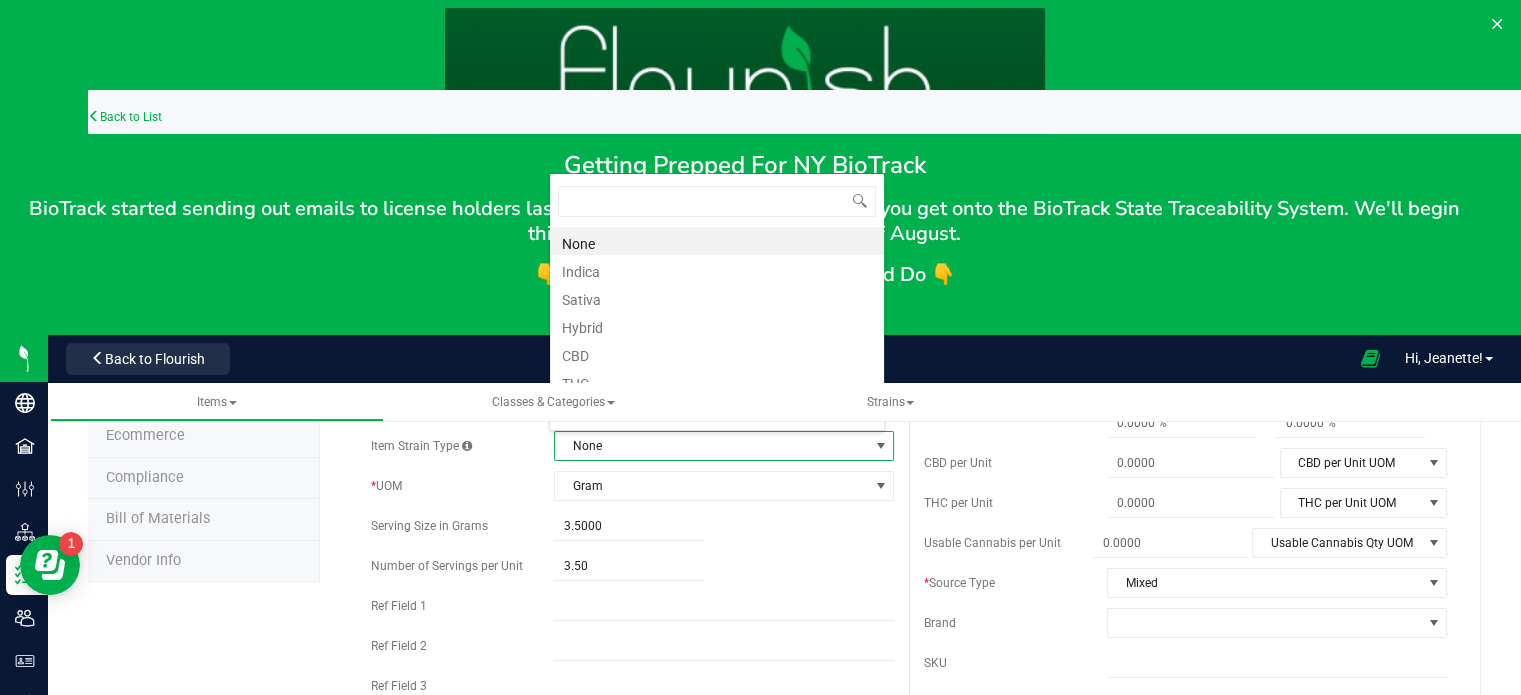click on "Getting Prepped For NY BioTrack BioTrack started sending out emails to license holders last week. We look forward to helping you get onto the BioTrack State Traceability System. We'll begin this process for clients the first week of August.  👇 Here's What You Need To Know and Do 👇 BioTrack Integration Prep" at bounding box center (744, 167) 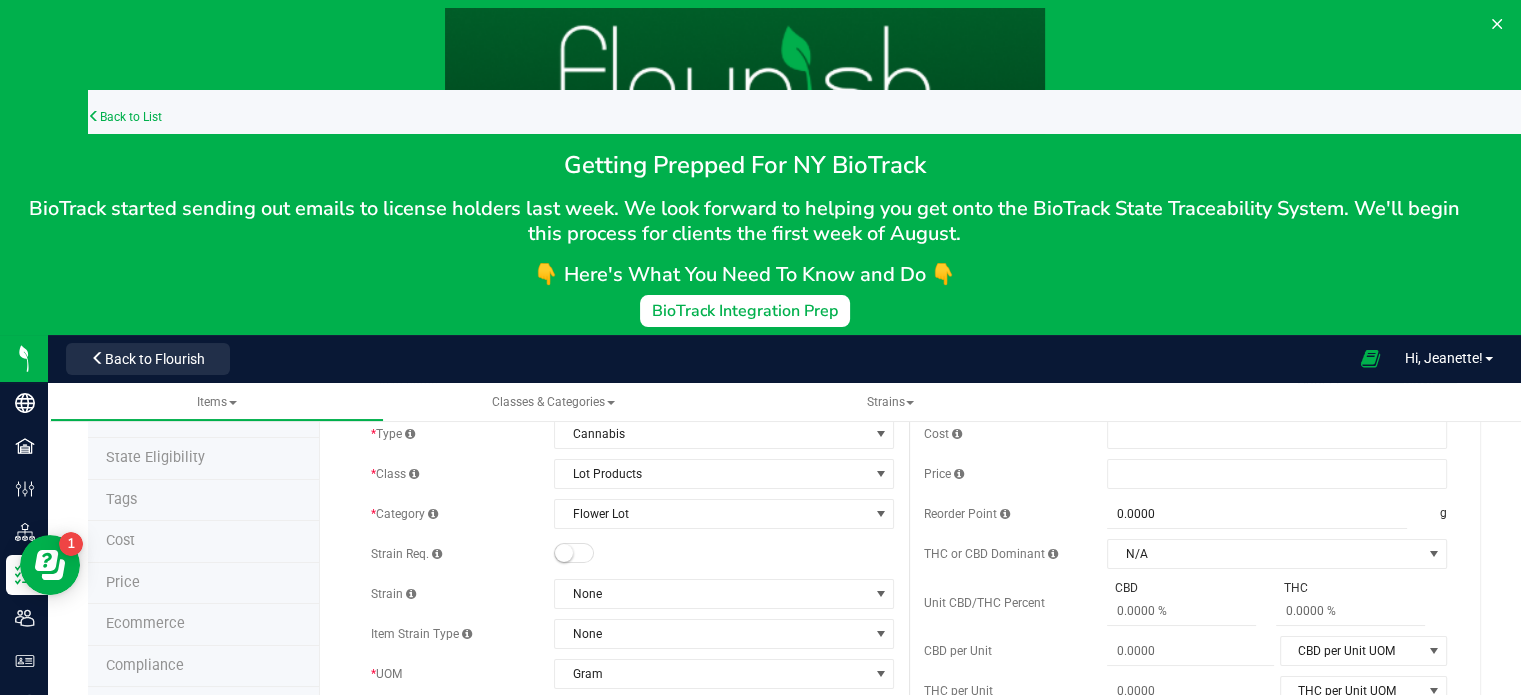 scroll, scrollTop: 74, scrollLeft: 0, axis: vertical 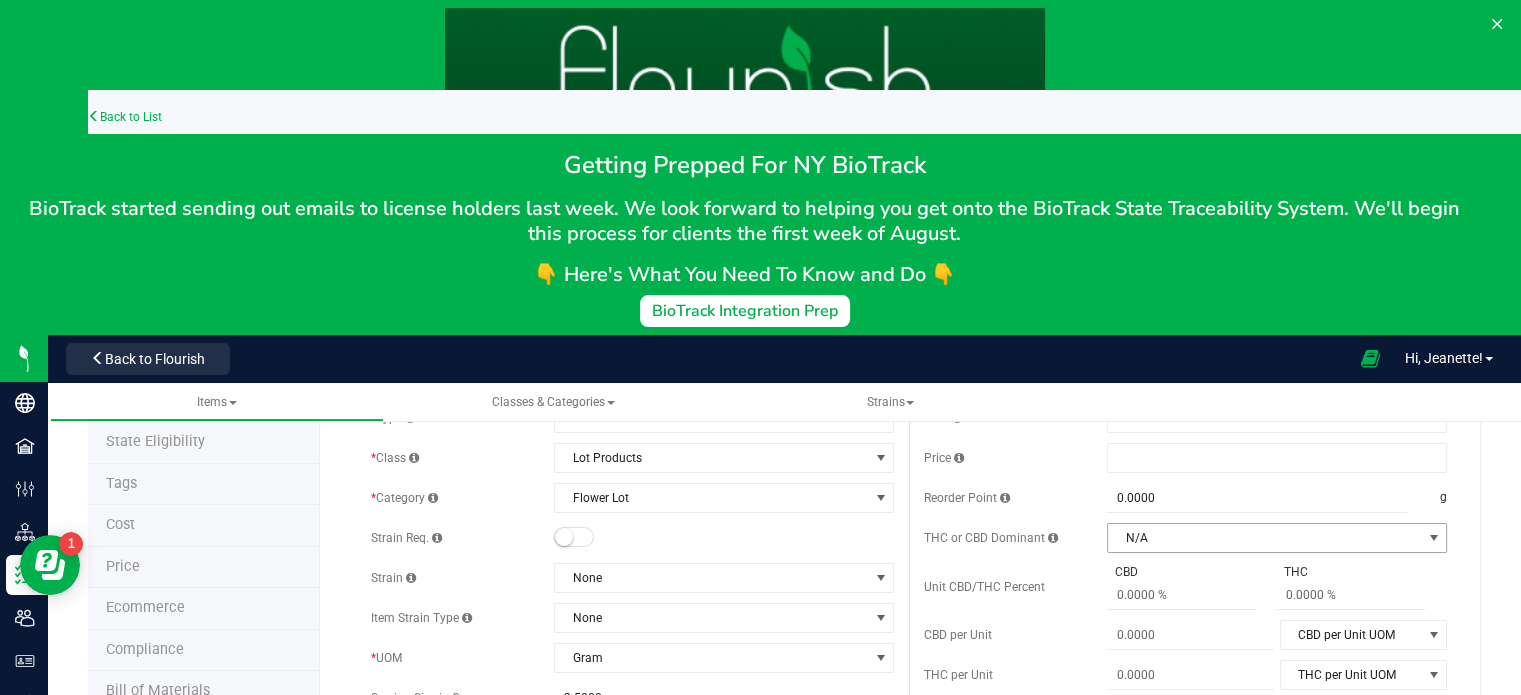 click on "N/A" at bounding box center (1264, 538) 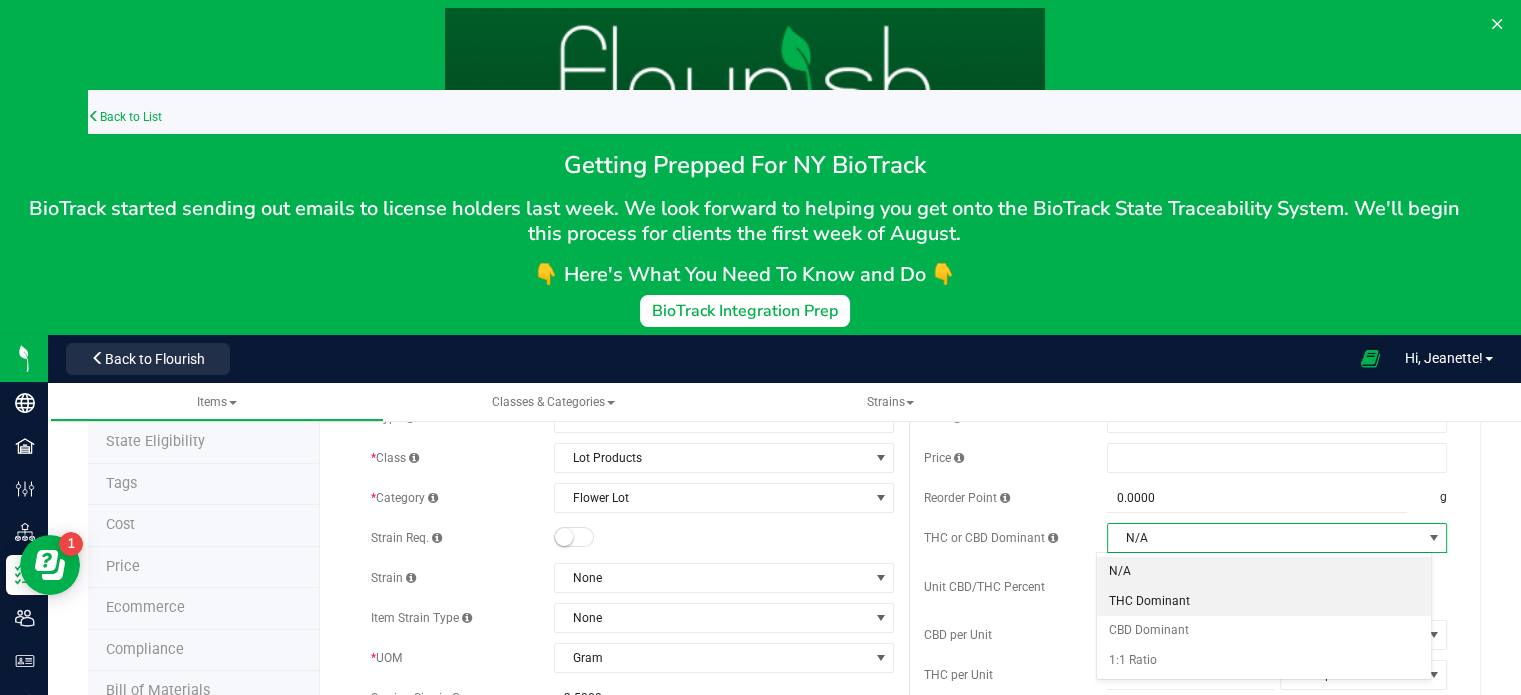 click on "THC Dominant" at bounding box center (1264, 602) 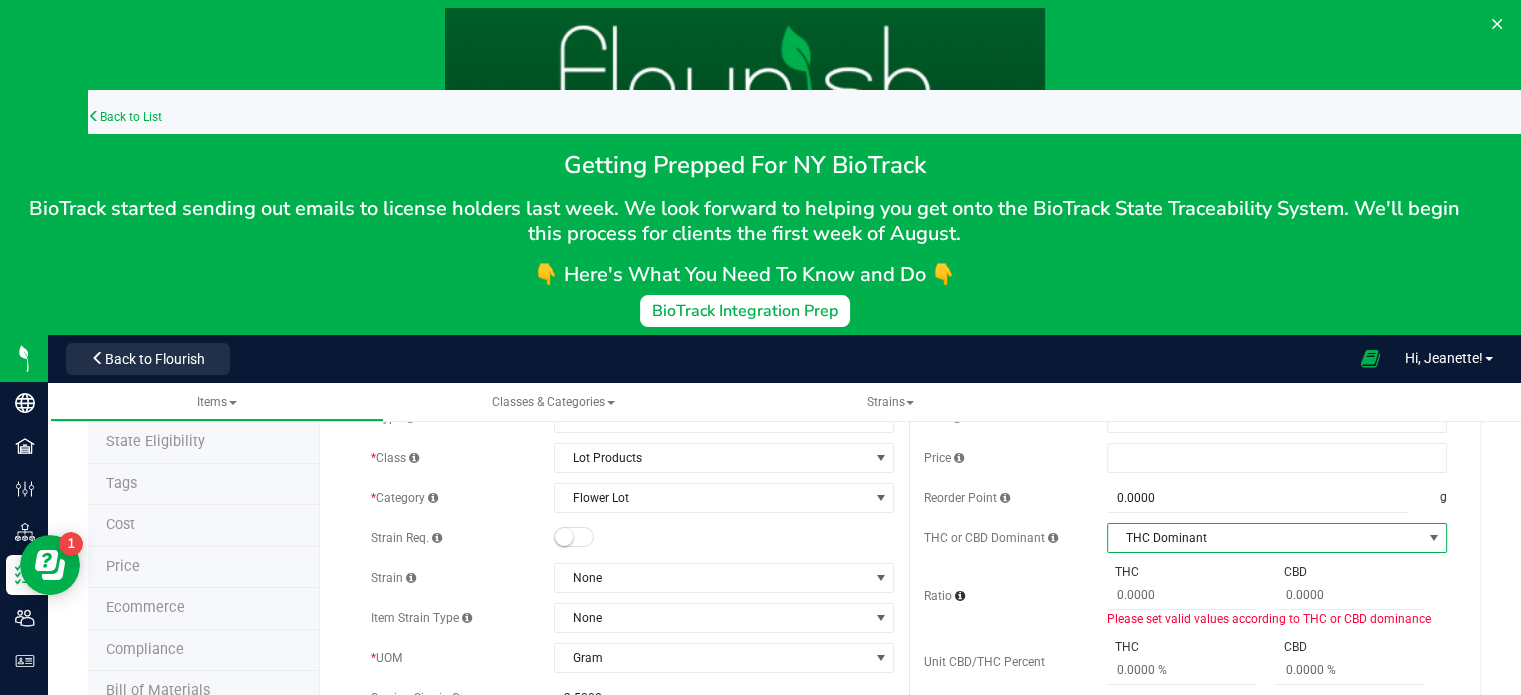 click at bounding box center (1433, 538) 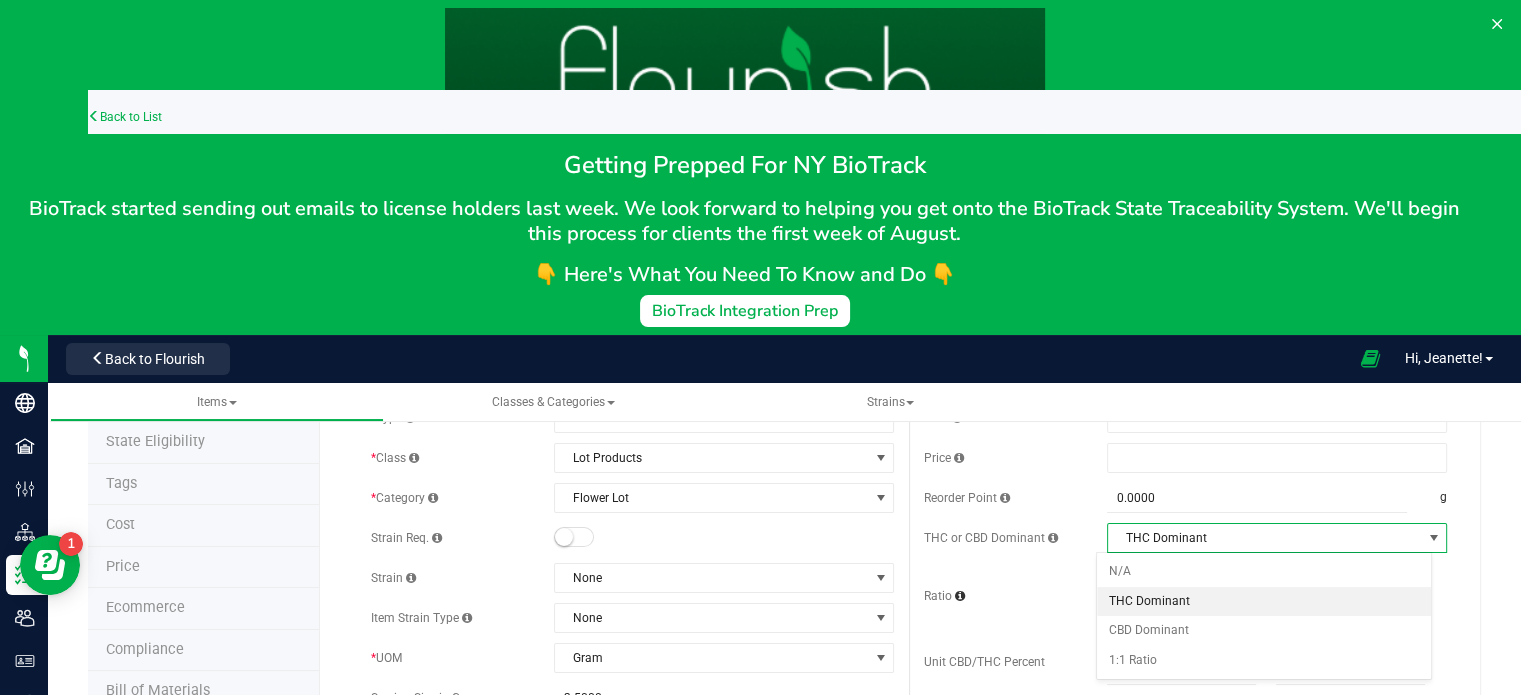click on "THC Dominant" at bounding box center [1264, 602] 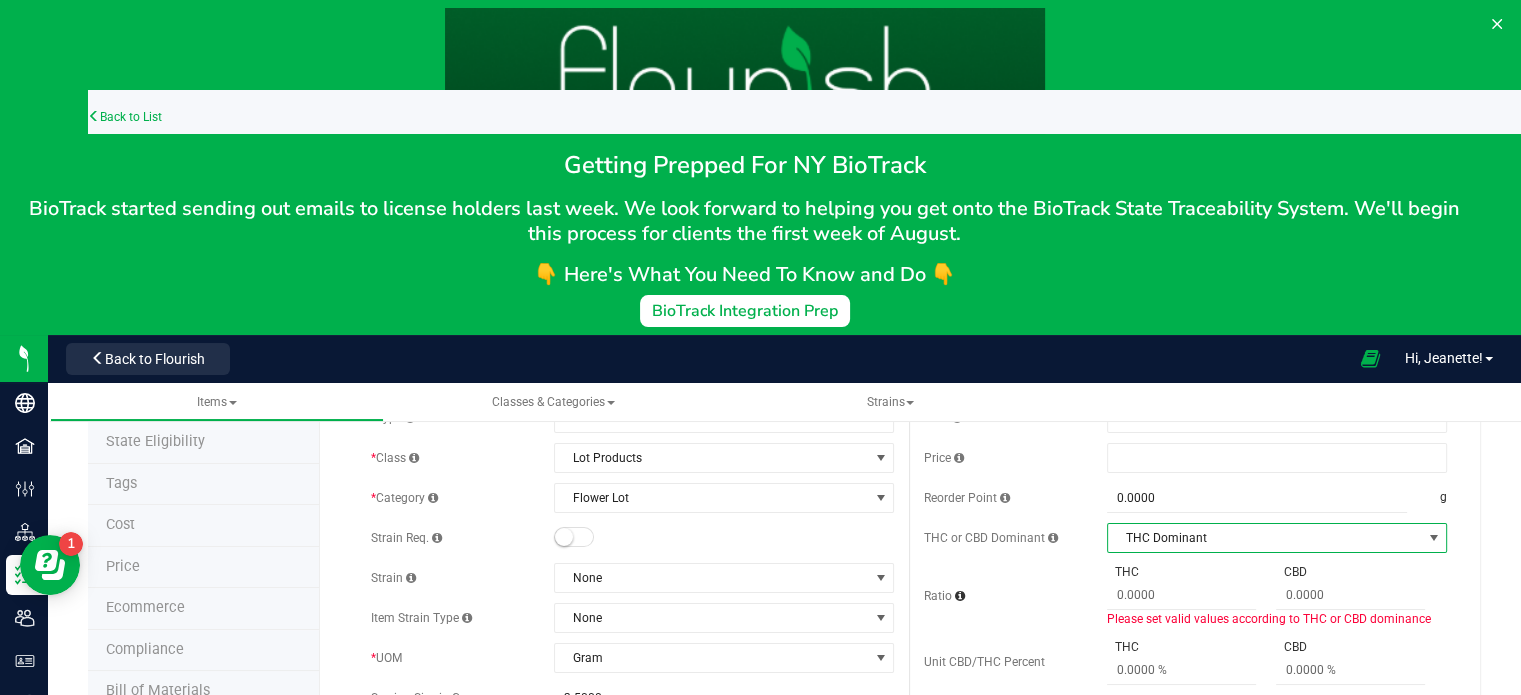 click at bounding box center (1433, 538) 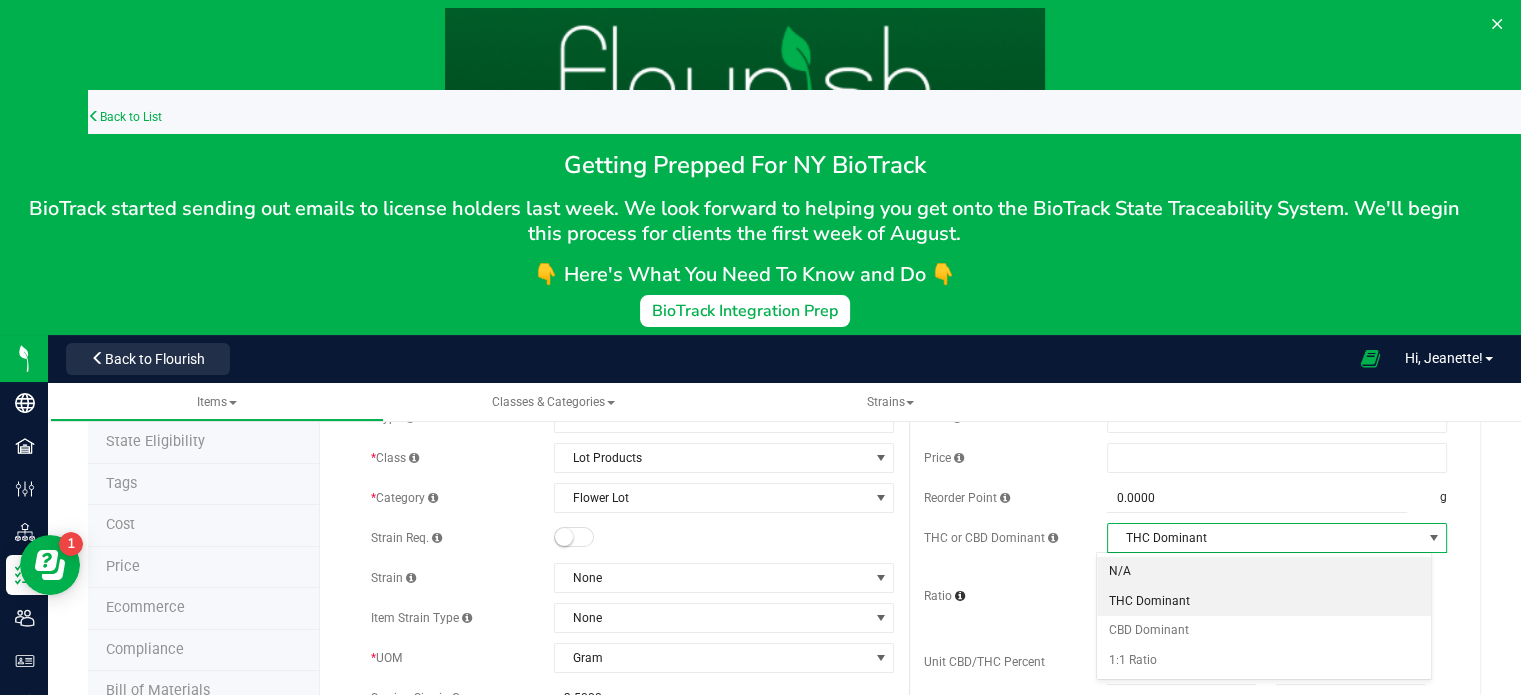 click on "N/A" at bounding box center (1264, 572) 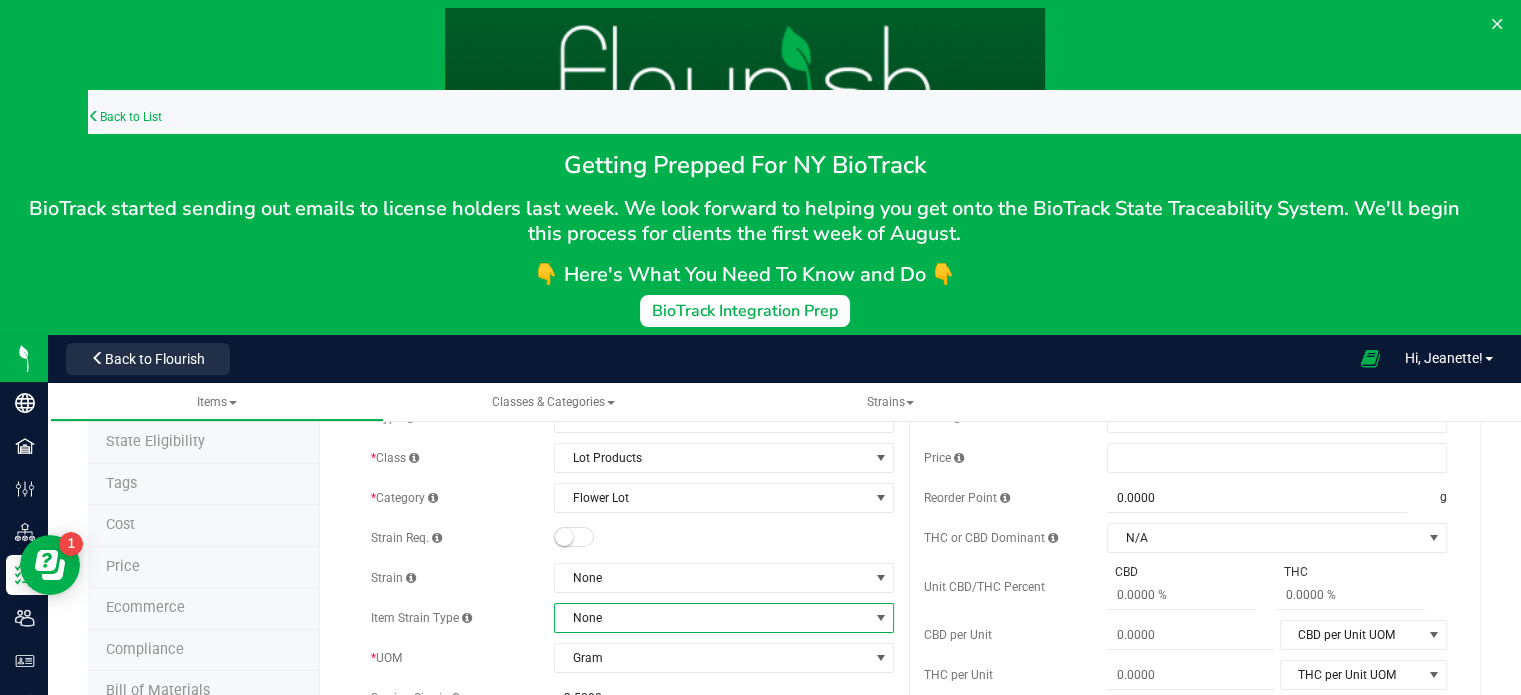 click on "None" at bounding box center [711, 618] 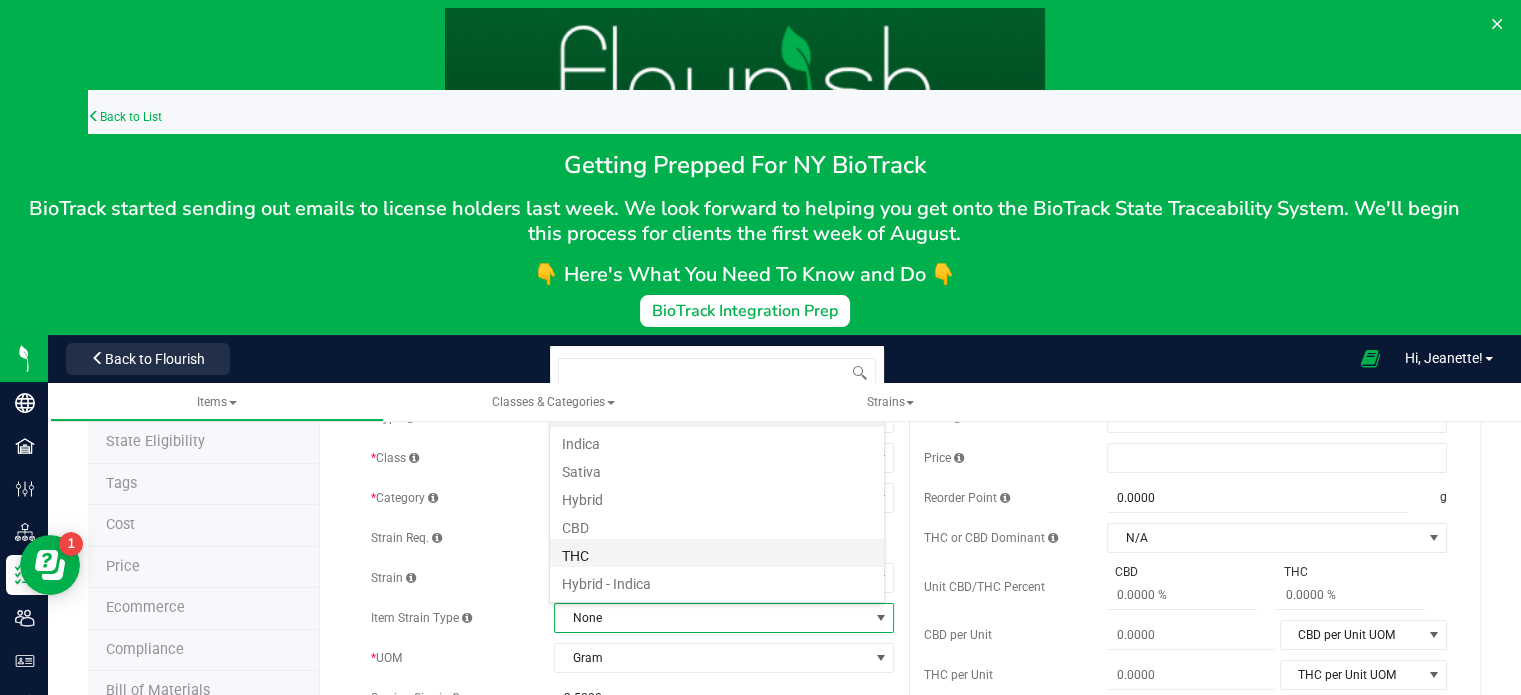 scroll, scrollTop: 99970, scrollLeft: 99664, axis: both 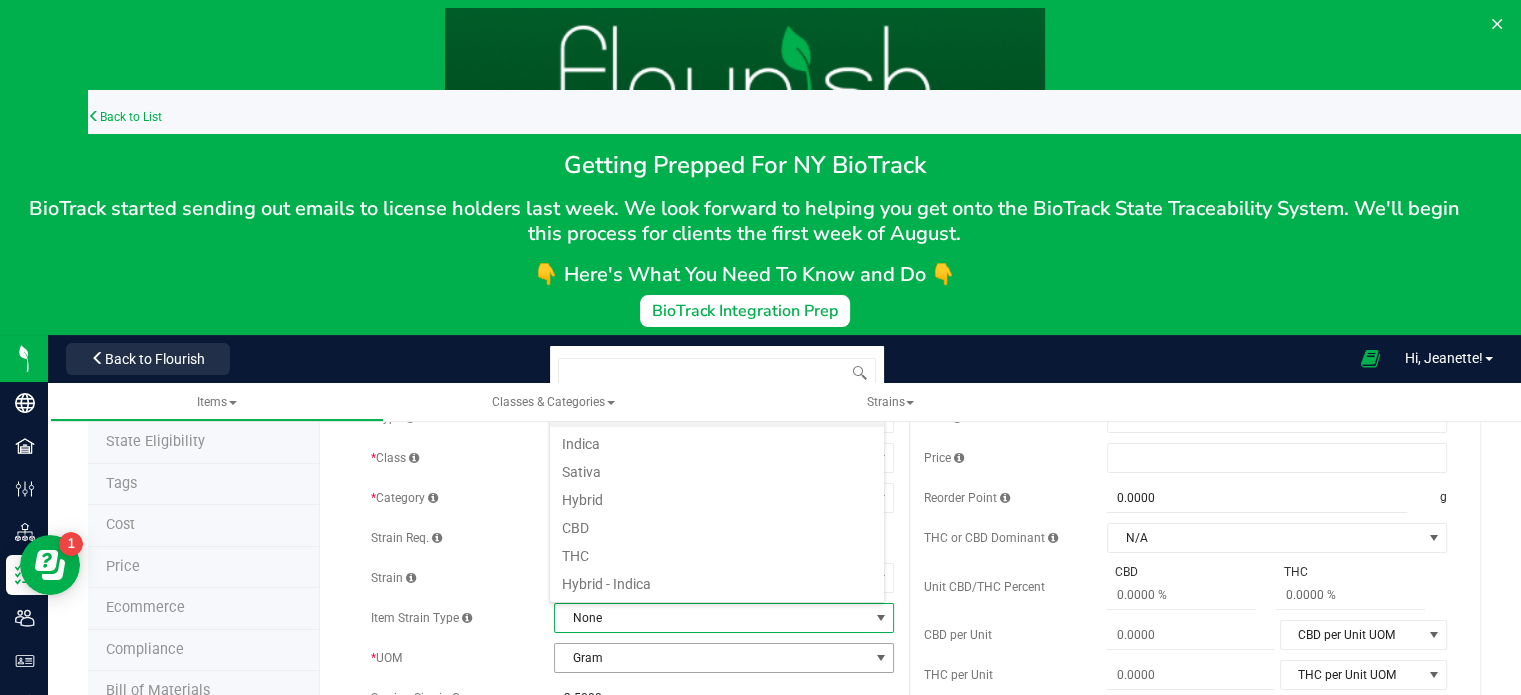 click on "Gram" at bounding box center [711, 658] 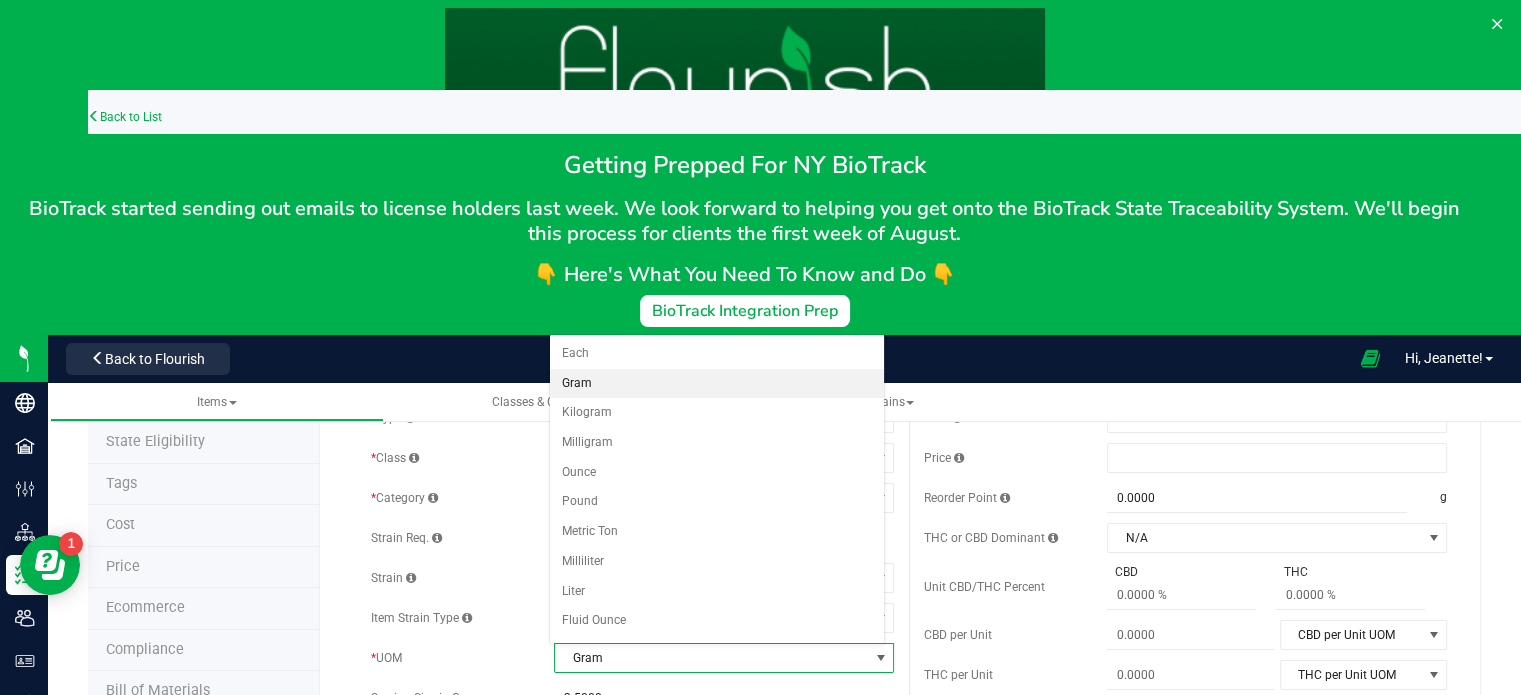 click on "*
Type
Cannabis Select type Cannabis Non-Inventory Raw Materials Supplies
*
Class
Lot Products Select item class Cultivation End Products Intermediate Products Lot Products
*
Category" at bounding box center [632, 683] 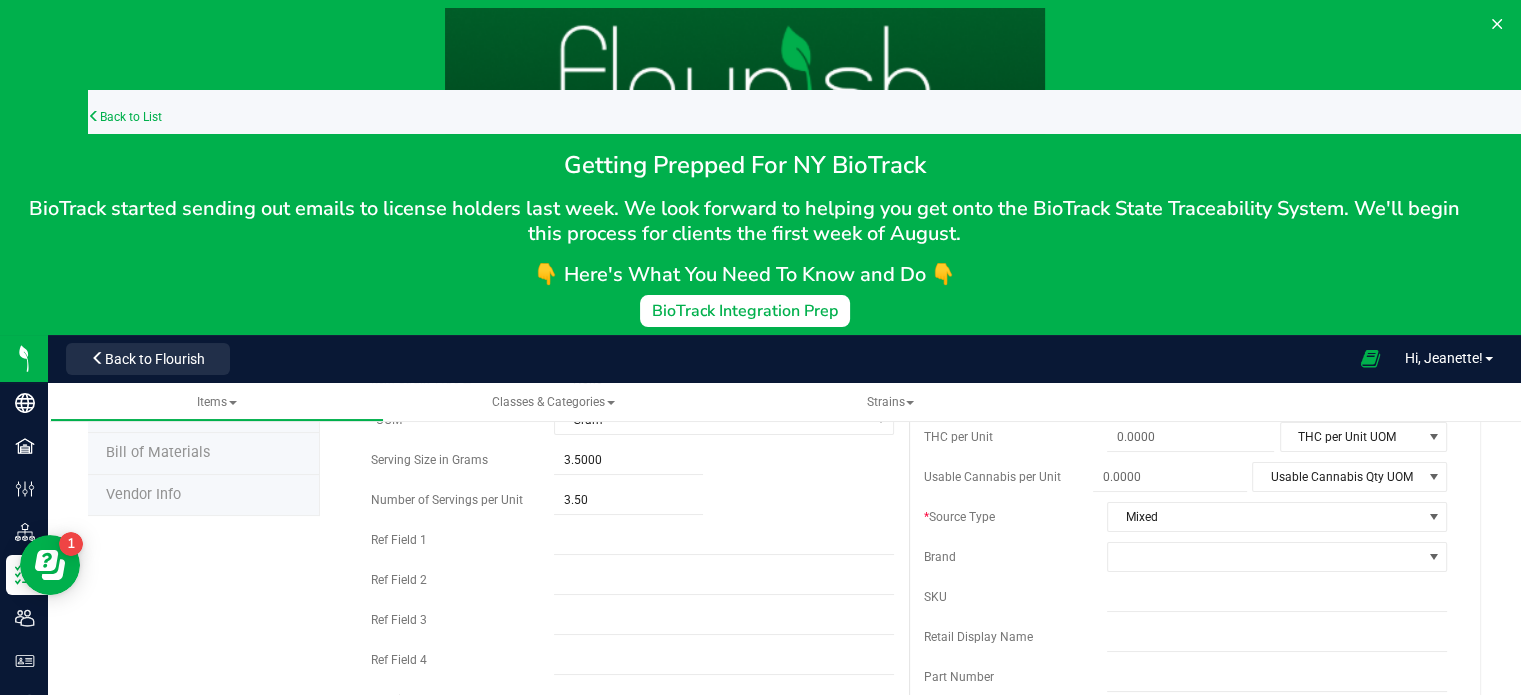 scroll, scrollTop: 365, scrollLeft: 0, axis: vertical 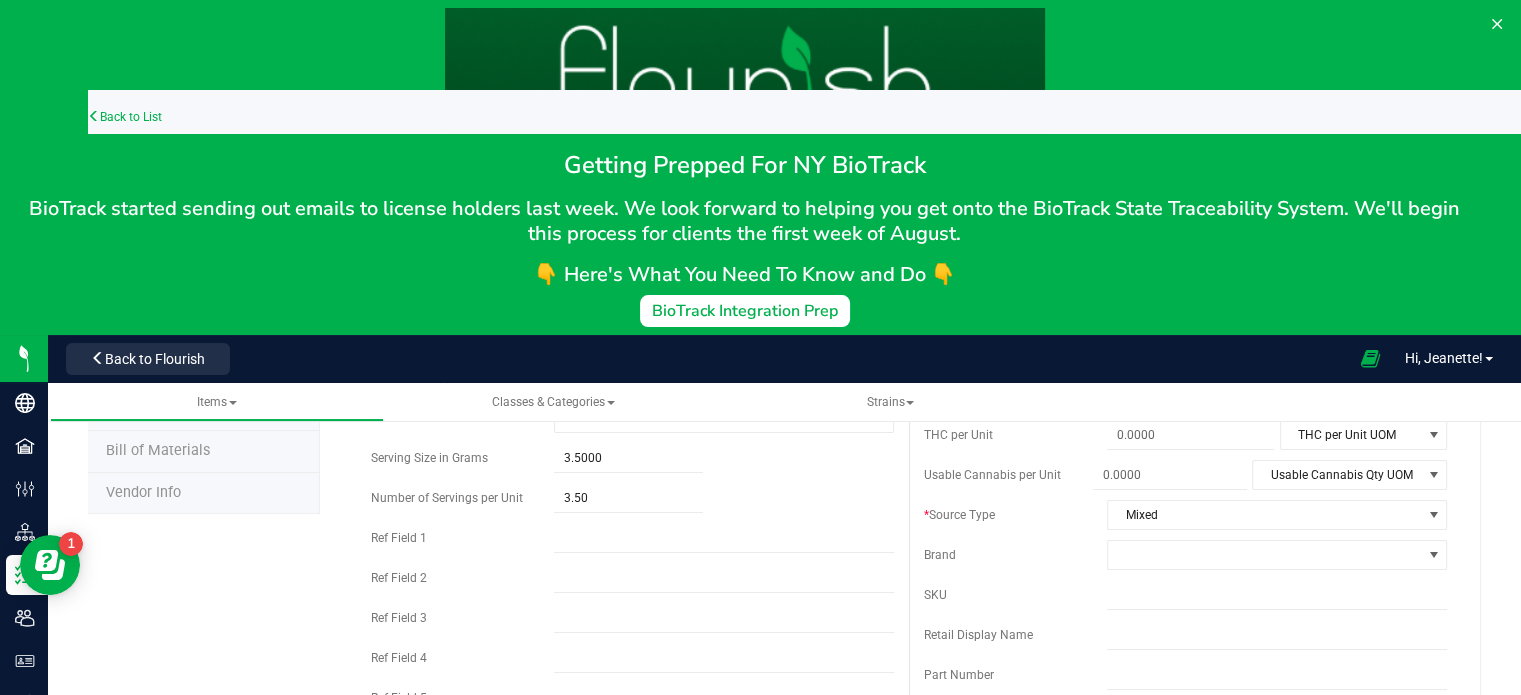 click on "Ref Field 1" at bounding box center (462, 538) 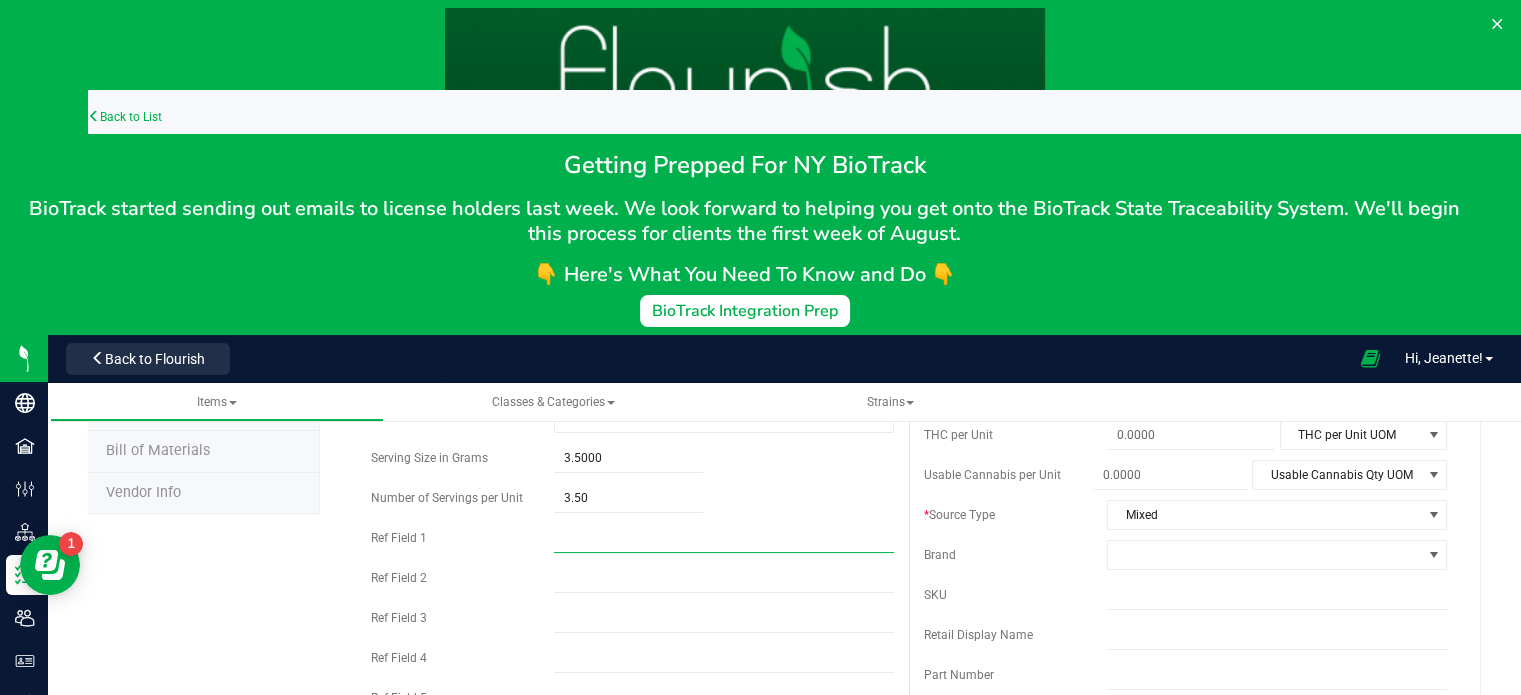 click at bounding box center [724, 538] 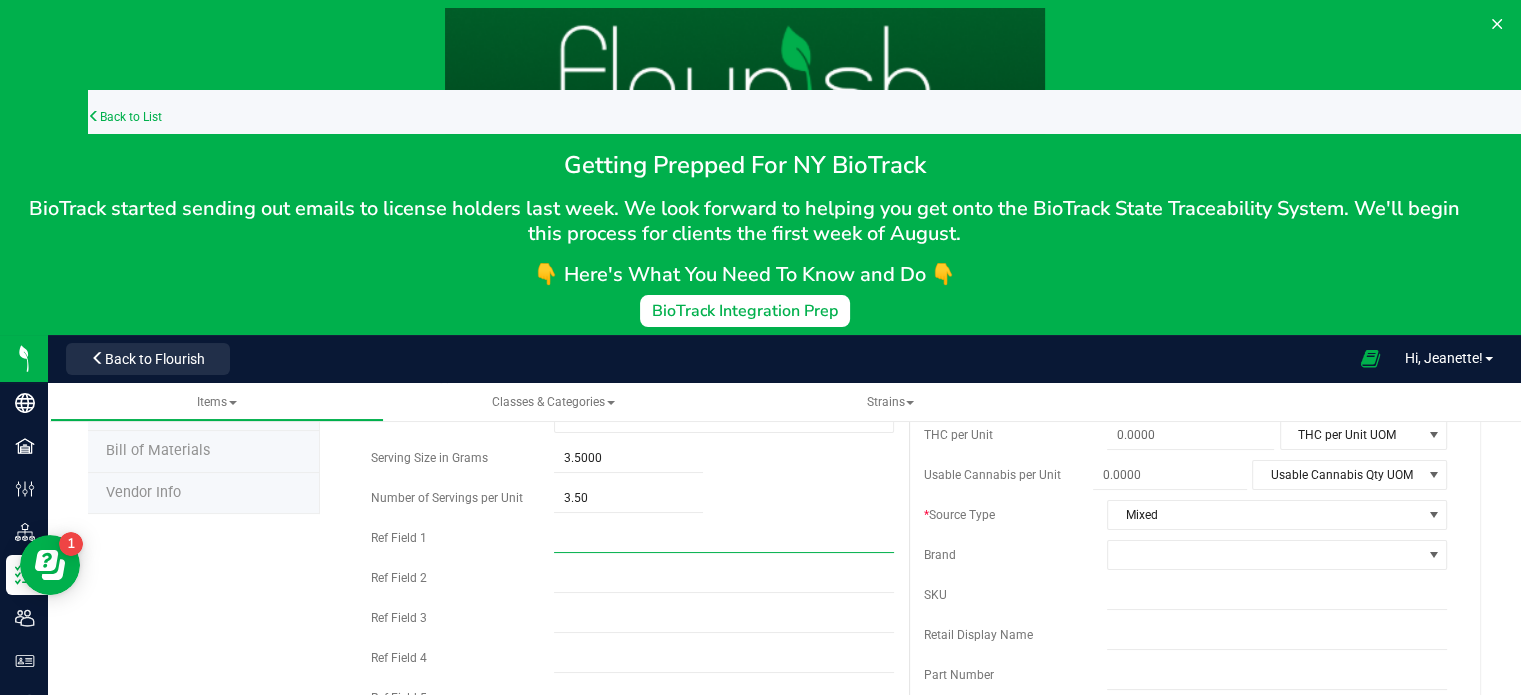 paste on "SC-0116-001" 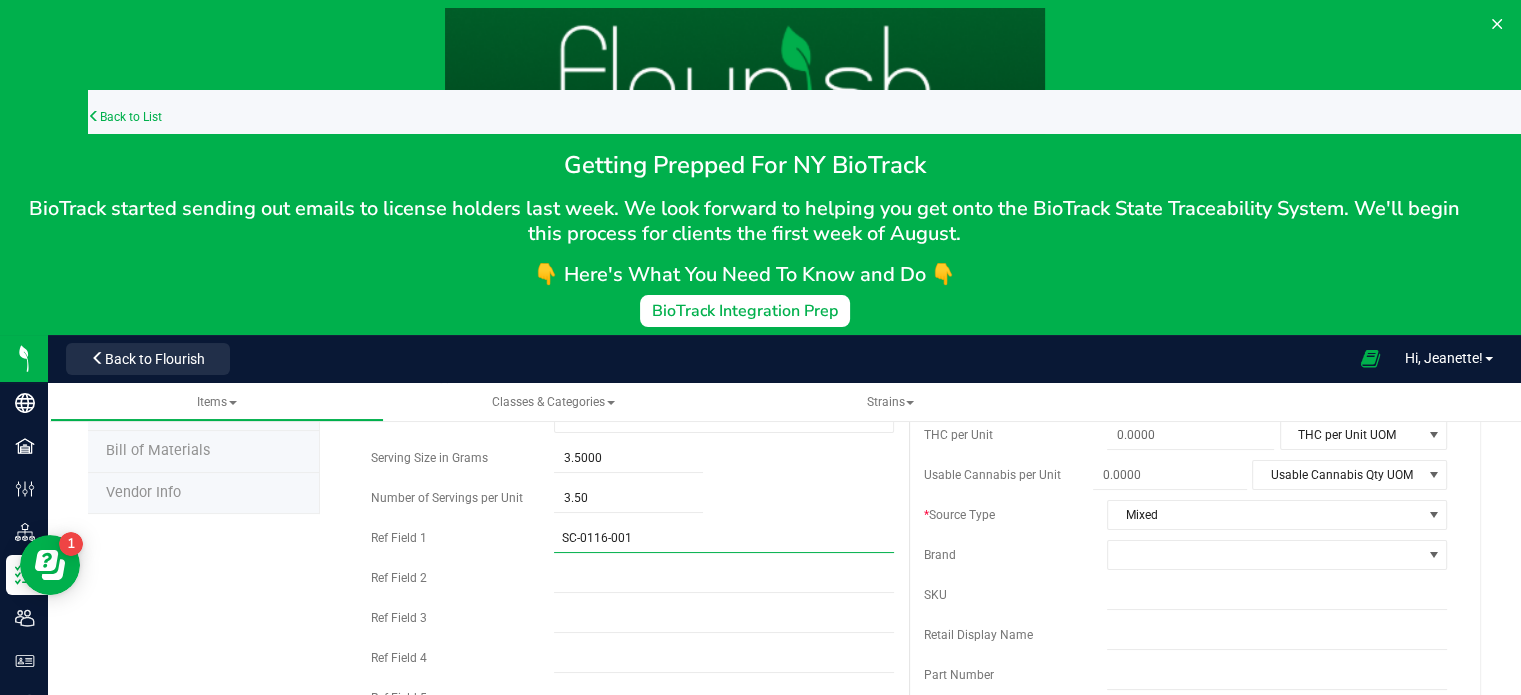 click on "SC-0116-001" at bounding box center [724, 538] 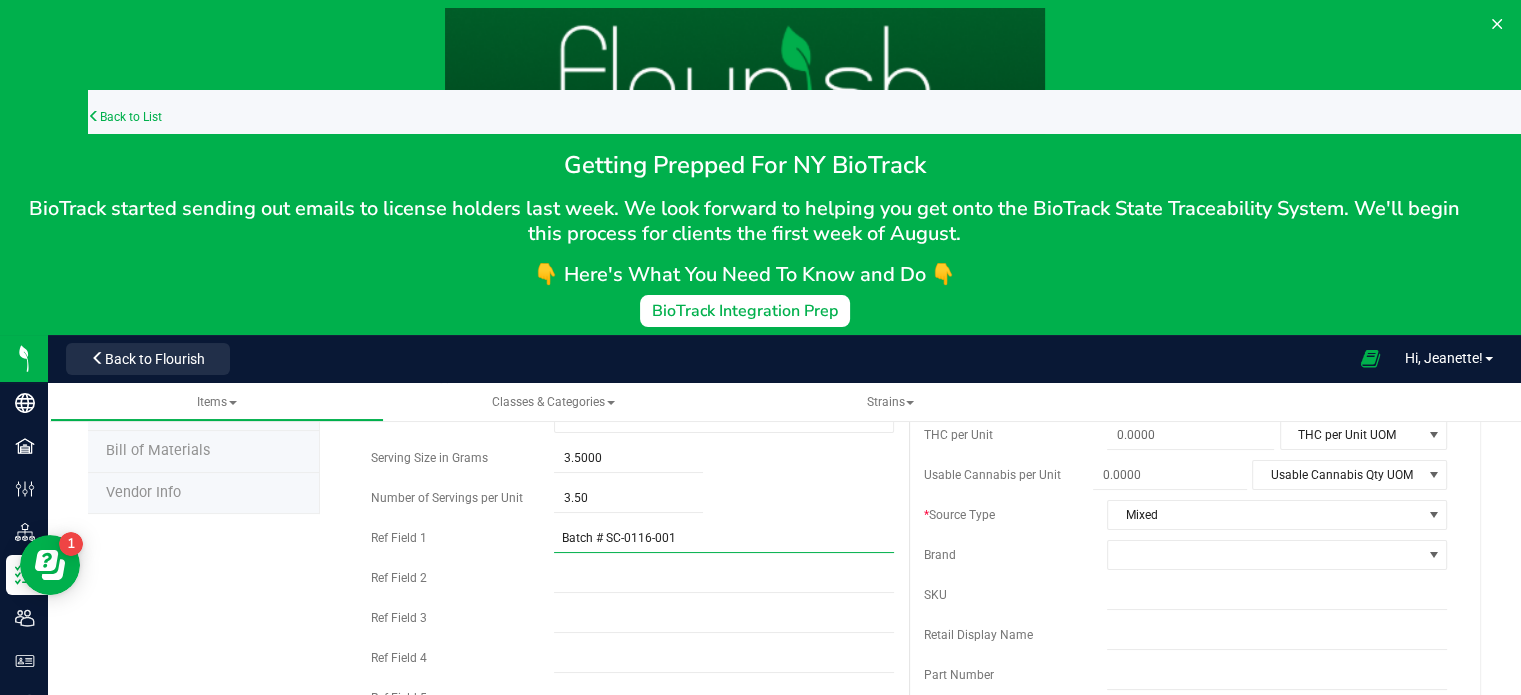 type on "Batch # SC-0116-001" 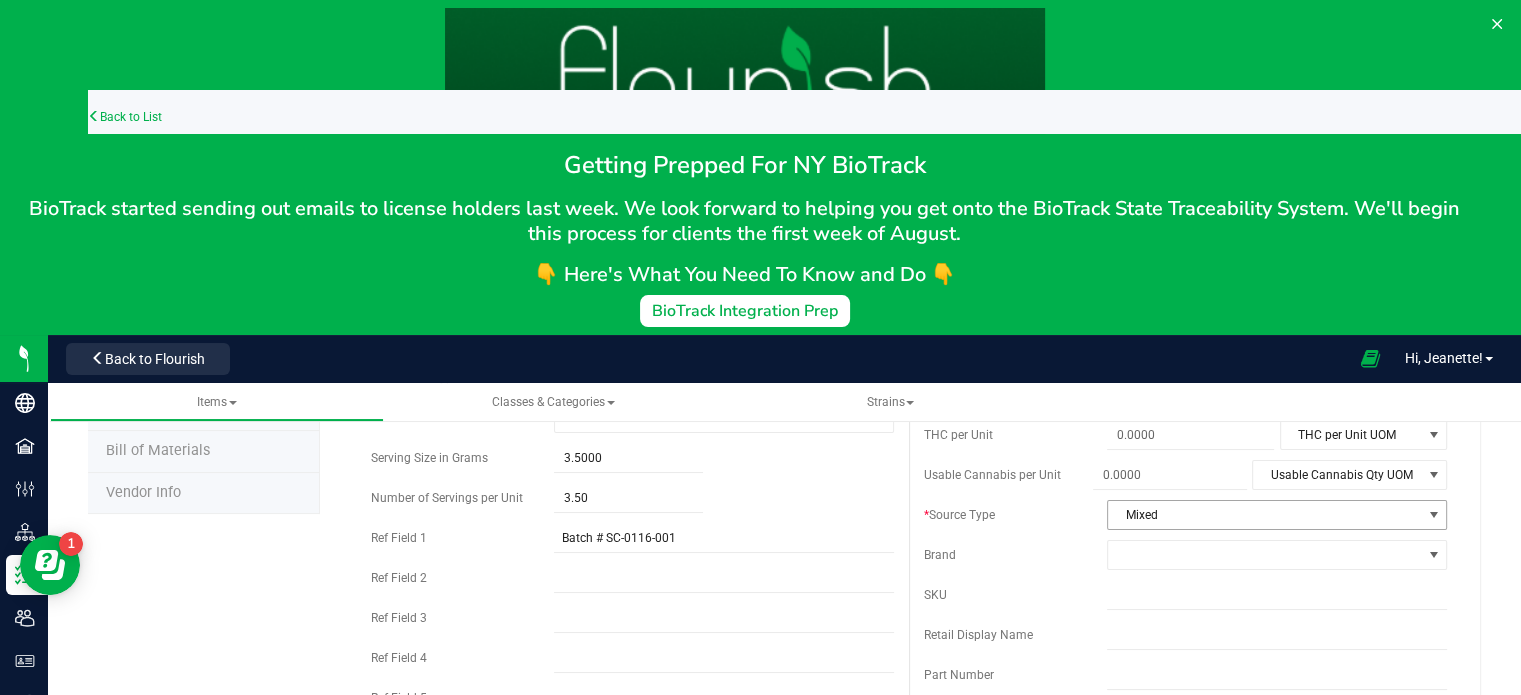 click on "Mixed" at bounding box center [1264, 515] 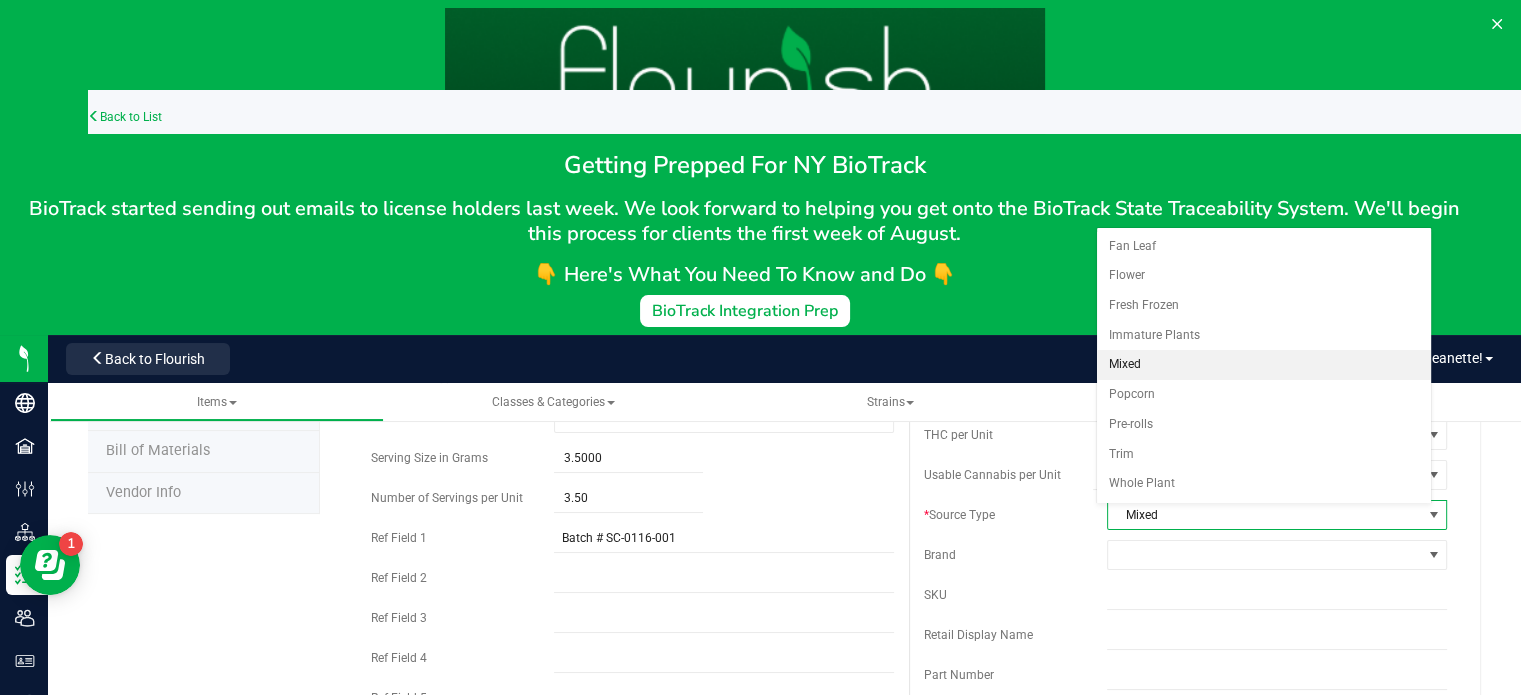 click at bounding box center [1433, 515] 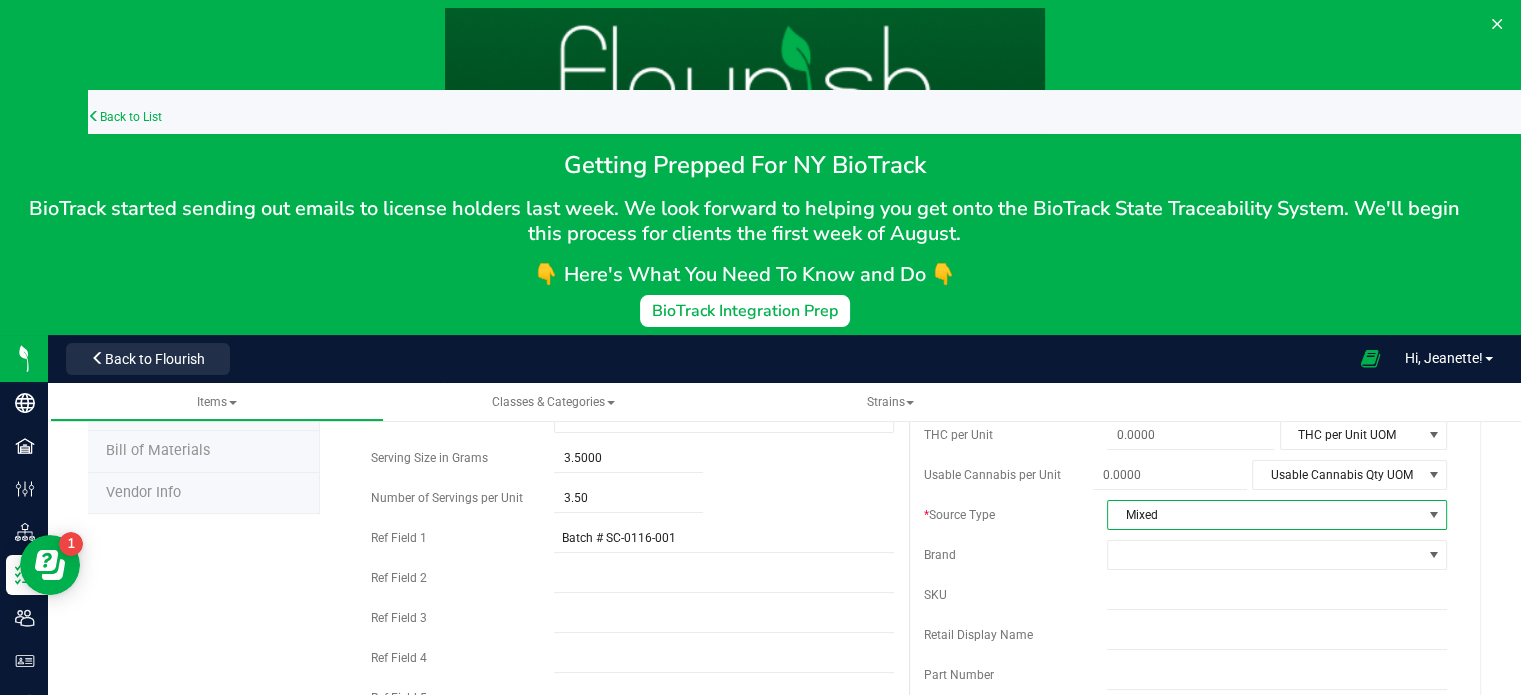 click at bounding box center (1433, 515) 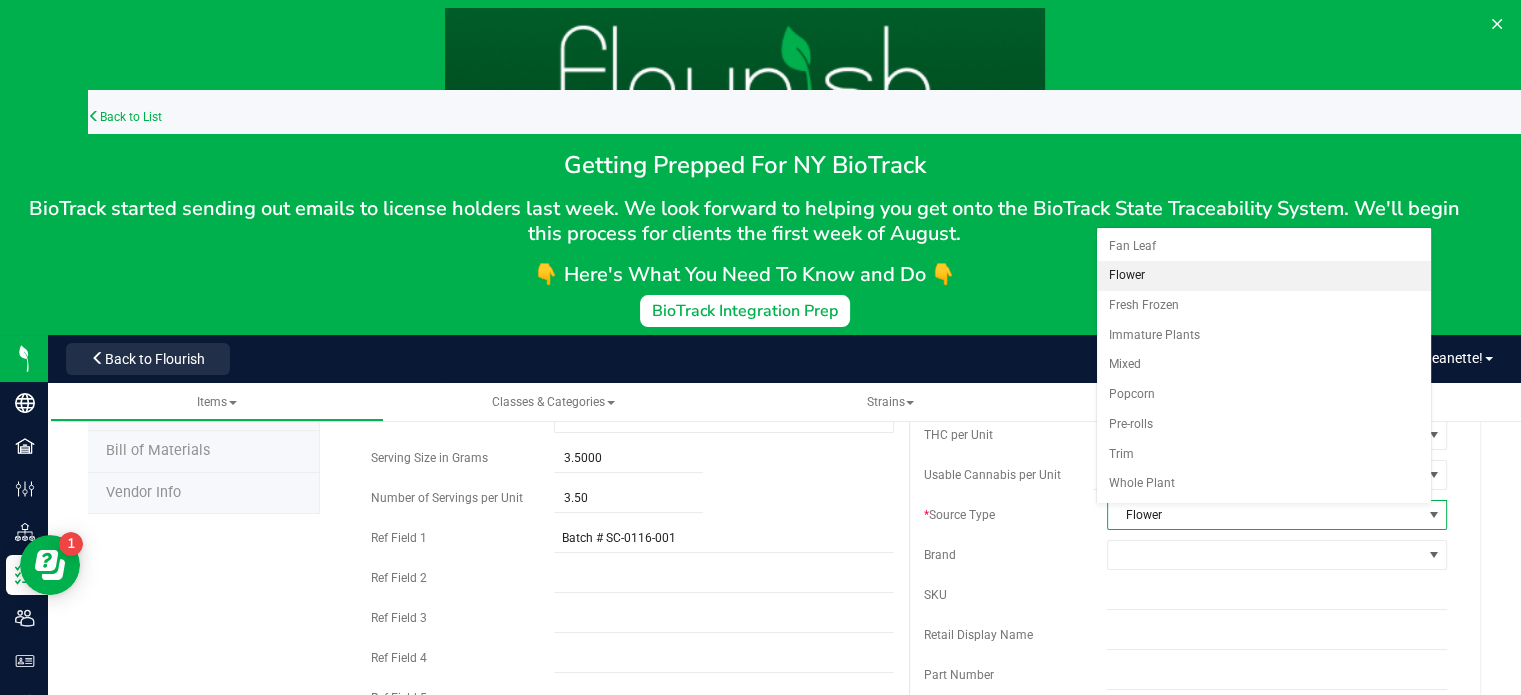 click on "Flower" at bounding box center [1264, 276] 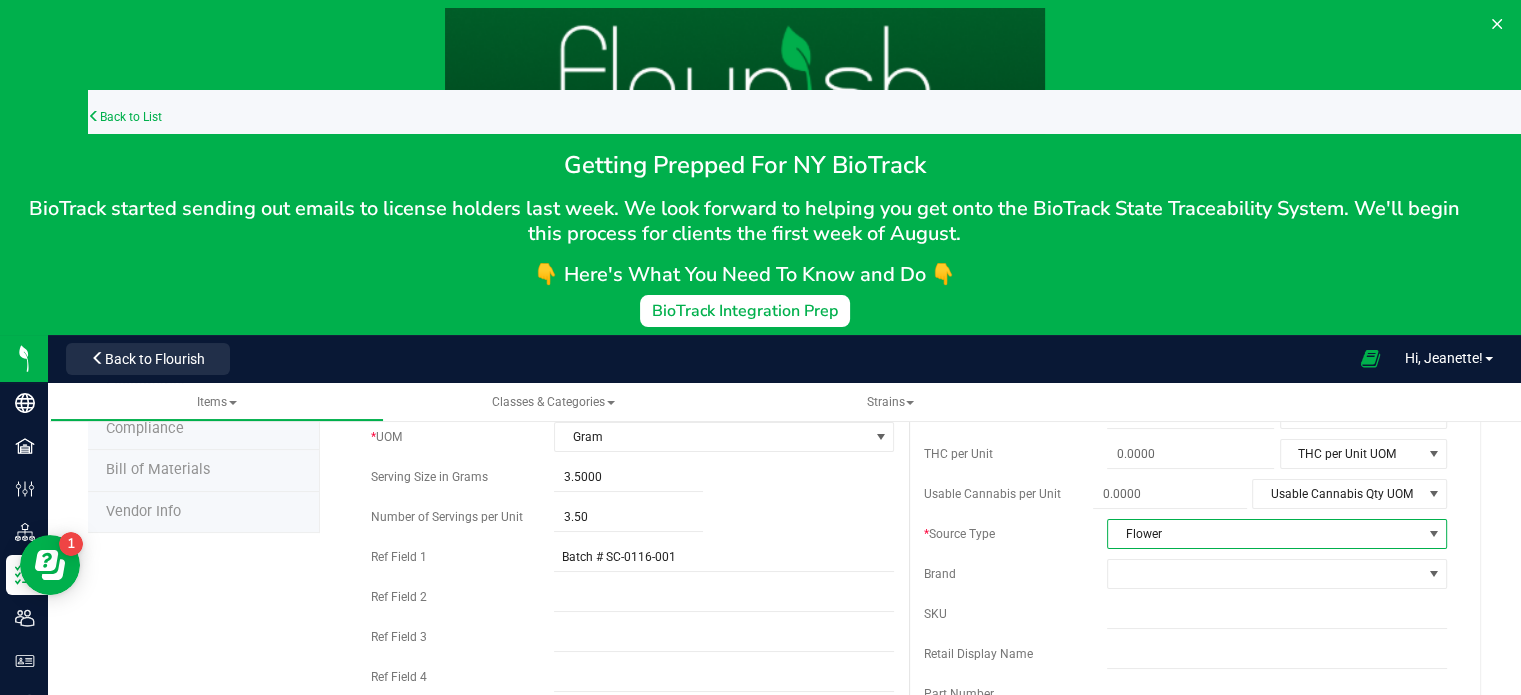 scroll, scrollTop: 320, scrollLeft: 0, axis: vertical 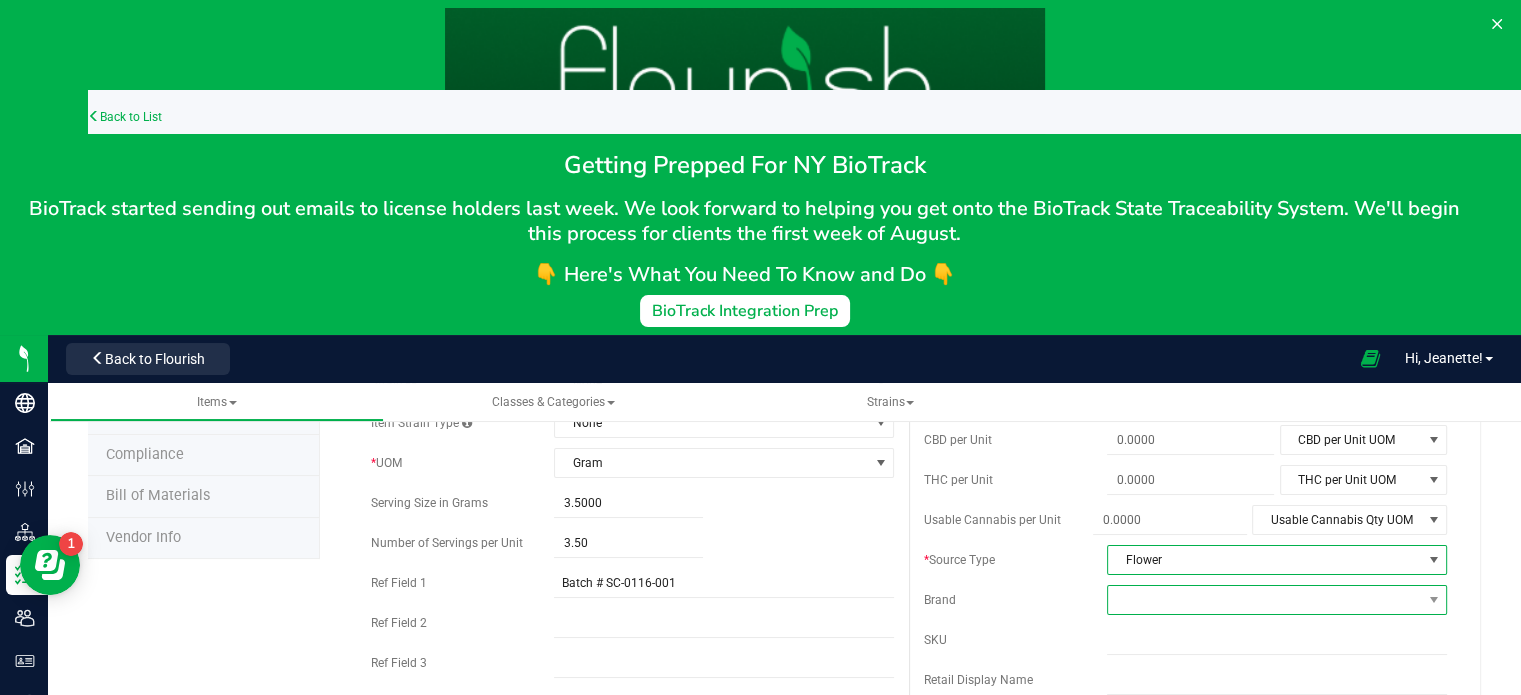 click at bounding box center [1264, 600] 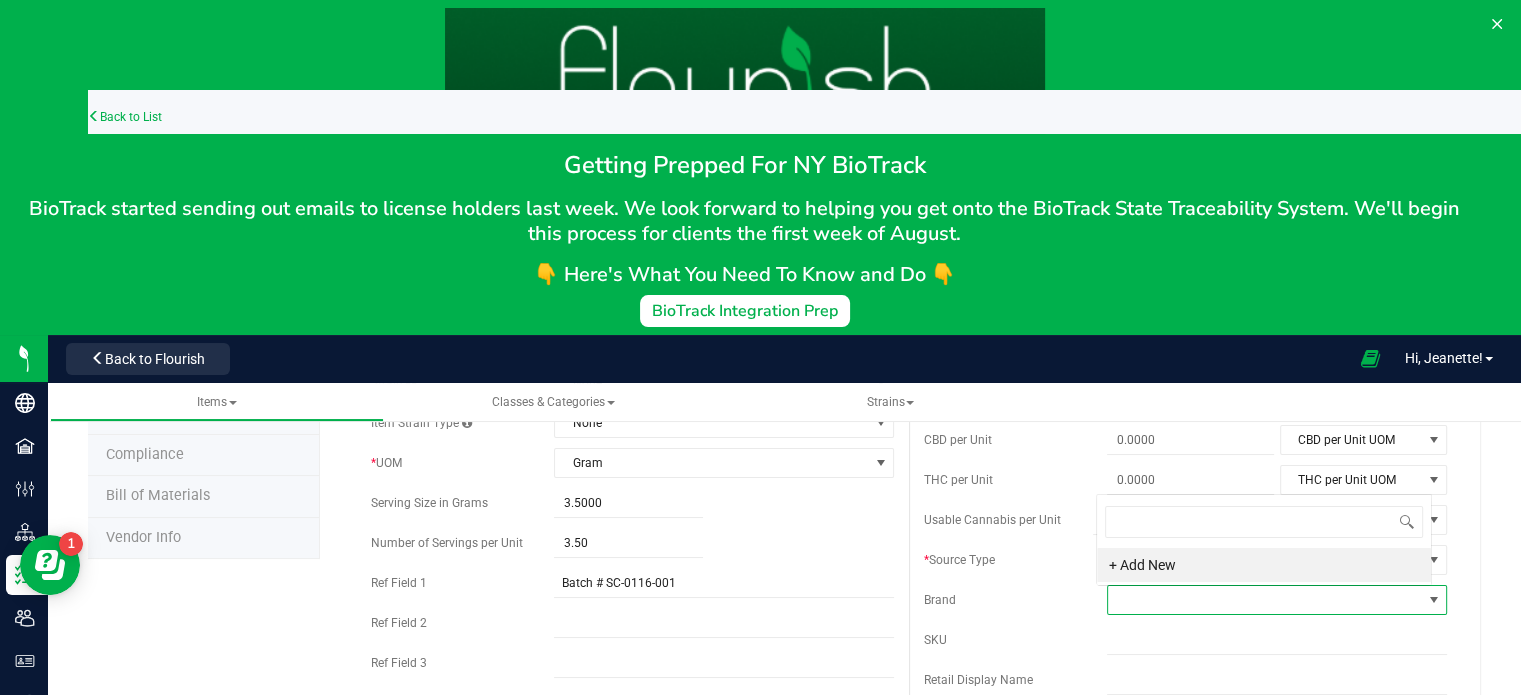 scroll, scrollTop: 0, scrollLeft: 0, axis: both 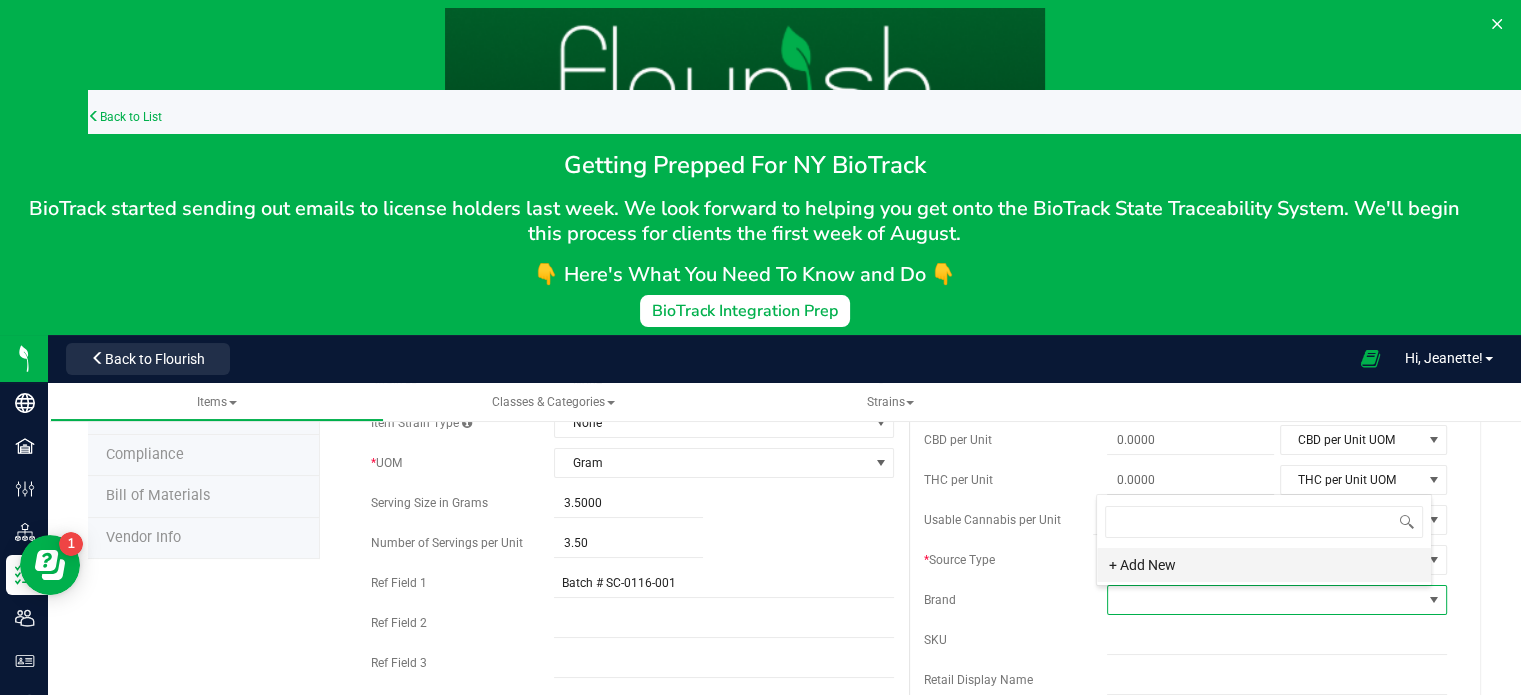 click on "+ Add New" at bounding box center (1264, 565) 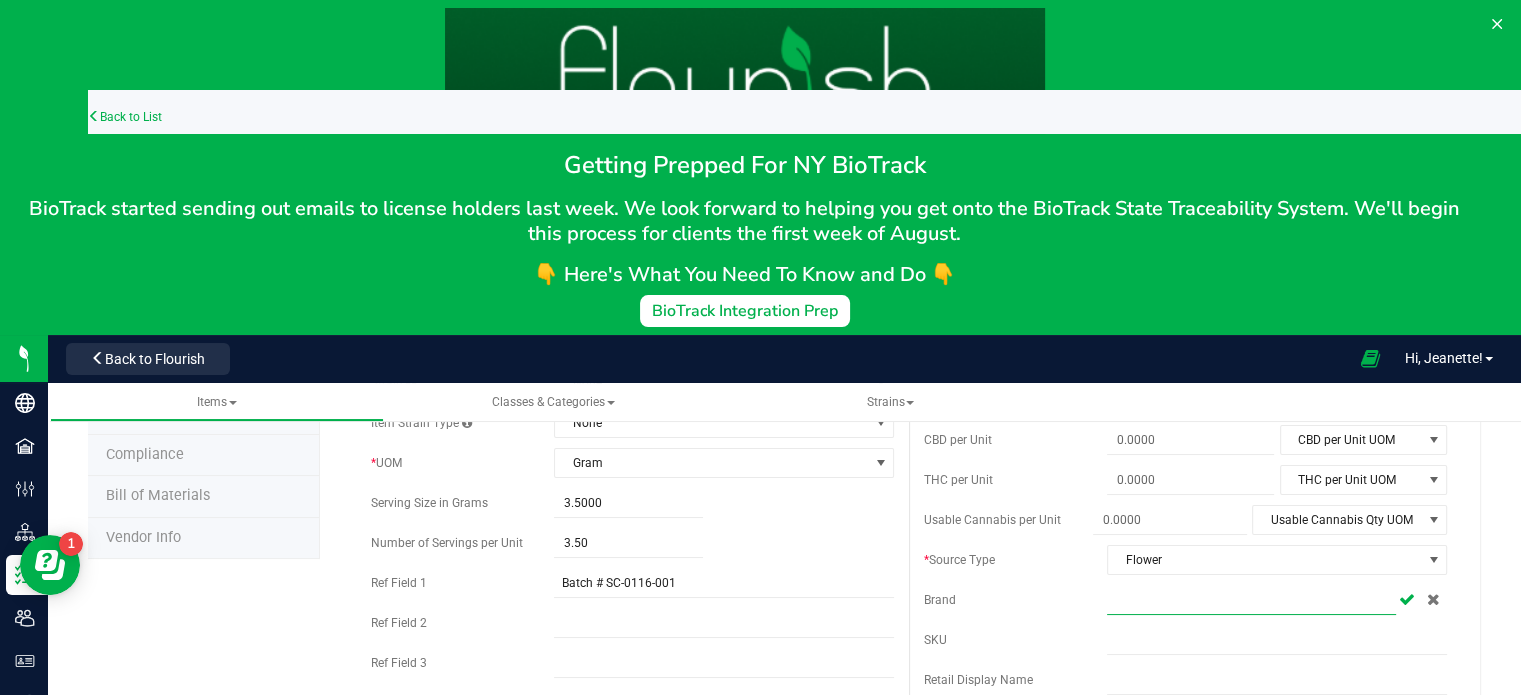 click at bounding box center [1251, 600] 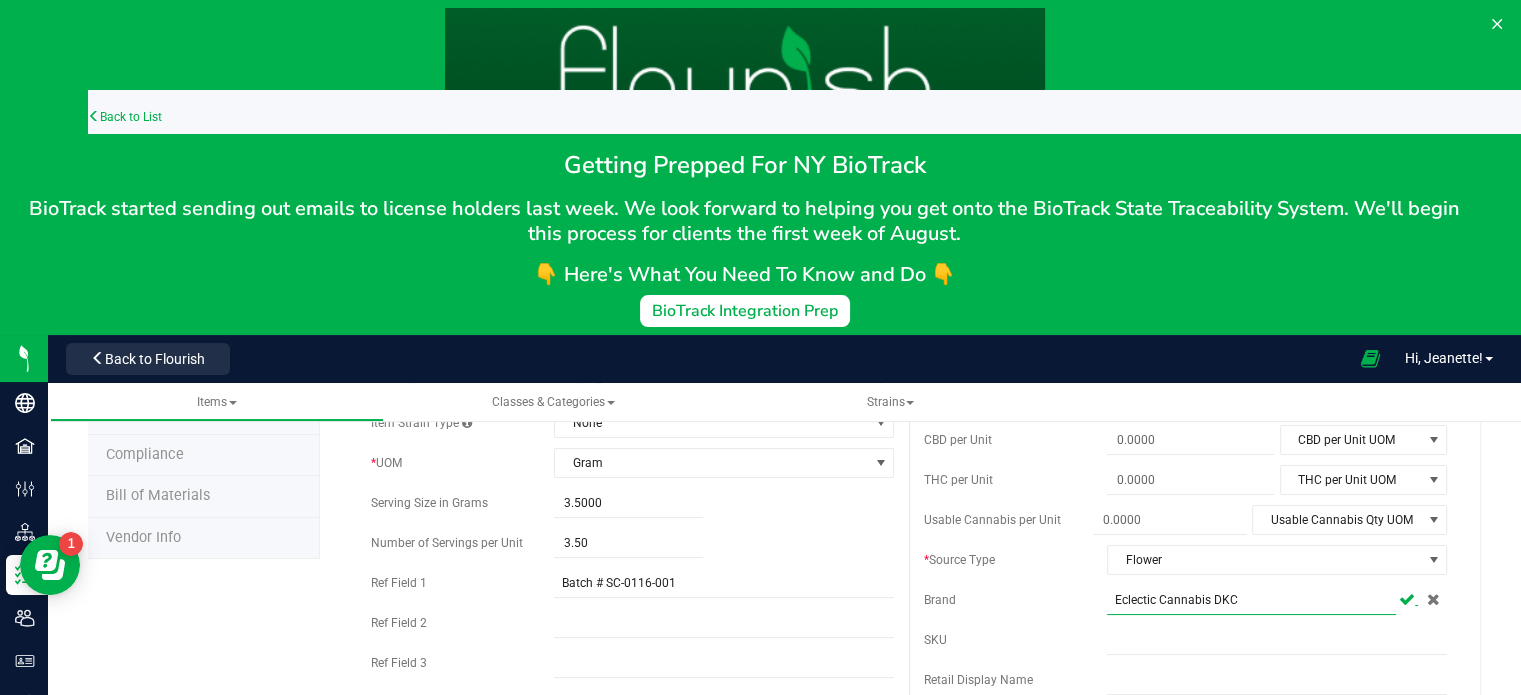 type on "Eclectic Cannabis DKC" 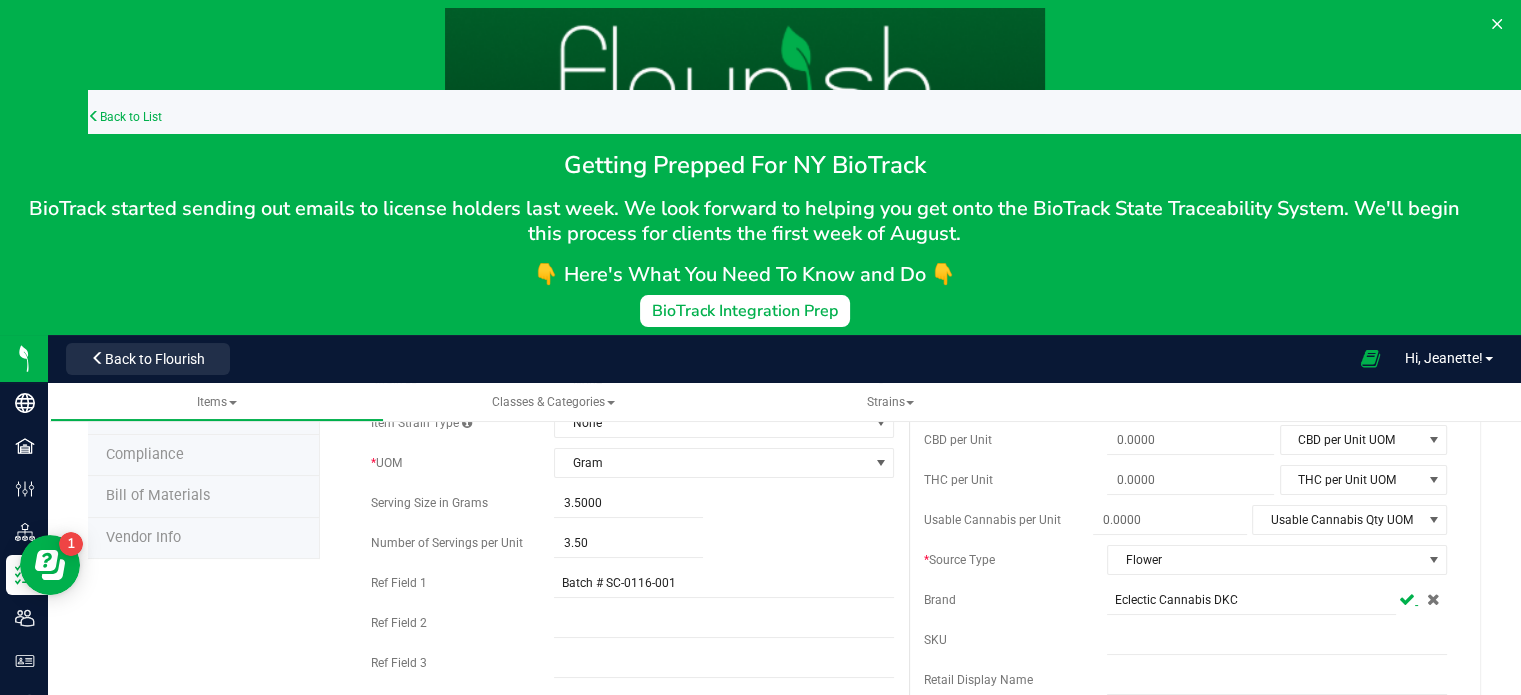 click at bounding box center (1407, 599) 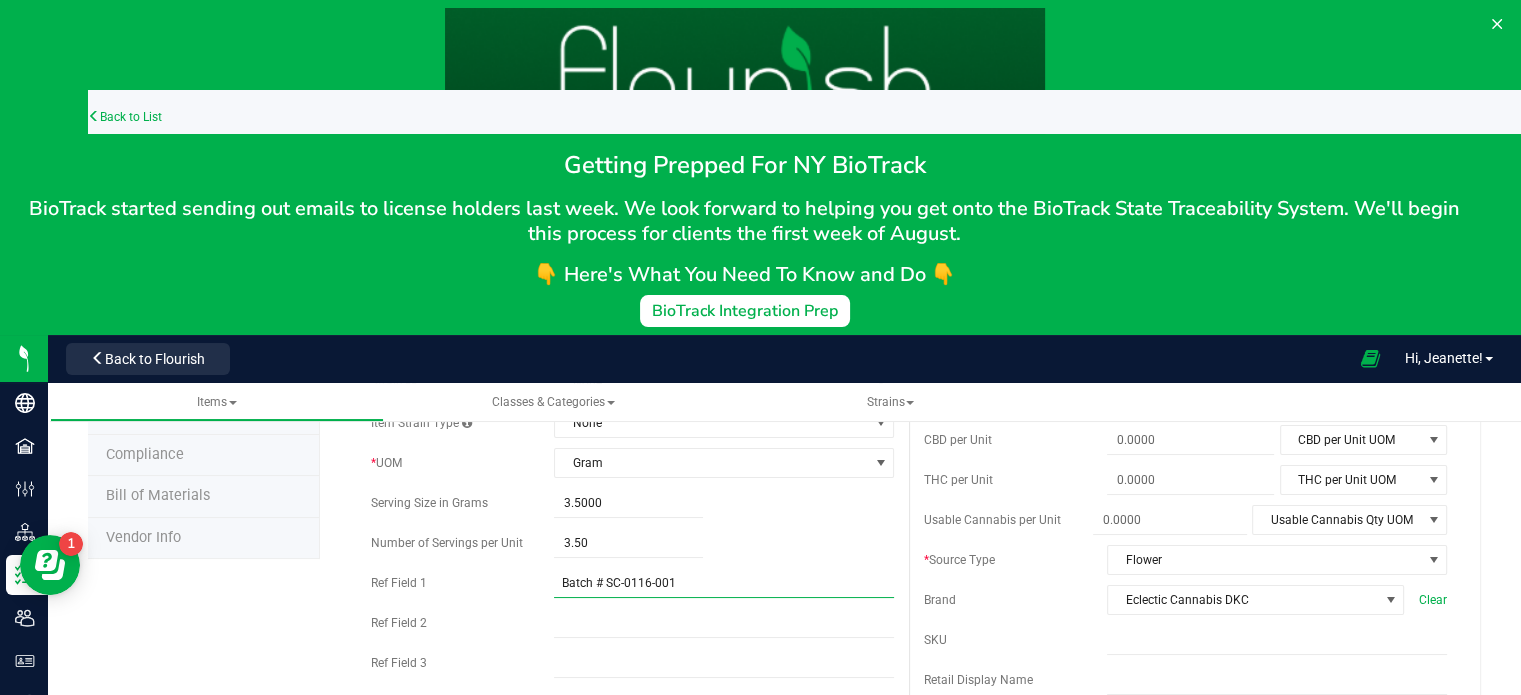 drag, startPoint x: 691, startPoint y: 581, endPoint x: 617, endPoint y: 575, distance: 74.24284 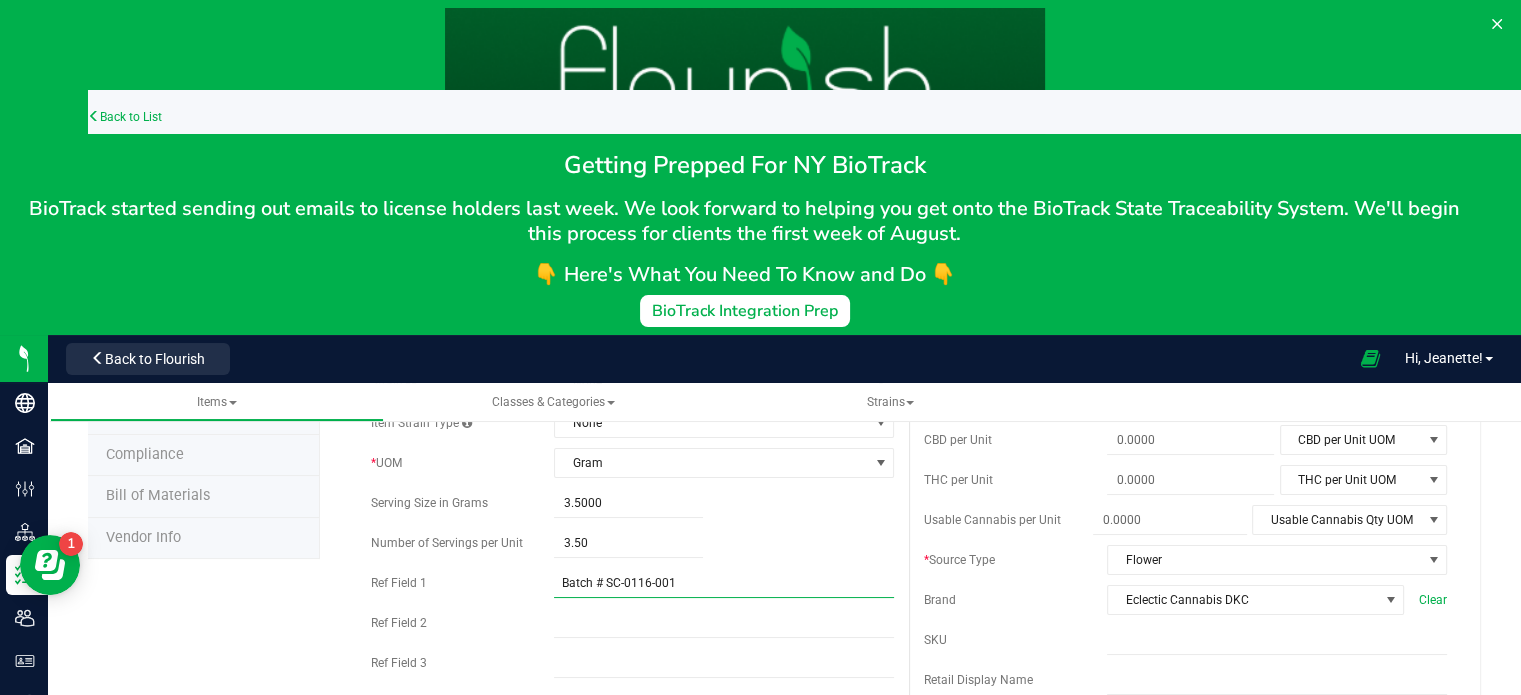 click on "Batch # SC-0116-001" at bounding box center (724, 583) 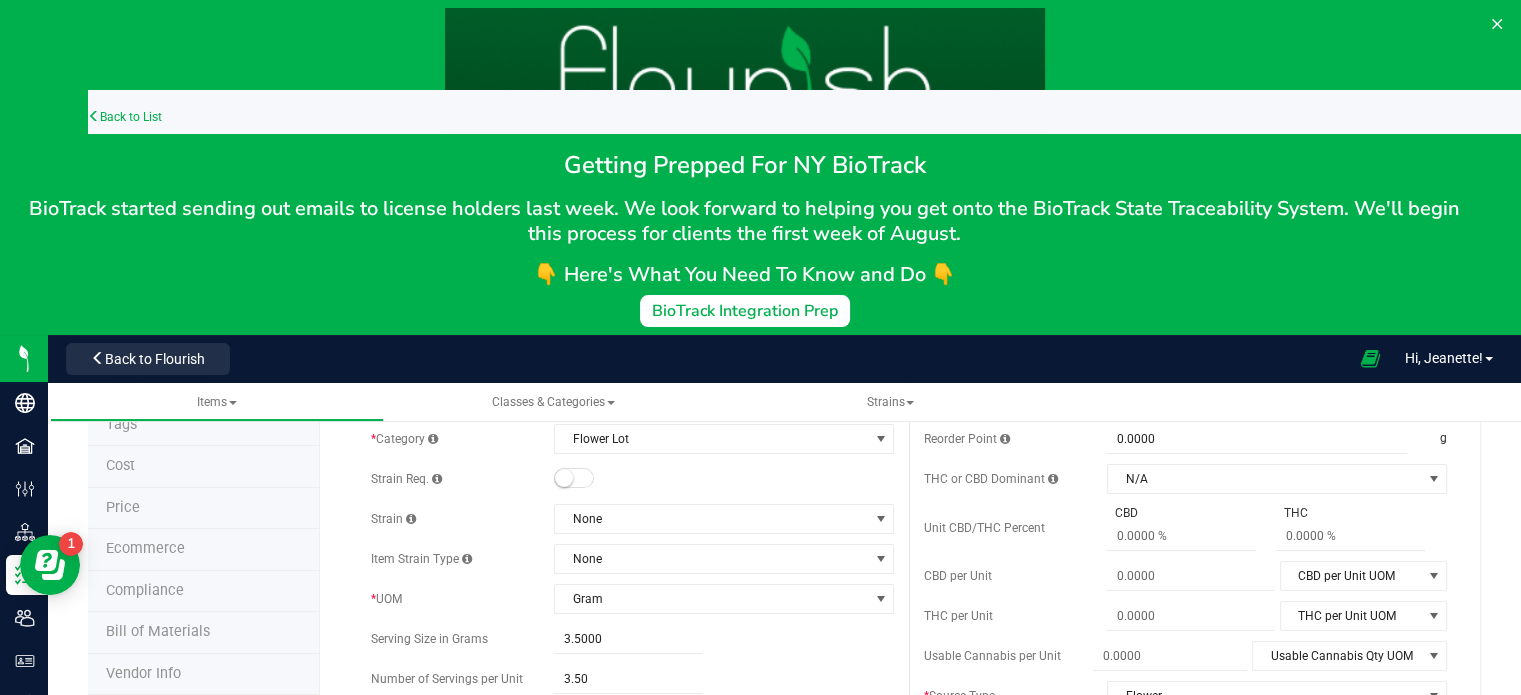 scroll, scrollTop: 188, scrollLeft: 0, axis: vertical 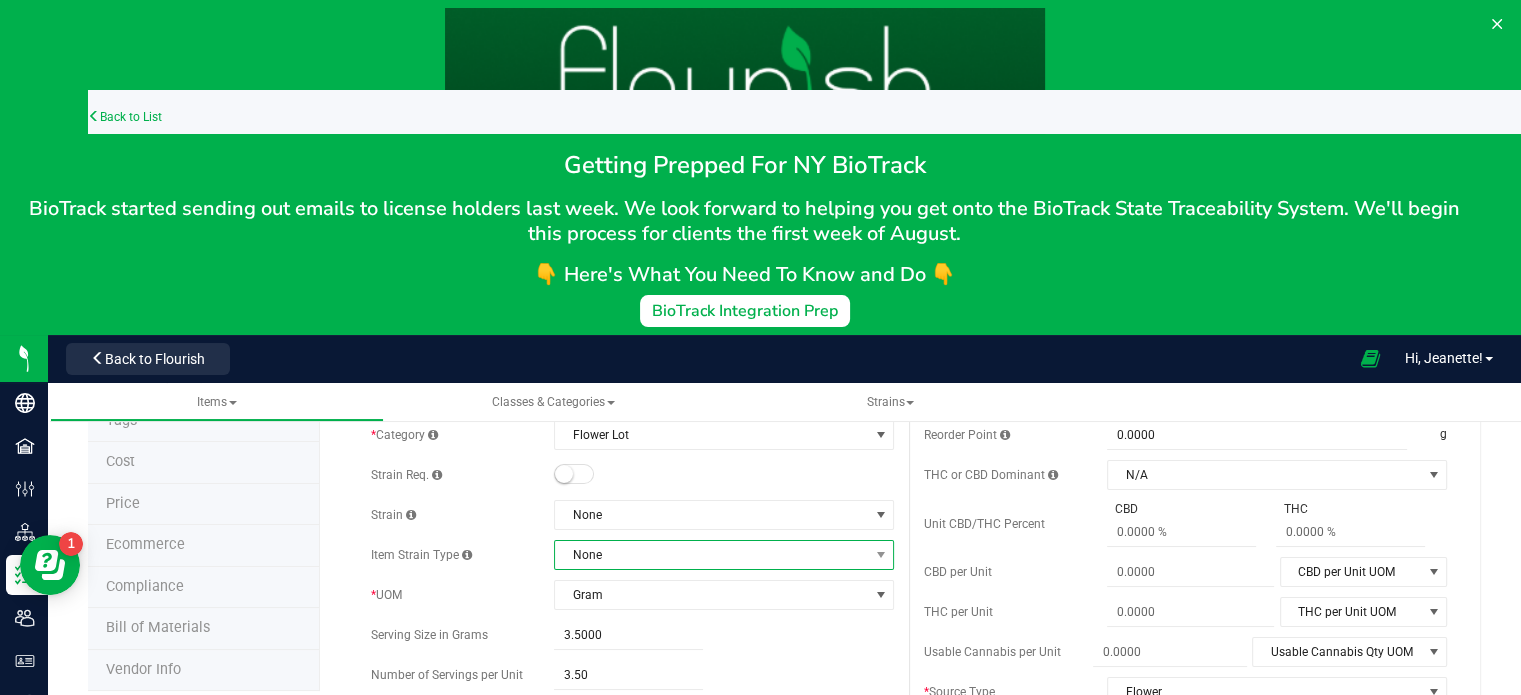 click on "None" at bounding box center [711, 555] 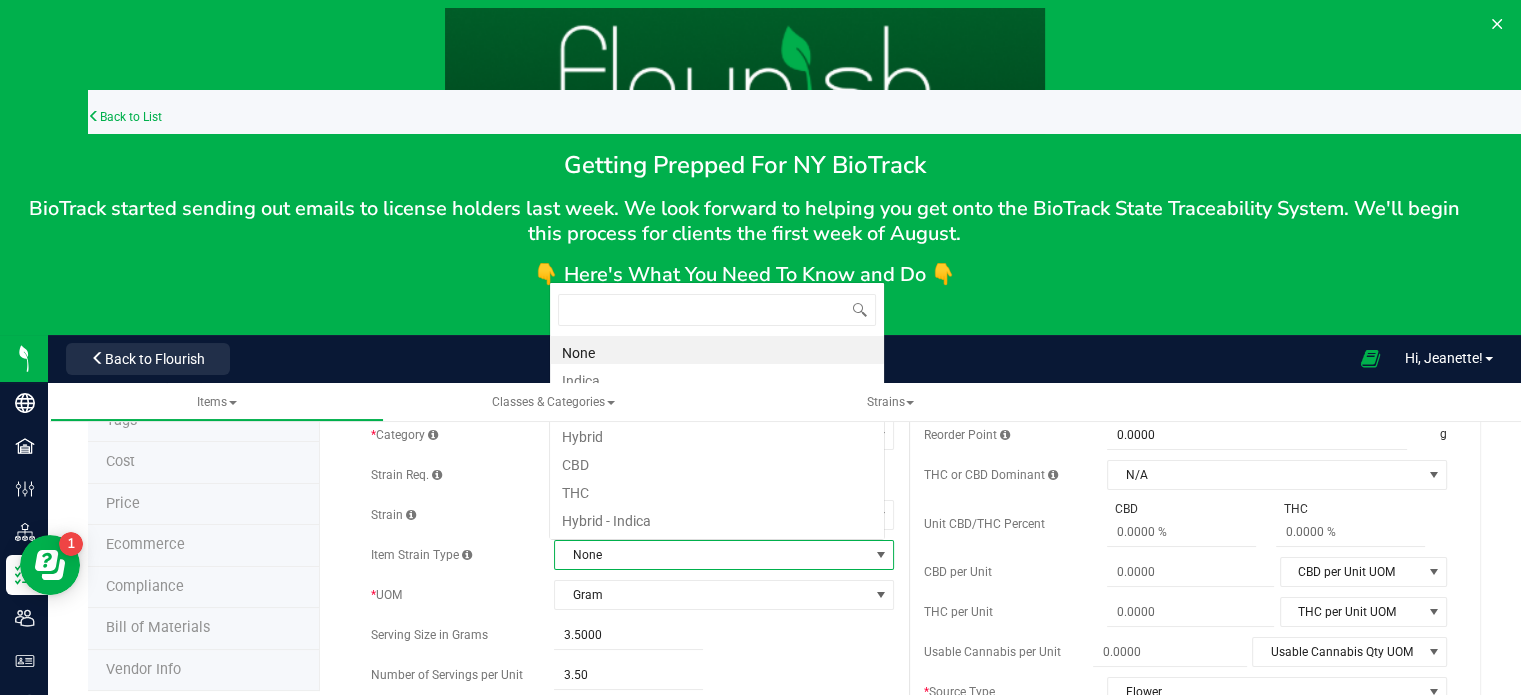 scroll, scrollTop: 0, scrollLeft: 0, axis: both 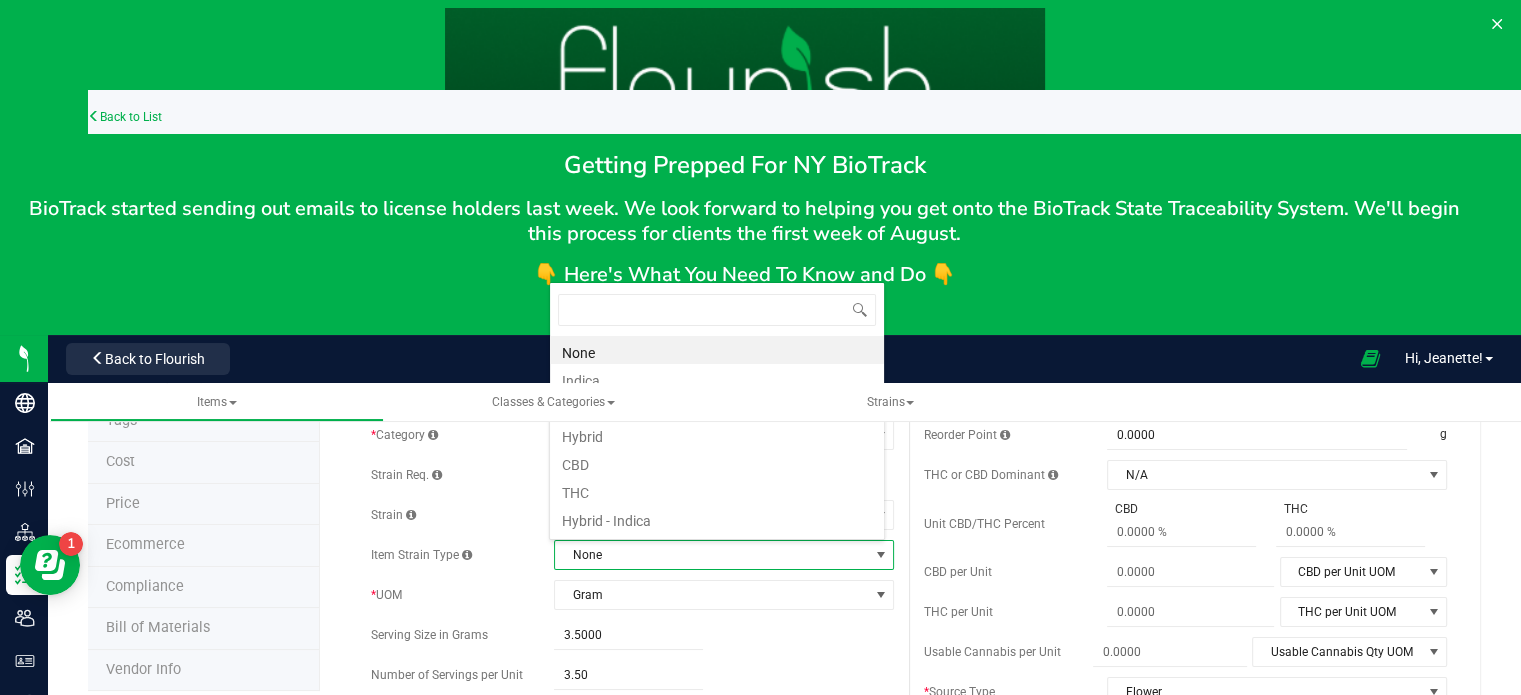 click on "*
Type
Cannabis Select type Cannabis Non-Inventory Raw Materials Supplies
*
Class
Lot Products Select item class Cultivation End Products Intermediate Products Lot Products
*
Category" at bounding box center (632, 620) 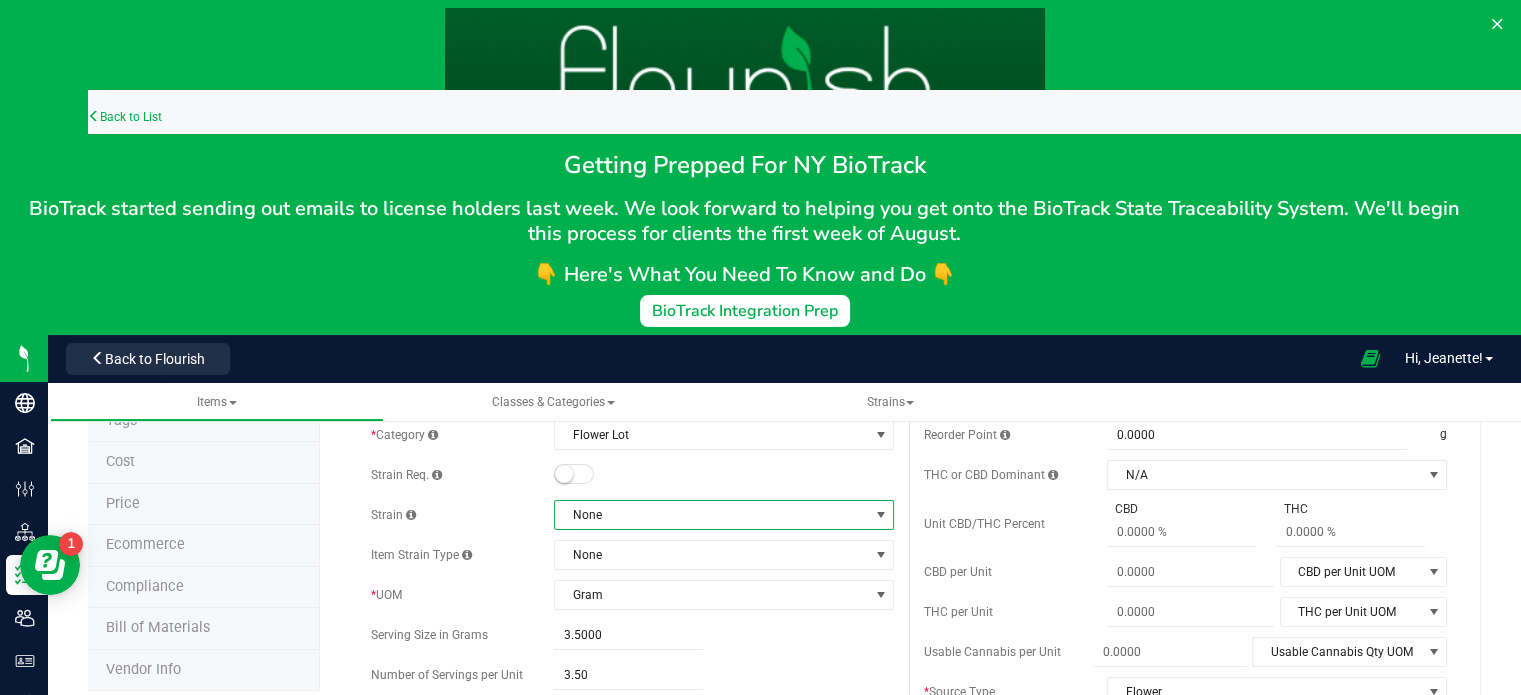 click on "None" at bounding box center (711, 515) 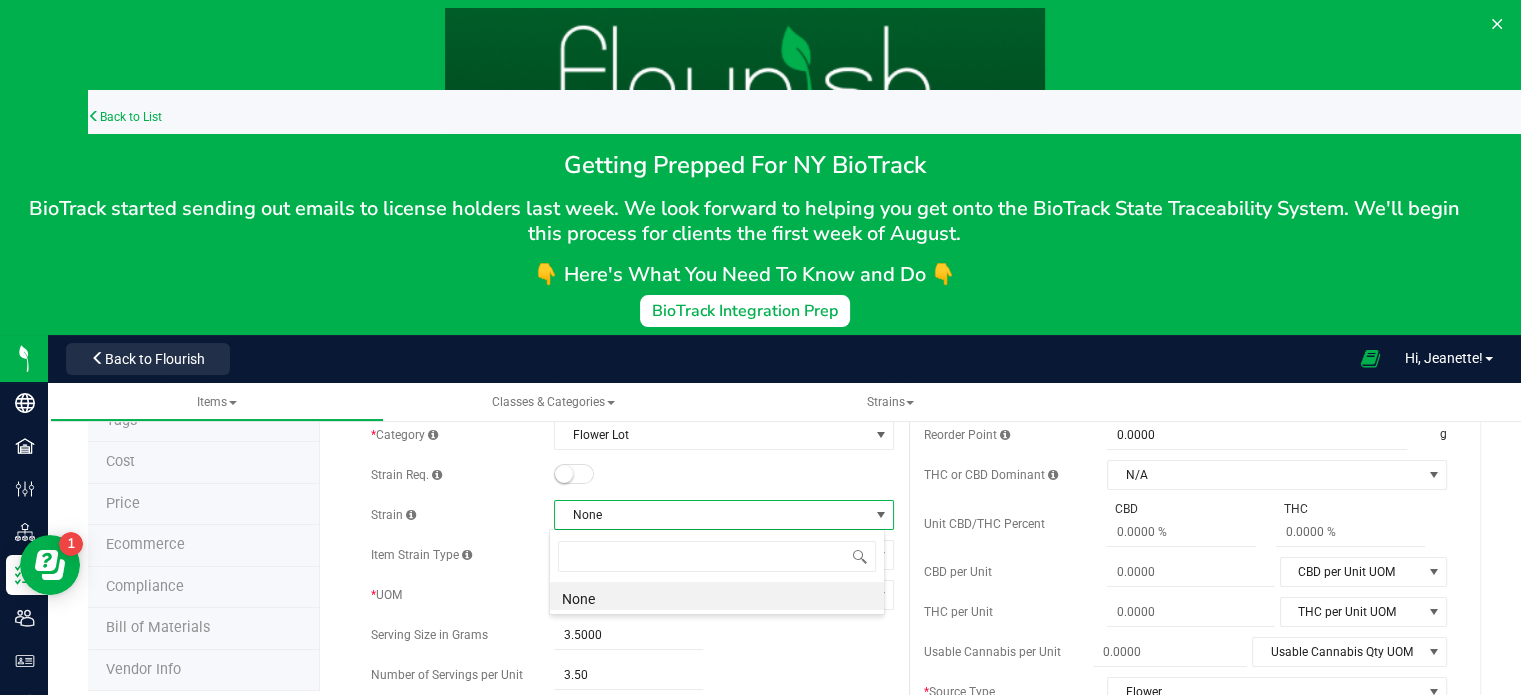 scroll, scrollTop: 99970, scrollLeft: 99664, axis: both 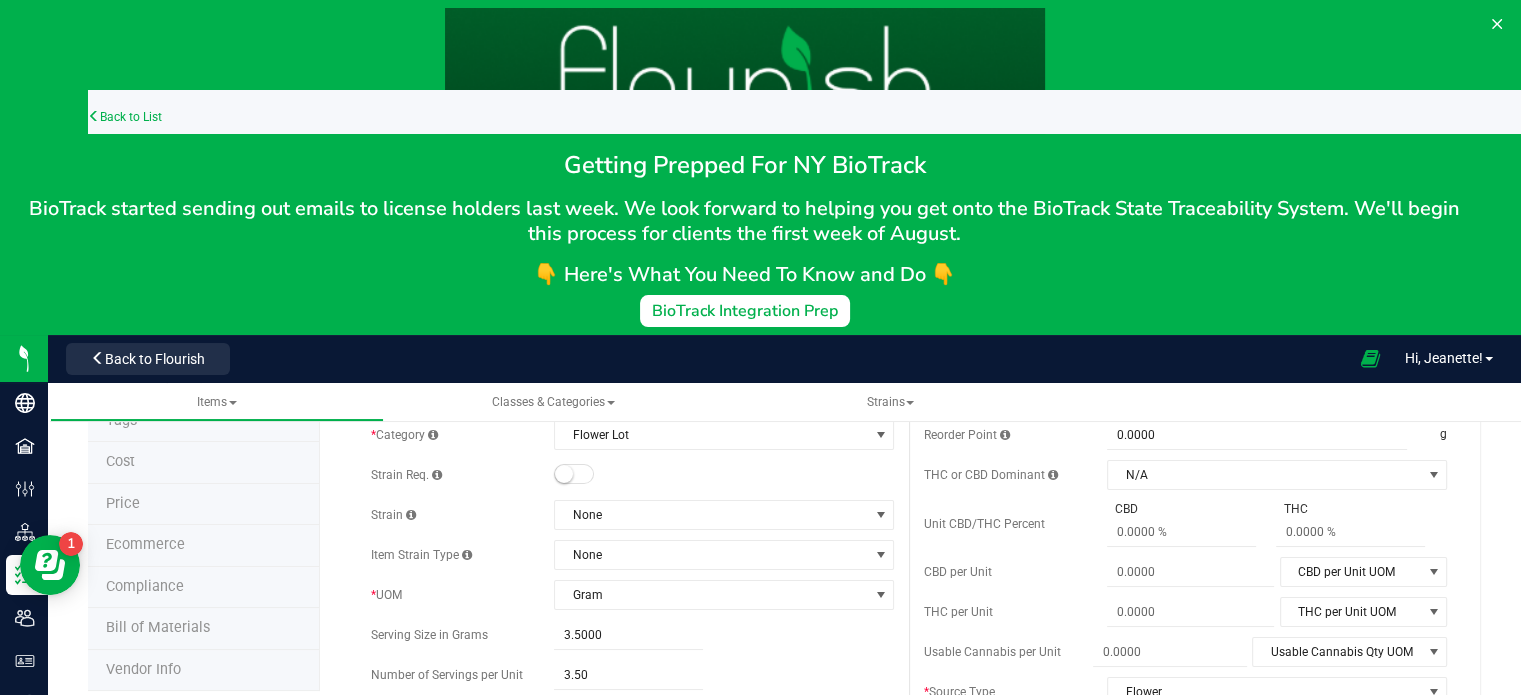 click on "*
Type
Cannabis Select type Cannabis Non-Inventory Raw Materials Supplies
*
Class
Lot Products Select item class Cultivation End Products Intermediate Products Lot Products
*
Category" at bounding box center [632, 620] 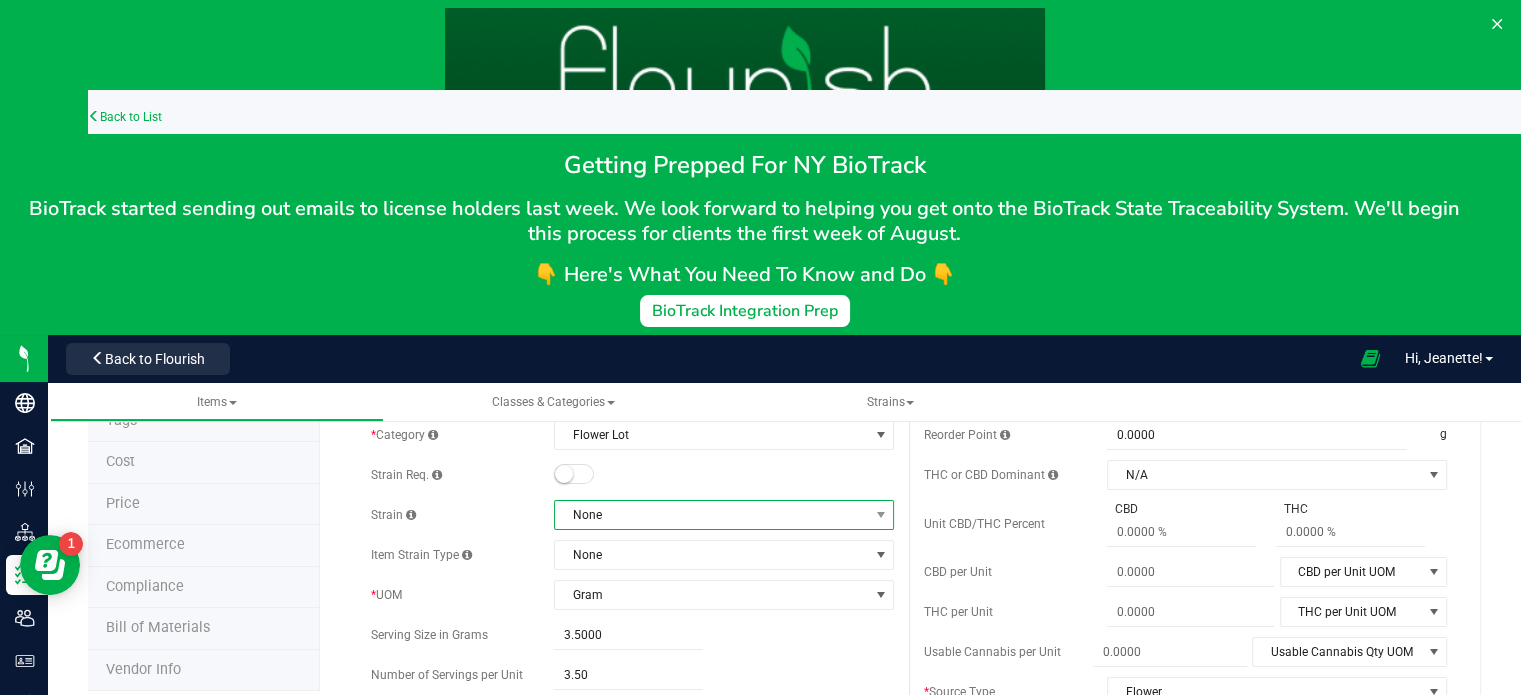 click on "None" at bounding box center (711, 515) 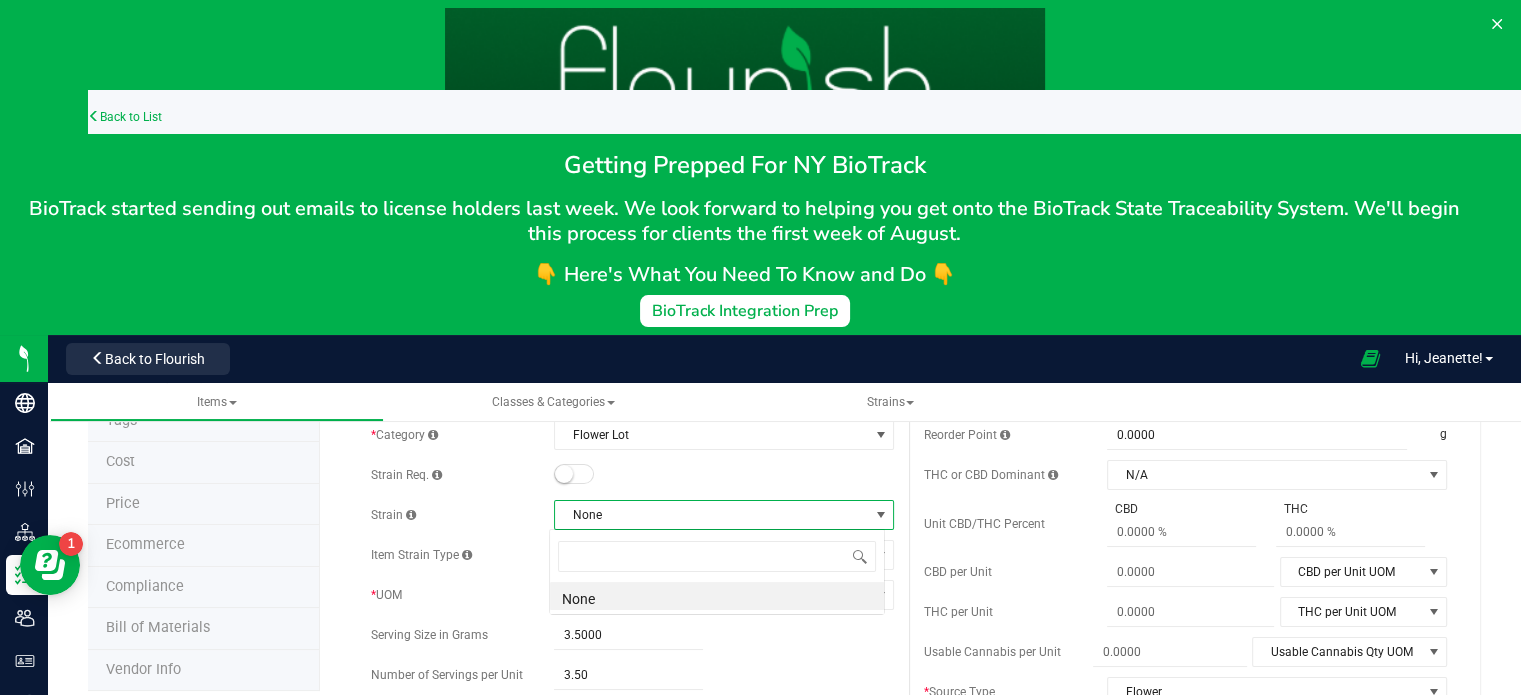 scroll, scrollTop: 99970, scrollLeft: 99664, axis: both 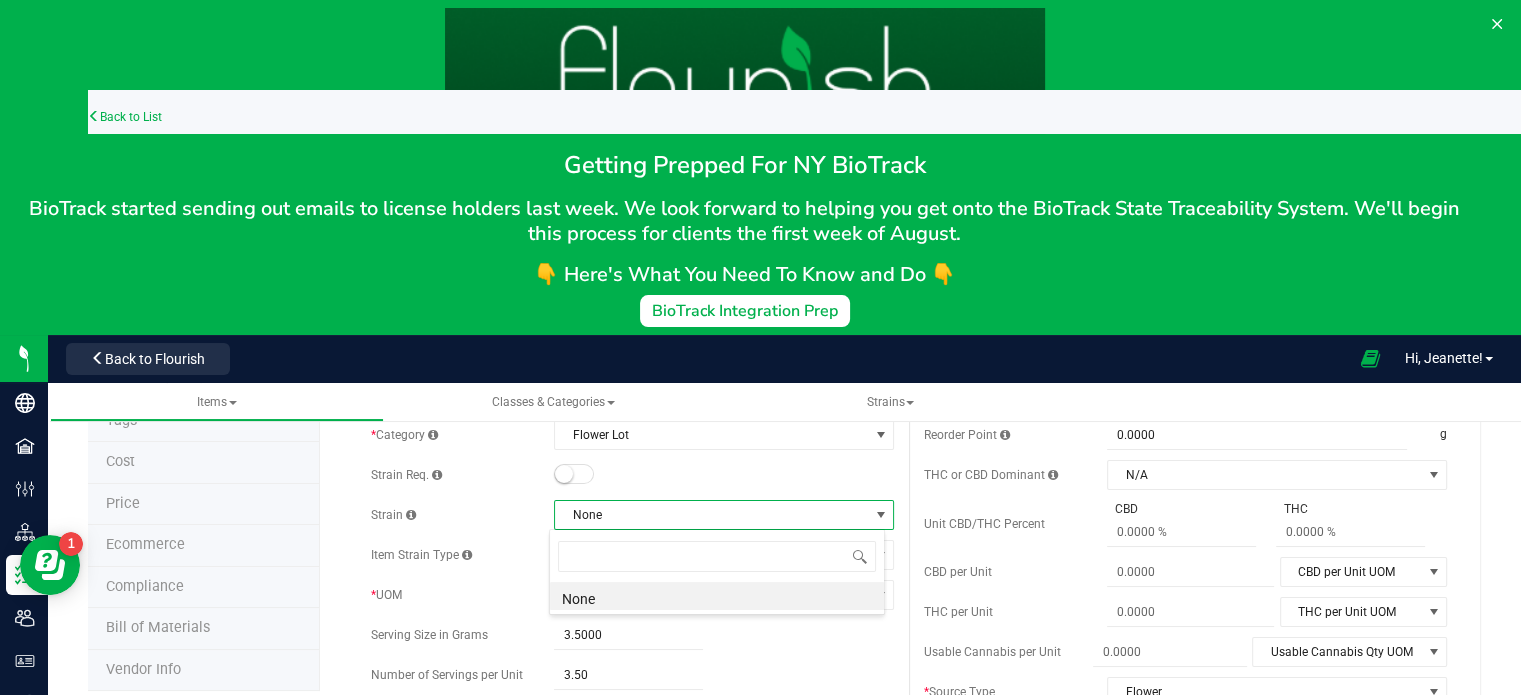 type on "Strawcain" 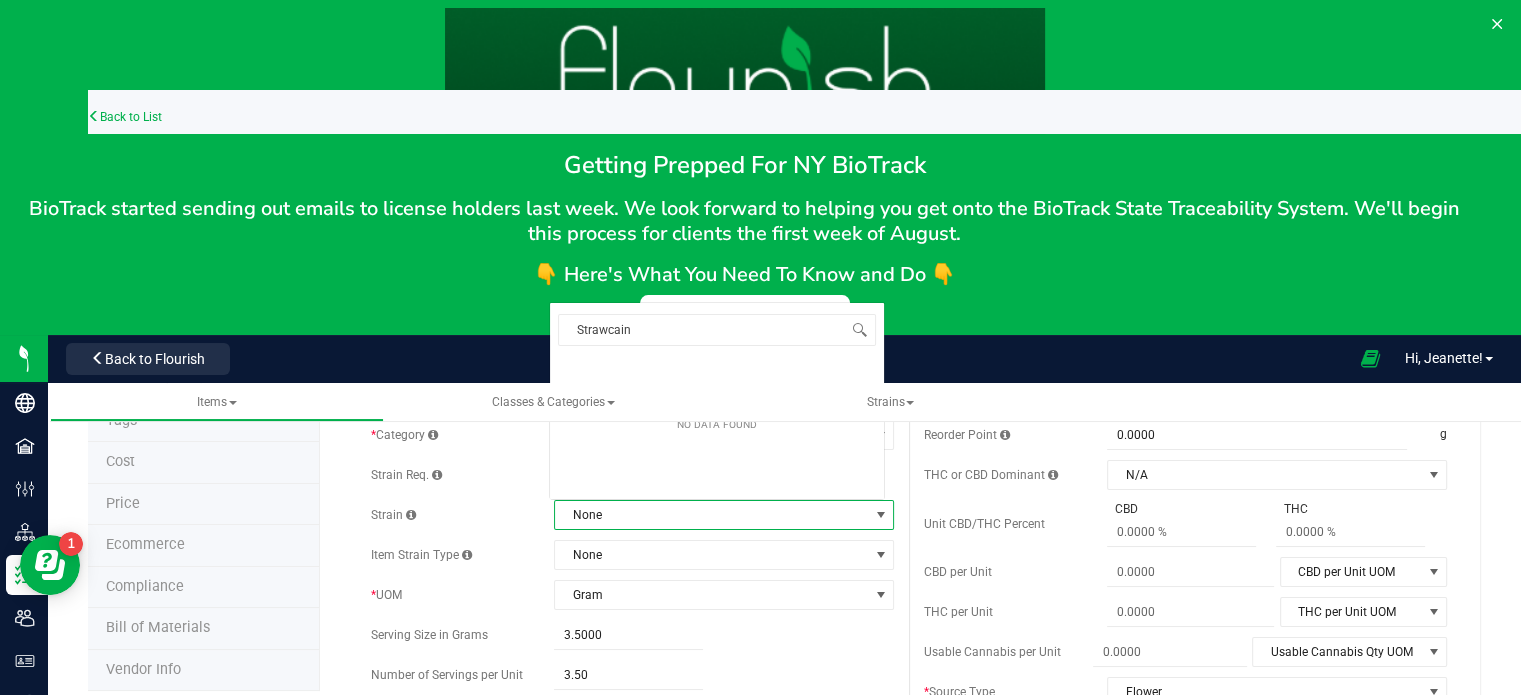 scroll, scrollTop: 0, scrollLeft: 0, axis: both 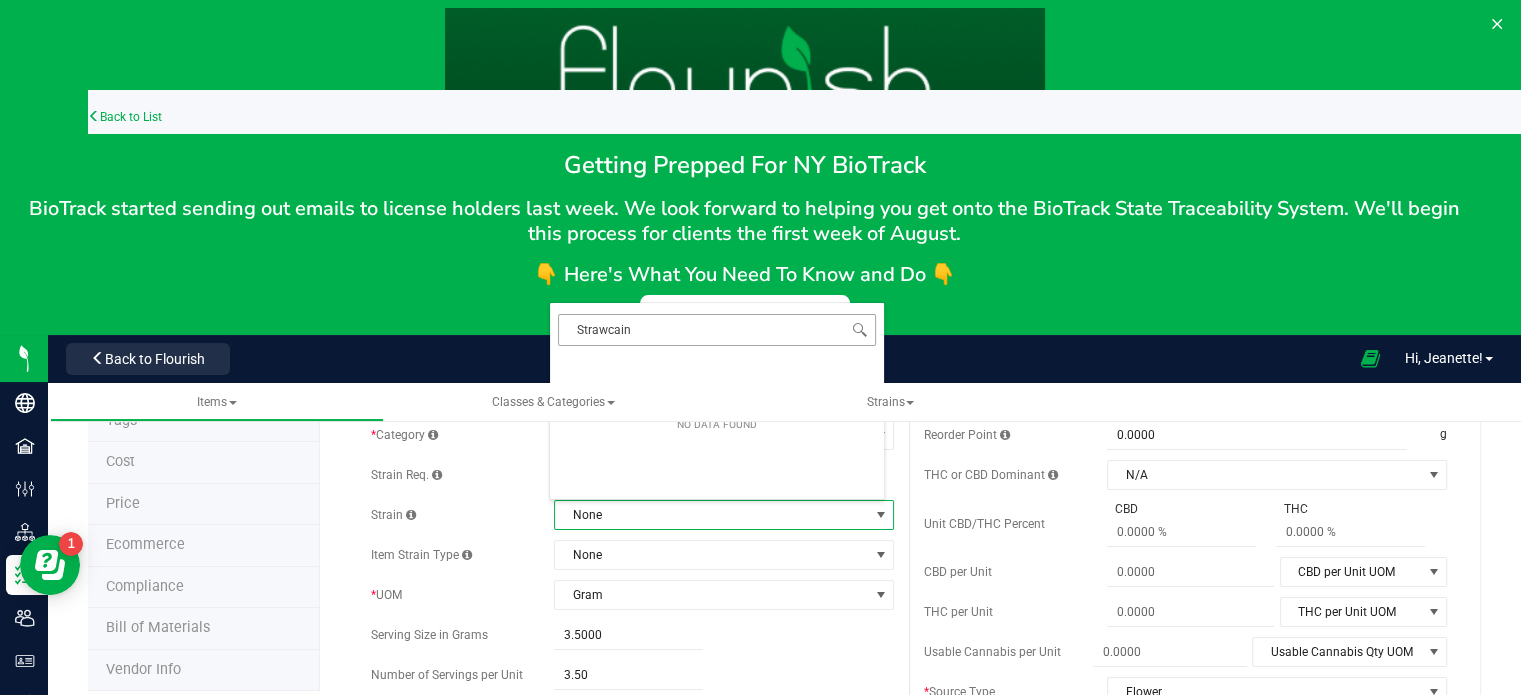 click on "Strawcain" at bounding box center (717, 329) 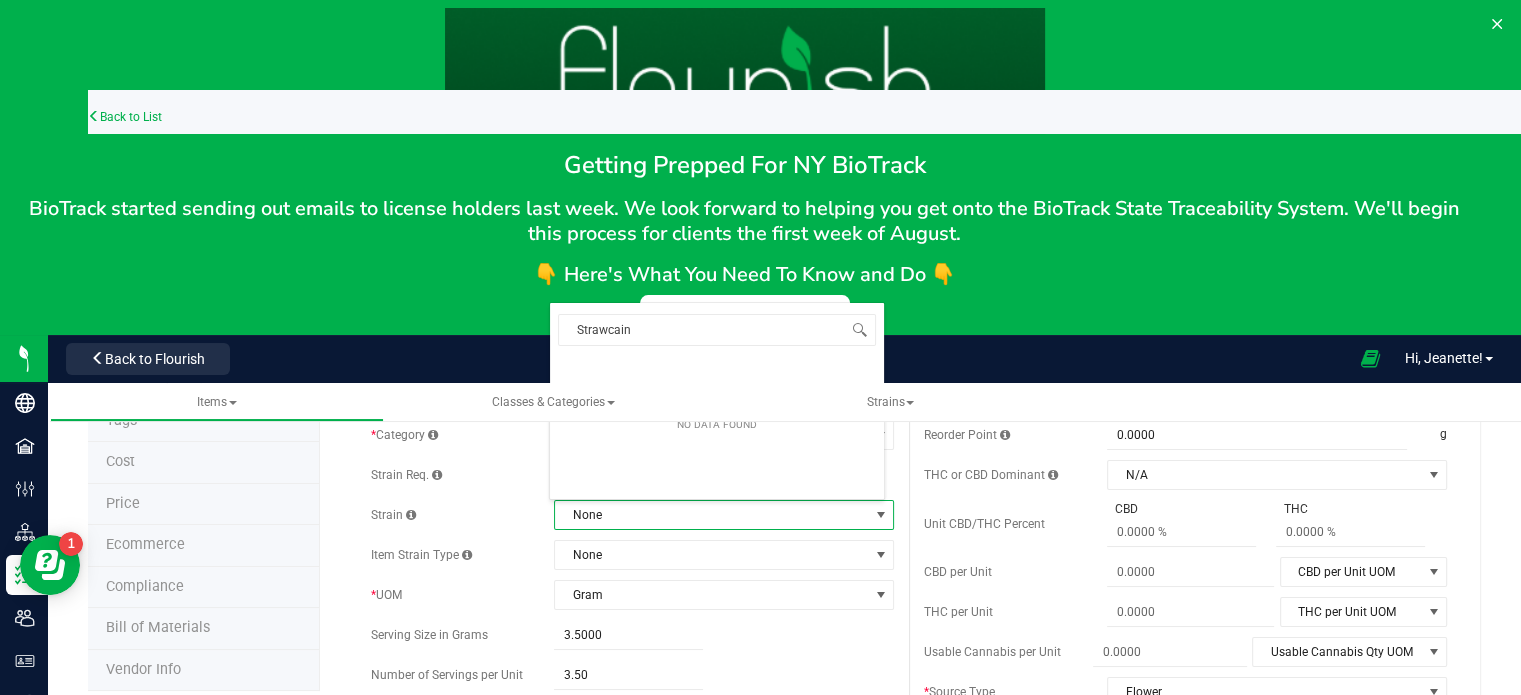 click on "Strain
None" at bounding box center [632, 515] 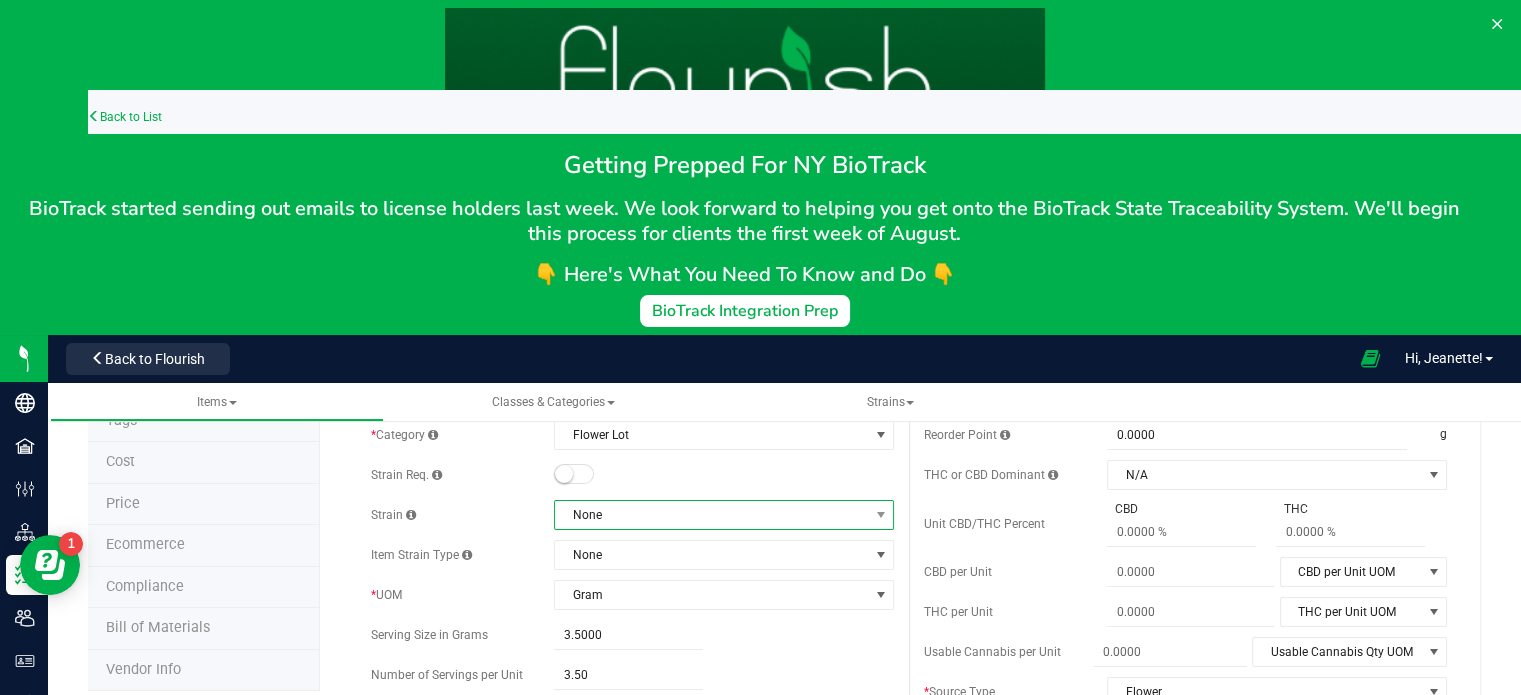 click on "None" at bounding box center [711, 515] 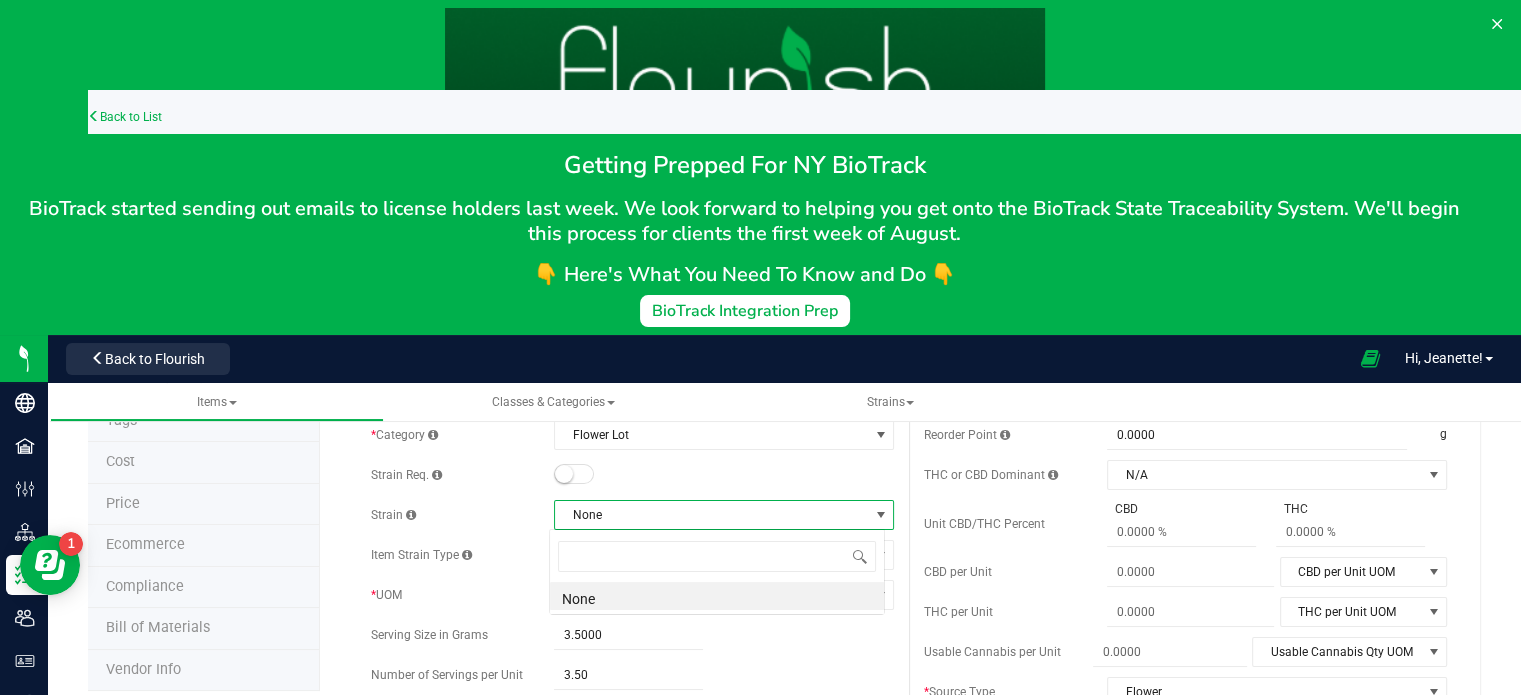 scroll, scrollTop: 99970, scrollLeft: 99664, axis: both 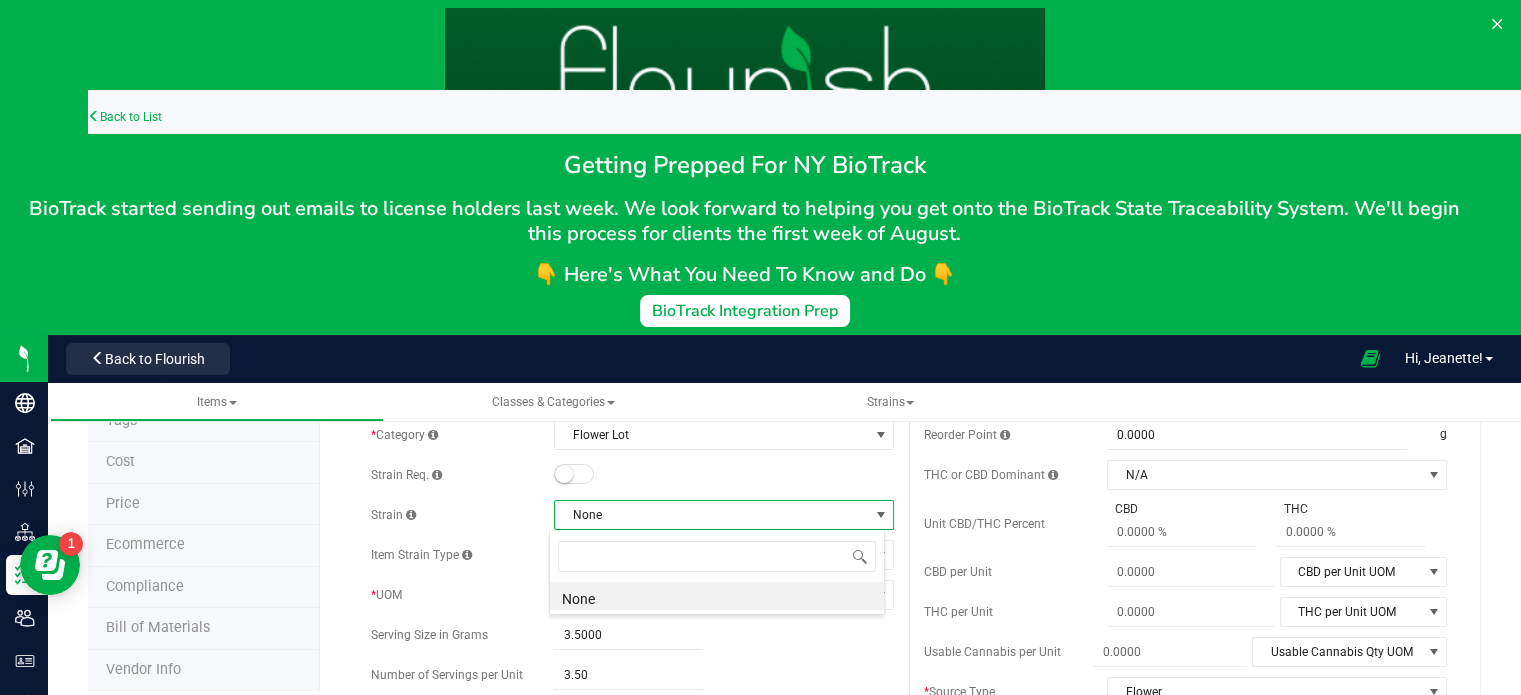 click on "None" at bounding box center (711, 515) 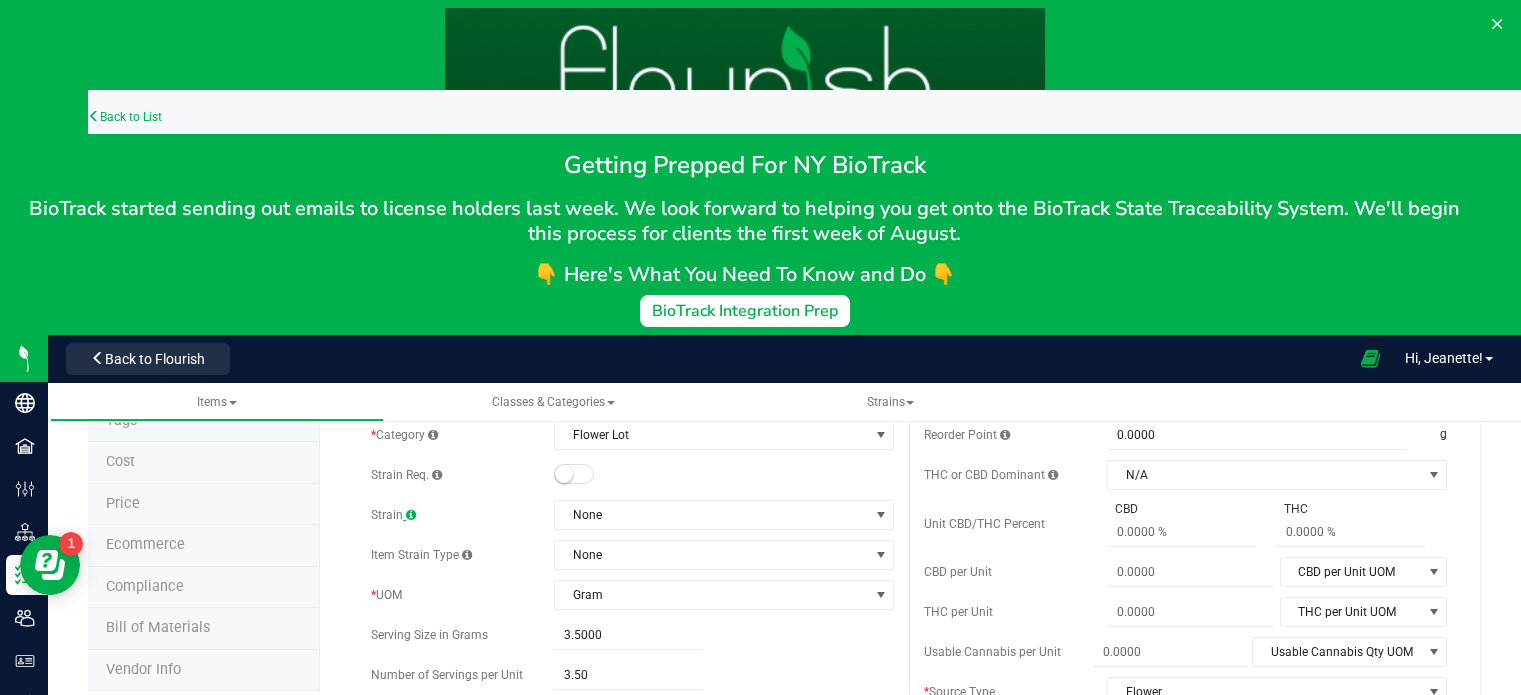 click at bounding box center (411, 515) 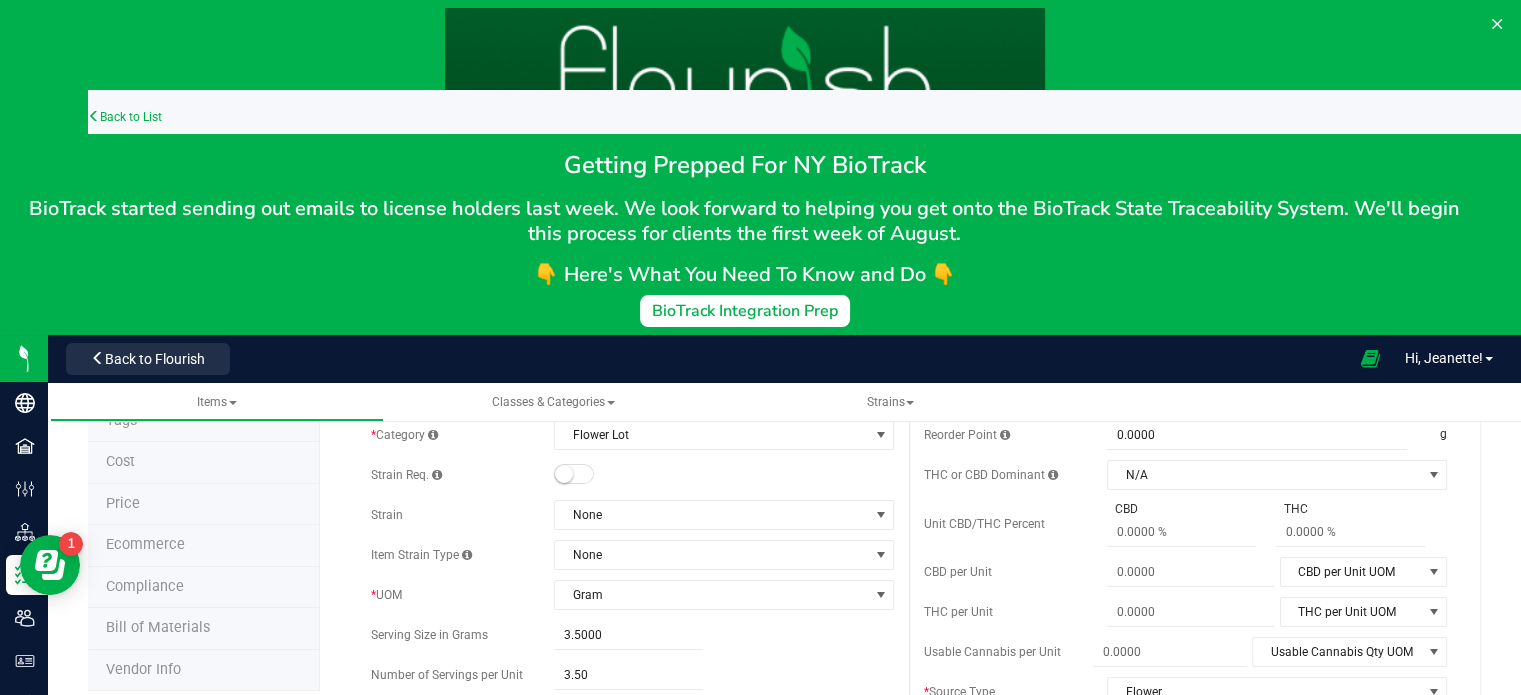 scroll, scrollTop: 335, scrollLeft: 0, axis: vertical 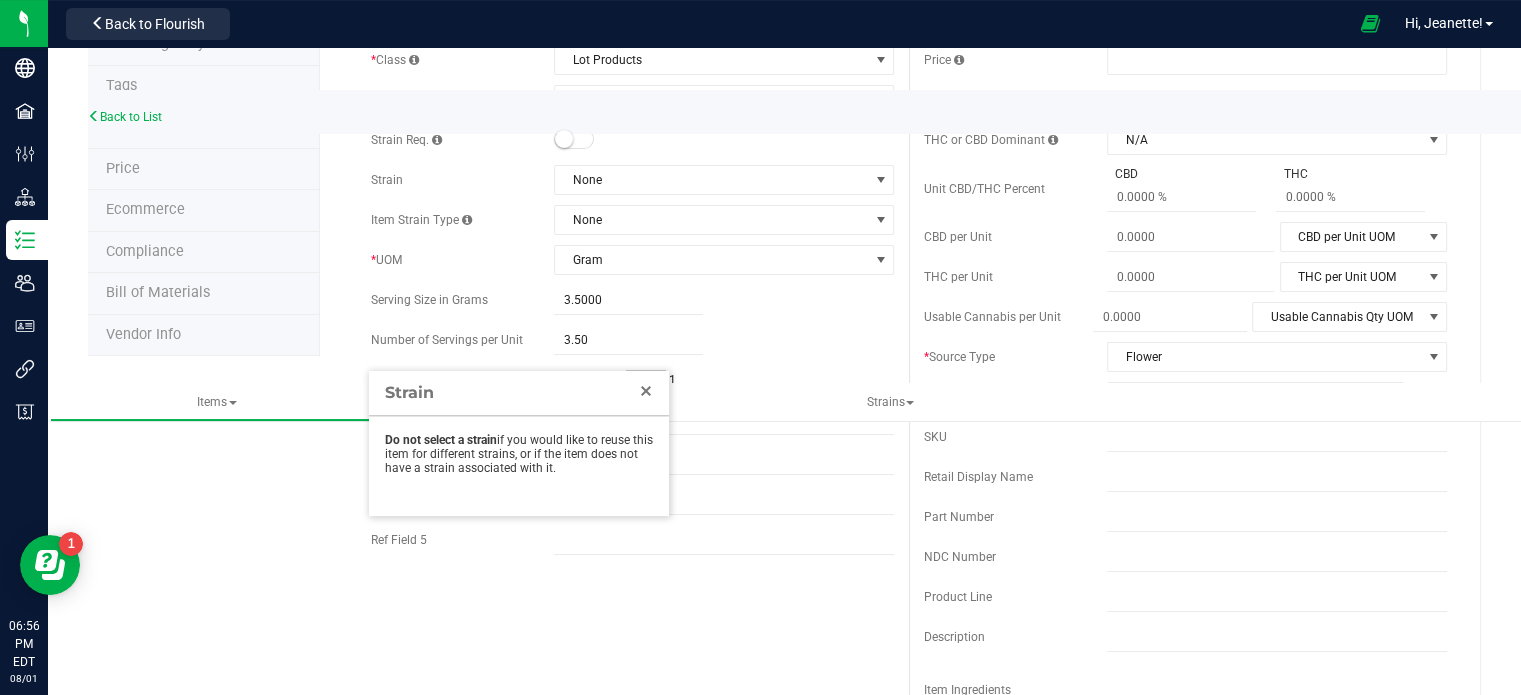 click at bounding box center (646, 391) 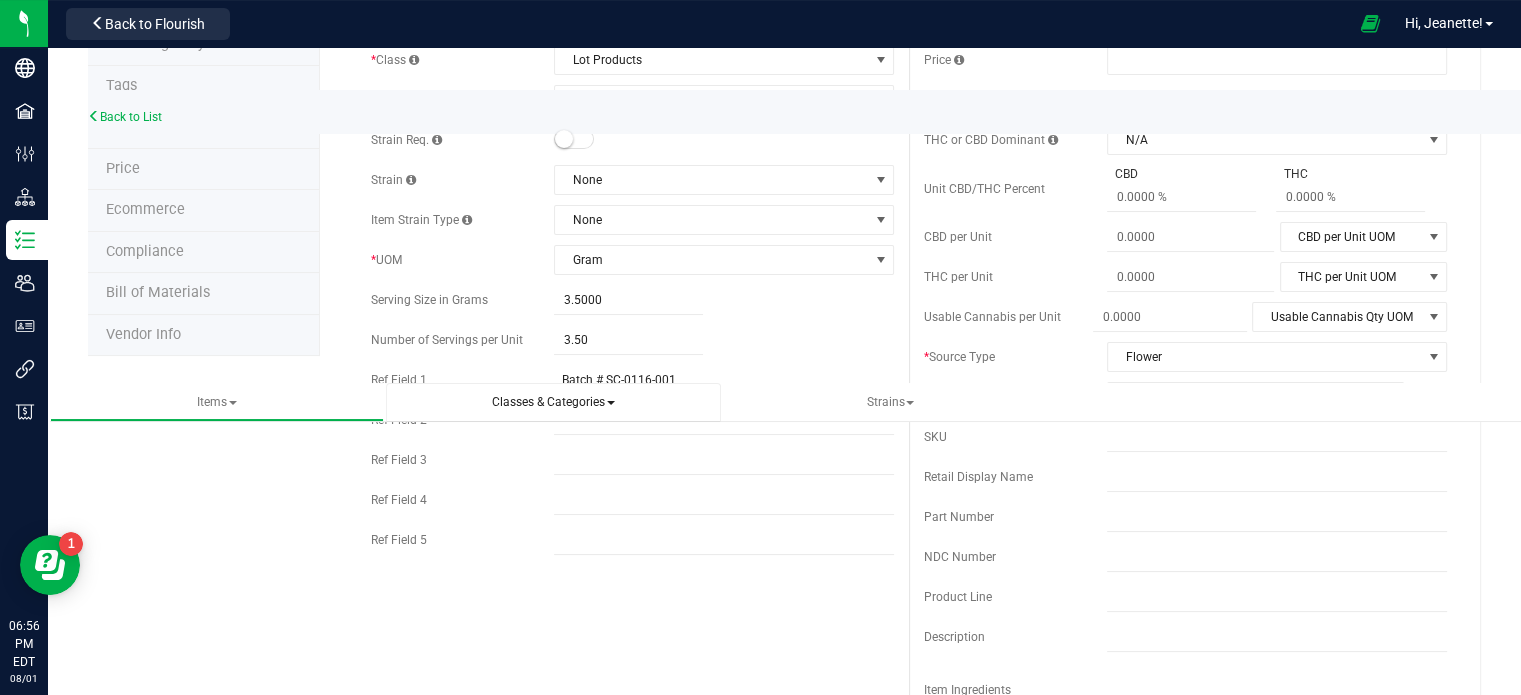 click on "Classes & Categories" at bounding box center (553, 402) 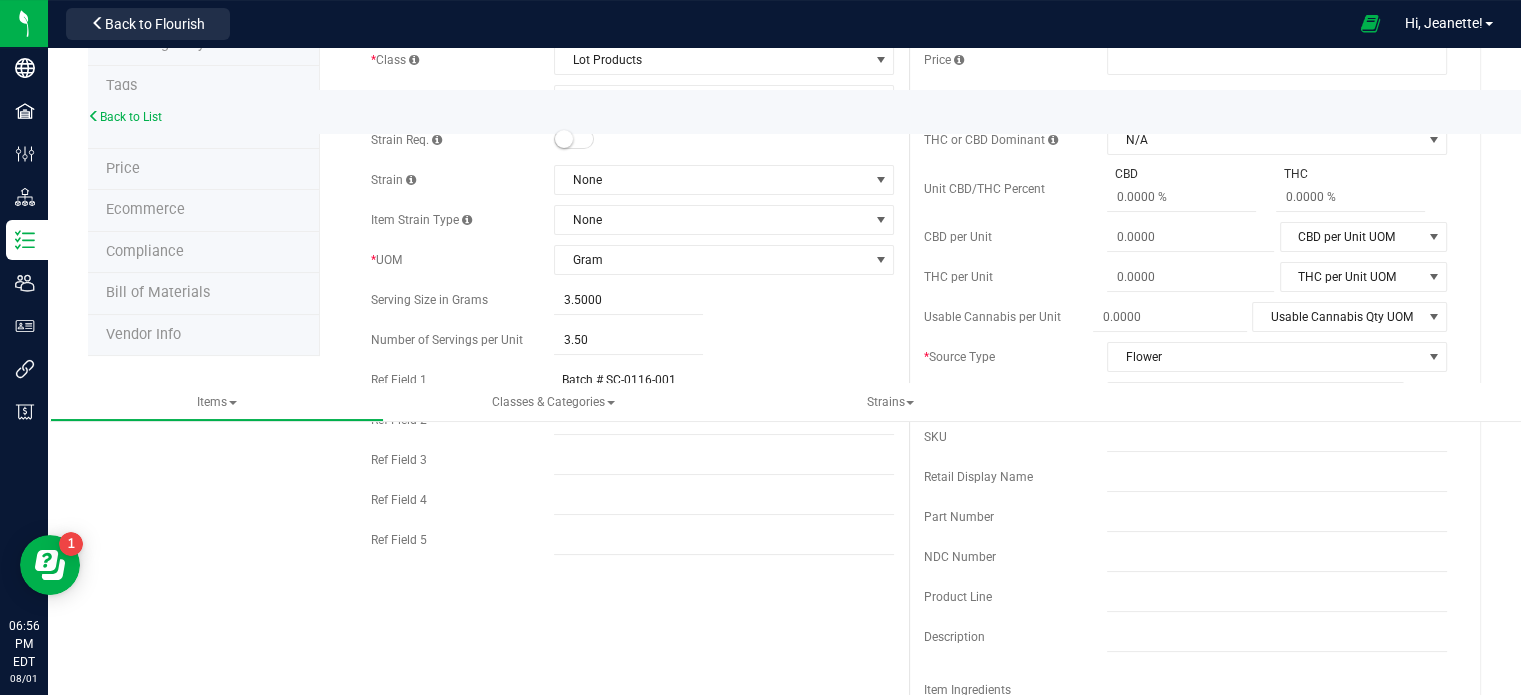 scroll, scrollTop: 0, scrollLeft: 0, axis: both 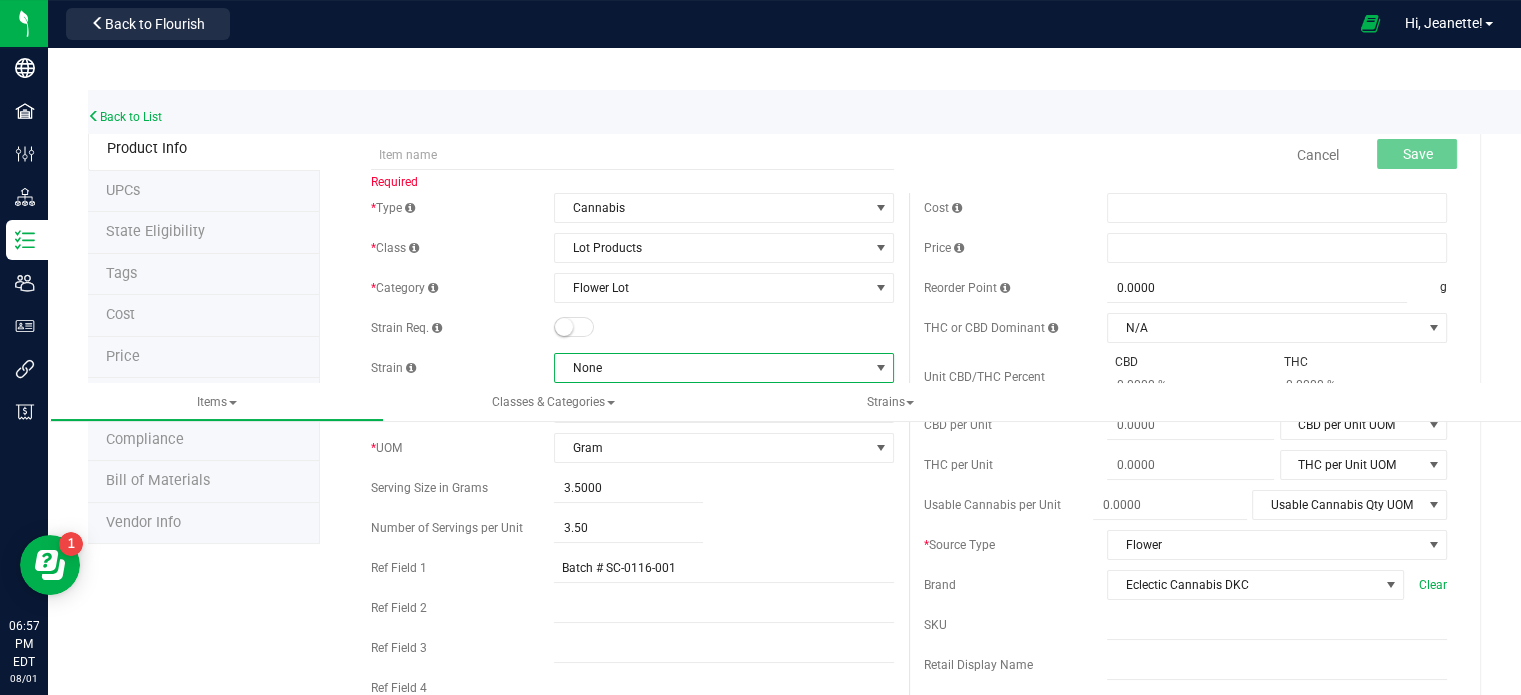 click on "None" at bounding box center (711, 368) 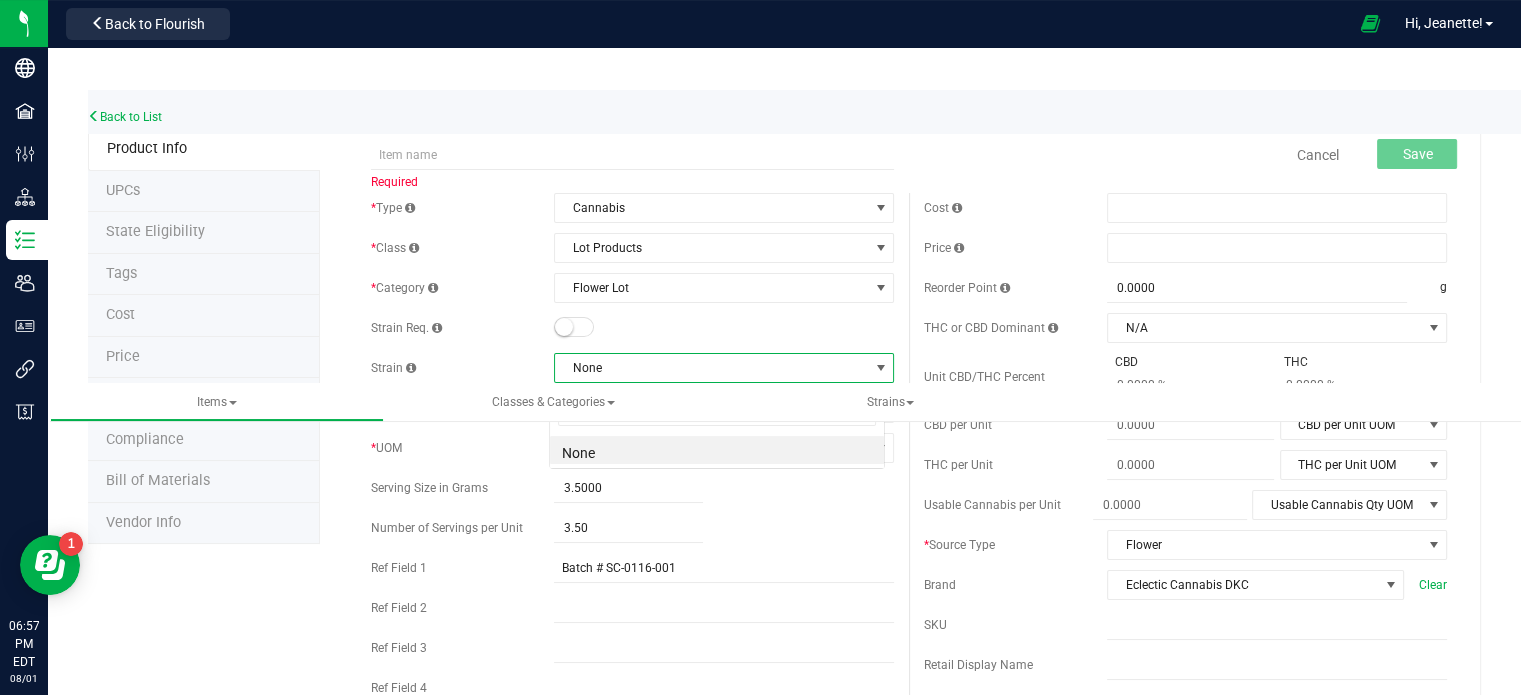 scroll, scrollTop: 99970, scrollLeft: 99664, axis: both 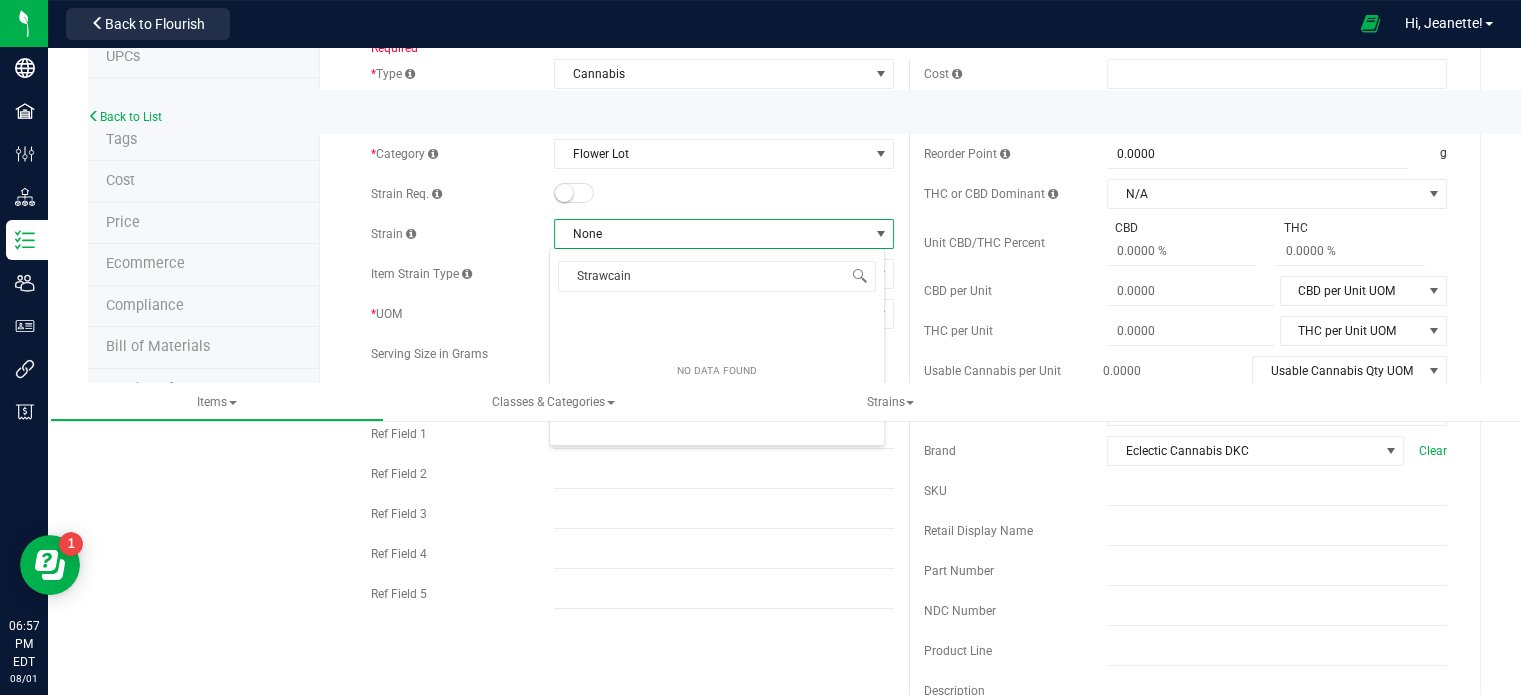 click on "Strawcain" at bounding box center (717, 276) 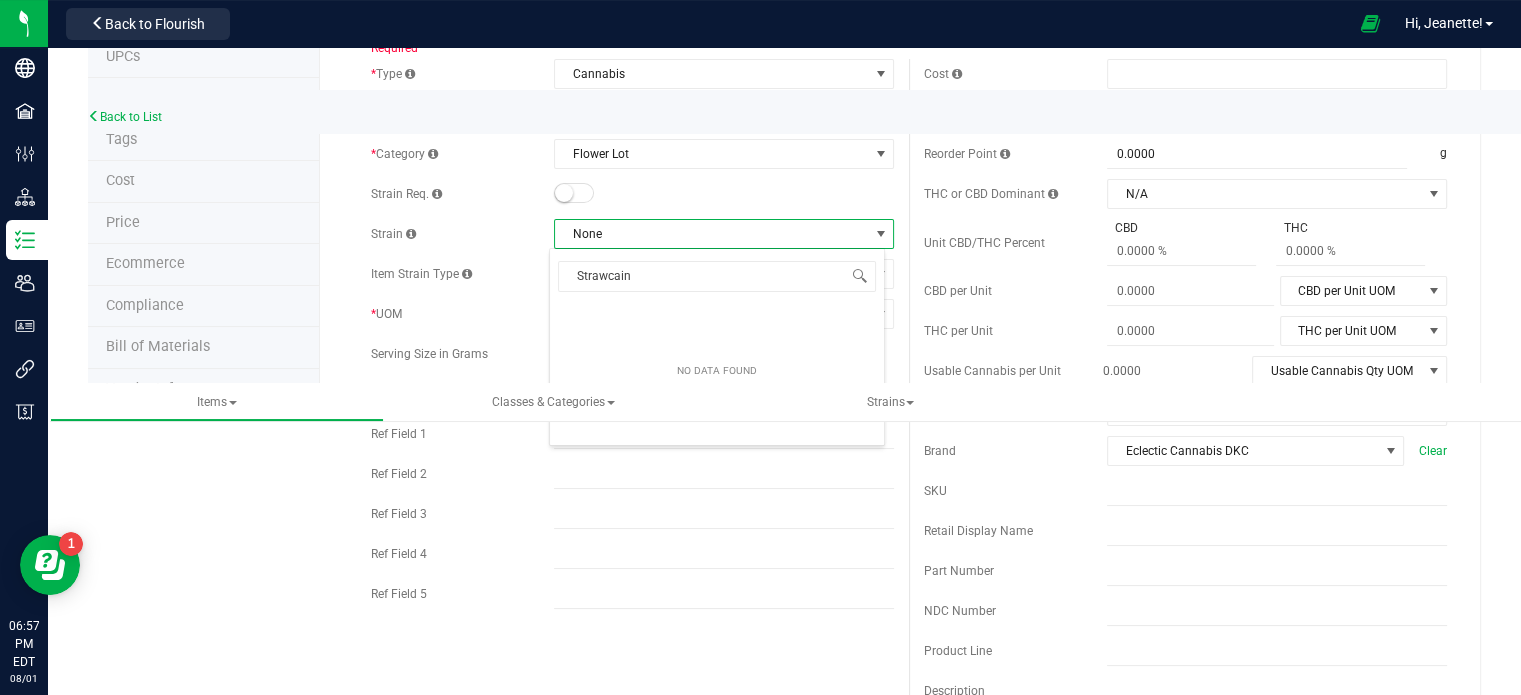 type on "Strawcain" 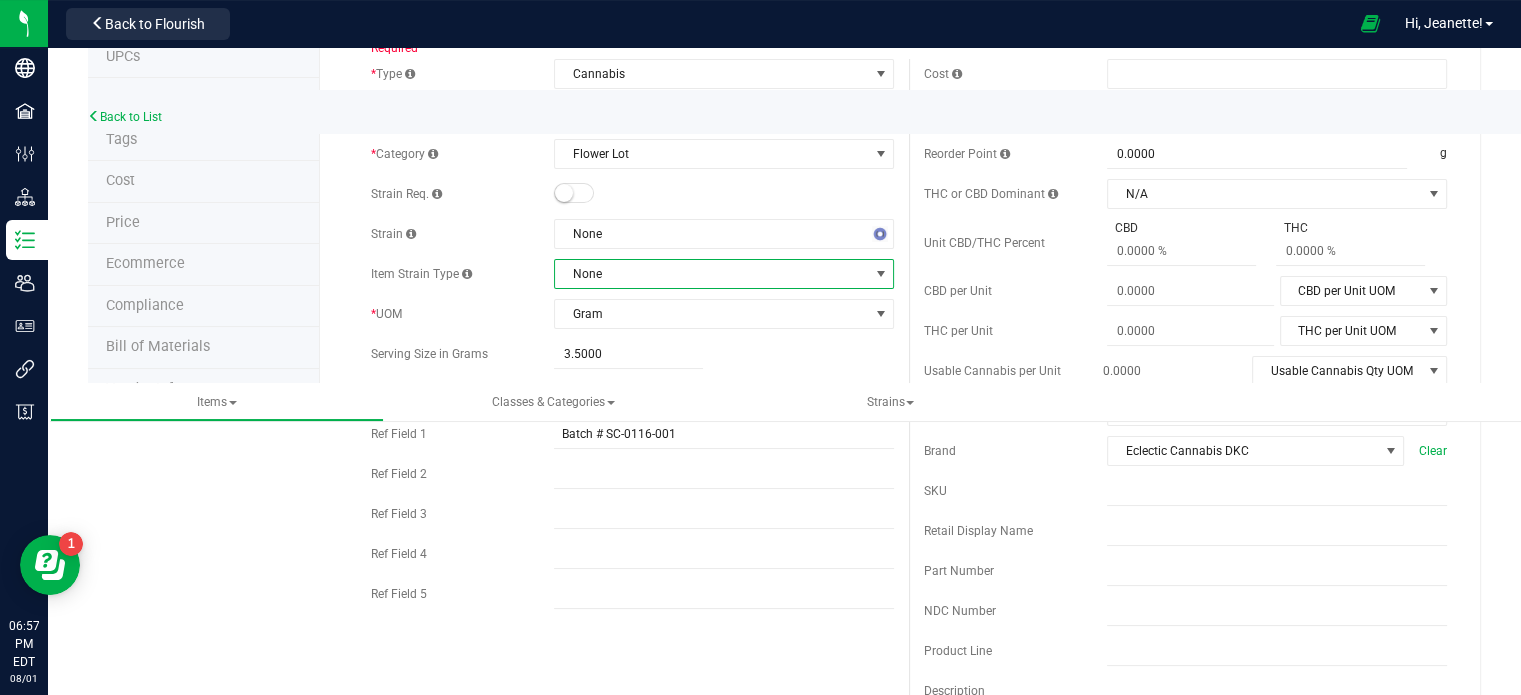 click on "None" at bounding box center [711, 274] 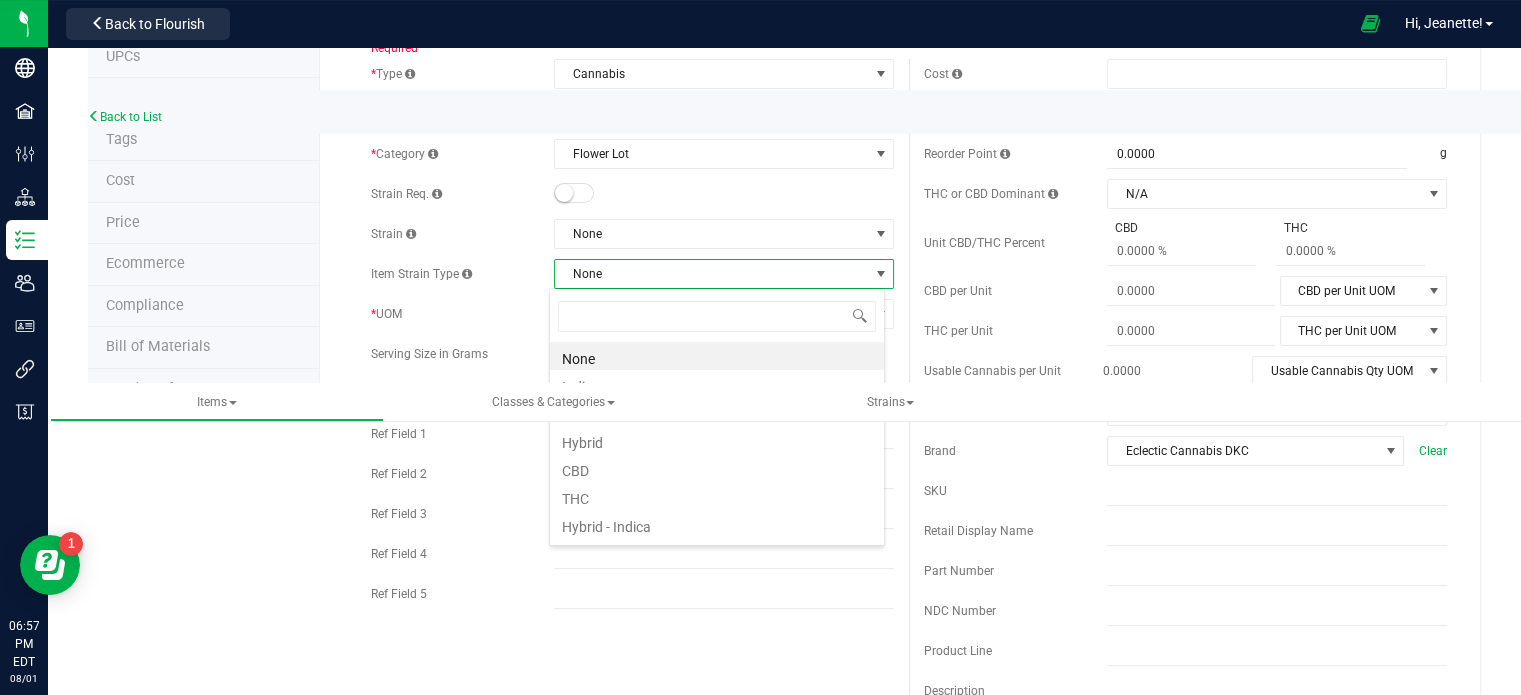 scroll, scrollTop: 99970, scrollLeft: 99664, axis: both 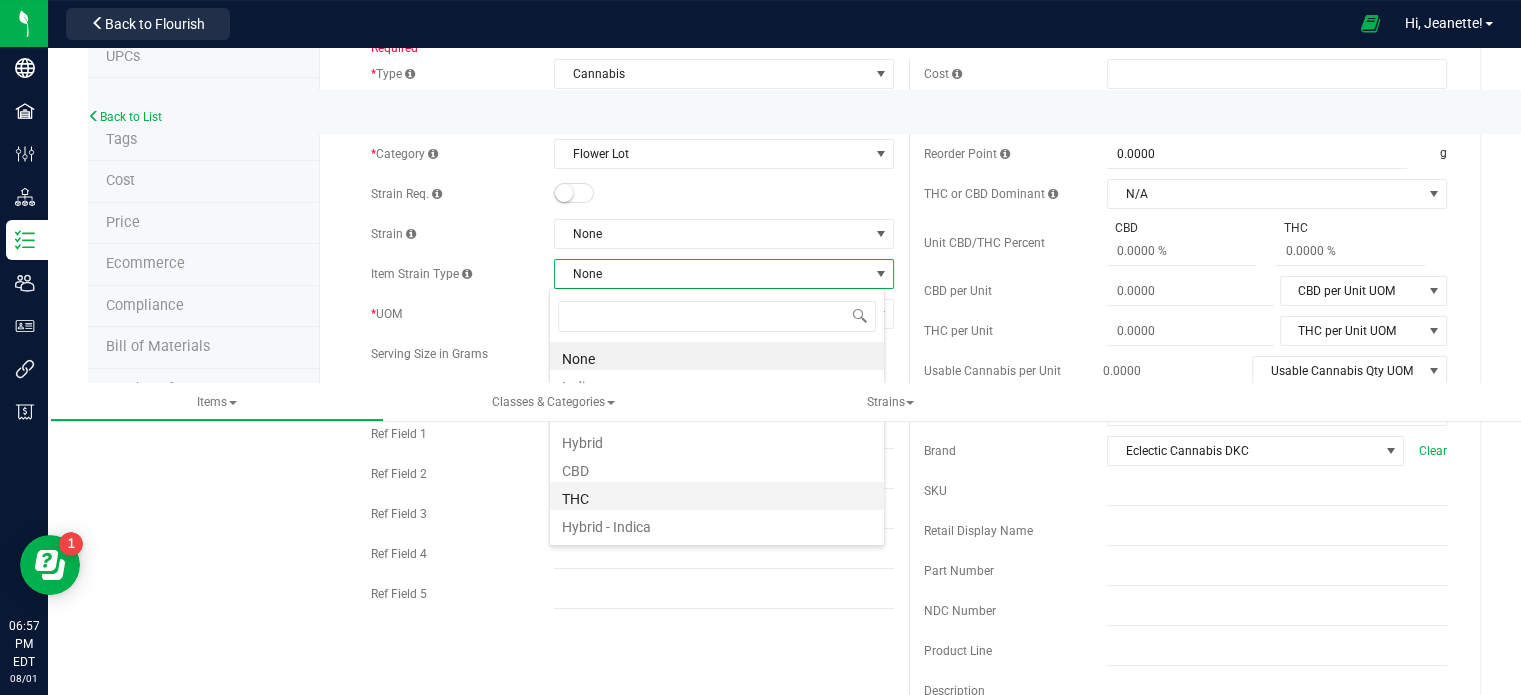 click on "THC" at bounding box center (717, 496) 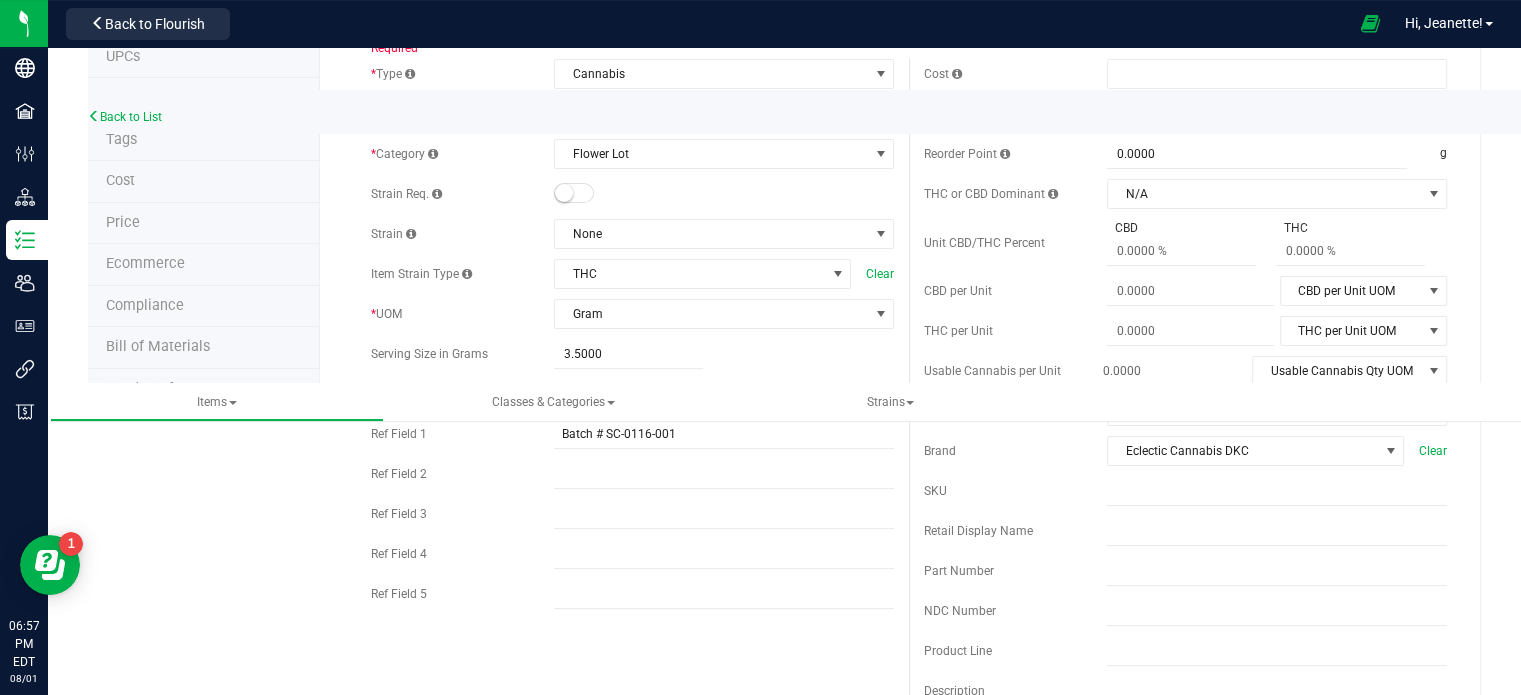 drag, startPoint x: 576, startPoint y: 195, endPoint x: 548, endPoint y: 199, distance: 28.284271 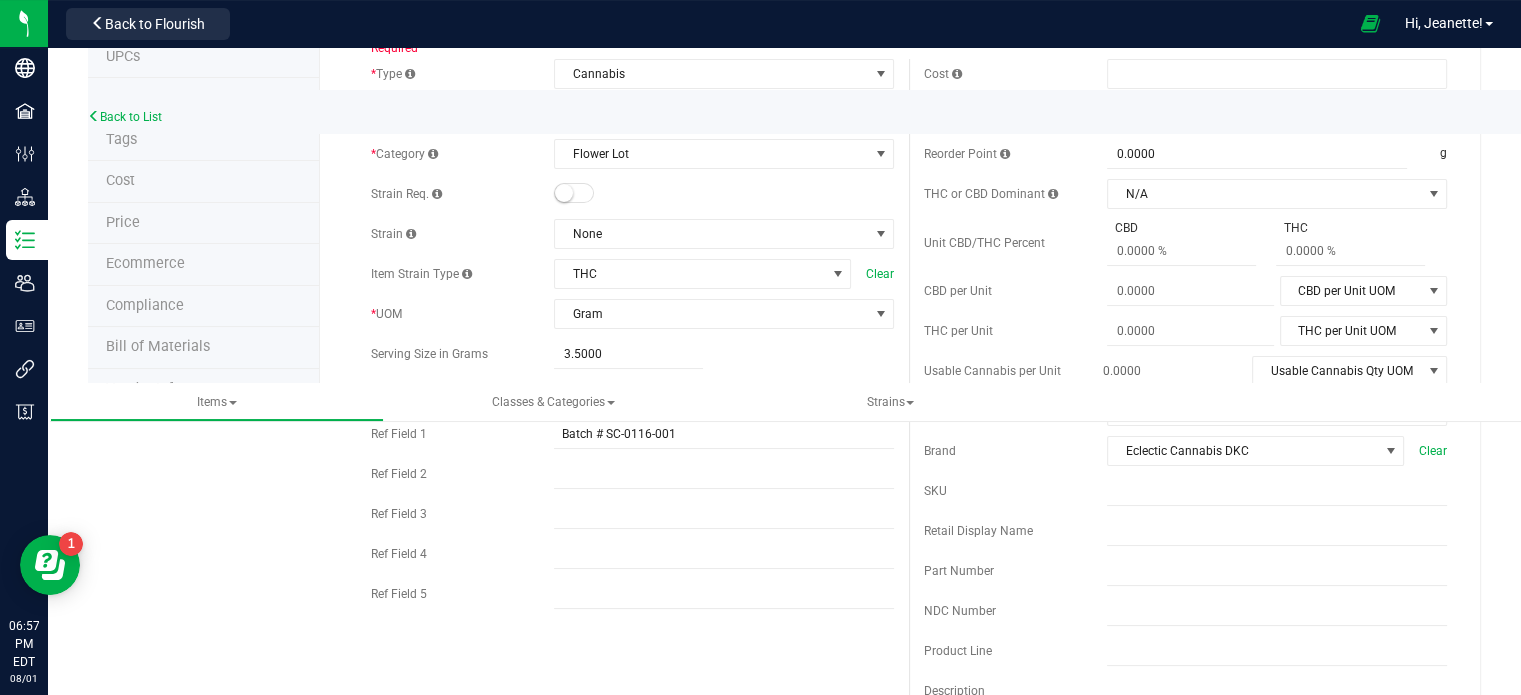 drag, startPoint x: 548, startPoint y: 199, endPoint x: 562, endPoint y: 195, distance: 14.56022 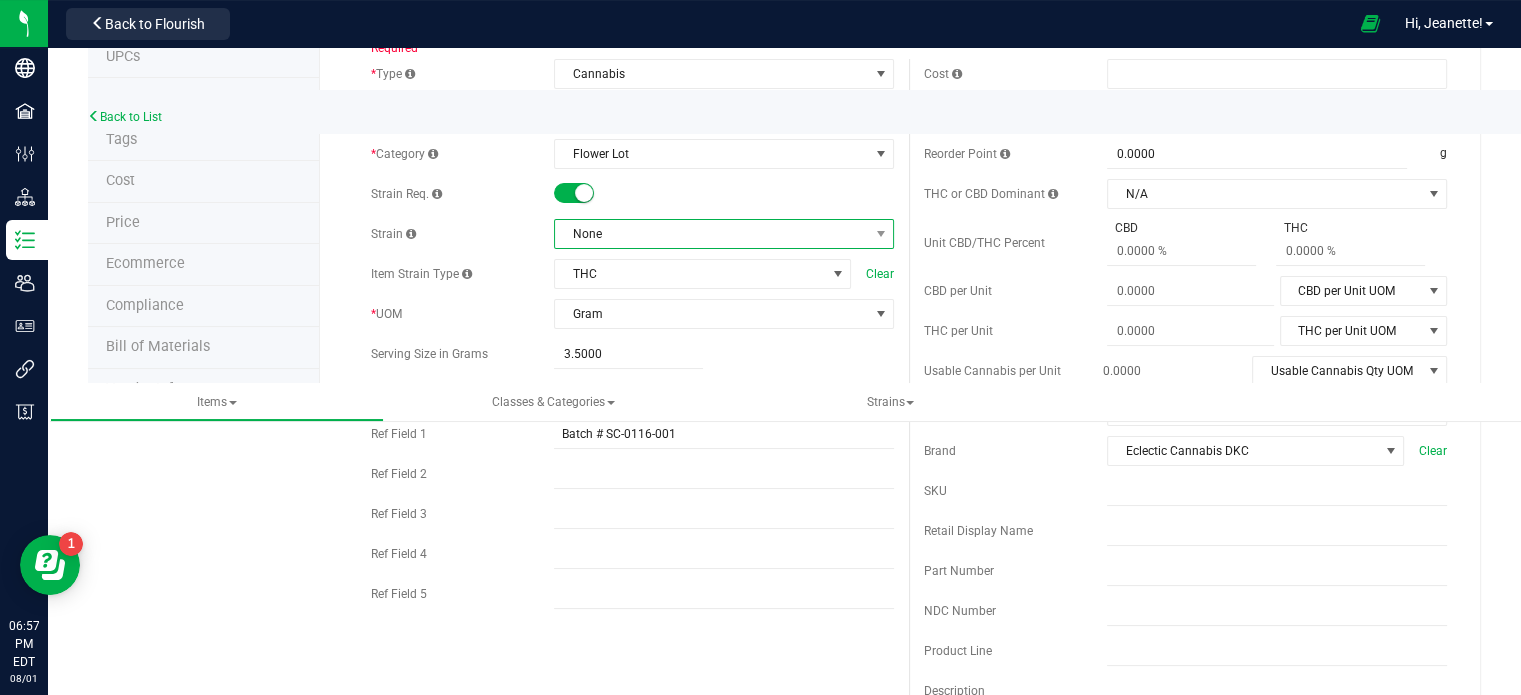 click on "None" at bounding box center [724, 234] 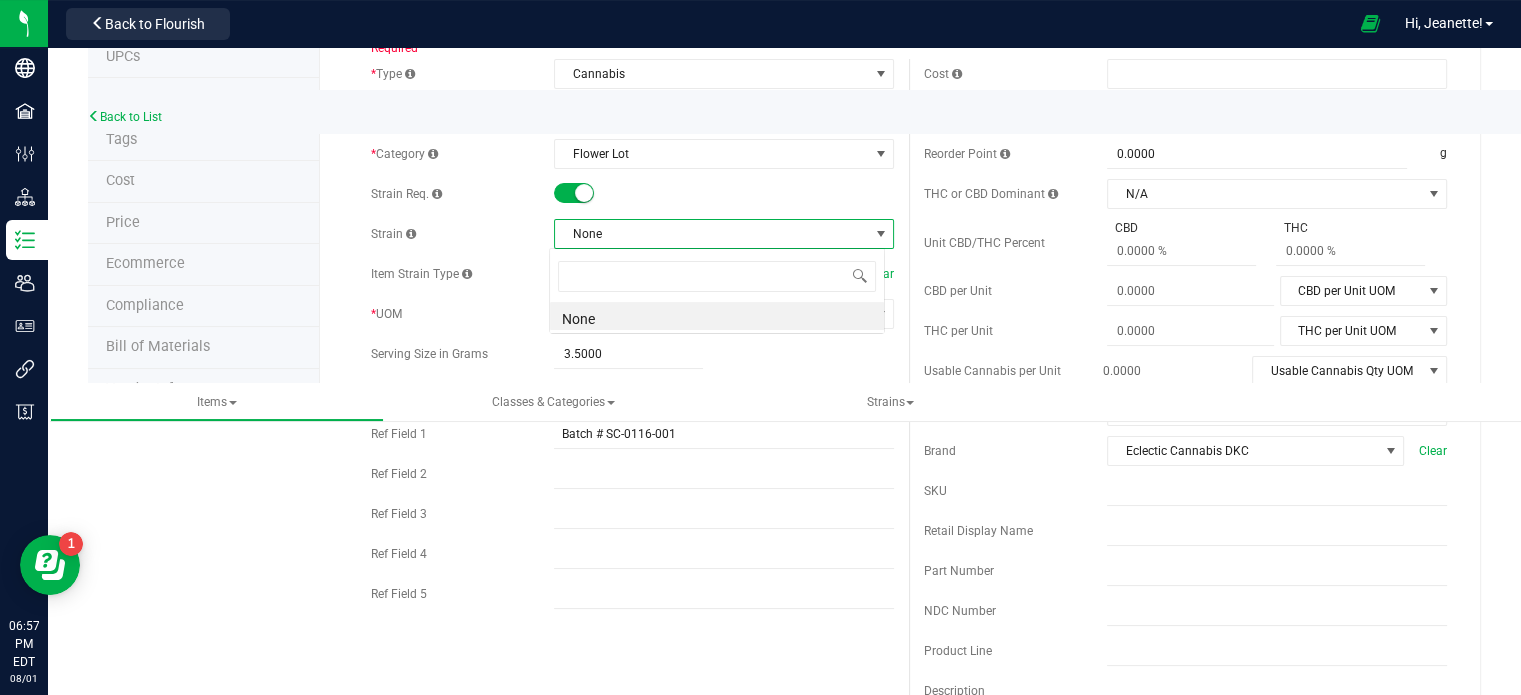 scroll, scrollTop: 99970, scrollLeft: 99664, axis: both 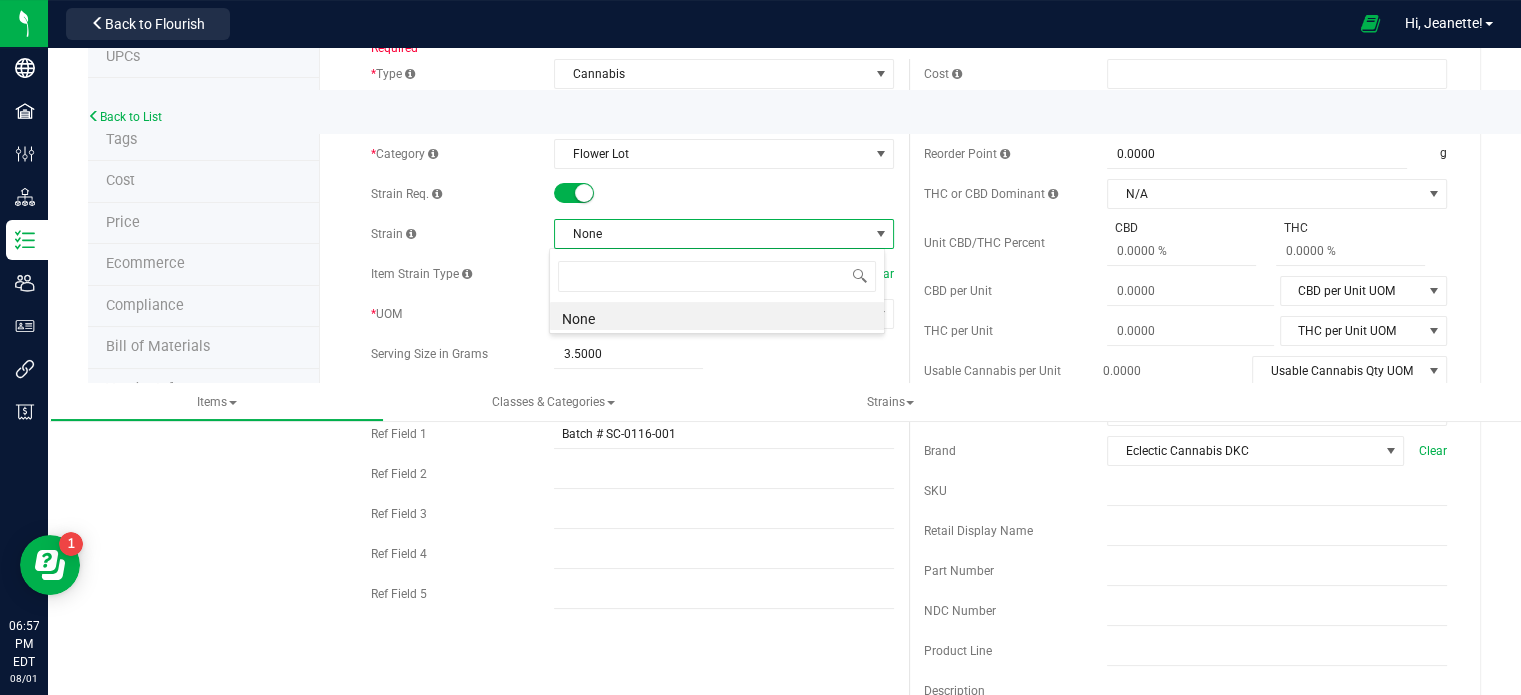 click on "None" at bounding box center (717, 316) 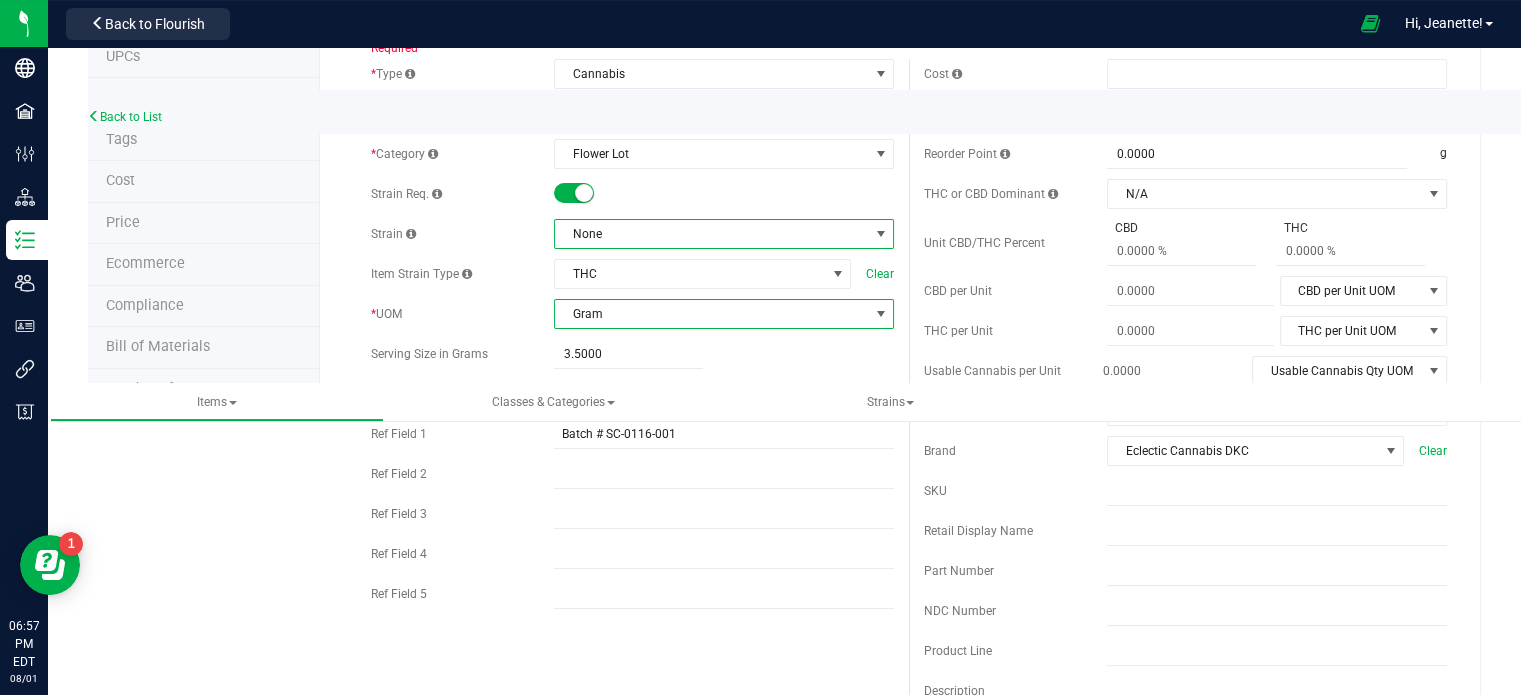 click at bounding box center [880, 314] 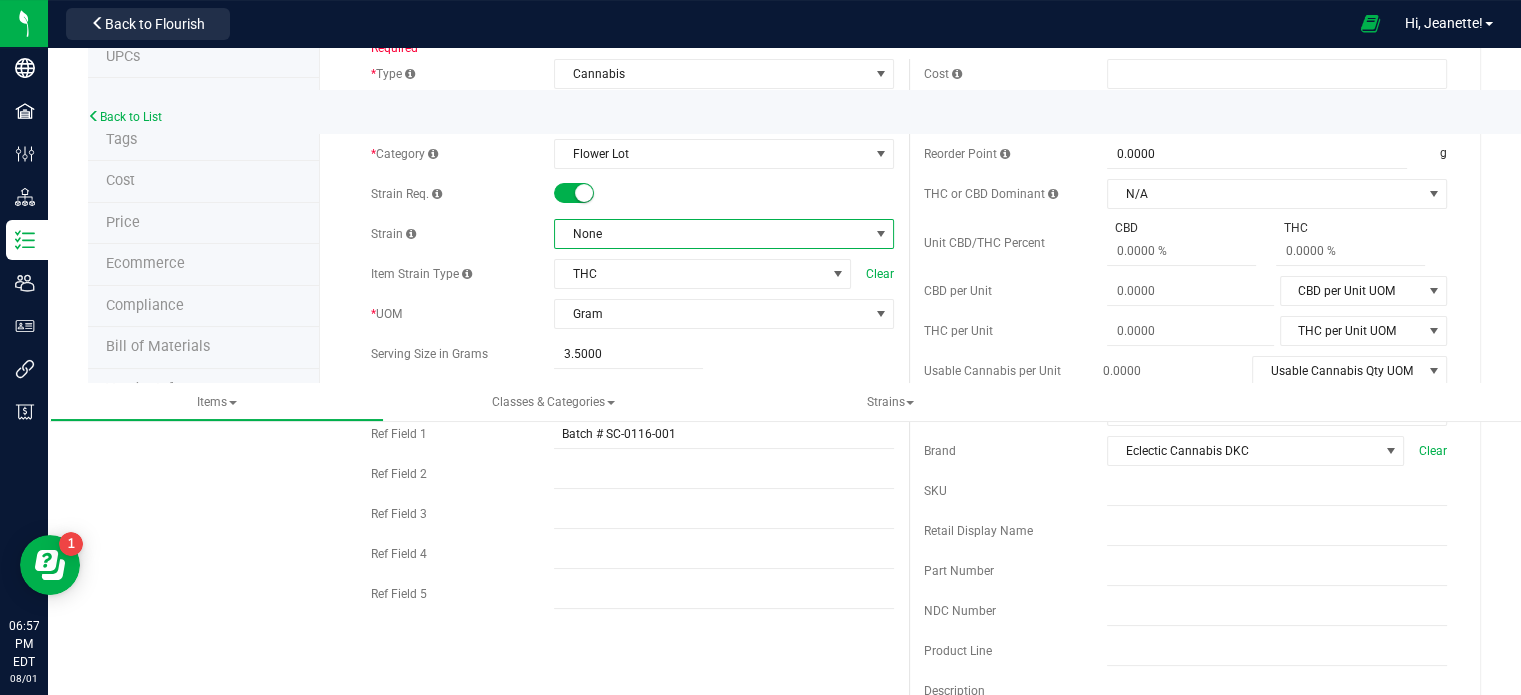 drag, startPoint x: 815, startPoint y: 243, endPoint x: 876, endPoint y: 226, distance: 63.324562 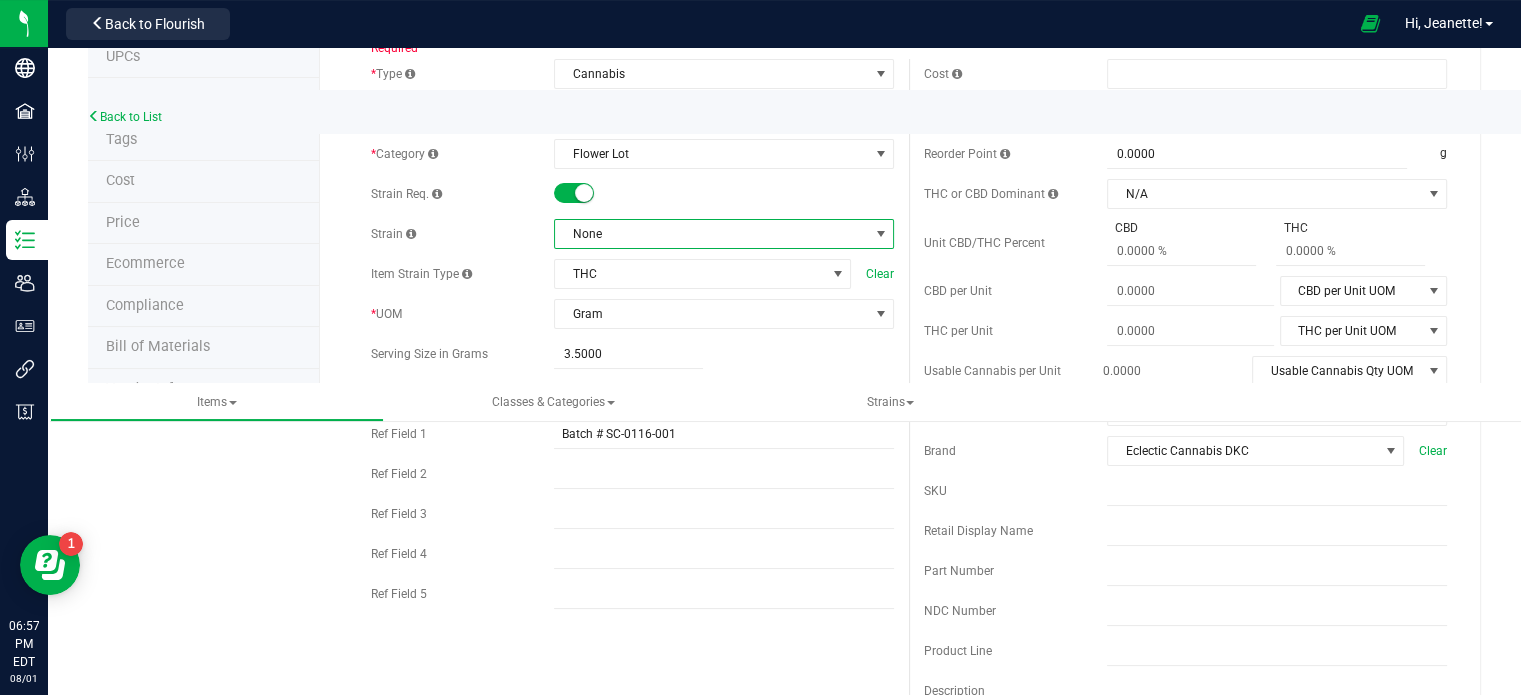 click at bounding box center [880, 234] 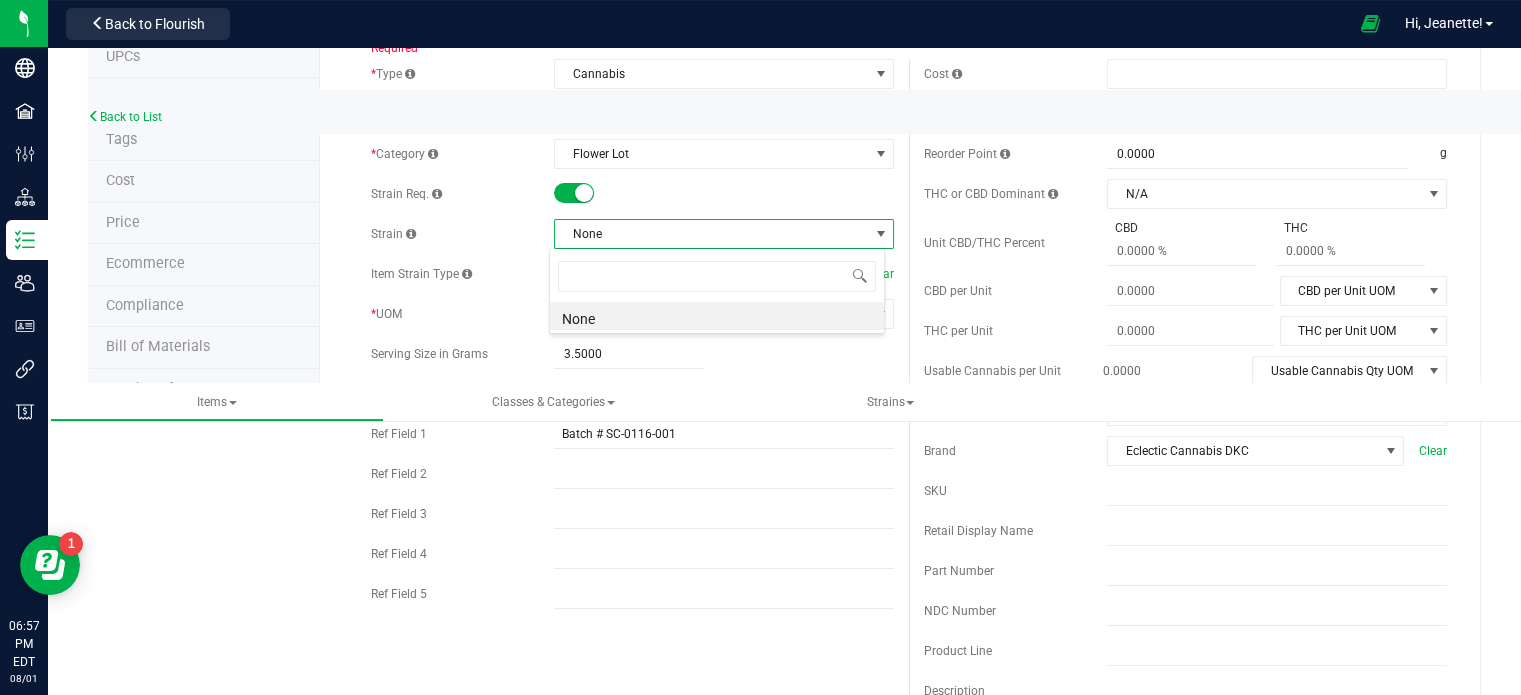 scroll, scrollTop: 99970, scrollLeft: 99664, axis: both 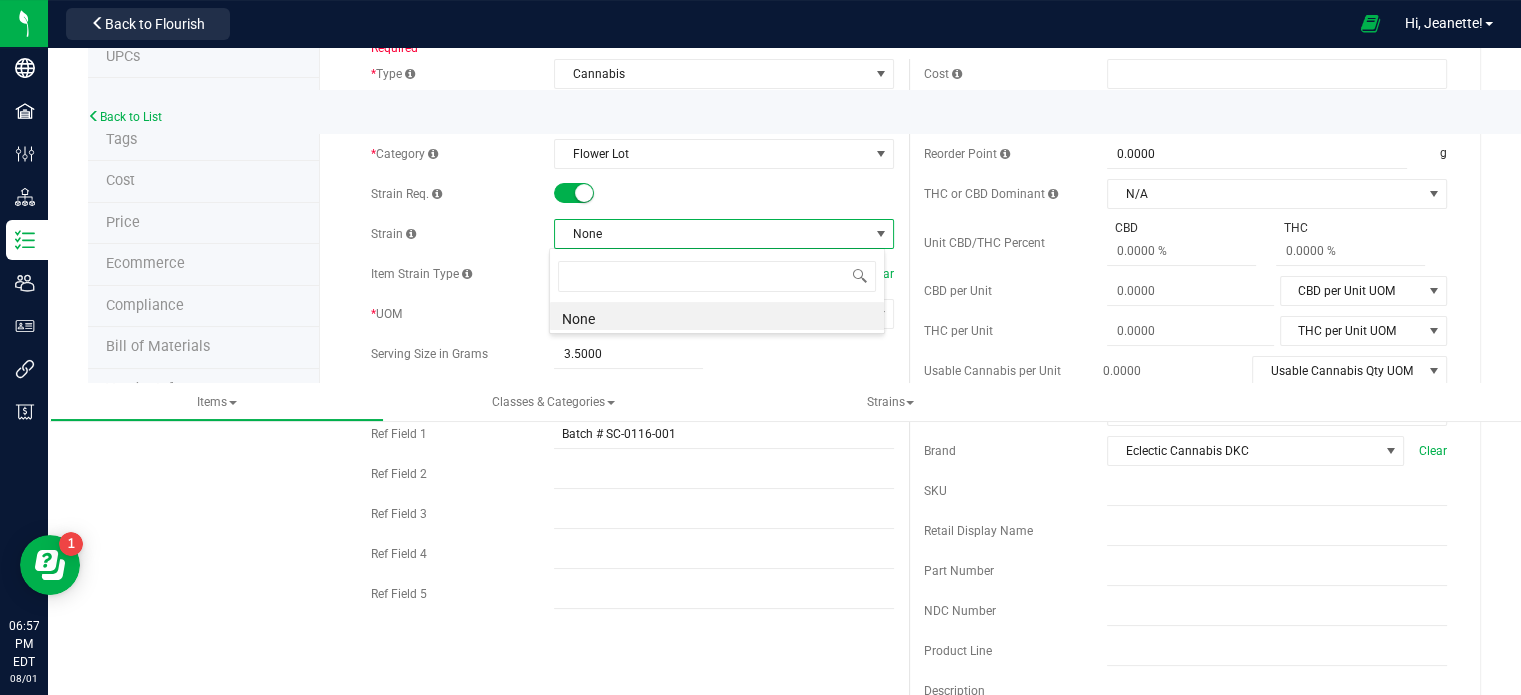 type on "Strawcain" 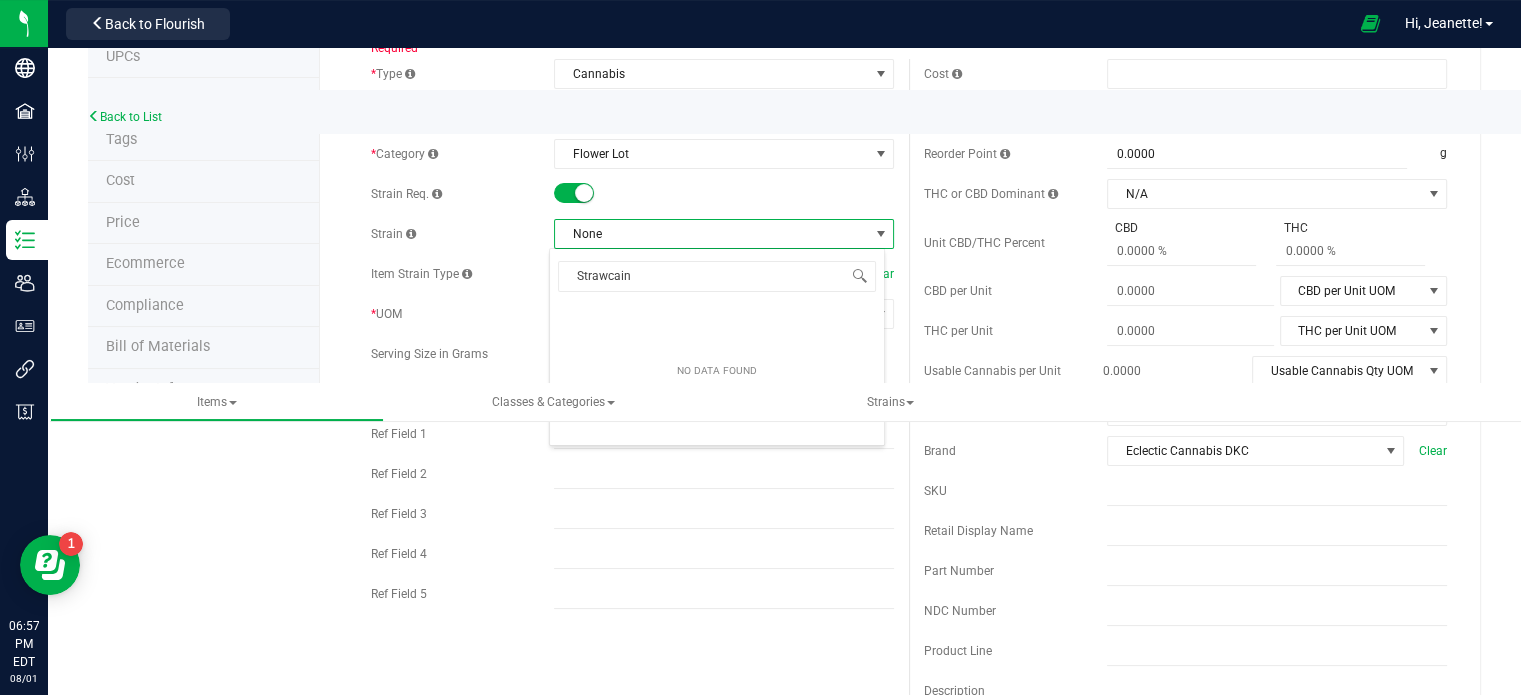 scroll, scrollTop: 0, scrollLeft: 0, axis: both 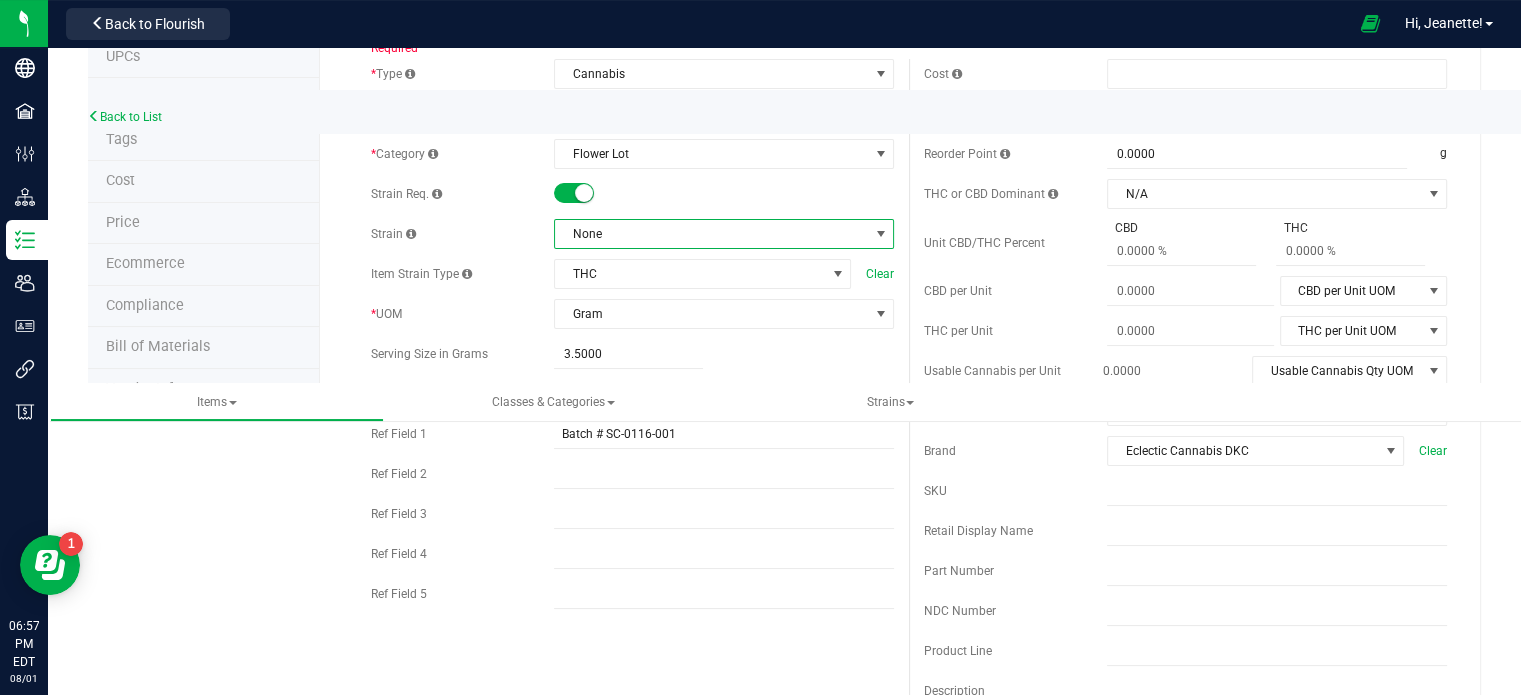 click at bounding box center [584, 193] 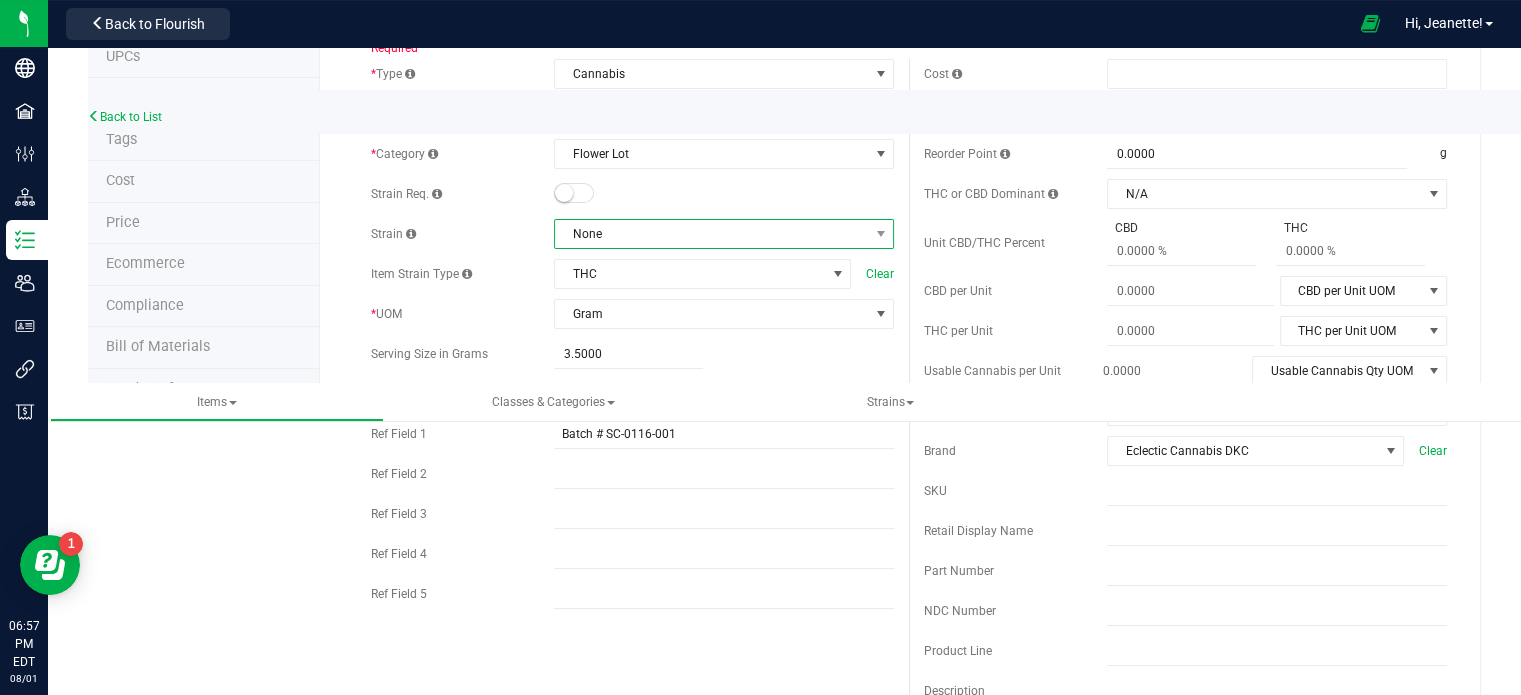 click on "None" at bounding box center (711, 234) 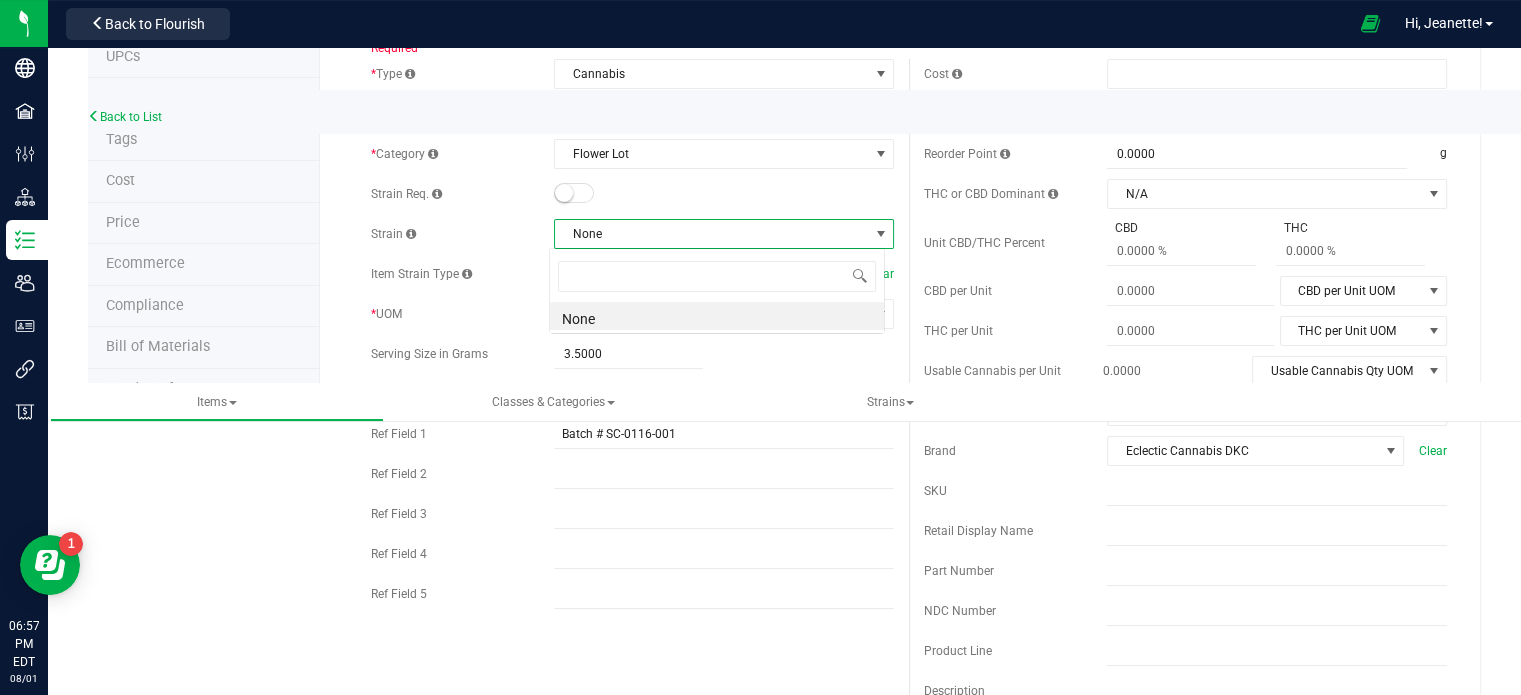 scroll, scrollTop: 99970, scrollLeft: 99664, axis: both 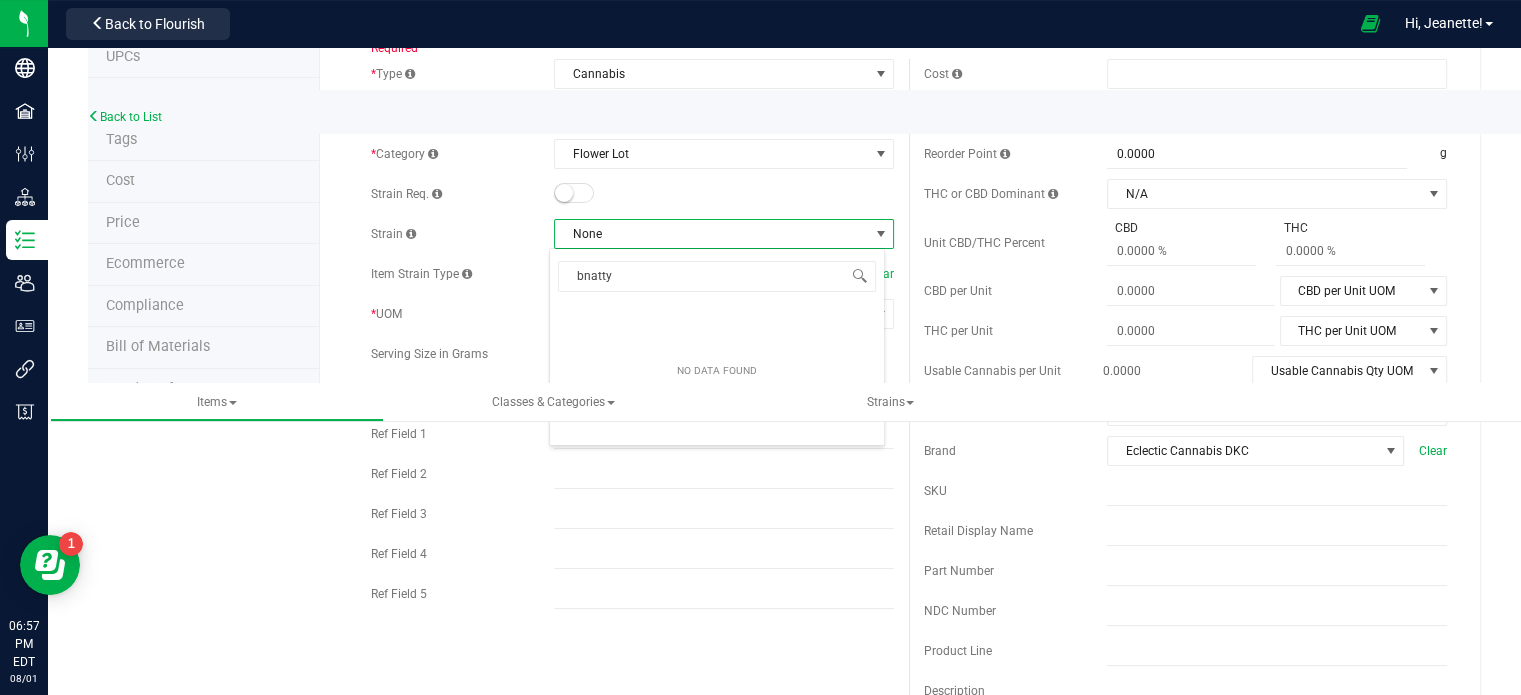 type on "bnatty" 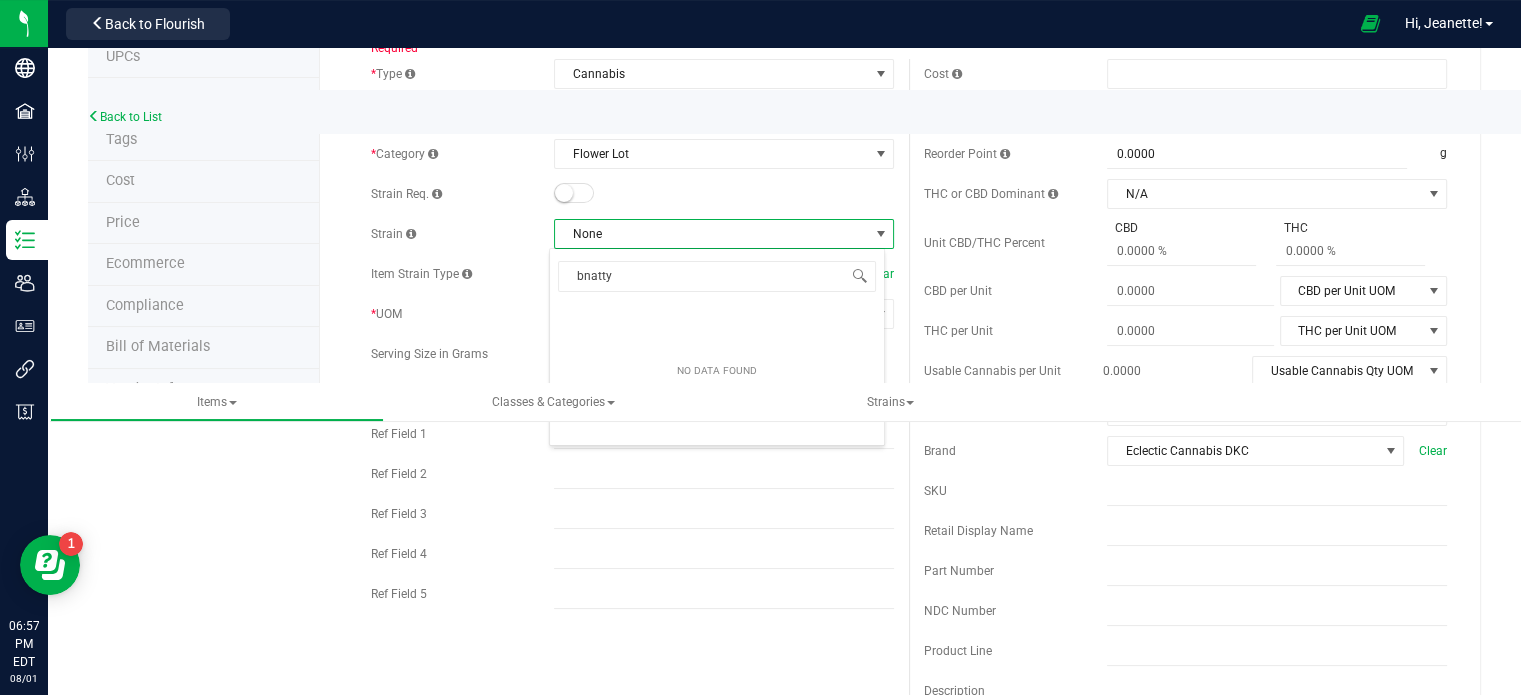 click on "None" at bounding box center [711, 234] 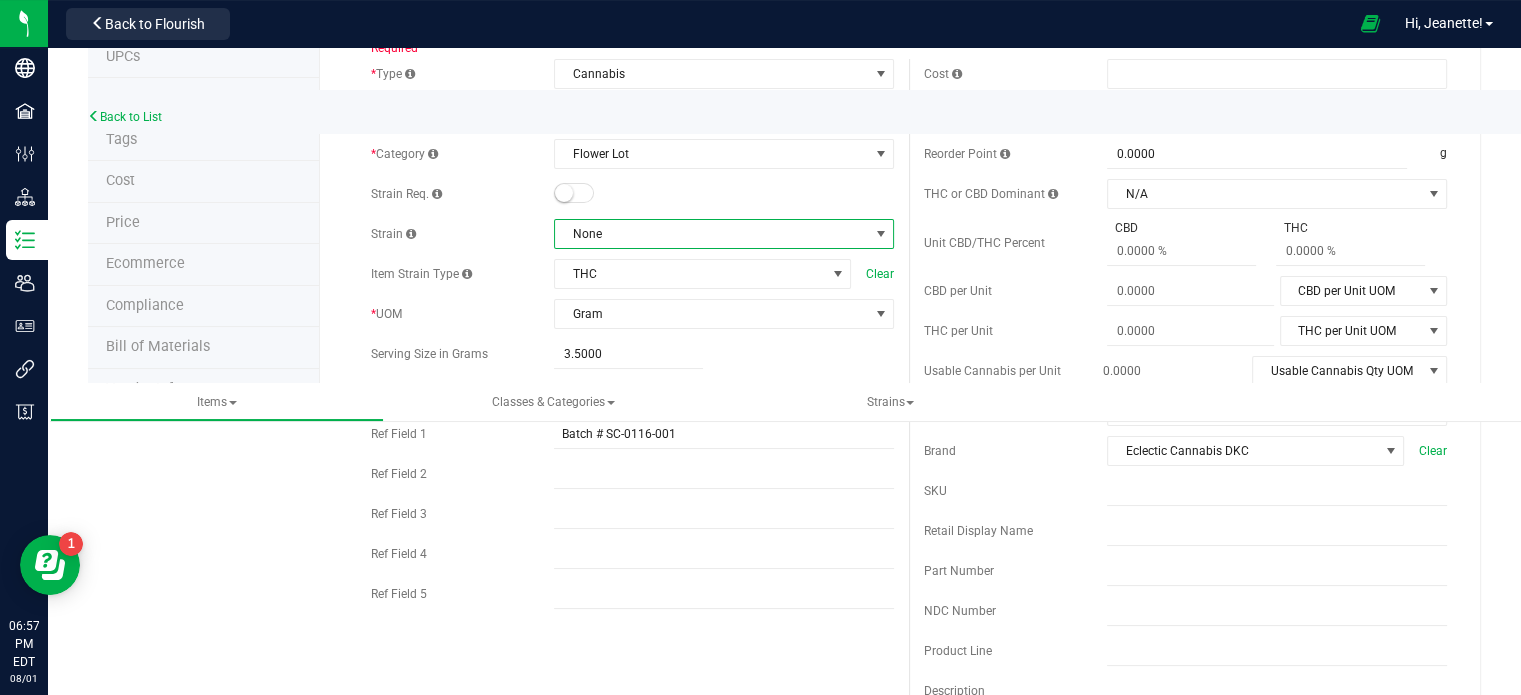 click at bounding box center (724, 194) 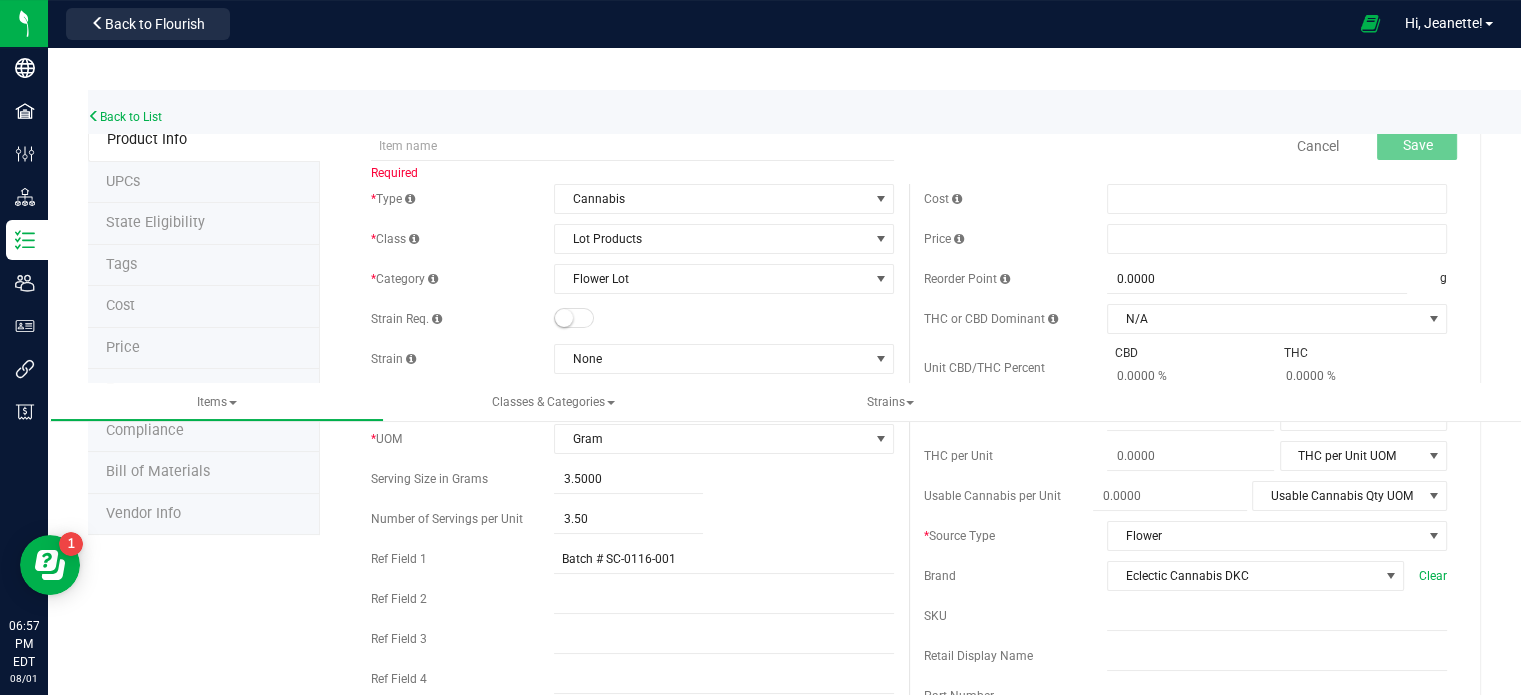 scroll, scrollTop: 0, scrollLeft: 0, axis: both 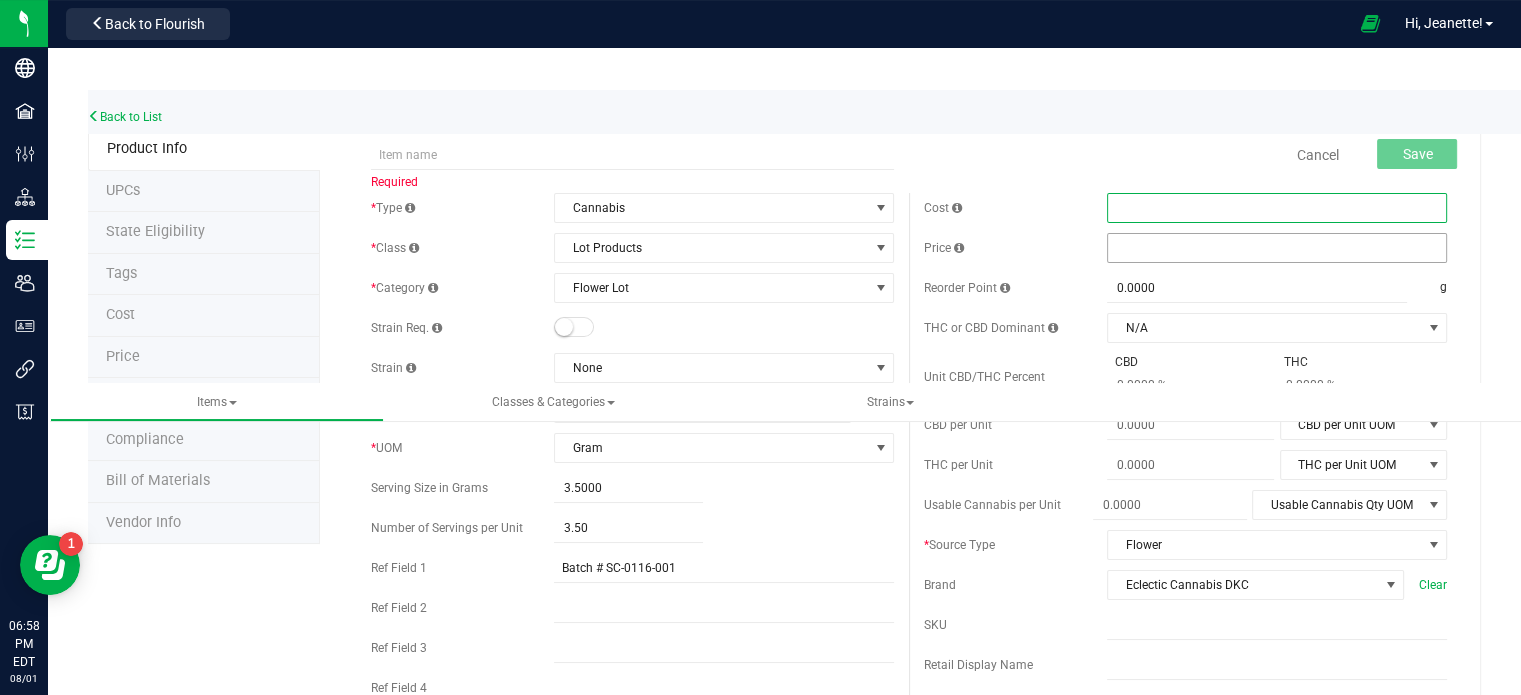 drag, startPoint x: 1164, startPoint y: 211, endPoint x: 1129, endPoint y: 251, distance: 53.15073 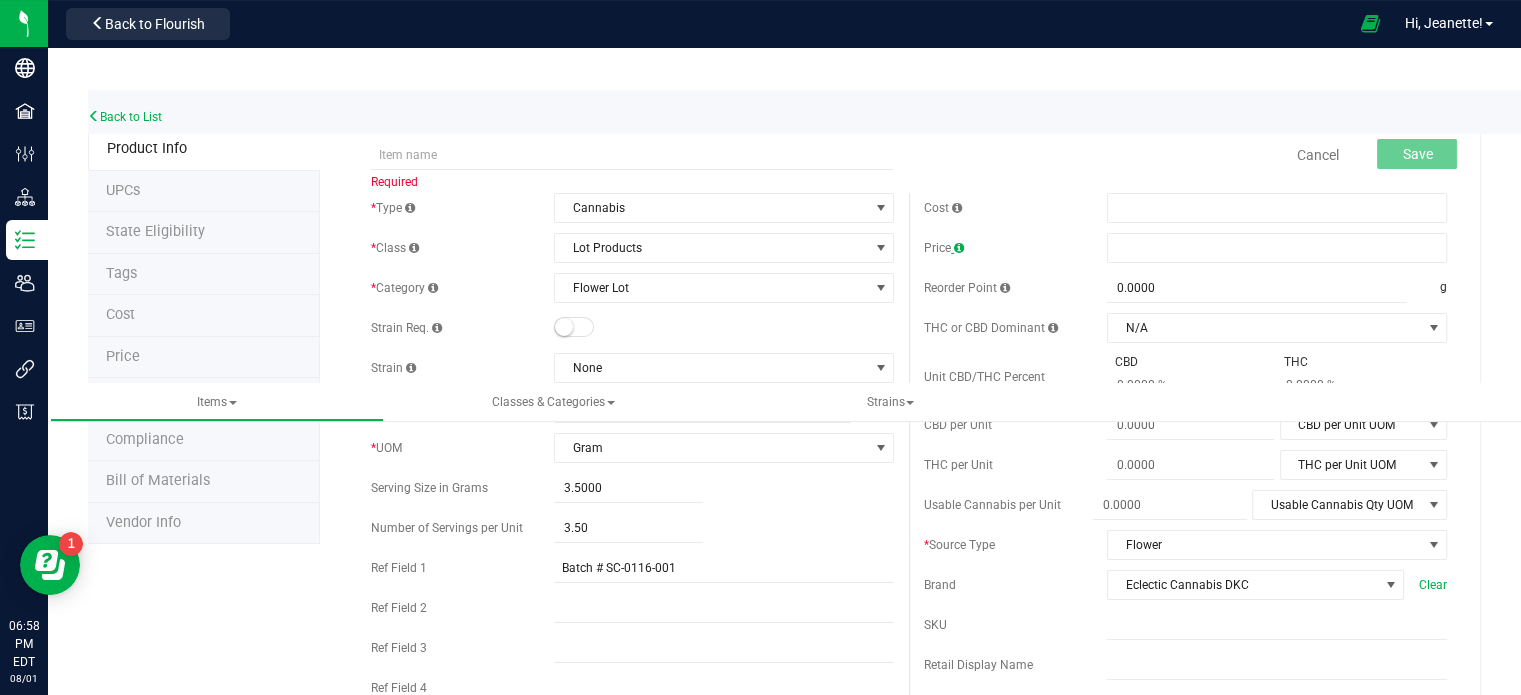 drag, startPoint x: 1129, startPoint y: 251, endPoint x: 952, endPoint y: 251, distance: 177 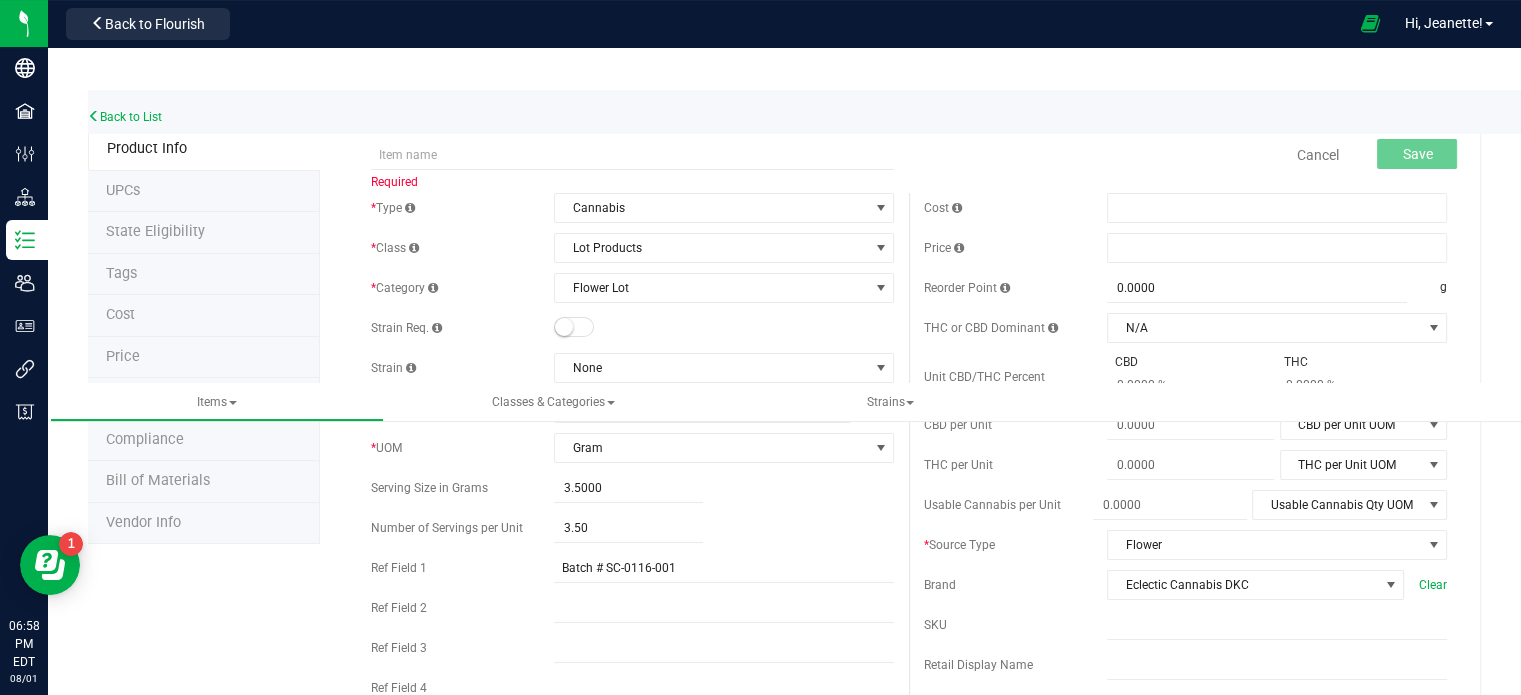 drag, startPoint x: 952, startPoint y: 251, endPoint x: 956, endPoint y: 219, distance: 32.24903 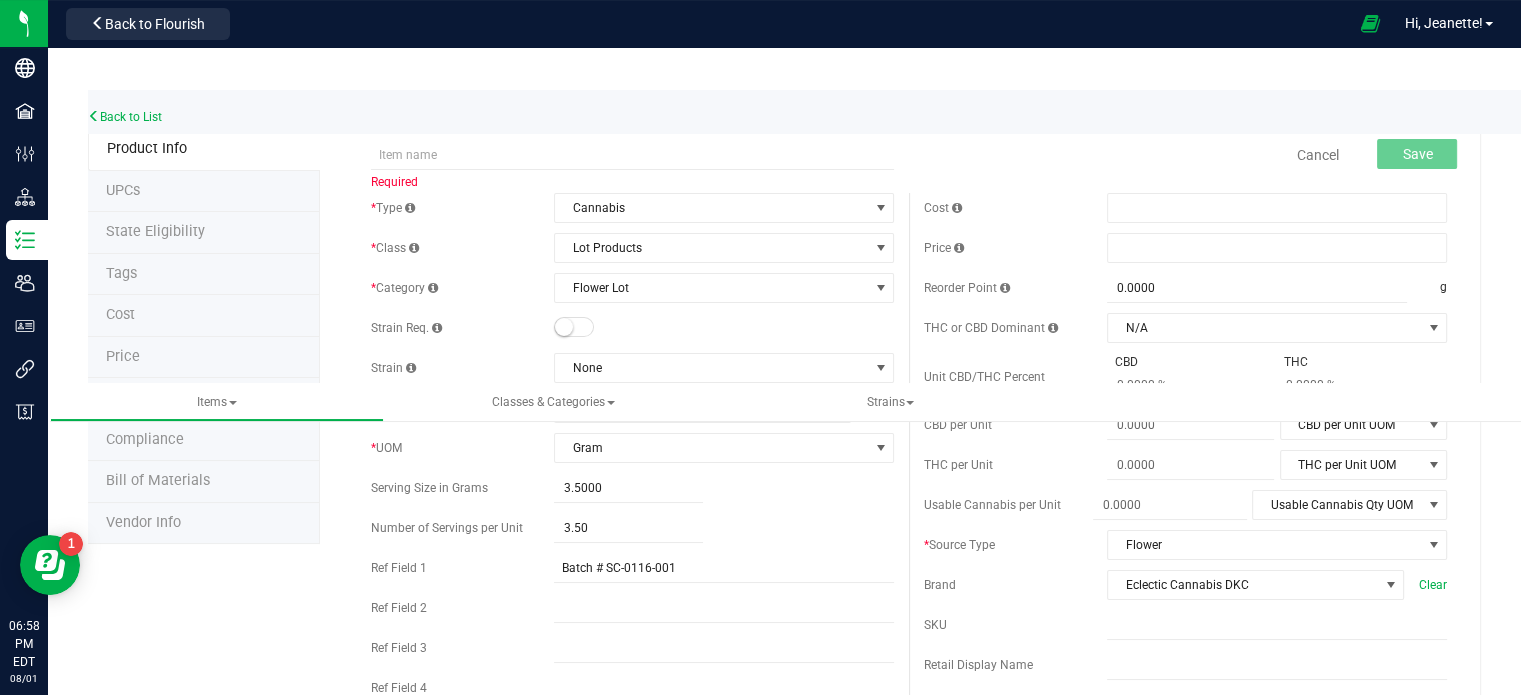 click on "Cost" at bounding box center (1185, 208) 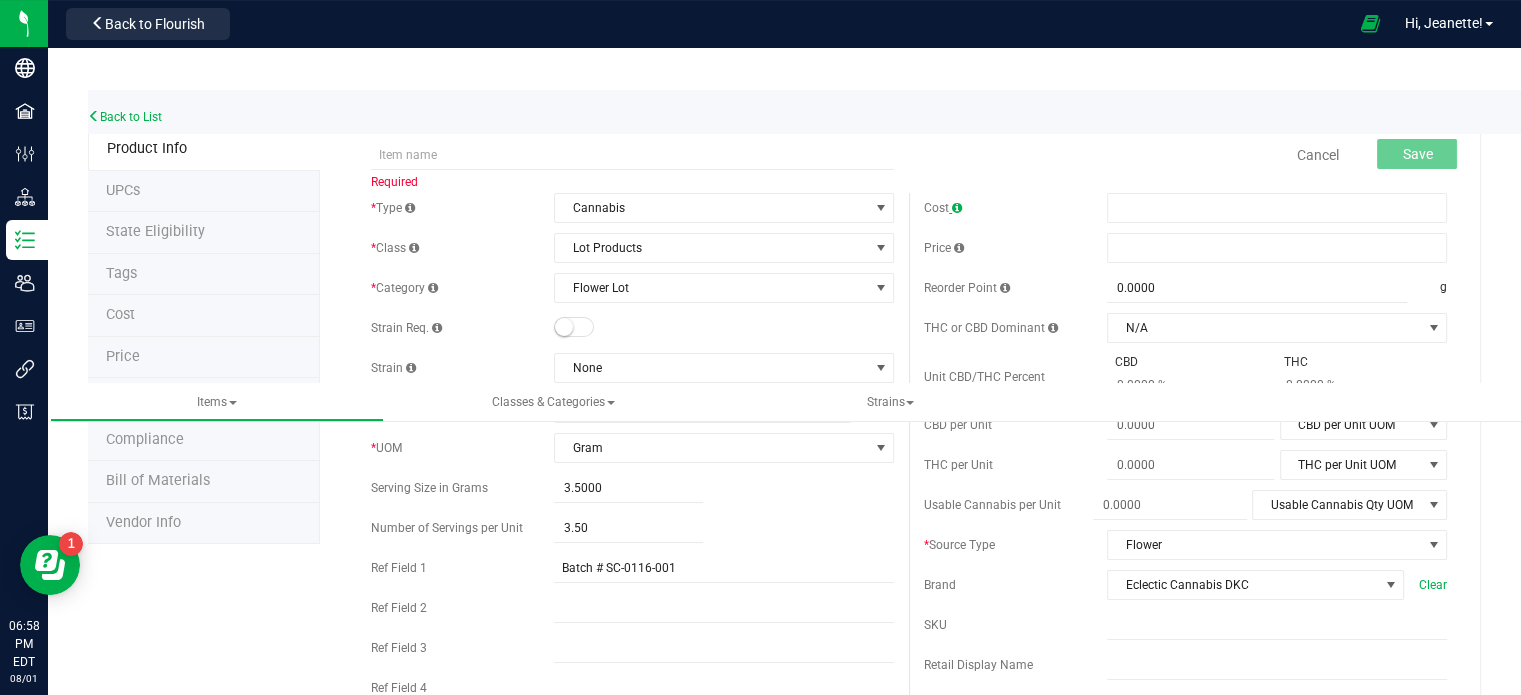 click at bounding box center [957, 208] 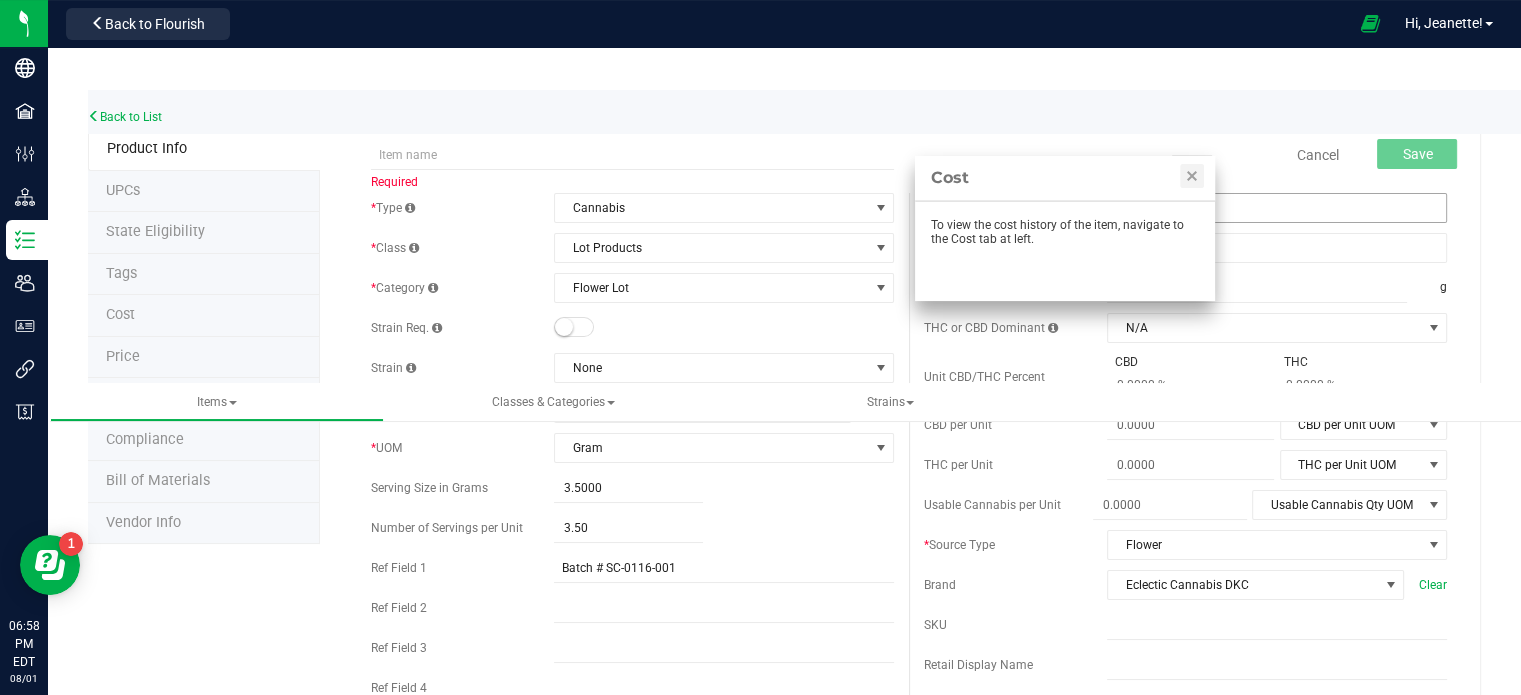 click at bounding box center [1277, 208] 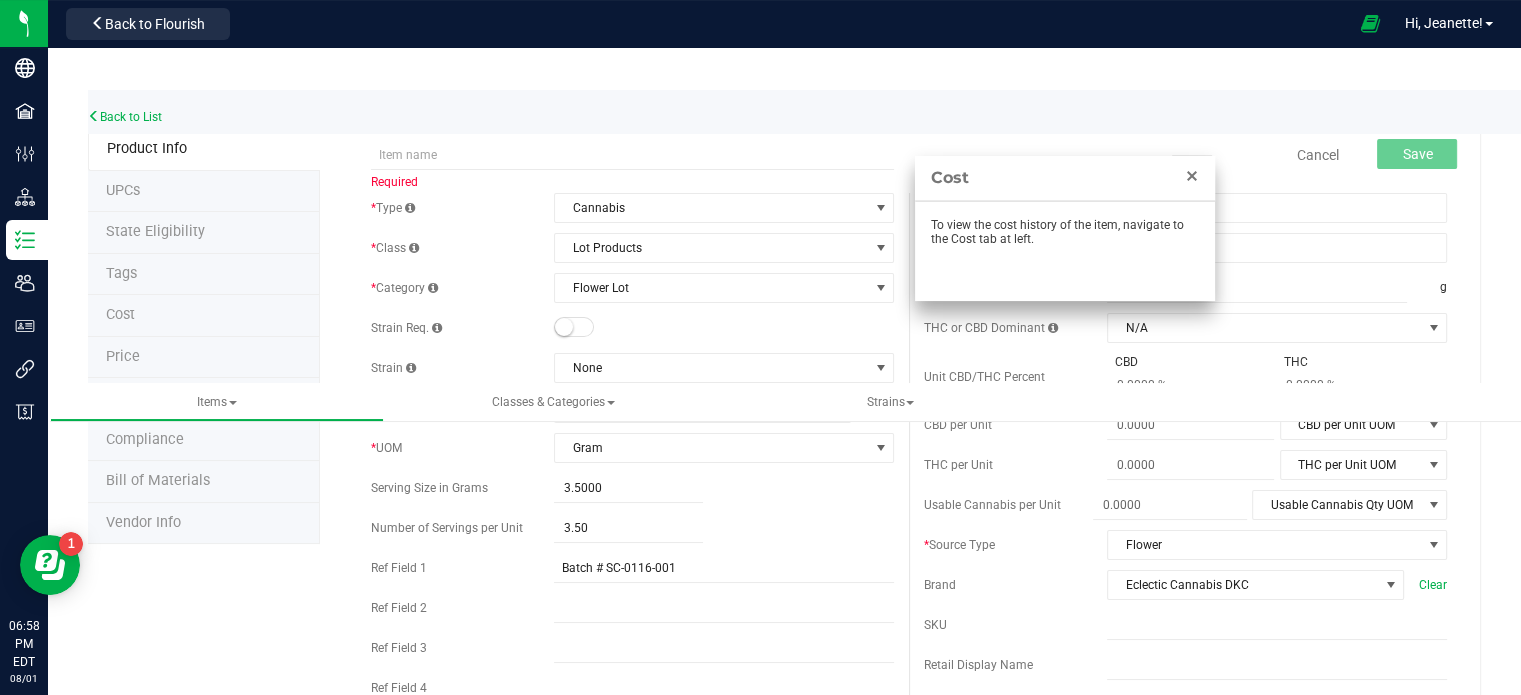 click at bounding box center (1192, 176) 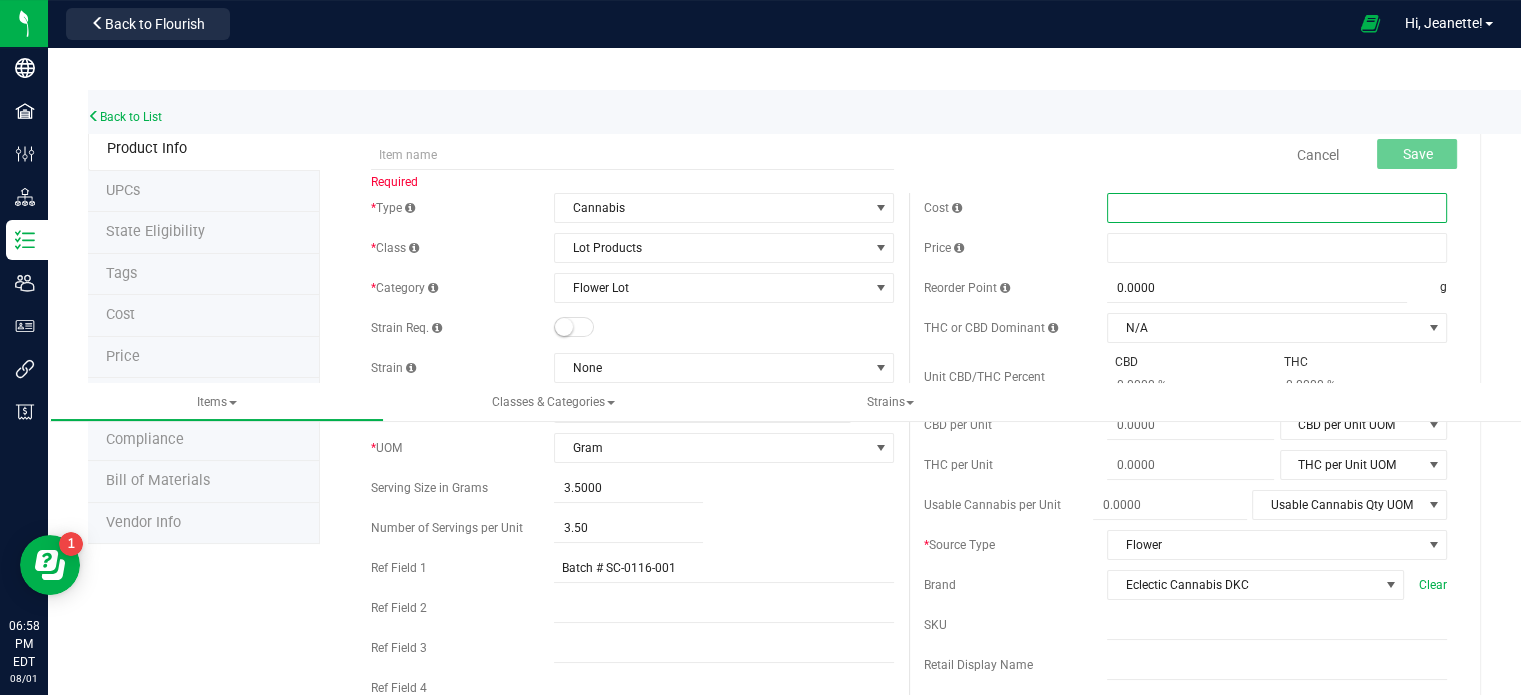click at bounding box center (1277, 208) 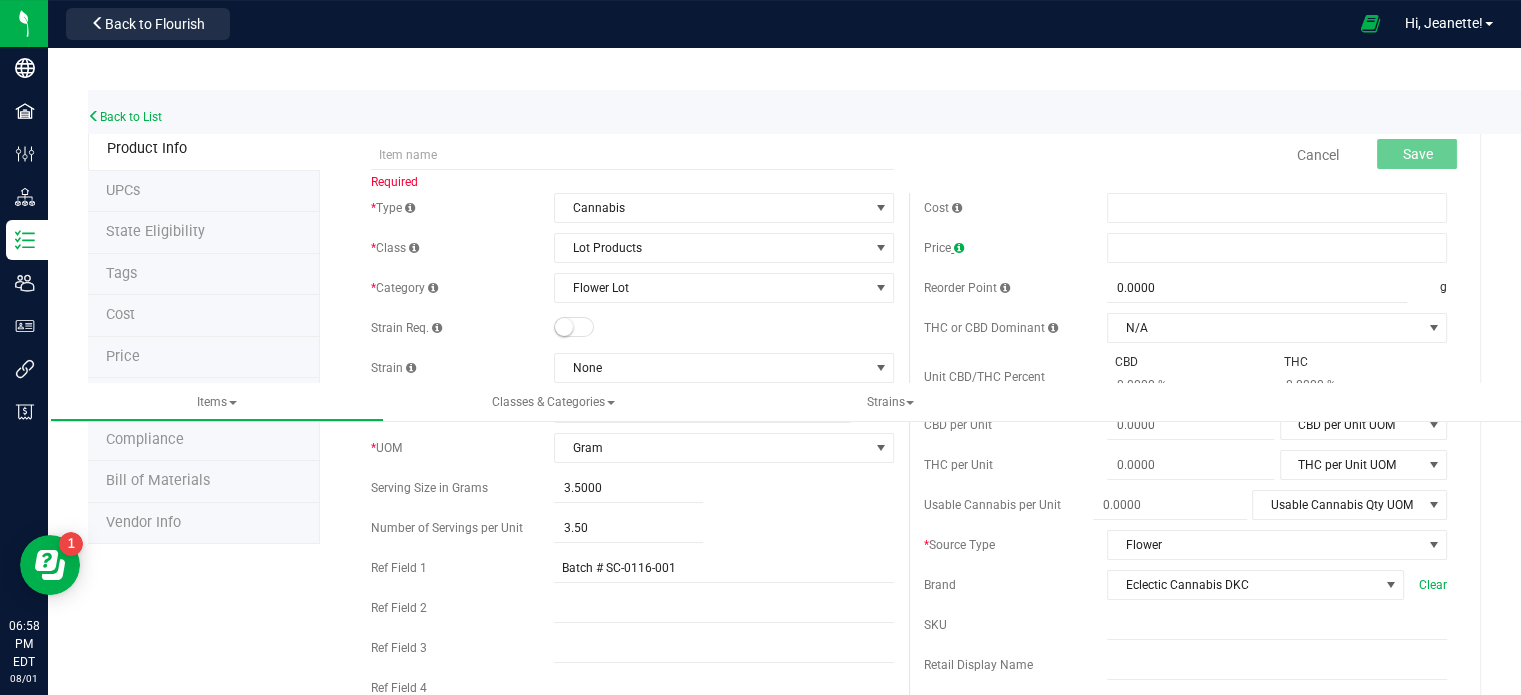 click at bounding box center [959, 248] 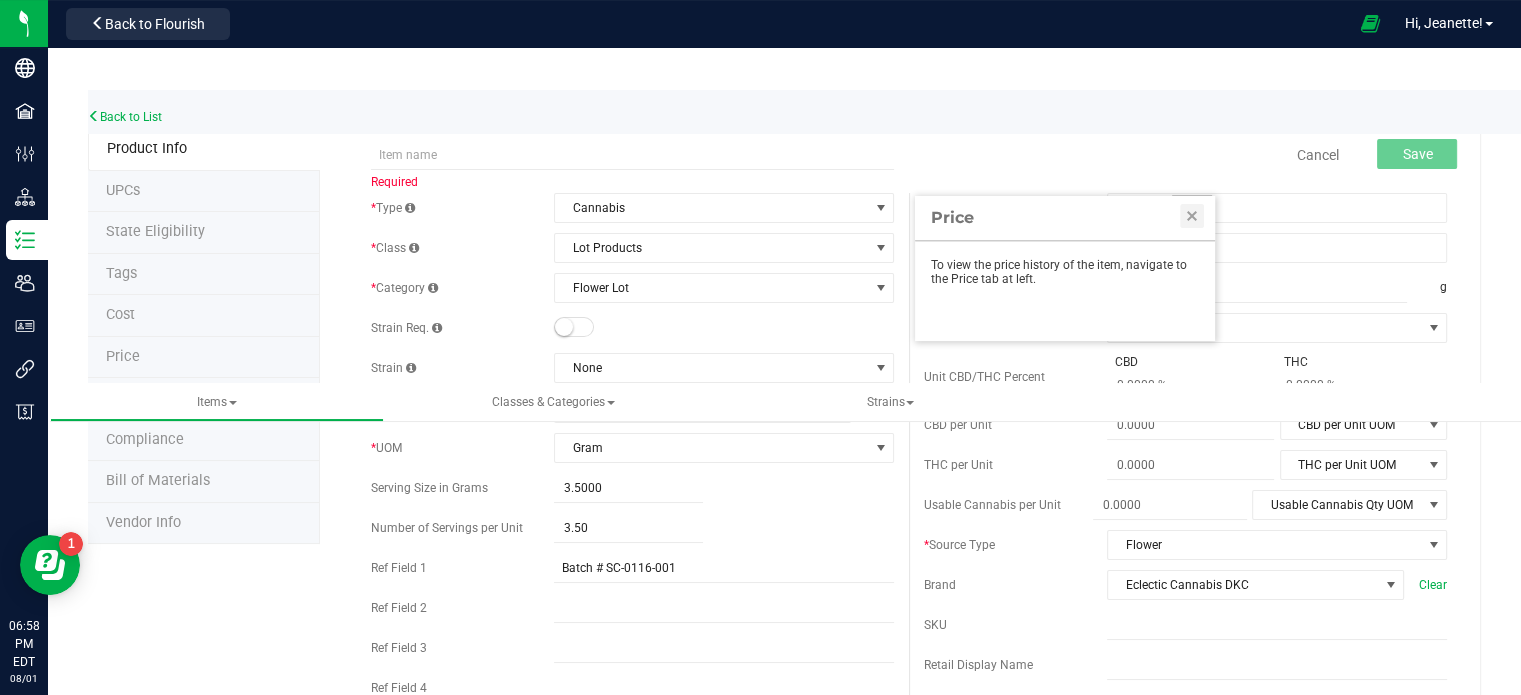 click on "Cost
Price
Reorder Point
0.0000 0
g
THC or CBD Dominant
N/A N/A" at bounding box center [1185, 587] 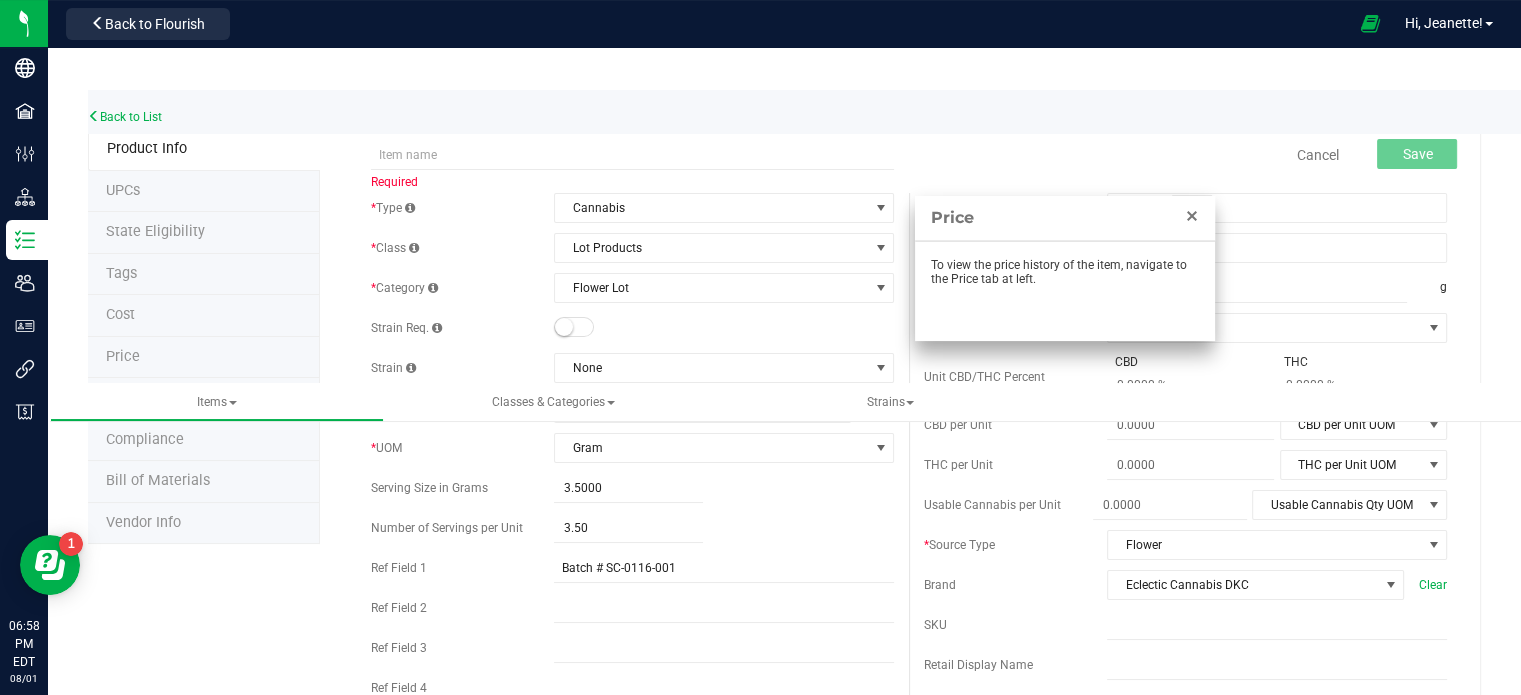 click at bounding box center [1192, 216] 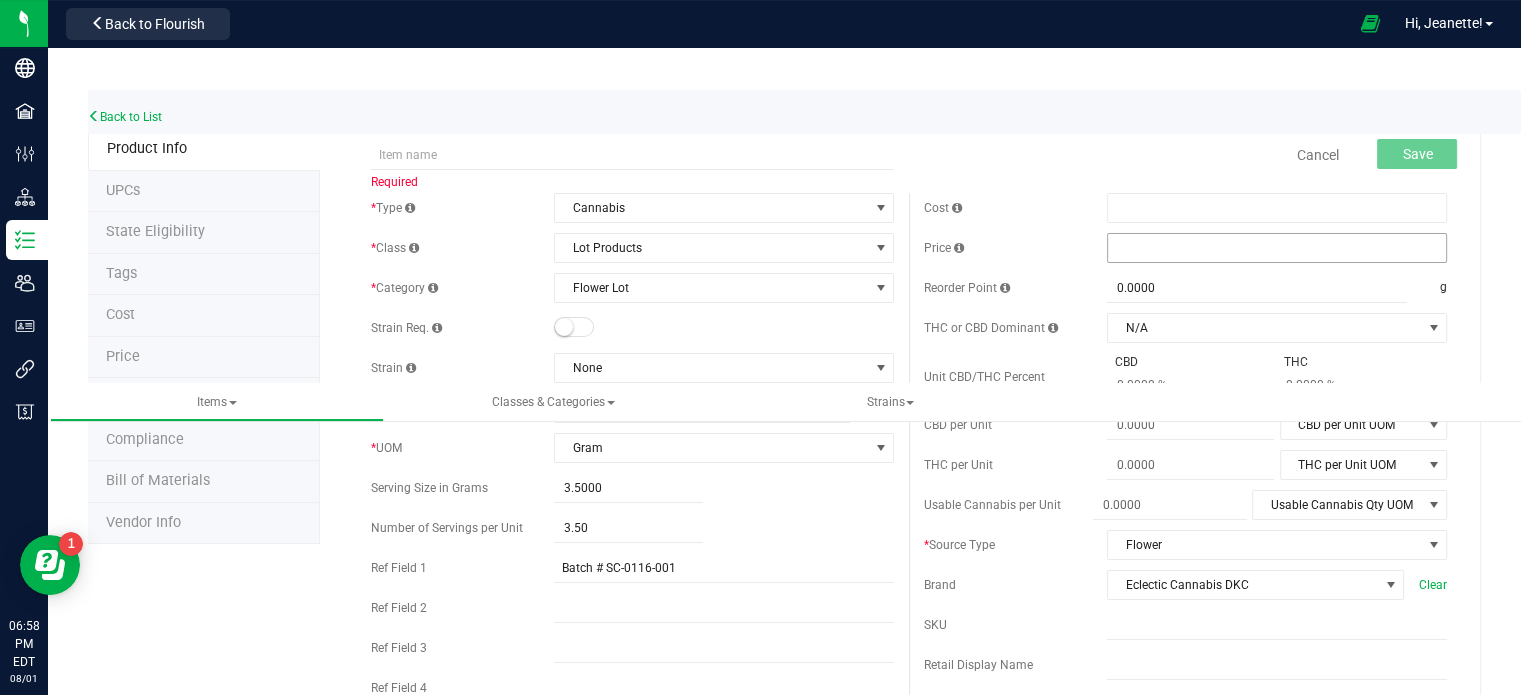click at bounding box center [1277, 248] 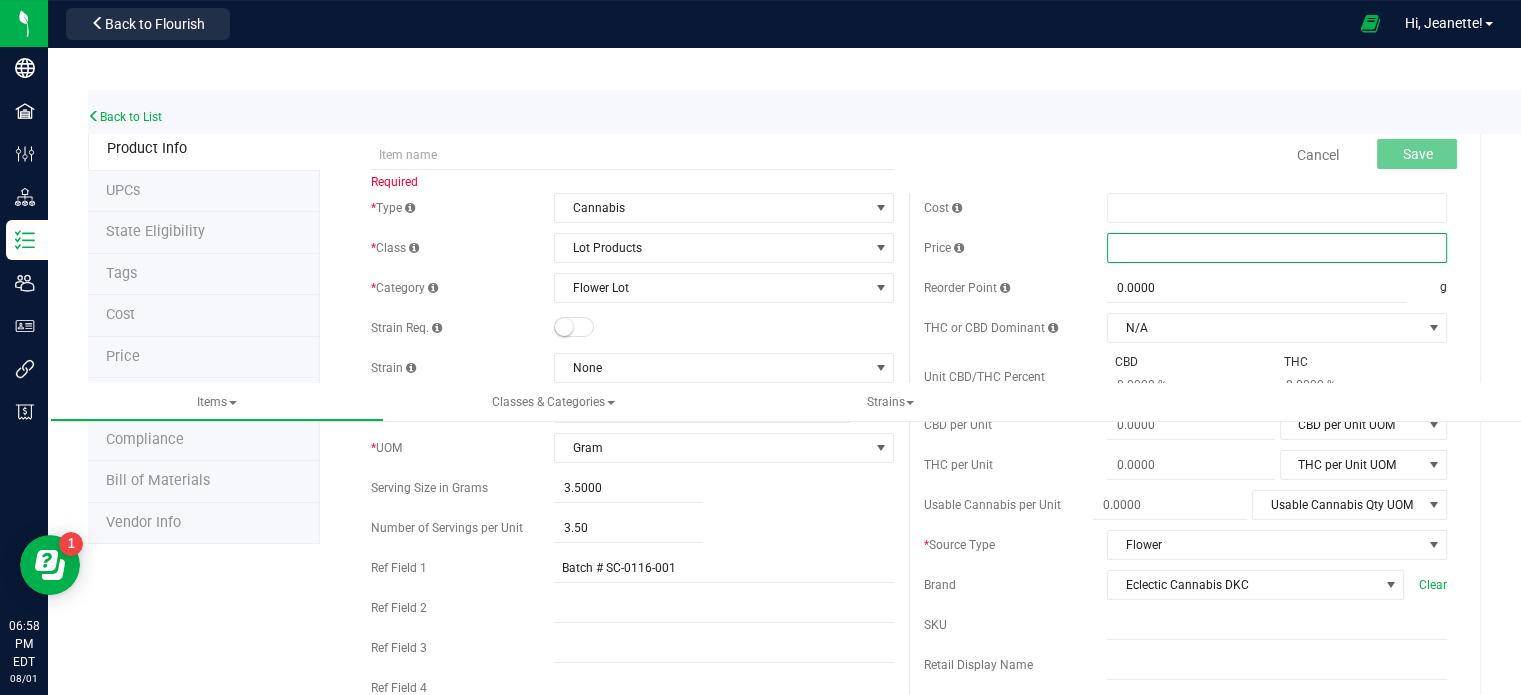 click at bounding box center [1277, 248] 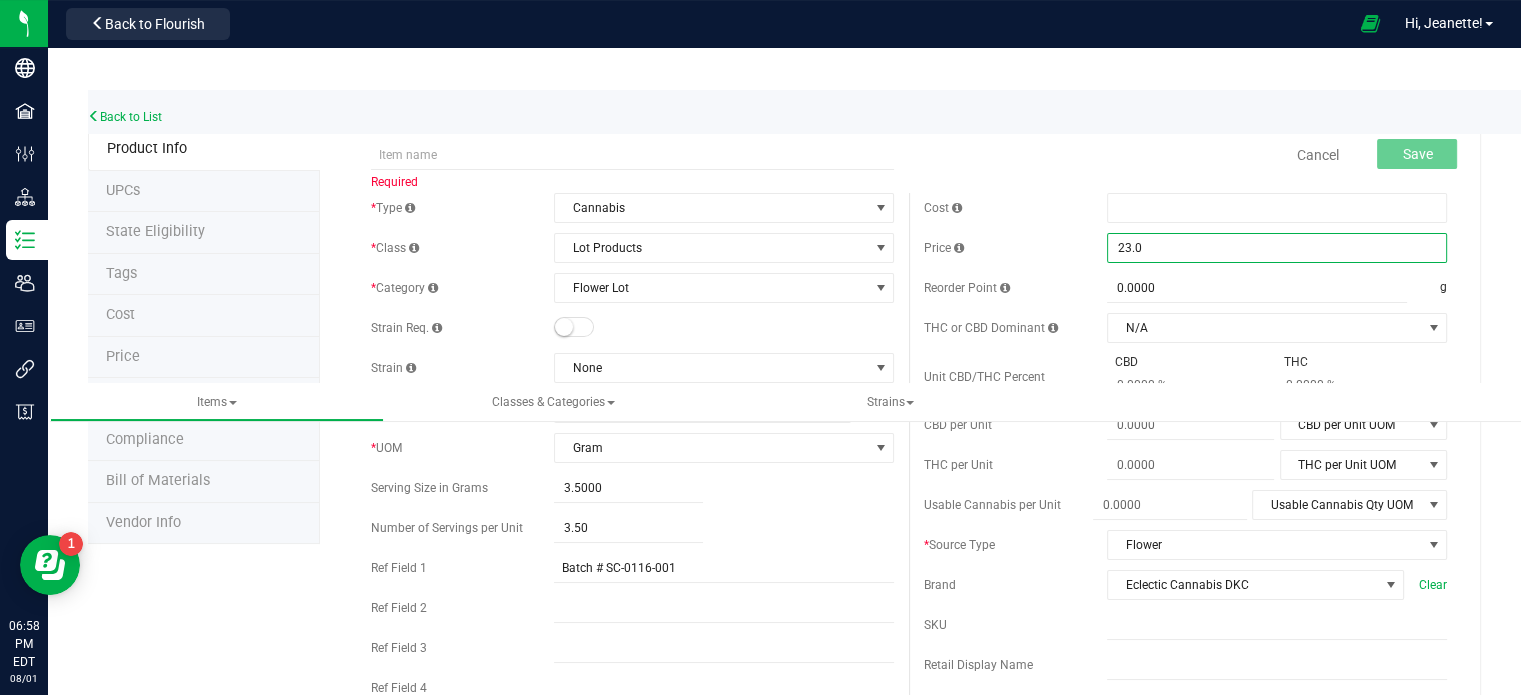 type on "23.00" 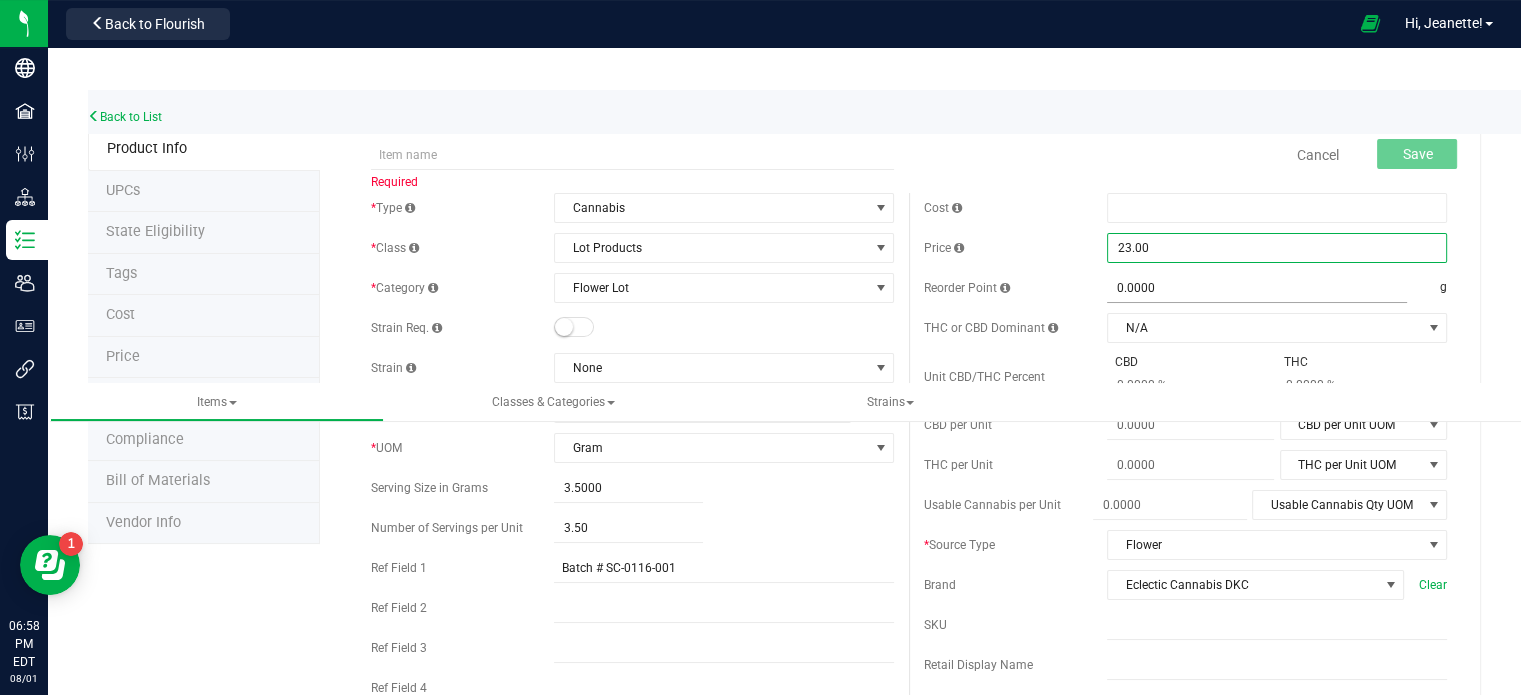 type on "$23.00000" 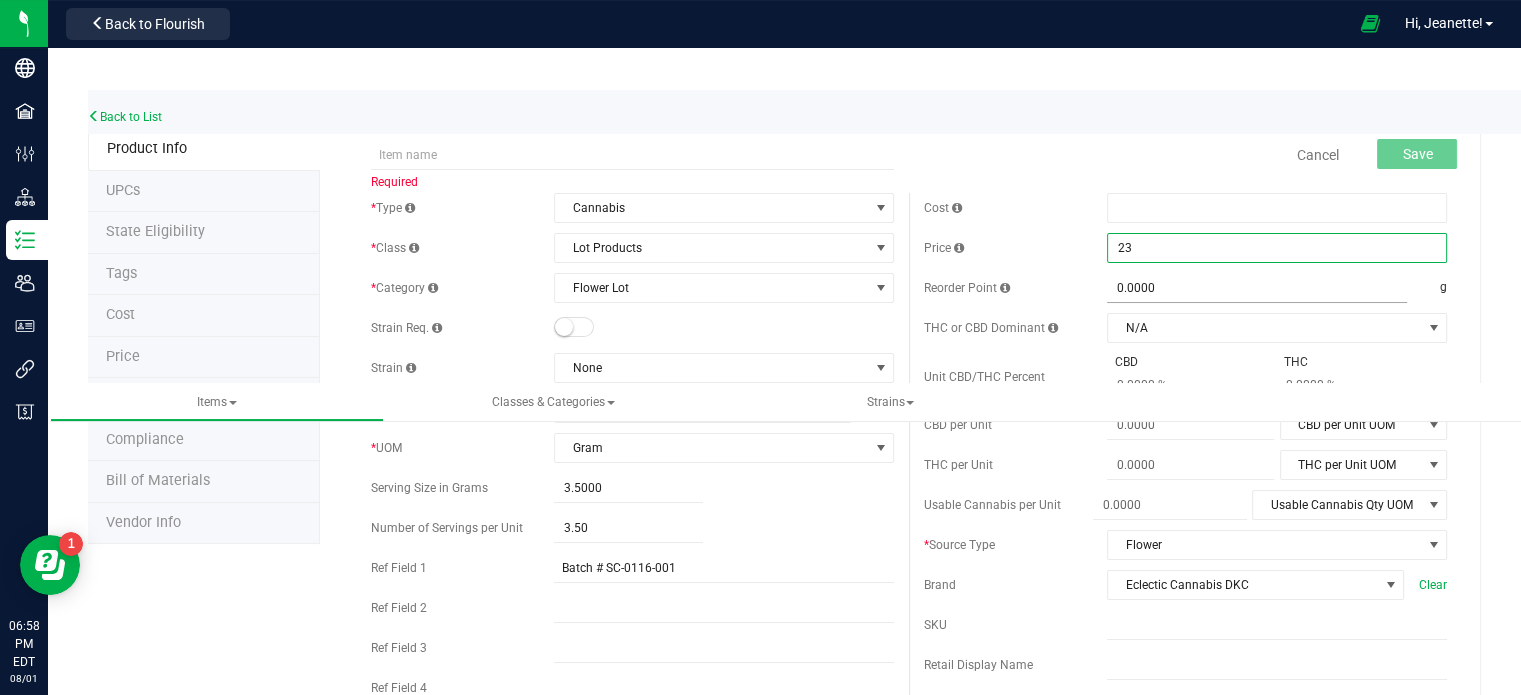 type 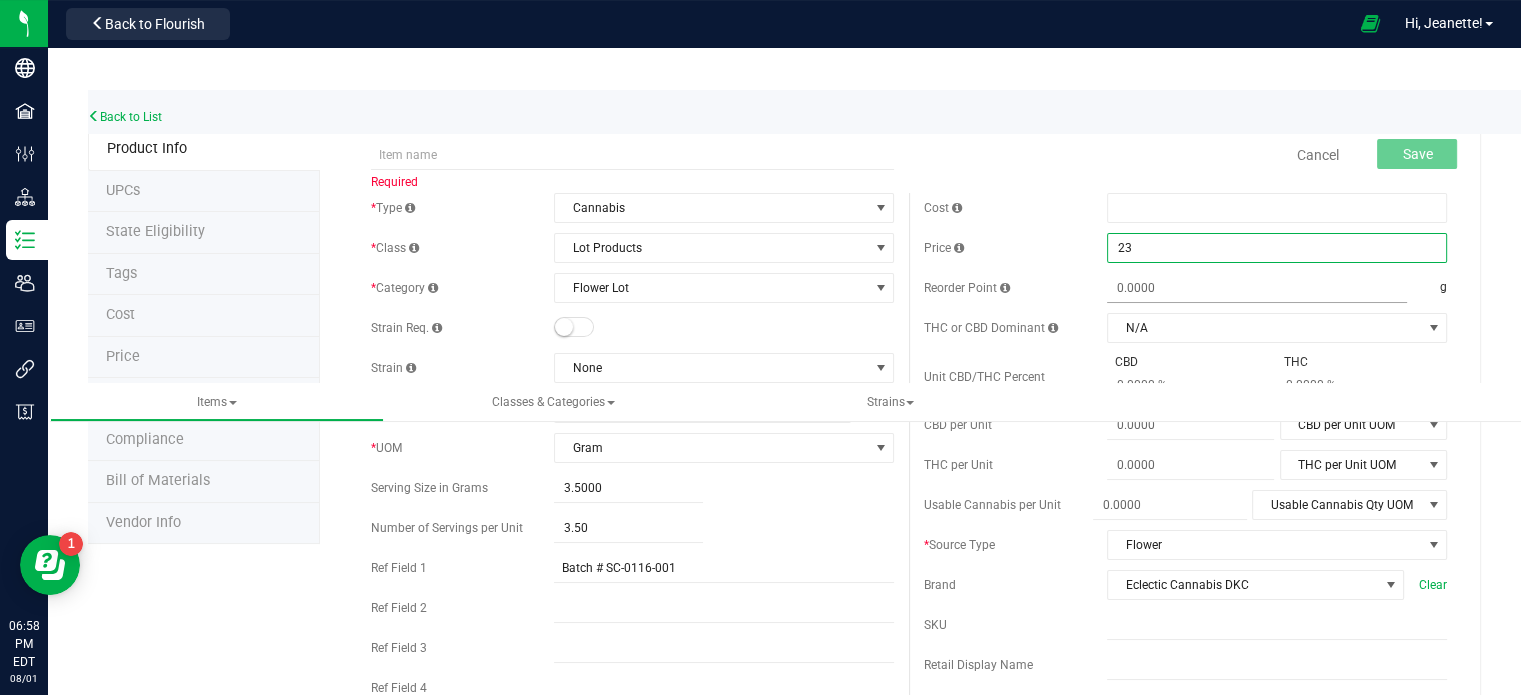 type 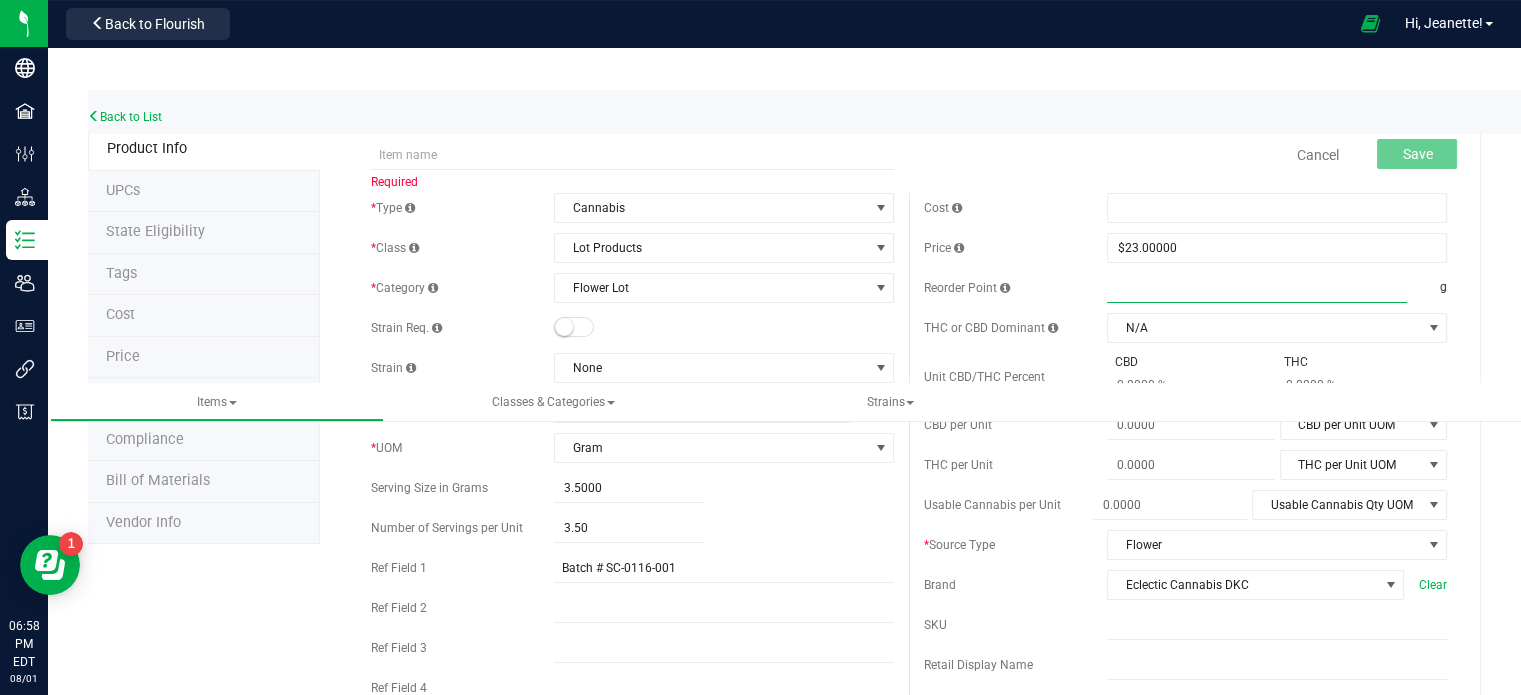 click at bounding box center [1257, 288] 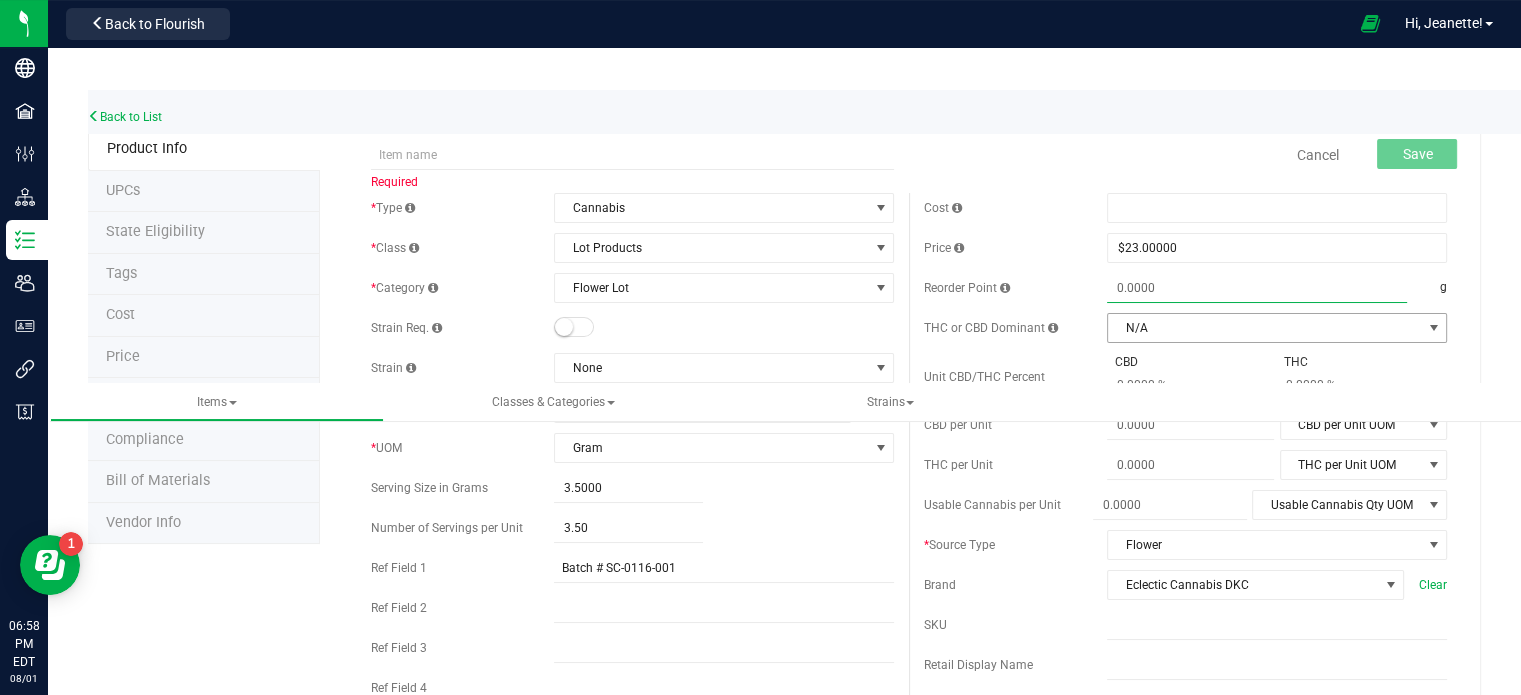 type on "0.0000" 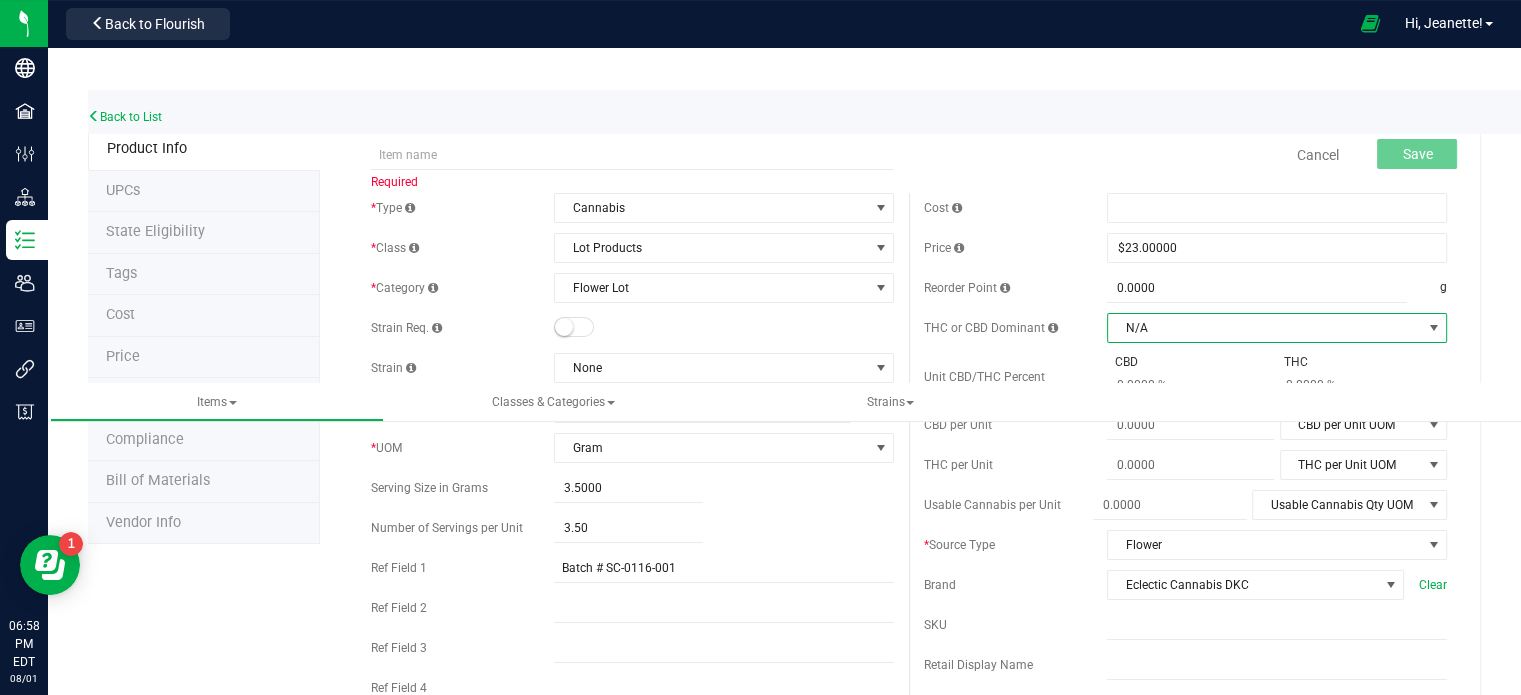 click on "N/A" at bounding box center (1264, 328) 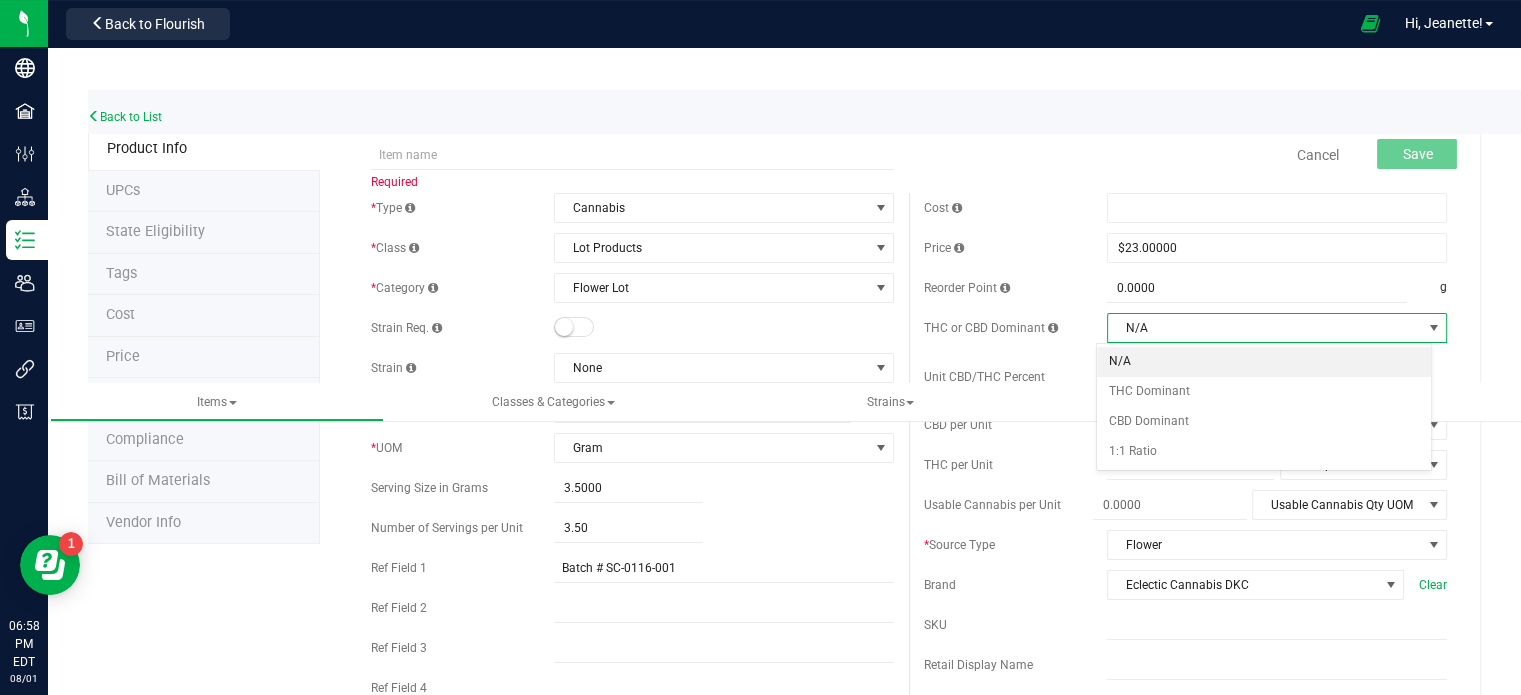 click on "N/A" at bounding box center [1264, 362] 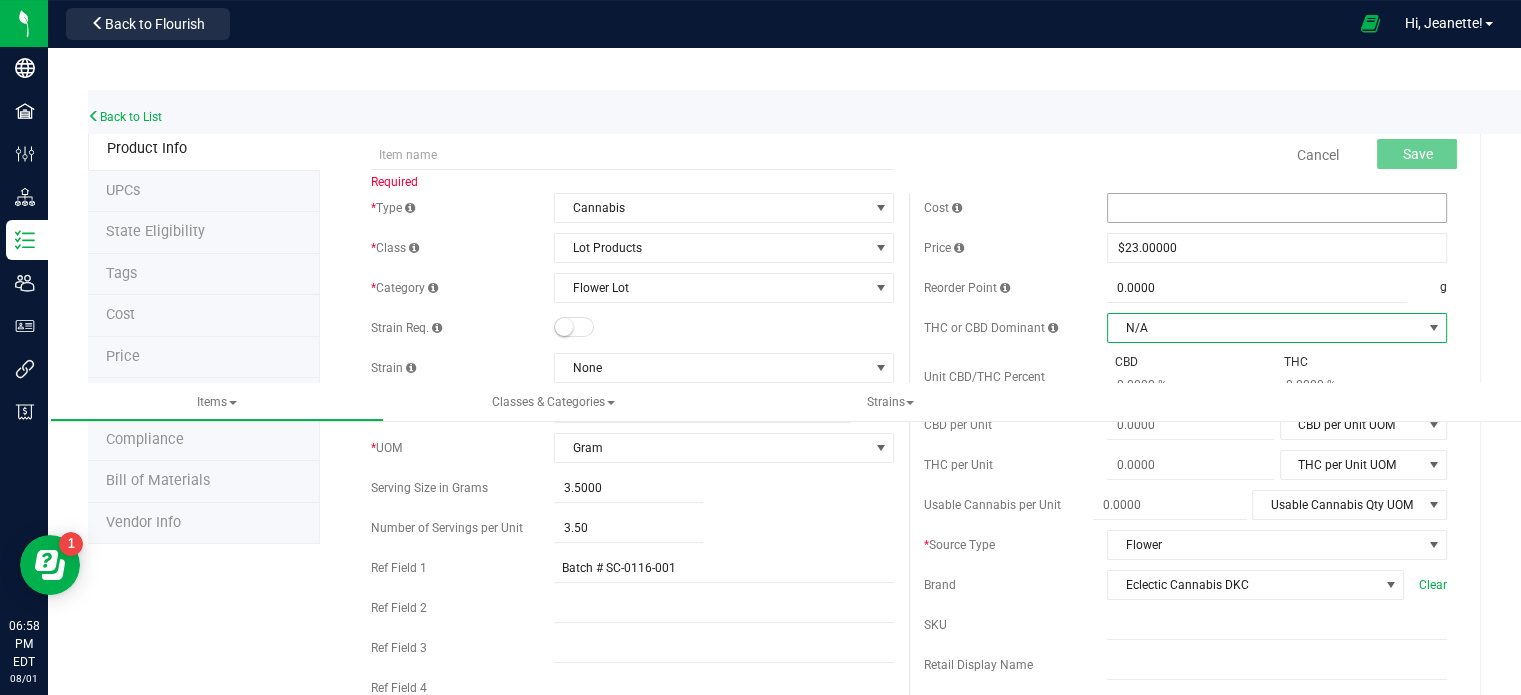 click at bounding box center (1277, 208) 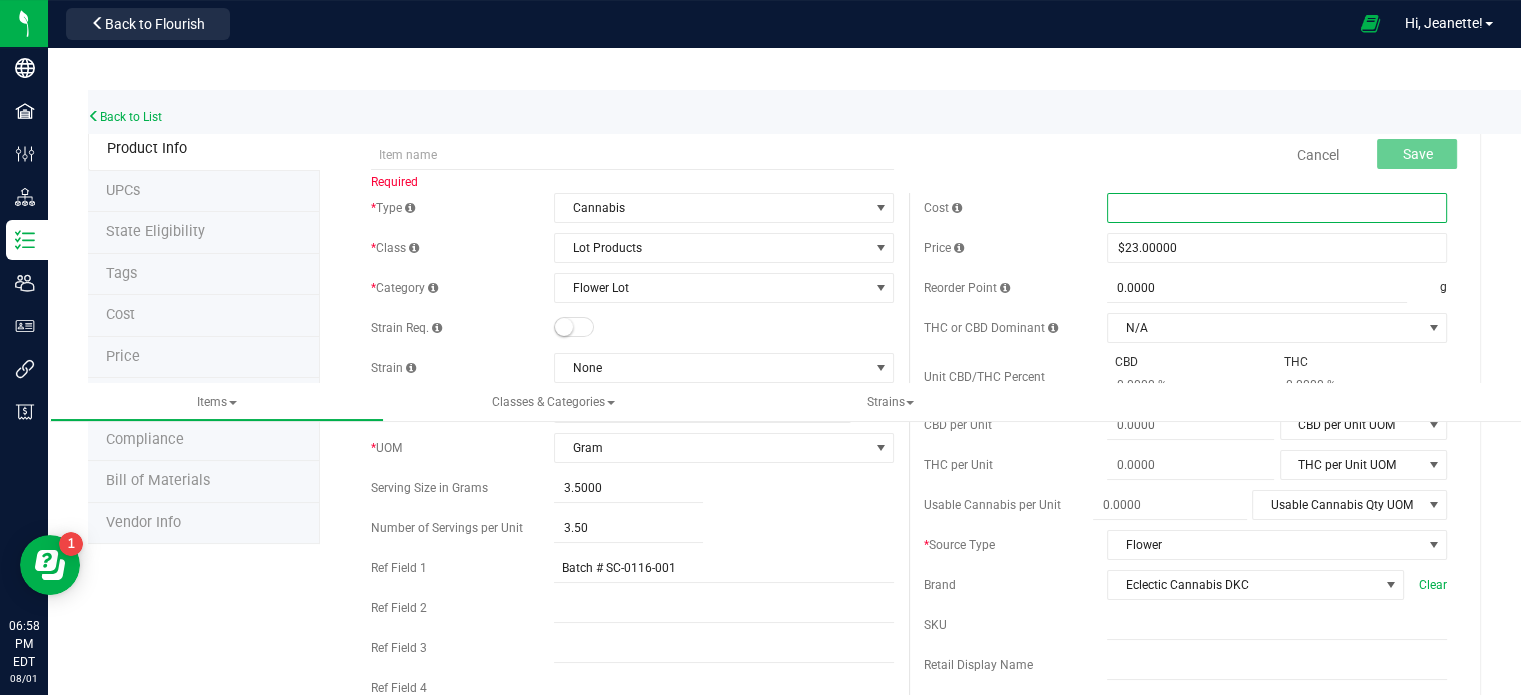 click at bounding box center [1277, 208] 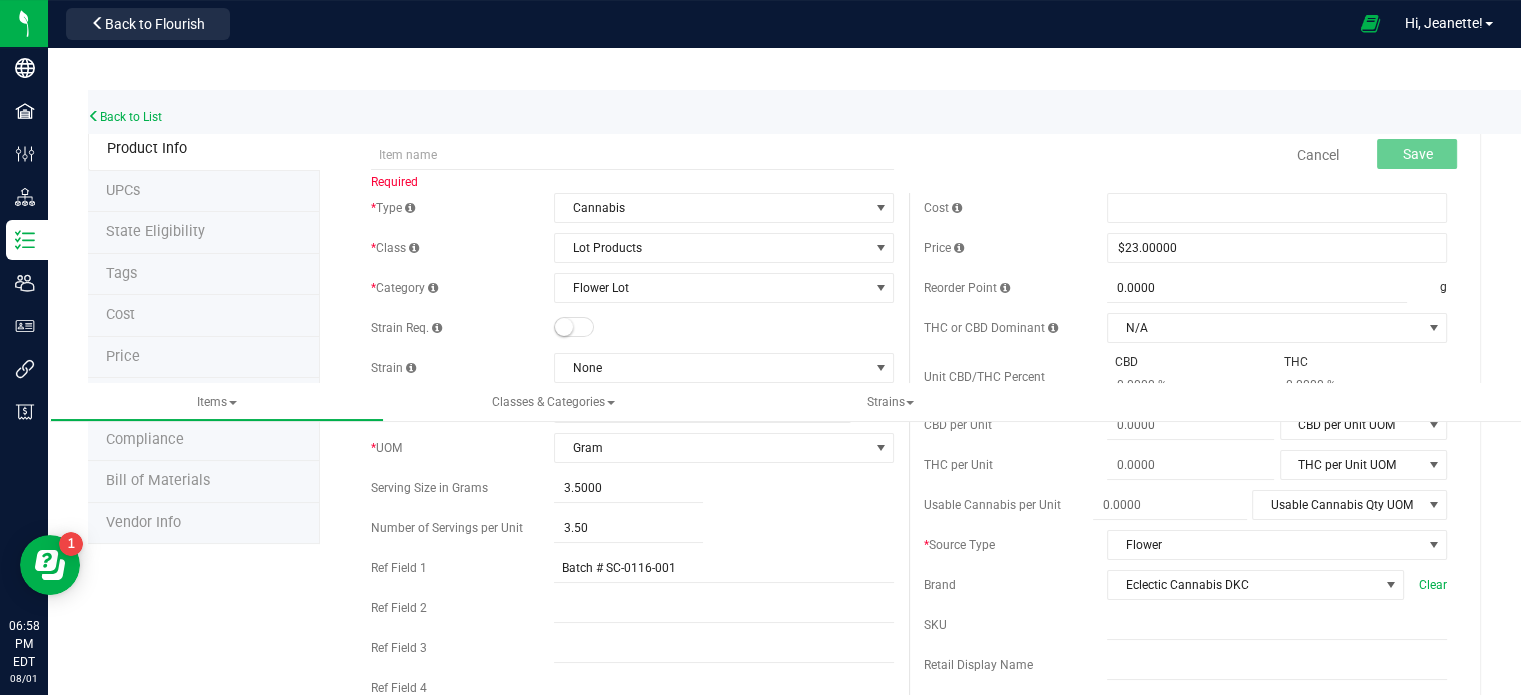 click on "Cost" at bounding box center (1015, 208) 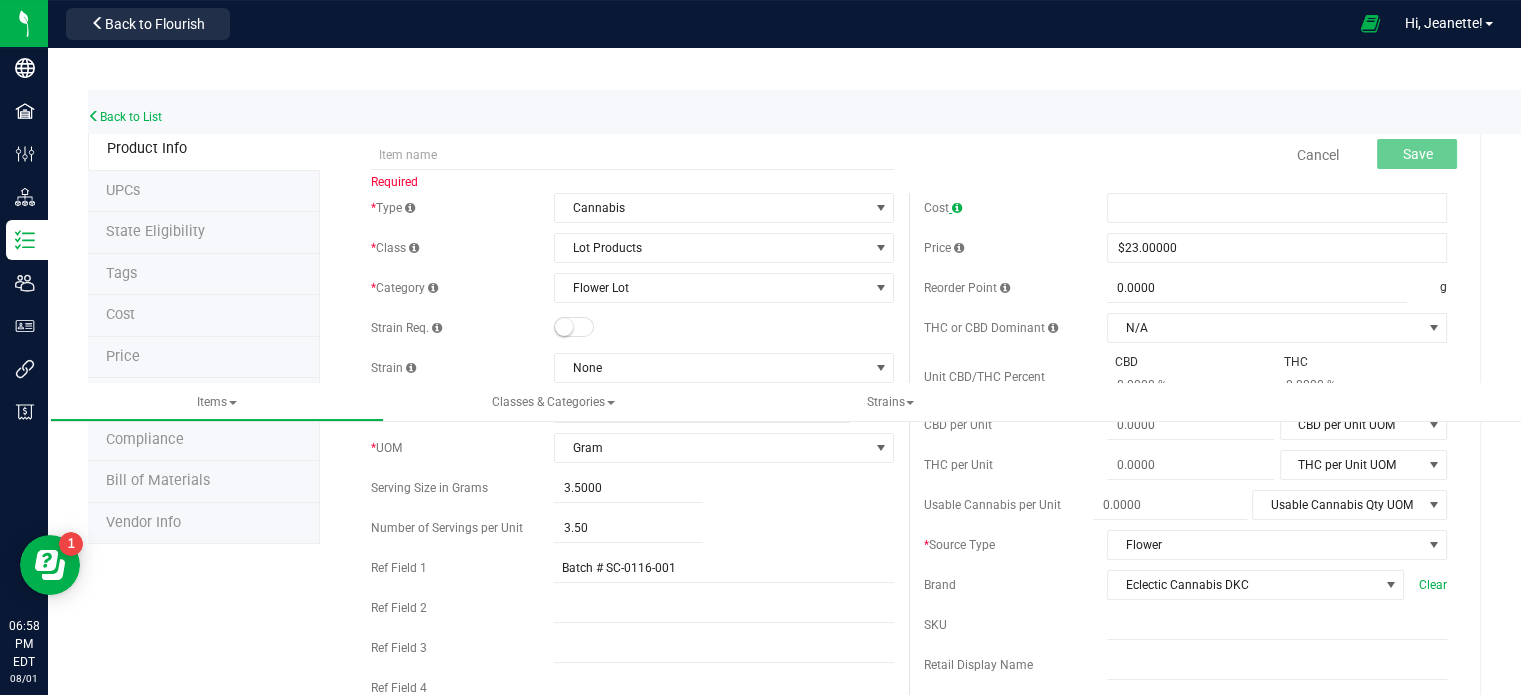 click at bounding box center (957, 208) 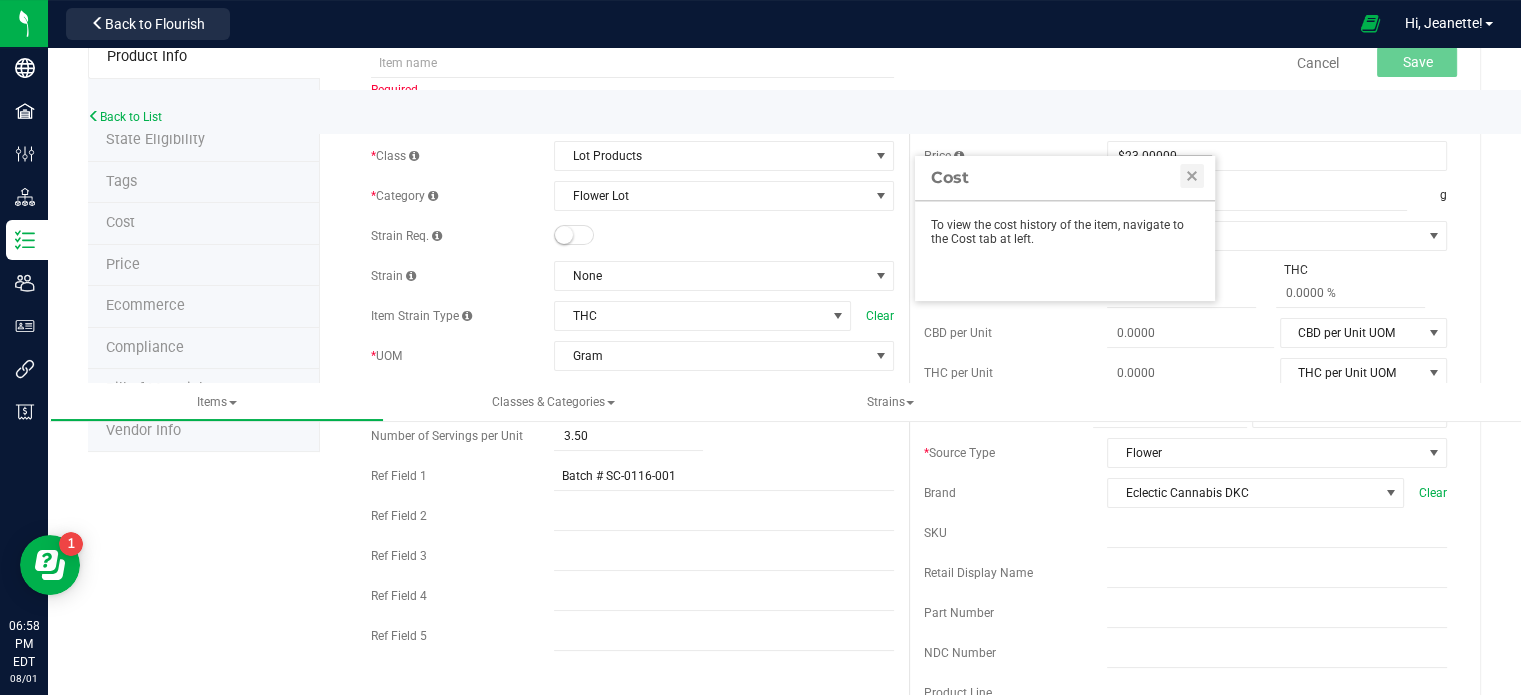 scroll, scrollTop: 163, scrollLeft: 0, axis: vertical 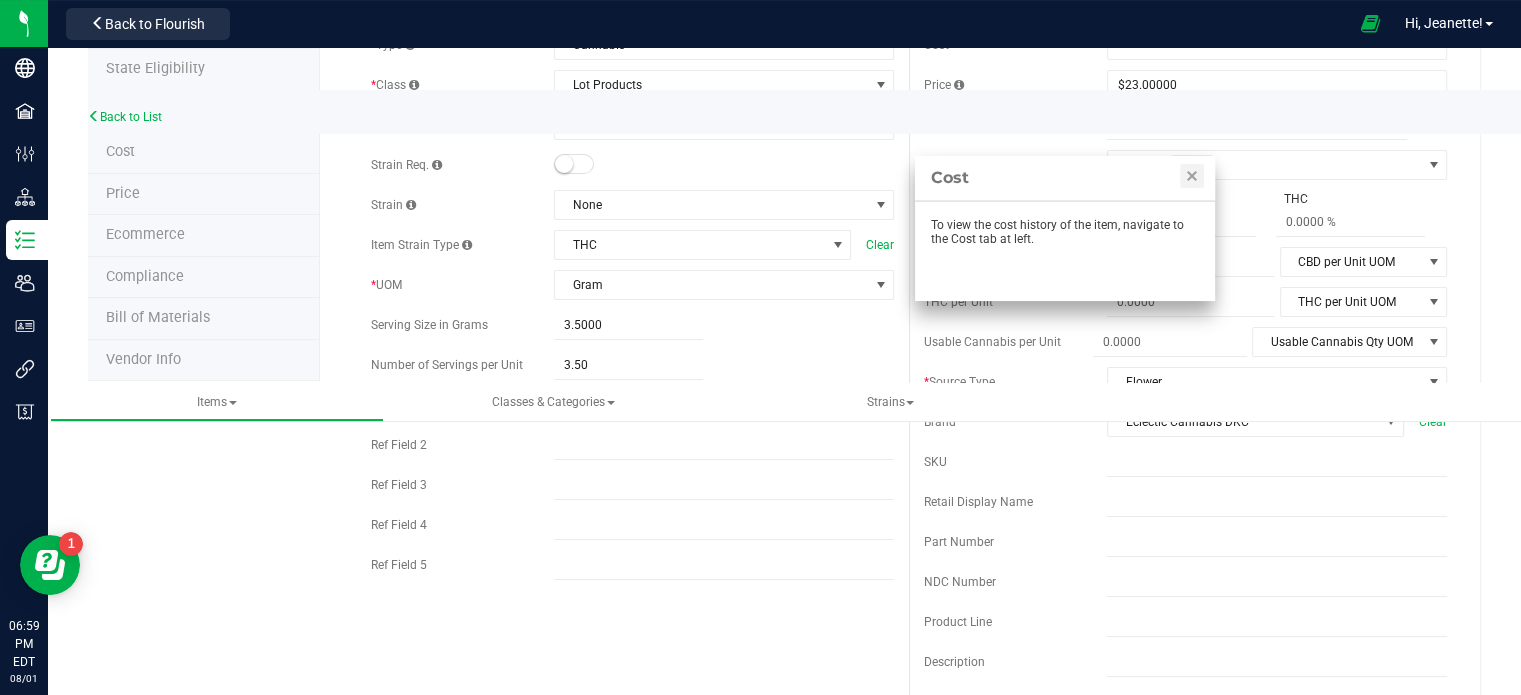 click on "Back to List
Product Info
UPCs
State Eligibility
Tags
Cost
Price
Ecommerce
Compliance
Bill of Materials
Vendor Info
Required
Cancel" at bounding box center [784, 728] 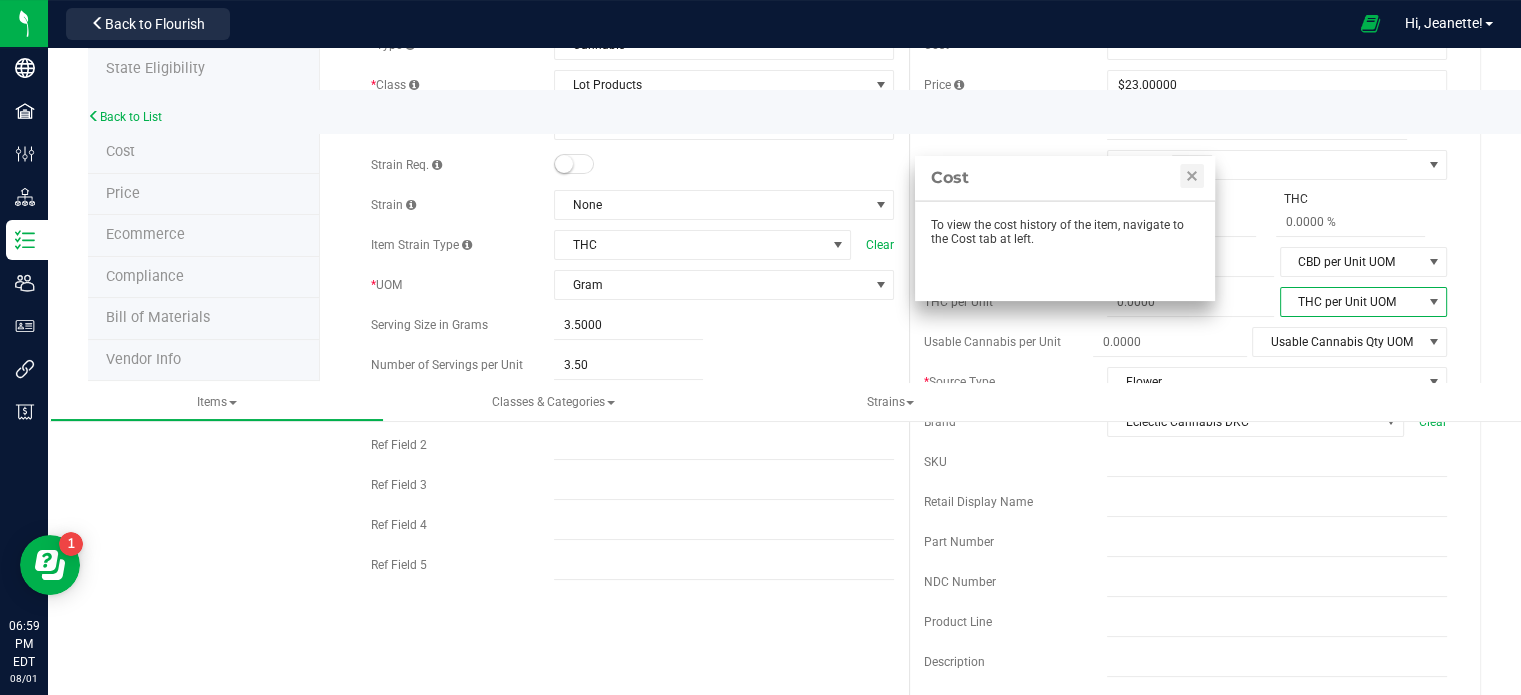 click on "THC per Unit UOM" at bounding box center (1351, 302) 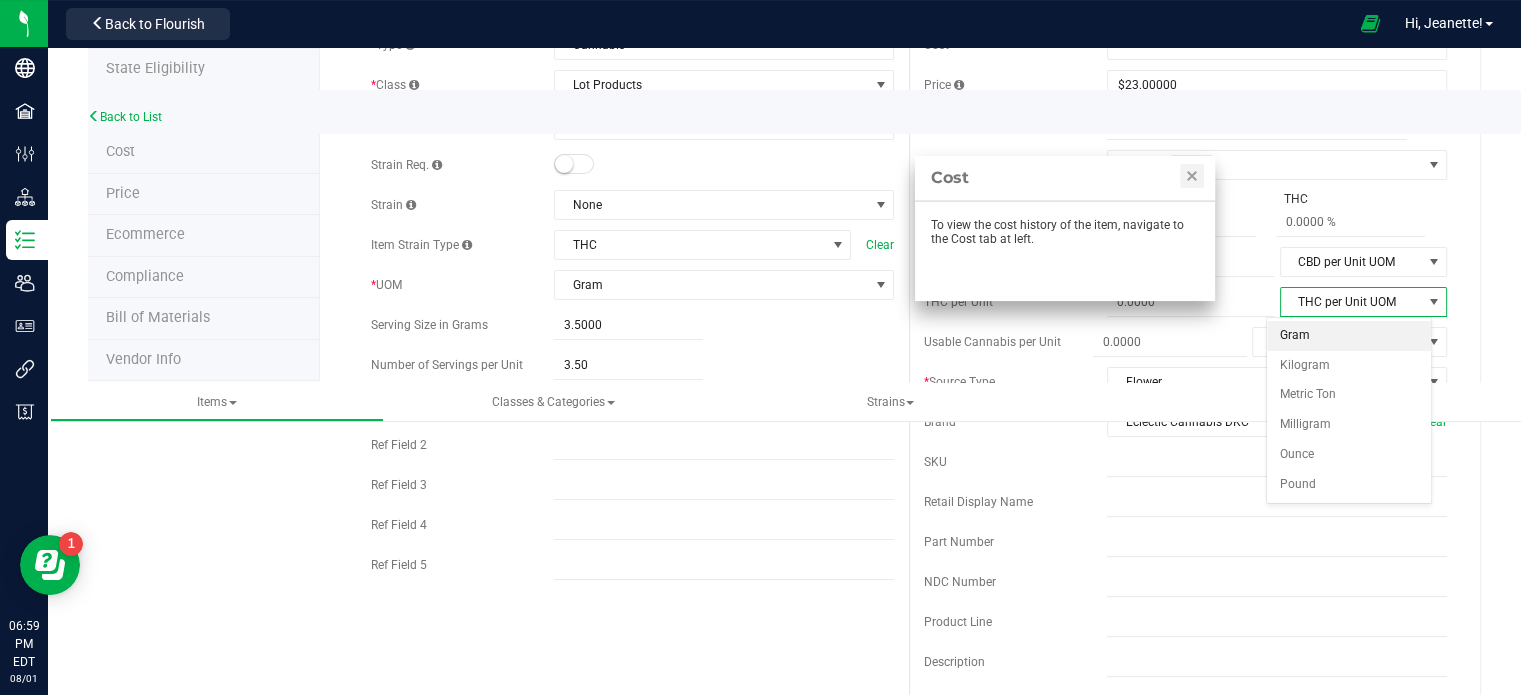 click on "Gram" at bounding box center [1348, 336] 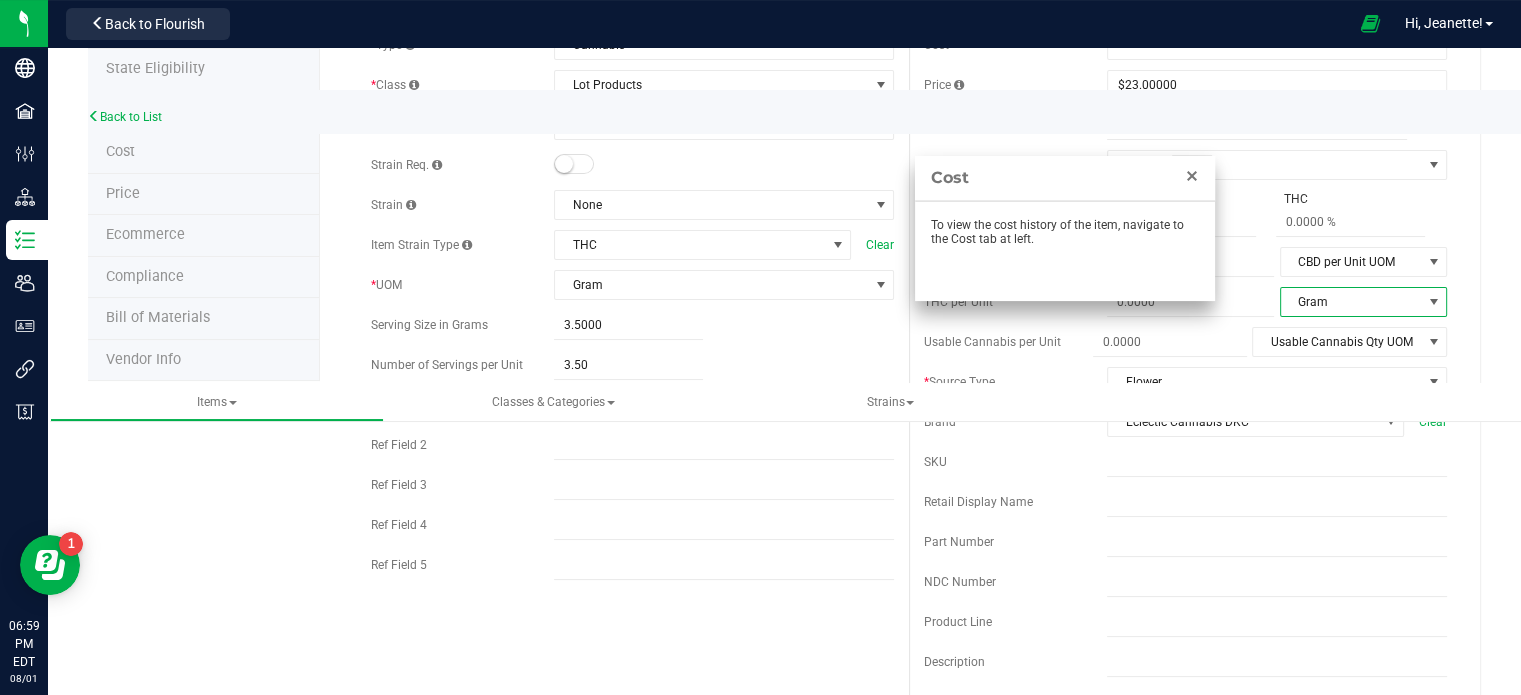 click at bounding box center [1192, 176] 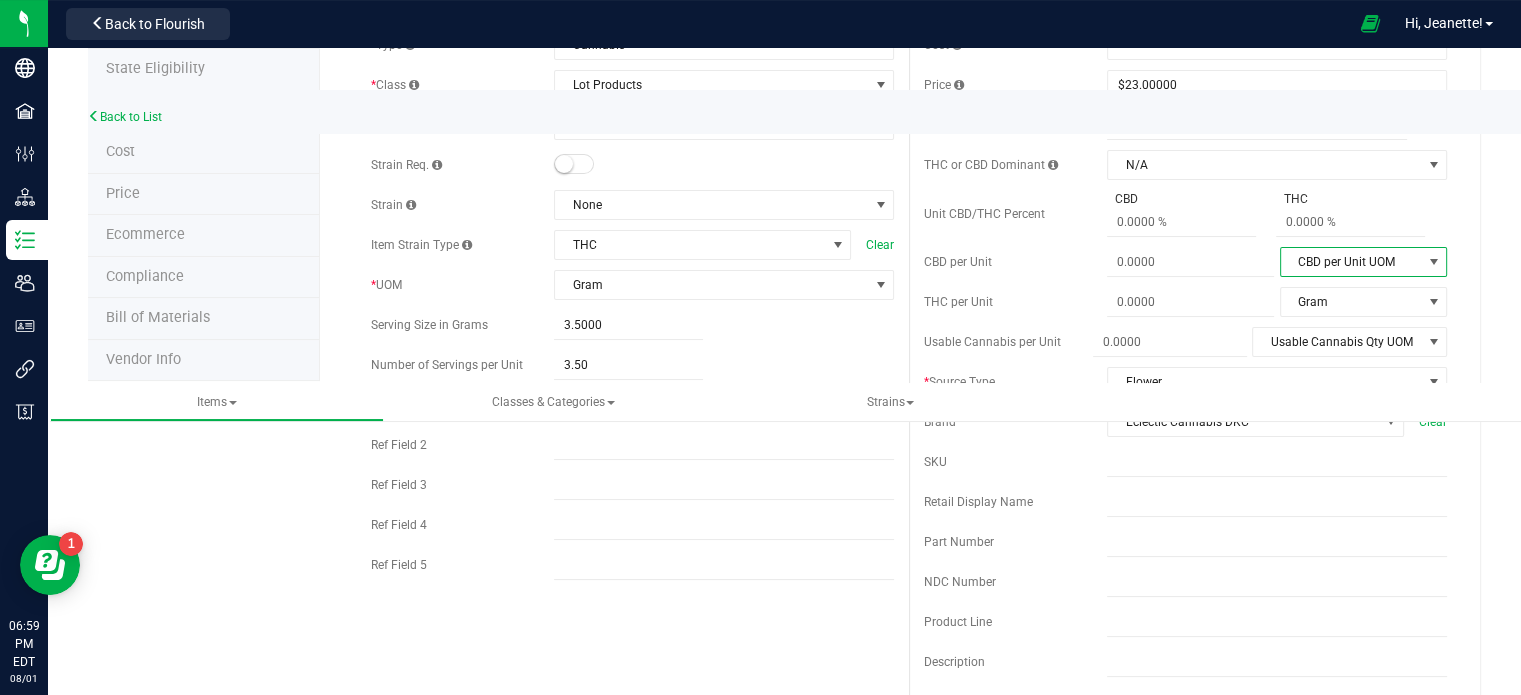 click at bounding box center [1433, 262] 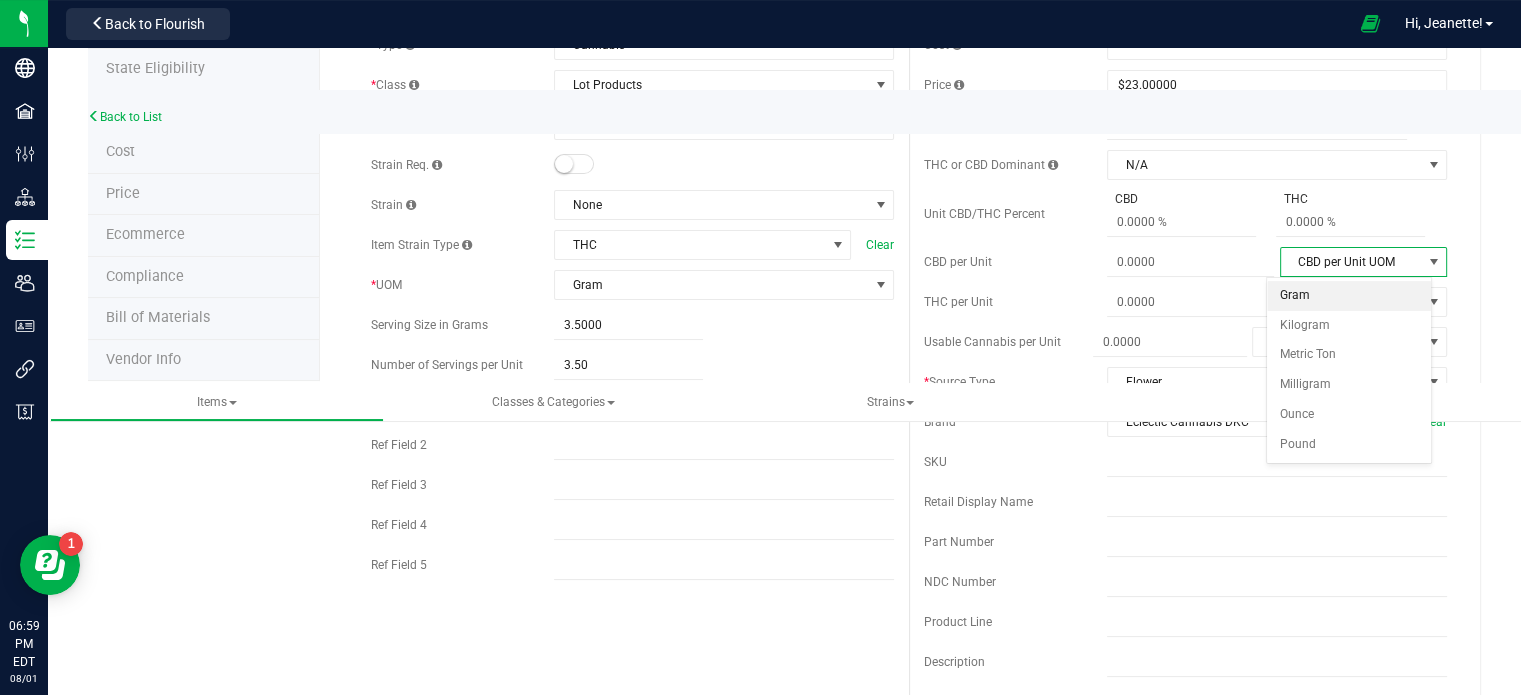 click on "Gram" at bounding box center [1348, 296] 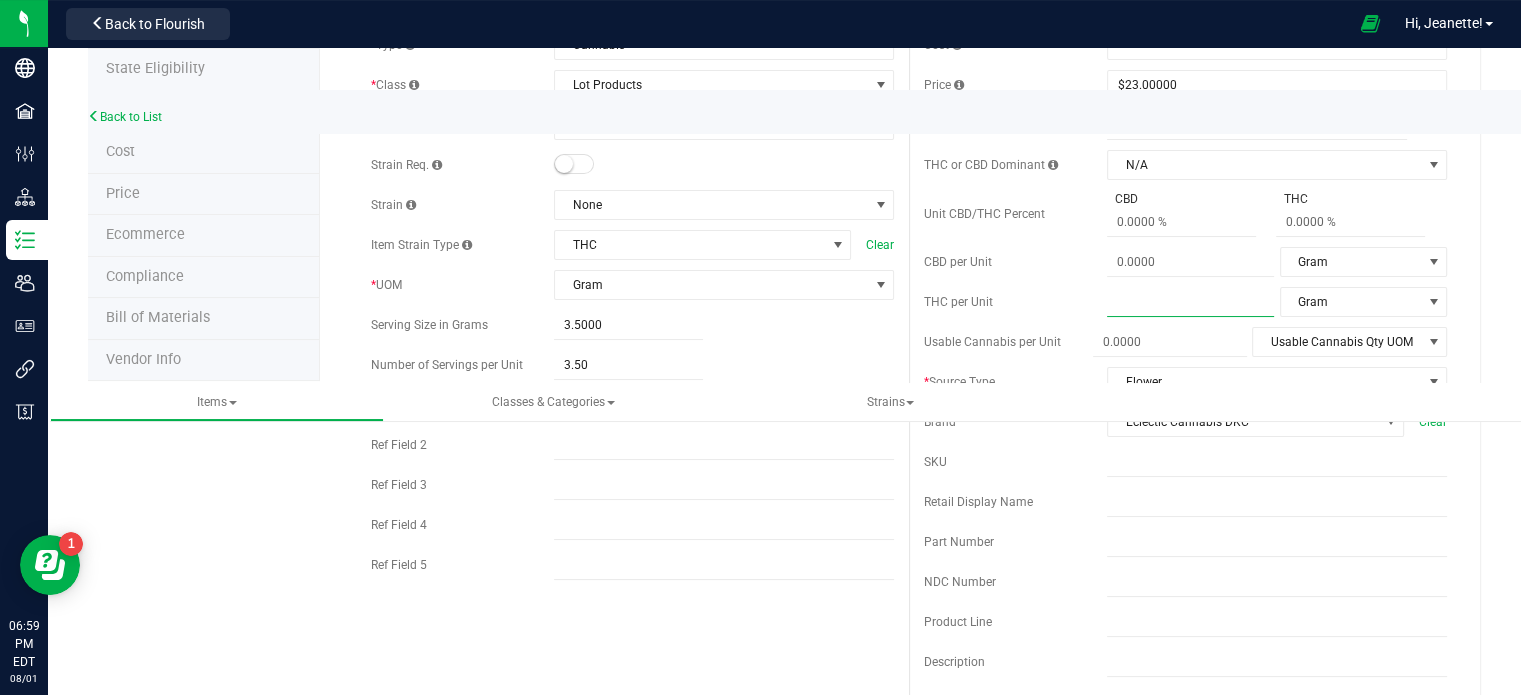 click at bounding box center (1190, 302) 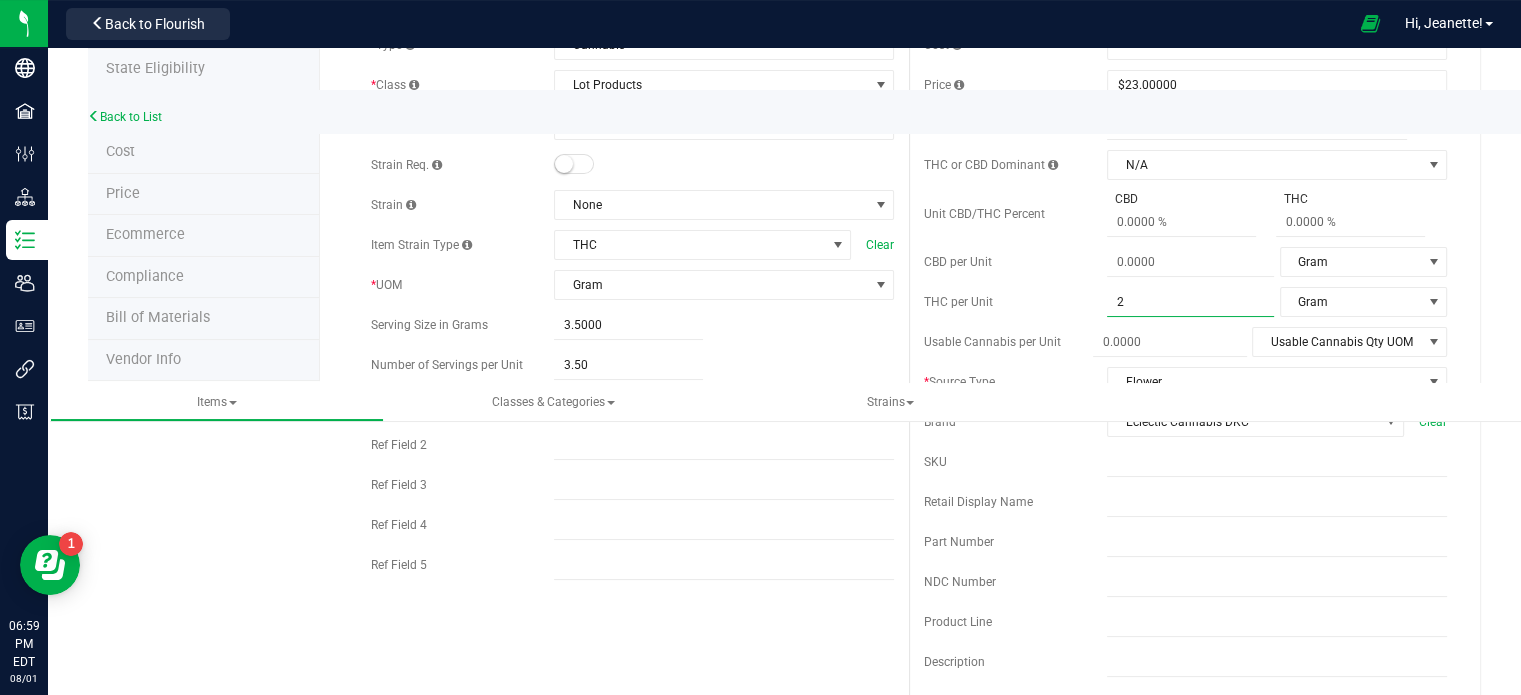 type on "21" 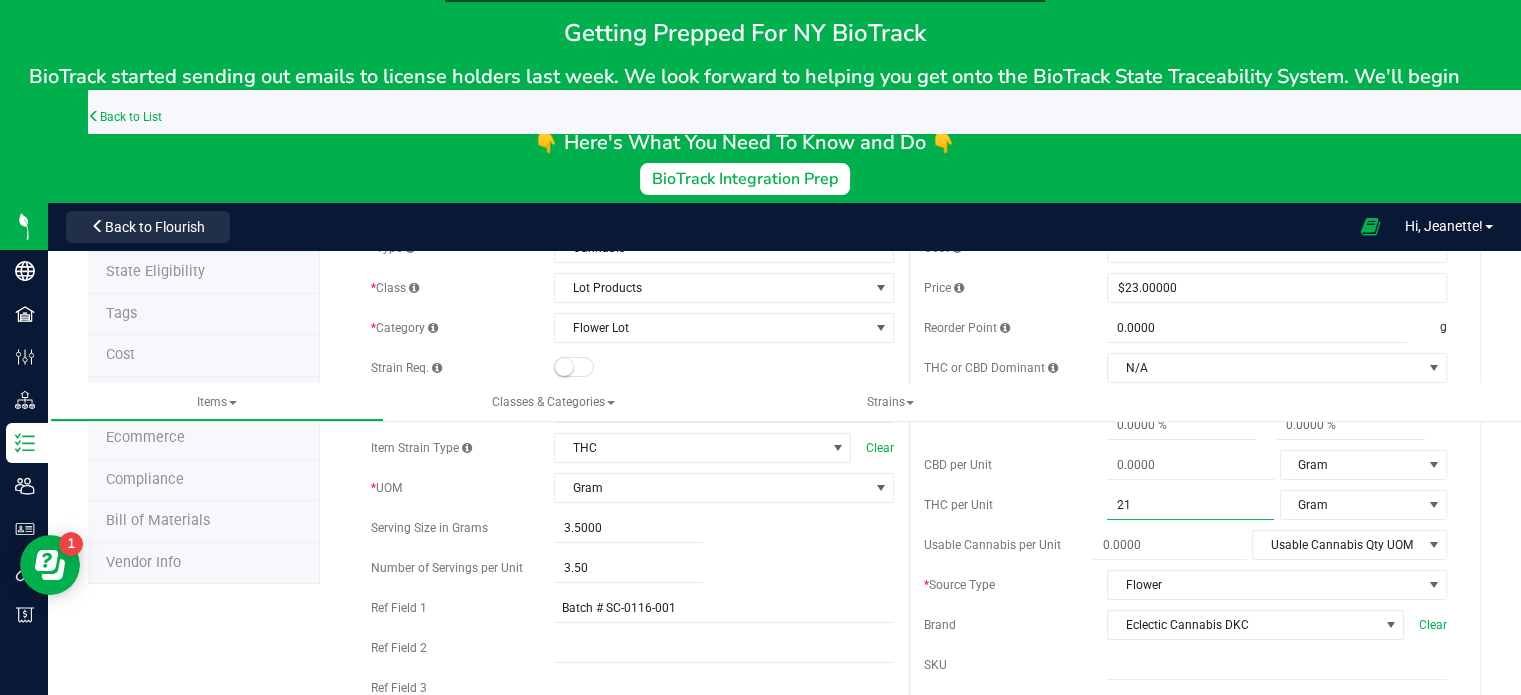 scroll, scrollTop: 108, scrollLeft: 0, axis: vertical 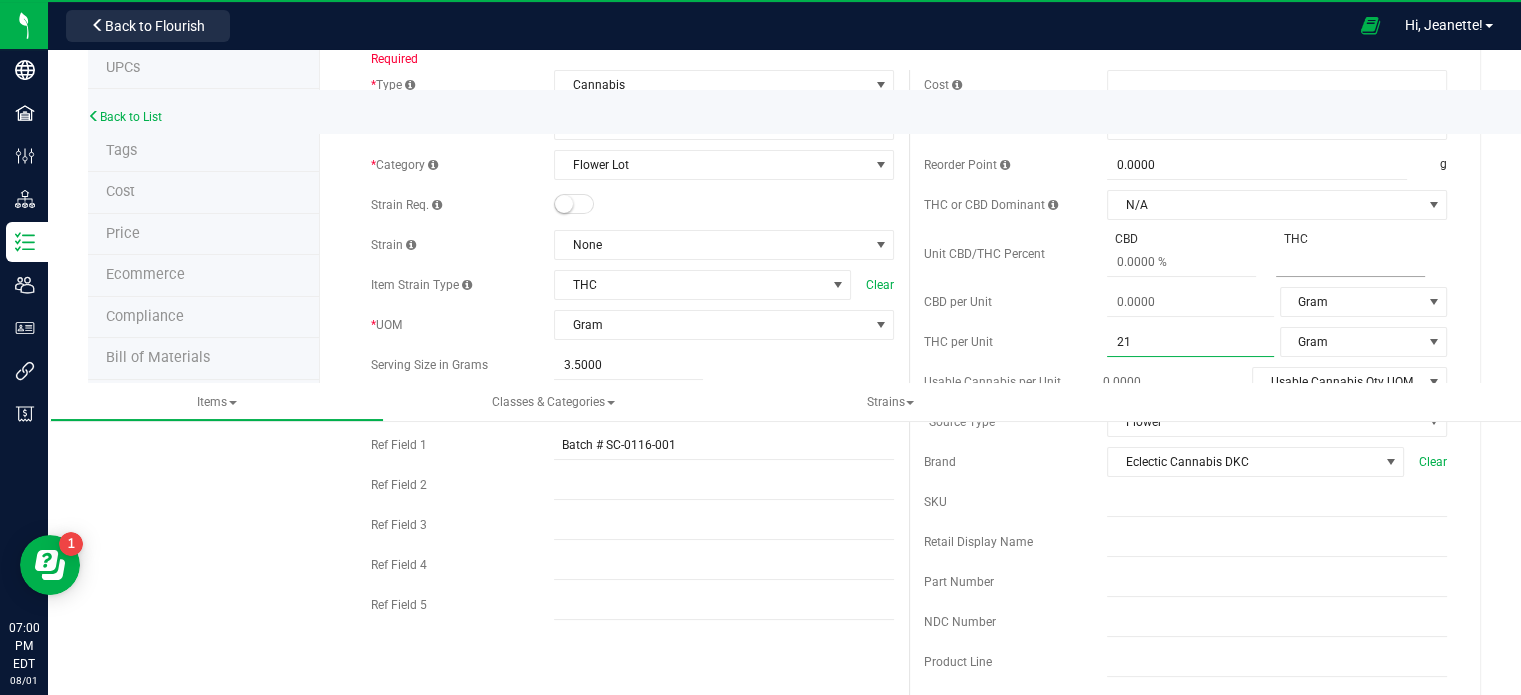 type on "21.0000" 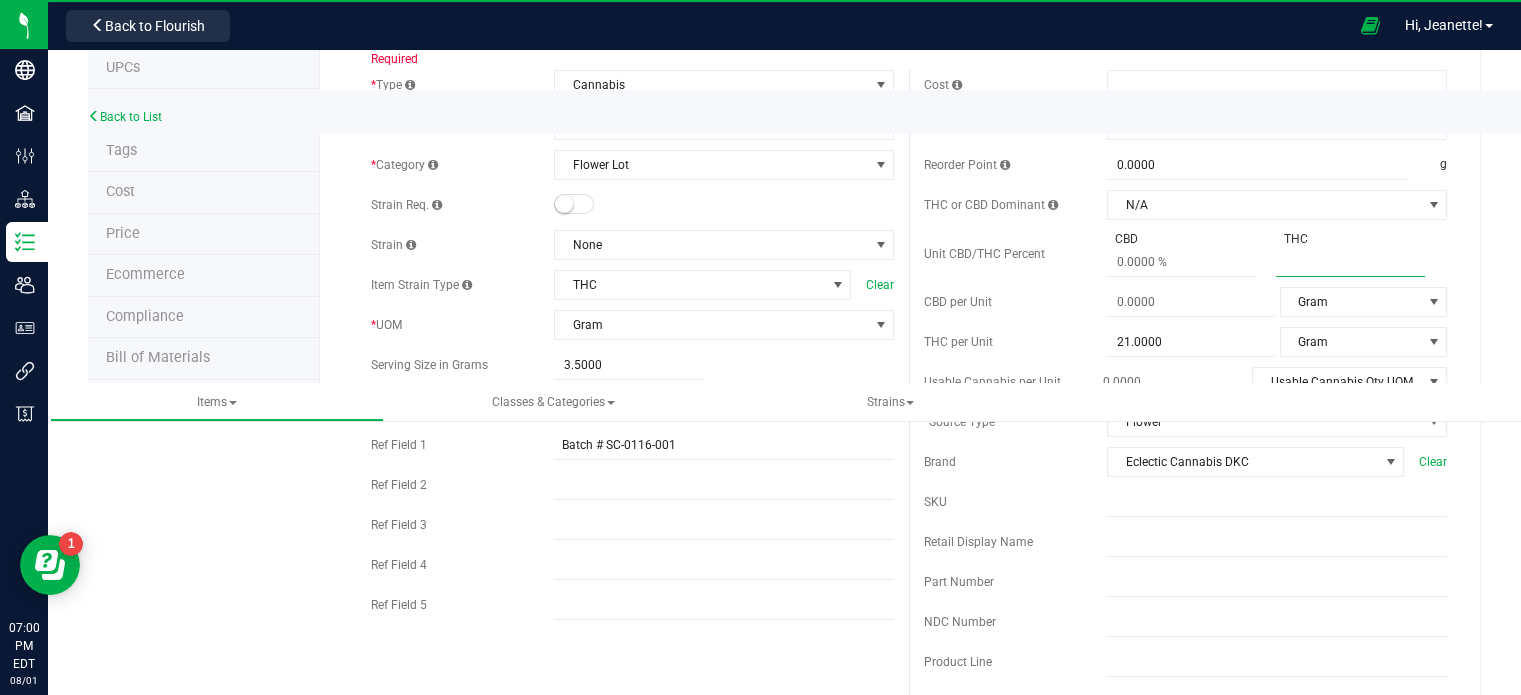 click at bounding box center [1350, 262] 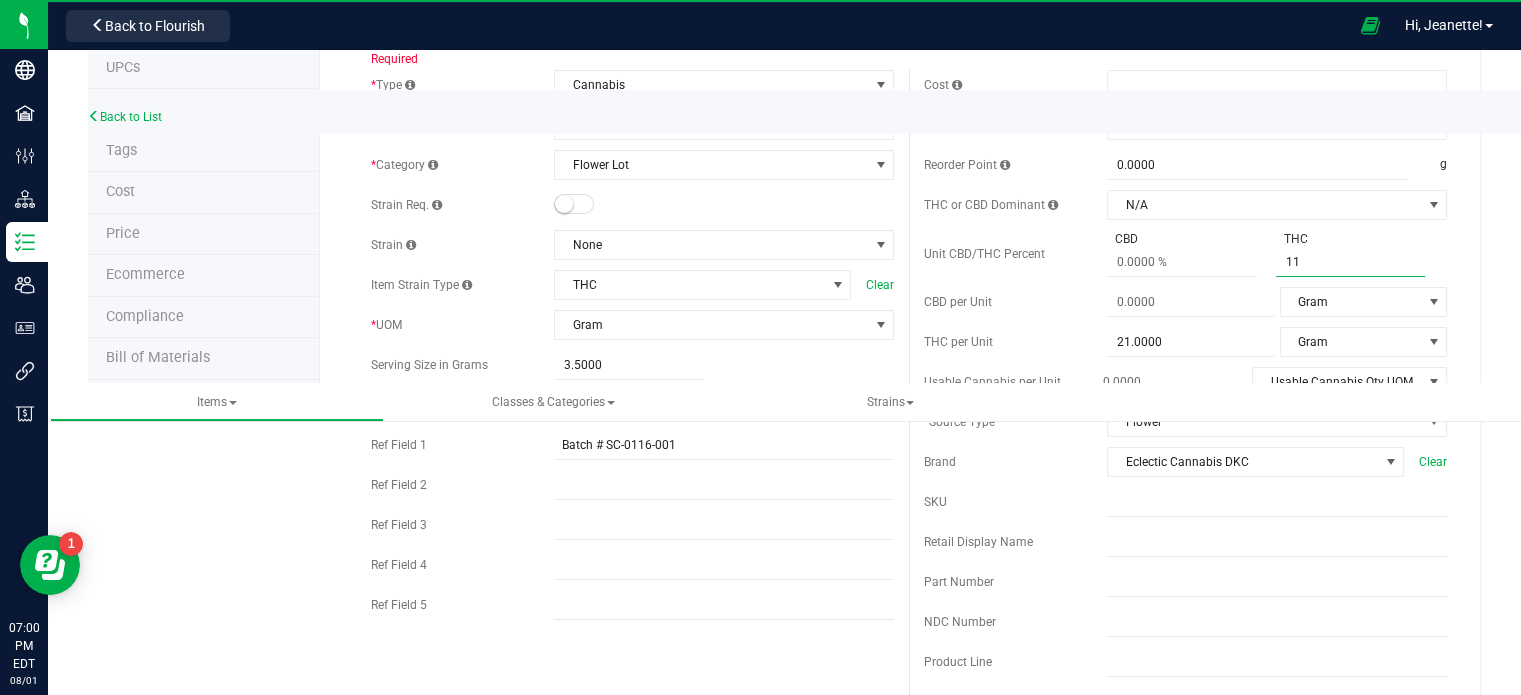 type on "1" 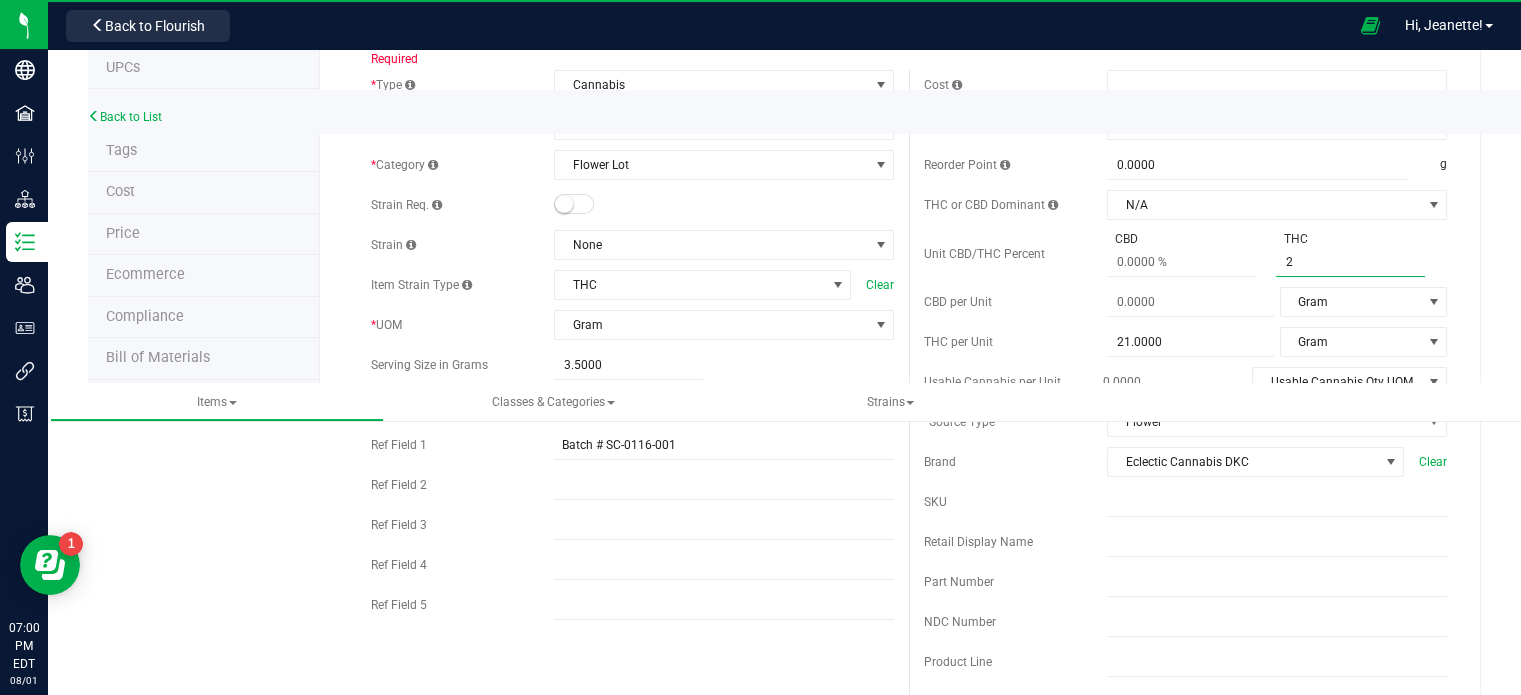 type on "21" 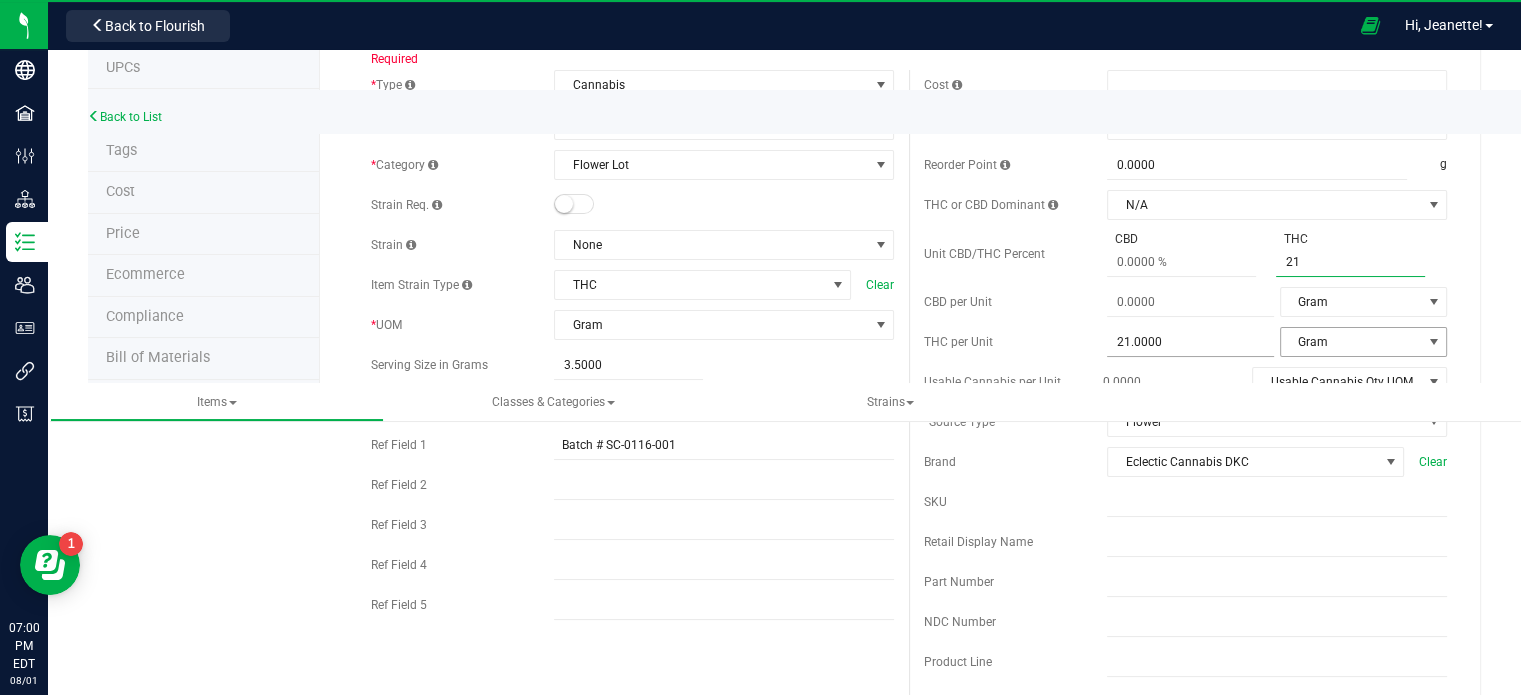 type on "21 %" 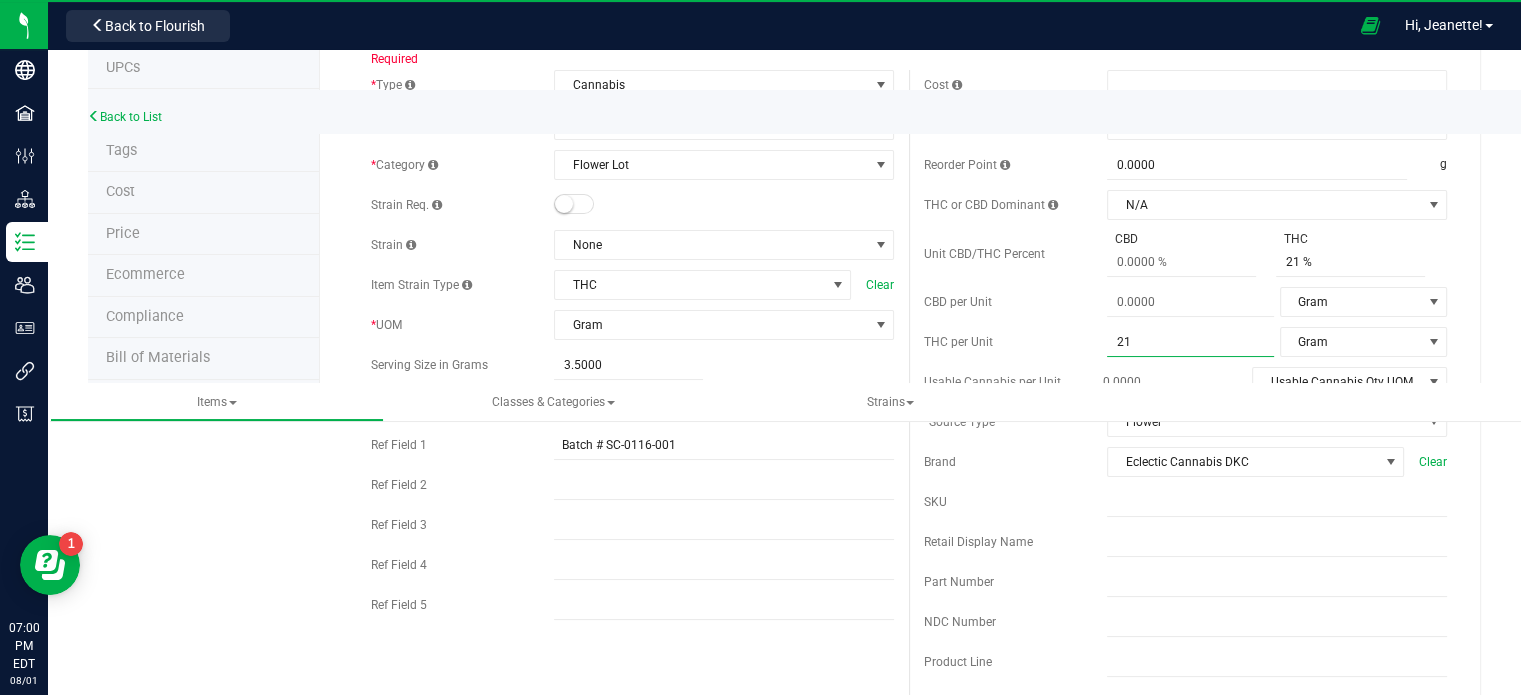 click on "21.0000 21" at bounding box center (1190, 342) 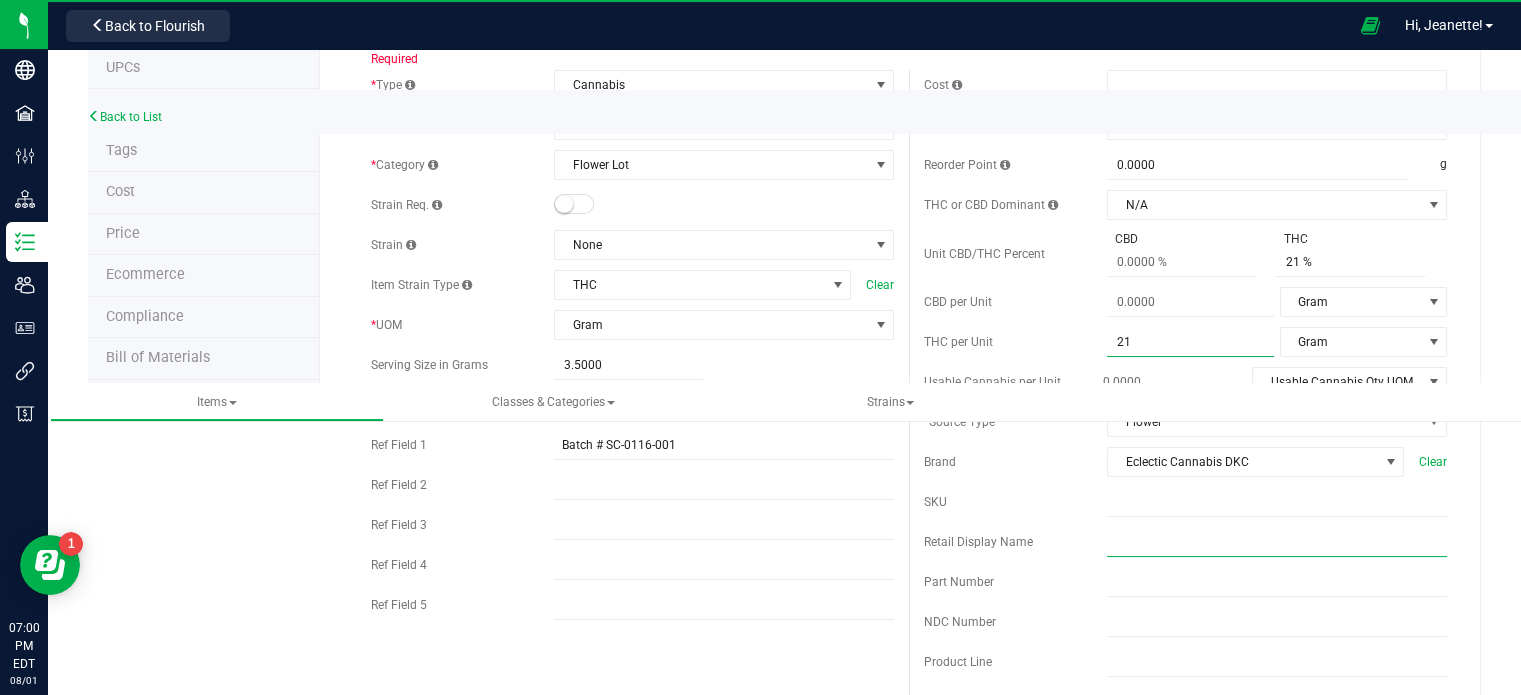 click at bounding box center (1277, 542) 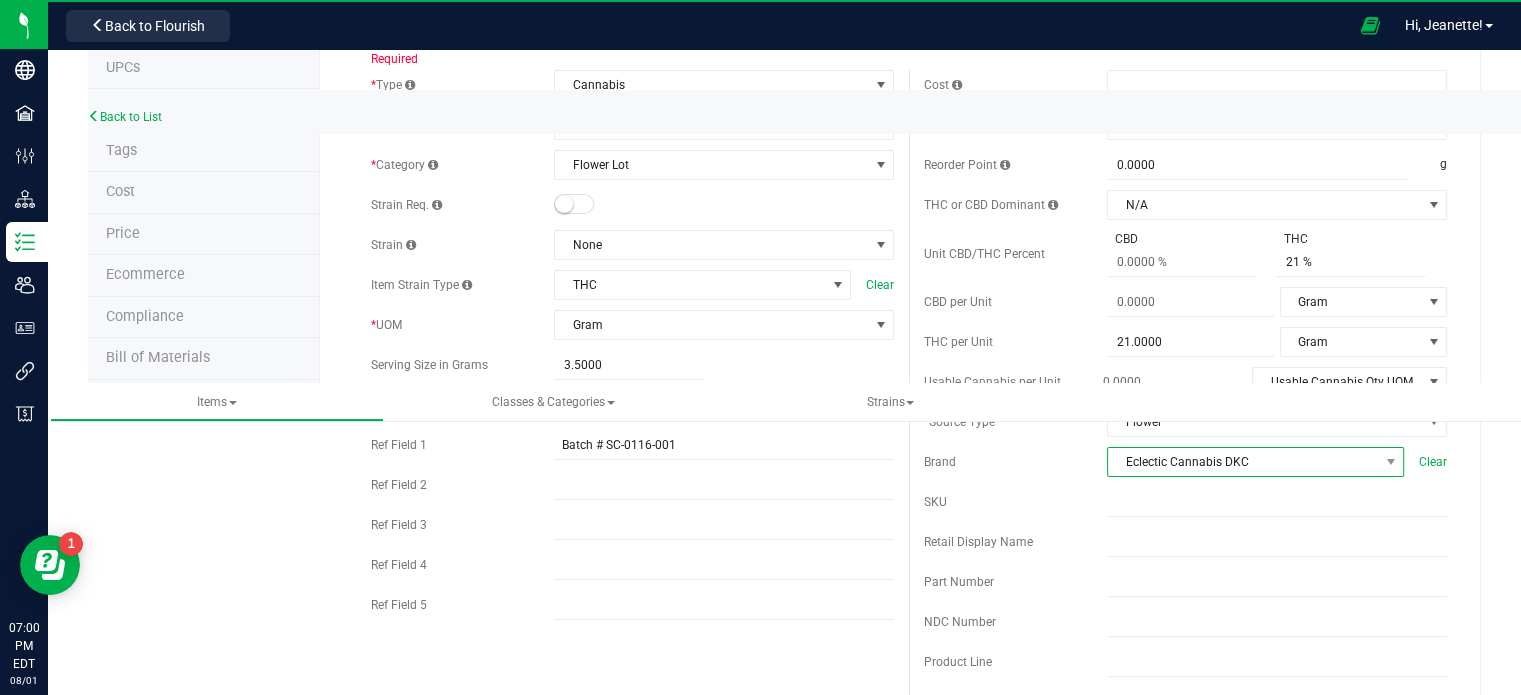 click on "Eclectic Cannabis DKC" at bounding box center [1243, 462] 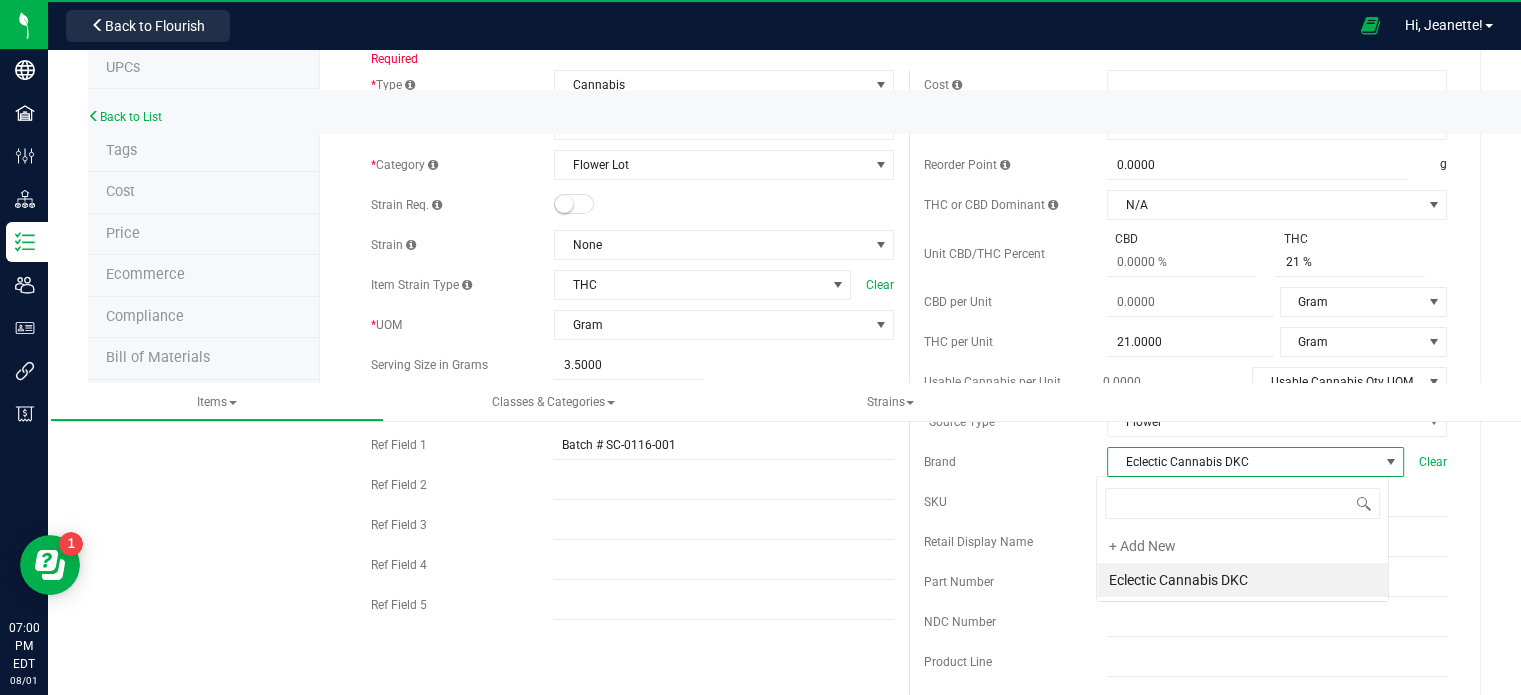 scroll, scrollTop: 99970, scrollLeft: 99707, axis: both 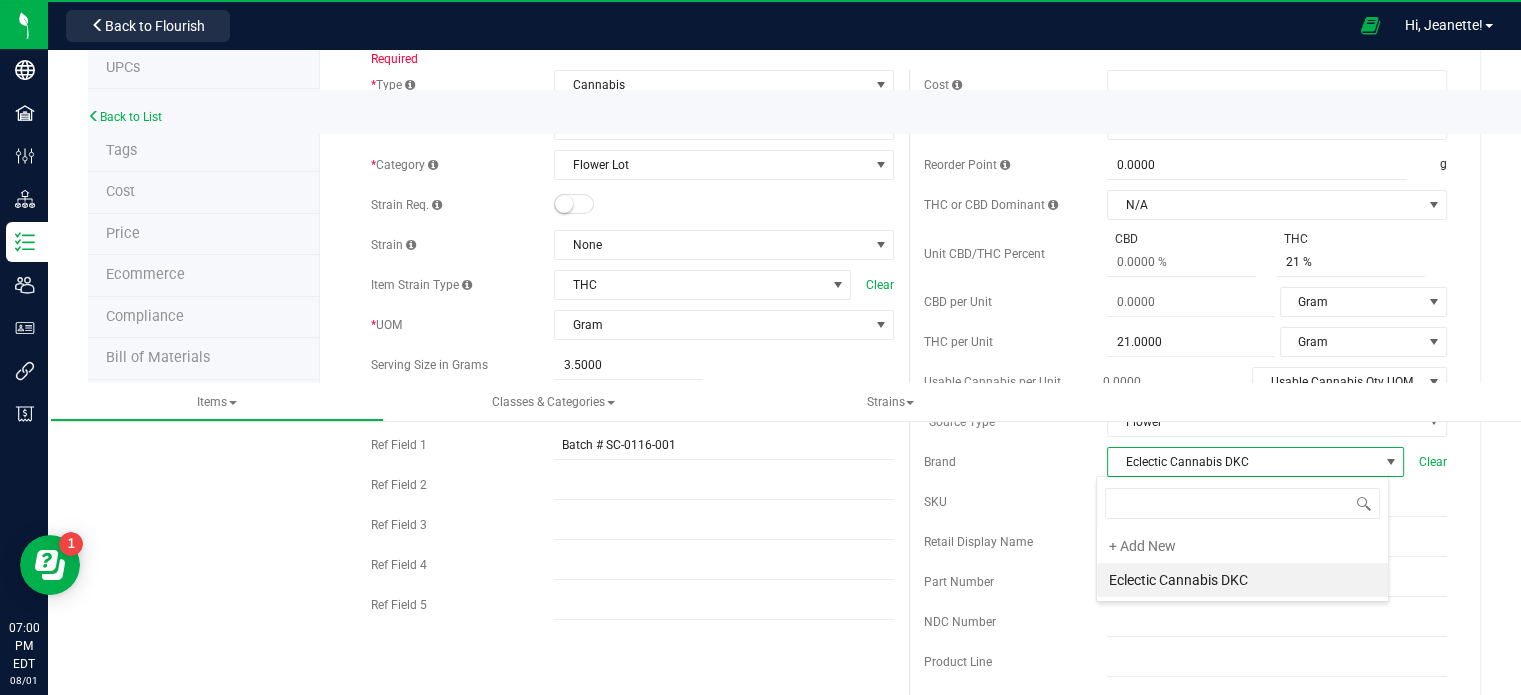 click on "Eclectic Cannabis DKC" at bounding box center [1243, 462] 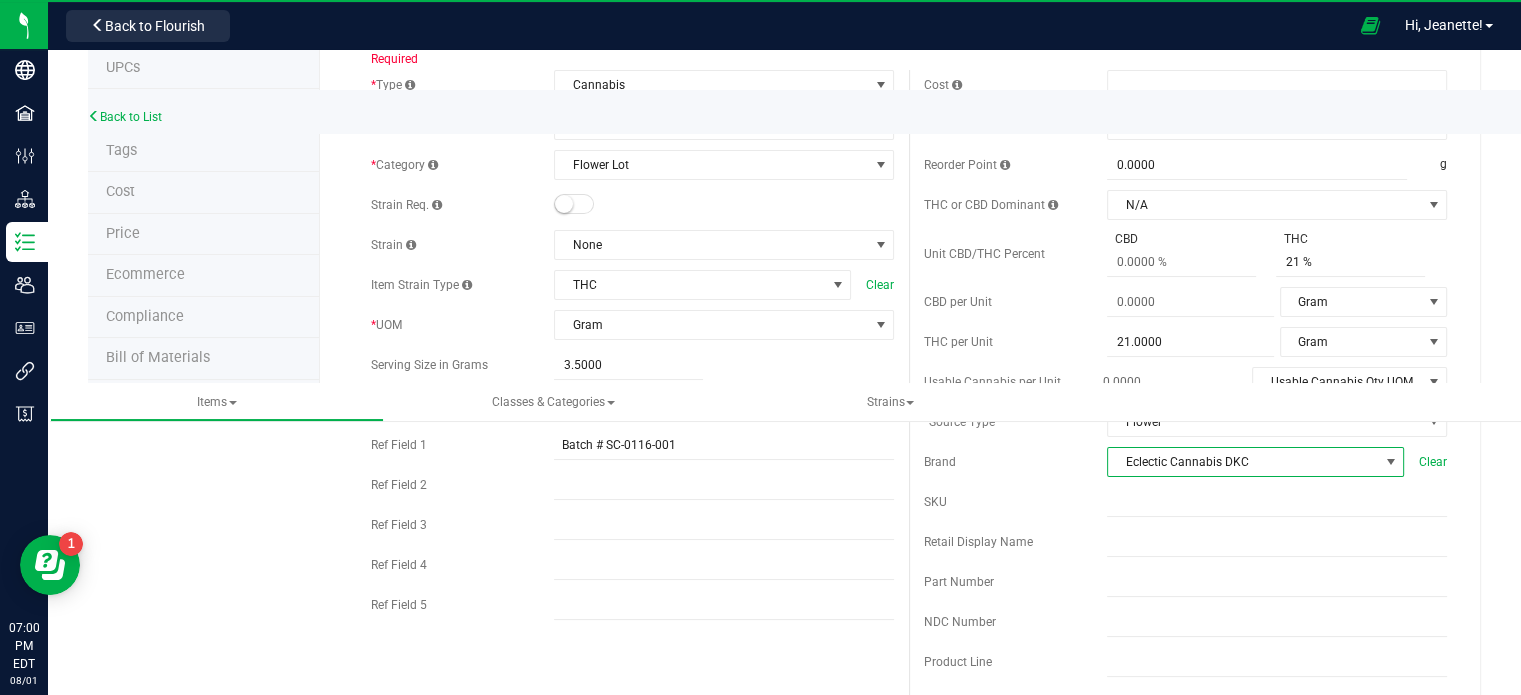 click on "Eclectic Cannabis DKC" at bounding box center [1243, 462] 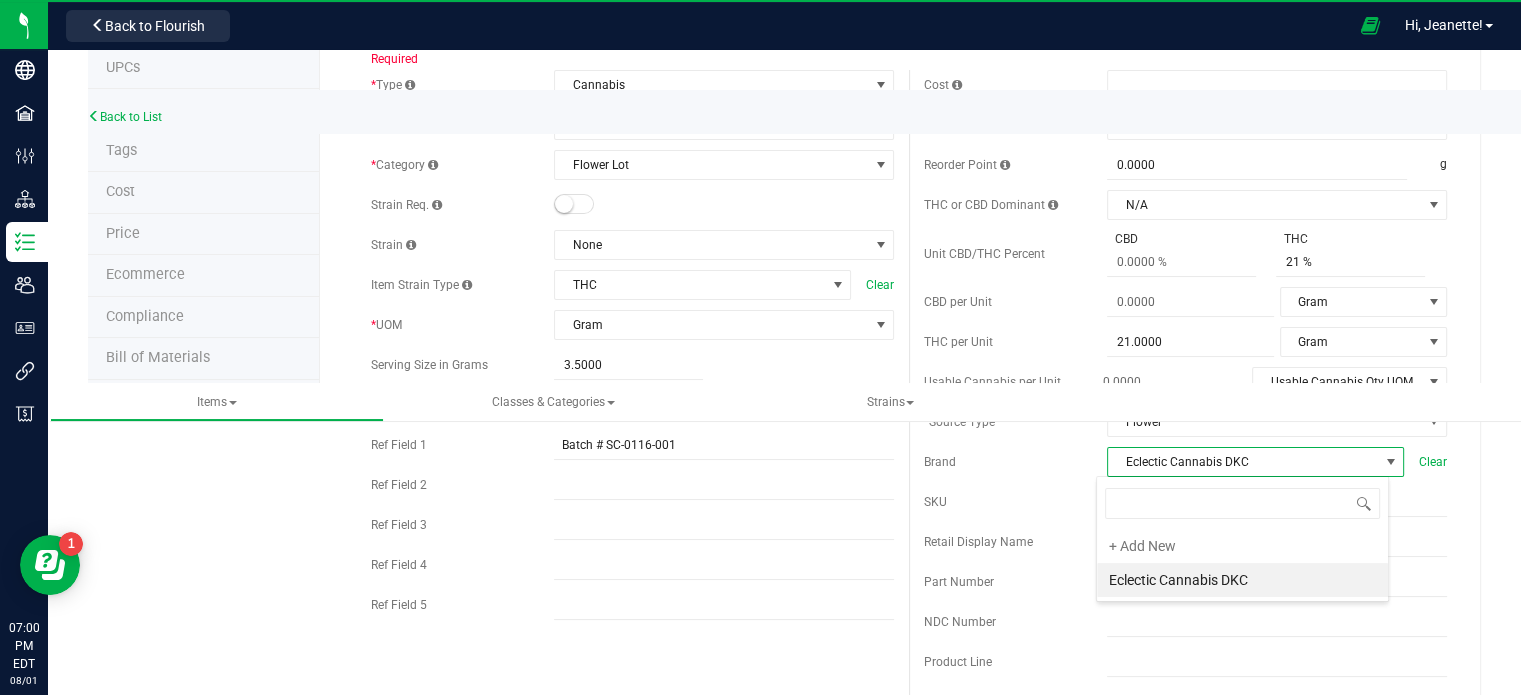 scroll, scrollTop: 99970, scrollLeft: 99707, axis: both 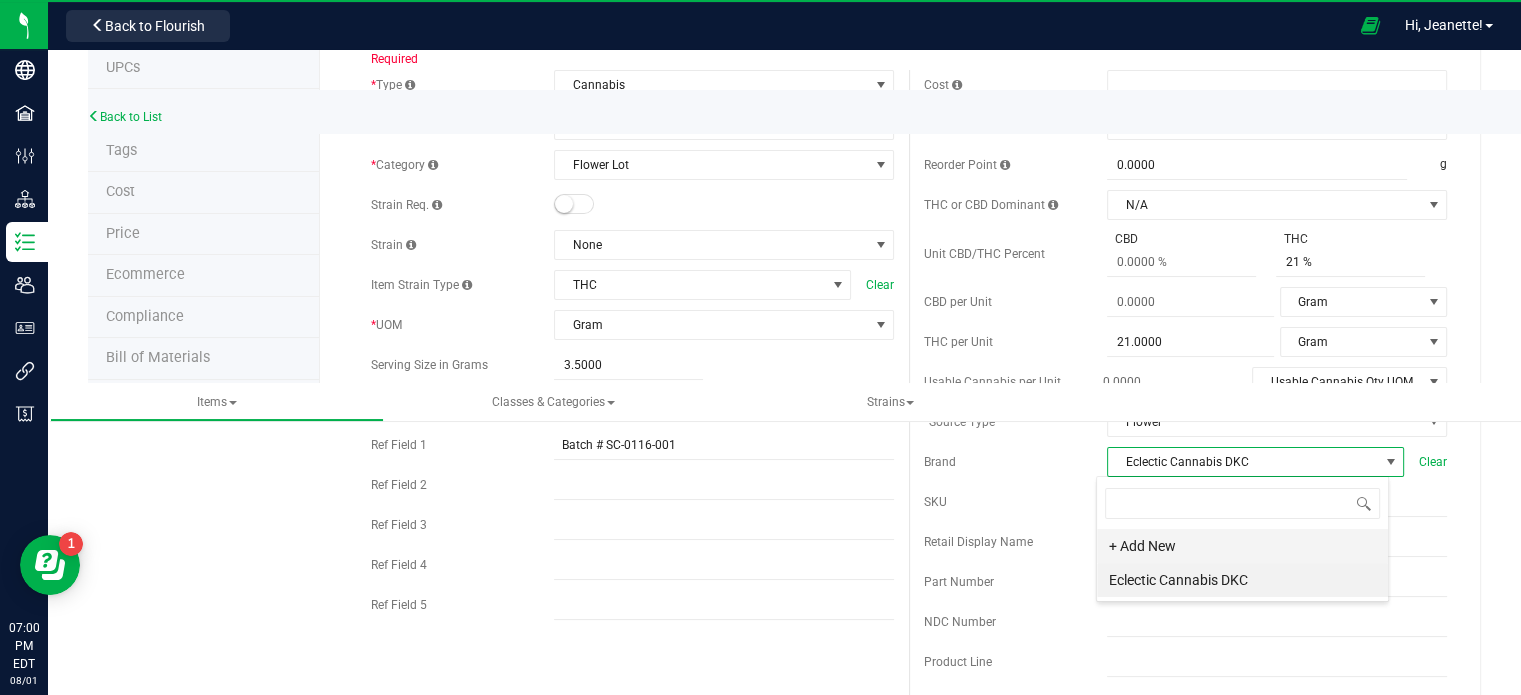 click on "+ Add New" at bounding box center [1242, 546] 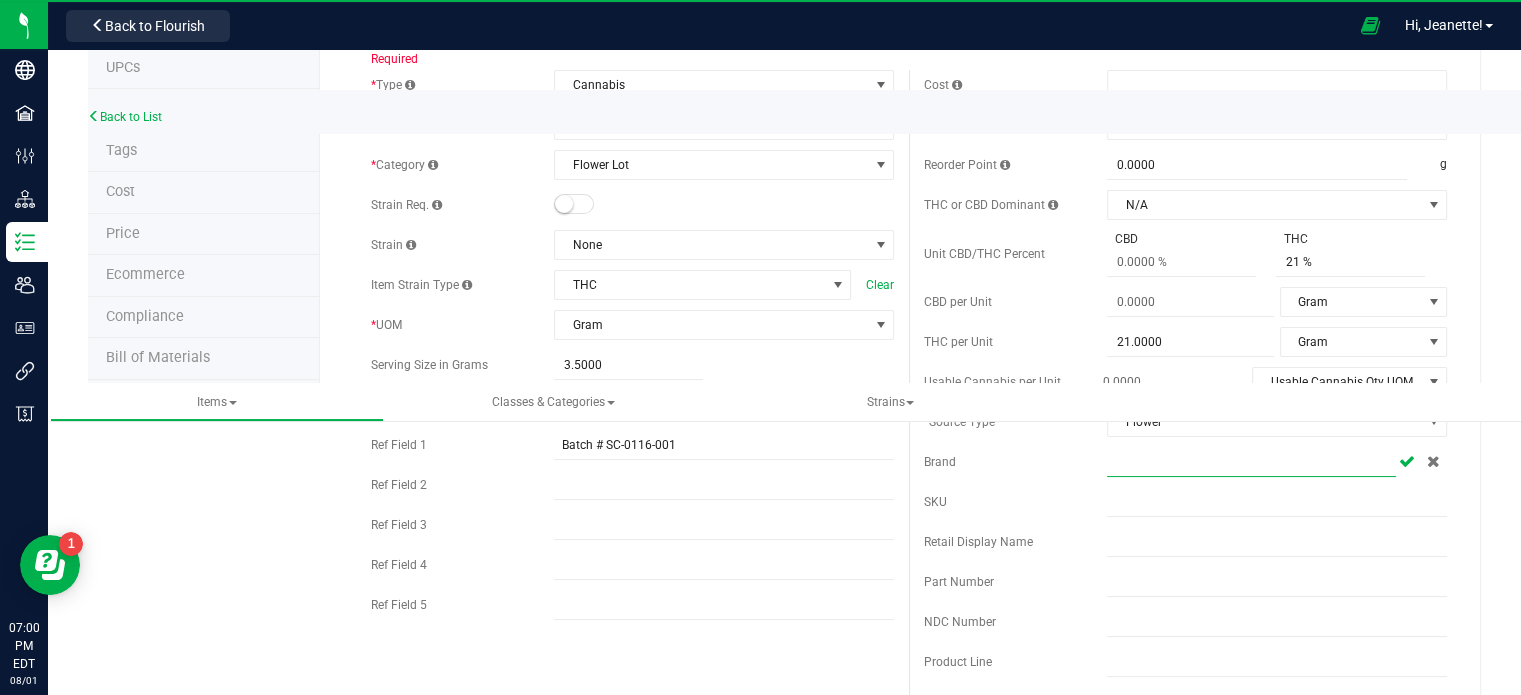 click at bounding box center [1251, 462] 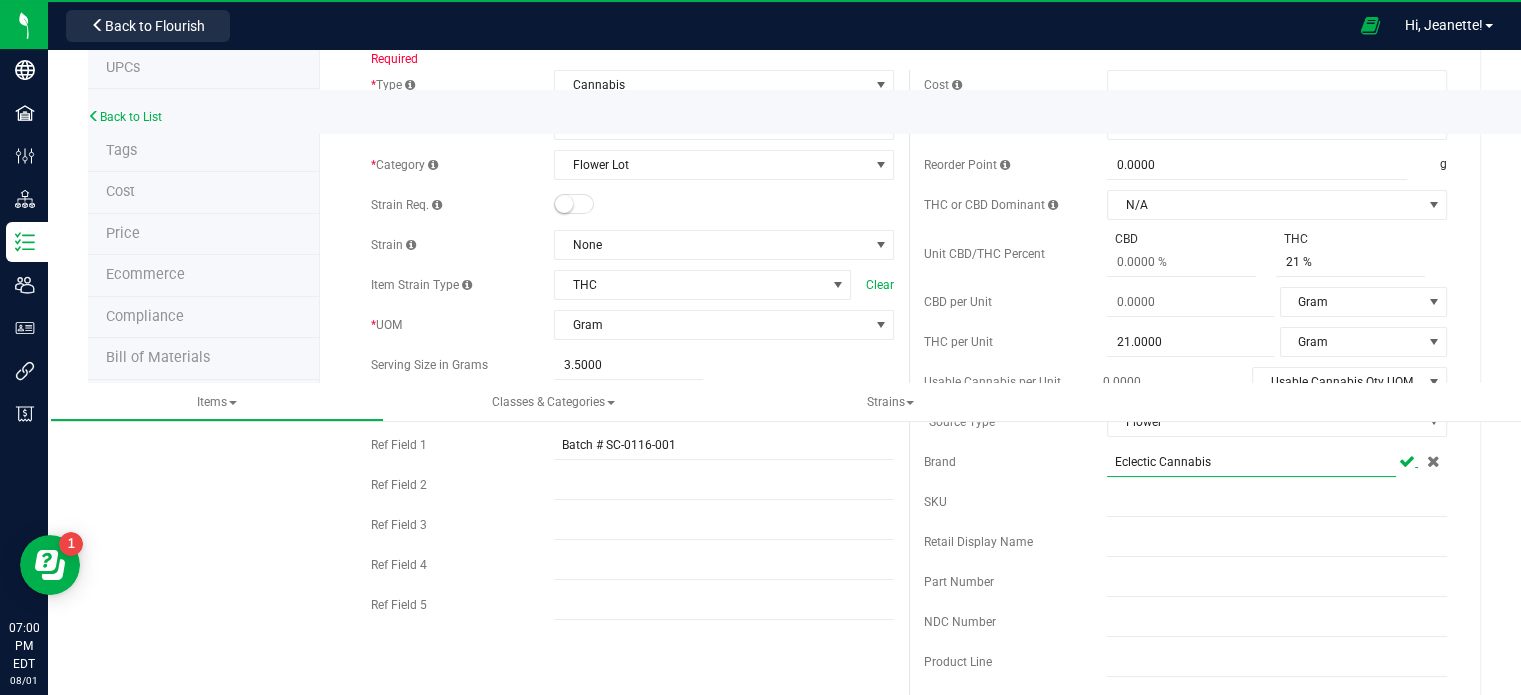 type on "Eclectic Cannabis" 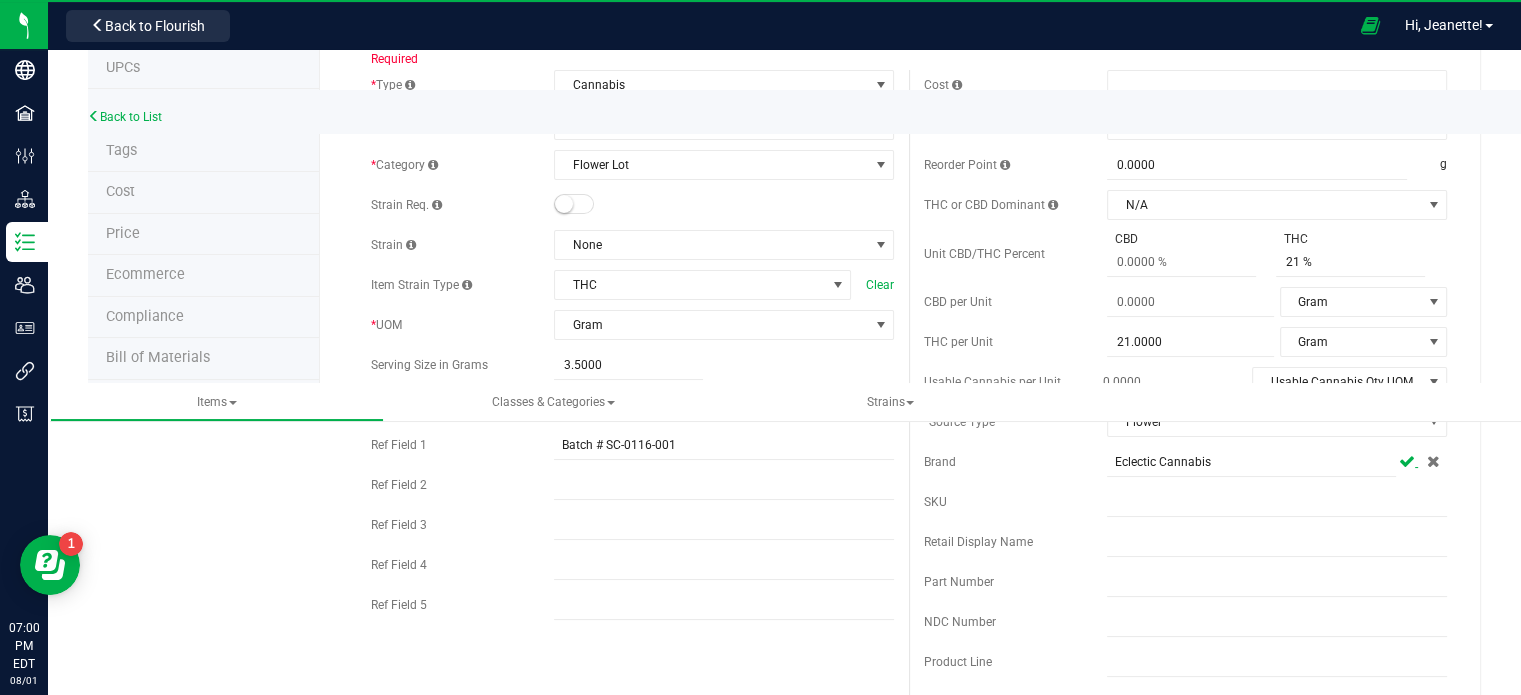click at bounding box center [1407, 461] 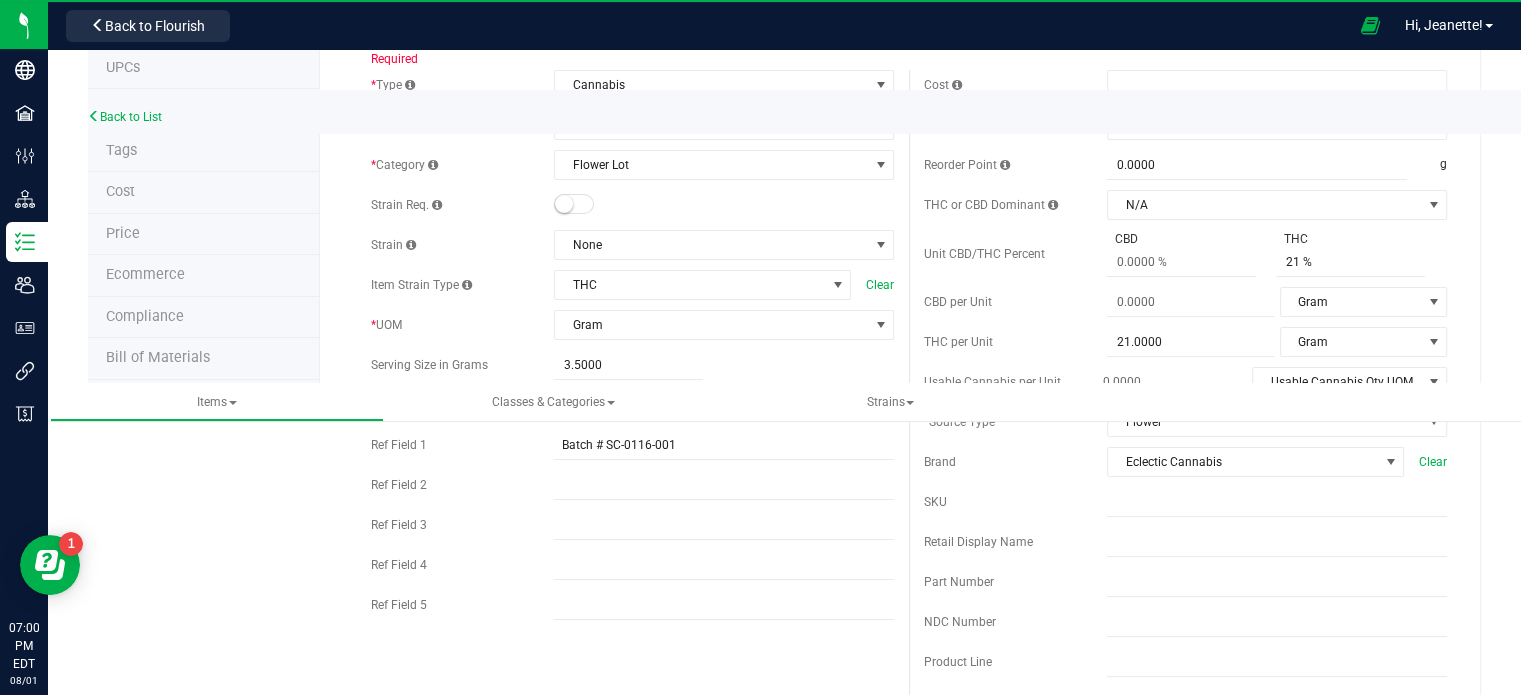 click on "Retail Display Name" at bounding box center (1015, 542) 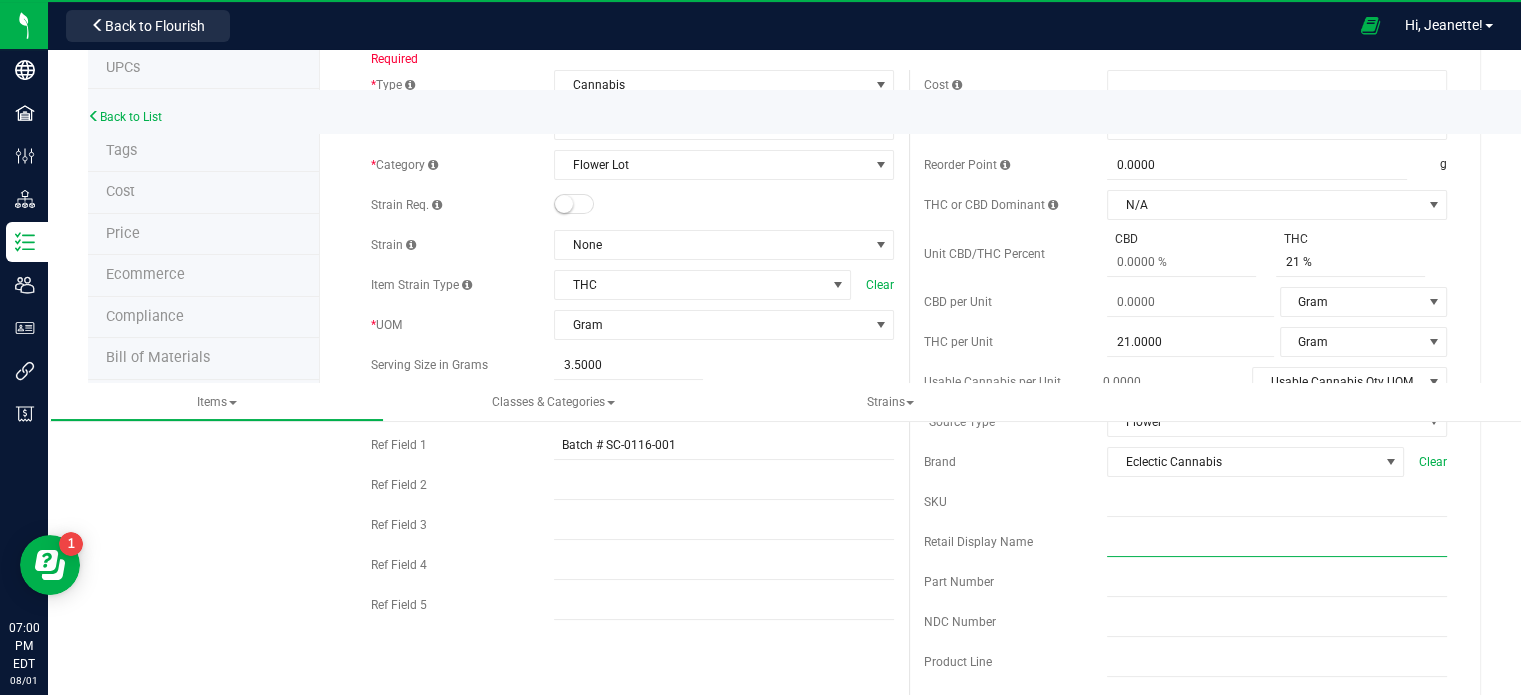 click at bounding box center (1277, 542) 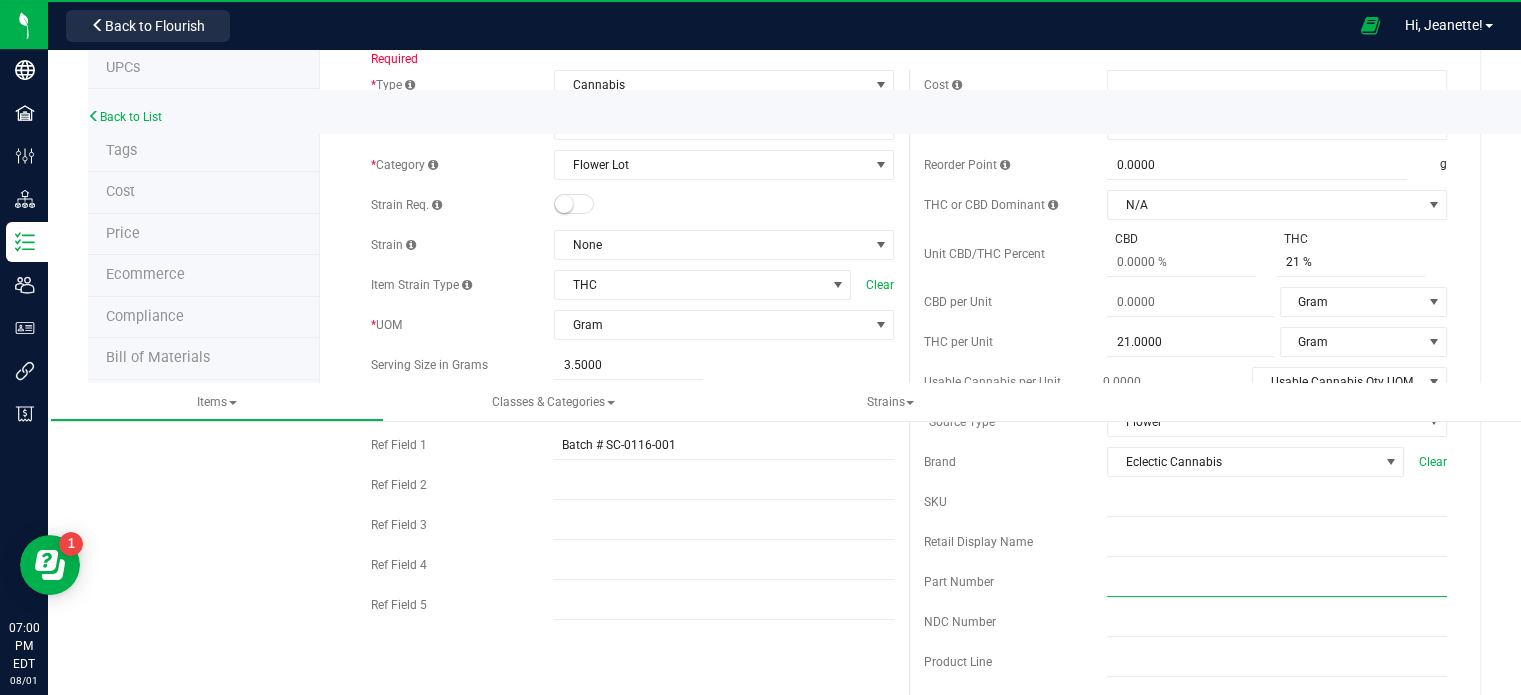 click at bounding box center (1277, 582) 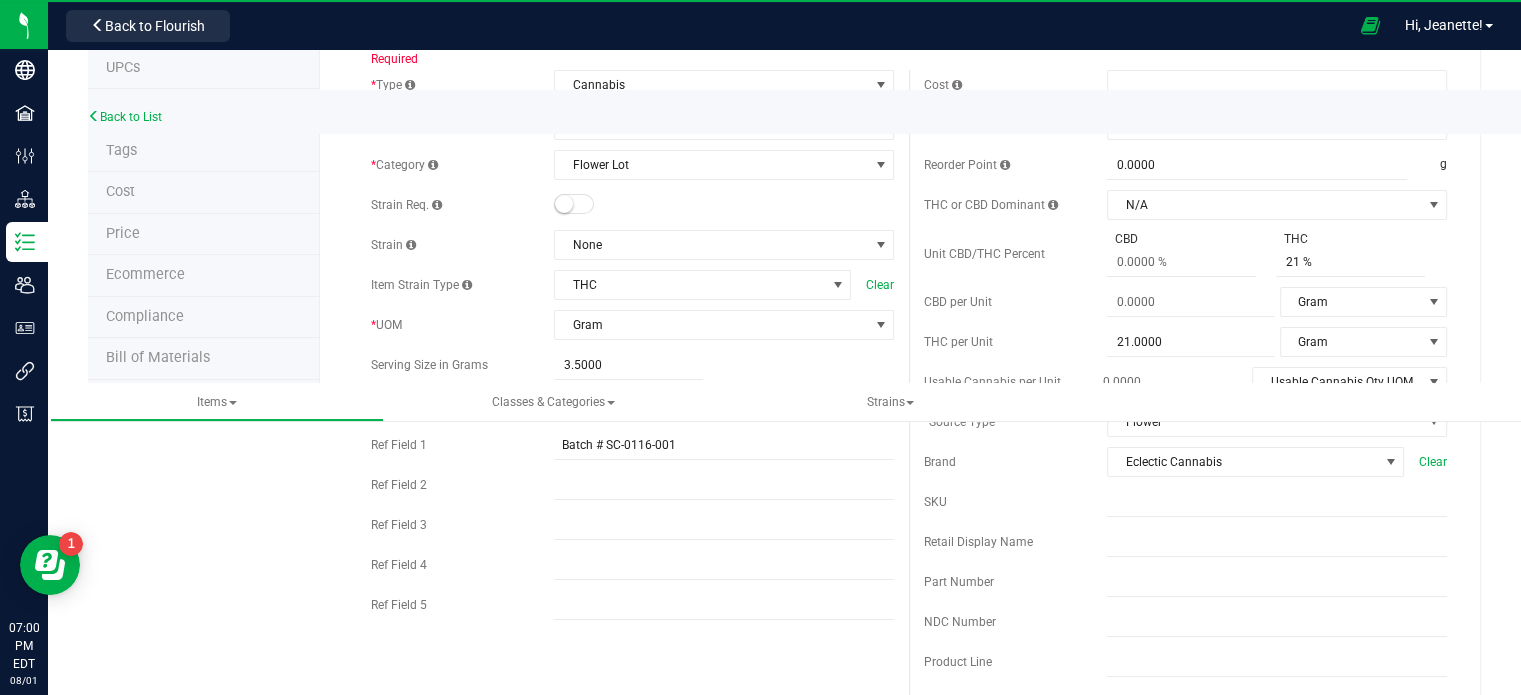 click on "Retail Display Name" at bounding box center (1015, 542) 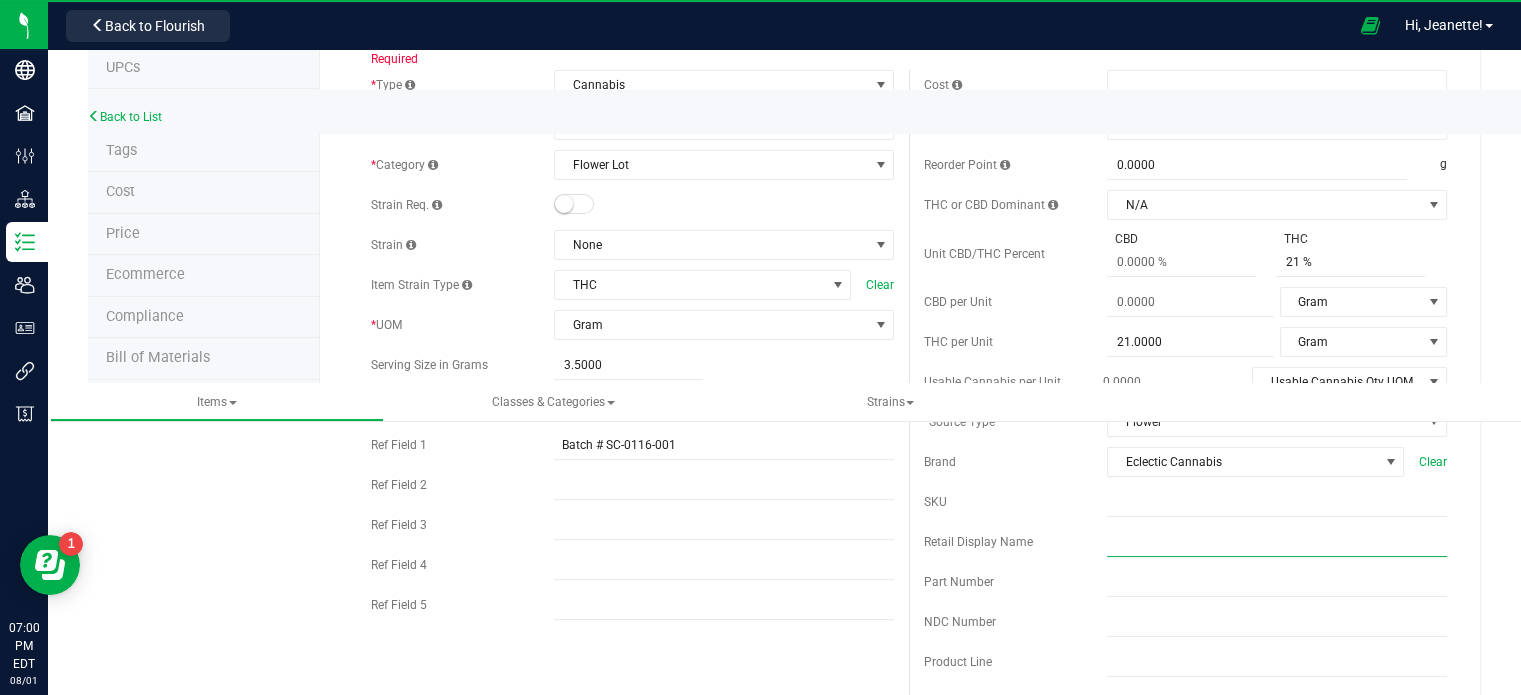 click at bounding box center [1277, 542] 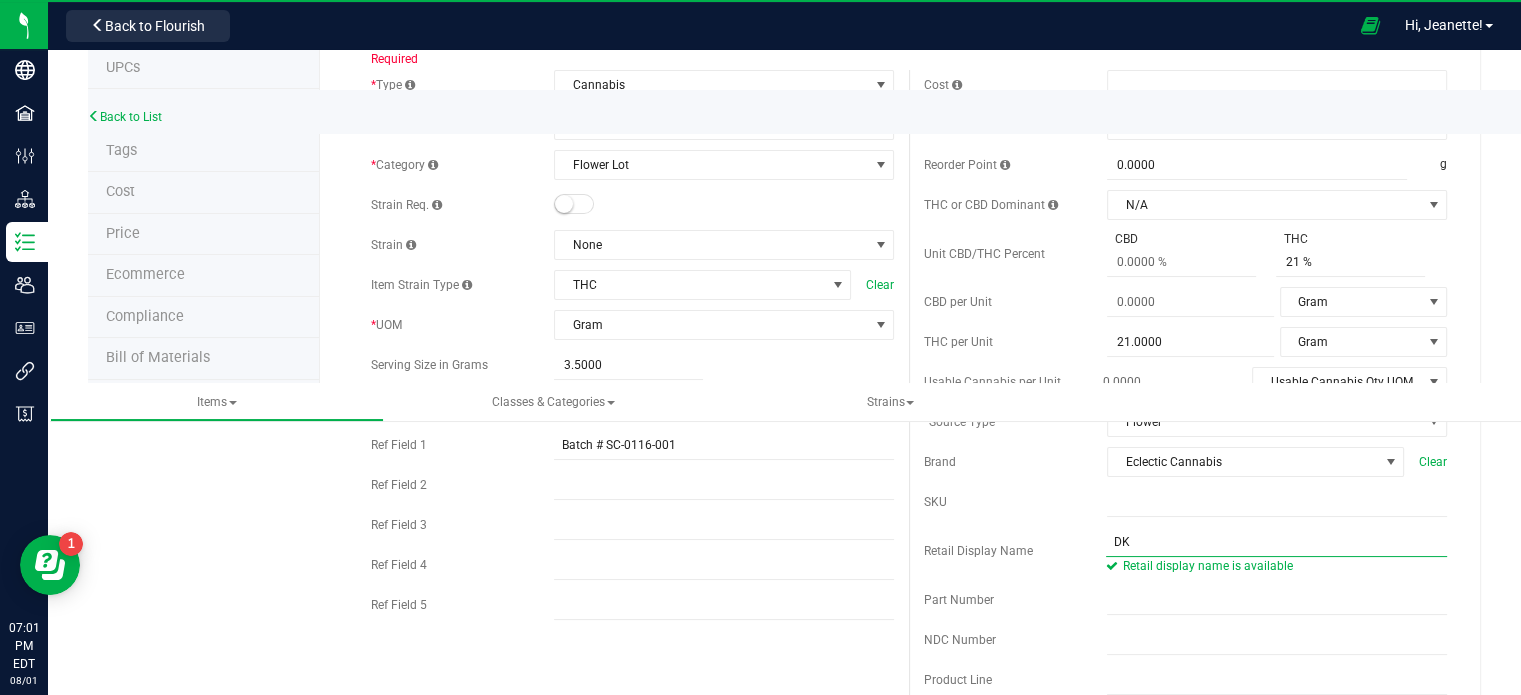 type on "D" 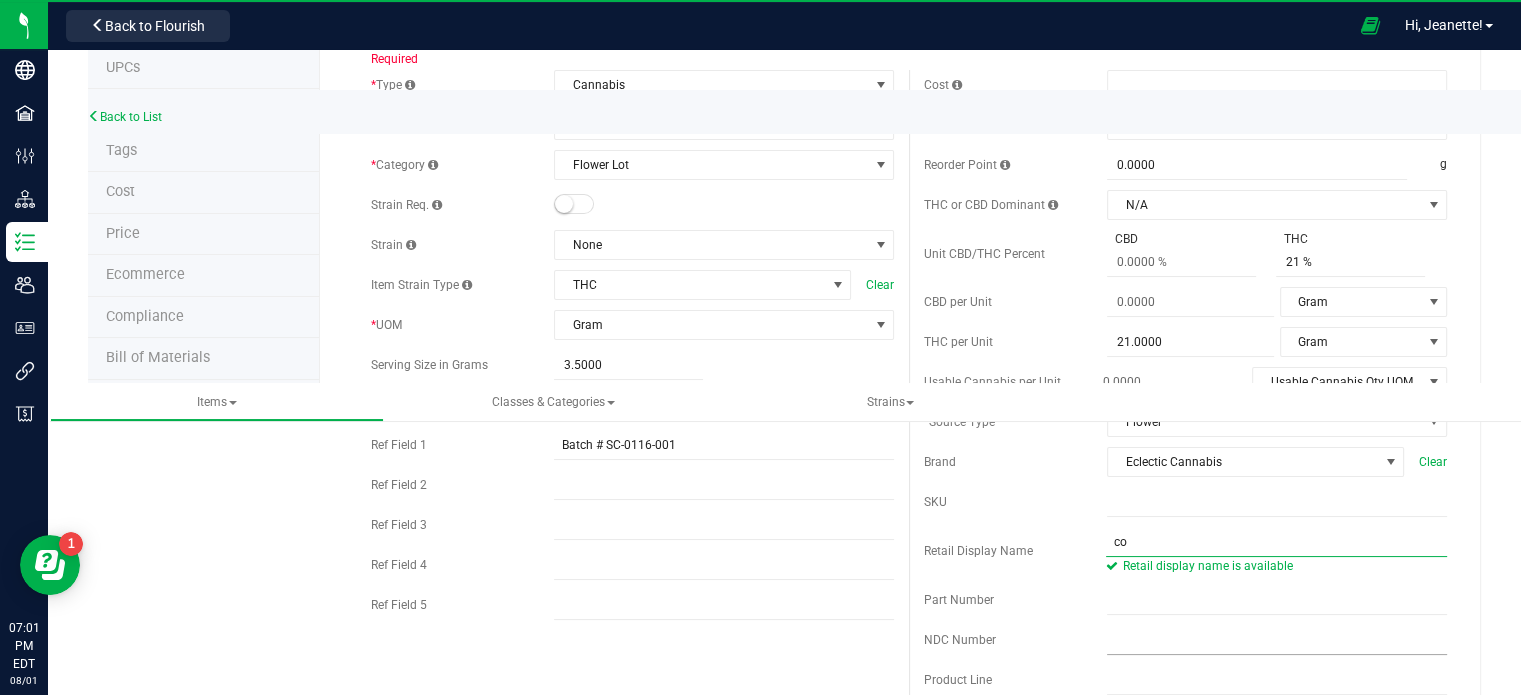 type on "c" 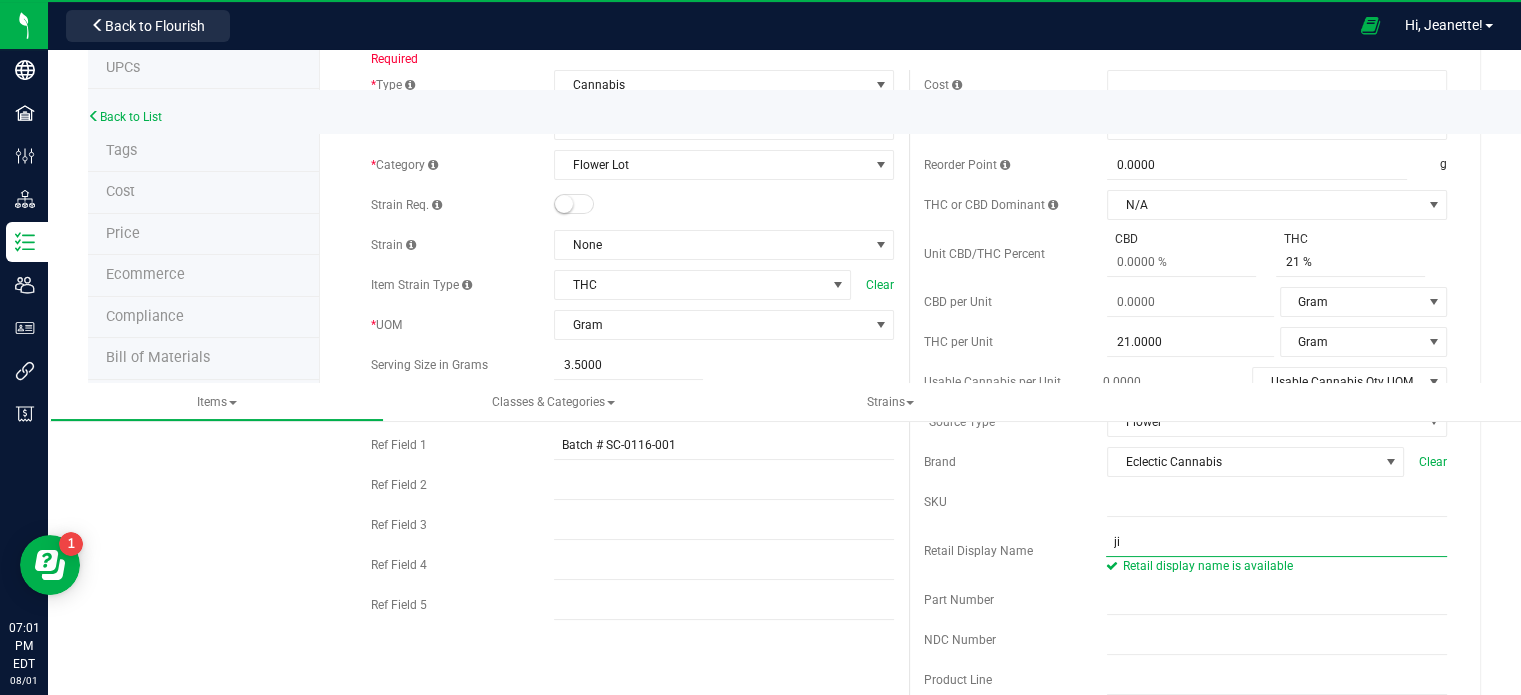 type on "j" 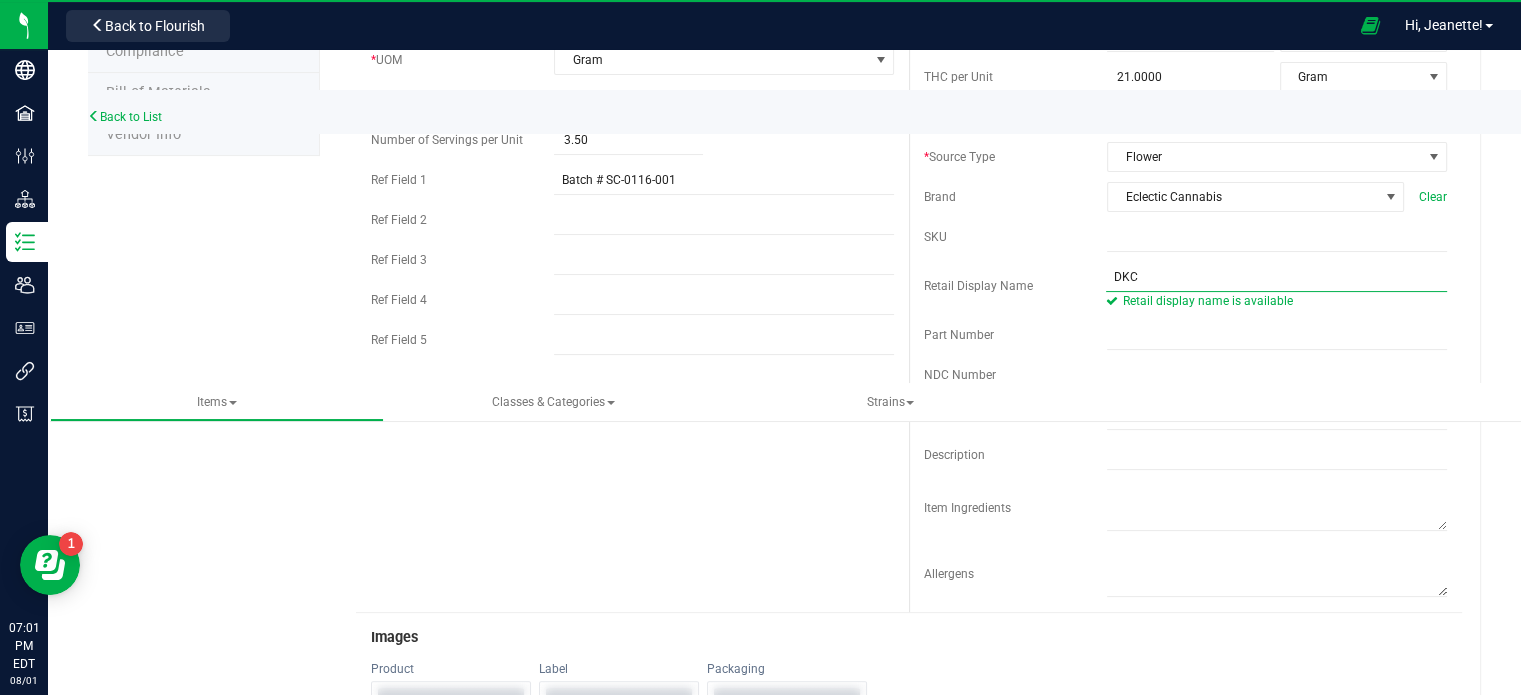 scroll, scrollTop: 420, scrollLeft: 0, axis: vertical 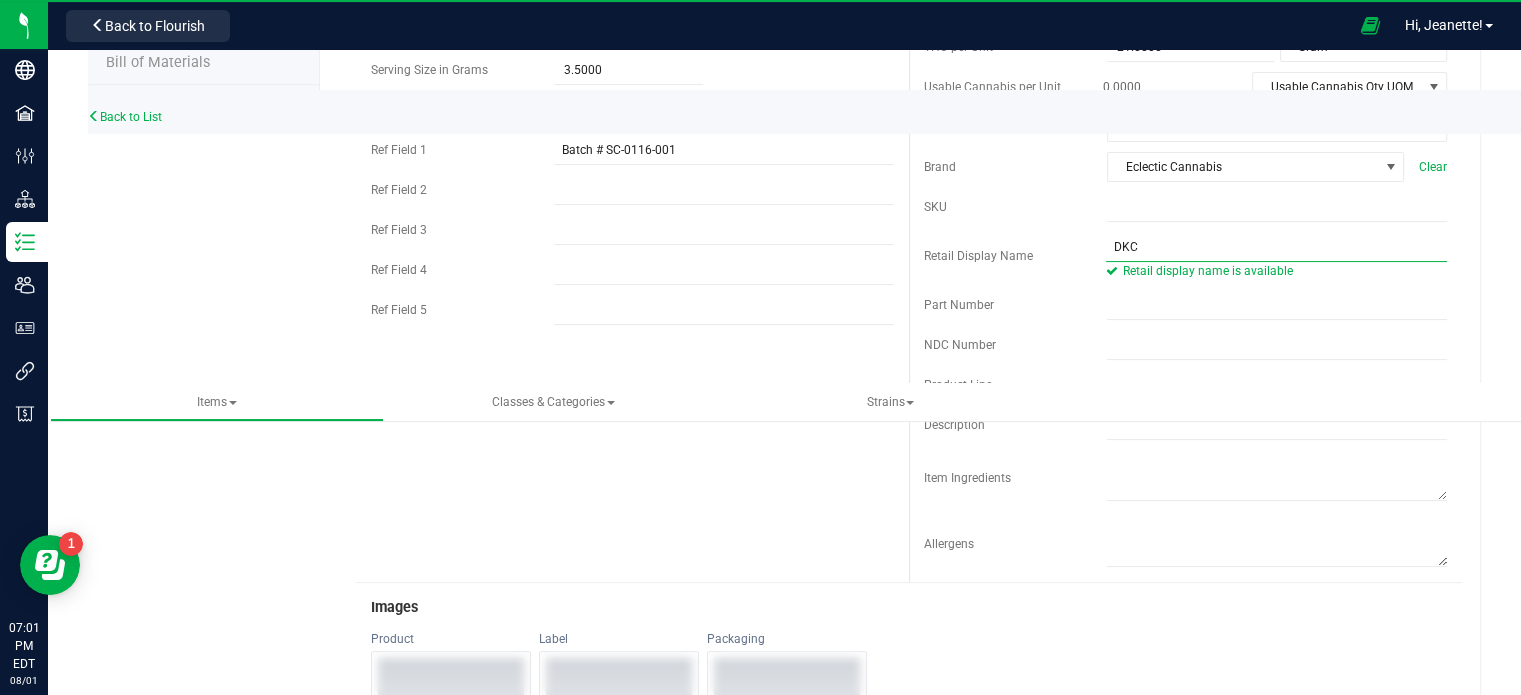 click on "DKC" at bounding box center [1276, 247] 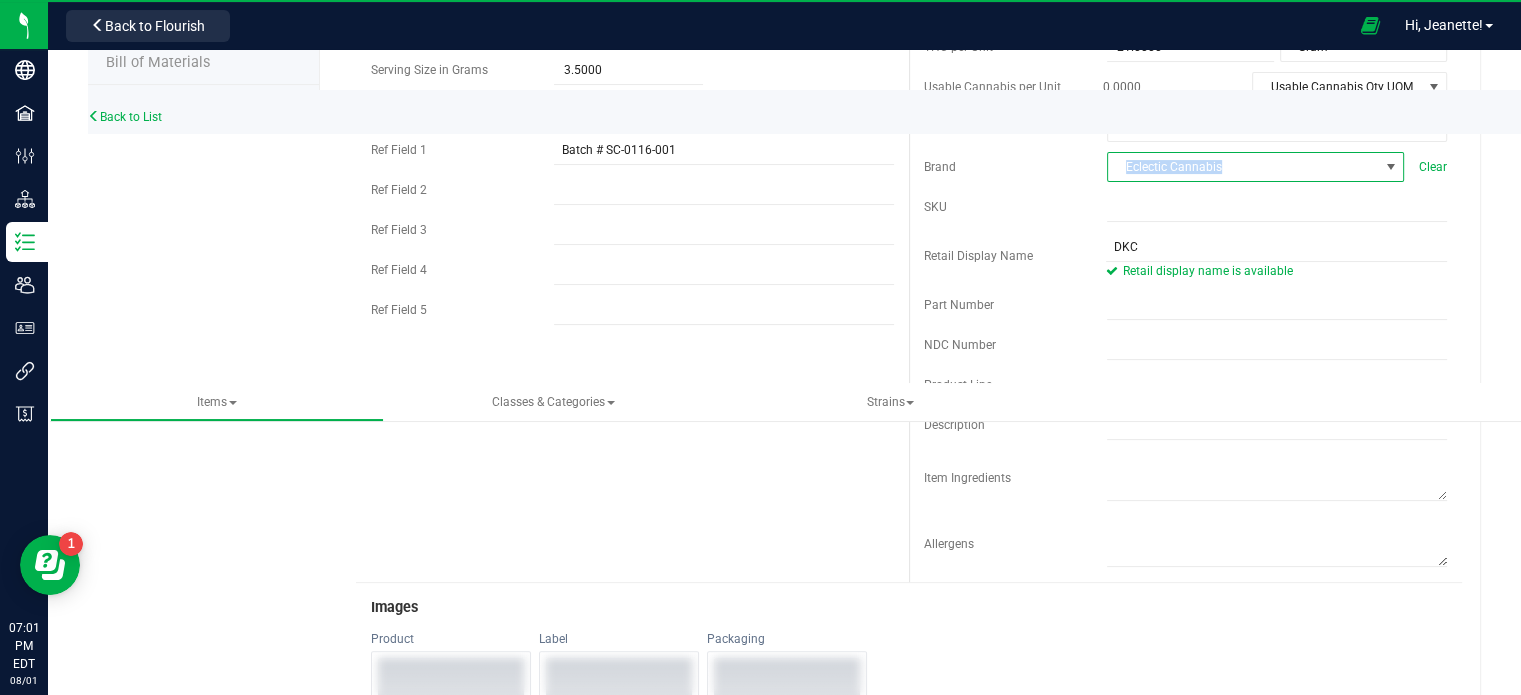 drag, startPoint x: 1228, startPoint y: 163, endPoint x: 1100, endPoint y: 162, distance: 128.0039 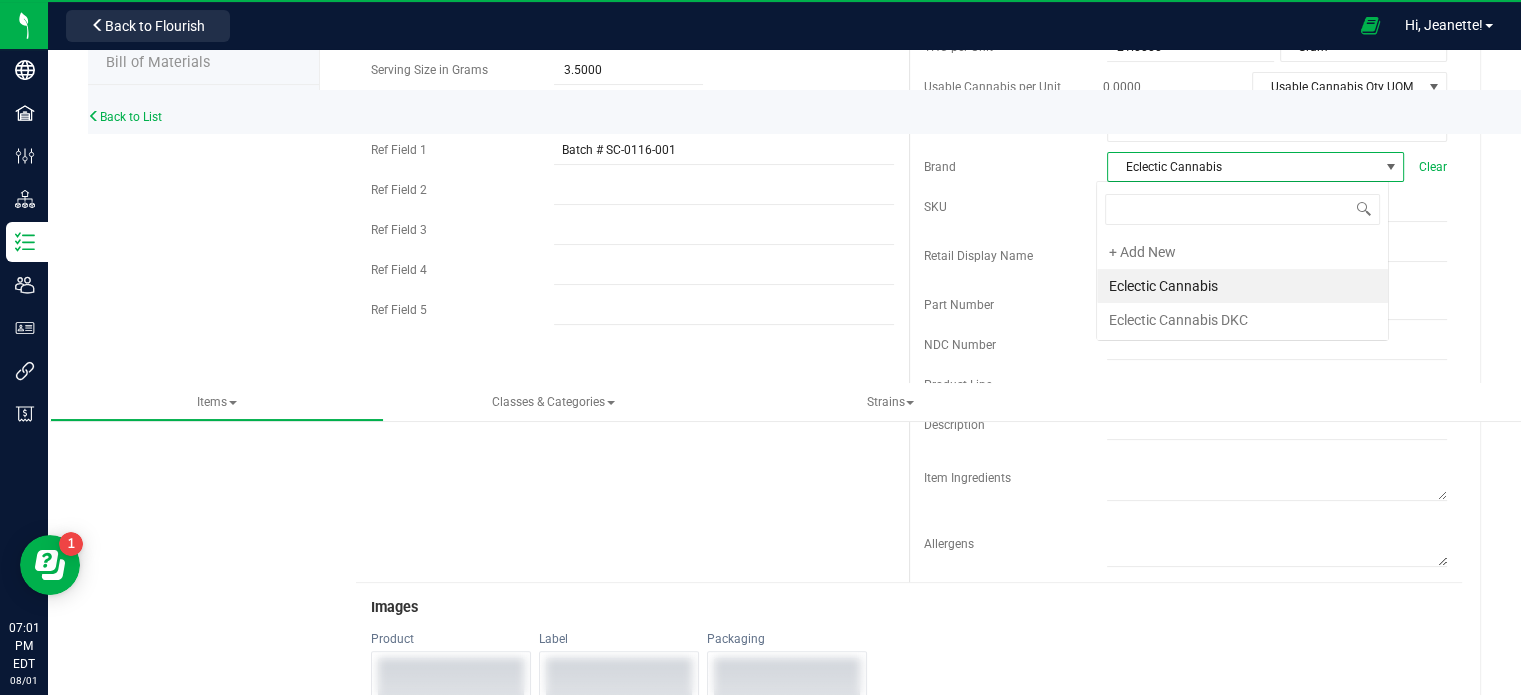 scroll, scrollTop: 99970, scrollLeft: 99707, axis: both 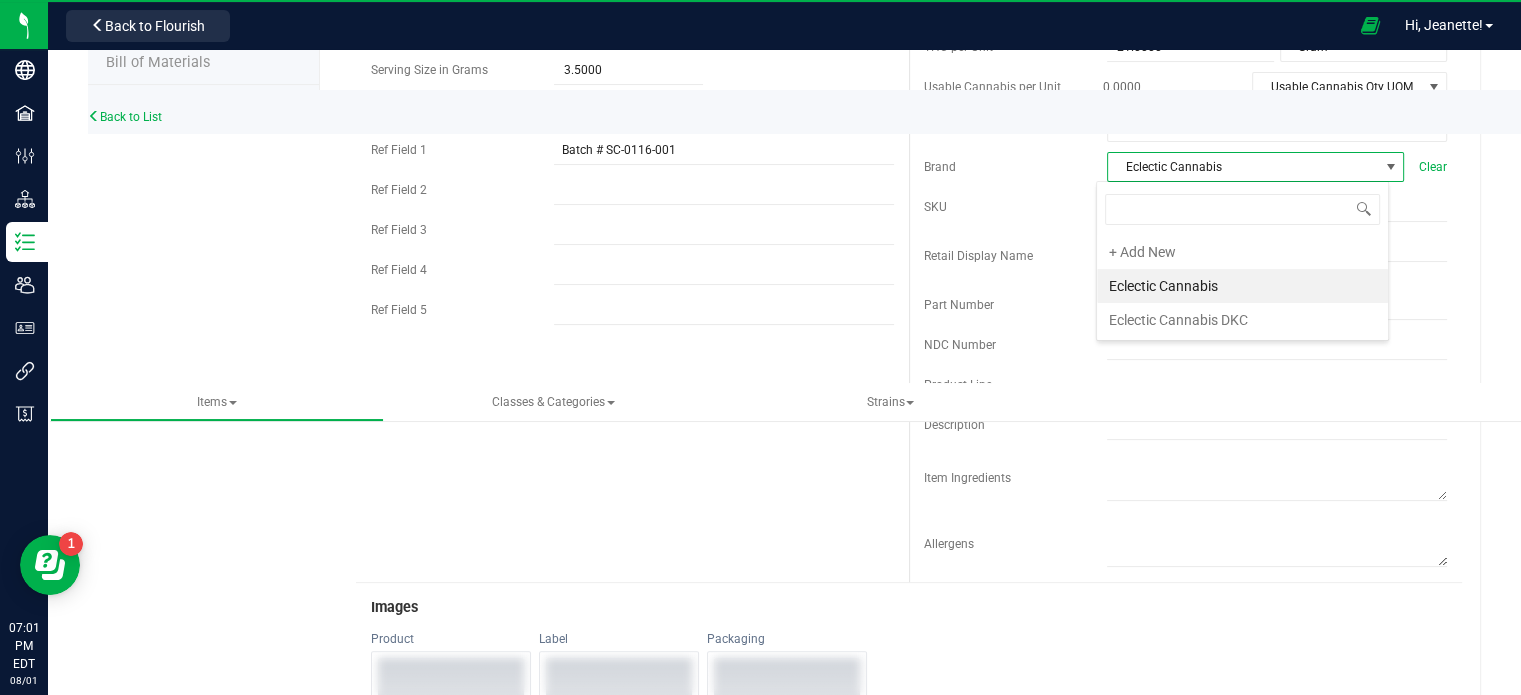 drag, startPoint x: 1169, startPoint y: 322, endPoint x: 1120, endPoint y: 285, distance: 61.400326 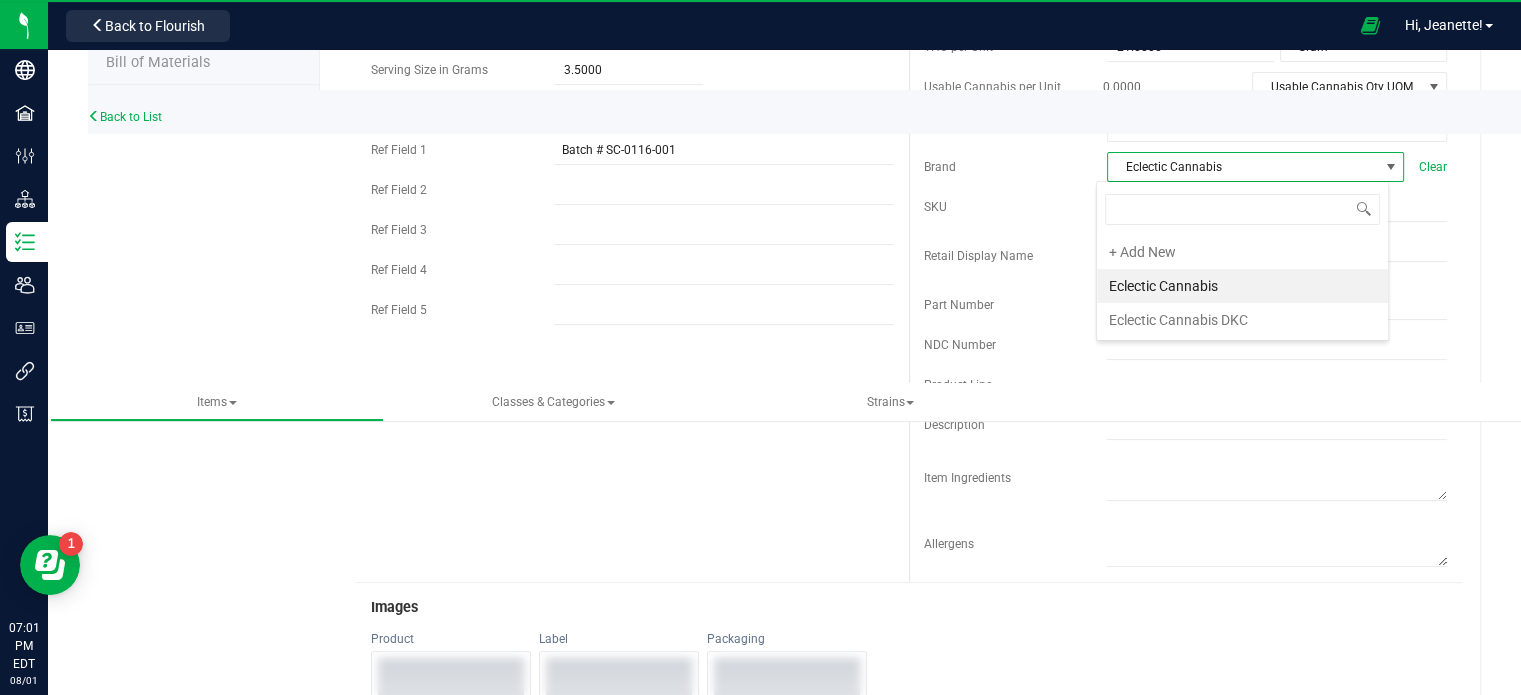 click on "+ Add New Eclectic Cannabis Eclectic Cannabis DKC" at bounding box center (1242, 286) 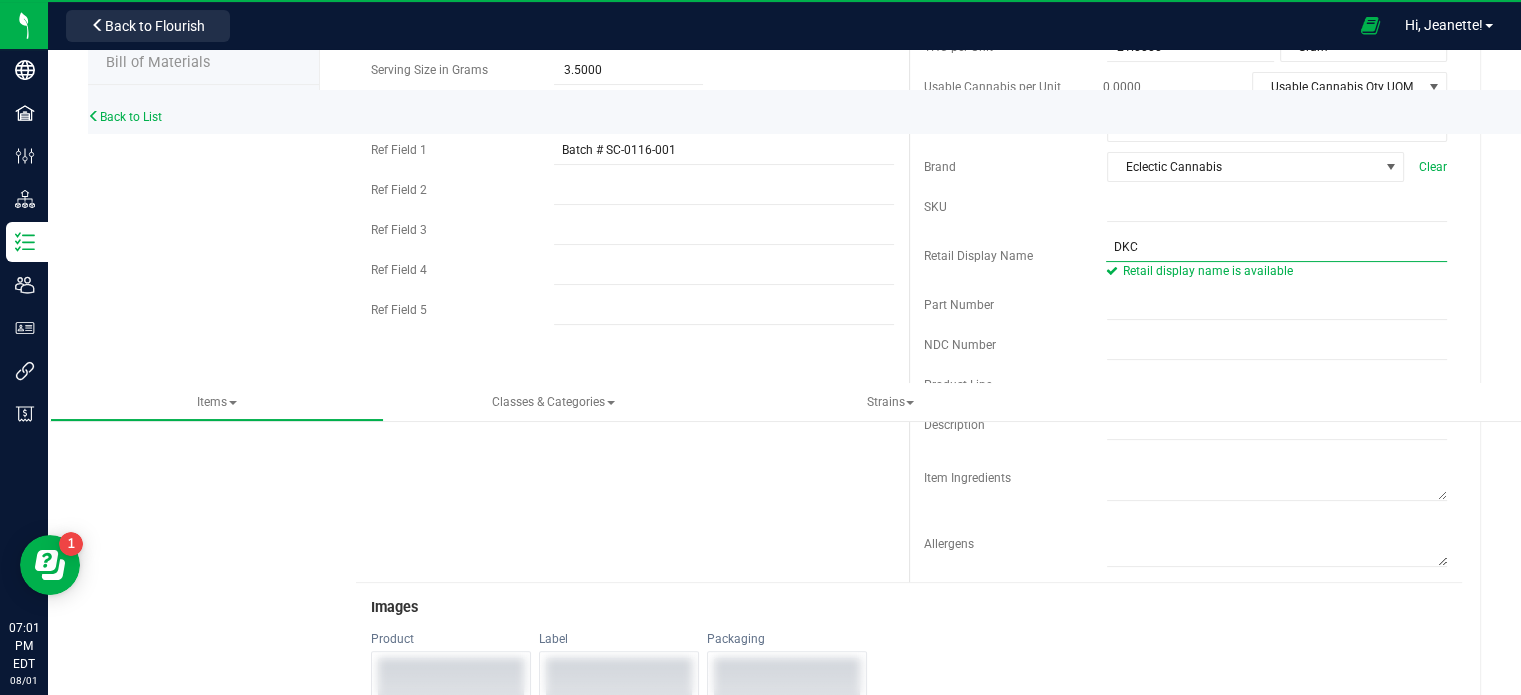 click on "DKC" at bounding box center [1276, 247] 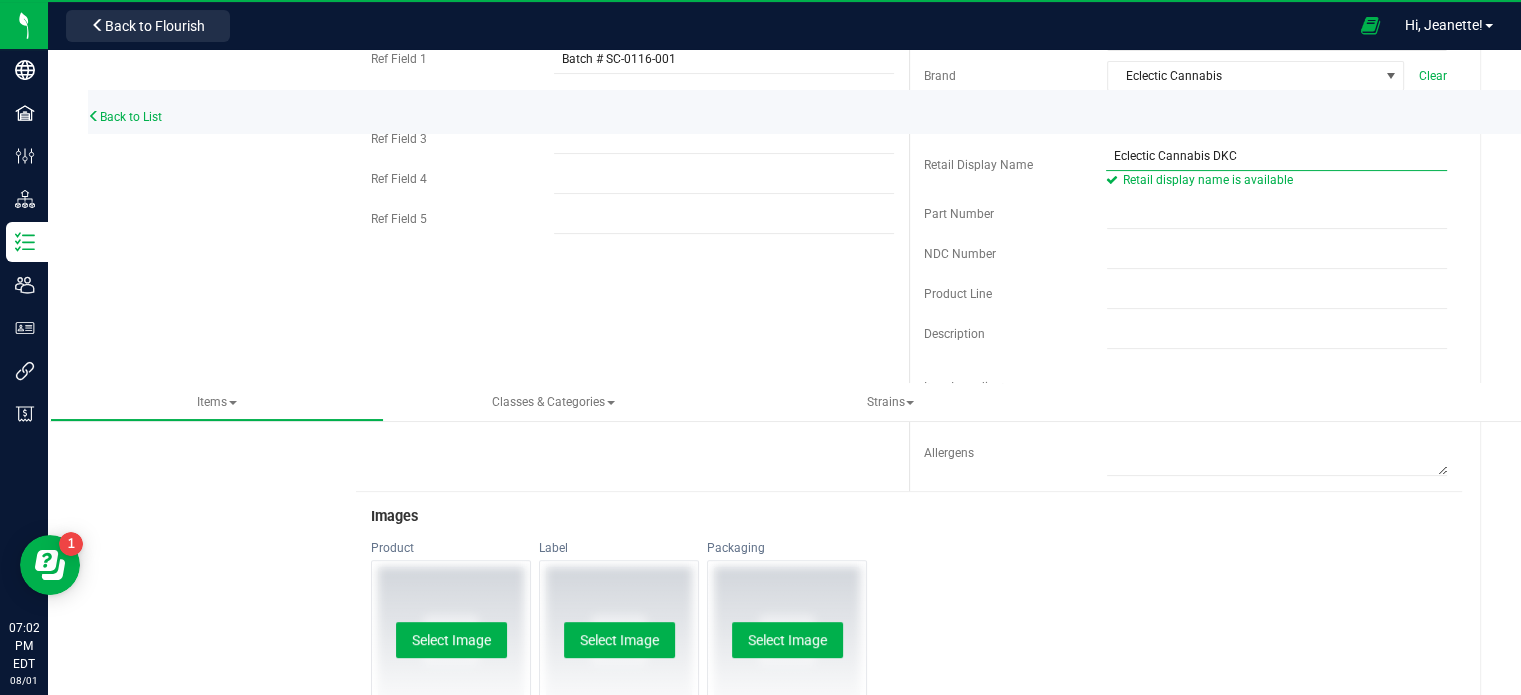 scroll, scrollTop: 507, scrollLeft: 0, axis: vertical 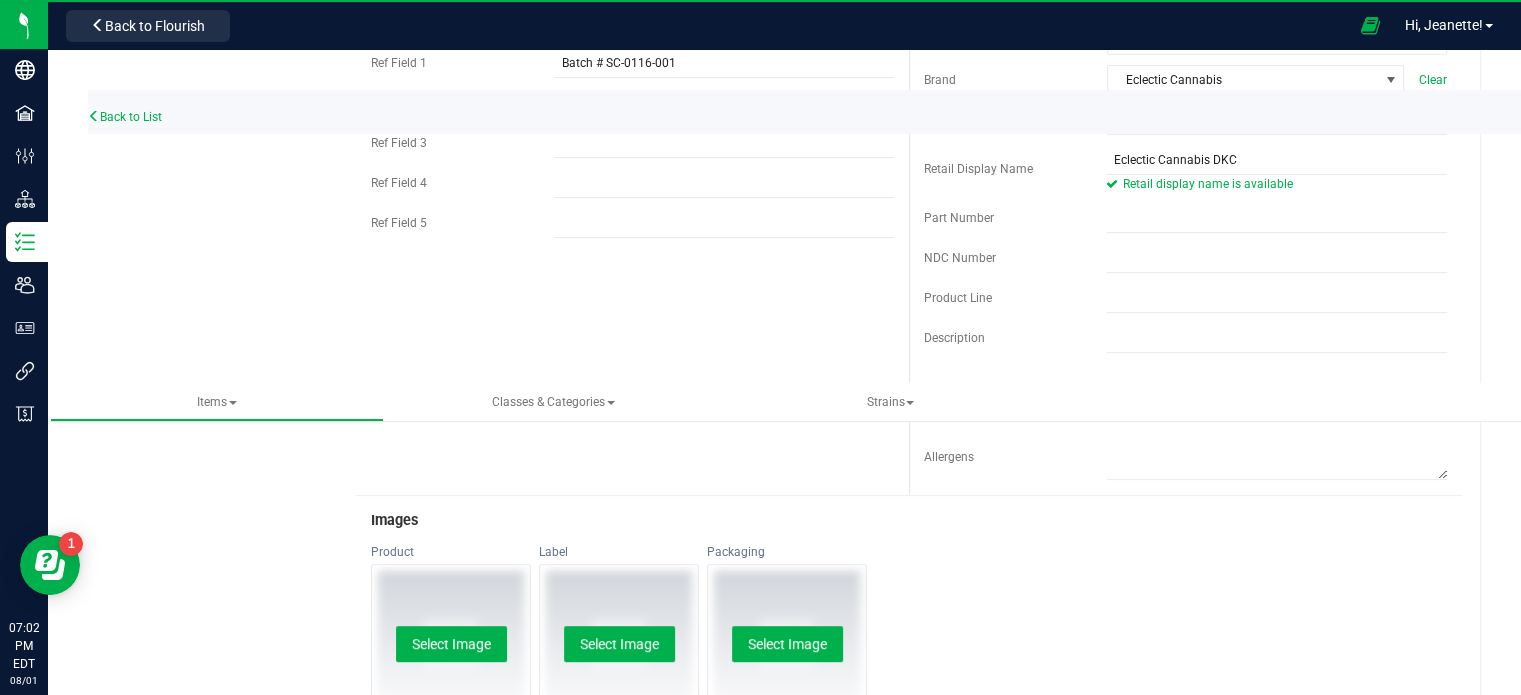 click on "Product Line" at bounding box center (1015, 298) 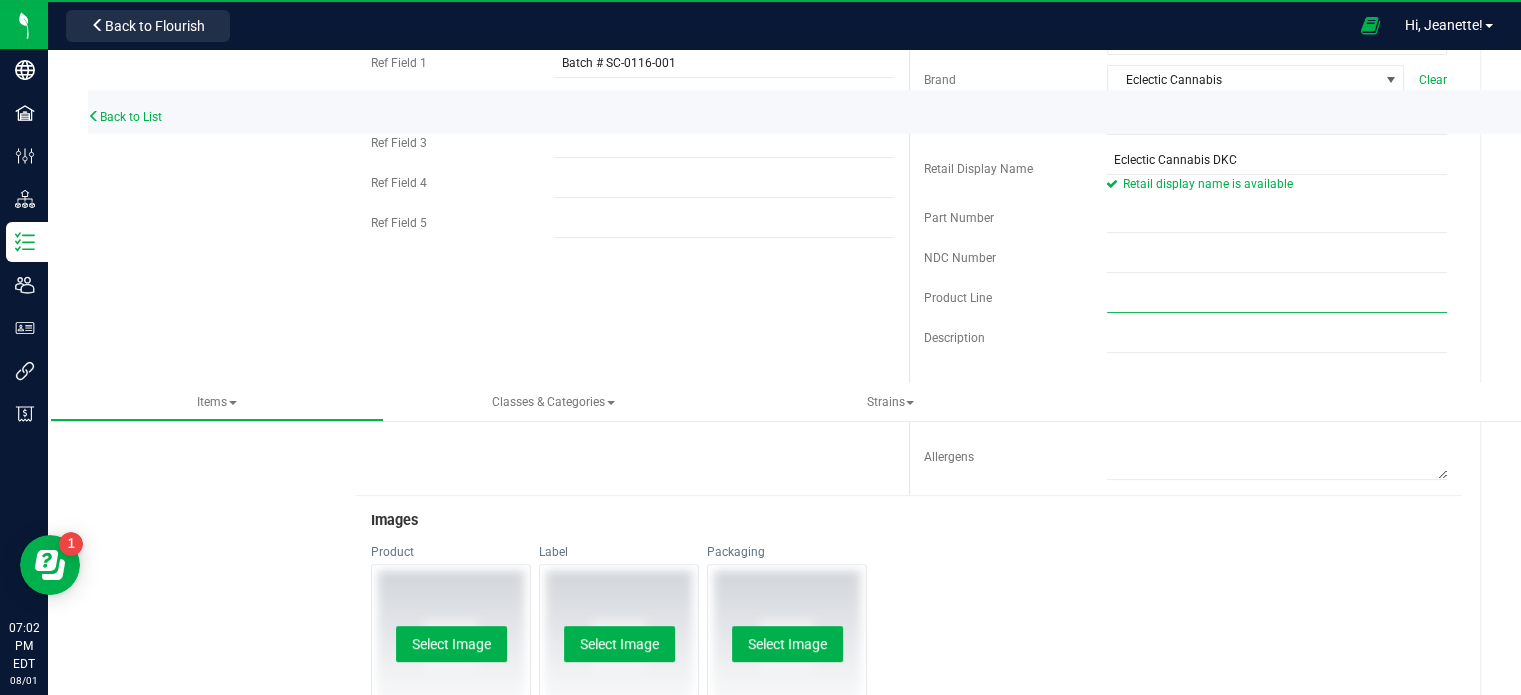click at bounding box center [1277, 298] 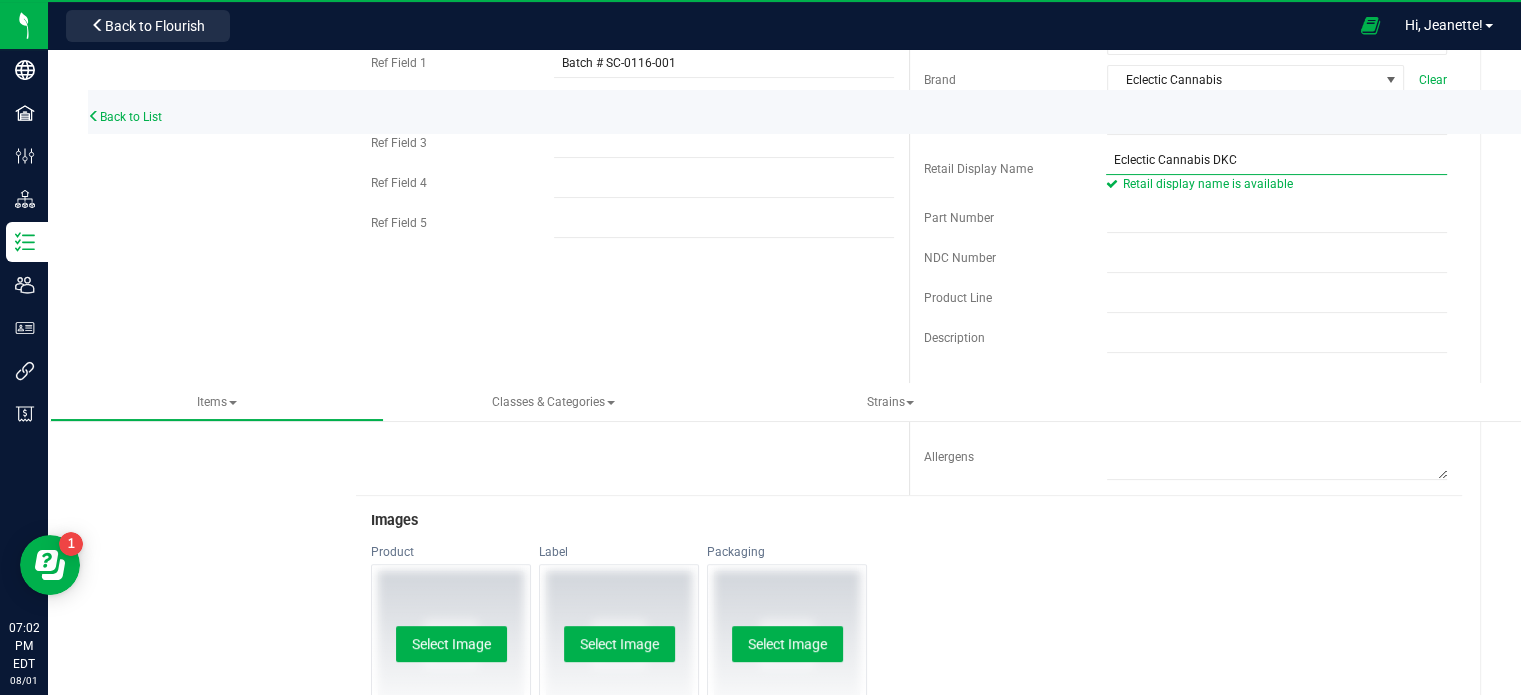 drag, startPoint x: 1201, startPoint y: 160, endPoint x: 1094, endPoint y: 147, distance: 107.78683 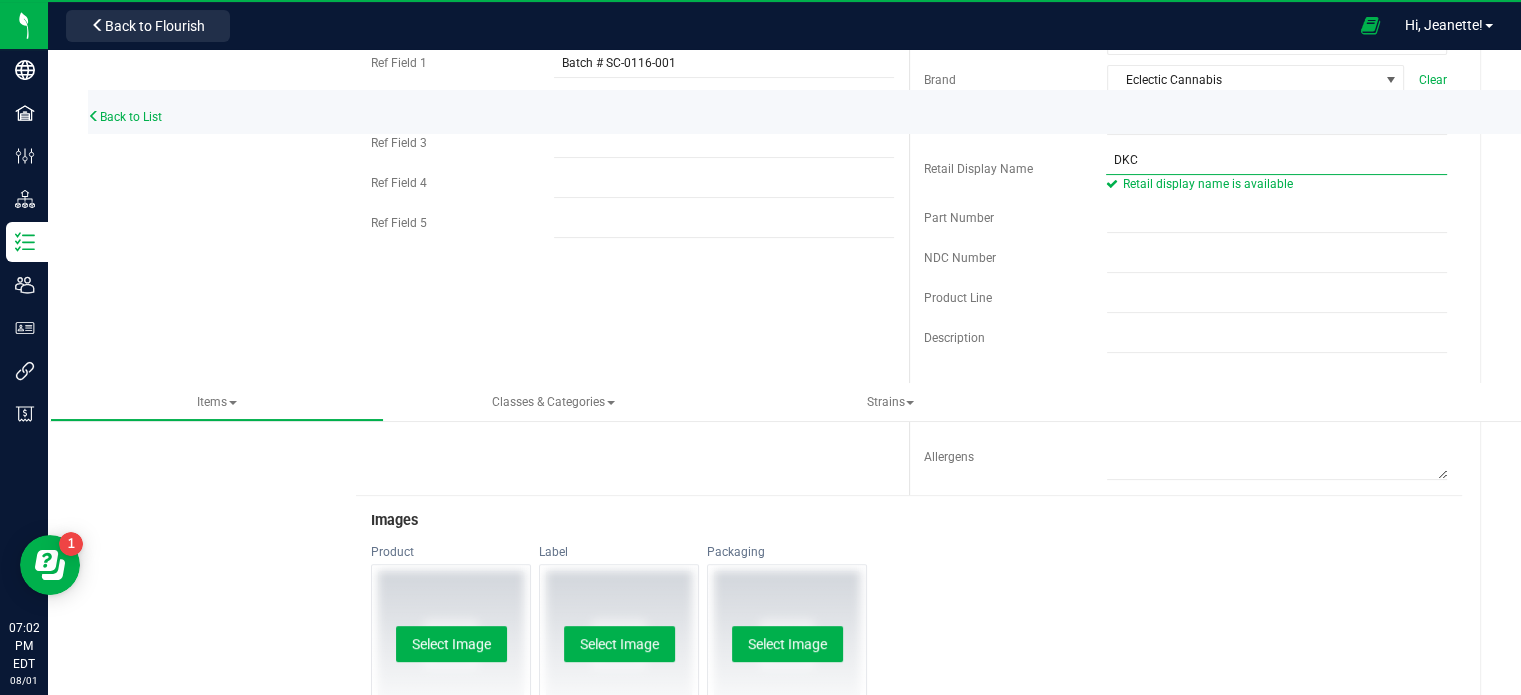 click on "DKC" at bounding box center (1276, 160) 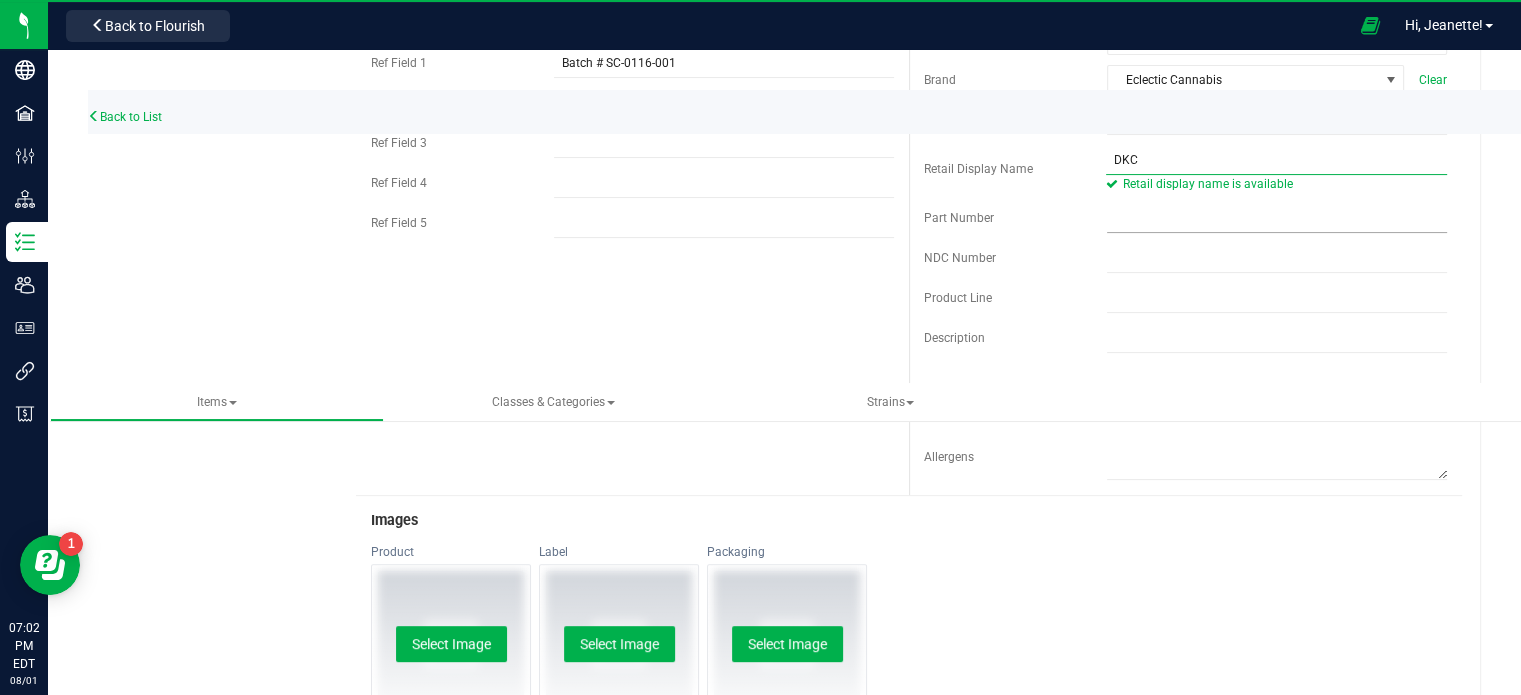 paste on "Eclectic Cannabis" 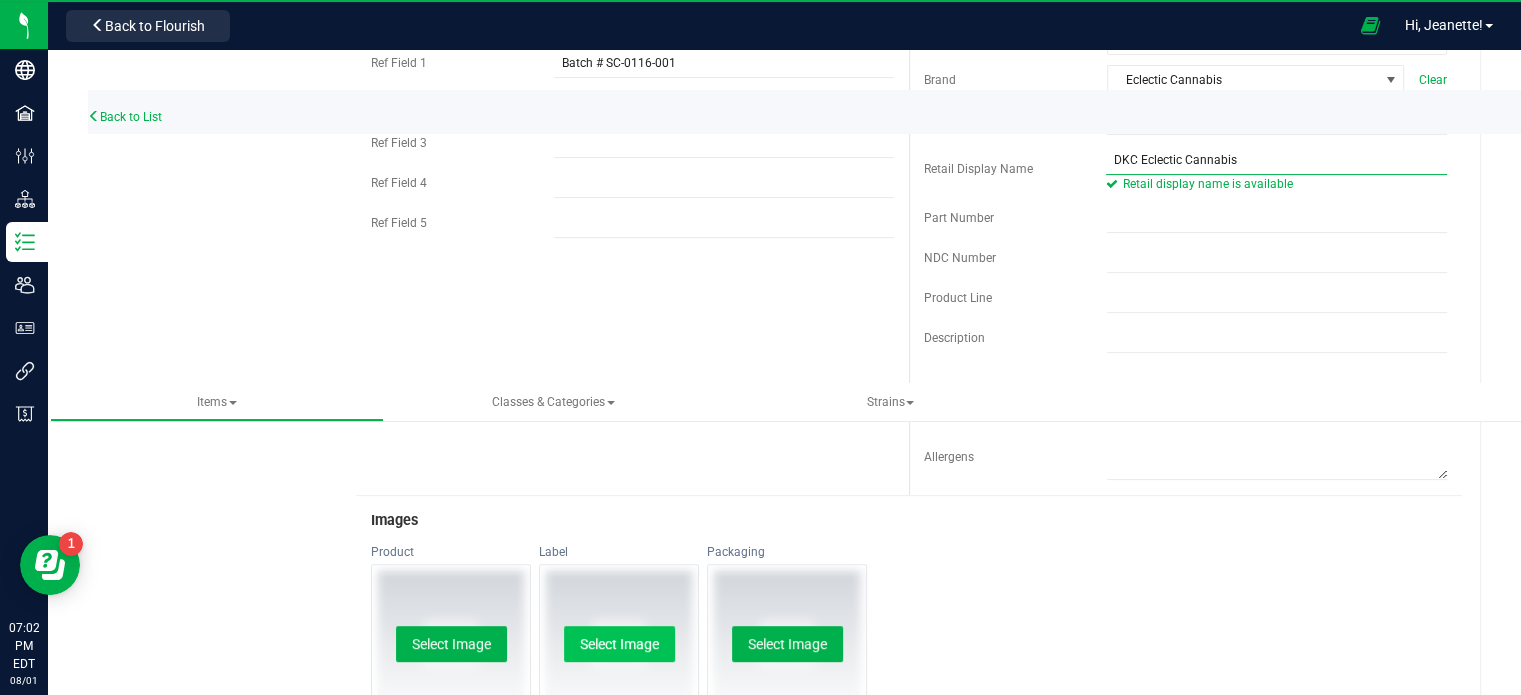type on "DKC Eclectic Cannabis" 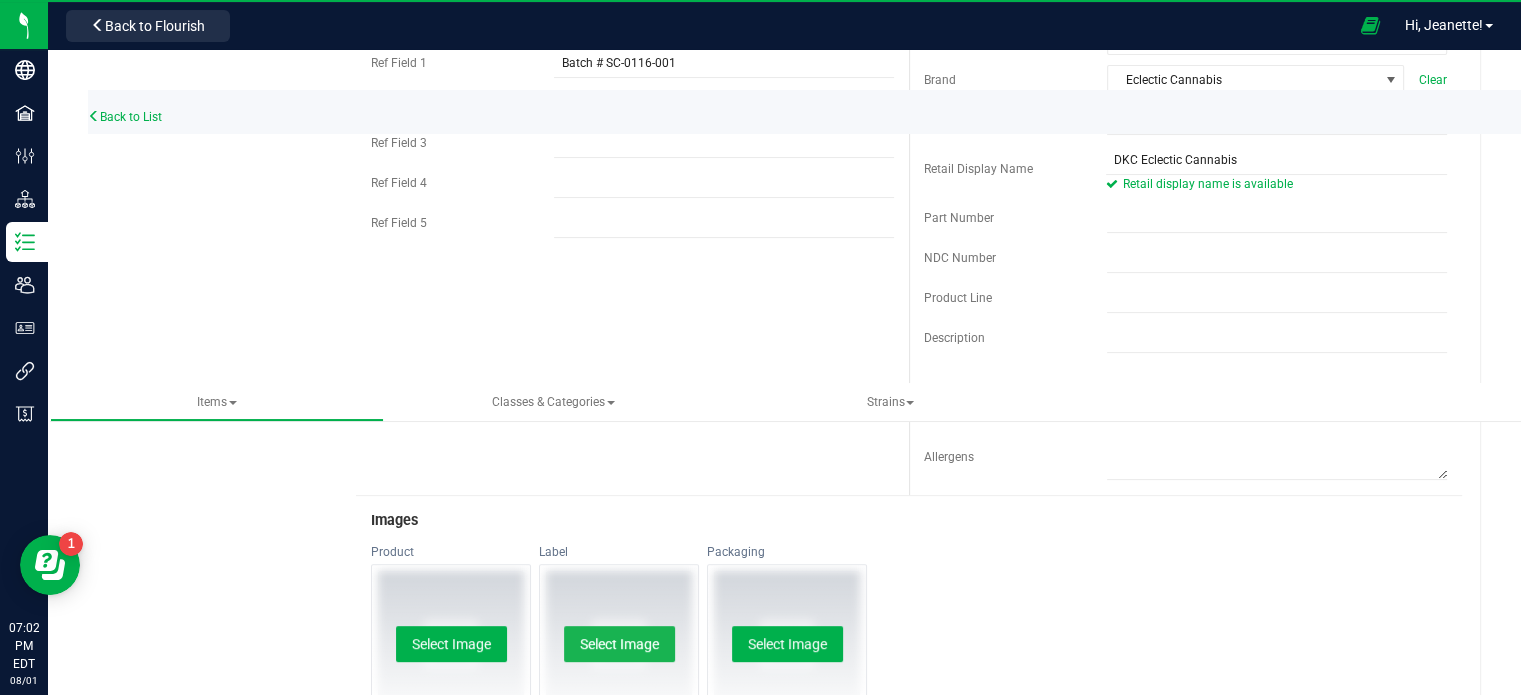 click on "Select Image" at bounding box center (619, 644) 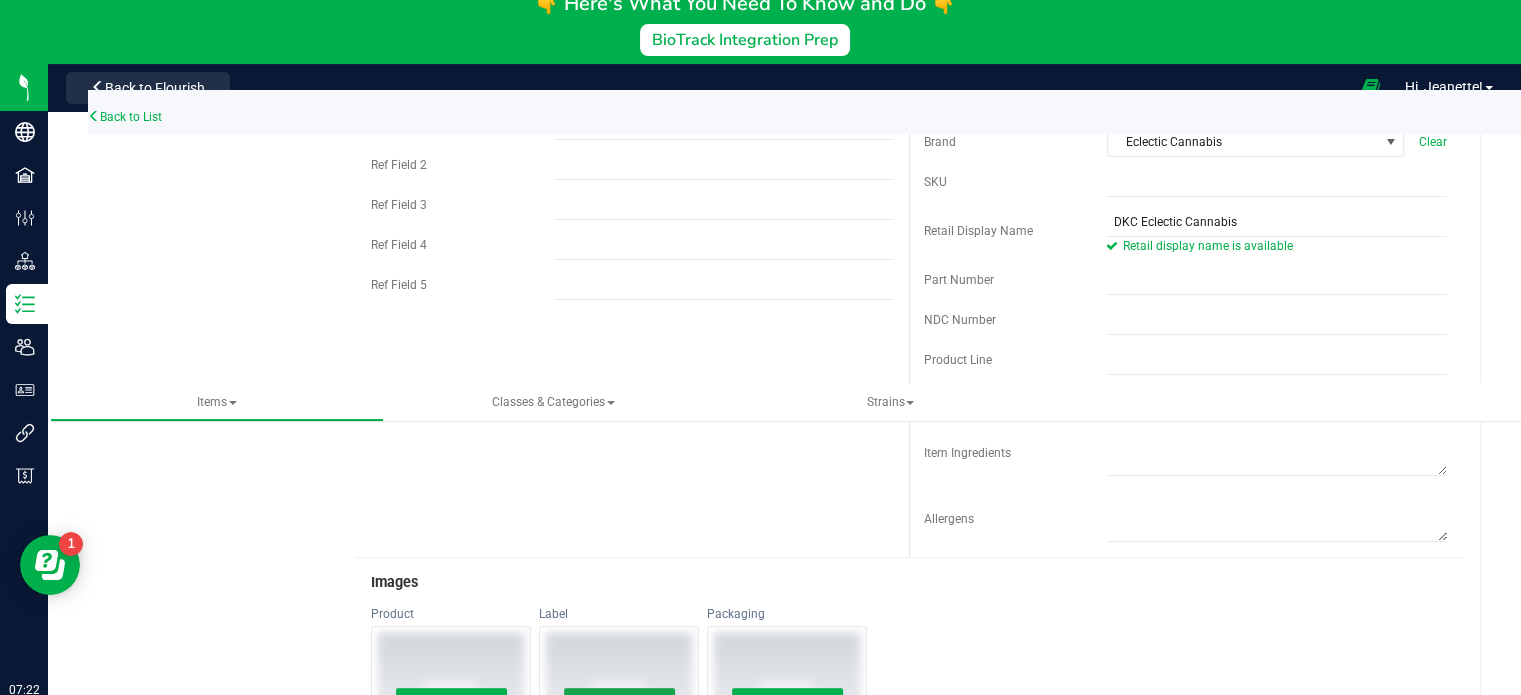 scroll, scrollTop: 275, scrollLeft: 0, axis: vertical 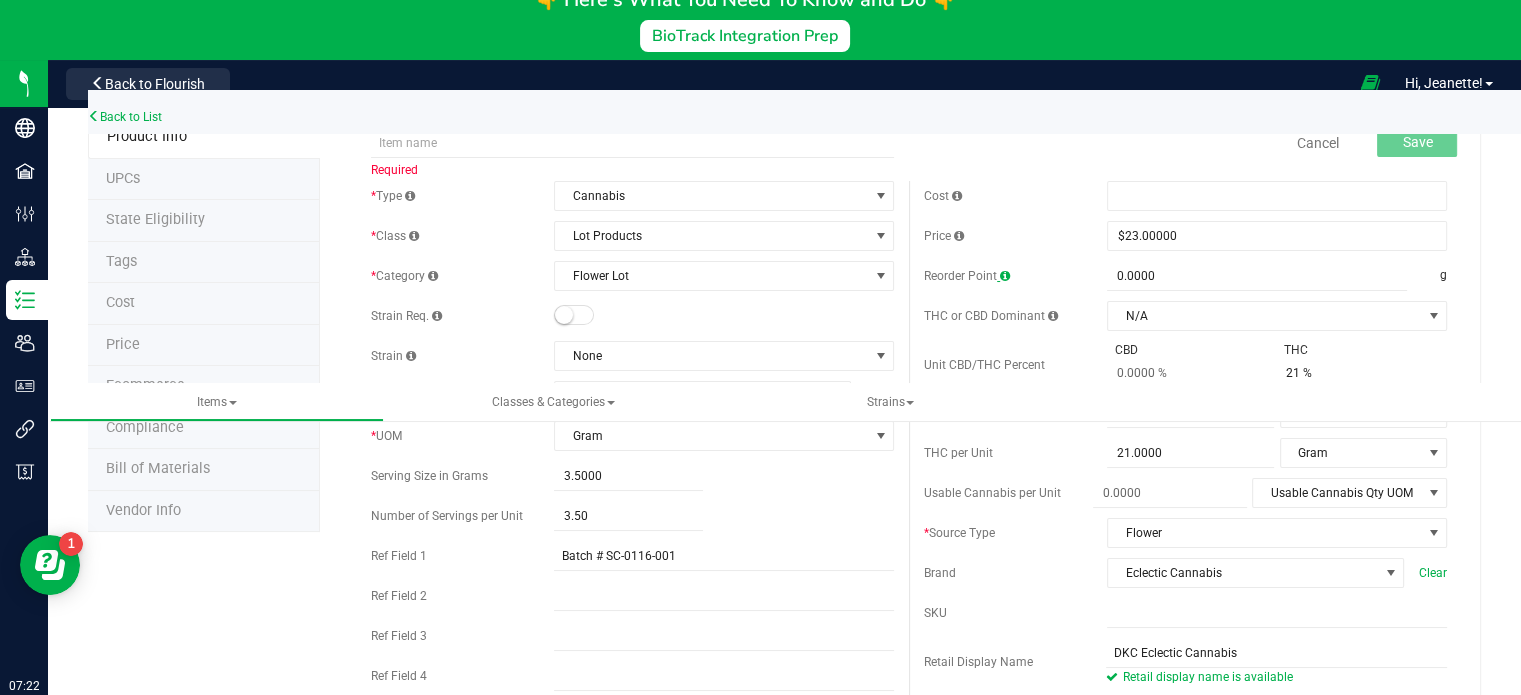 click at bounding box center [1005, 276] 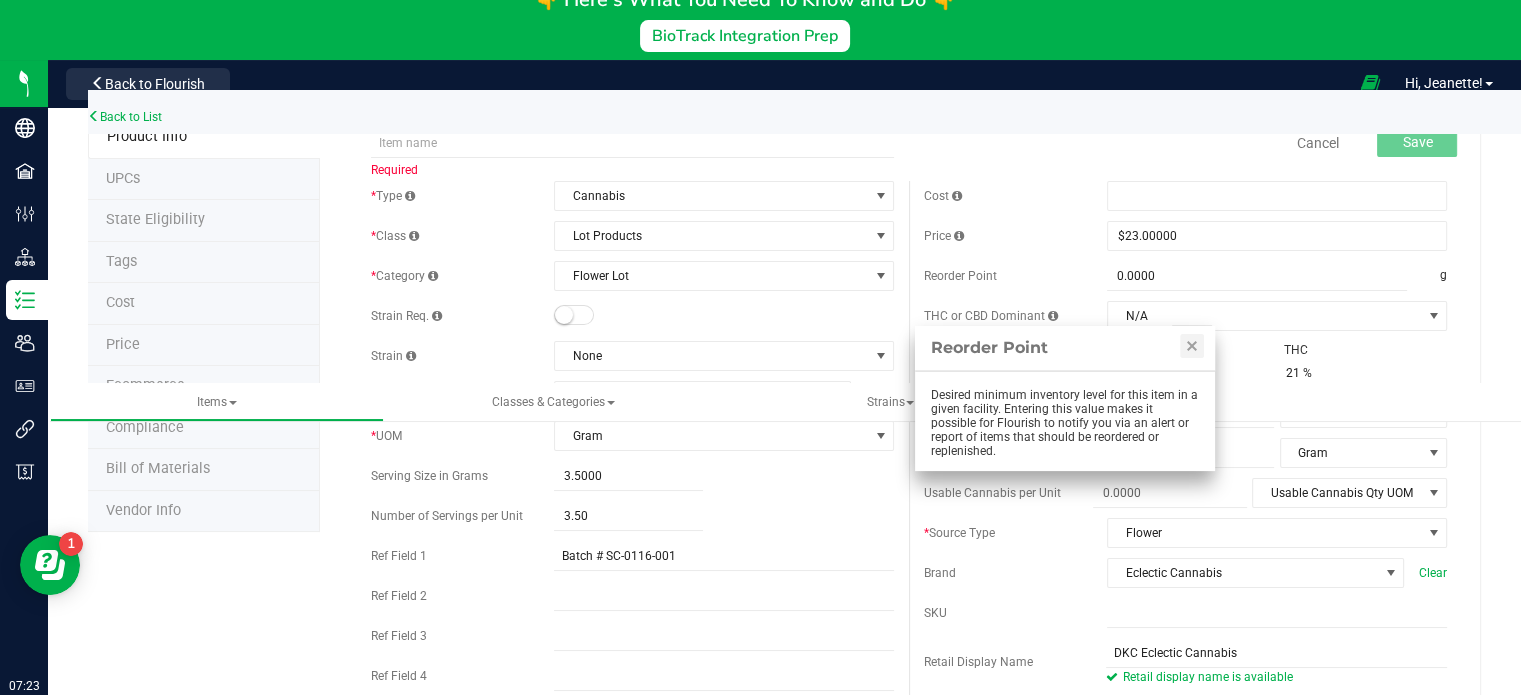 click on "Reorder Point" at bounding box center [1015, 276] 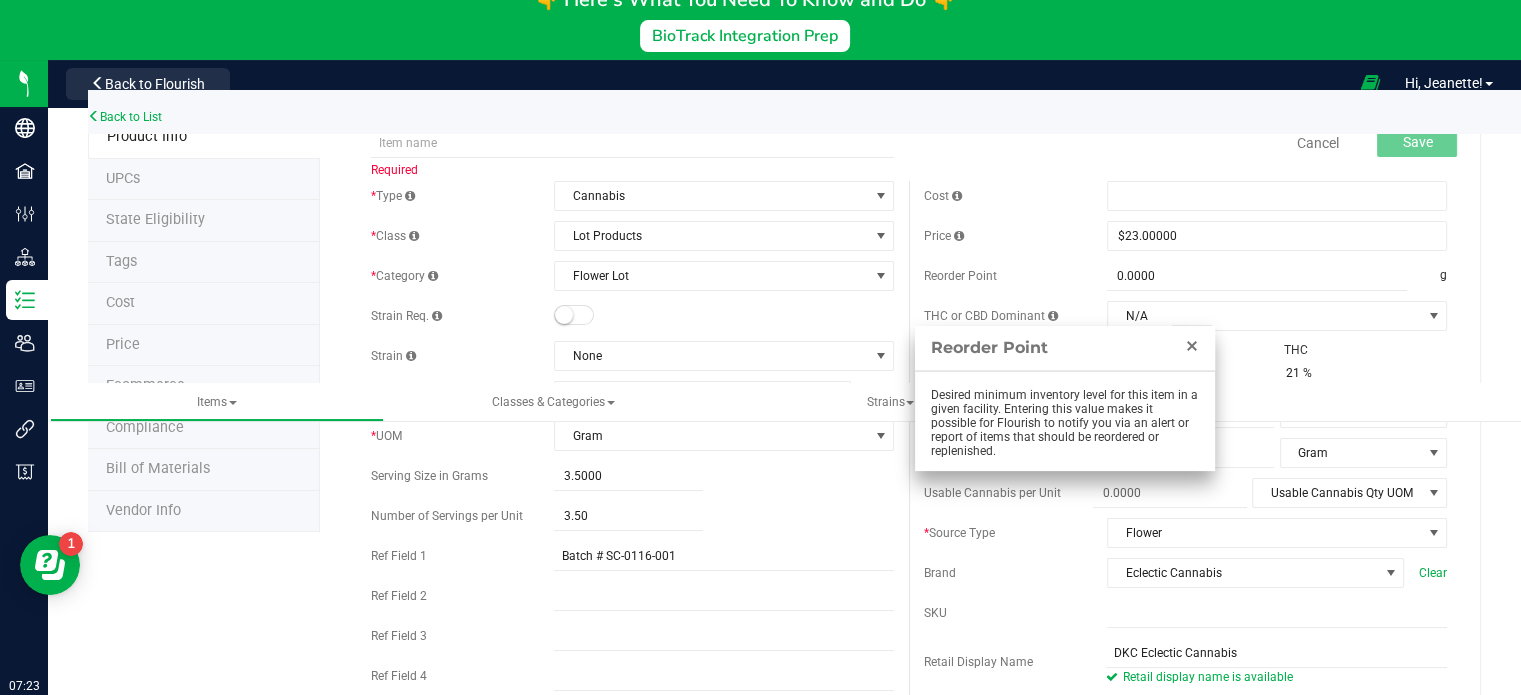 click at bounding box center (1192, 346) 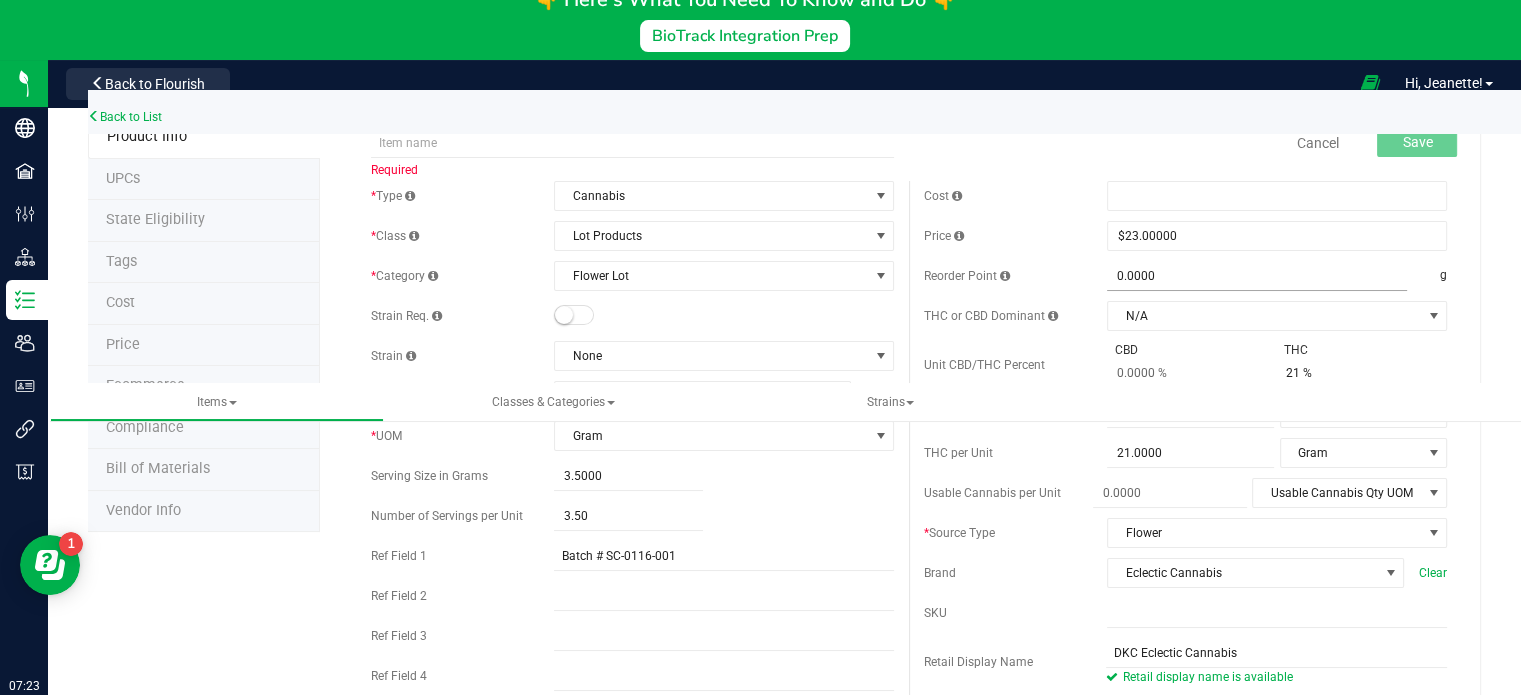 type 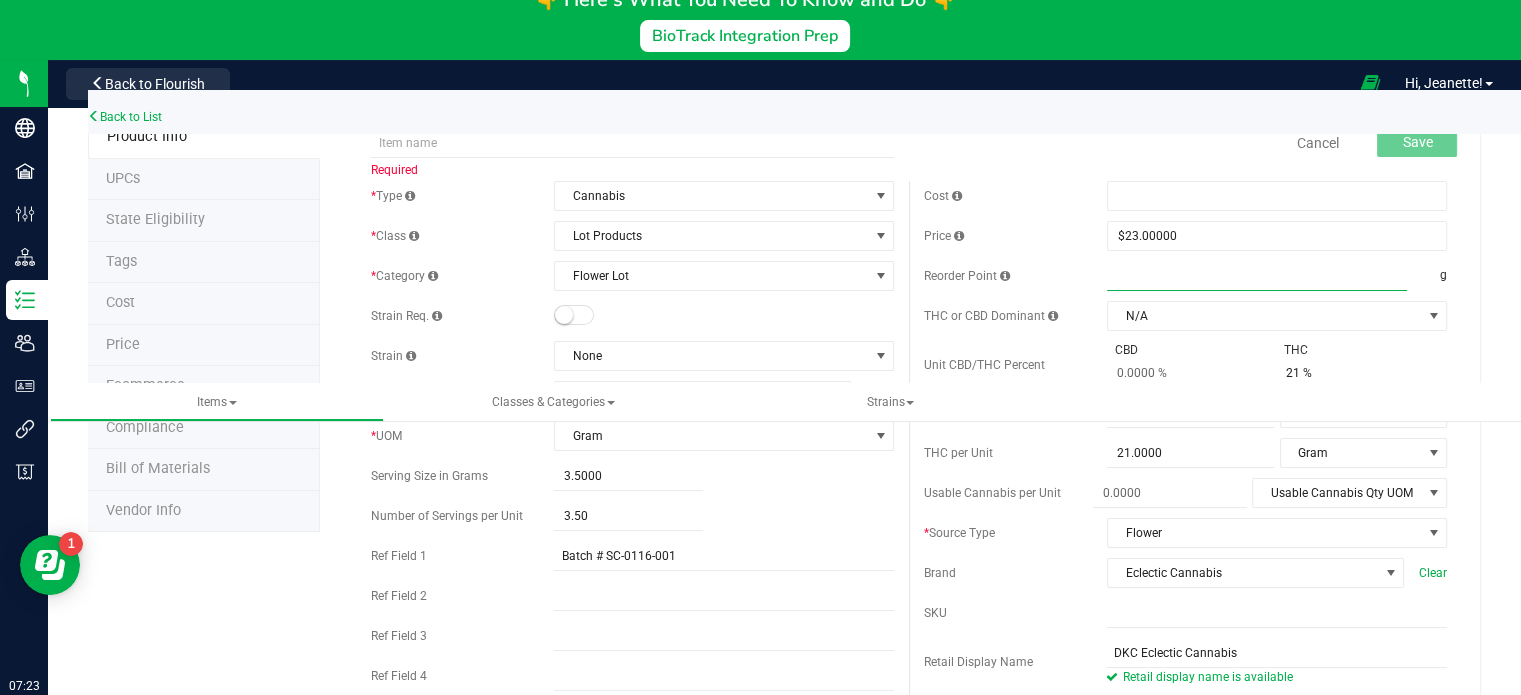 click at bounding box center (1257, 276) 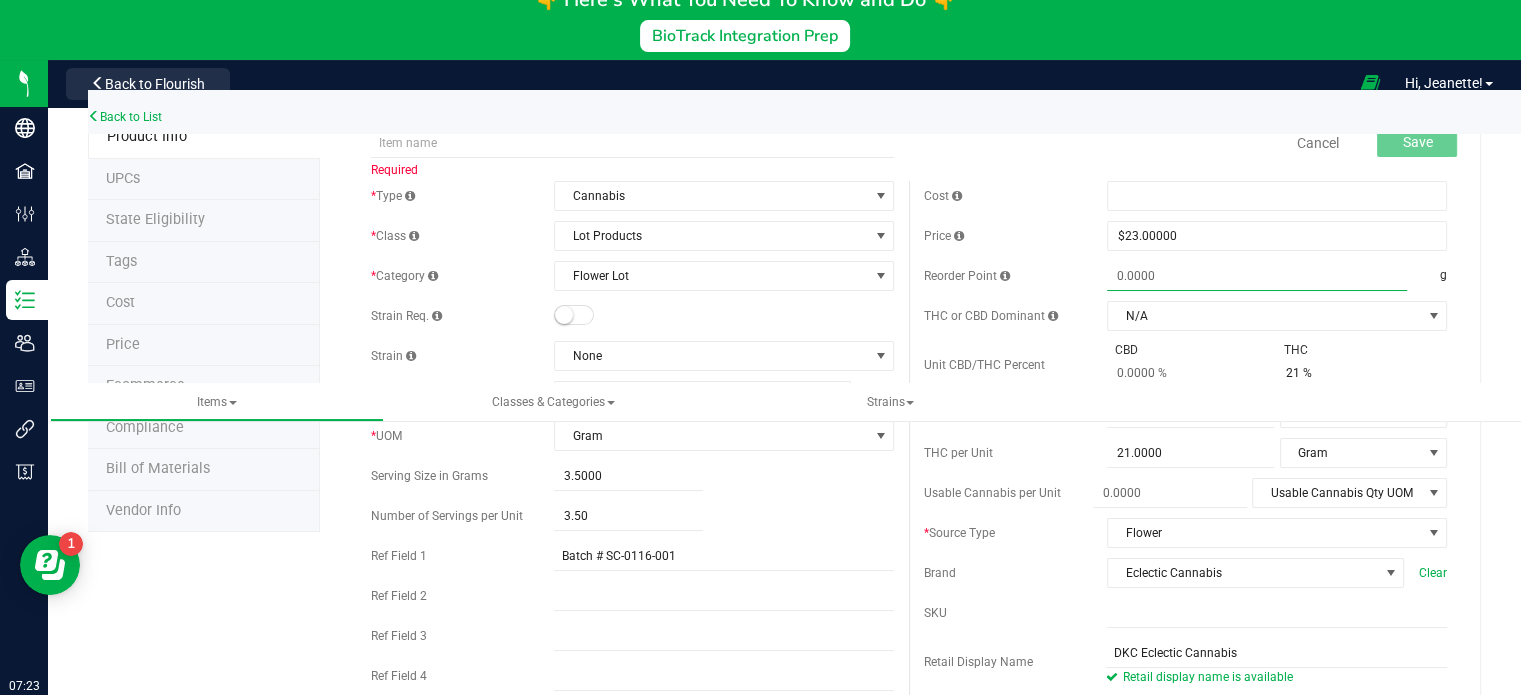 type on "0.0000" 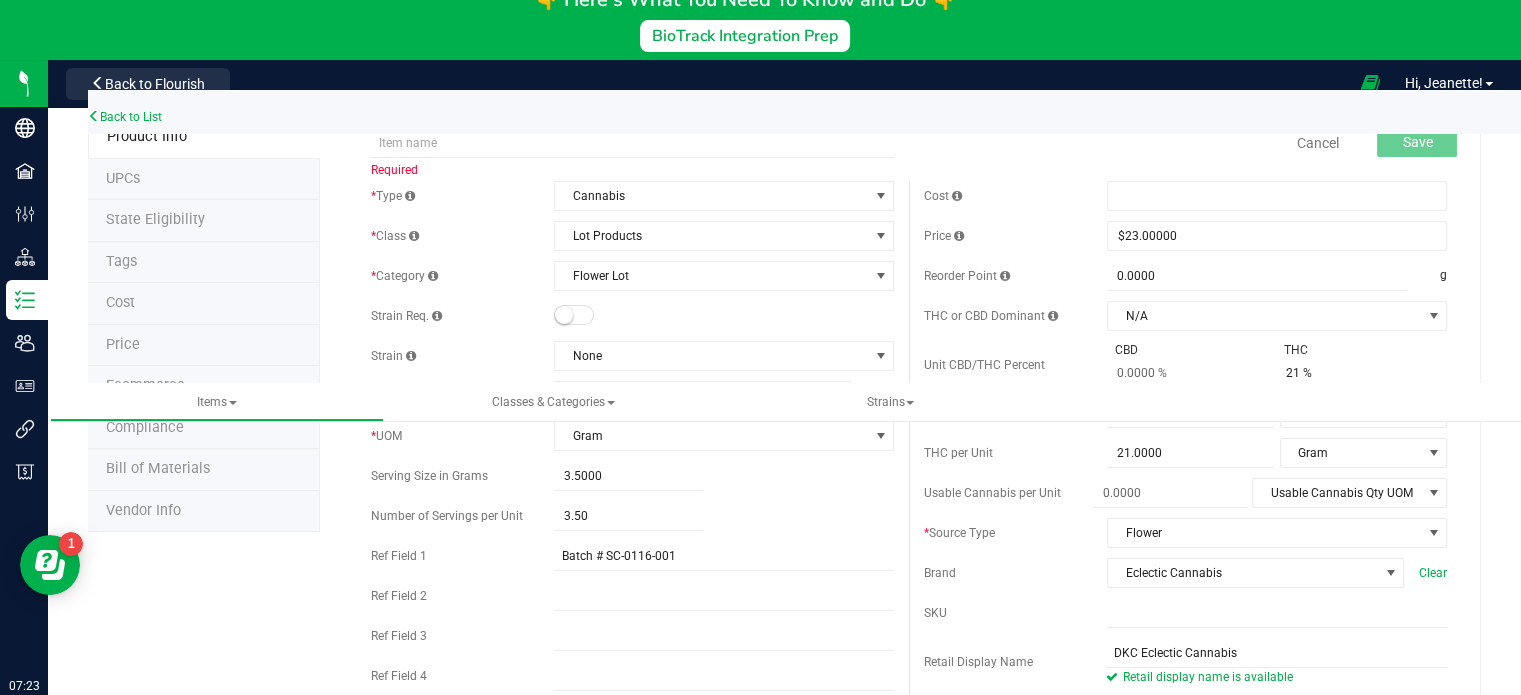 click on "0.0000 0" at bounding box center (1273, 276) 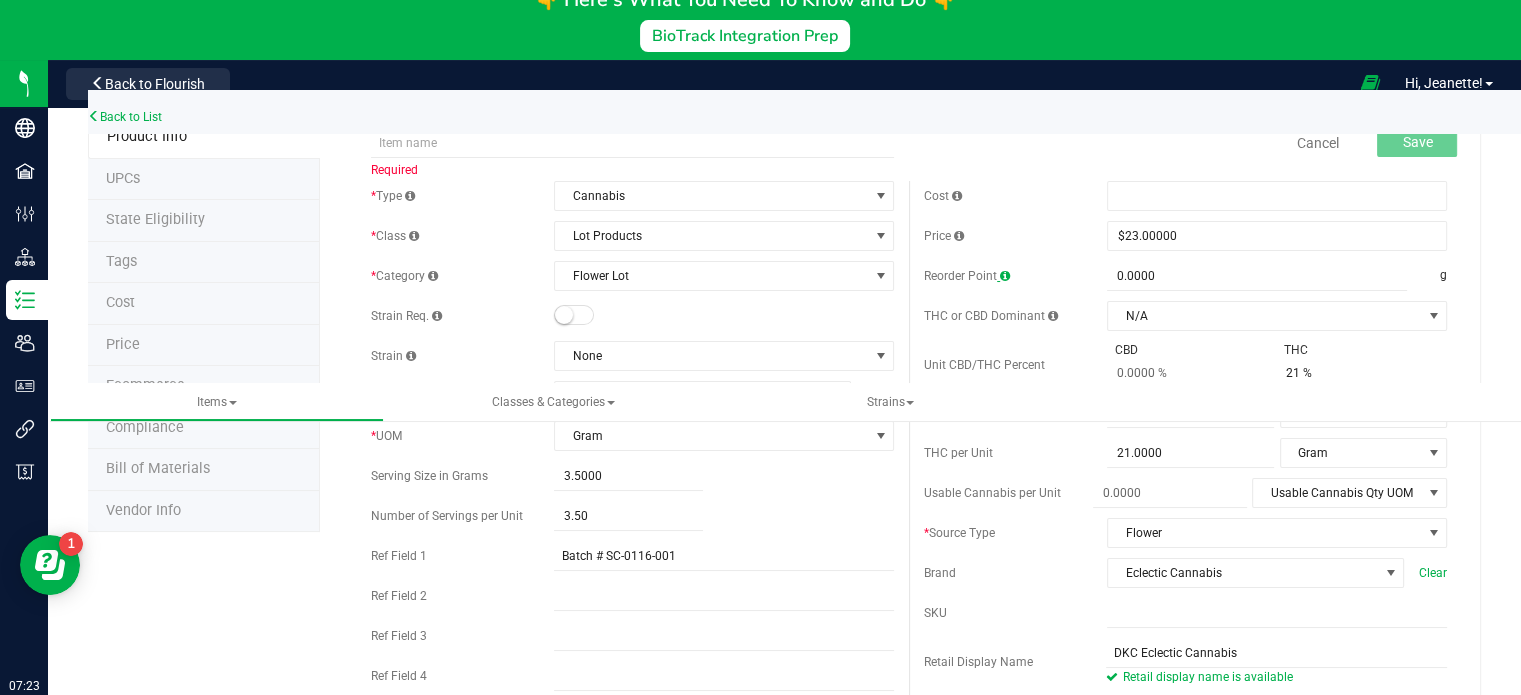 click at bounding box center [1005, 276] 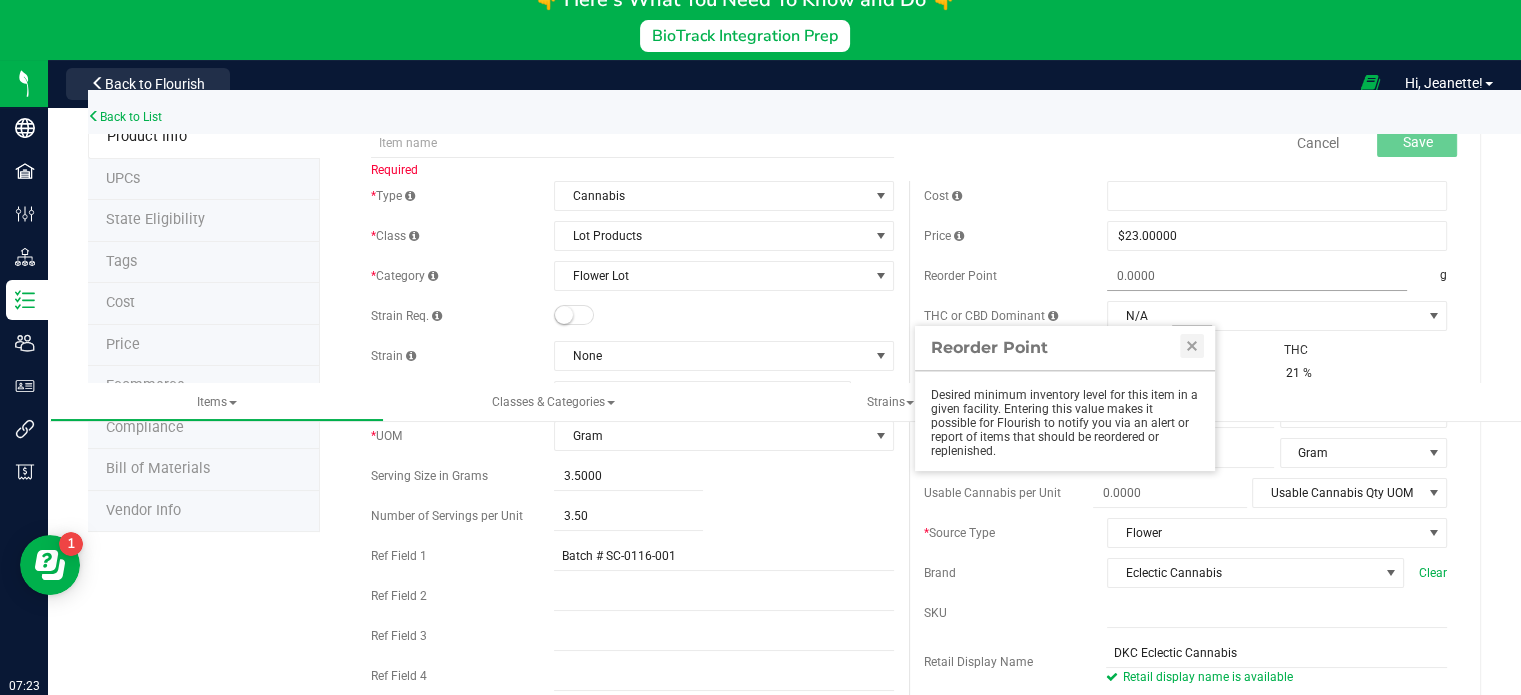 click at bounding box center [1257, 276] 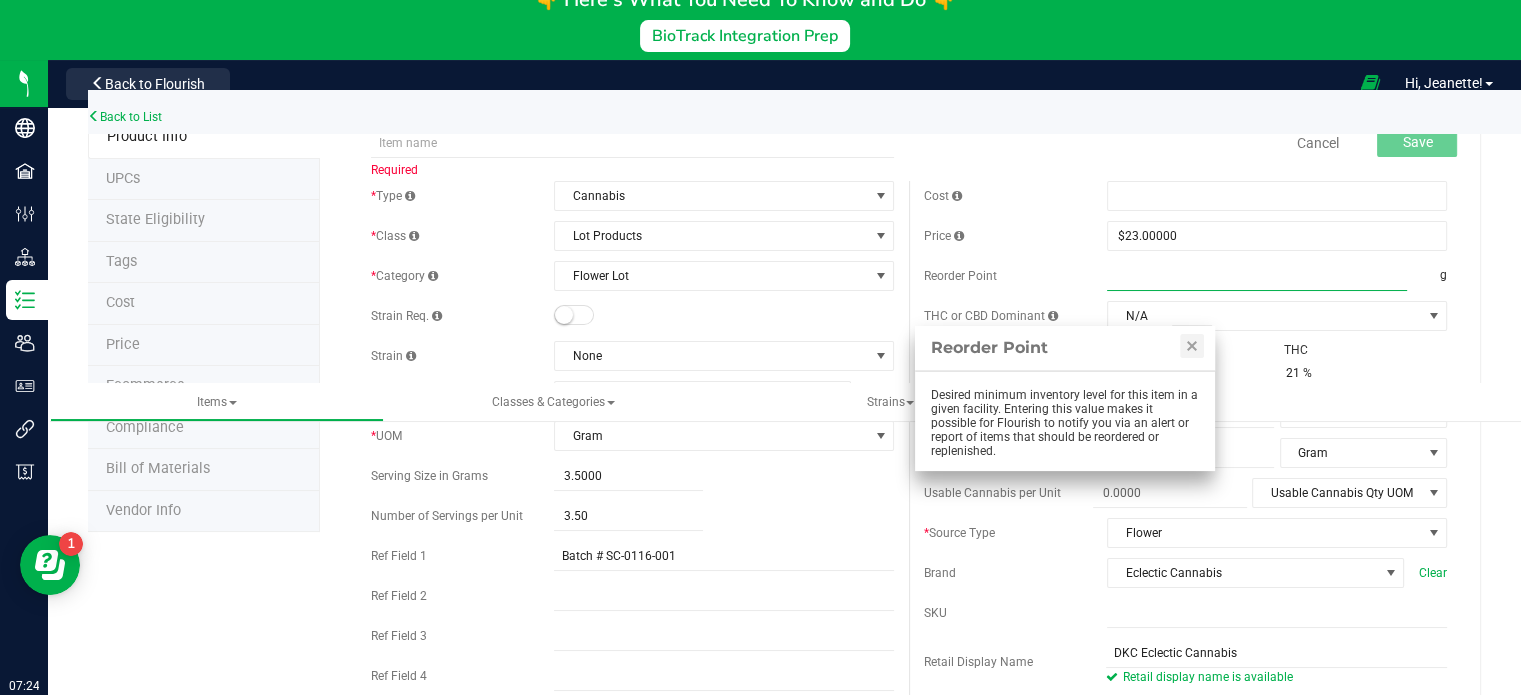 scroll, scrollTop: 637, scrollLeft: 0, axis: vertical 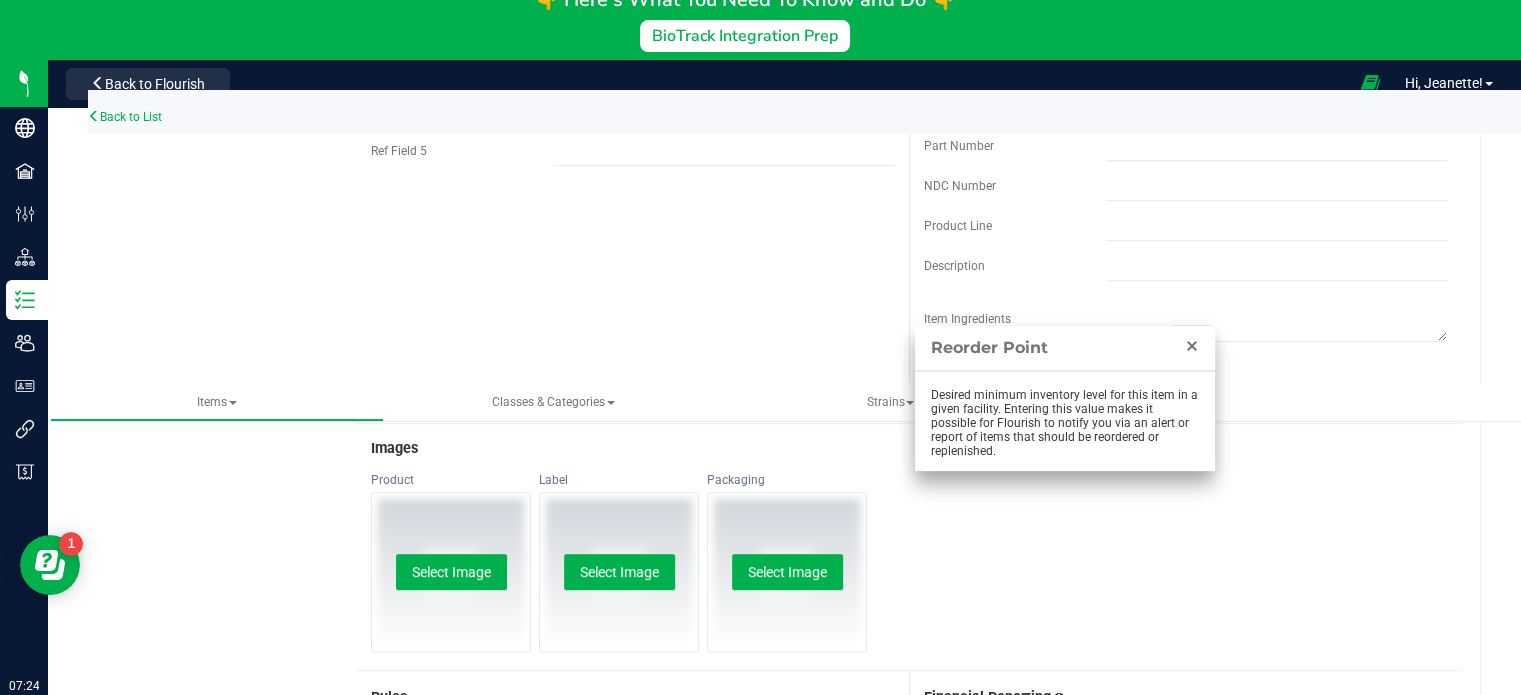 click at bounding box center [1192, 346] 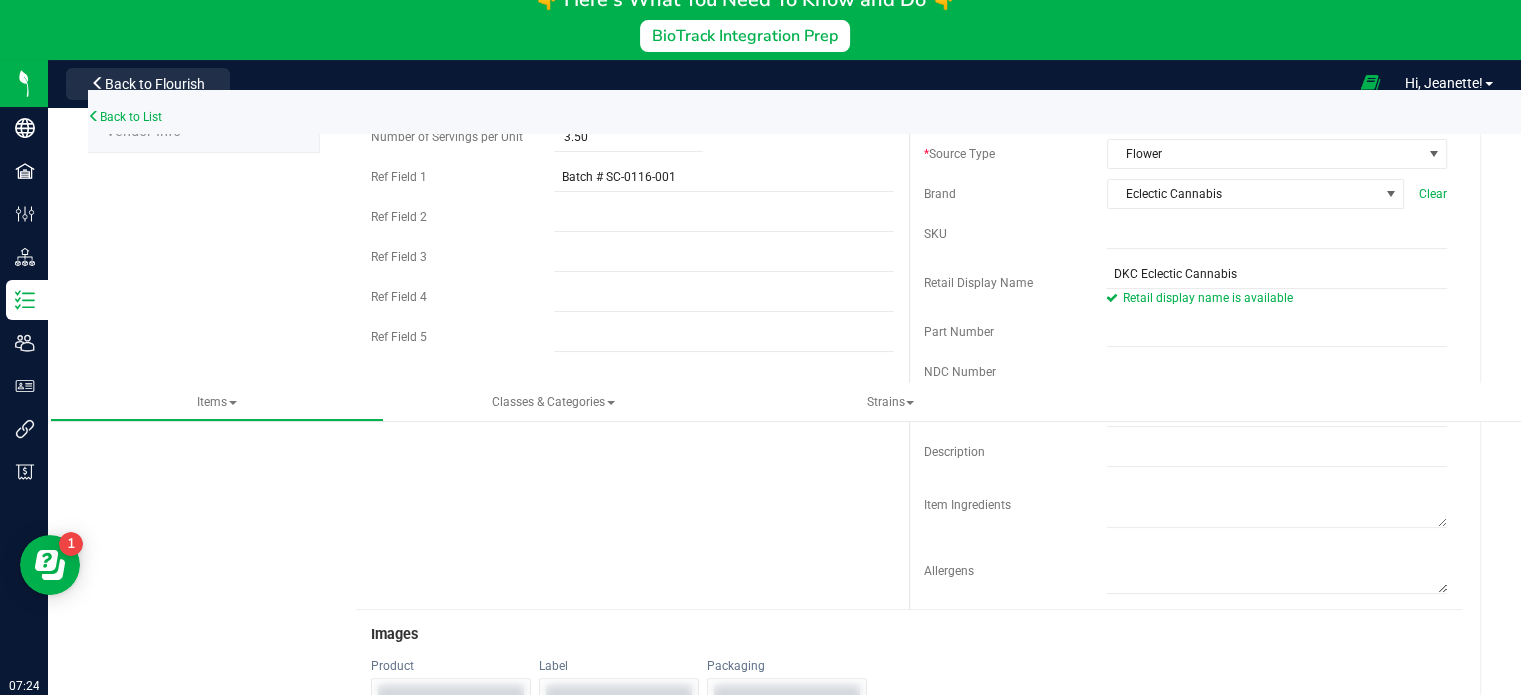 scroll, scrollTop: 382, scrollLeft: 0, axis: vertical 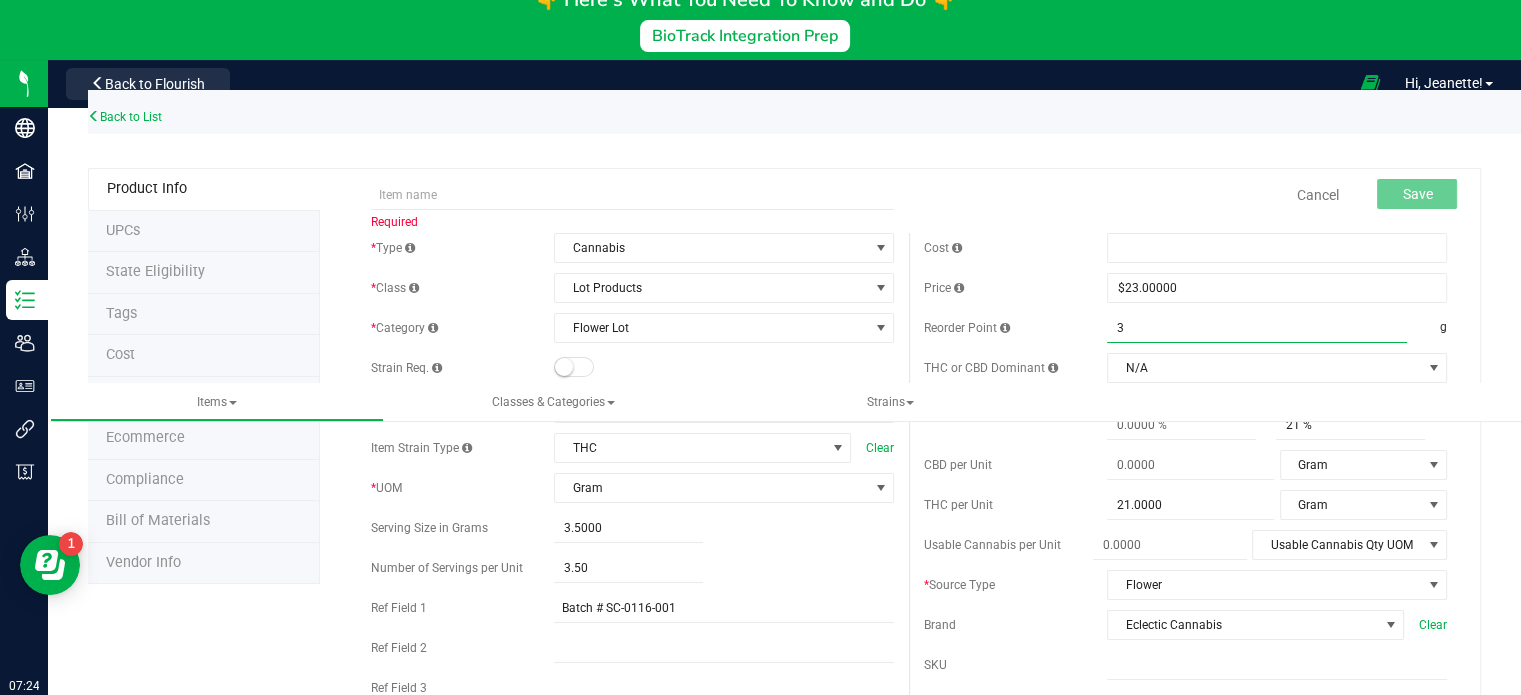 type on "35" 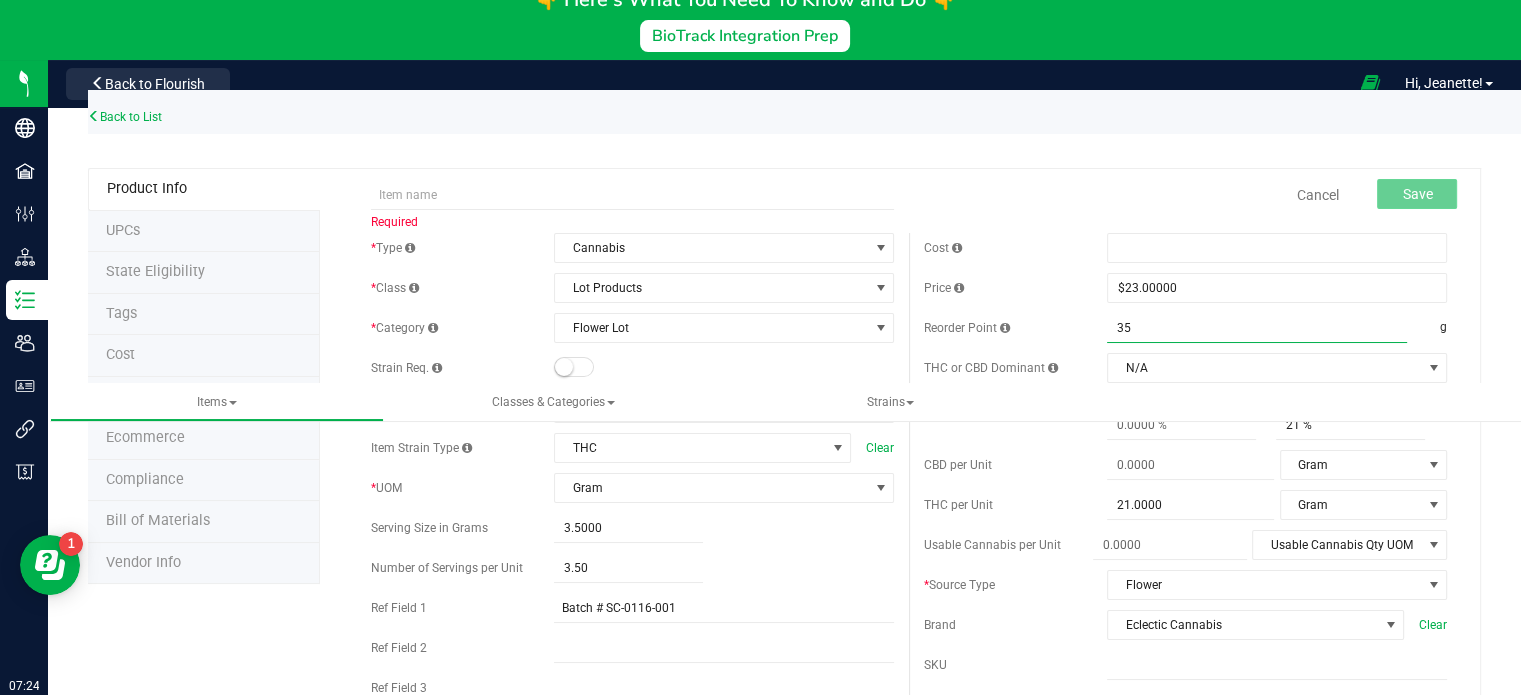 type on "35.0000" 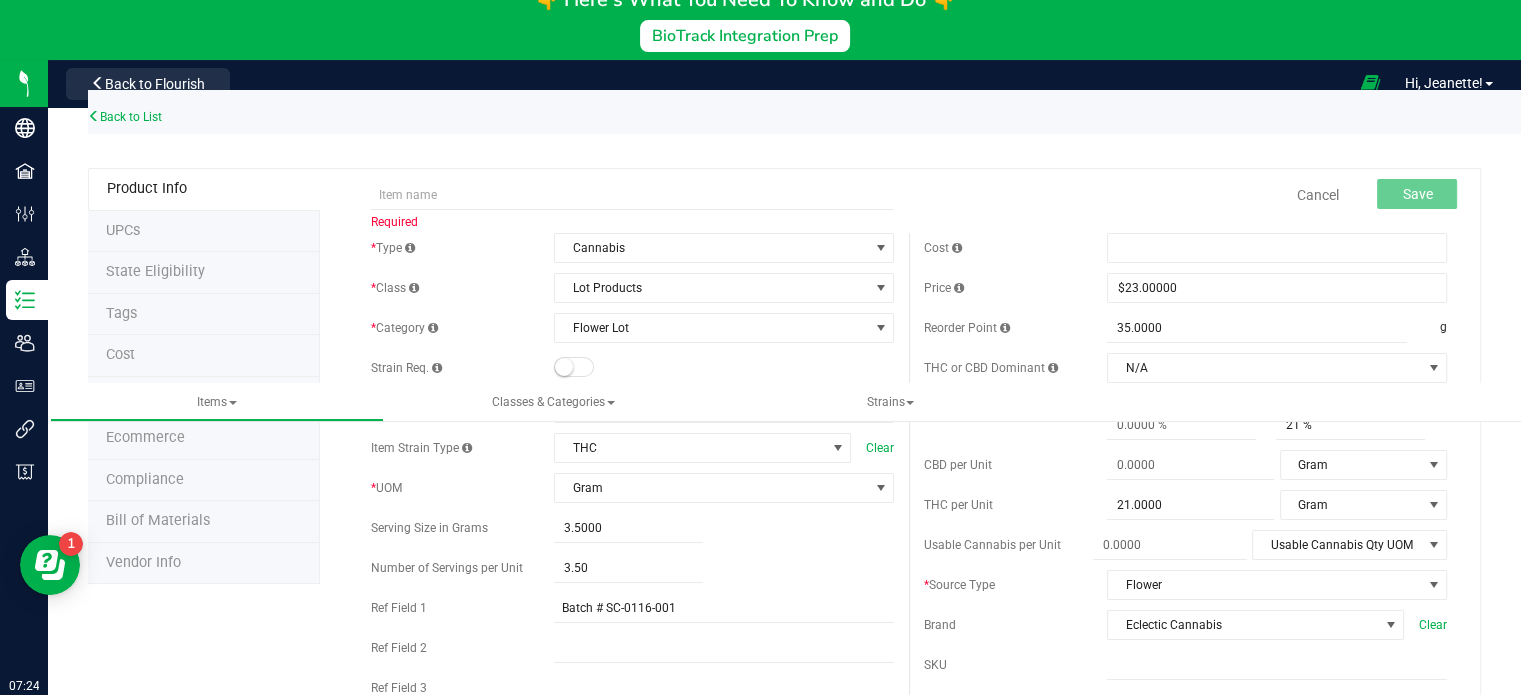 scroll, scrollTop: 0, scrollLeft: 0, axis: both 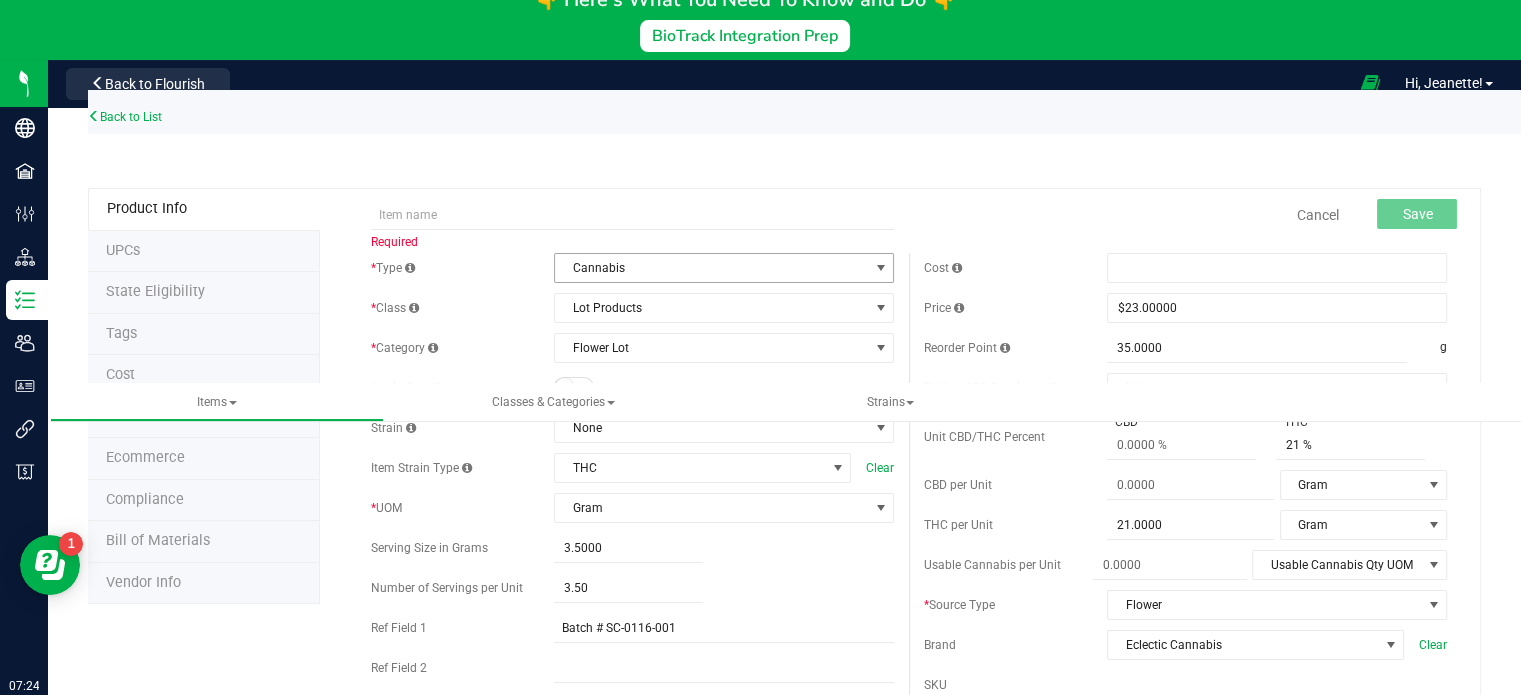 click on "Cannabis" at bounding box center [711, 268] 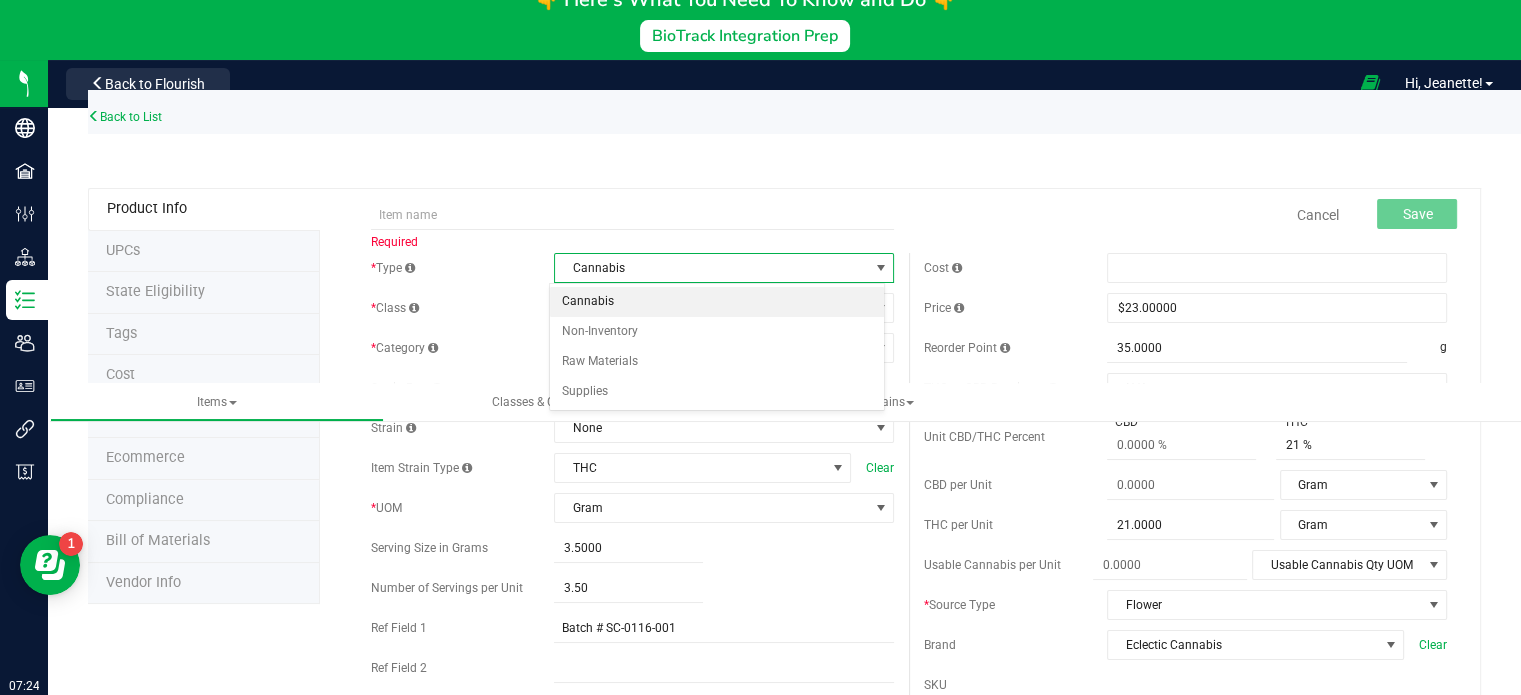 click on "Cannabis" at bounding box center [717, 302] 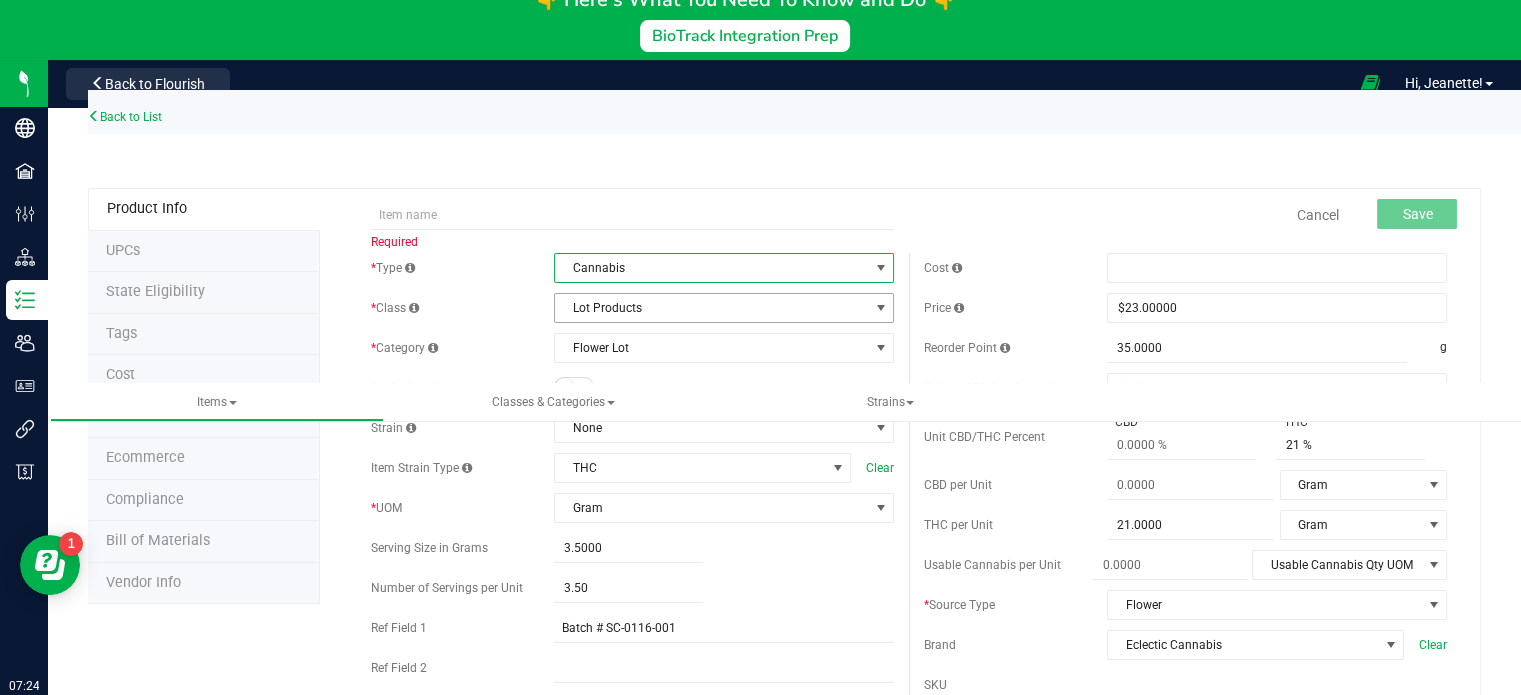 click on "Lot Products" at bounding box center (711, 308) 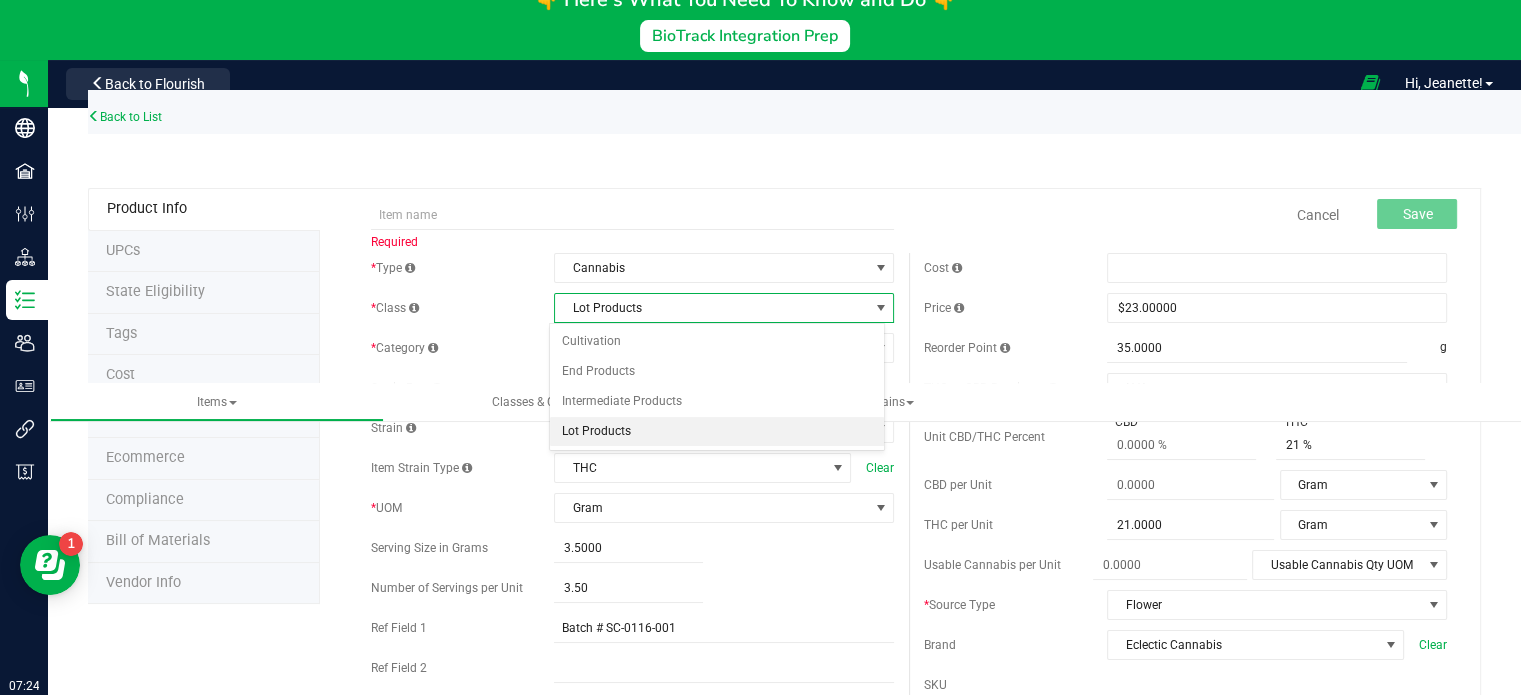 click on "Lot Products" at bounding box center [717, 432] 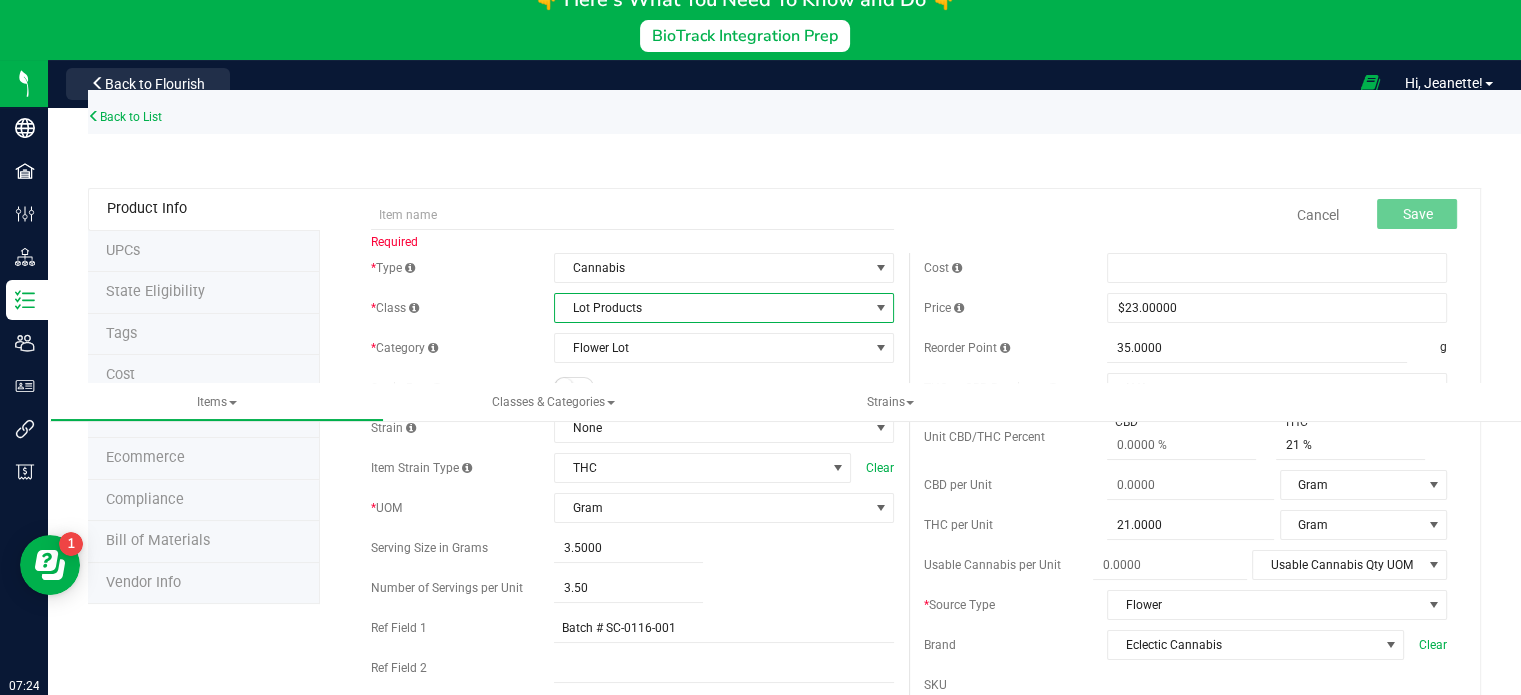 click on "Lot Products" at bounding box center [711, 308] 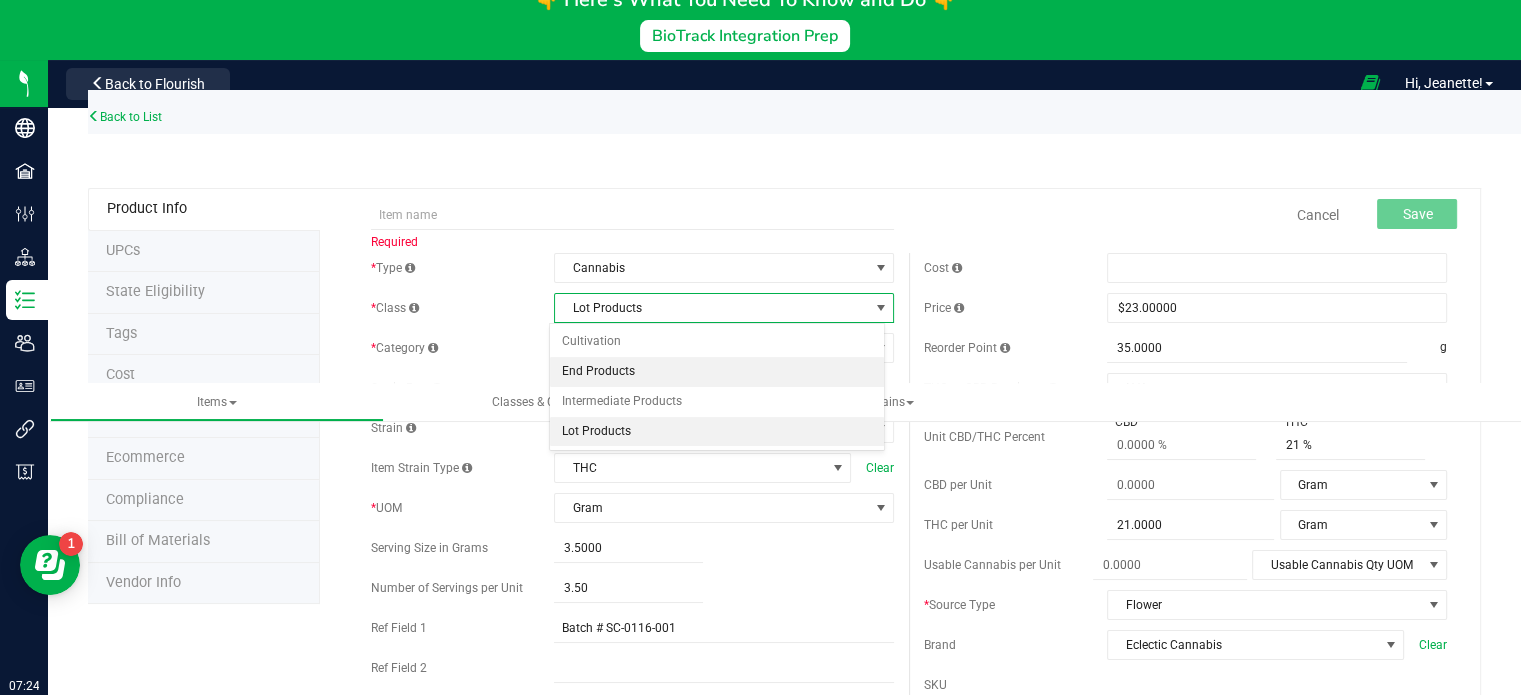 click on "End Products" at bounding box center (717, 372) 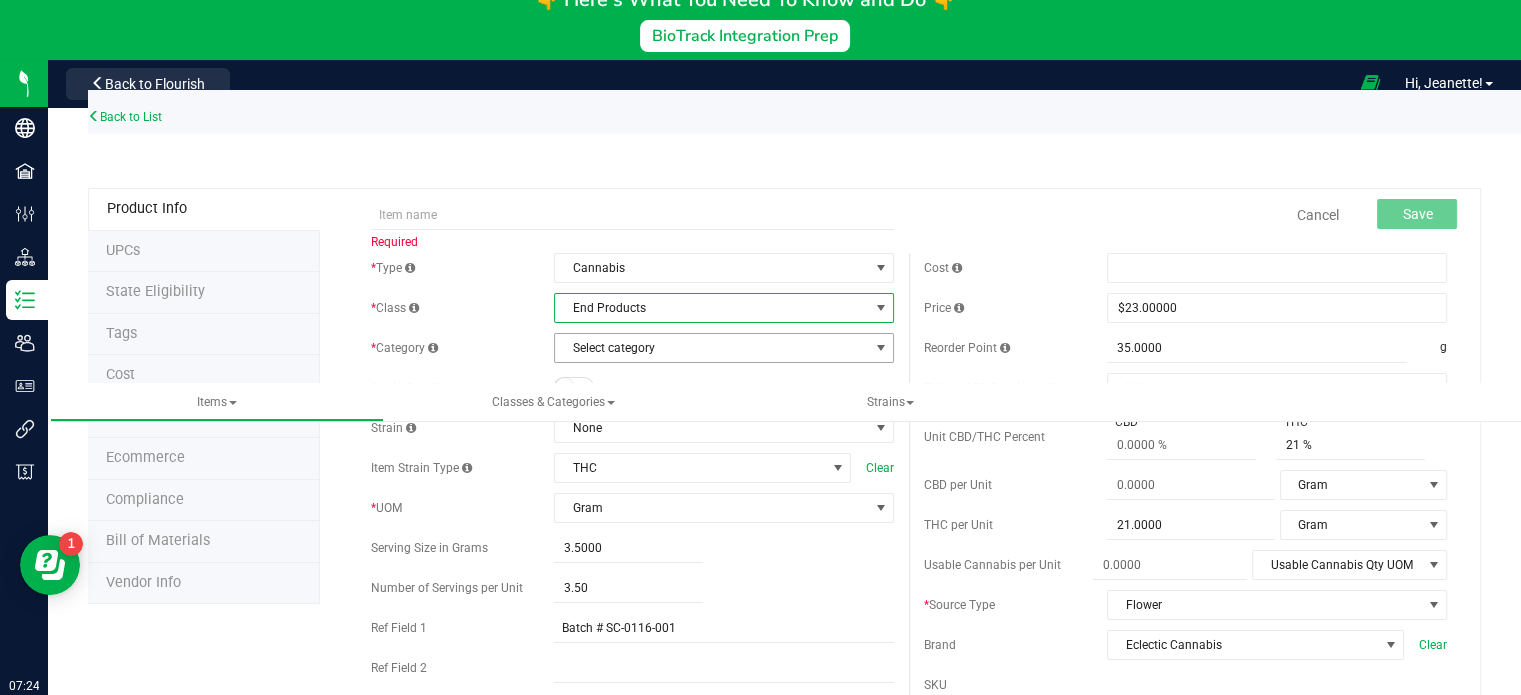 click on "Select category" at bounding box center (711, 348) 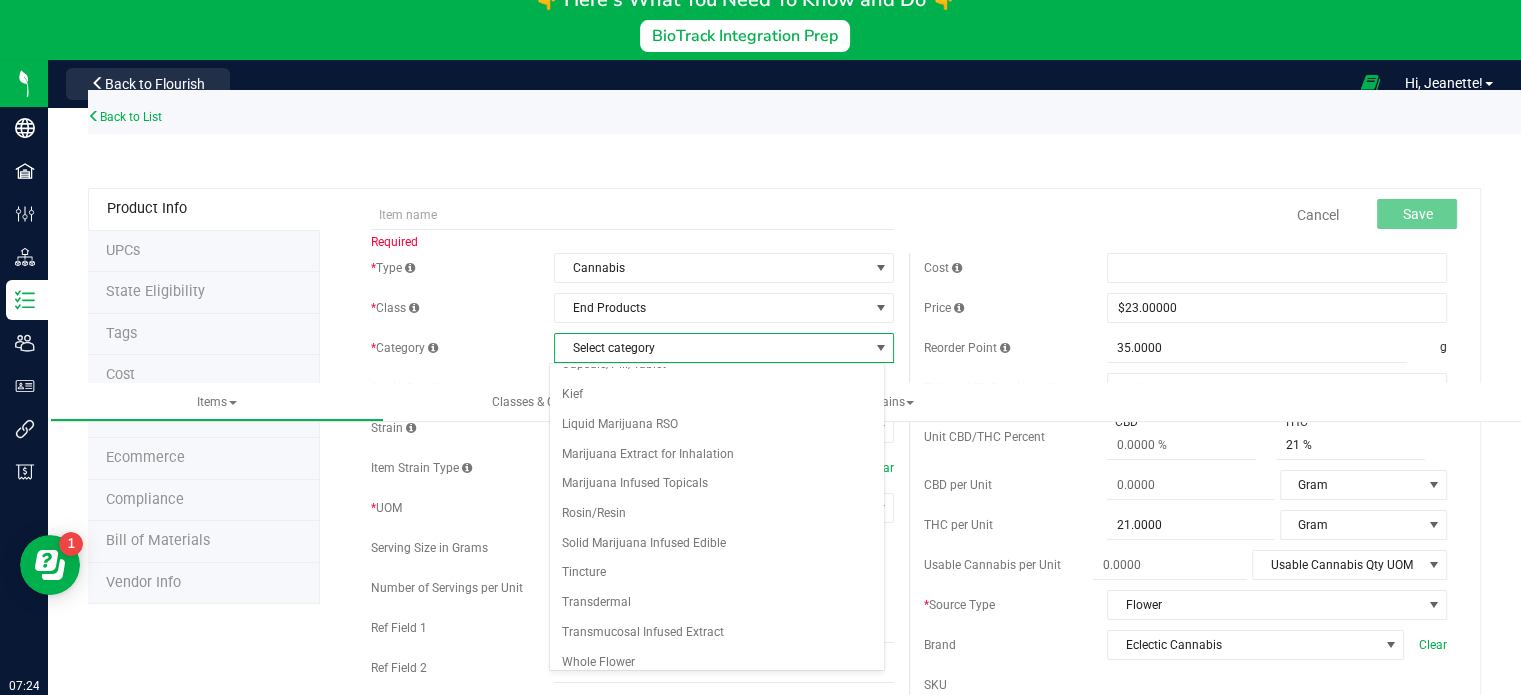scroll, scrollTop: 22, scrollLeft: 0, axis: vertical 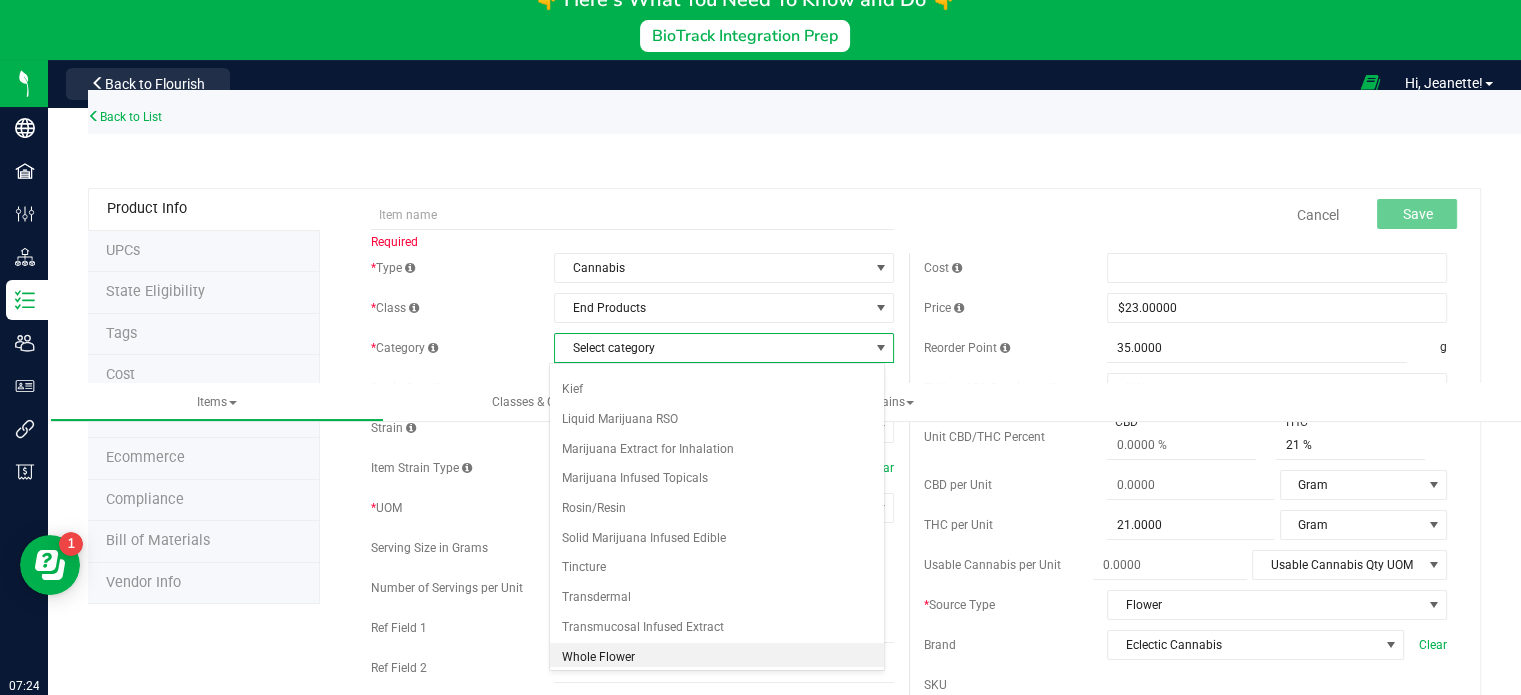 click on "Whole Flower" at bounding box center [717, 658] 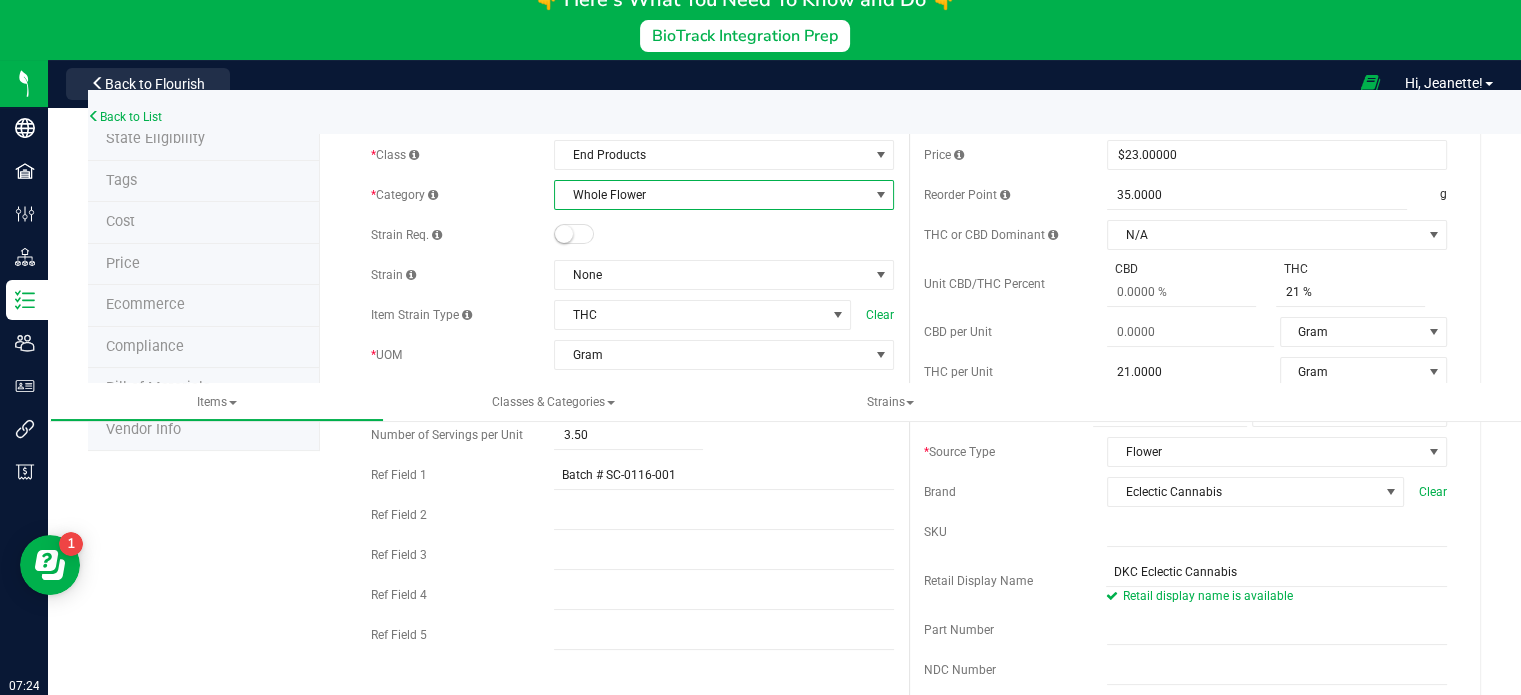 scroll, scrollTop: 162, scrollLeft: 0, axis: vertical 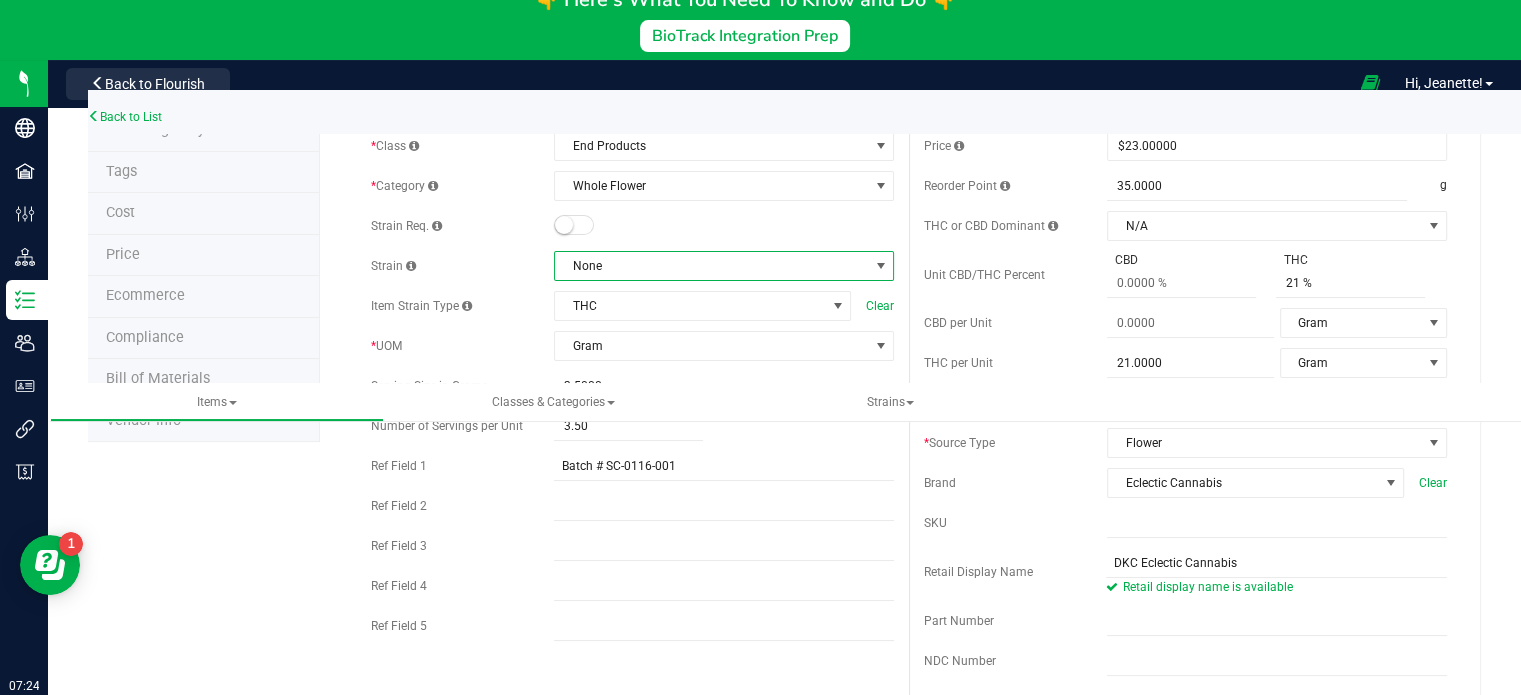 click on "None" at bounding box center [711, 266] 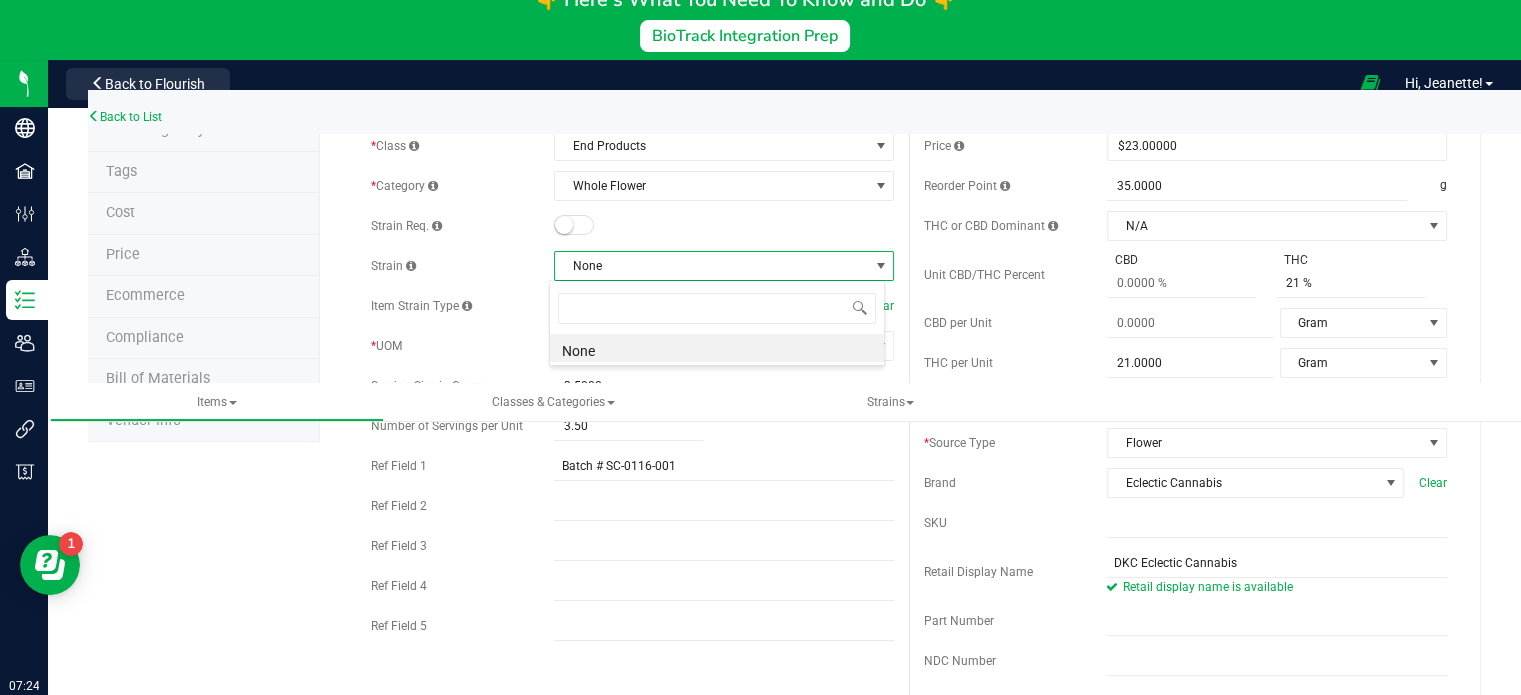 scroll, scrollTop: 99970, scrollLeft: 99664, axis: both 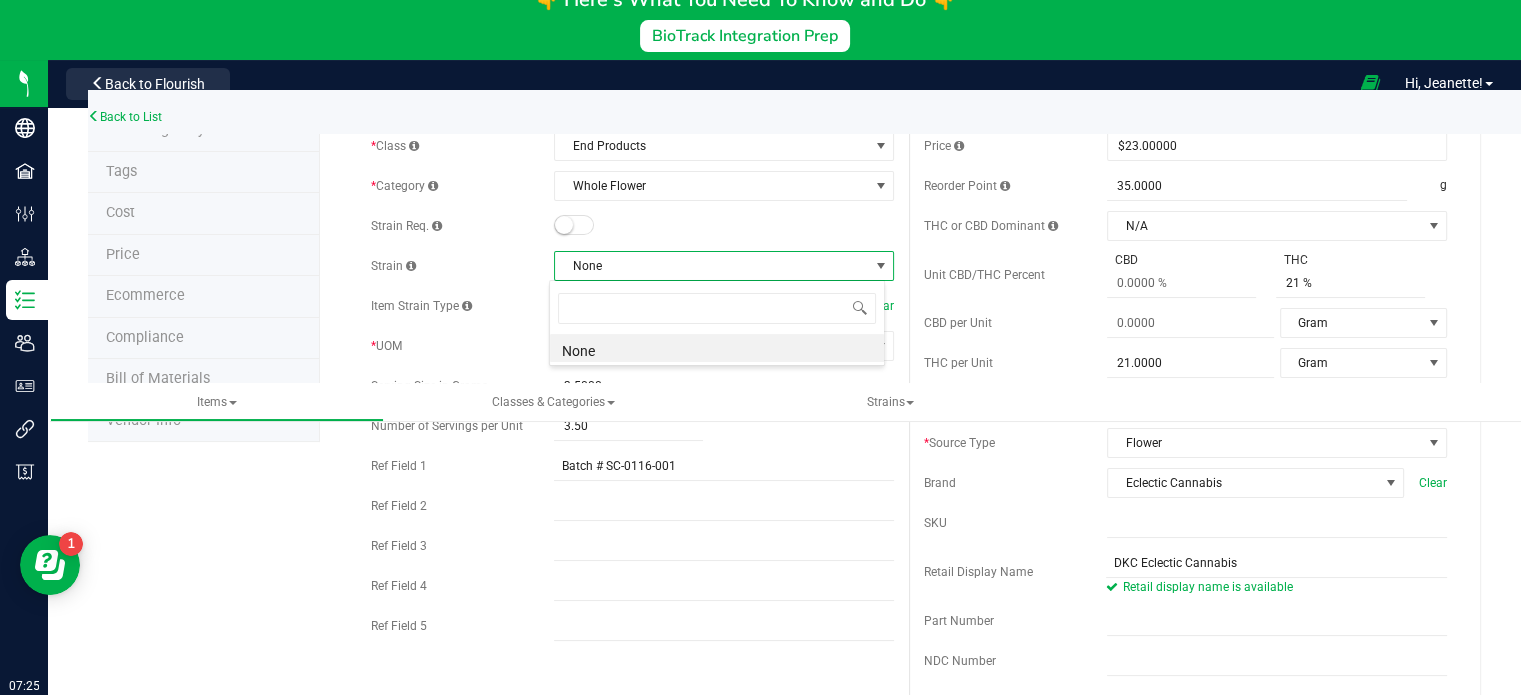 click on "Required
Cancel
Save
*
Type
Cannabis Select type Cannabis Non-Inventory Raw Materials Supplies
*
Class" at bounding box center (900, 823) 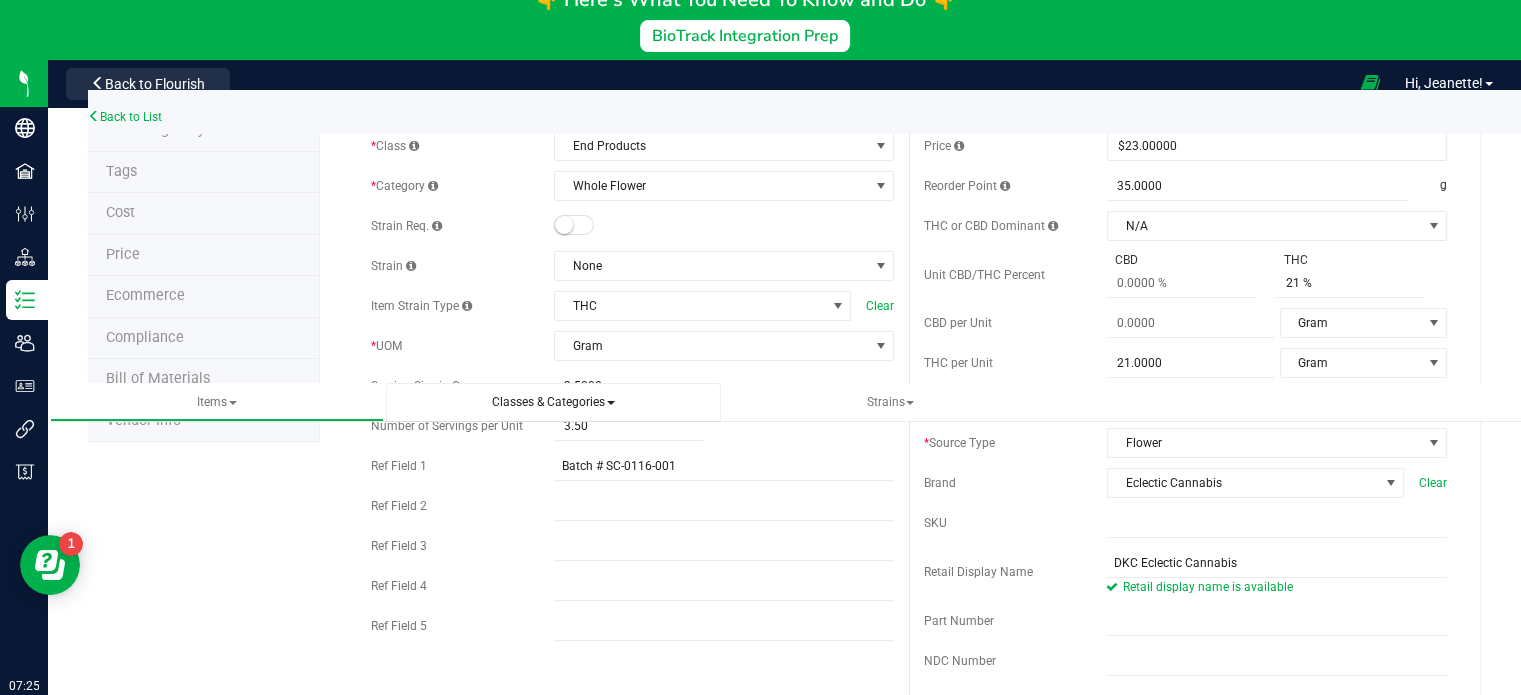 click on "Classes & Categories" at bounding box center [553, 402] 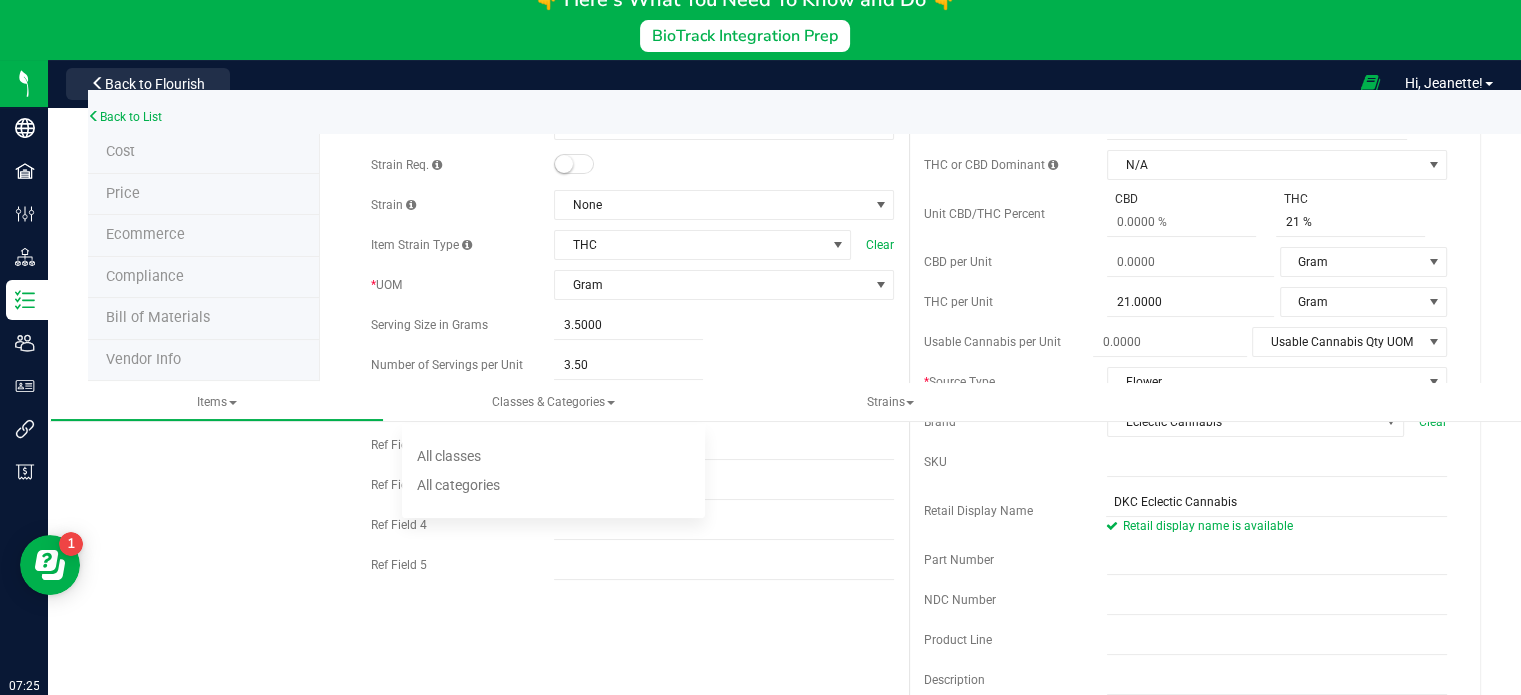 scroll, scrollTop: 0, scrollLeft: 0, axis: both 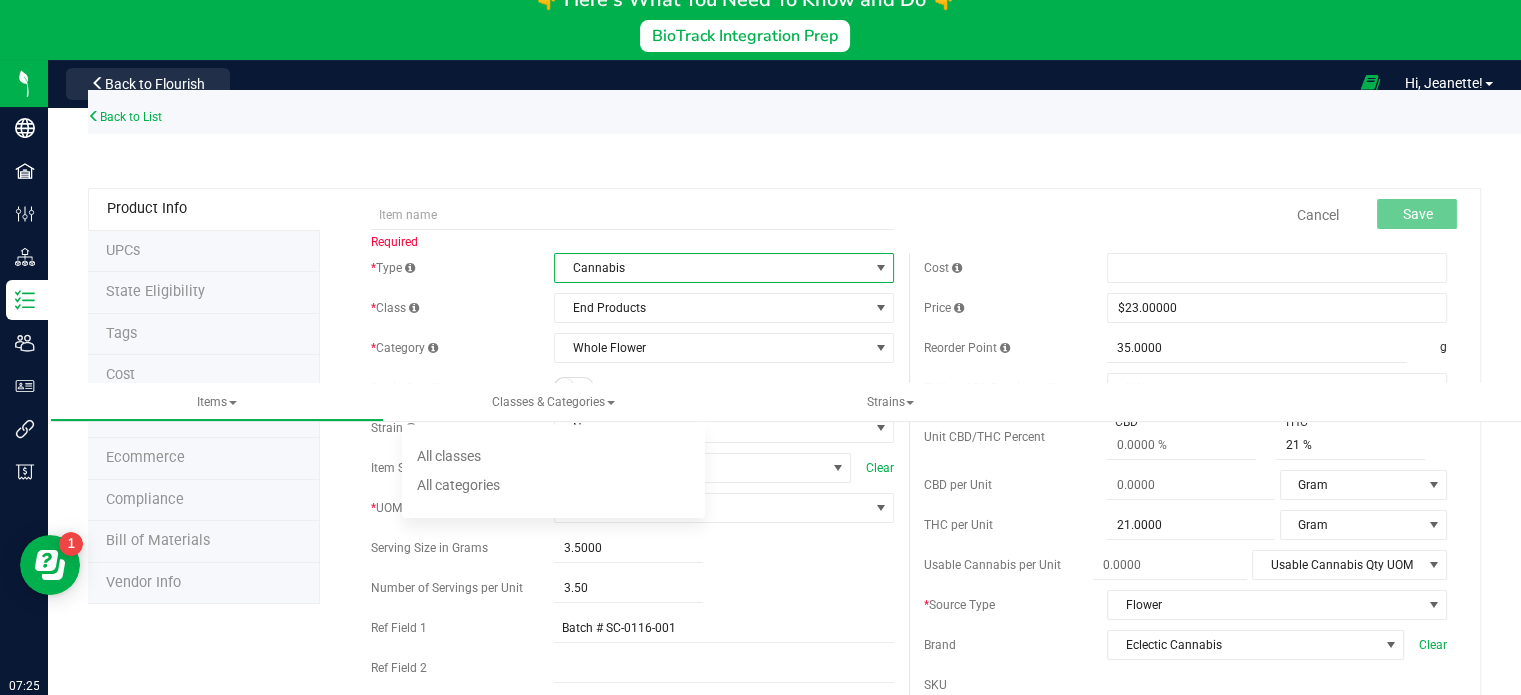 click on "Cannabis" at bounding box center (711, 268) 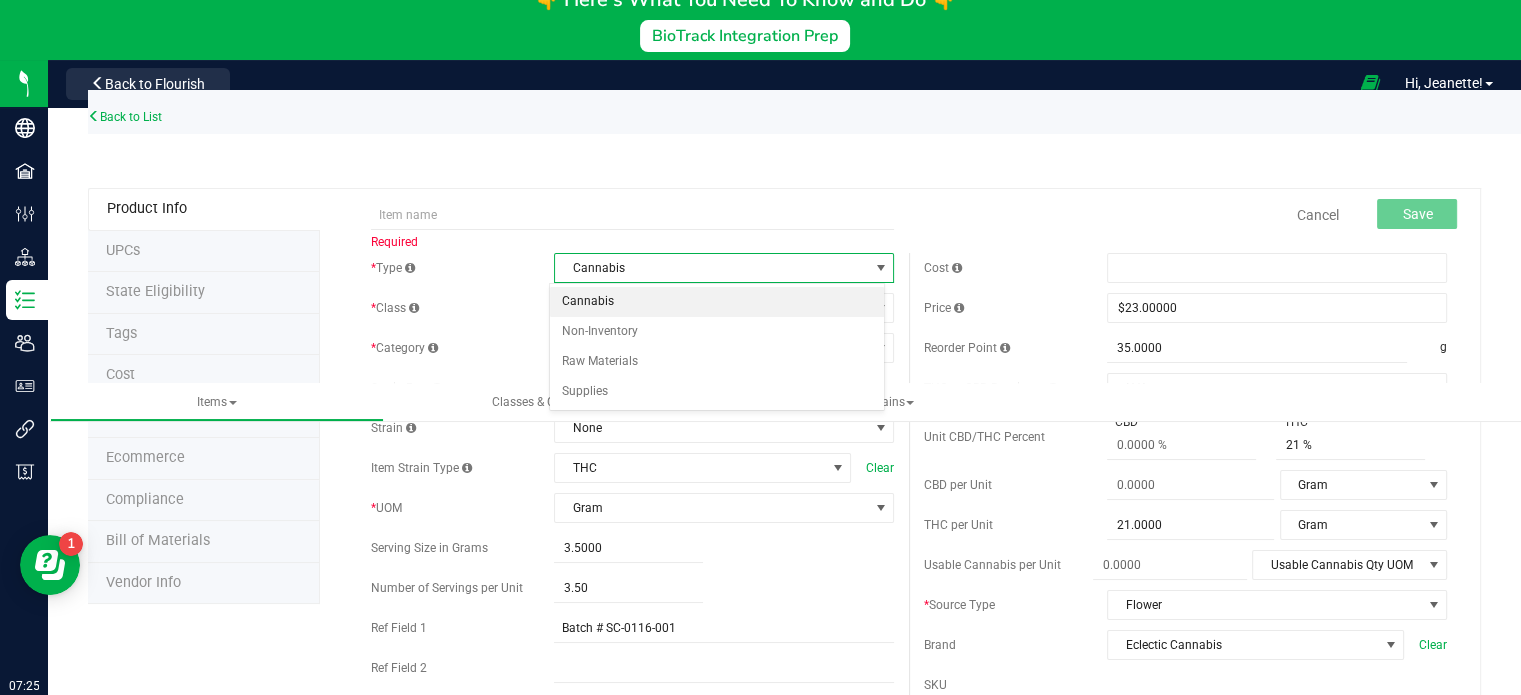 click on "Cannabis" at bounding box center [717, 302] 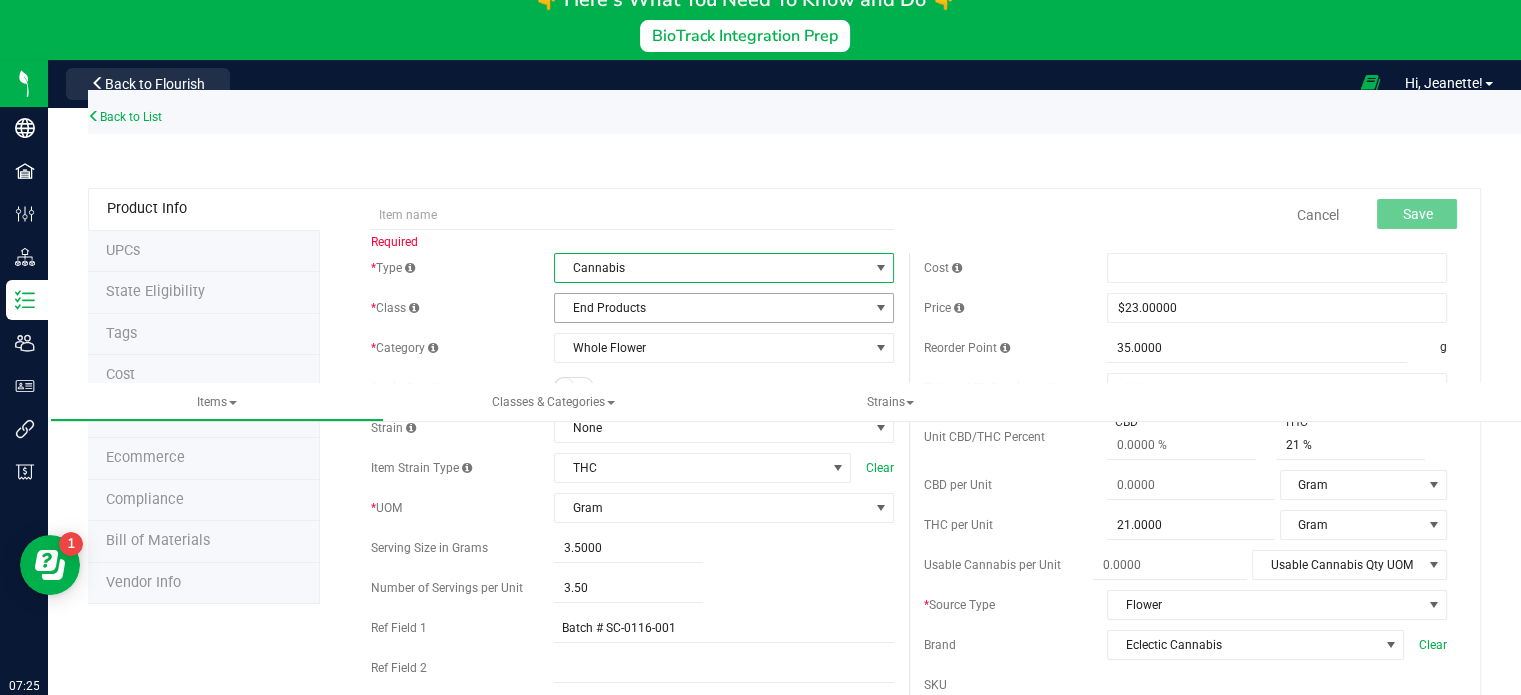 click on "End Products" at bounding box center [711, 308] 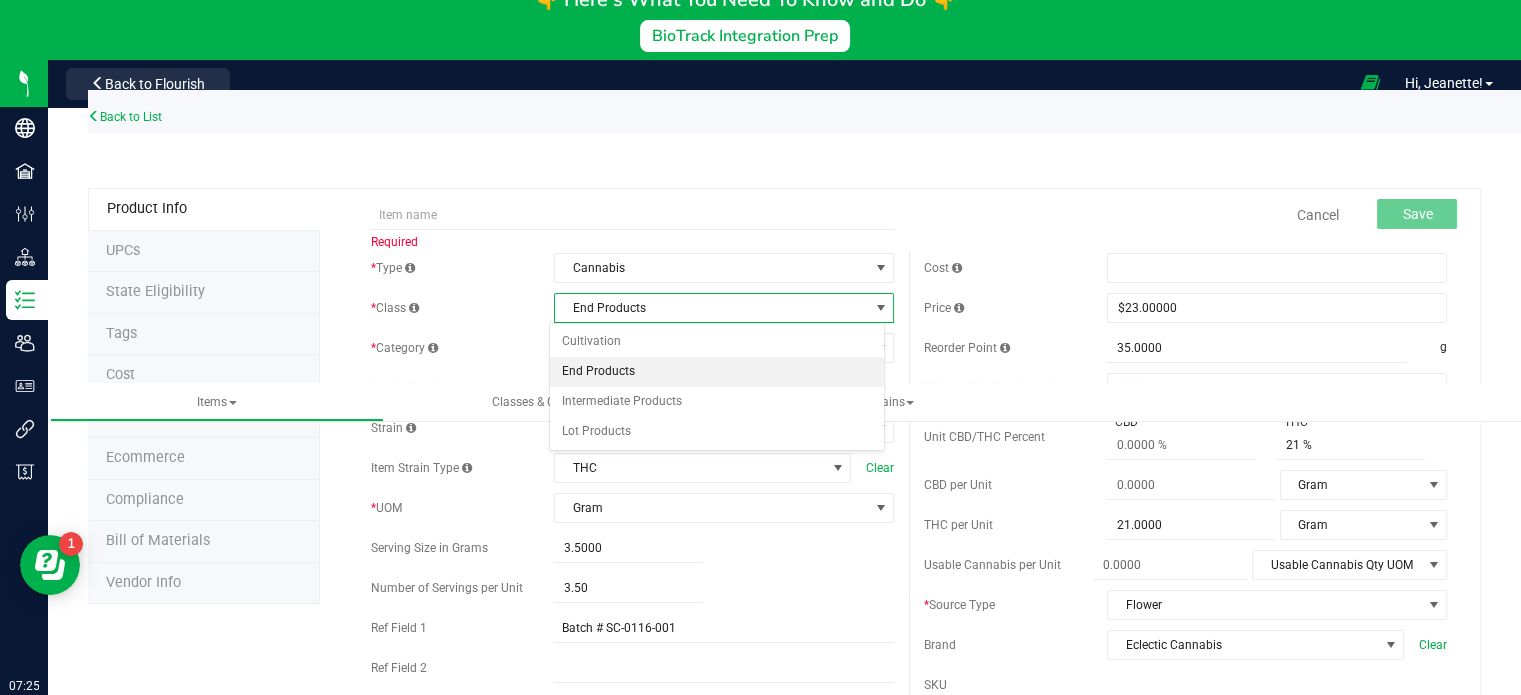 click on "*
Type
Cannabis Select type Cannabis Non-Inventory Raw Materials Supplies
*
Class
End Products Select item class Cultivation End Products Intermediate Products Lot Products
*
Category
Kief" at bounding box center [632, 533] 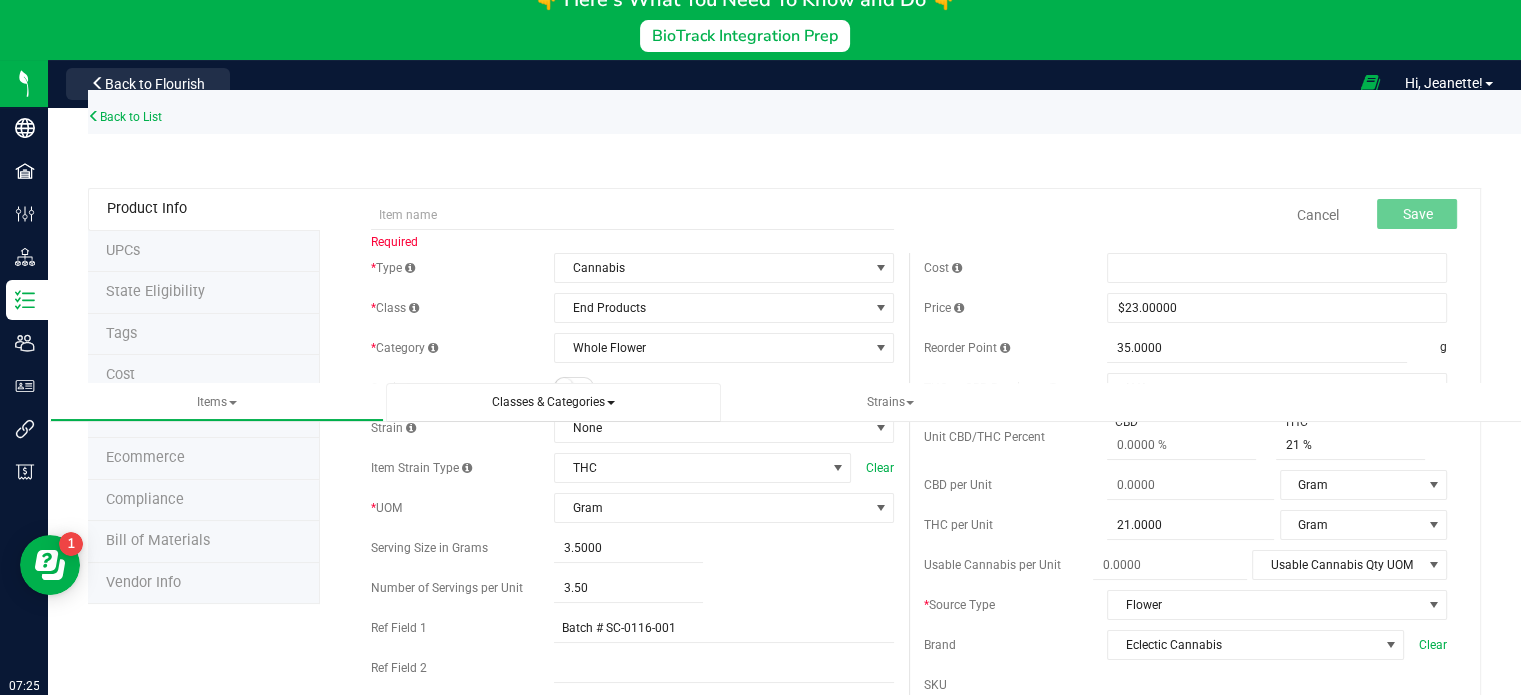 click on "Classes & Categories   All classes   All categories" at bounding box center [553, 402] 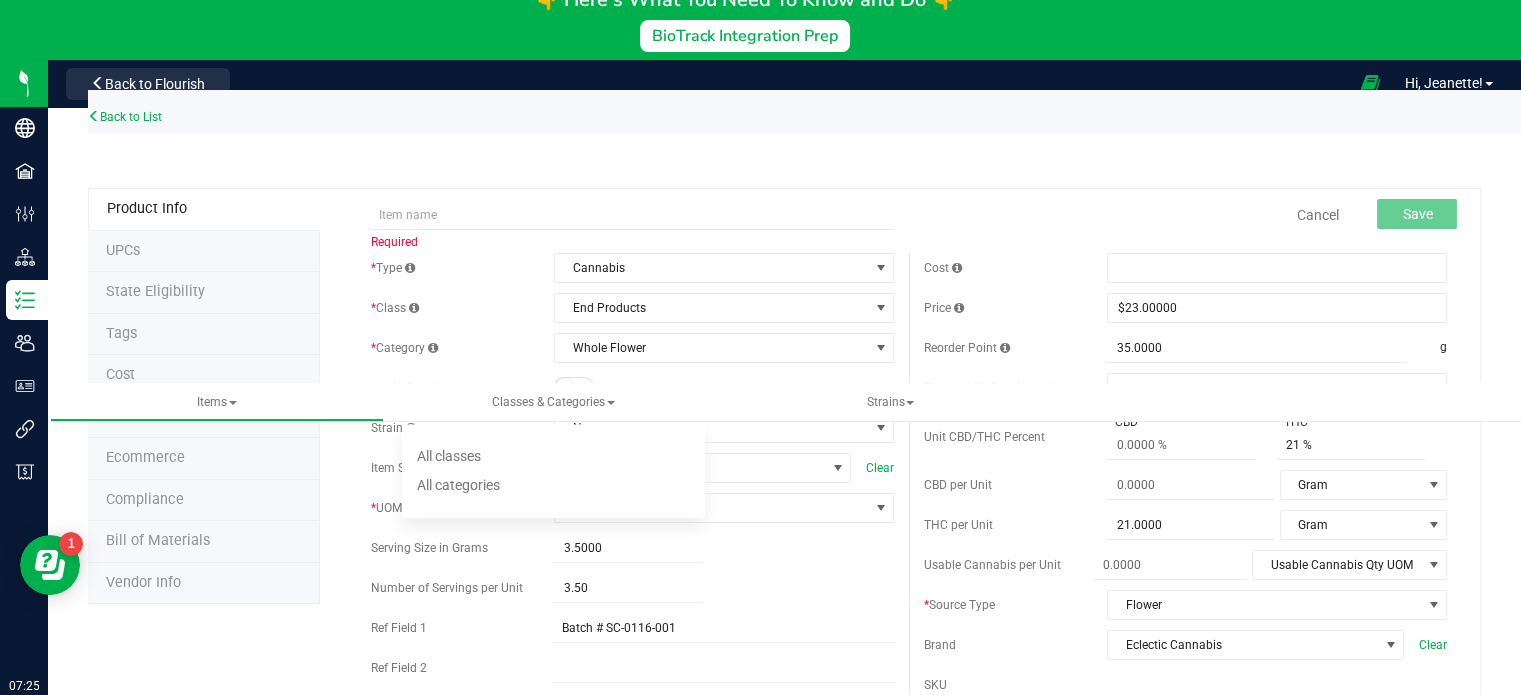 click on "Product Info
UPCs
State Eligibility
Tags
Cost
Price
Ecommerce
Compliance
Bill of Materials
Vendor Info
Required
Cancel
Save" at bounding box center (784, 960) 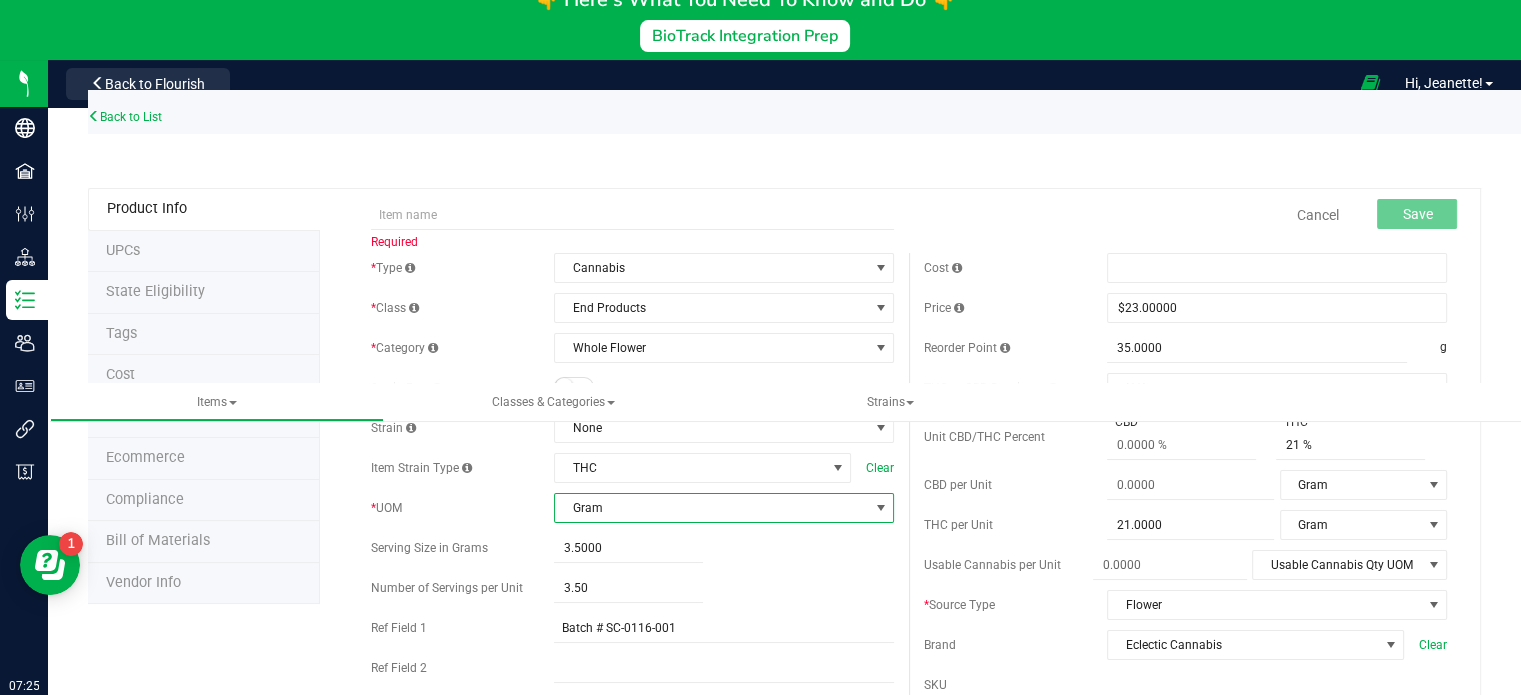 click on "Gram" at bounding box center (711, 508) 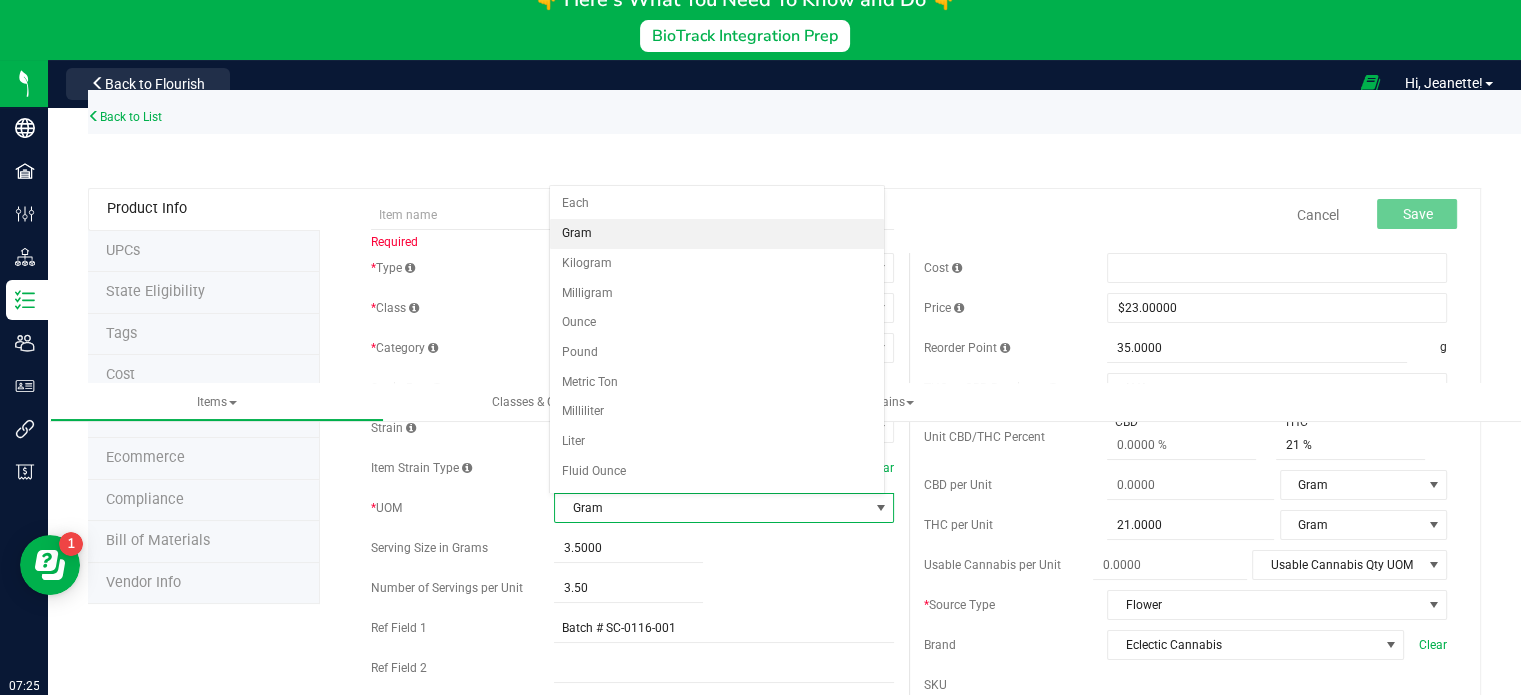 click on "Gram" at bounding box center (717, 234) 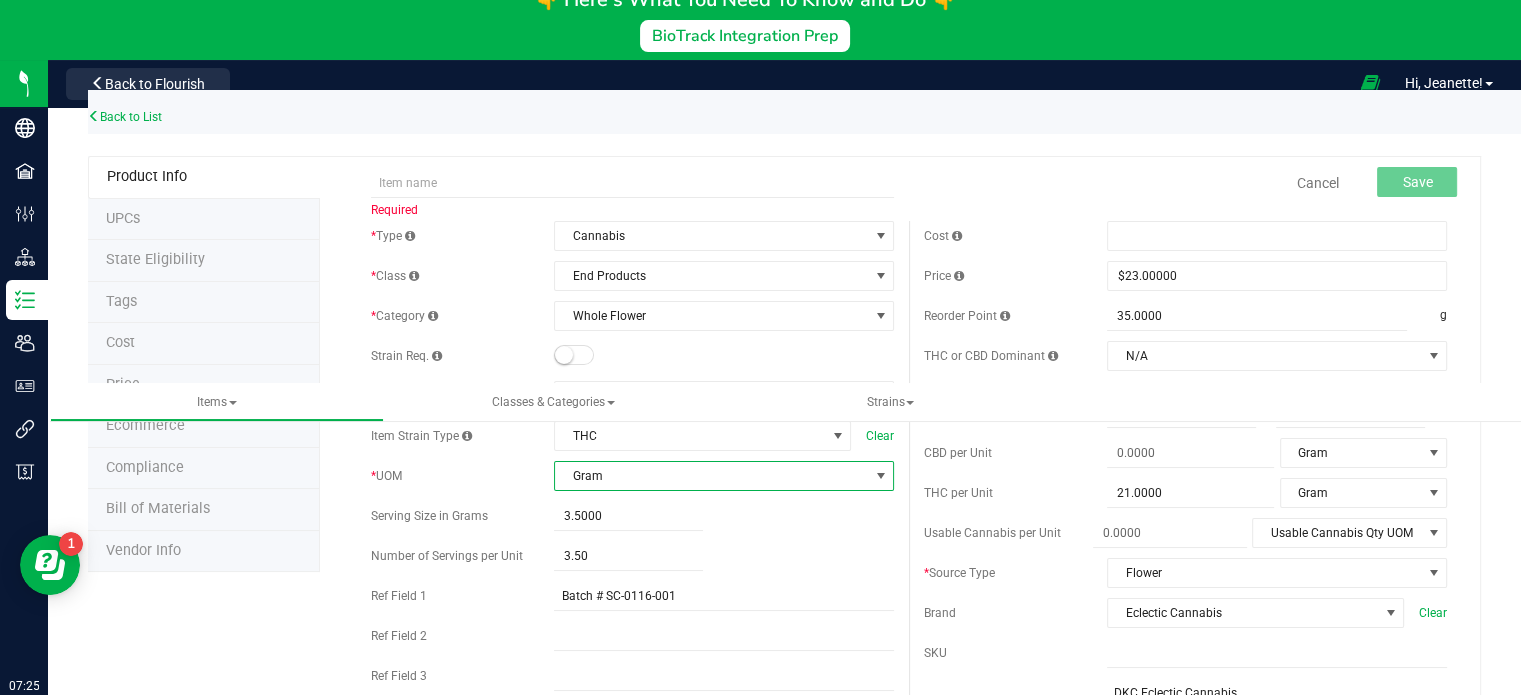 scroll, scrollTop: 0, scrollLeft: 0, axis: both 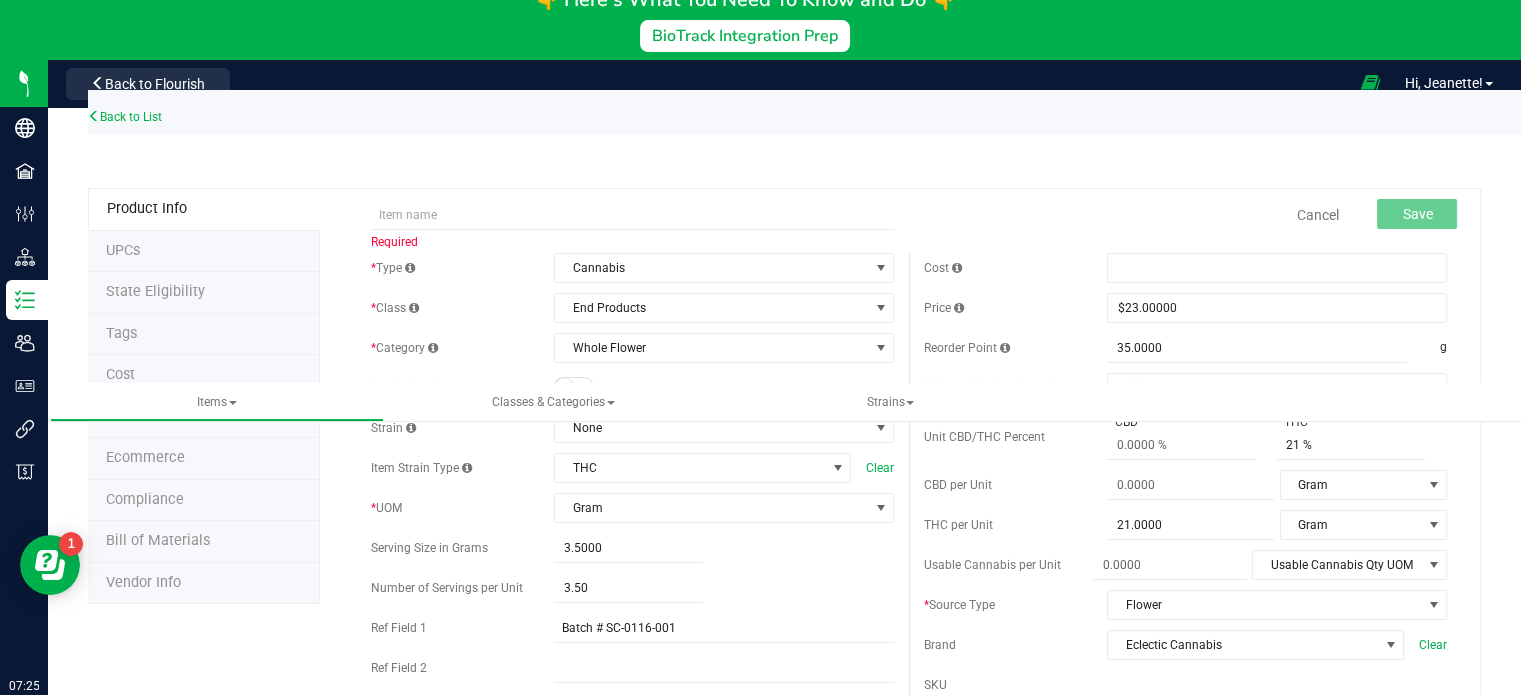 click on "Number of Servings per Unit
3.50 3.5" at bounding box center [632, 588] 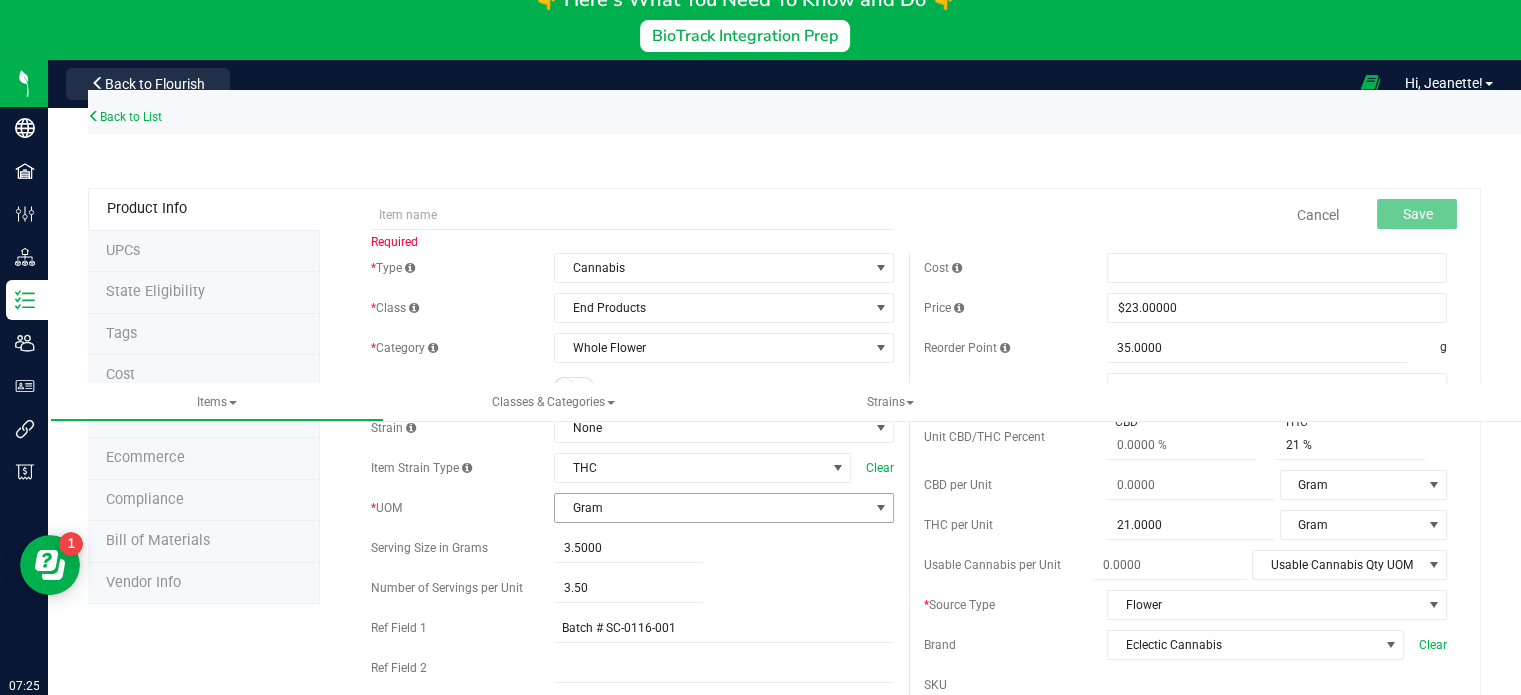 click on "Gram" at bounding box center [711, 508] 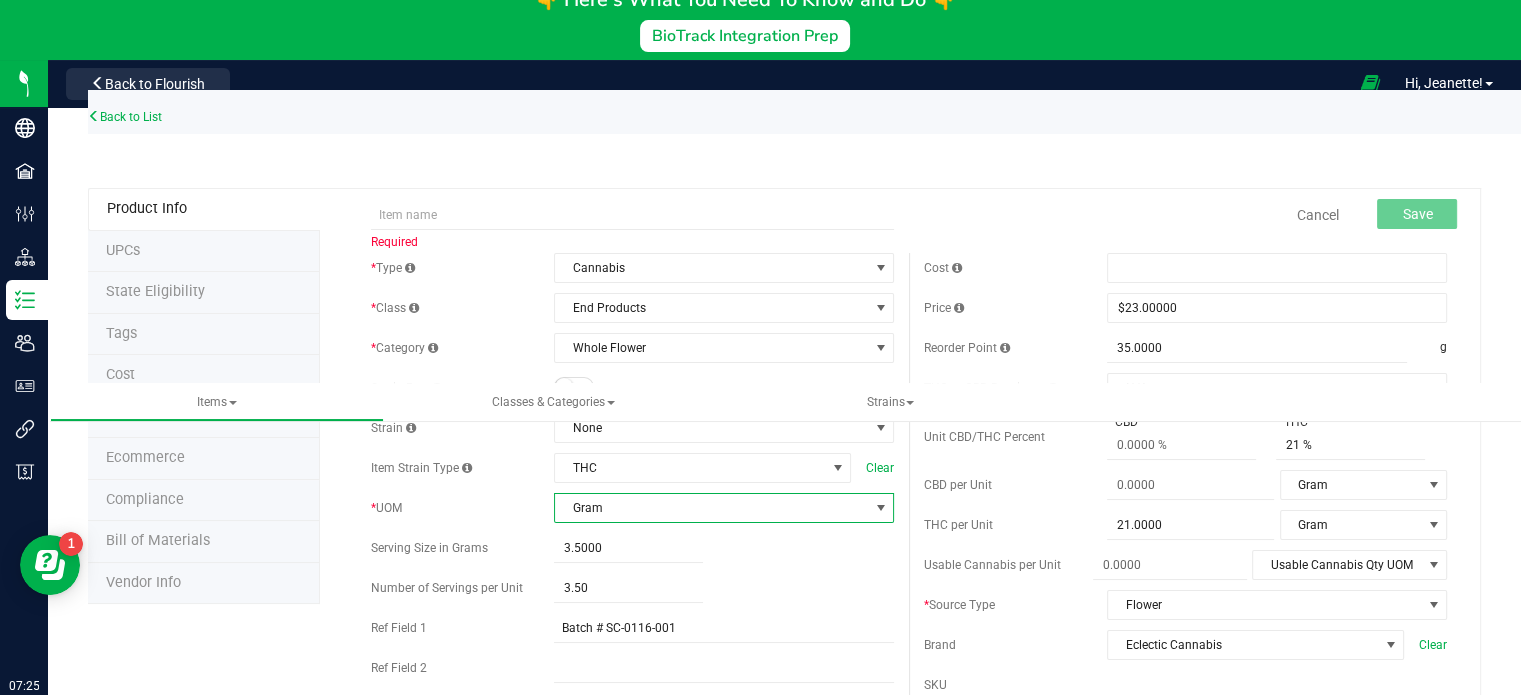 click on "*
Type
Cannabis Select type Cannabis Non-Inventory Raw Materials Supplies
*
Class
End Products Select item class Cultivation End Products Intermediate Products Lot Products
*
Category
Kief" at bounding box center (632, 533) 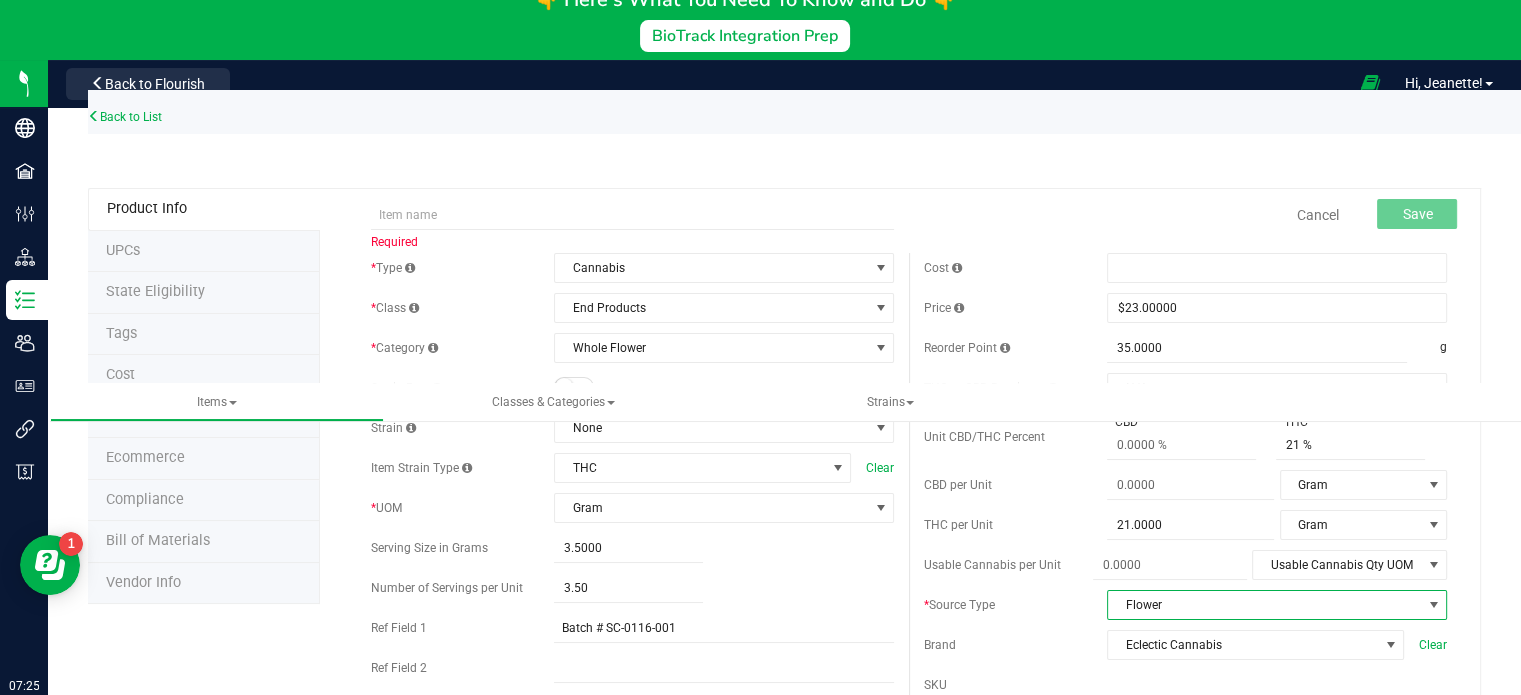 click on "Flower" at bounding box center (1264, 605) 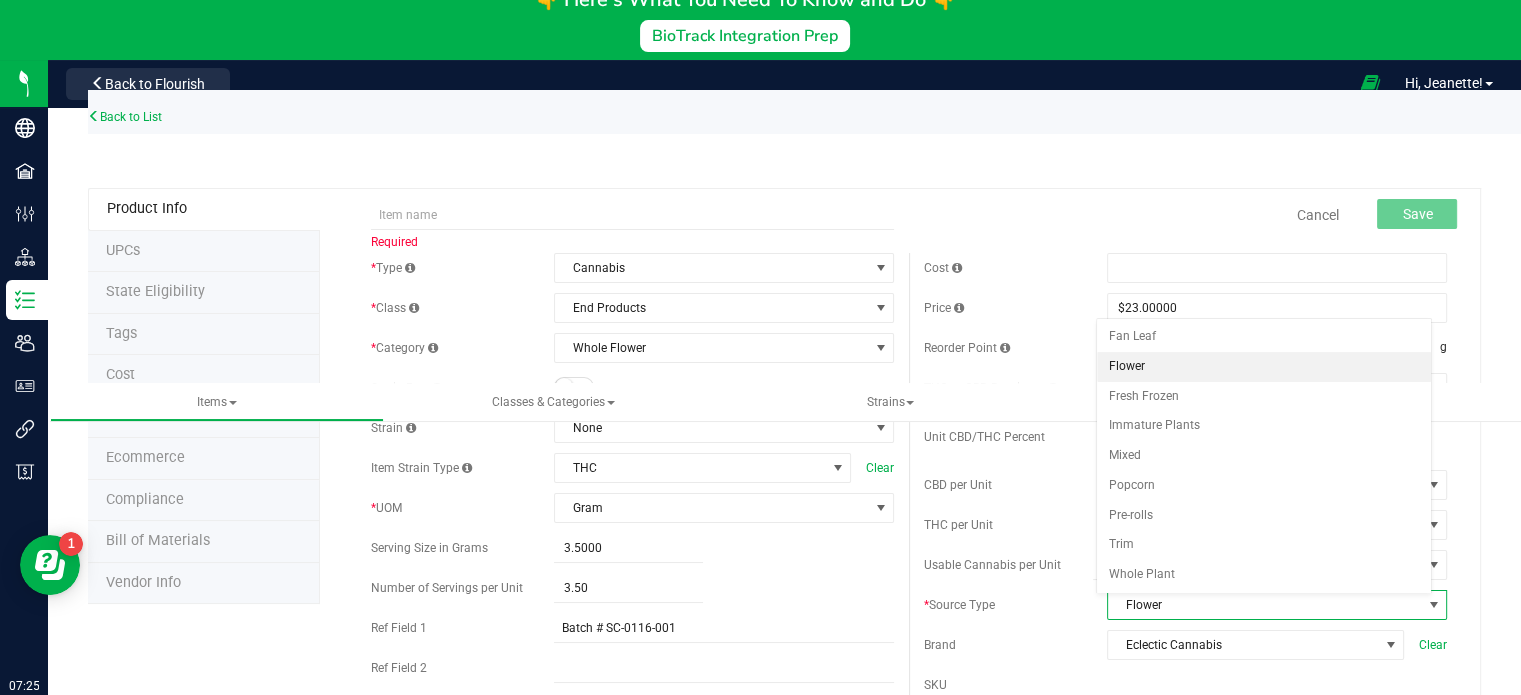 click on "Flower" at bounding box center (1264, 367) 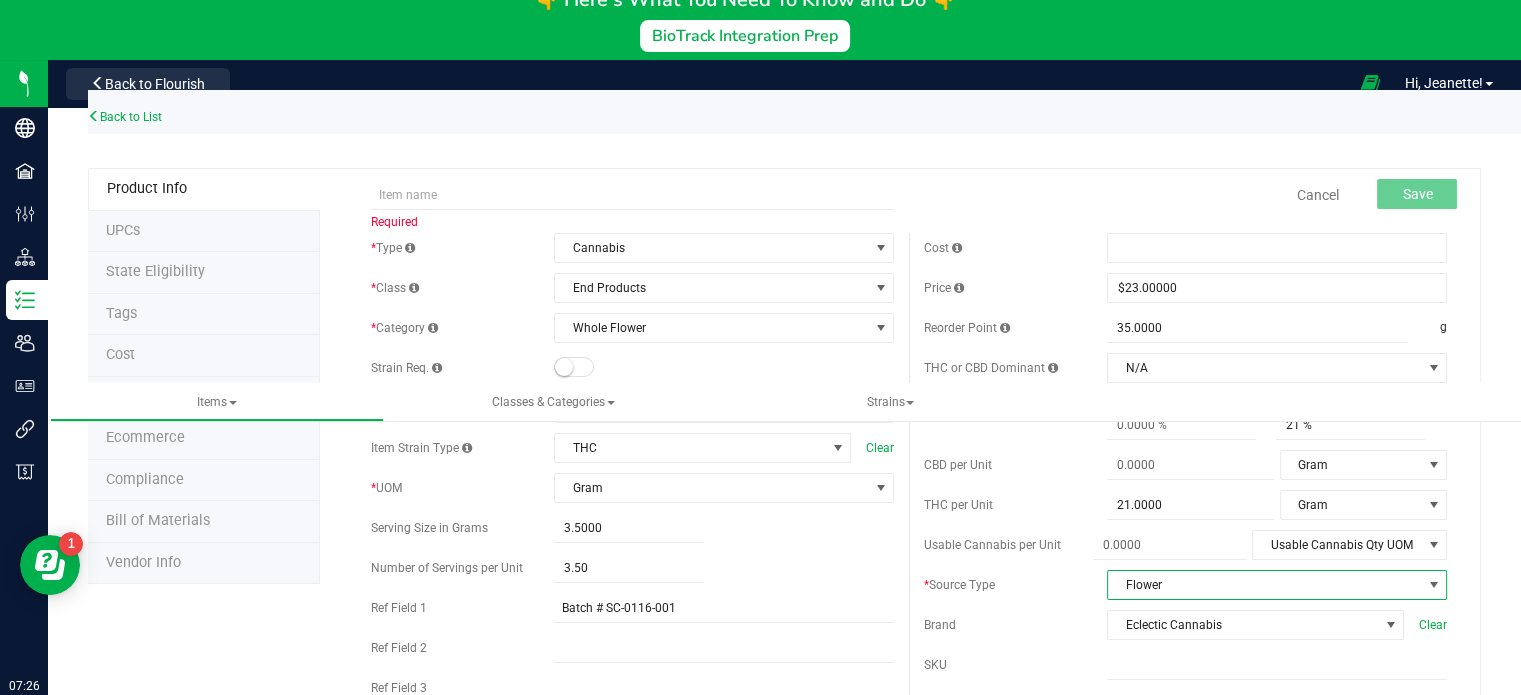 scroll, scrollTop: 0, scrollLeft: 0, axis: both 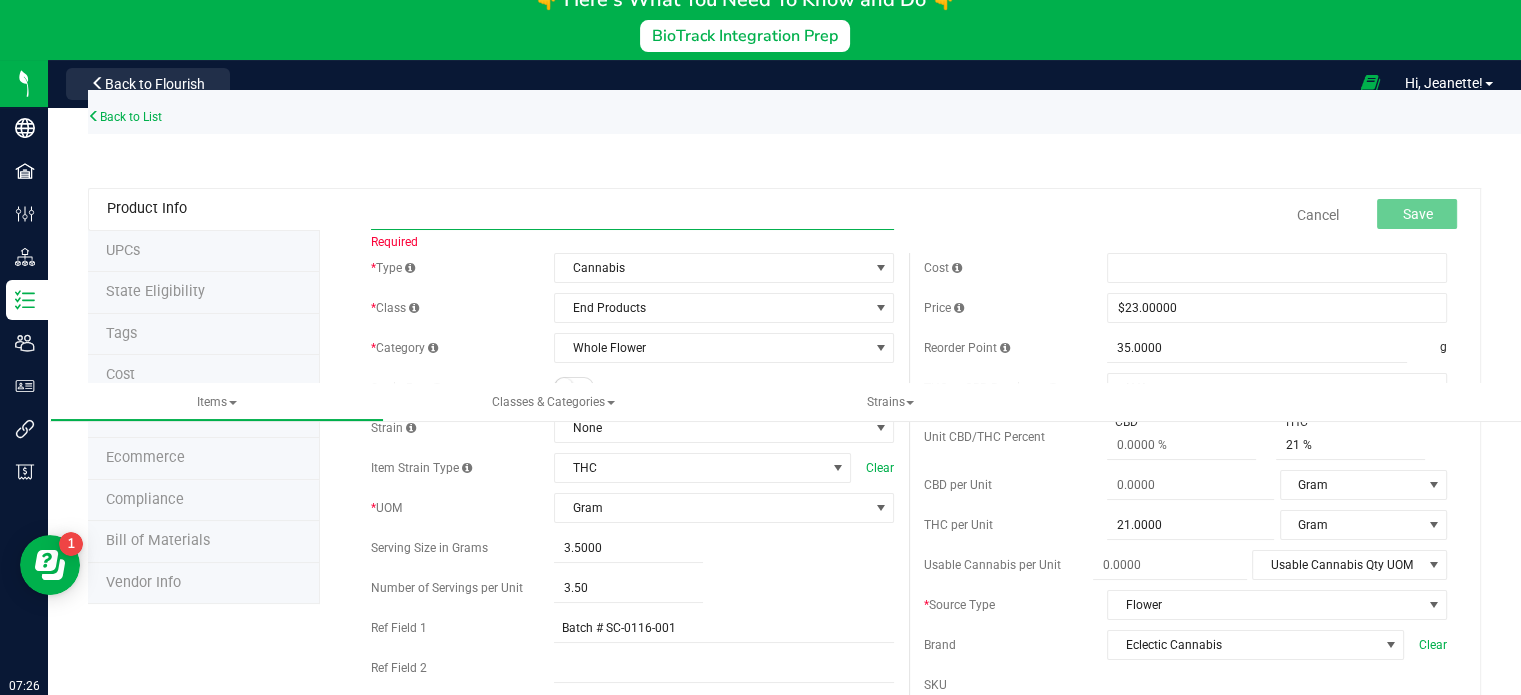click at bounding box center (632, 215) 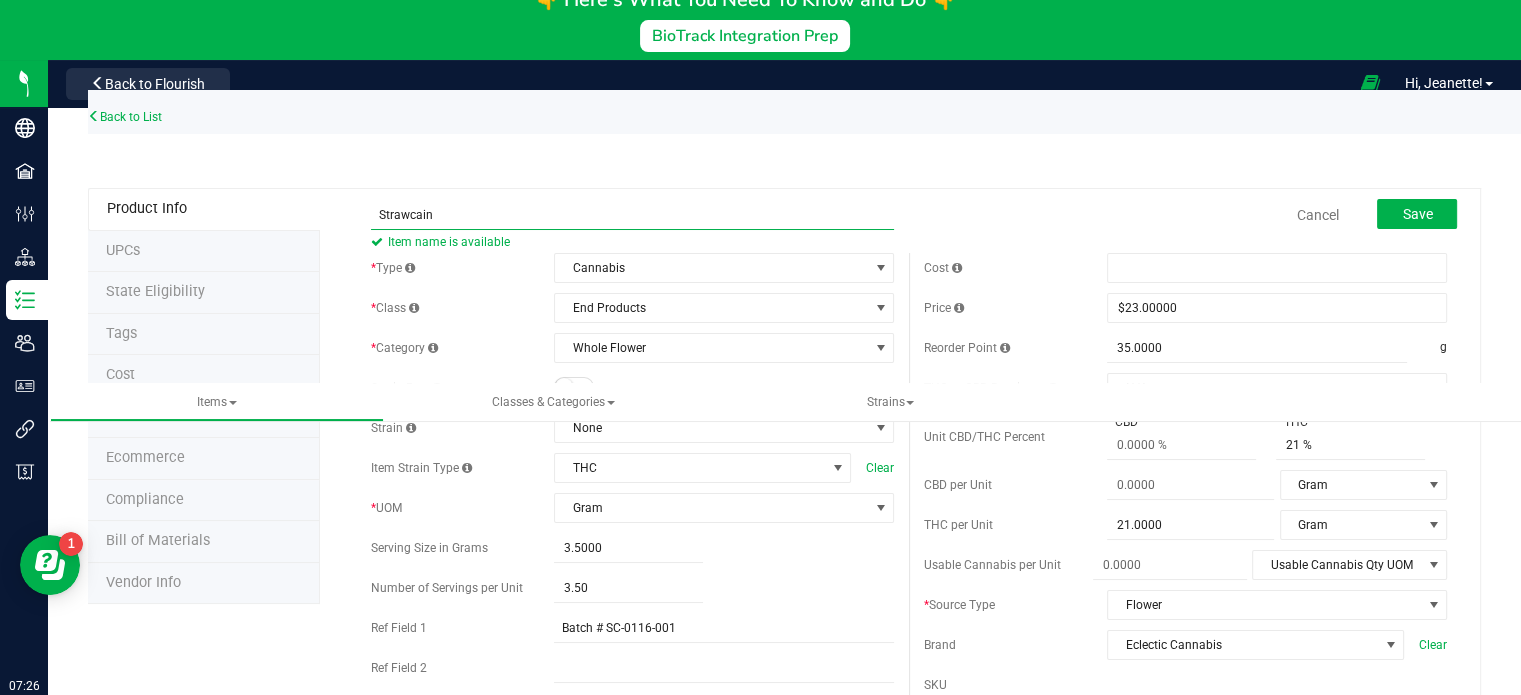 type on "Strawcain" 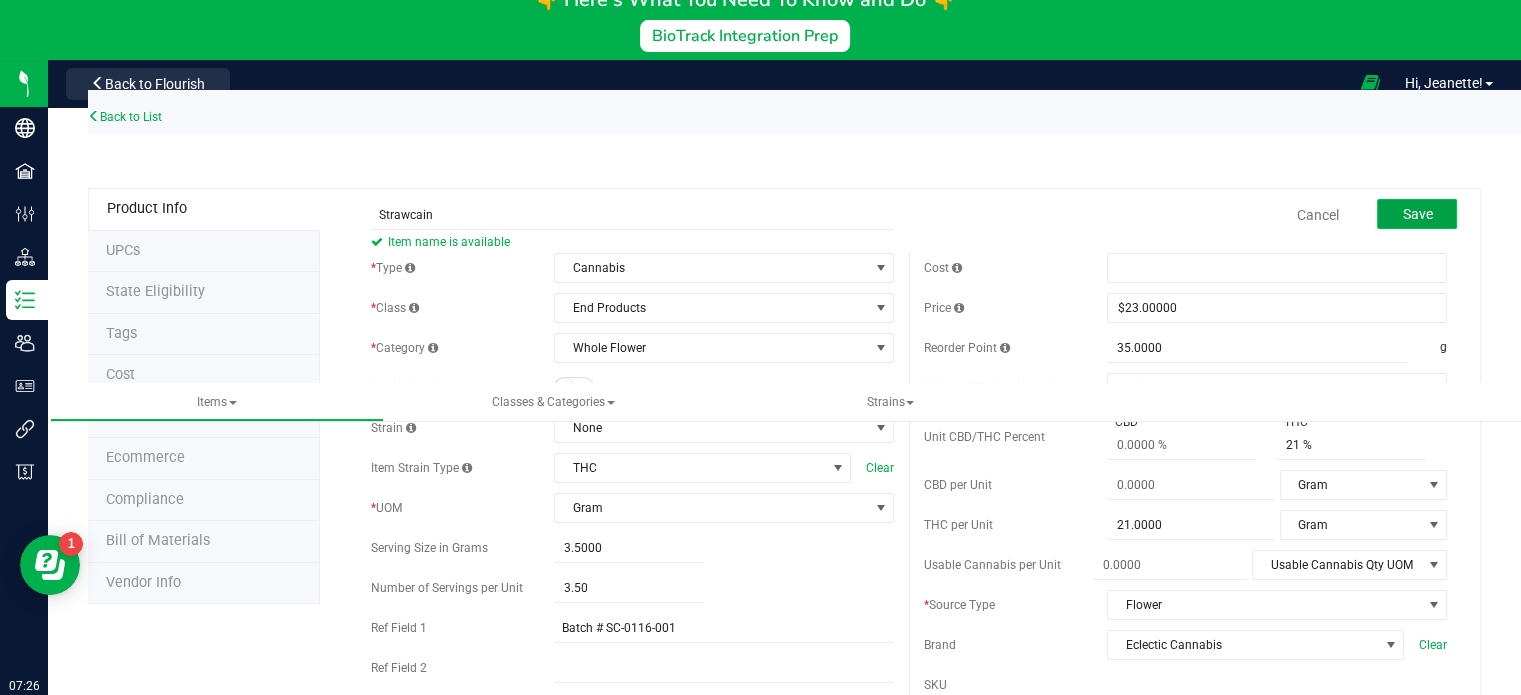 click on "Save" at bounding box center [1417, 214] 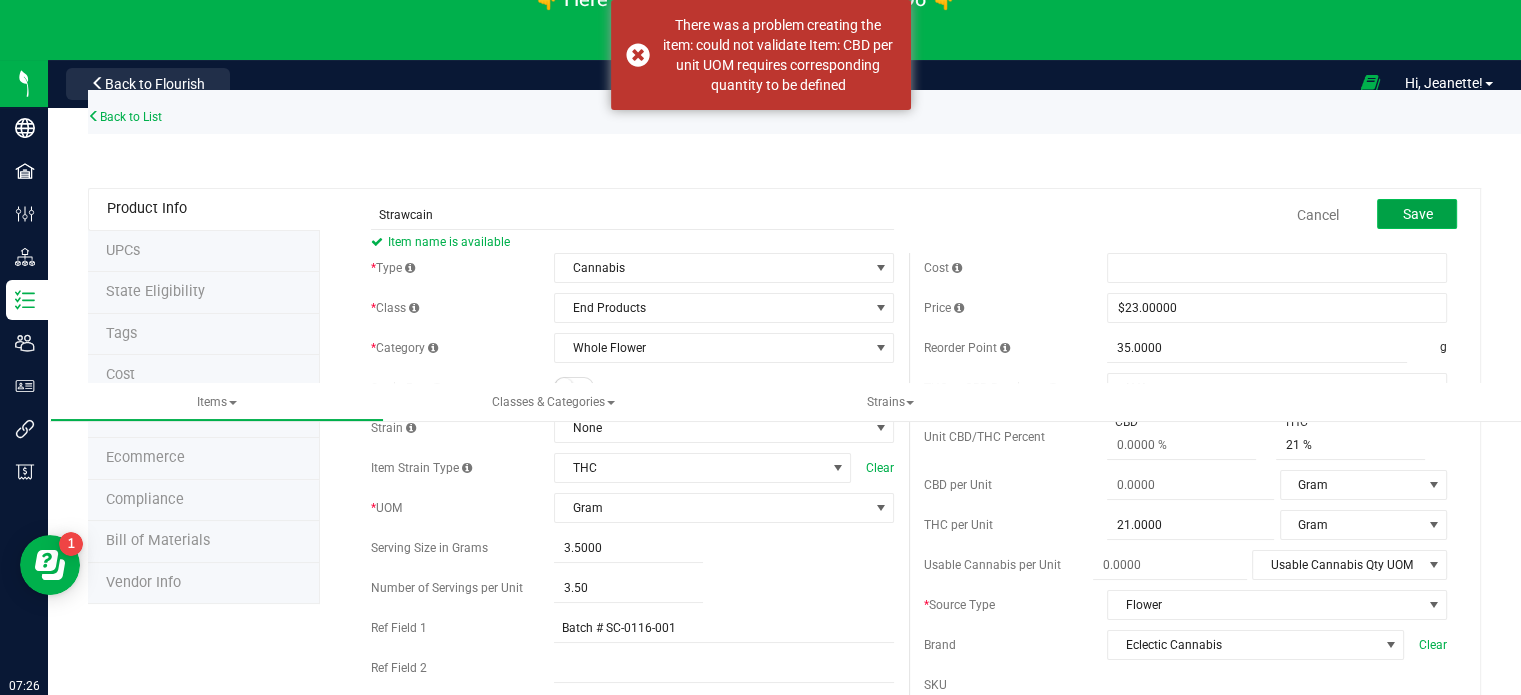 click on "Save" at bounding box center (1417, 214) 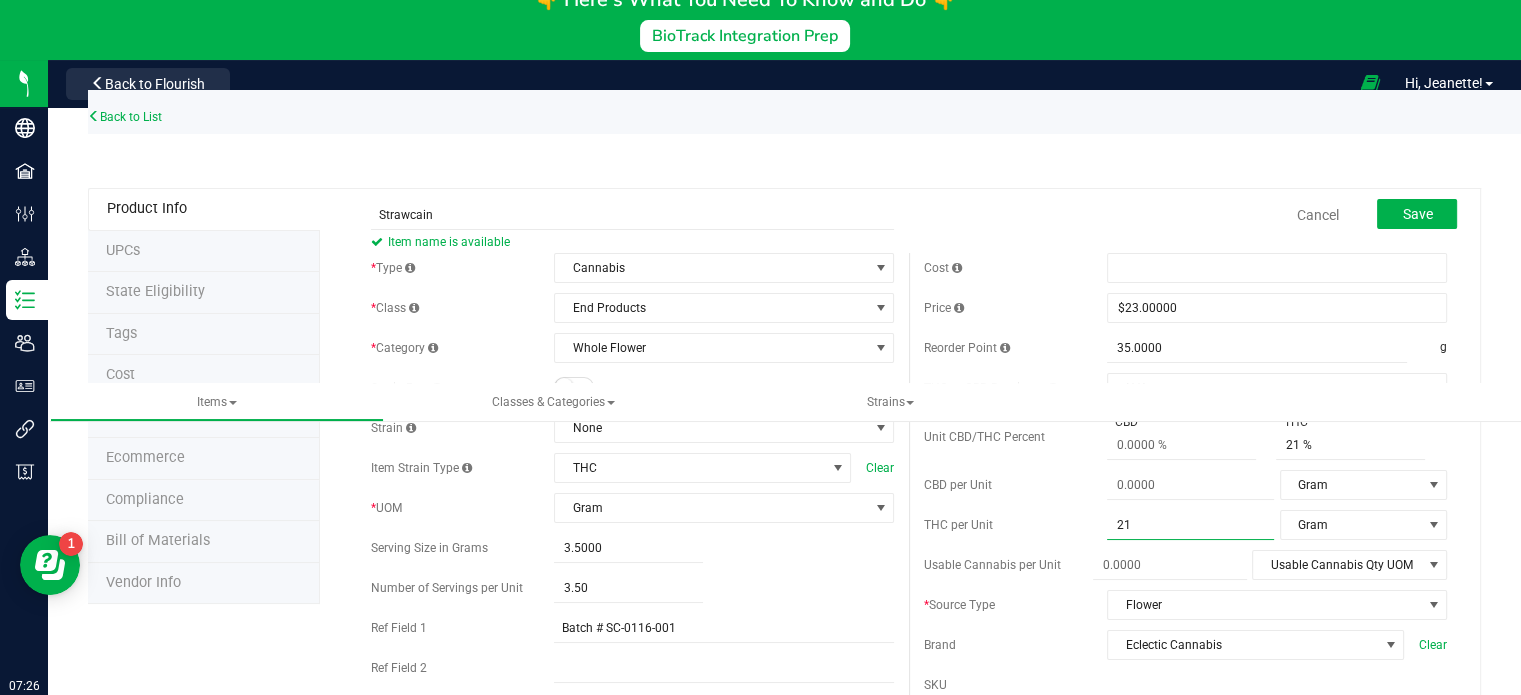 click on "21.0000 21" at bounding box center (1190, 525) 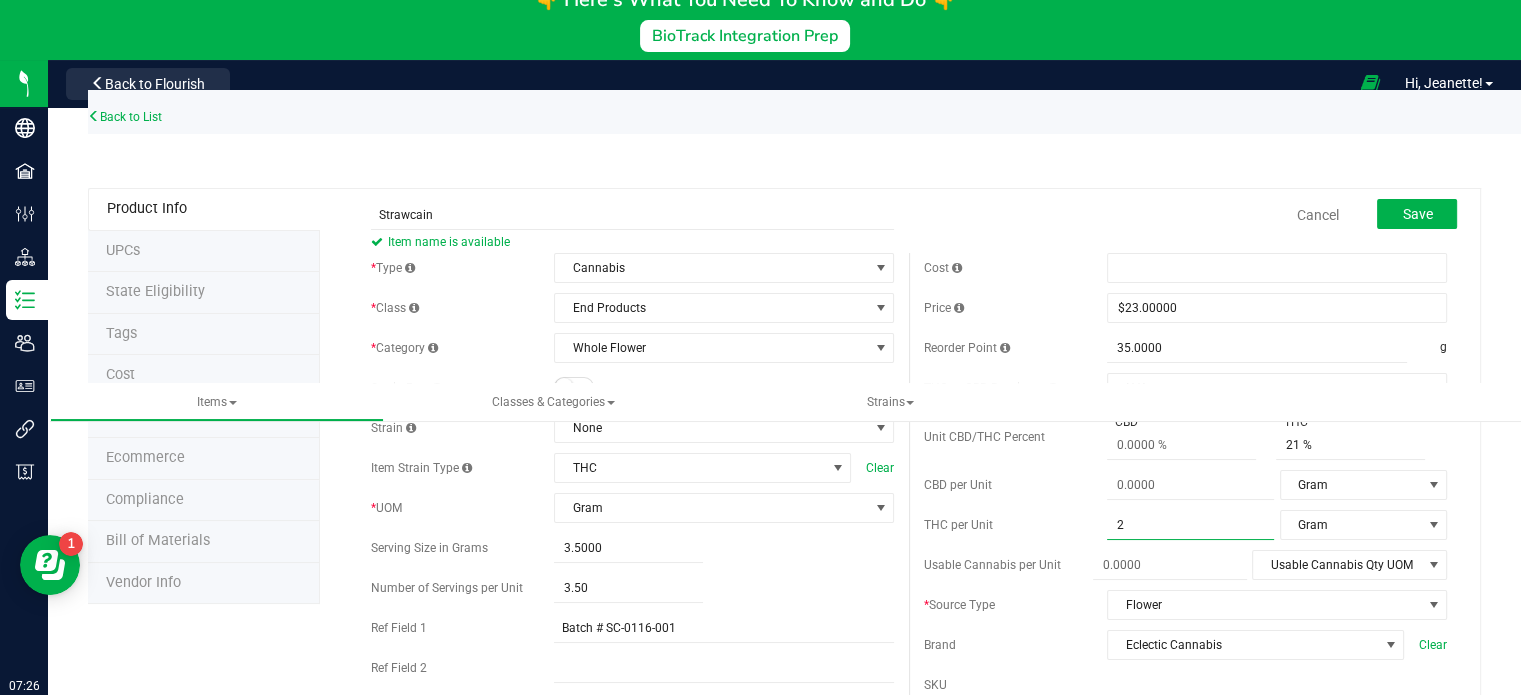 type 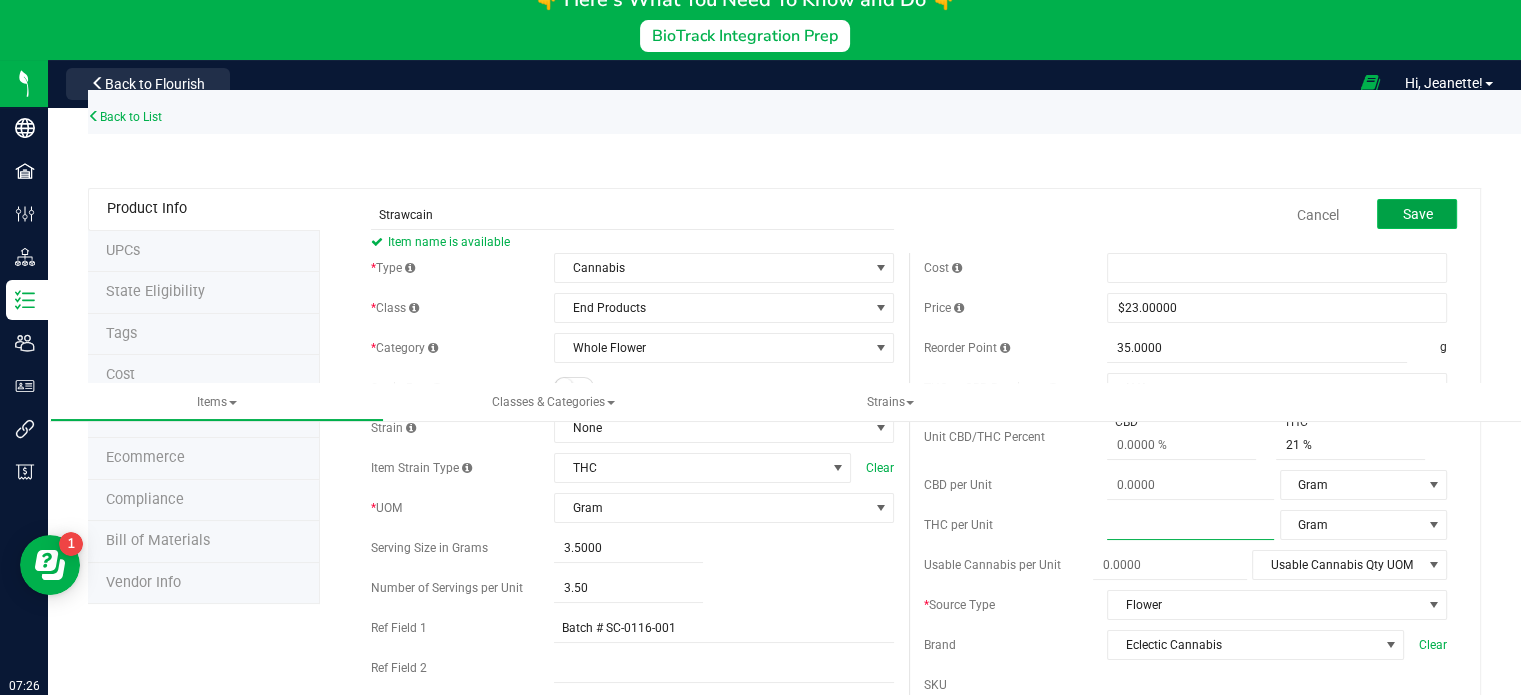 type 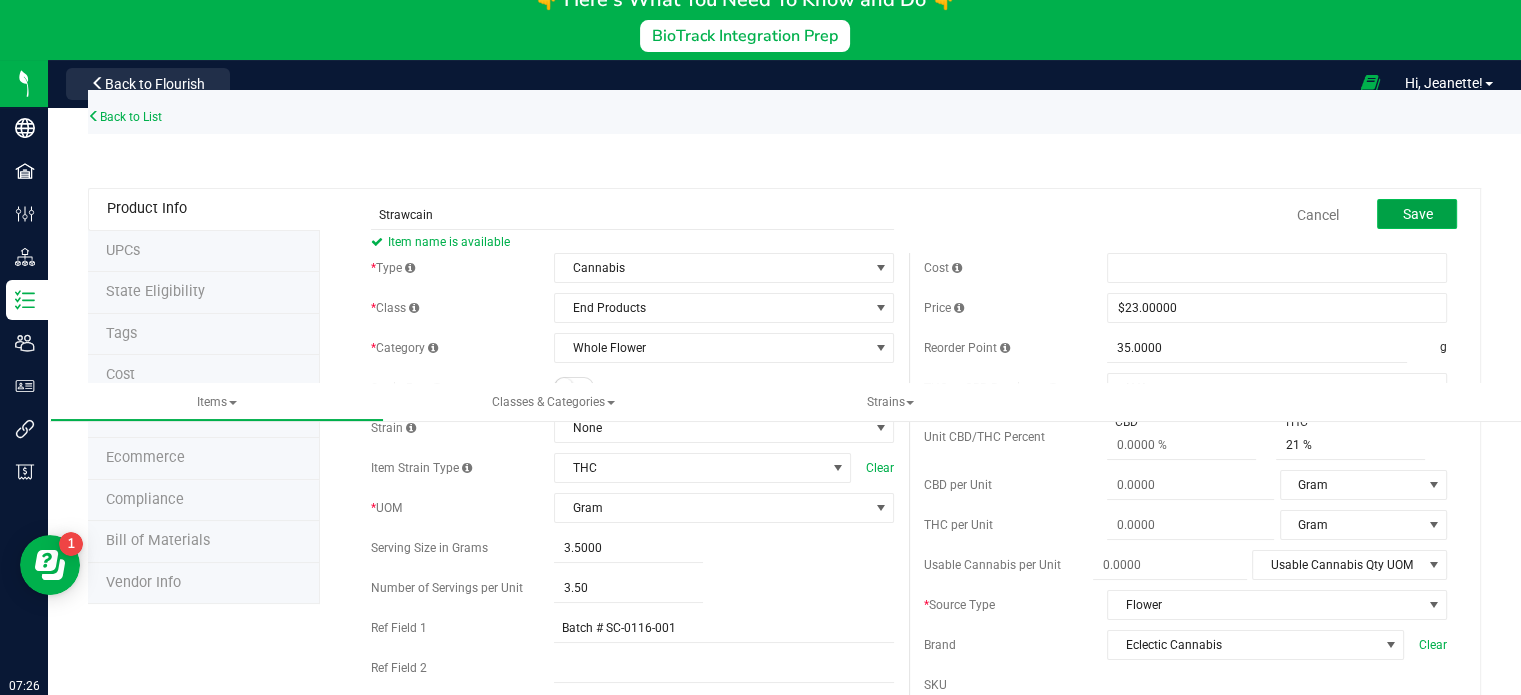 click on "Save" at bounding box center [1417, 214] 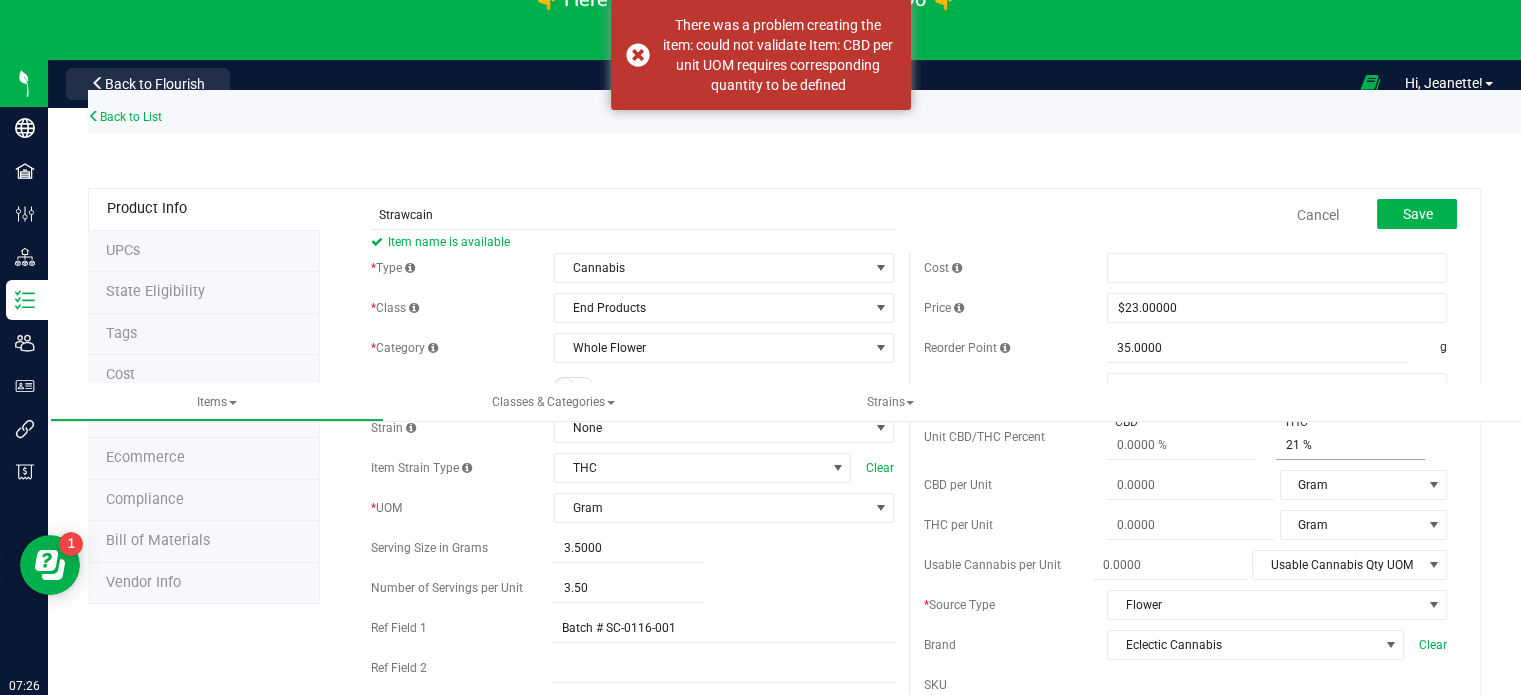 click on "21 % 21" at bounding box center (1350, 445) 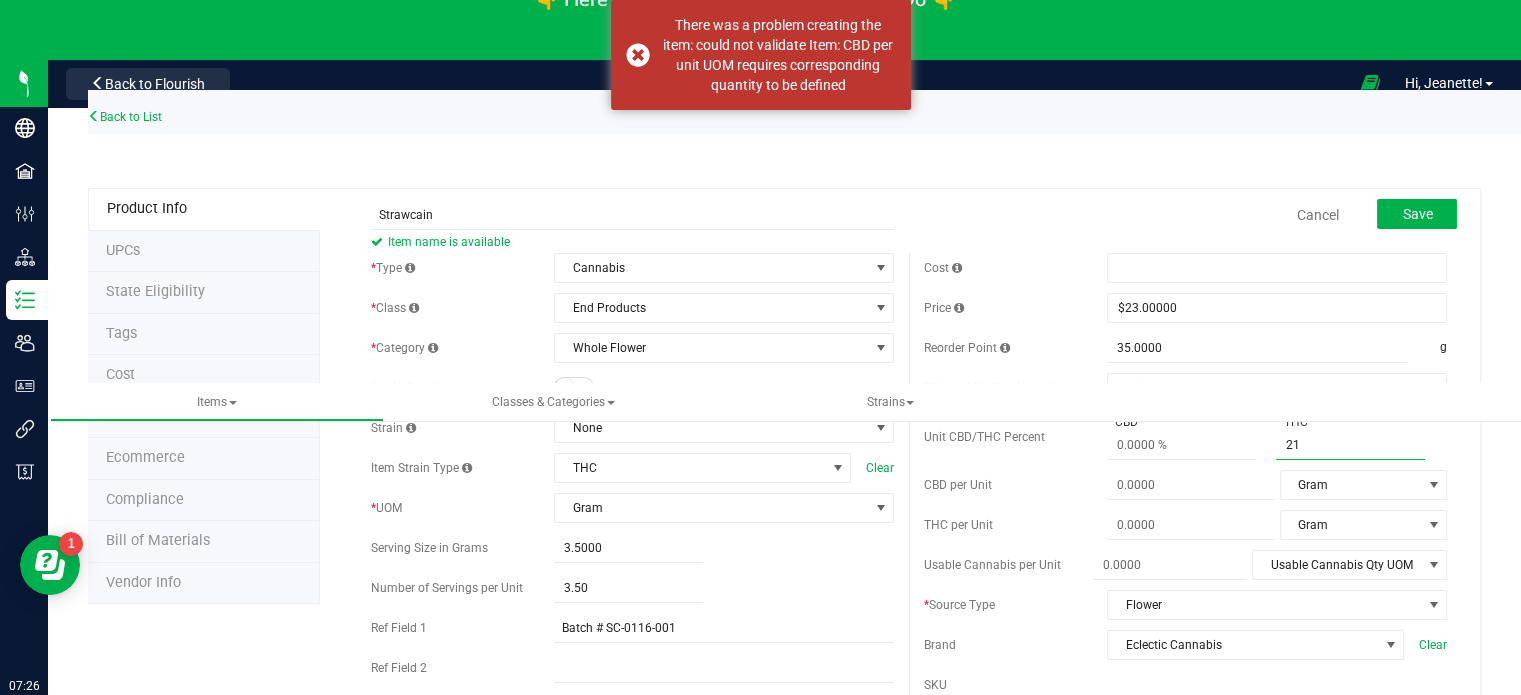 type on "2" 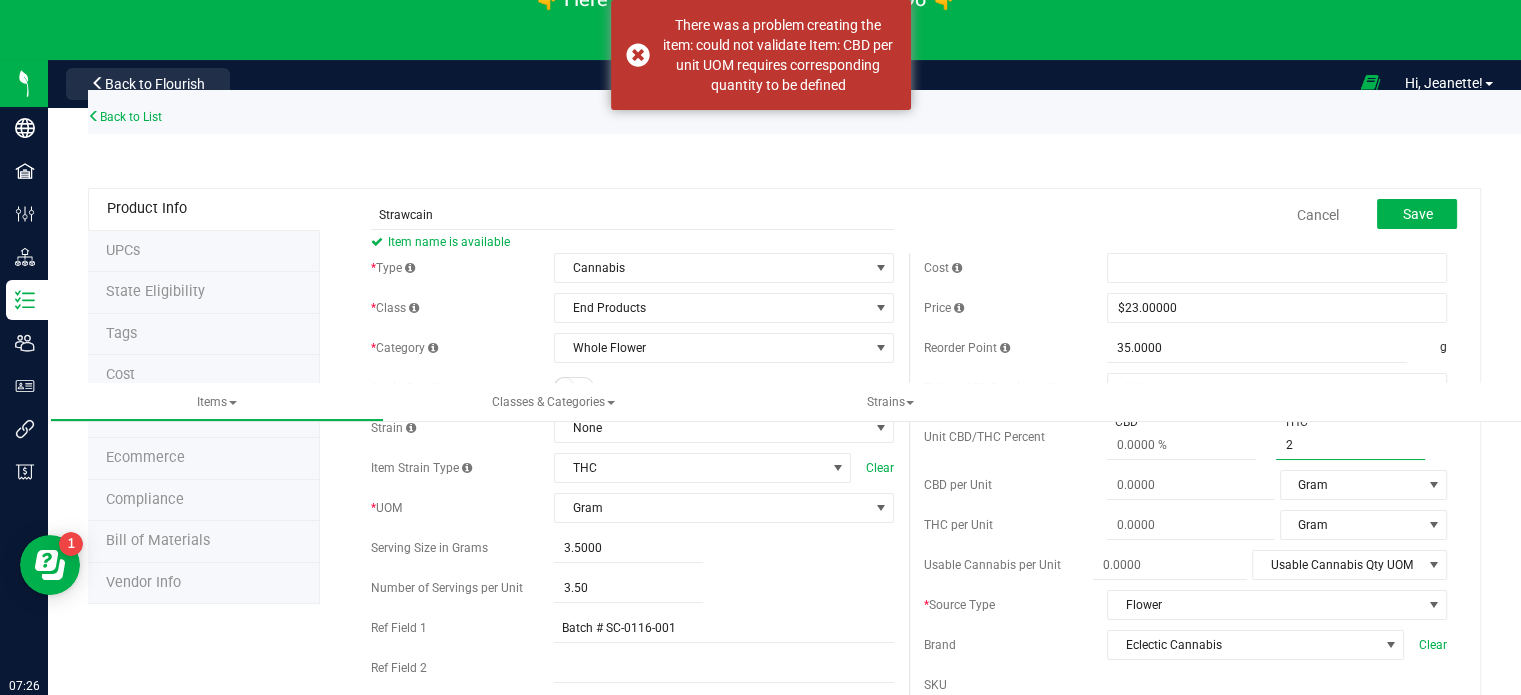 type 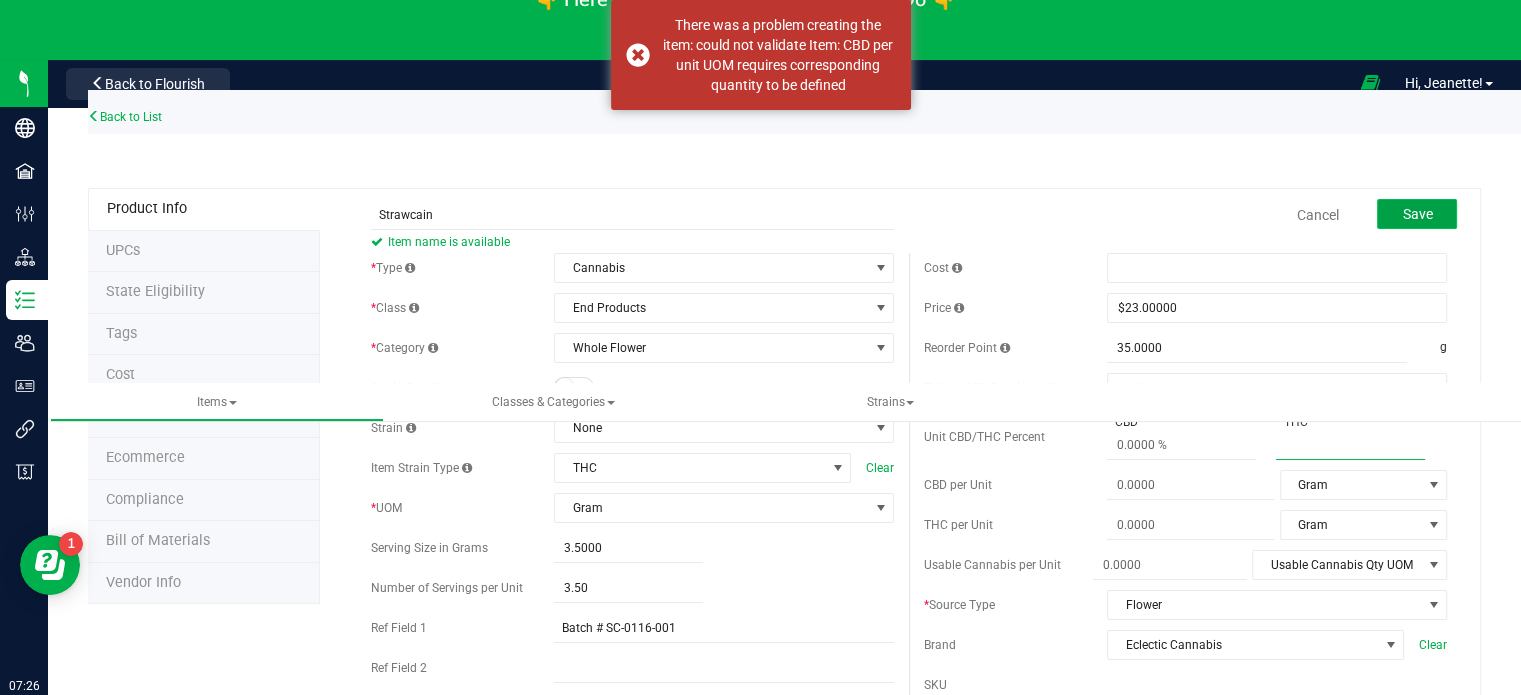 type 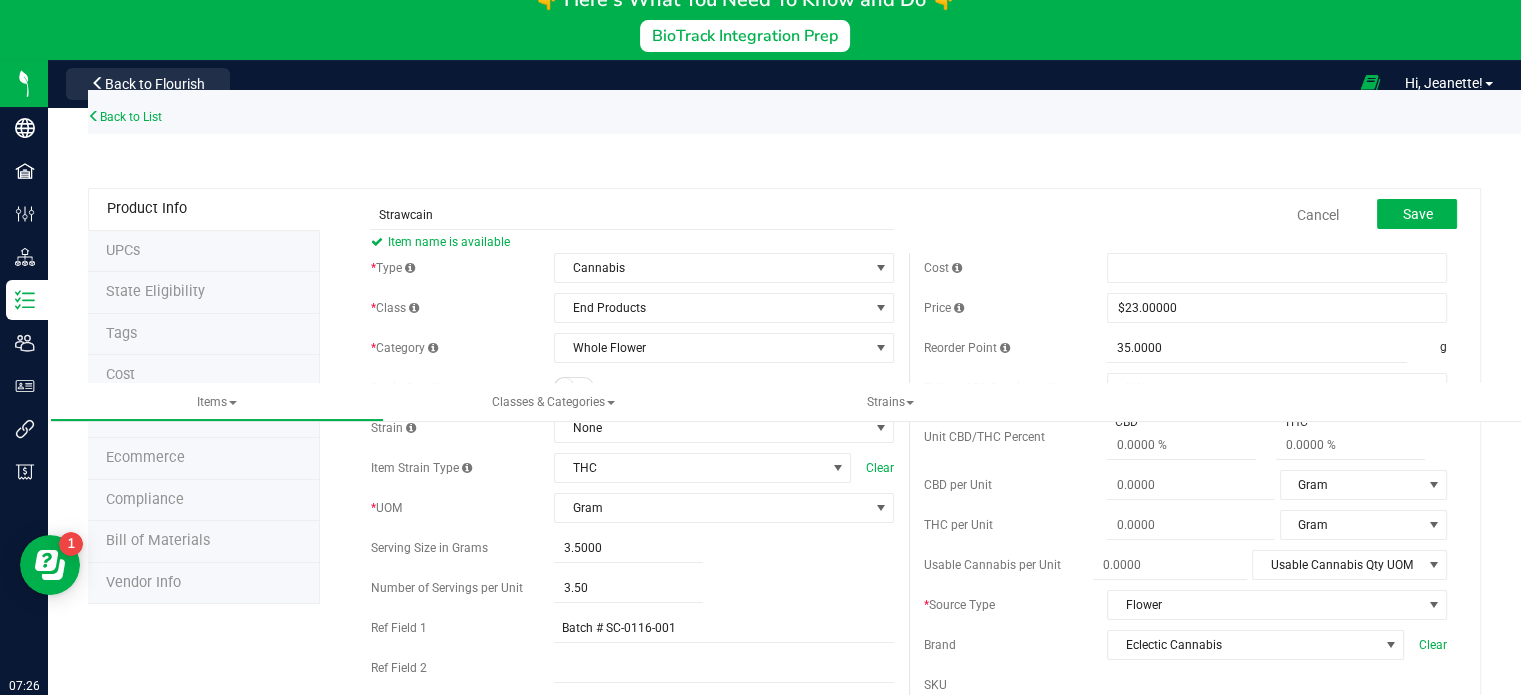 click on "Save" at bounding box center (1402, 215) 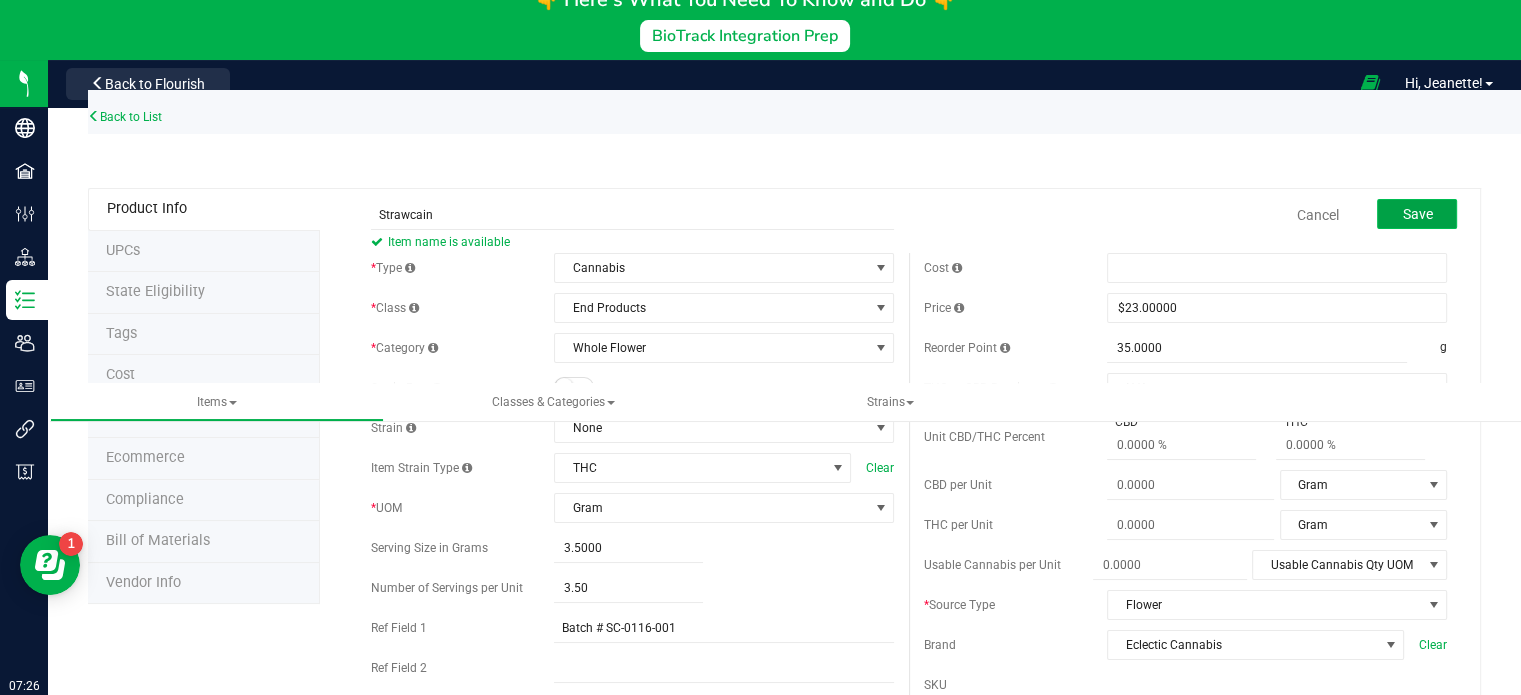 click on "Save" at bounding box center (1417, 214) 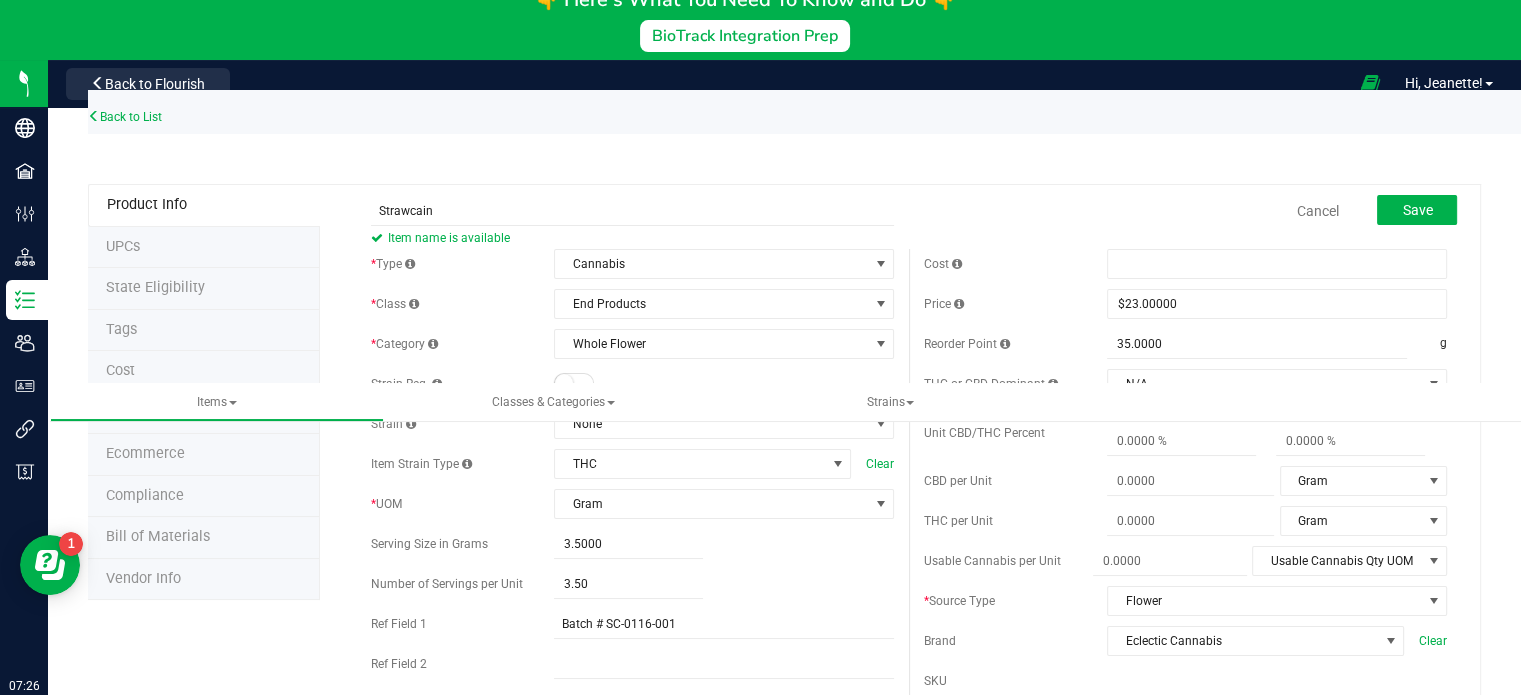 scroll, scrollTop: 0, scrollLeft: 0, axis: both 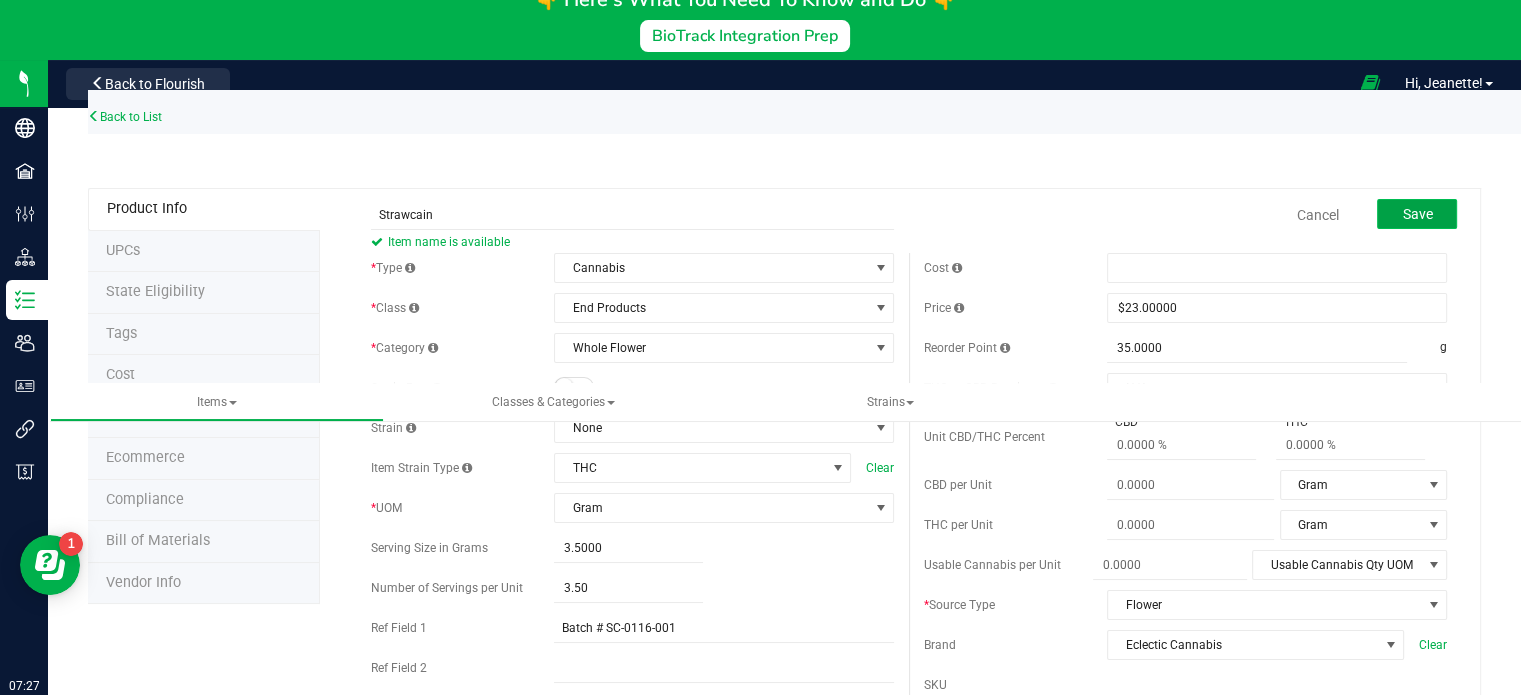 click on "Save" at bounding box center (1417, 214) 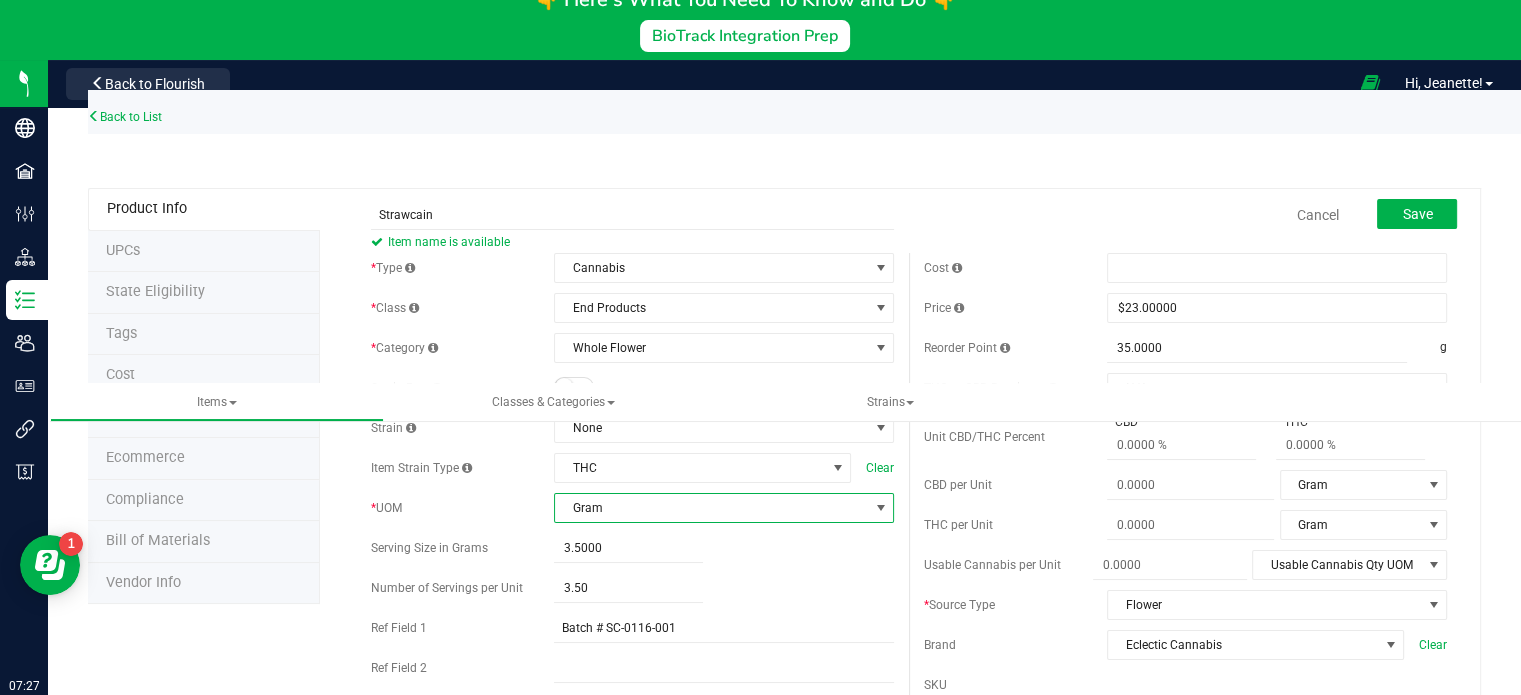 click on "Gram" at bounding box center (711, 508) 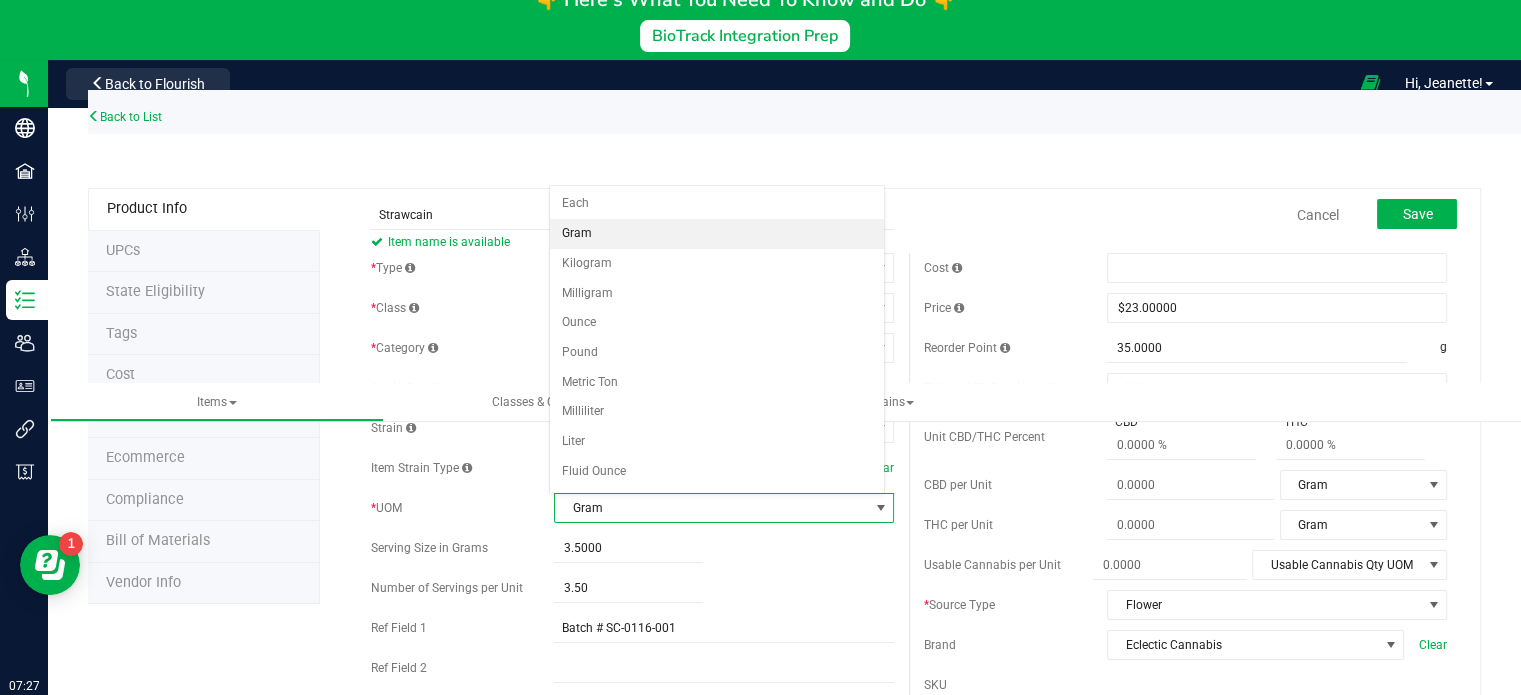 click on "Gram" at bounding box center (711, 508) 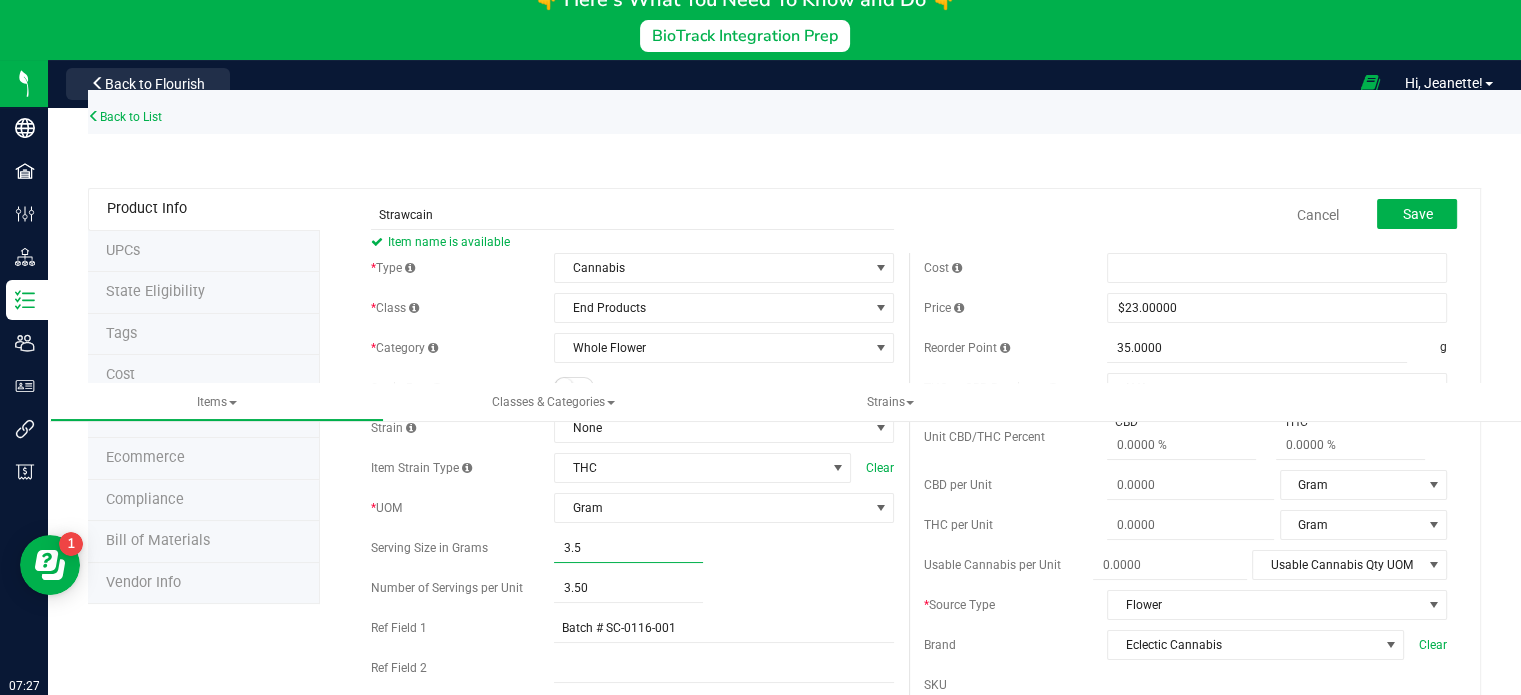 click on "3.5000 3.5" at bounding box center (628, 548) 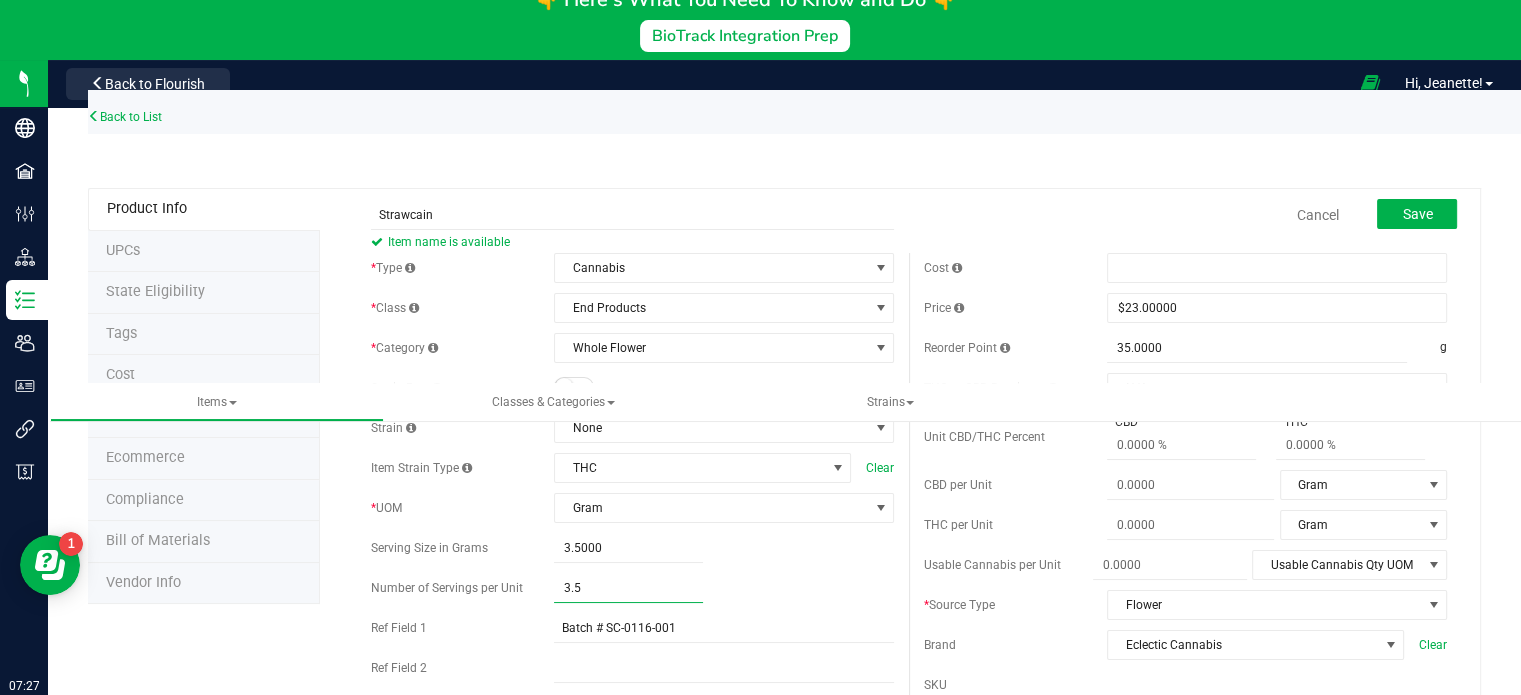 drag, startPoint x: 610, startPoint y: 594, endPoint x: 487, endPoint y: 595, distance: 123.00407 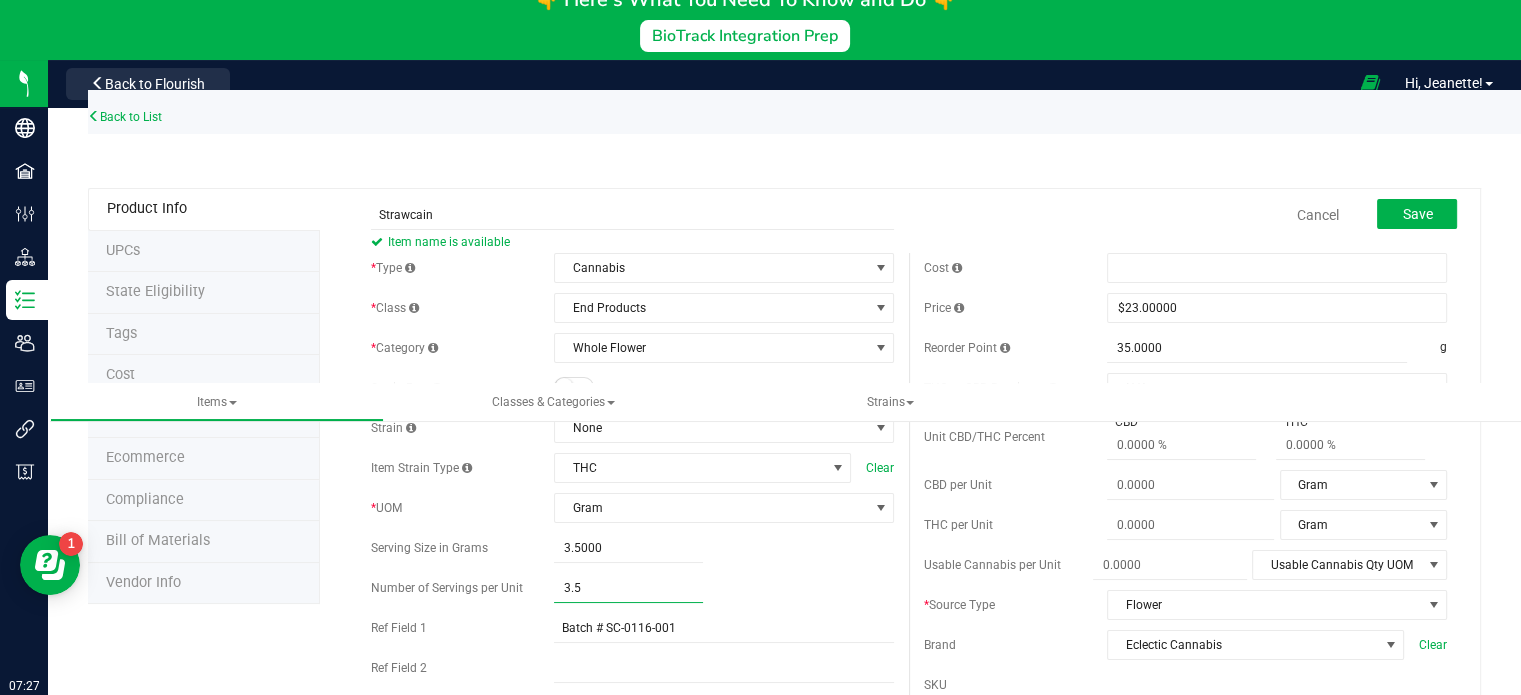click on "Number of Servings per Unit
3.50 3.5" at bounding box center (632, 588) 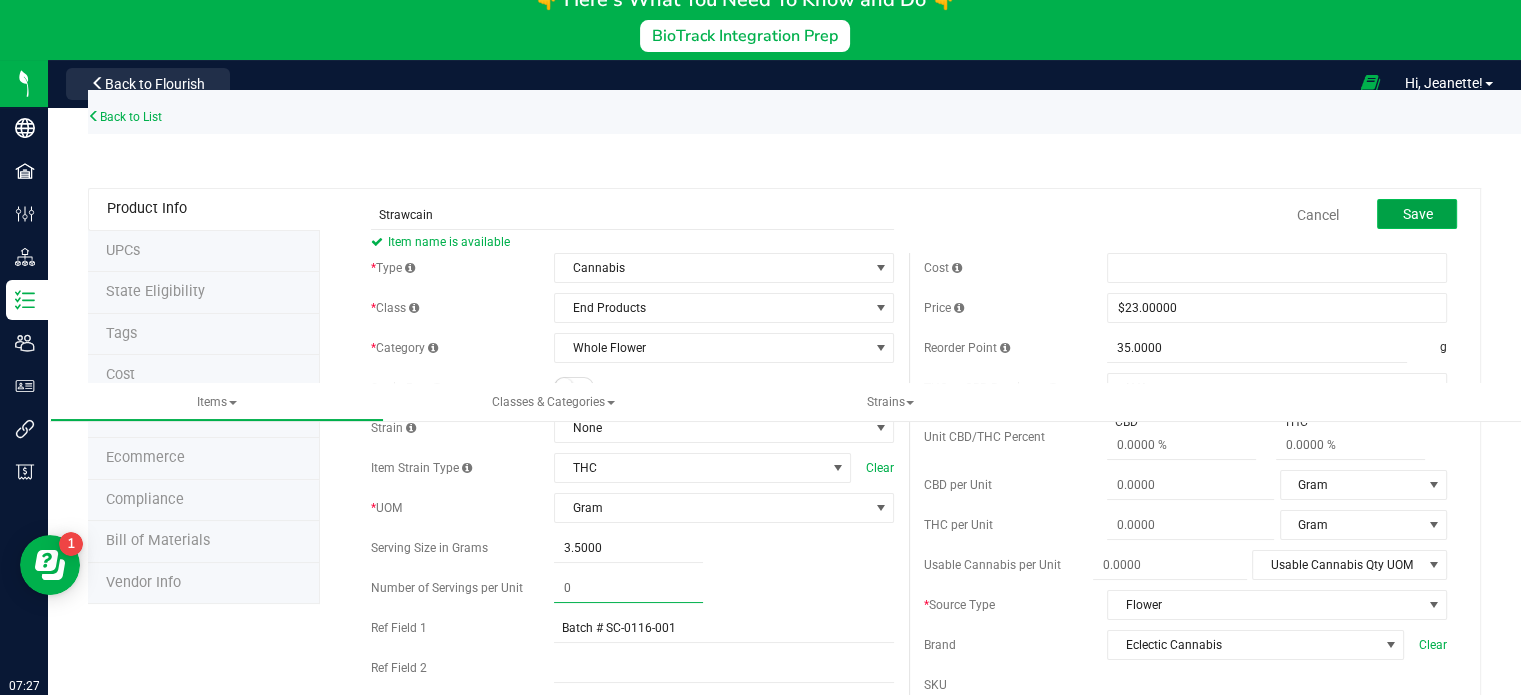 type 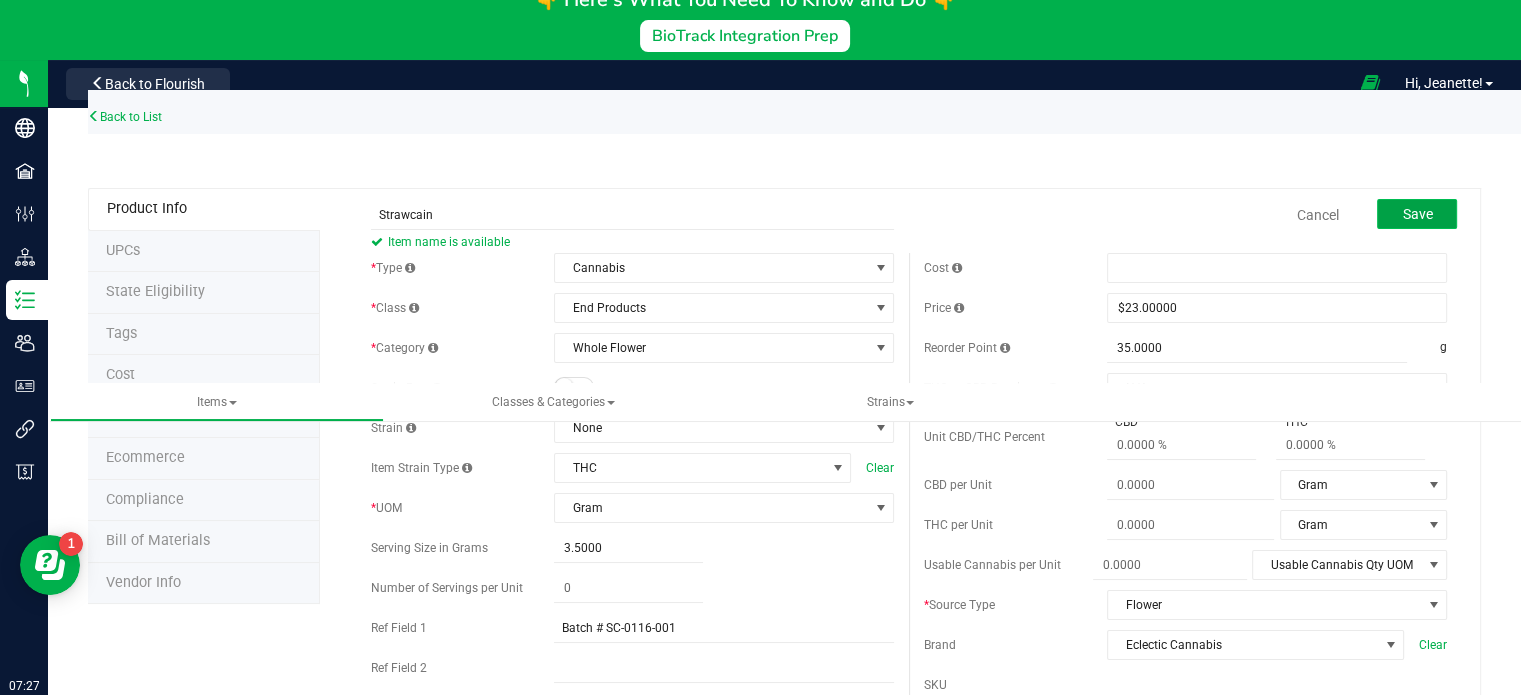 click on "Save" at bounding box center [1417, 214] 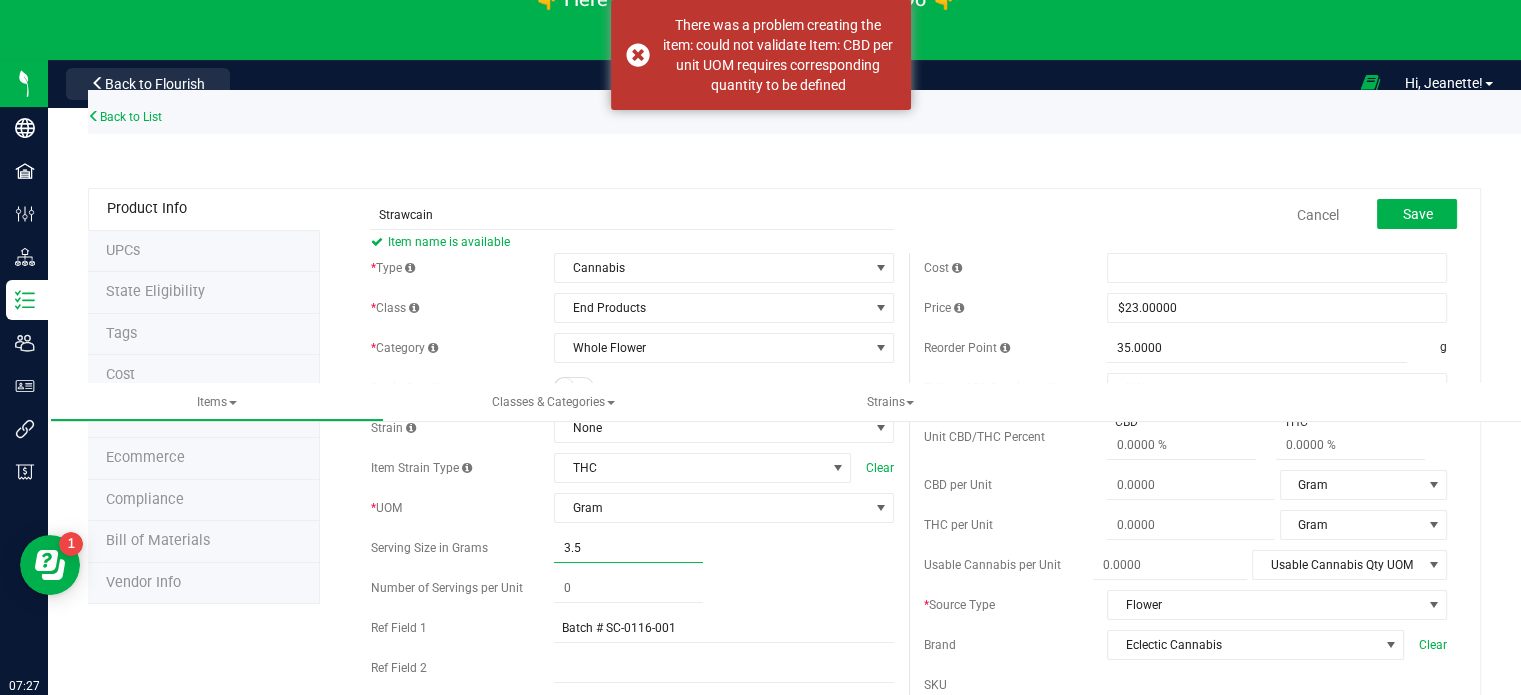 drag, startPoint x: 658, startPoint y: 557, endPoint x: 467, endPoint y: 571, distance: 191.5124 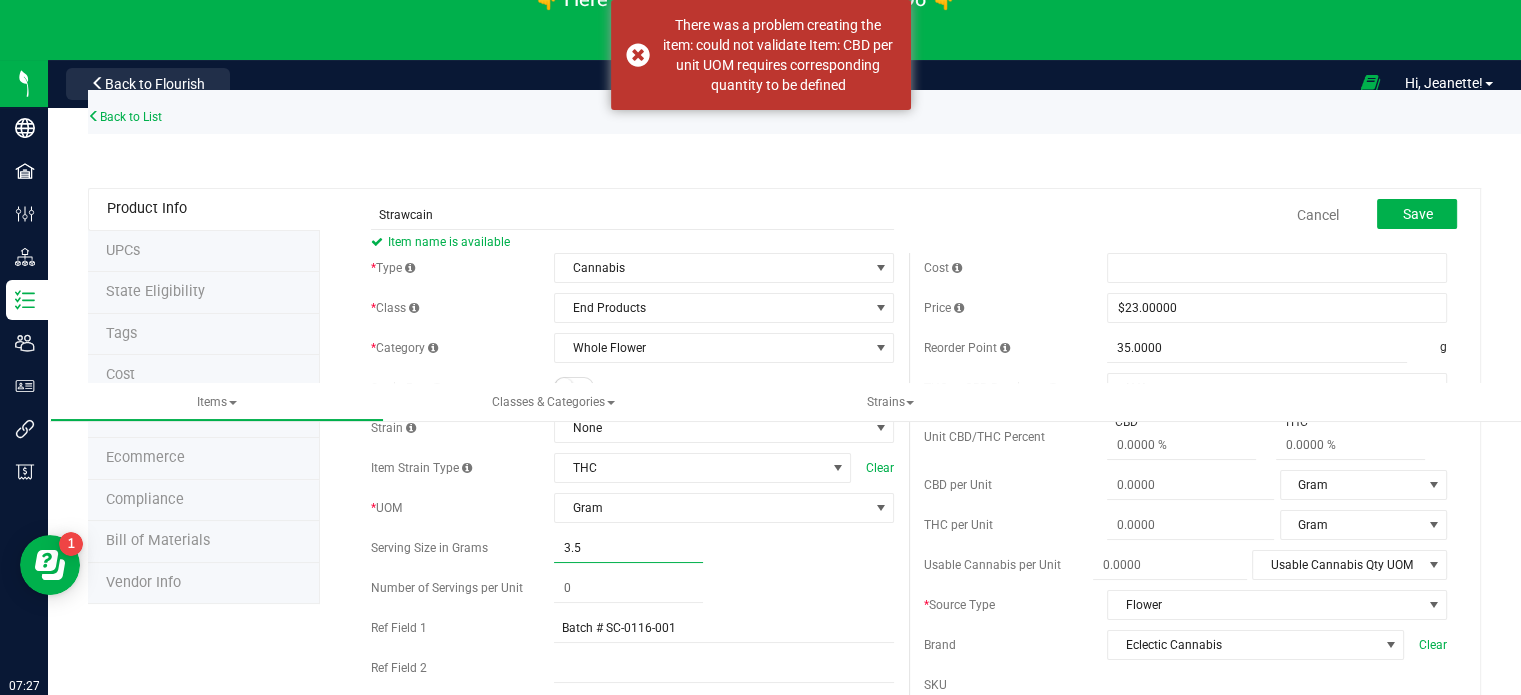 click on "*
Type
Cannabis Select type Cannabis Non-Inventory Raw Materials Supplies
*
Class
End Products Select item class Cultivation End Products Intermediate Products Lot Products
*
Category
Kief" at bounding box center (632, 533) 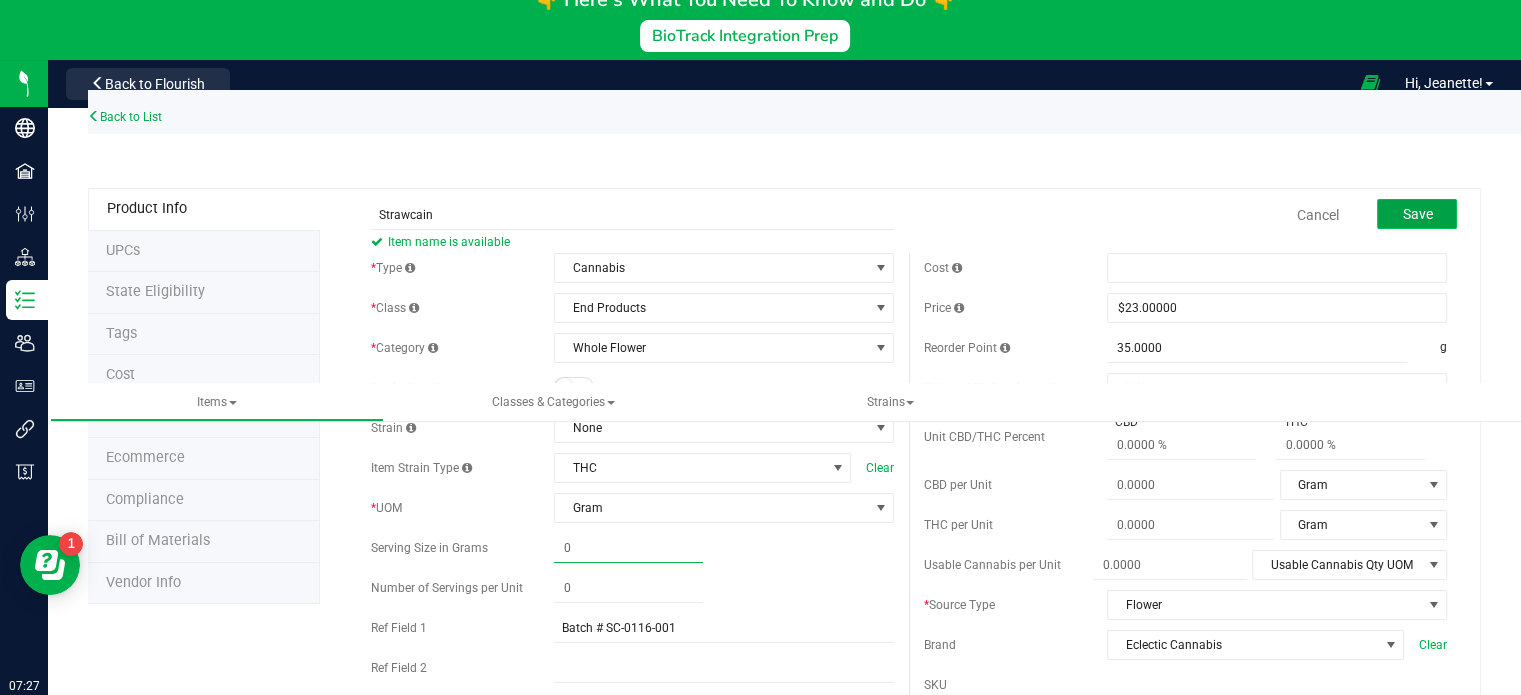 type on "0.0000" 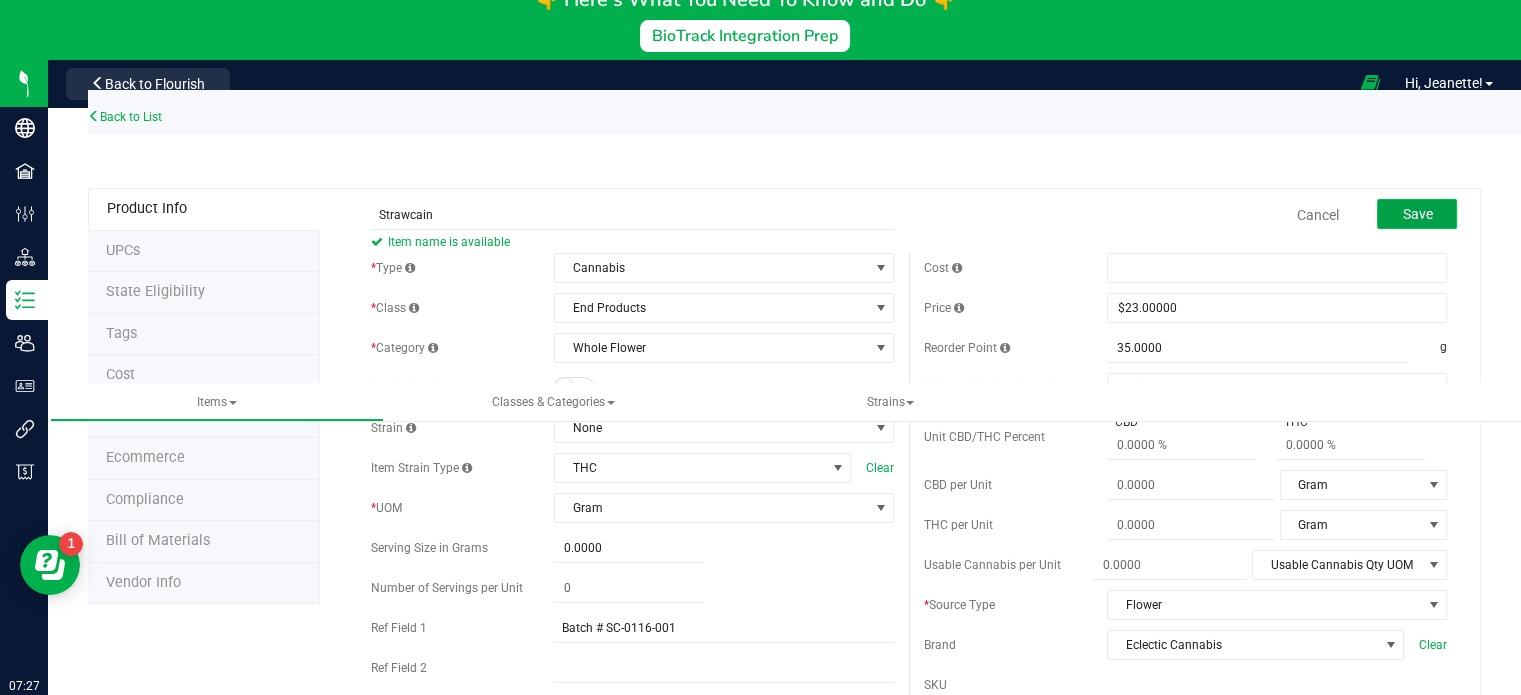 click on "Save" at bounding box center (1417, 214) 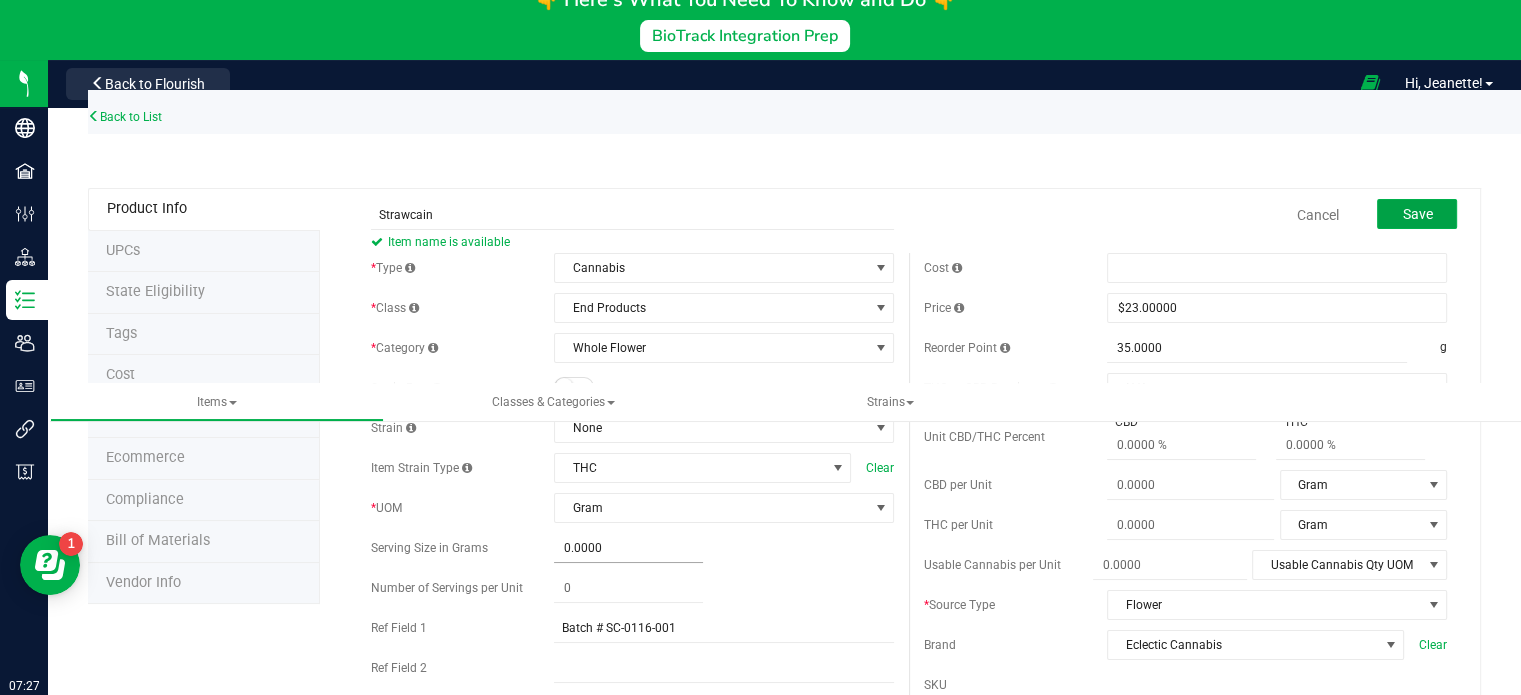 drag, startPoint x: 1383, startPoint y: 203, endPoint x: 588, endPoint y: 559, distance: 871.0689 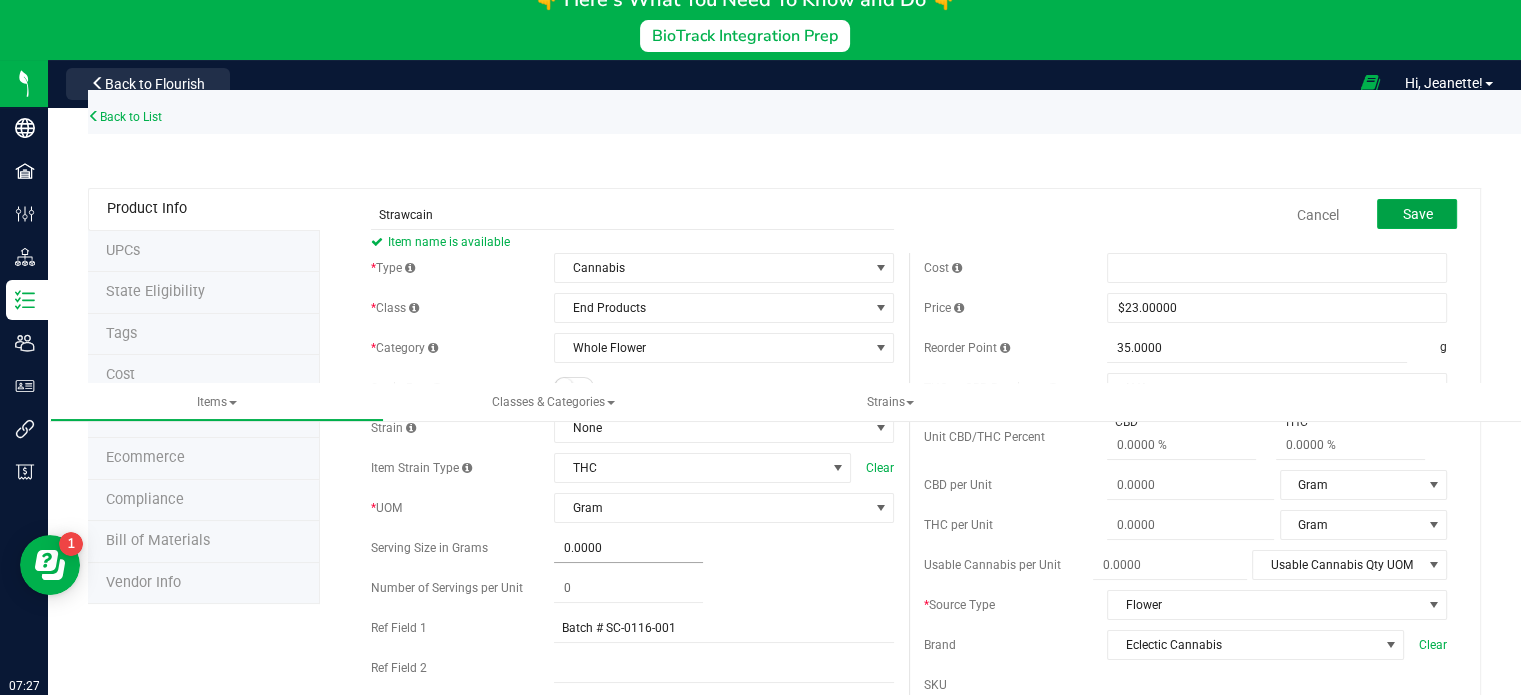 click on "Strawcain
Item name is available
Cancel
Save
*
Type
Cannabis Select type Cannabis Non-Inventory Raw Materials Supplies
*
Class" at bounding box center [909, 966] 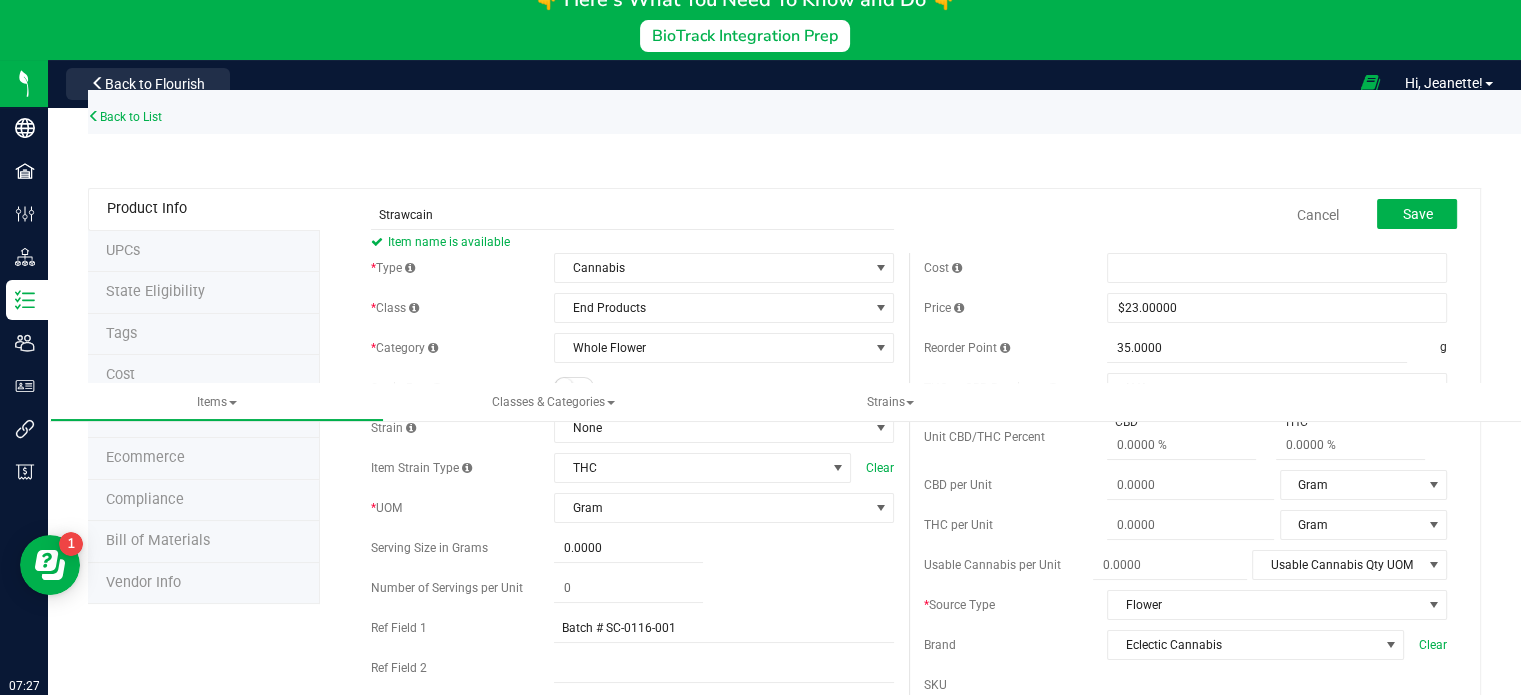 click on "0.0000 0" at bounding box center [724, 548] 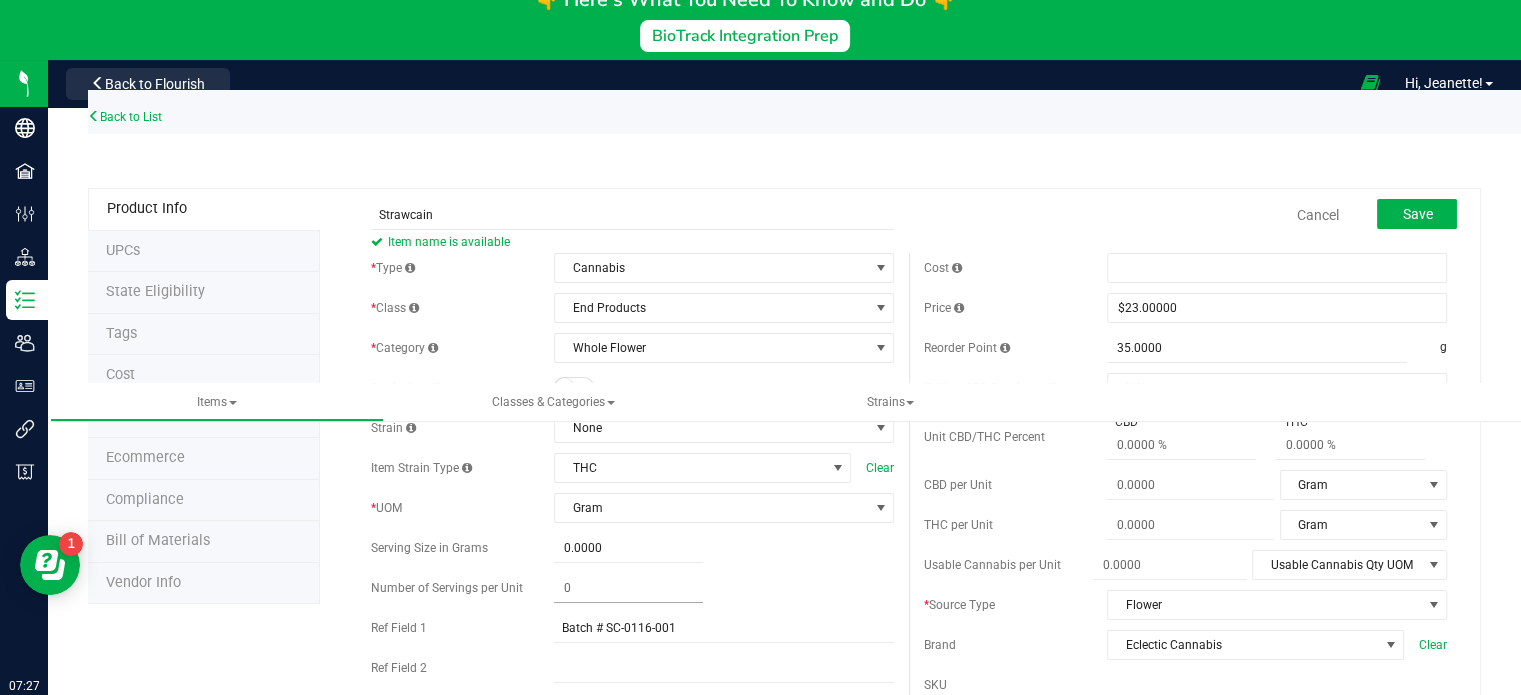 click at bounding box center [628, 588] 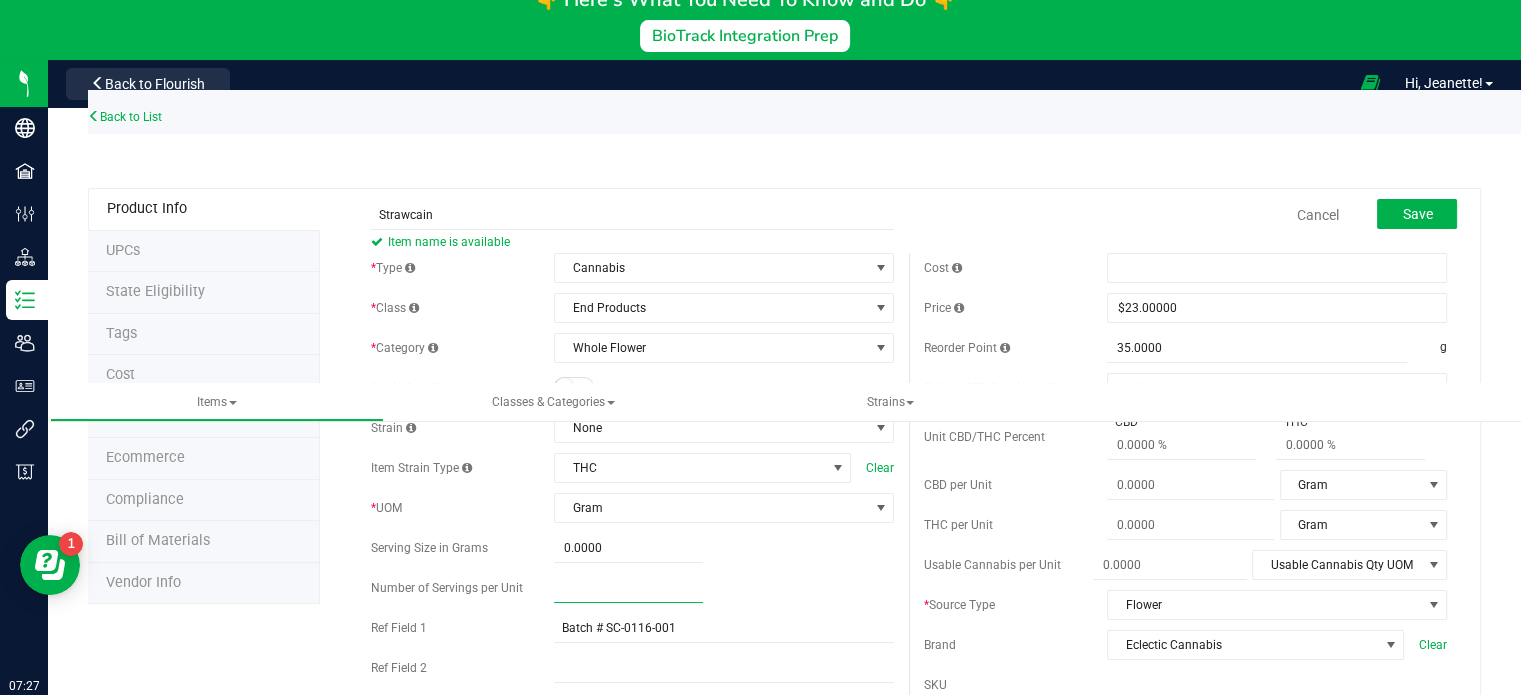 click at bounding box center (628, 588) 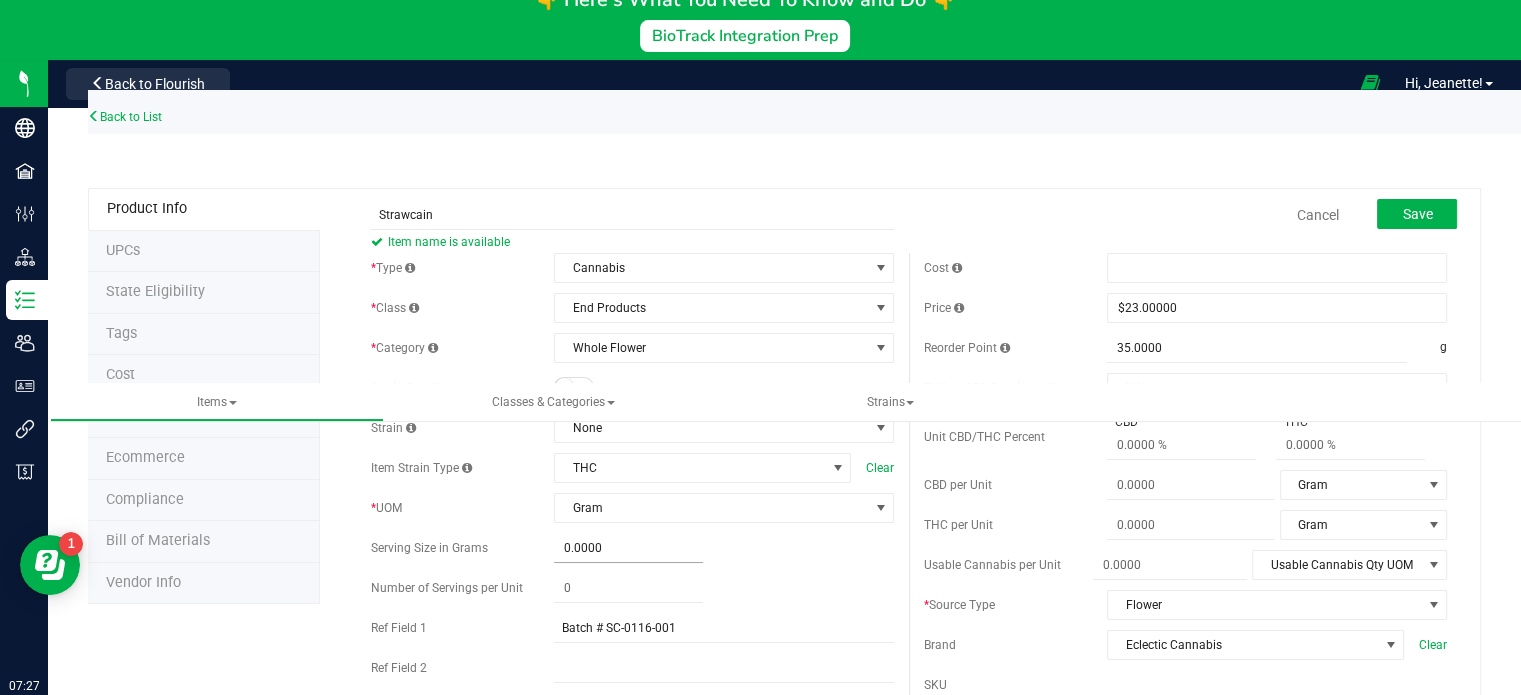 drag, startPoint x: 716, startPoint y: 556, endPoint x: 648, endPoint y: 547, distance: 68.593 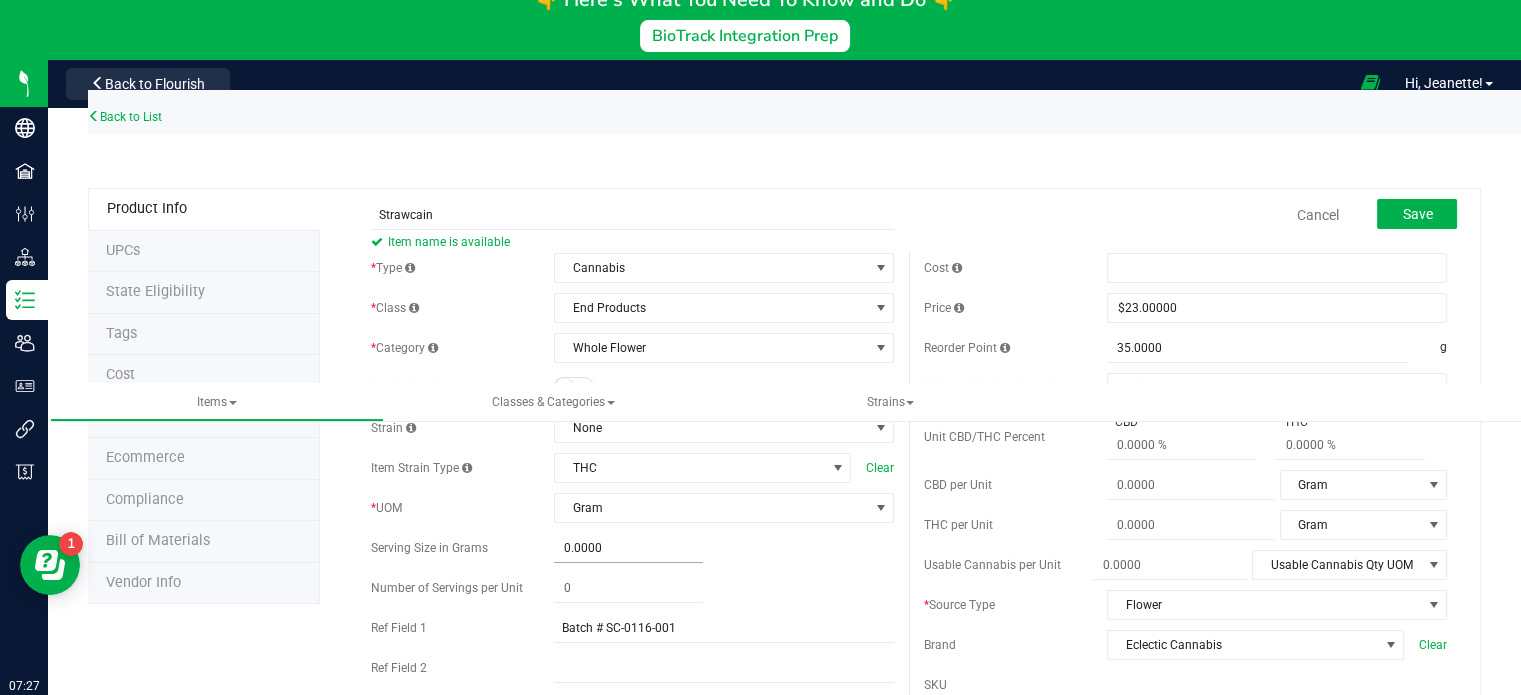 click on "0.0000 0" at bounding box center (724, 548) 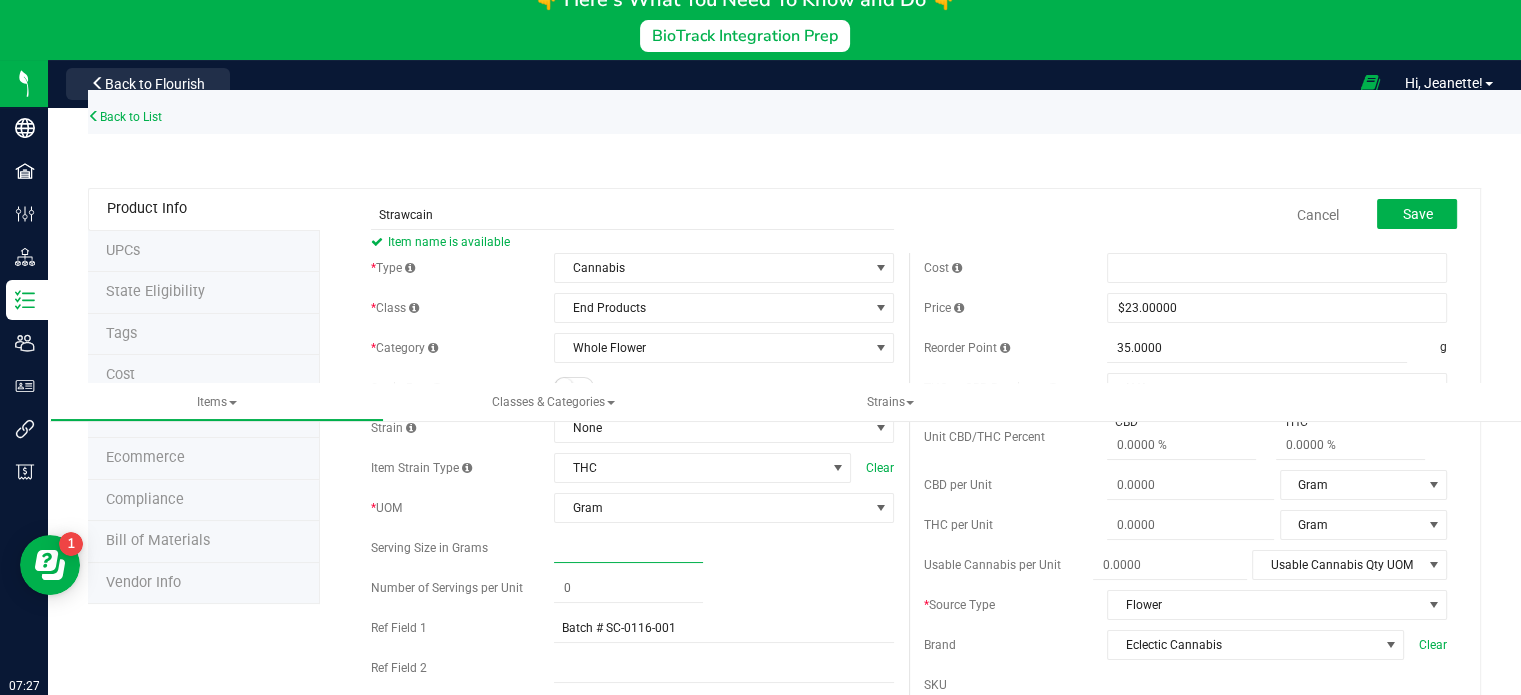 click at bounding box center (628, 548) 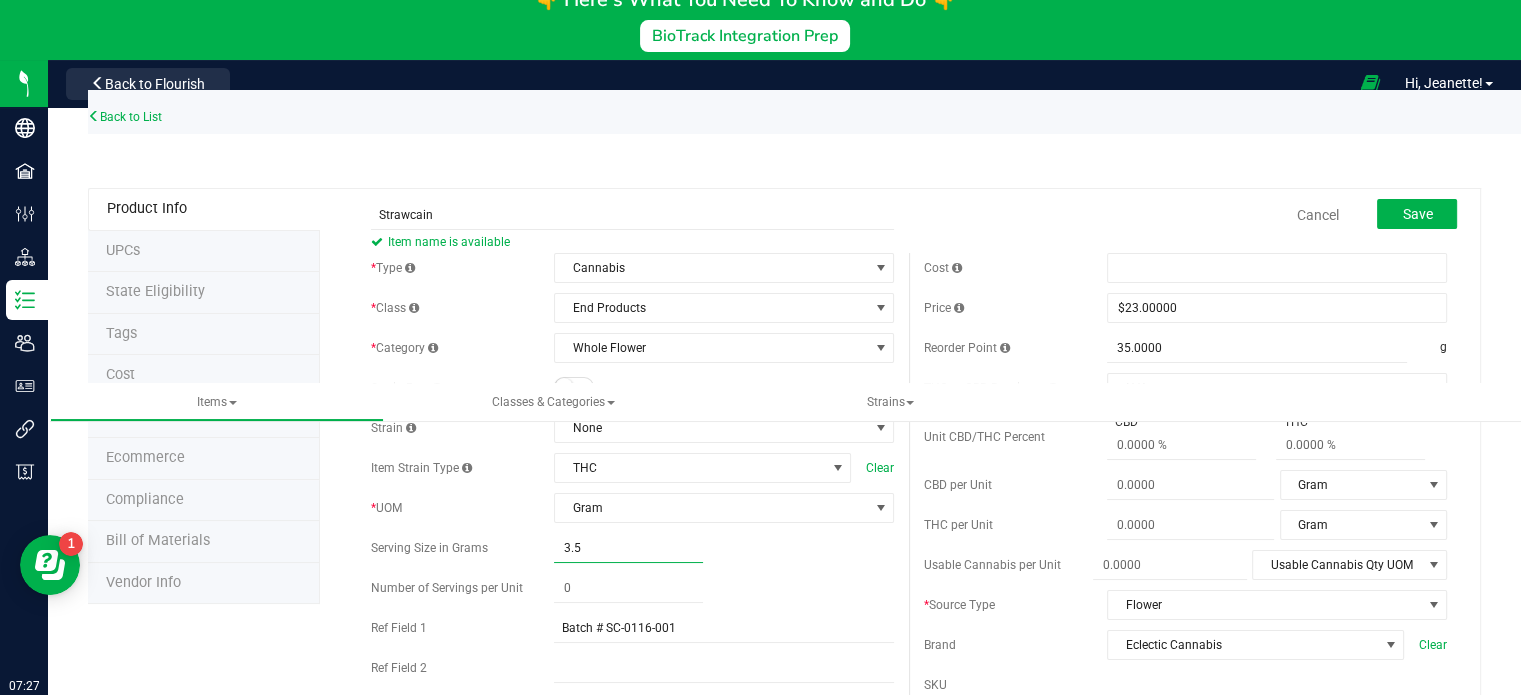 type on "3.5" 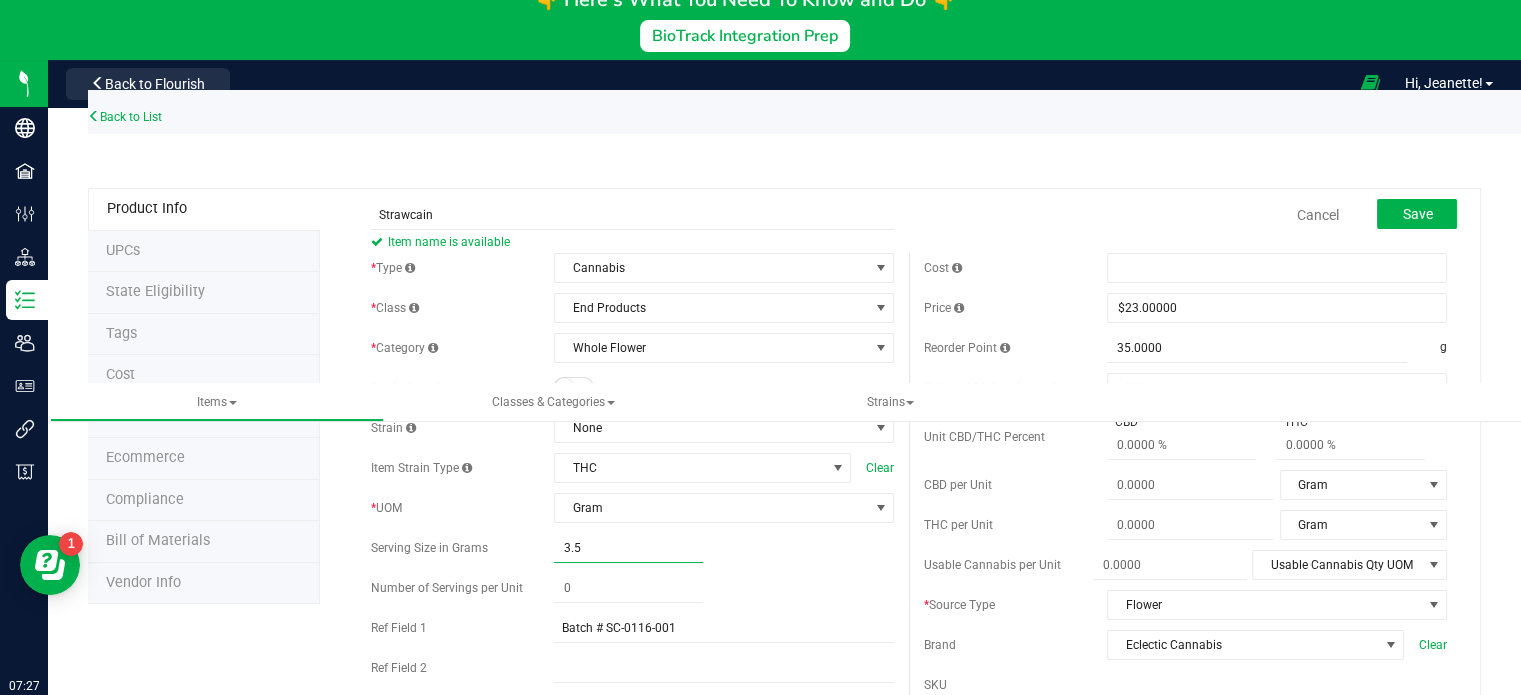 click on "Select Image" at bounding box center (451, 1209) 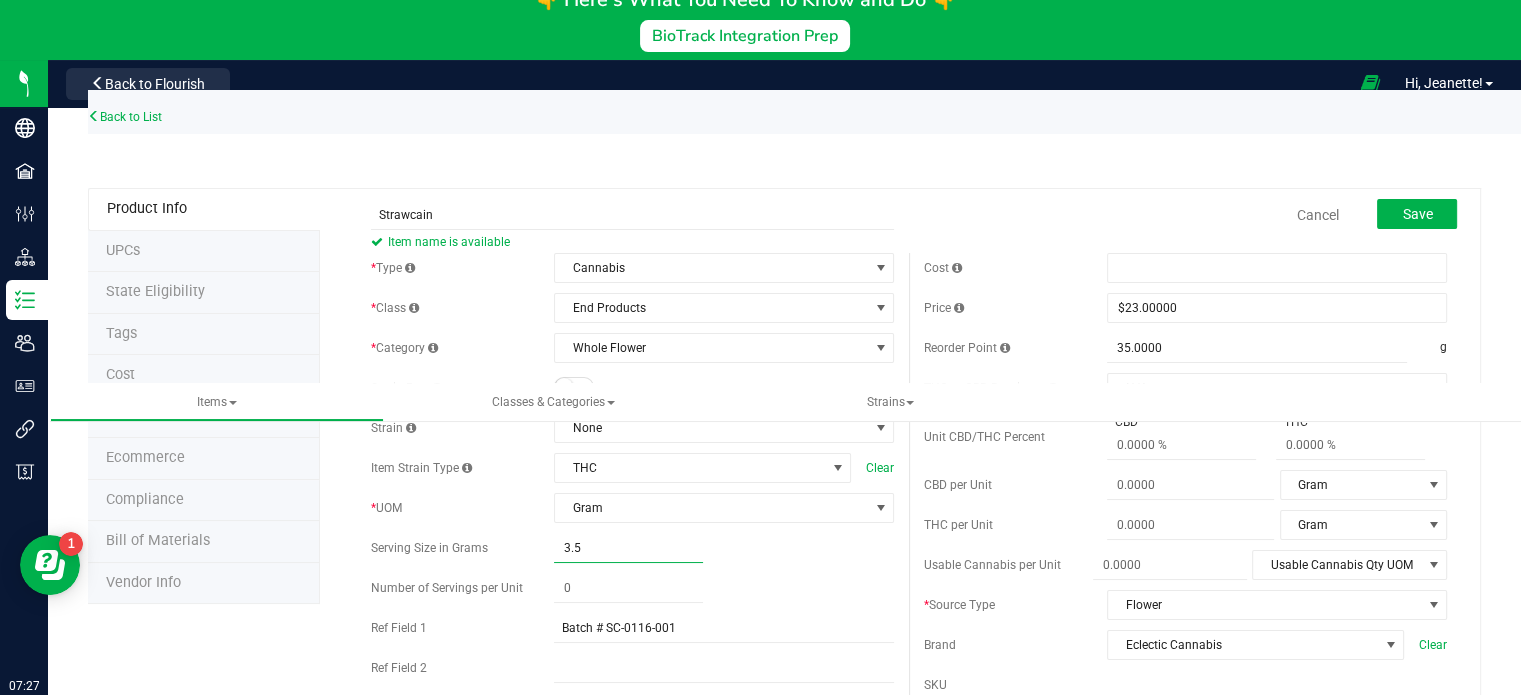 type on "3.5000" 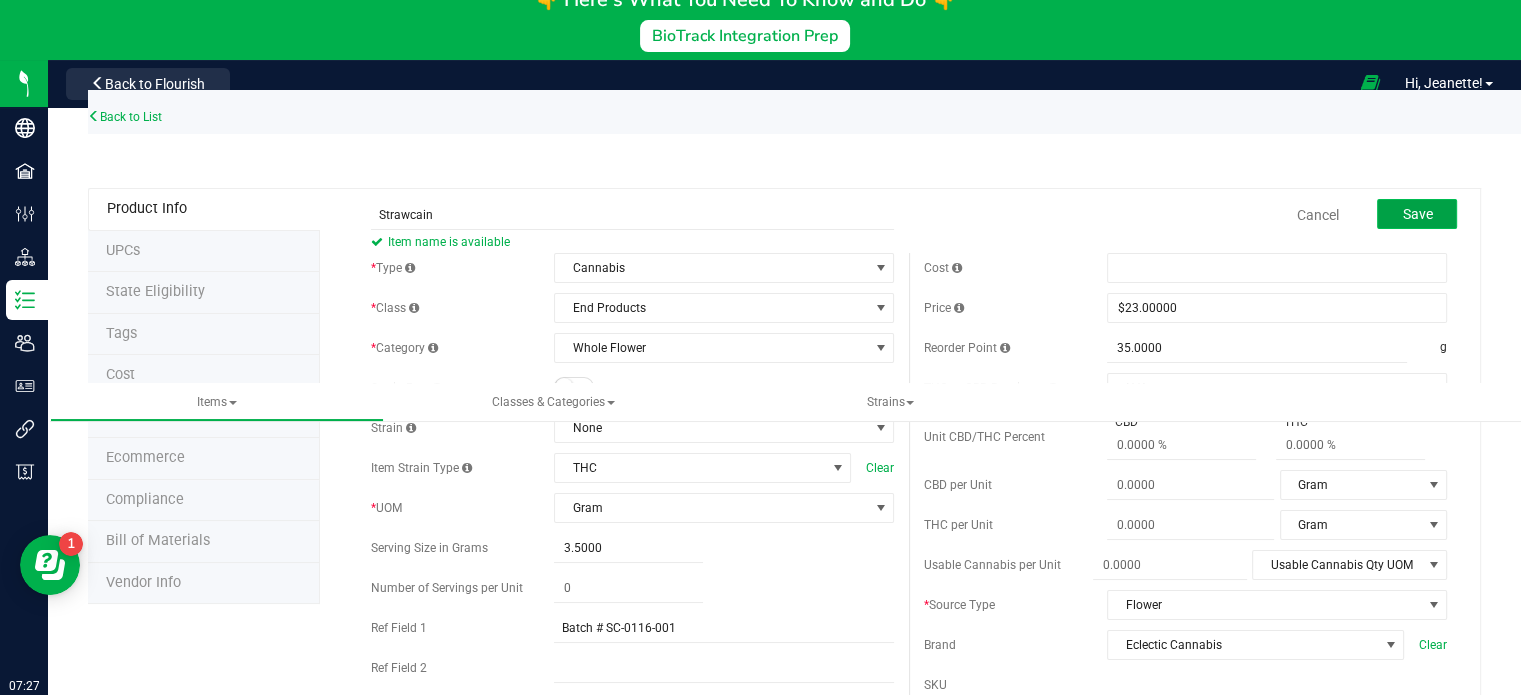 click on "Save" at bounding box center (1417, 214) 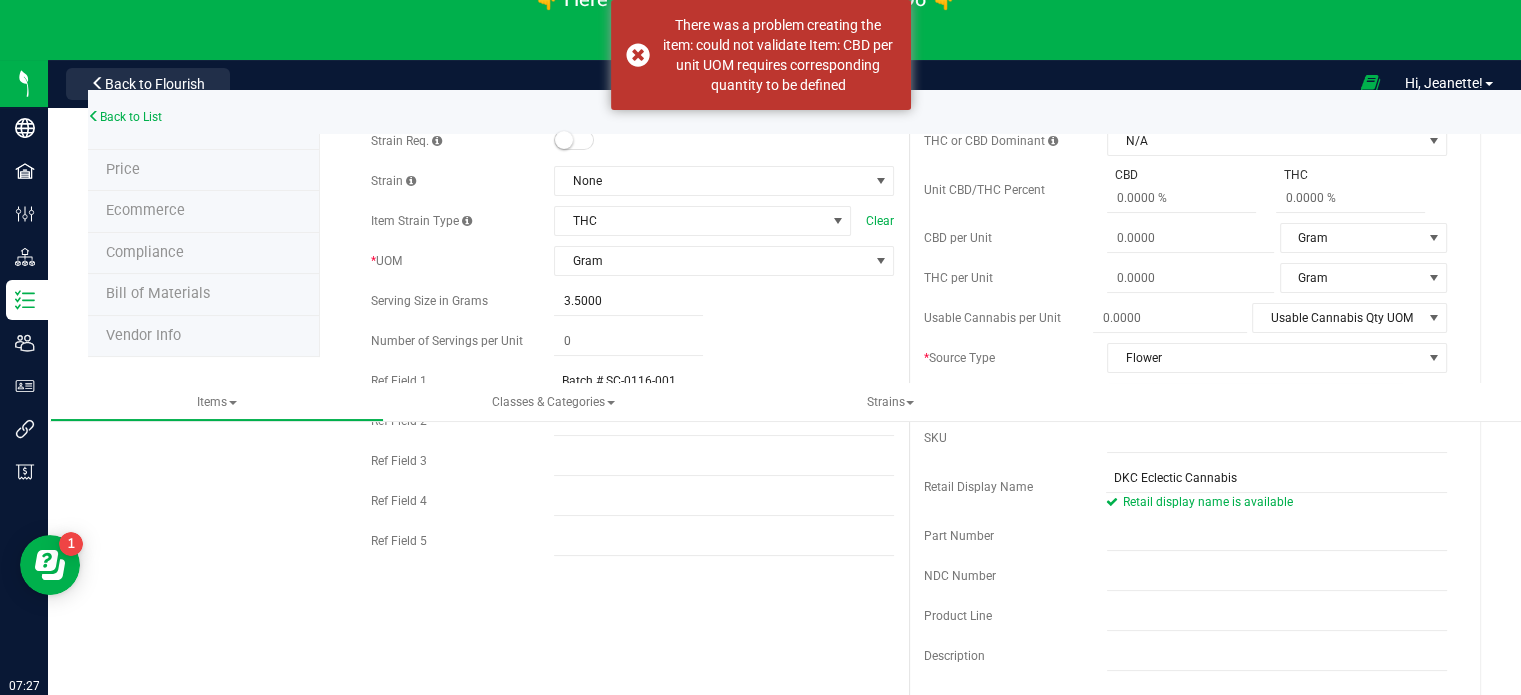 scroll, scrollTop: 252, scrollLeft: 0, axis: vertical 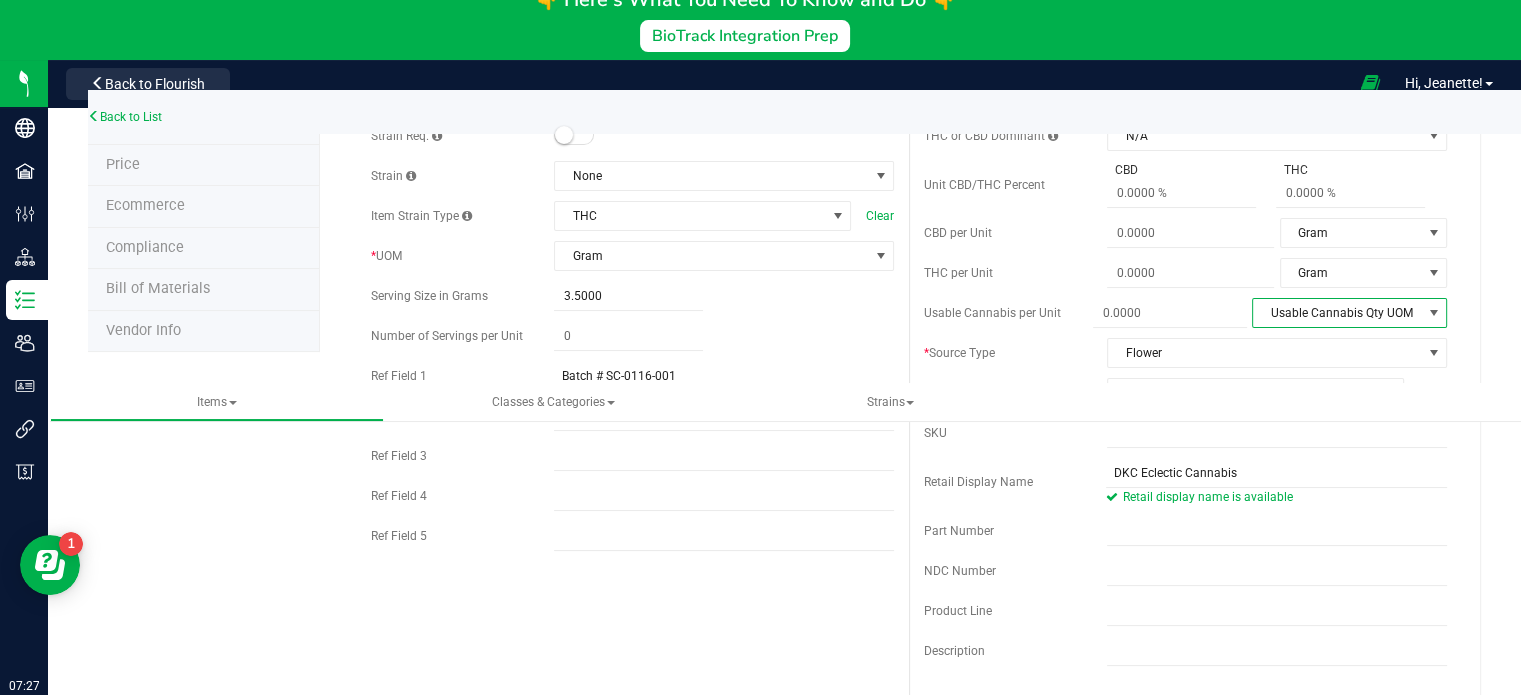 click at bounding box center (1433, 313) 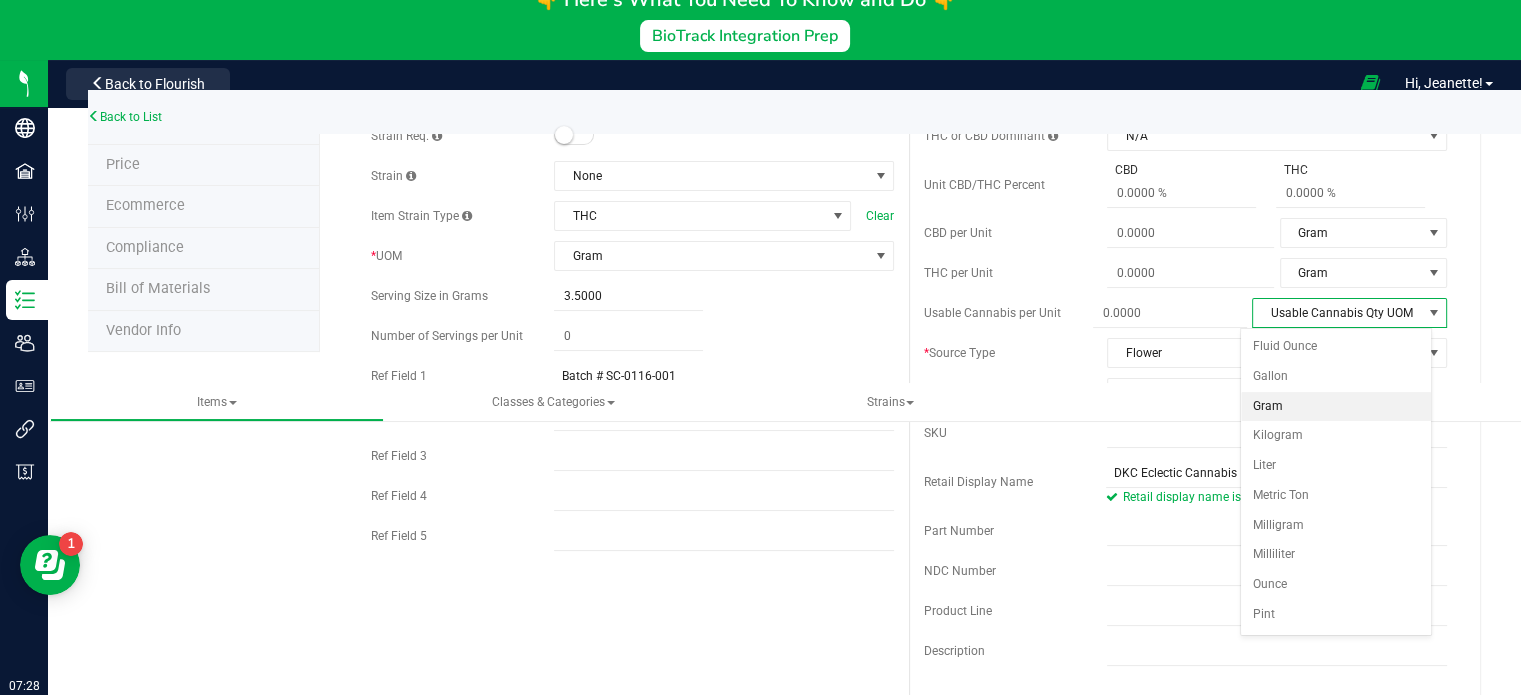 click on "Gram" at bounding box center (1336, 407) 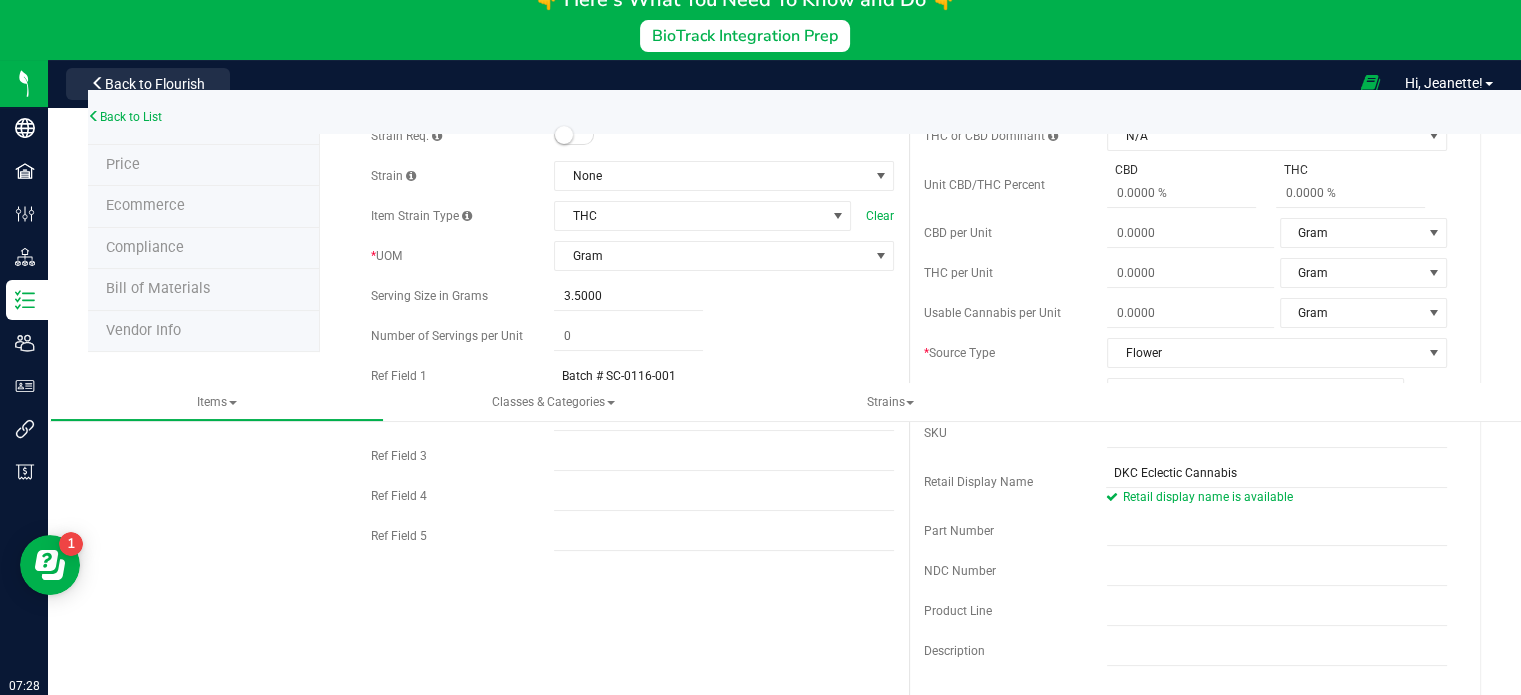 click on "Items   Classes & Categories   All classes   All categories   Strains" at bounding box center [810, 402] 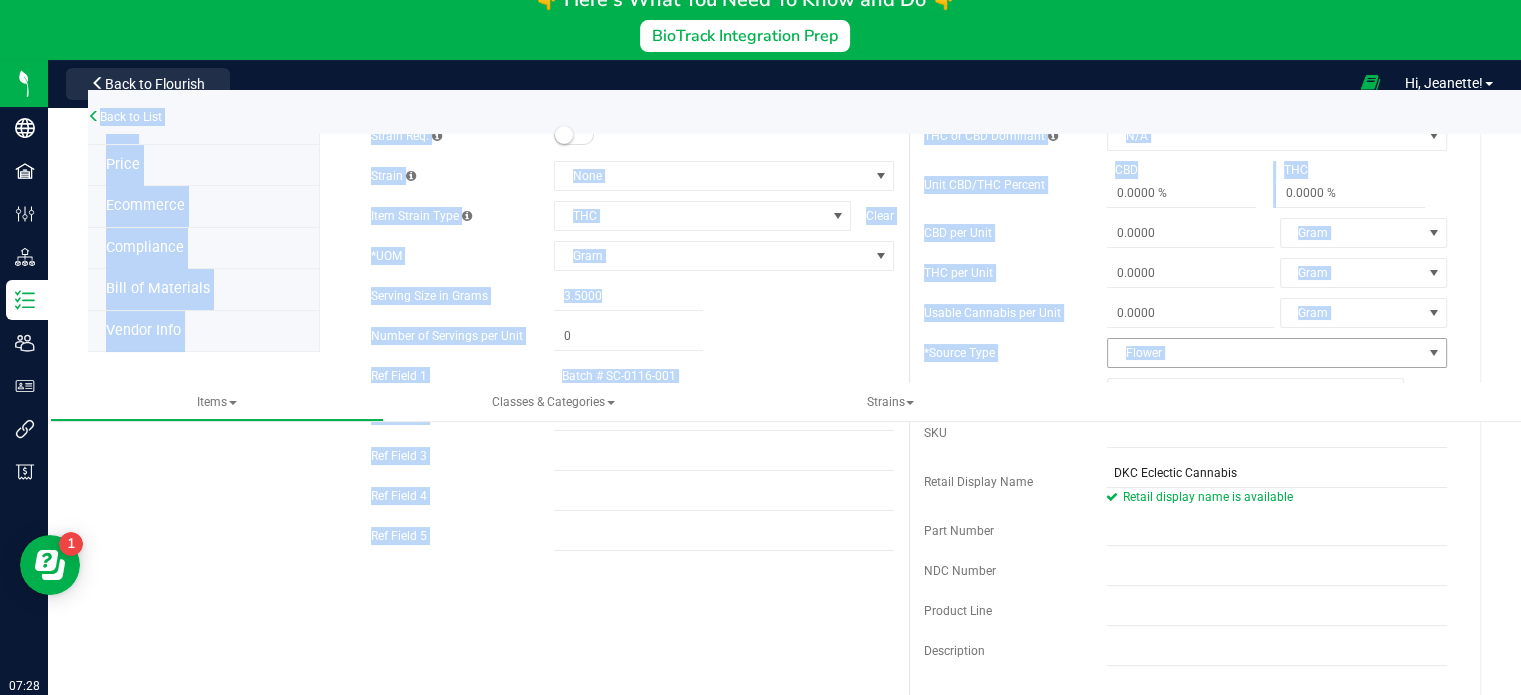 drag, startPoint x: 1340, startPoint y: 404, endPoint x: 1363, endPoint y: 360, distance: 49.648766 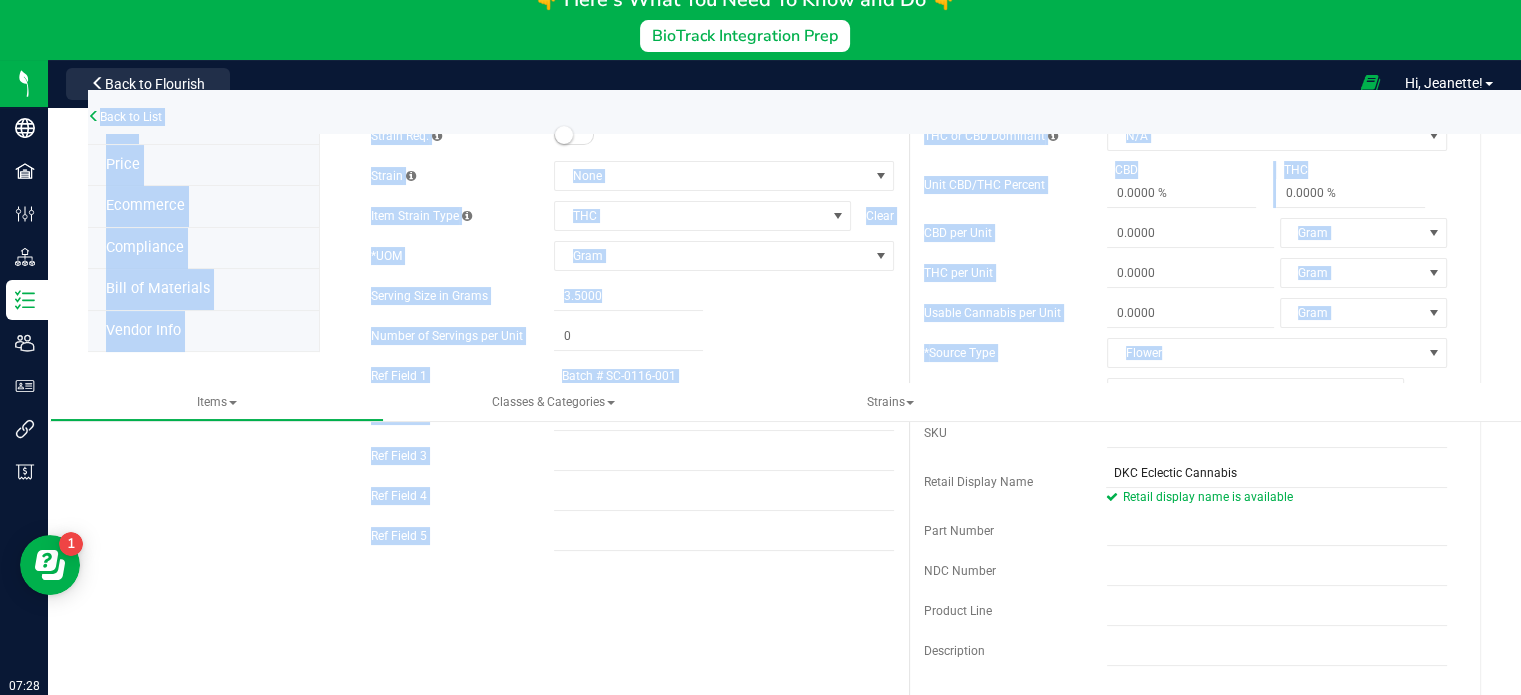 scroll, scrollTop: 256, scrollLeft: 0, axis: vertical 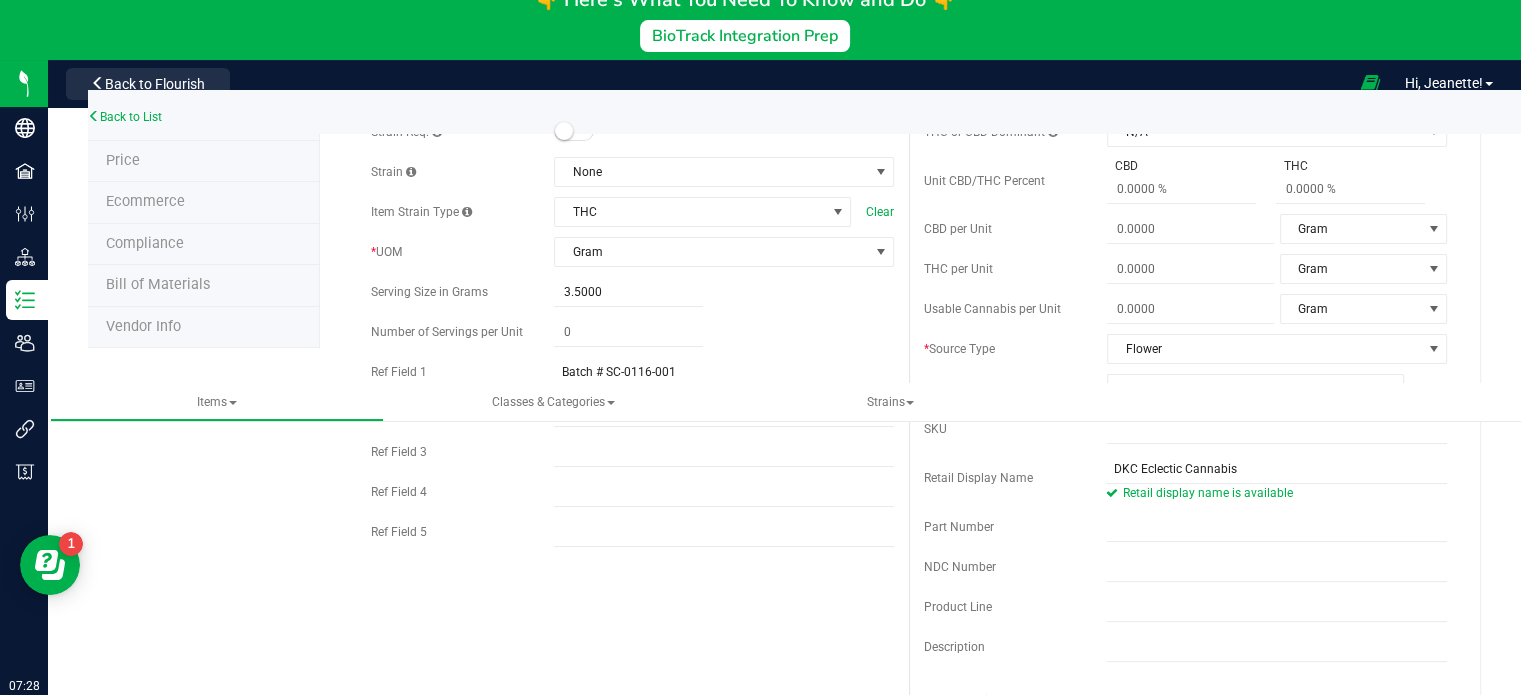 click on "Strawcain
Item name is available
Cancel
Save
*
Type
Cannabis Select type Cannabis Non-Inventory Raw Materials Supplies
*
Class" at bounding box center (900, 729) 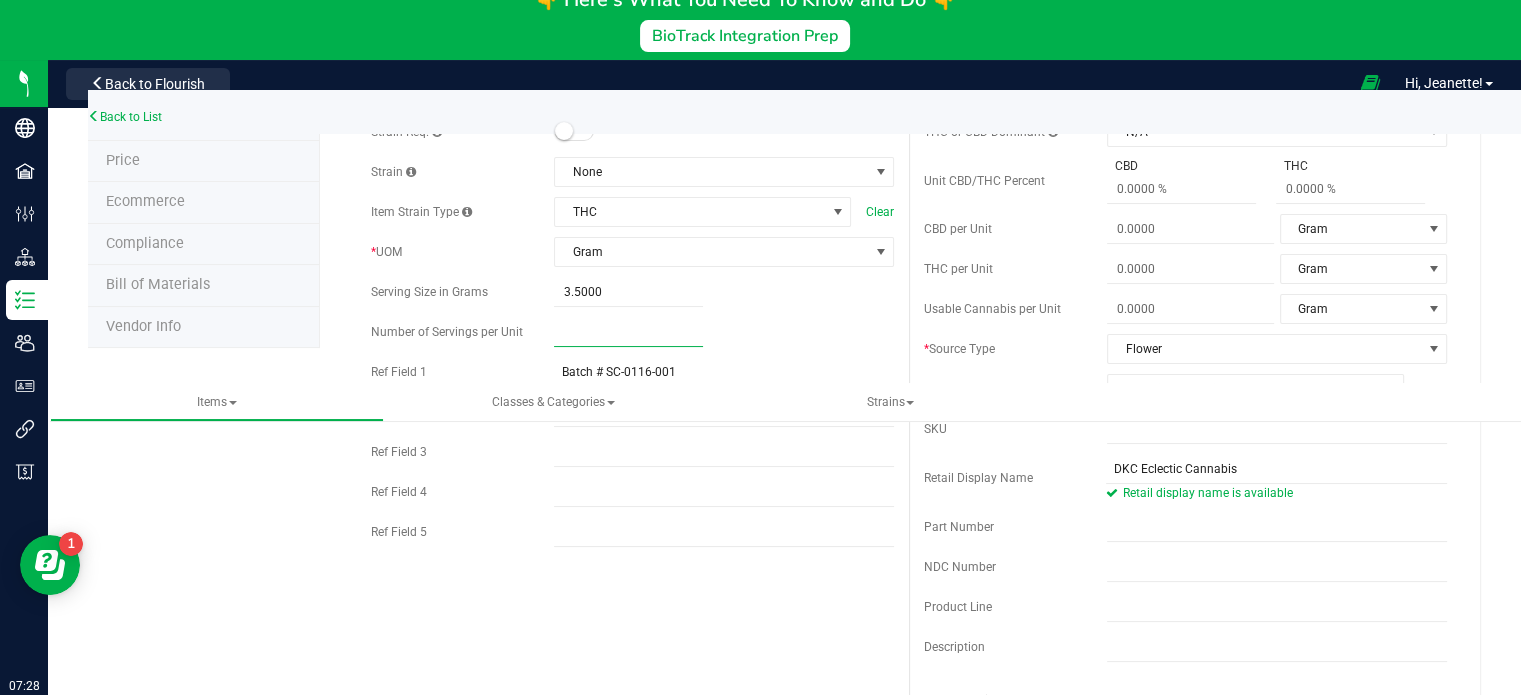 click at bounding box center [628, 332] 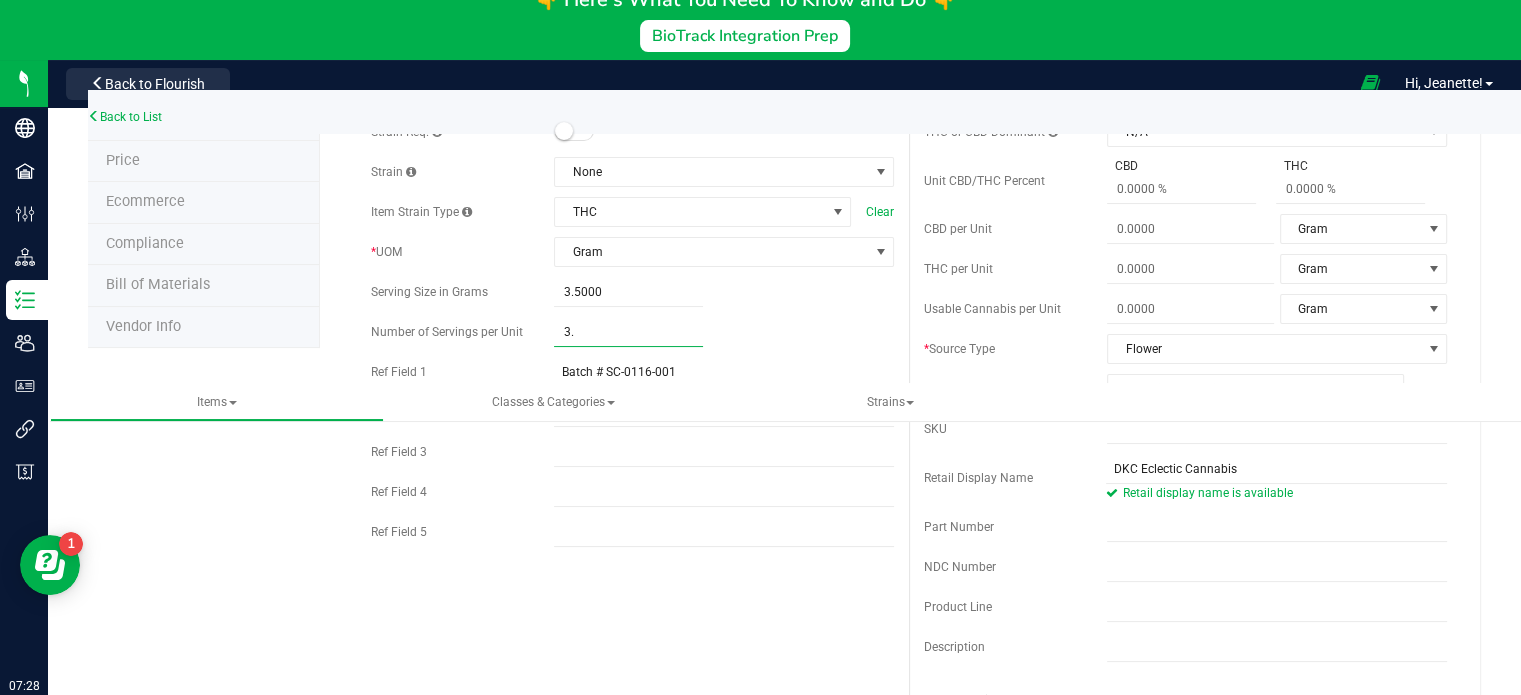 type on "3.5" 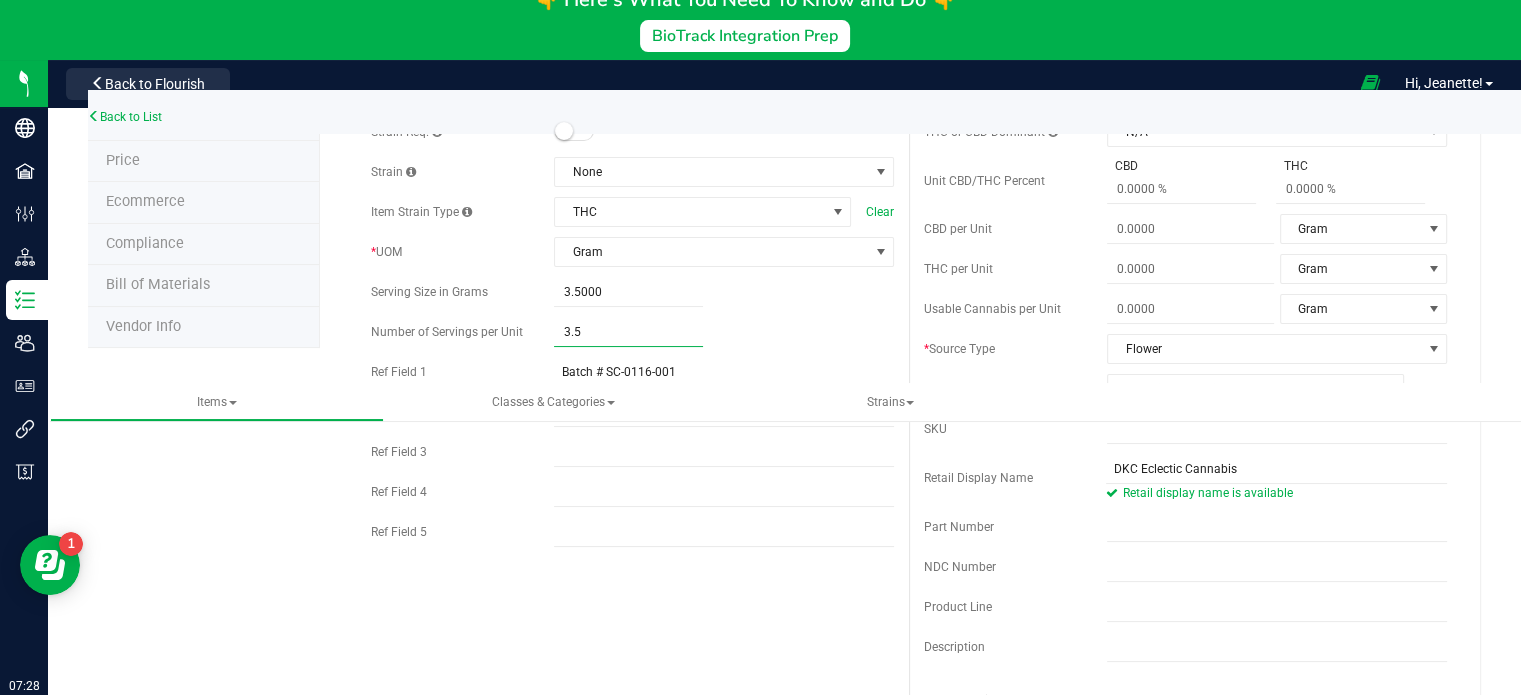 scroll, scrollTop: 0, scrollLeft: 0, axis: both 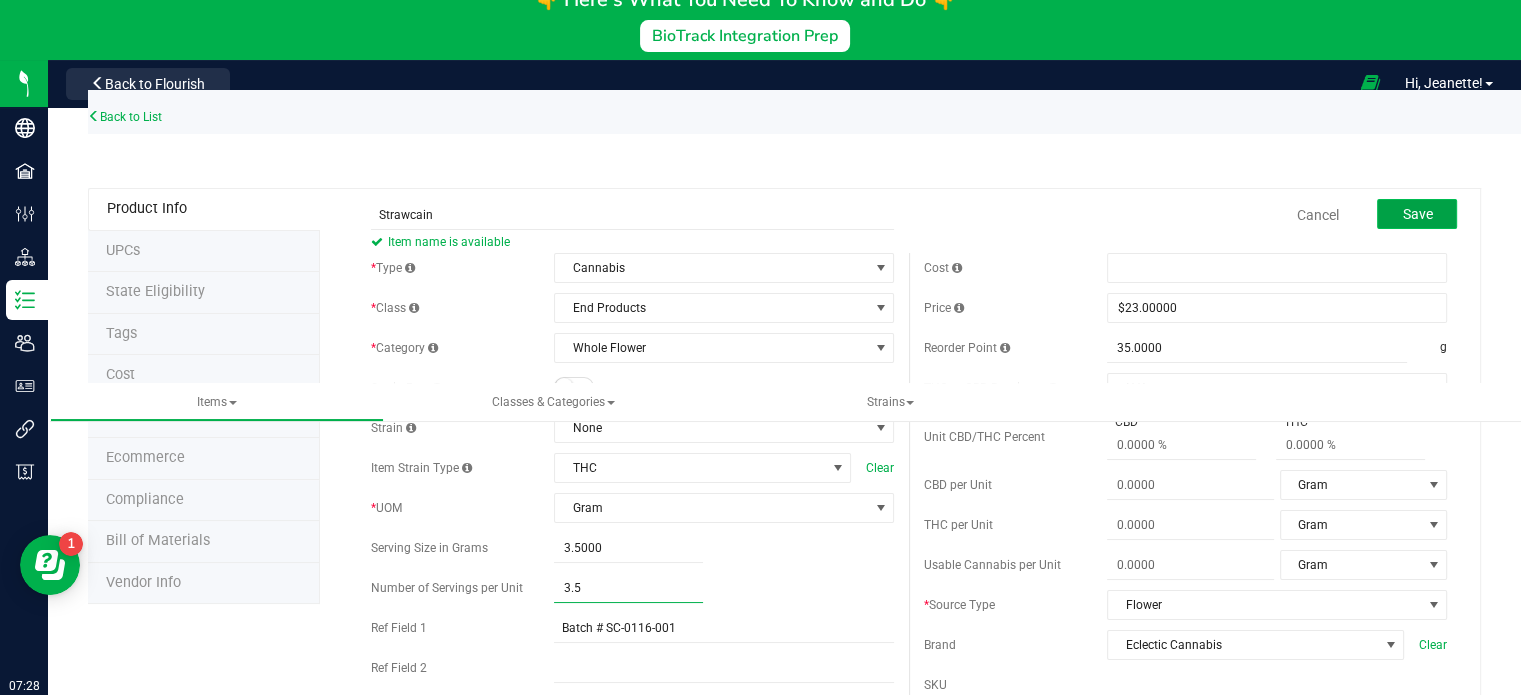 type on "3.50" 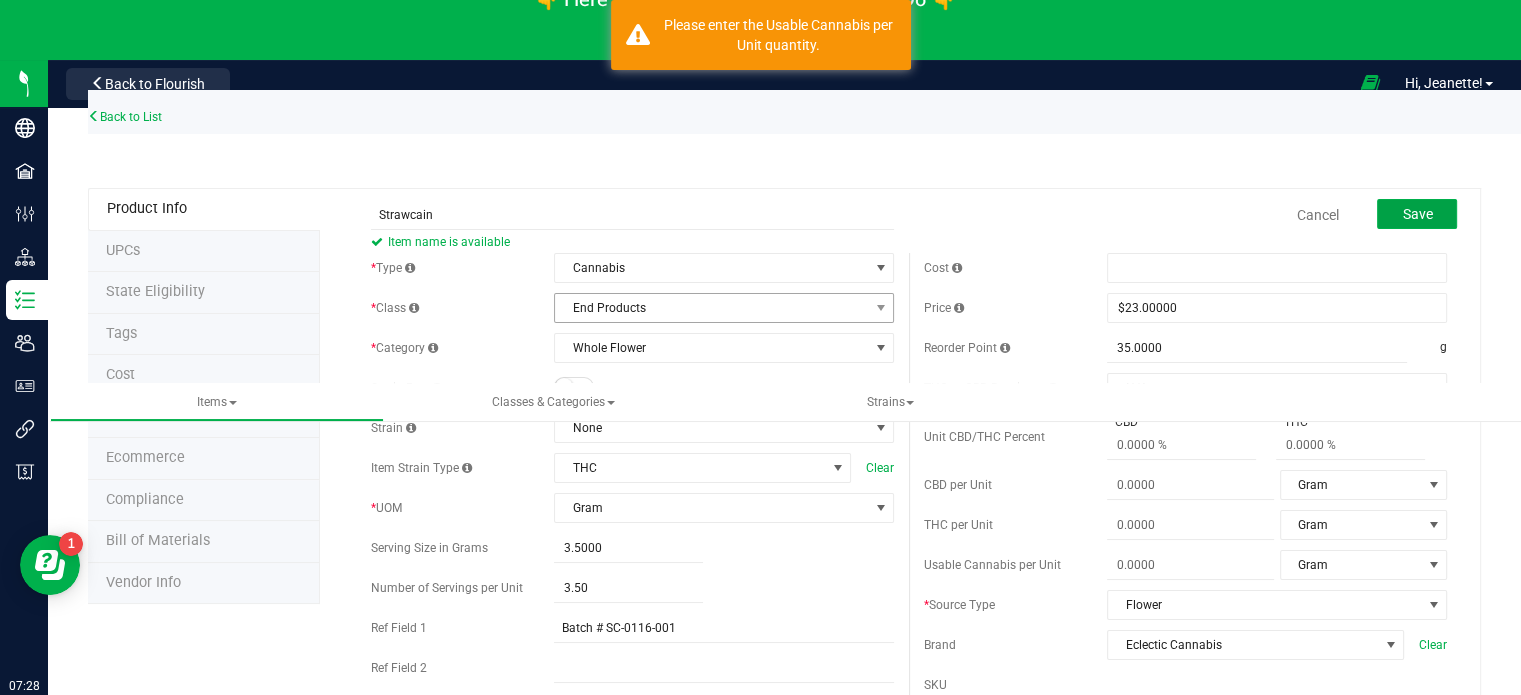 drag, startPoint x: 1424, startPoint y: 207, endPoint x: 740, endPoint y: 317, distance: 692.7886 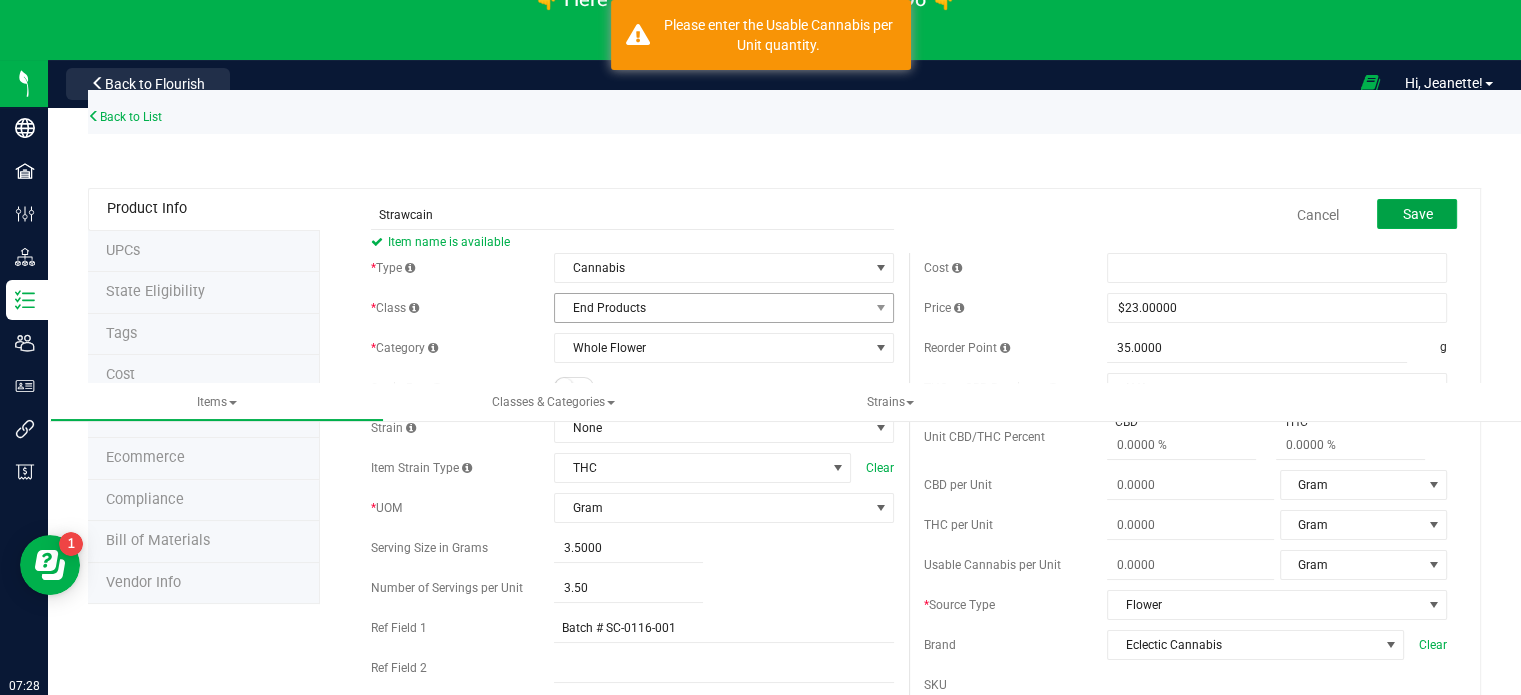 click on "Strawcain
Item name is available
Cancel
Save
*
Type
Cannabis Select type Cannabis Non-Inventory Raw Materials Supplies
*
Class" at bounding box center (909, 966) 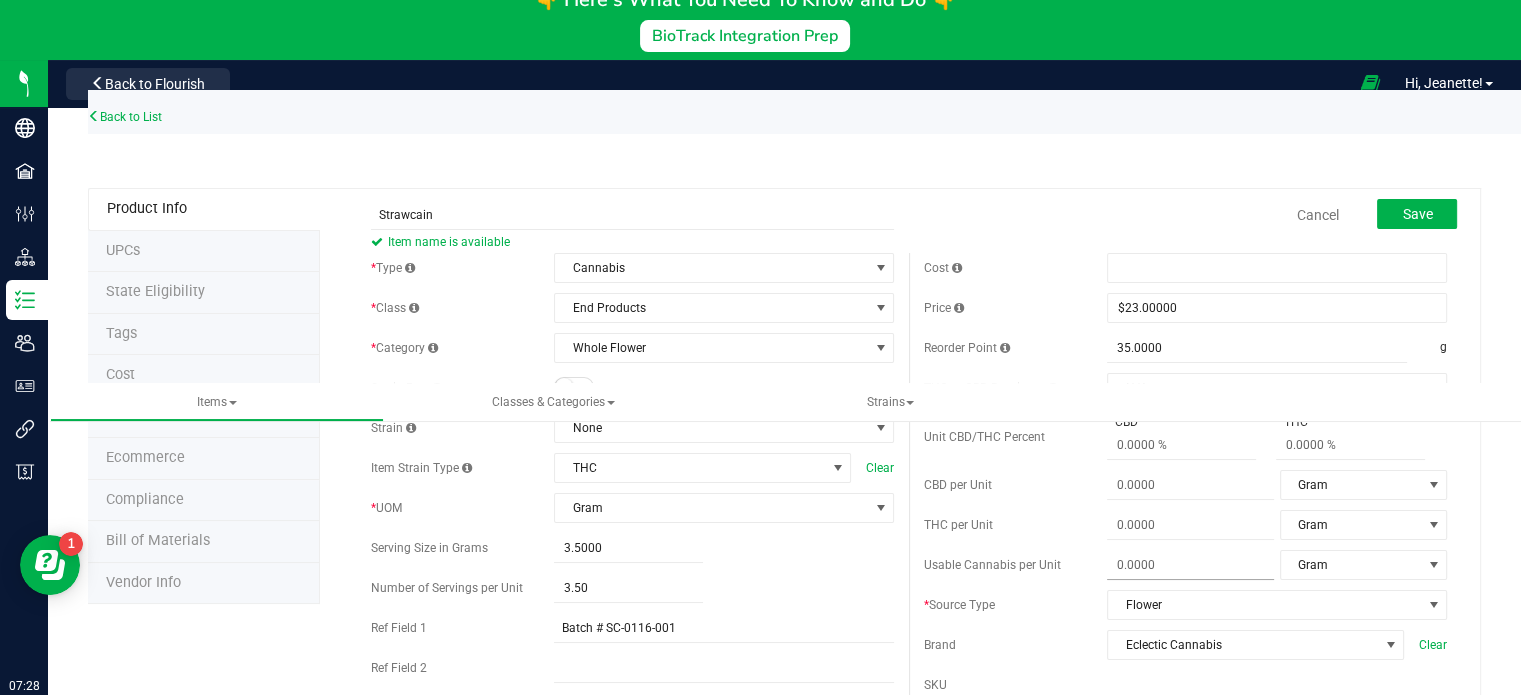 click at bounding box center [1190, 565] 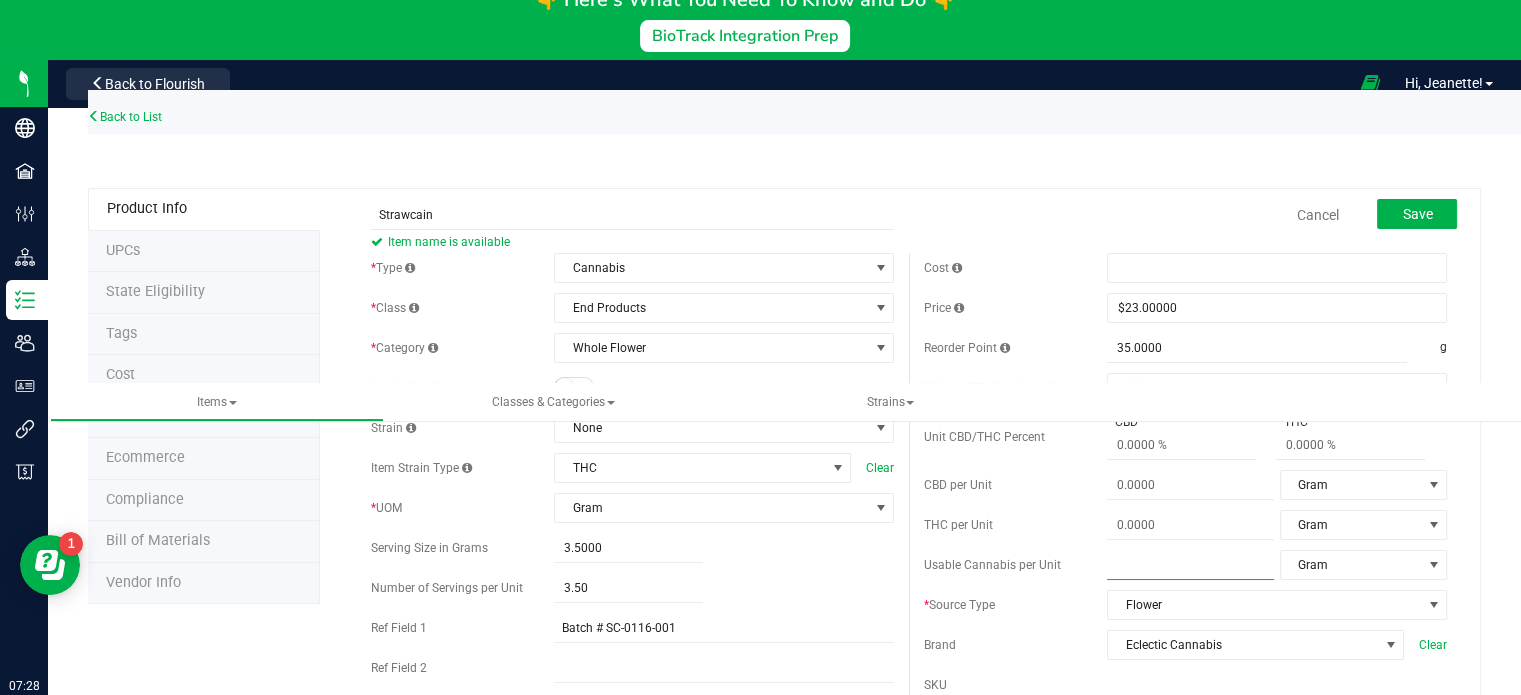 click at bounding box center [1190, 565] 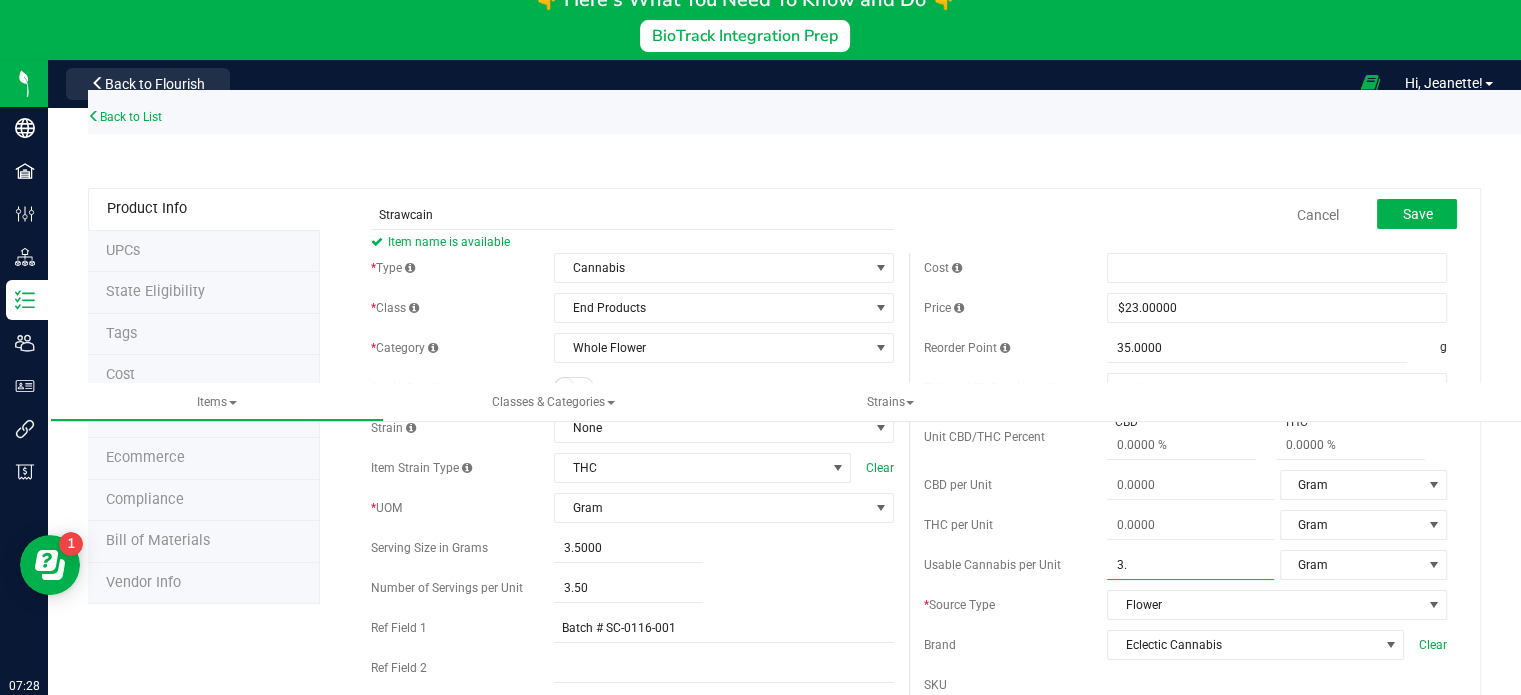 type on "3.5" 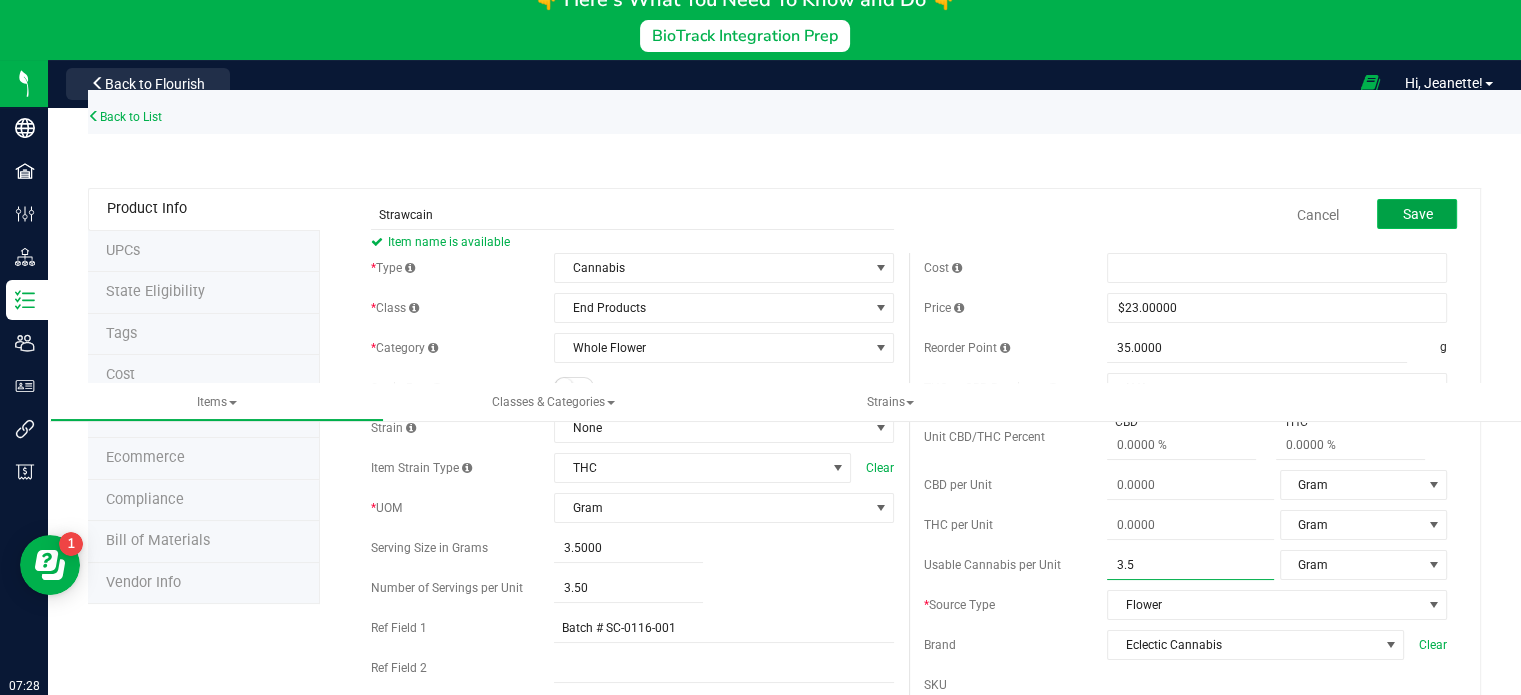 type on "3.5000" 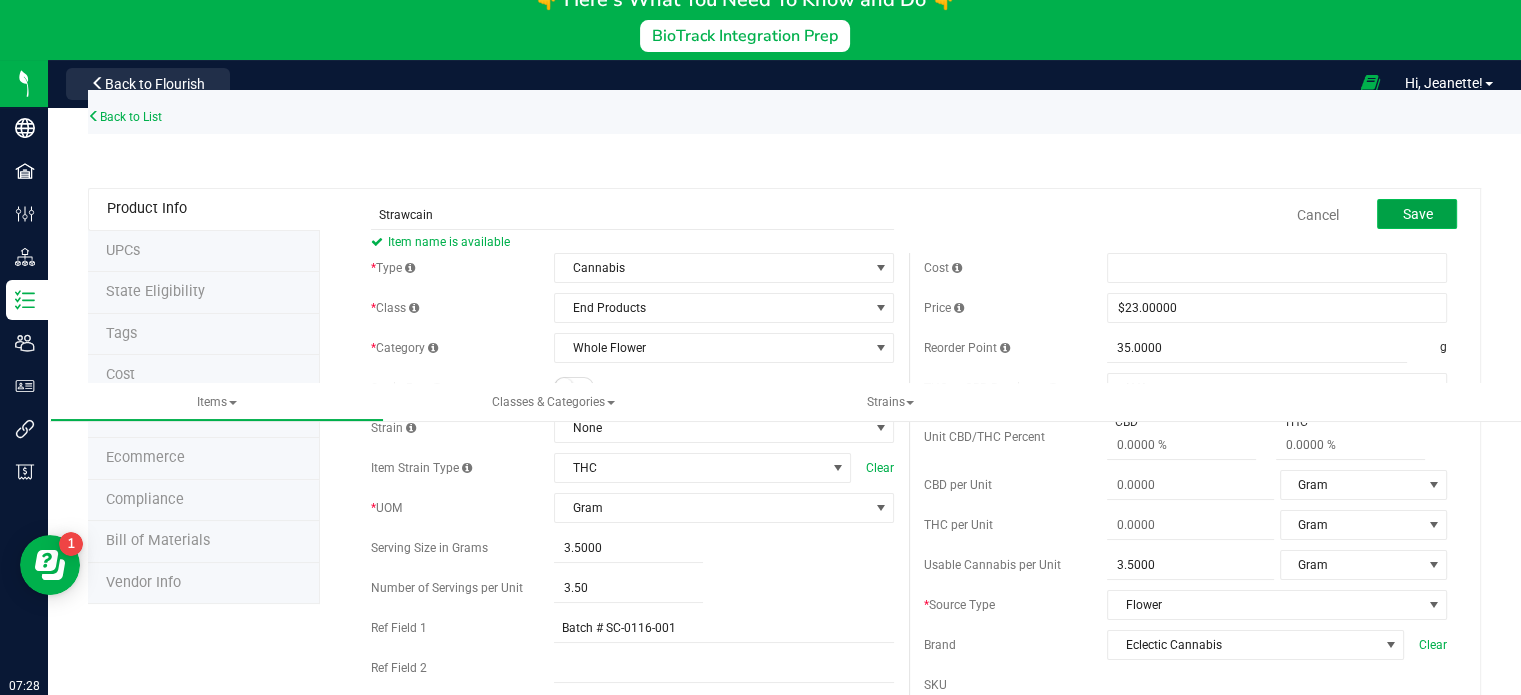 click on "Save" at bounding box center [1417, 214] 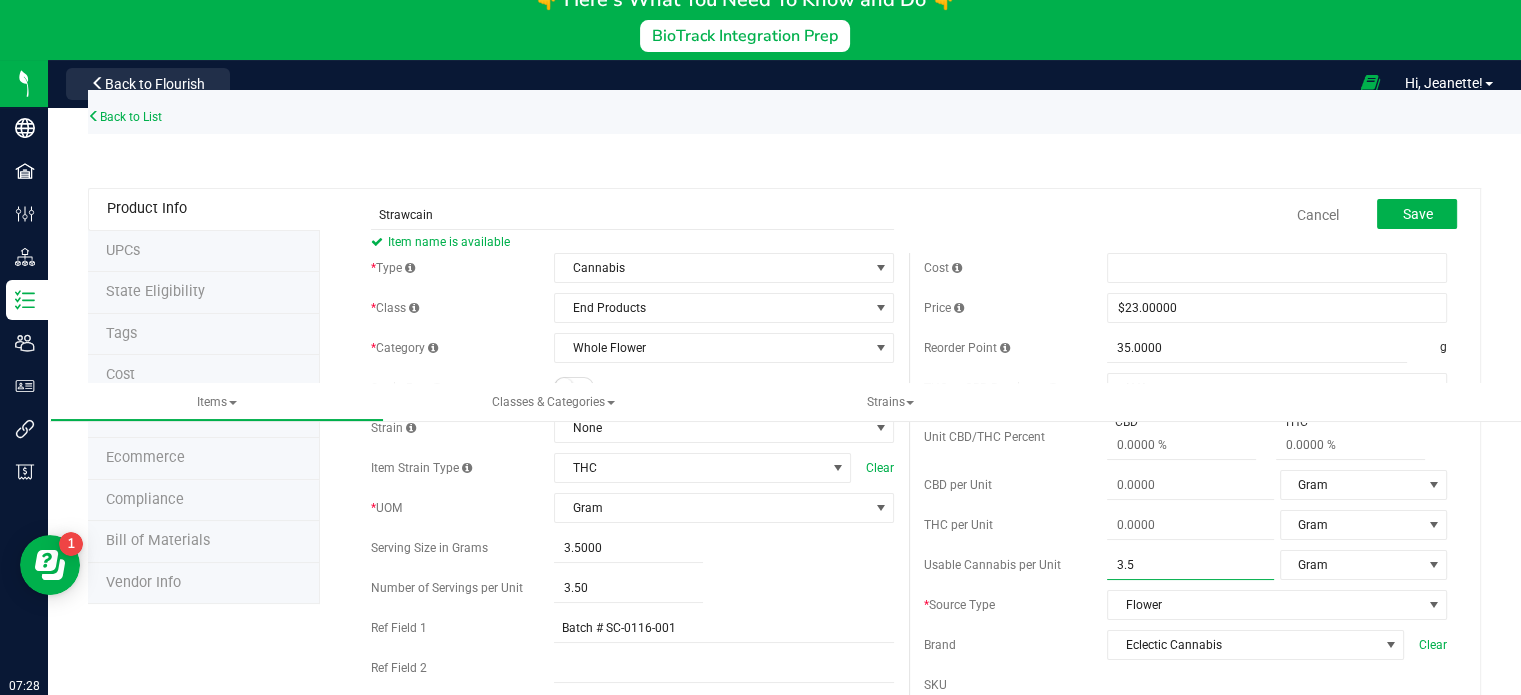 click on "3.5000 3.5" at bounding box center (1190, 565) 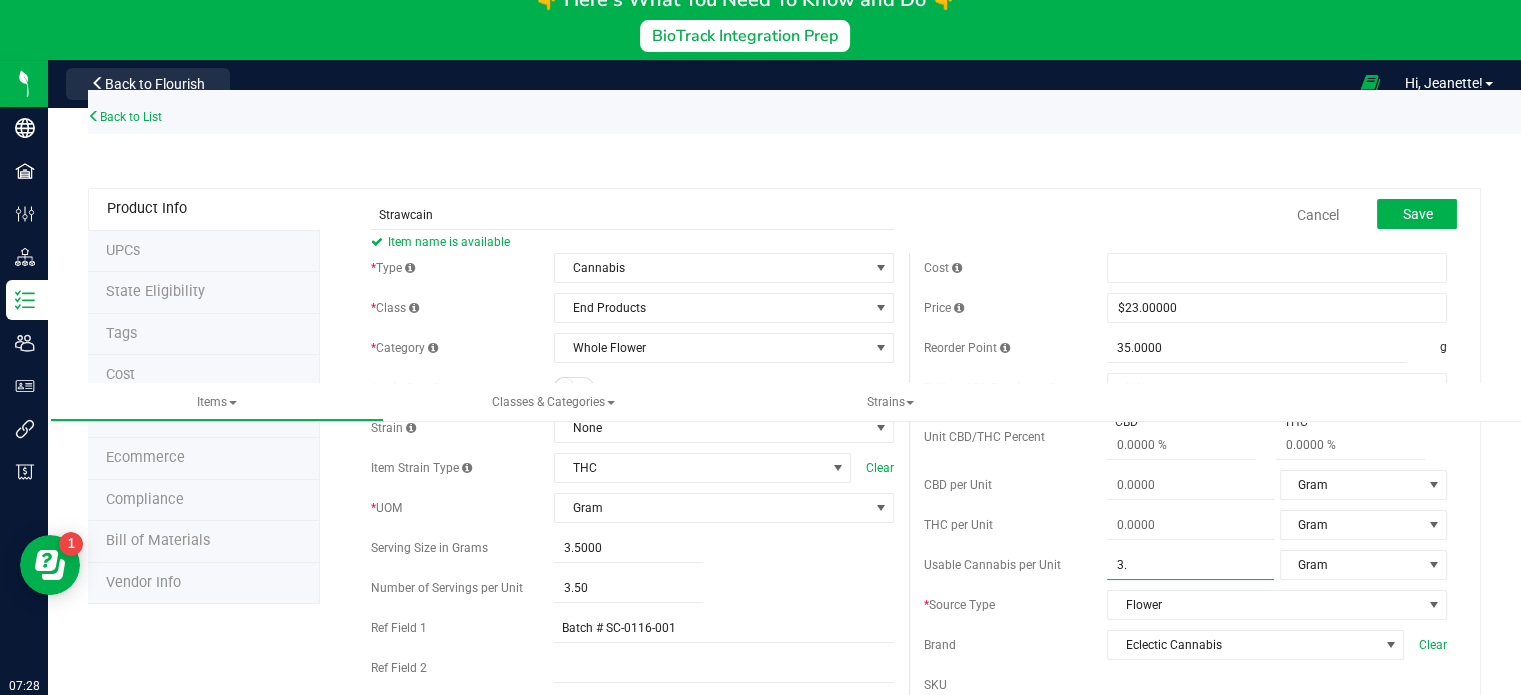type on "3" 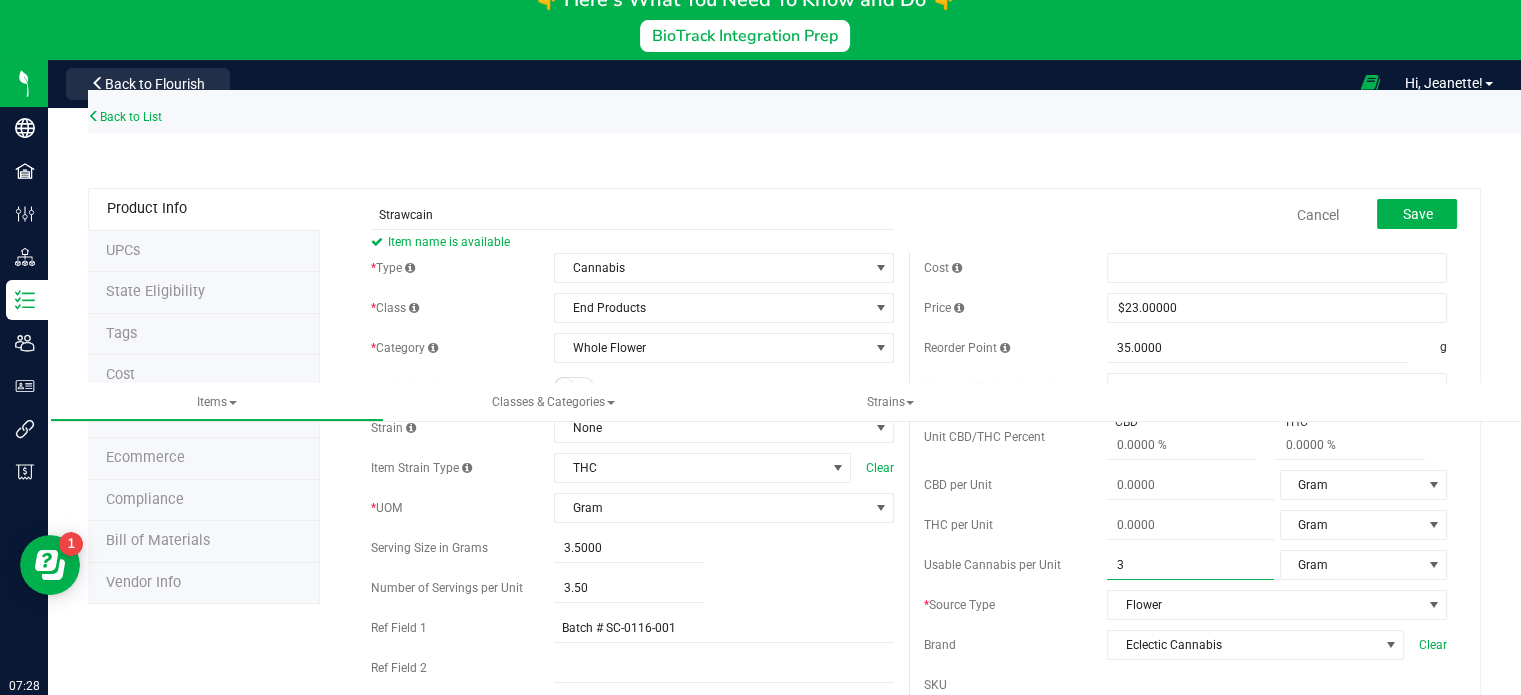 type 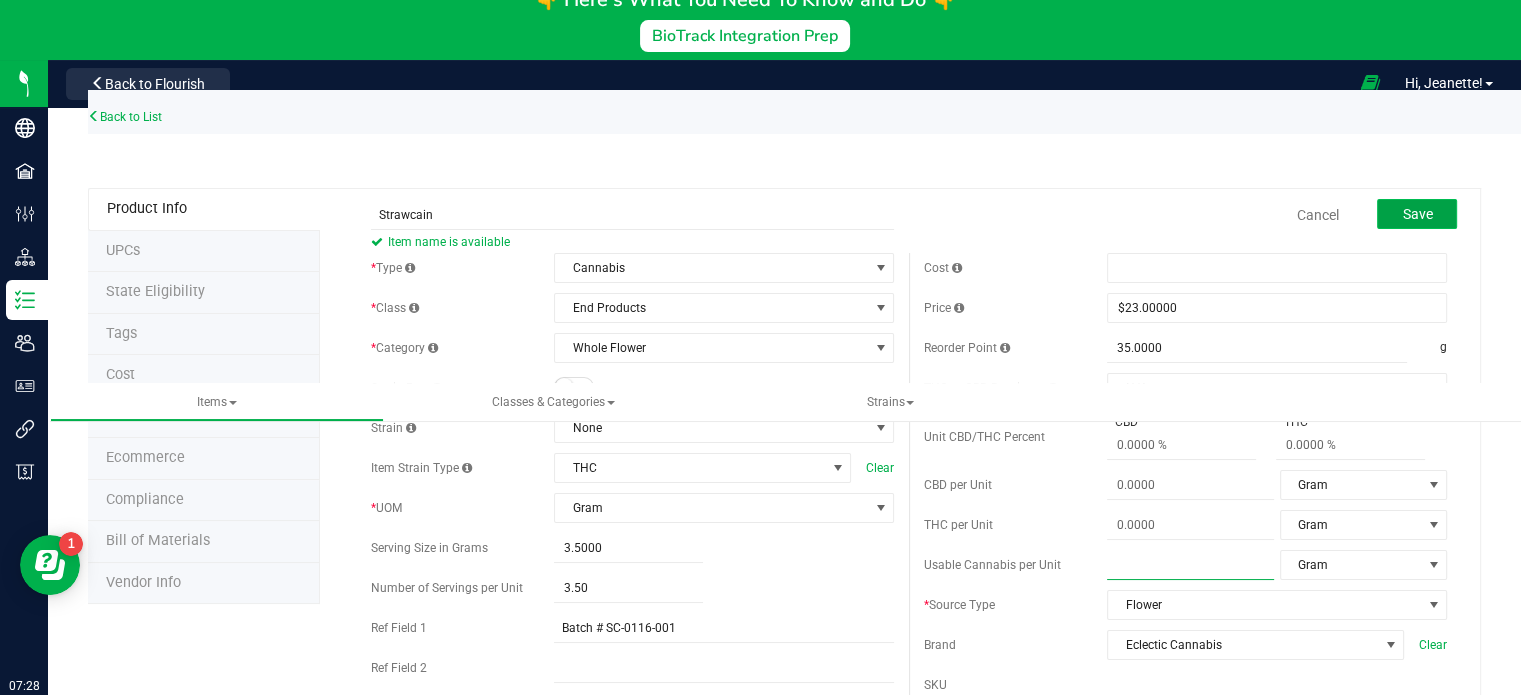 type 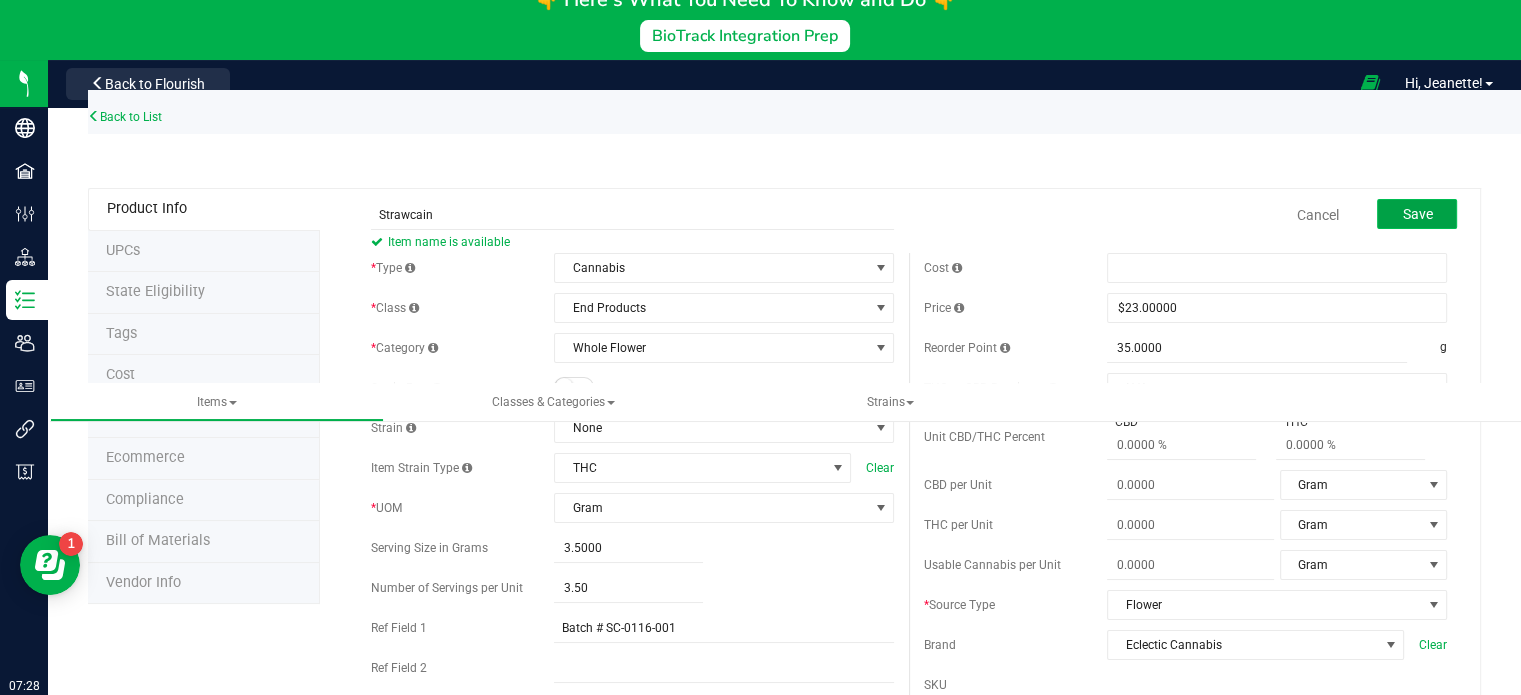 click on "Save" at bounding box center [1417, 214] 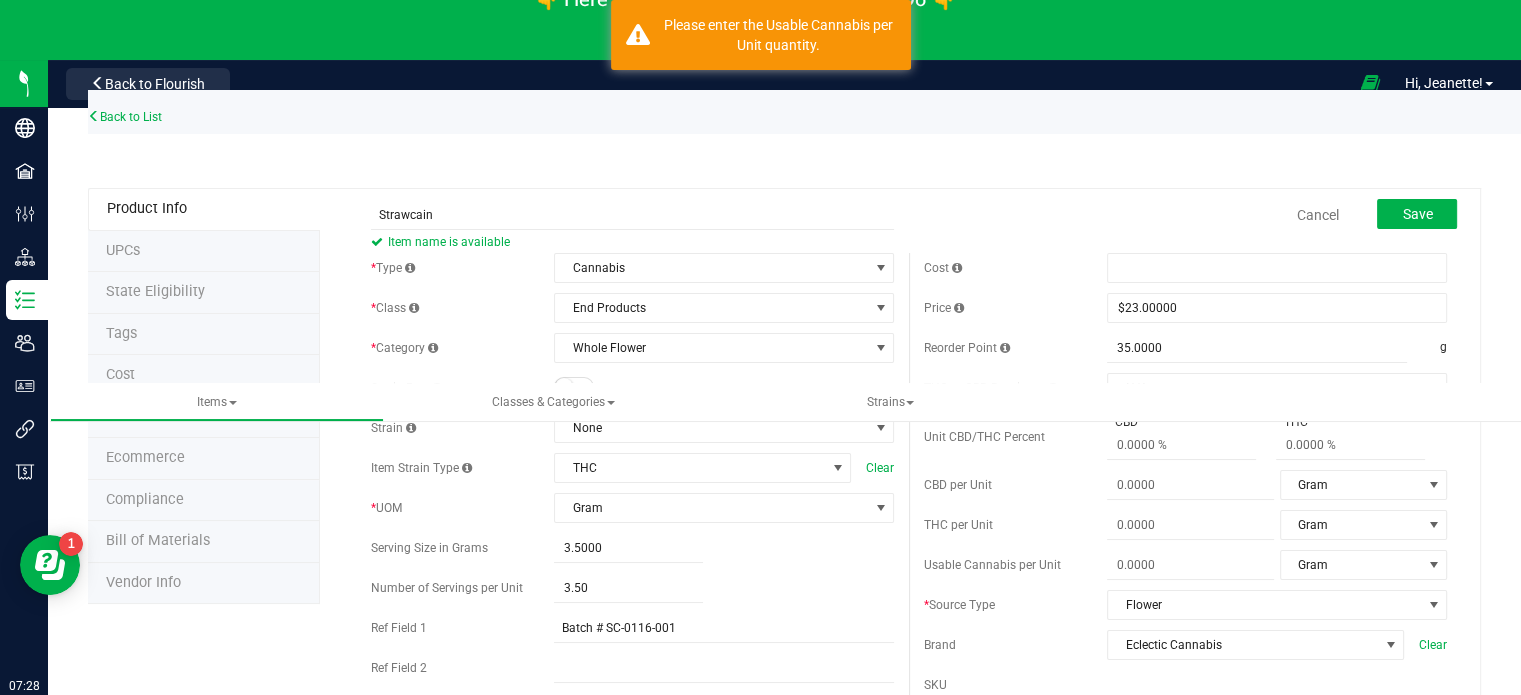 click on "Strawcain
Item name is available
Cancel
Save
*
Type
Cannabis Select type Cannabis Non-Inventory Raw Materials Supplies
*
Class" at bounding box center (909, 966) 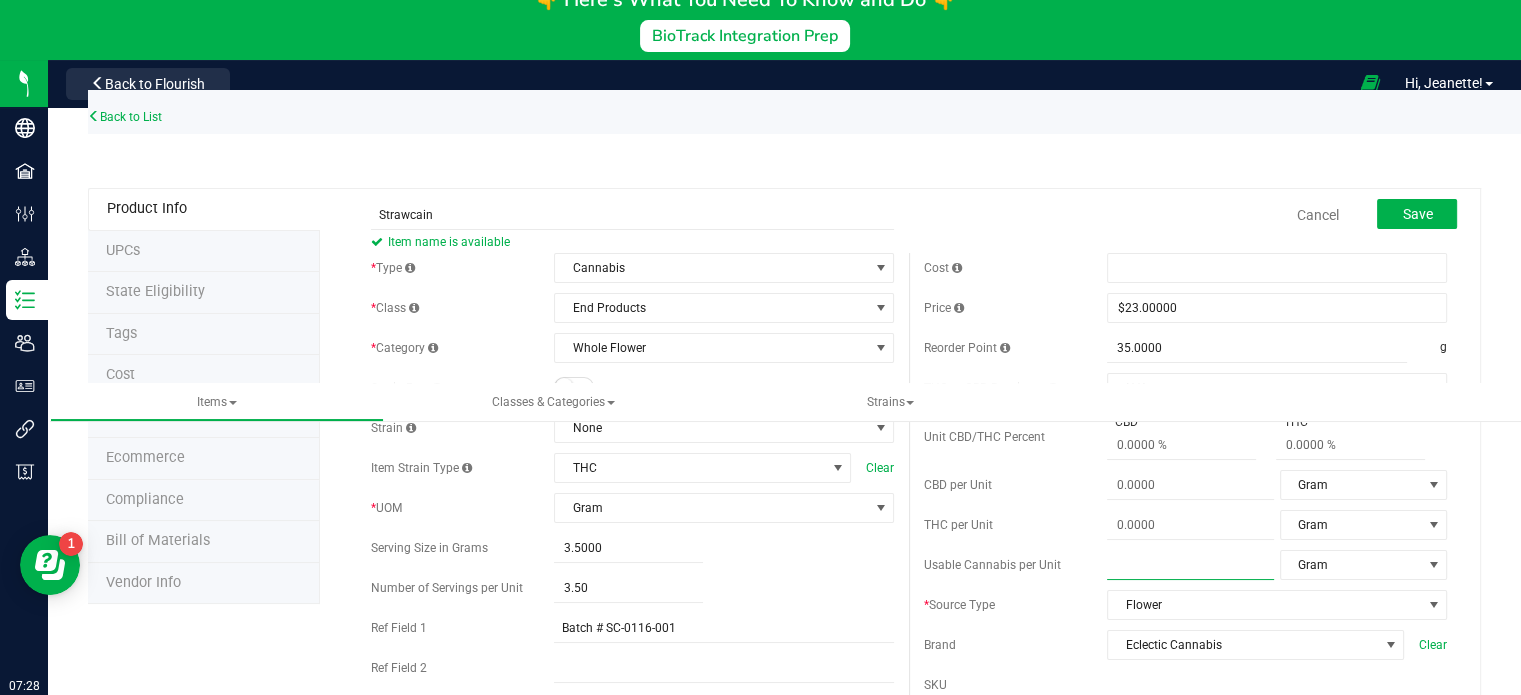 click at bounding box center (1190, 565) 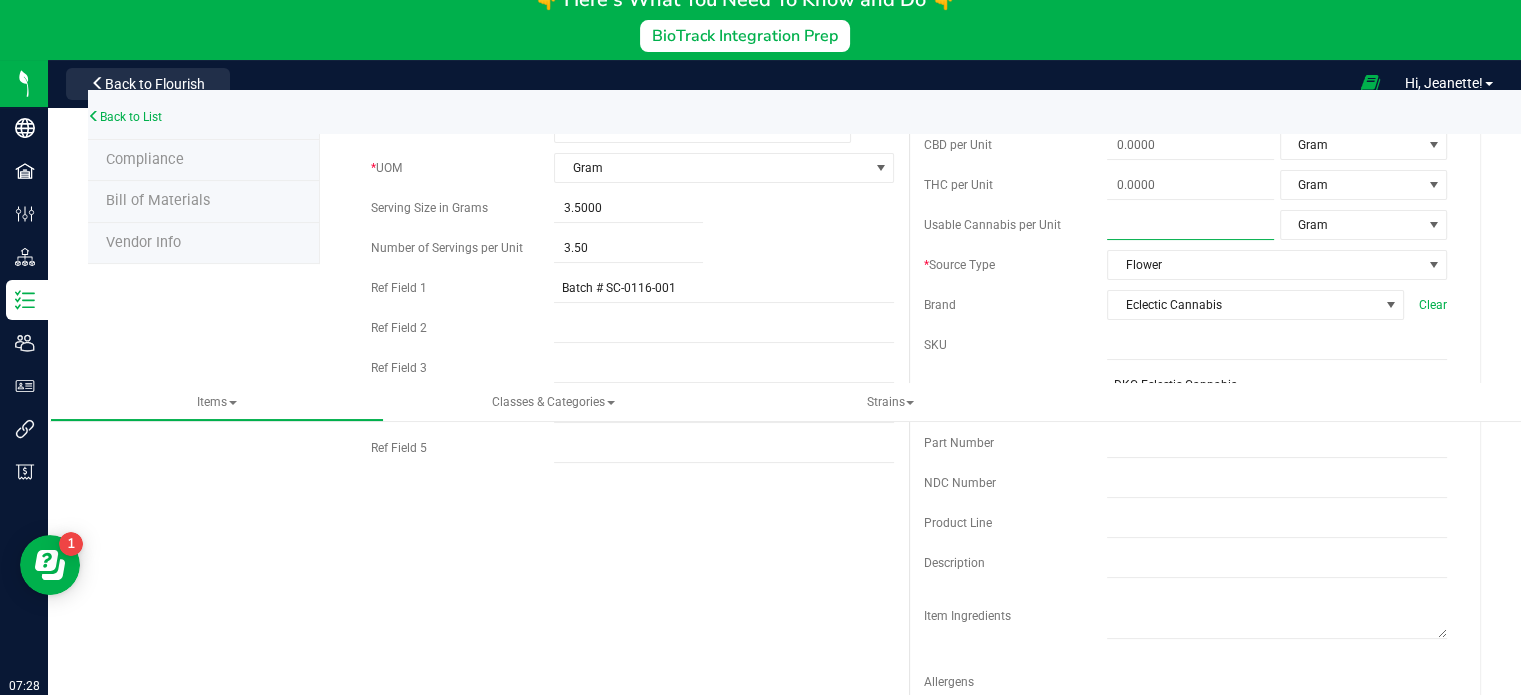 scroll, scrollTop: 338, scrollLeft: 0, axis: vertical 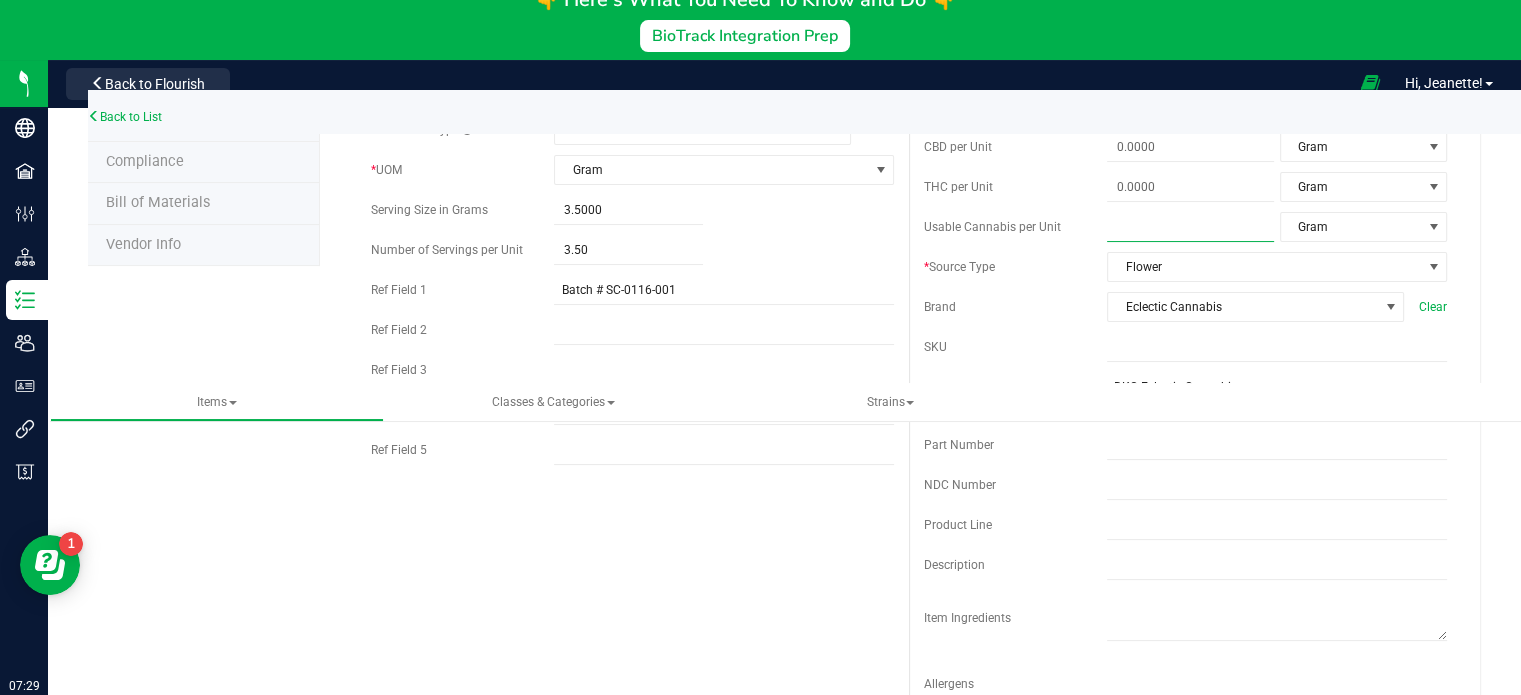 type on "1" 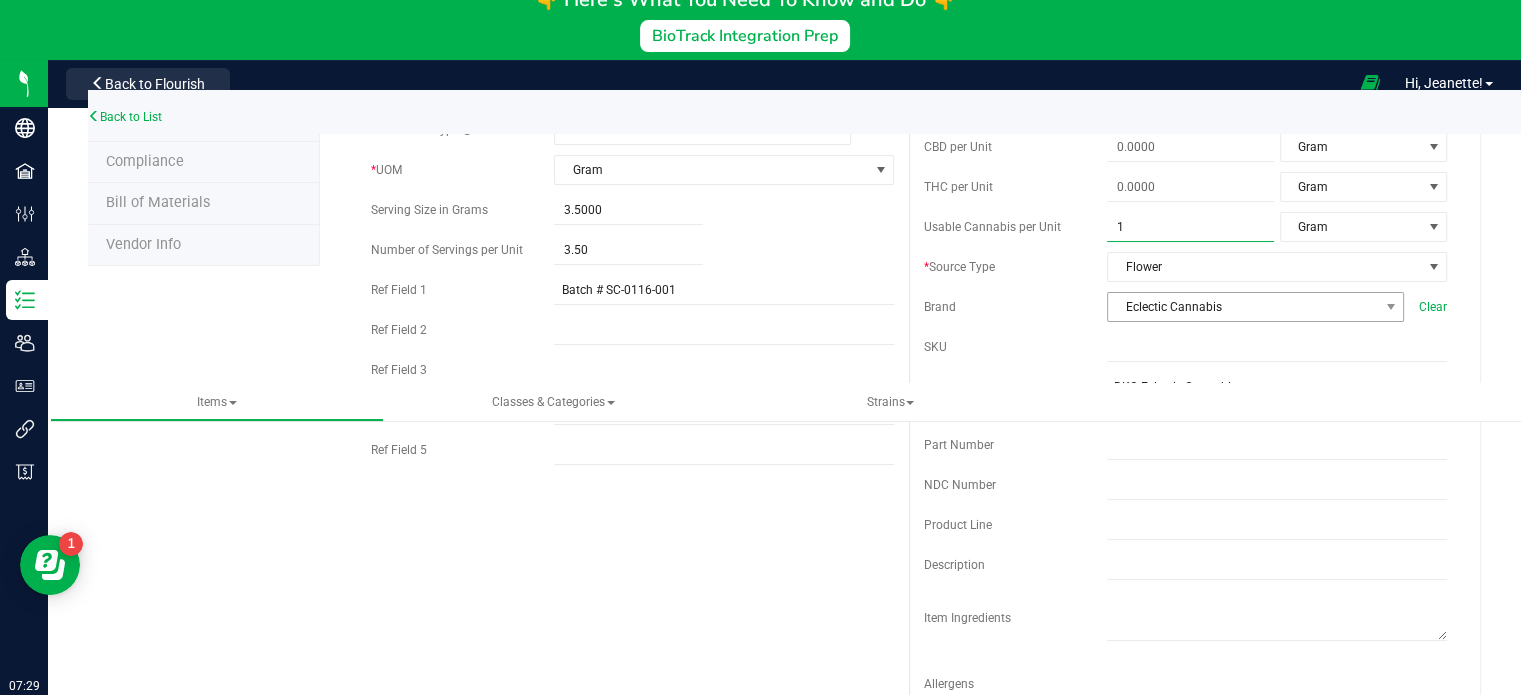 type 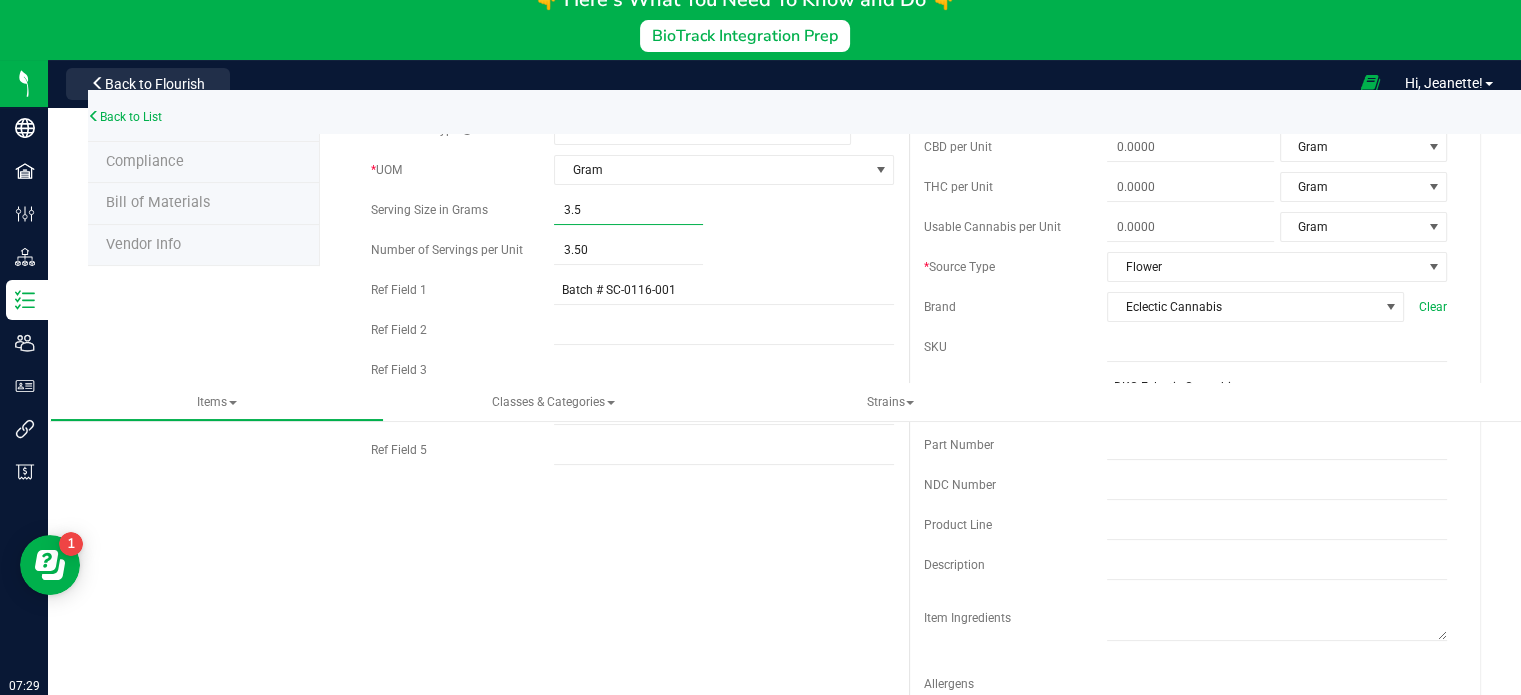 drag, startPoint x: 613, startPoint y: 216, endPoint x: 545, endPoint y: 210, distance: 68.26419 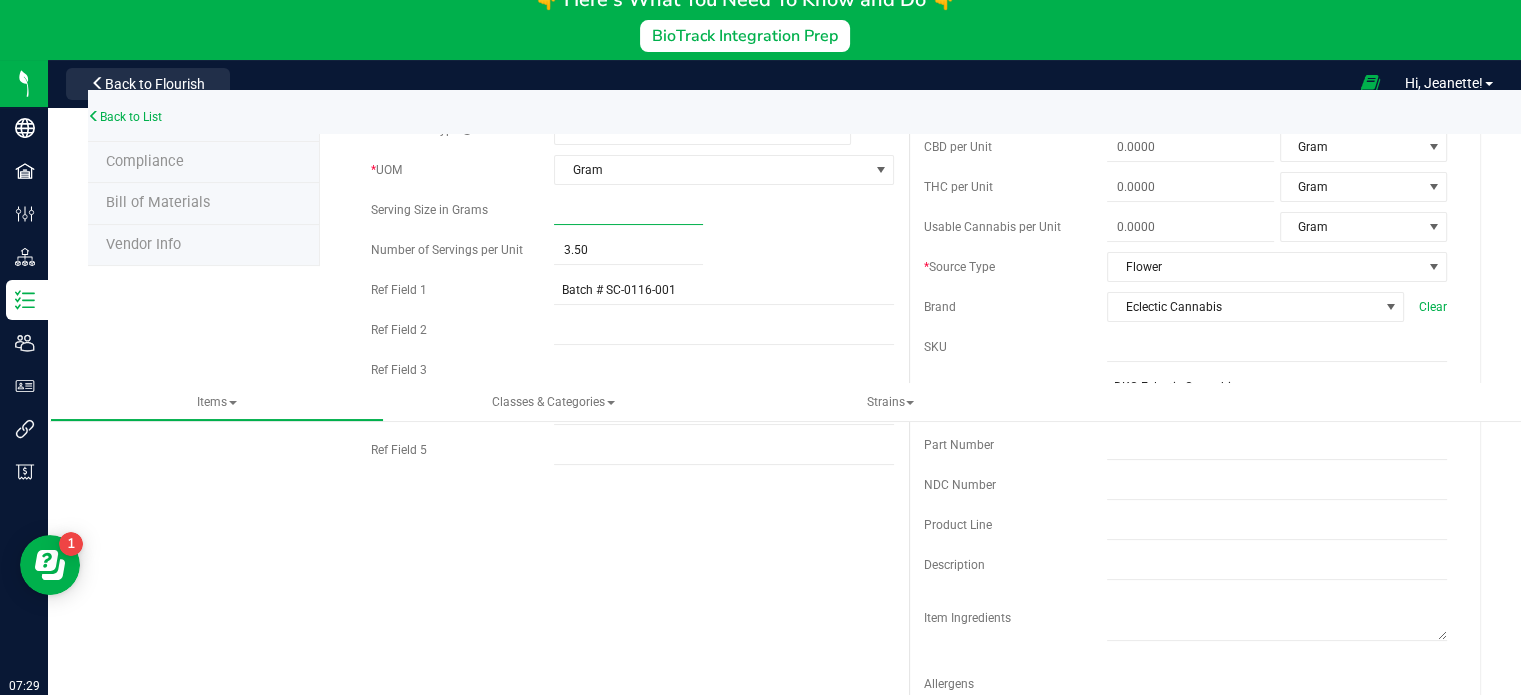 type on "1" 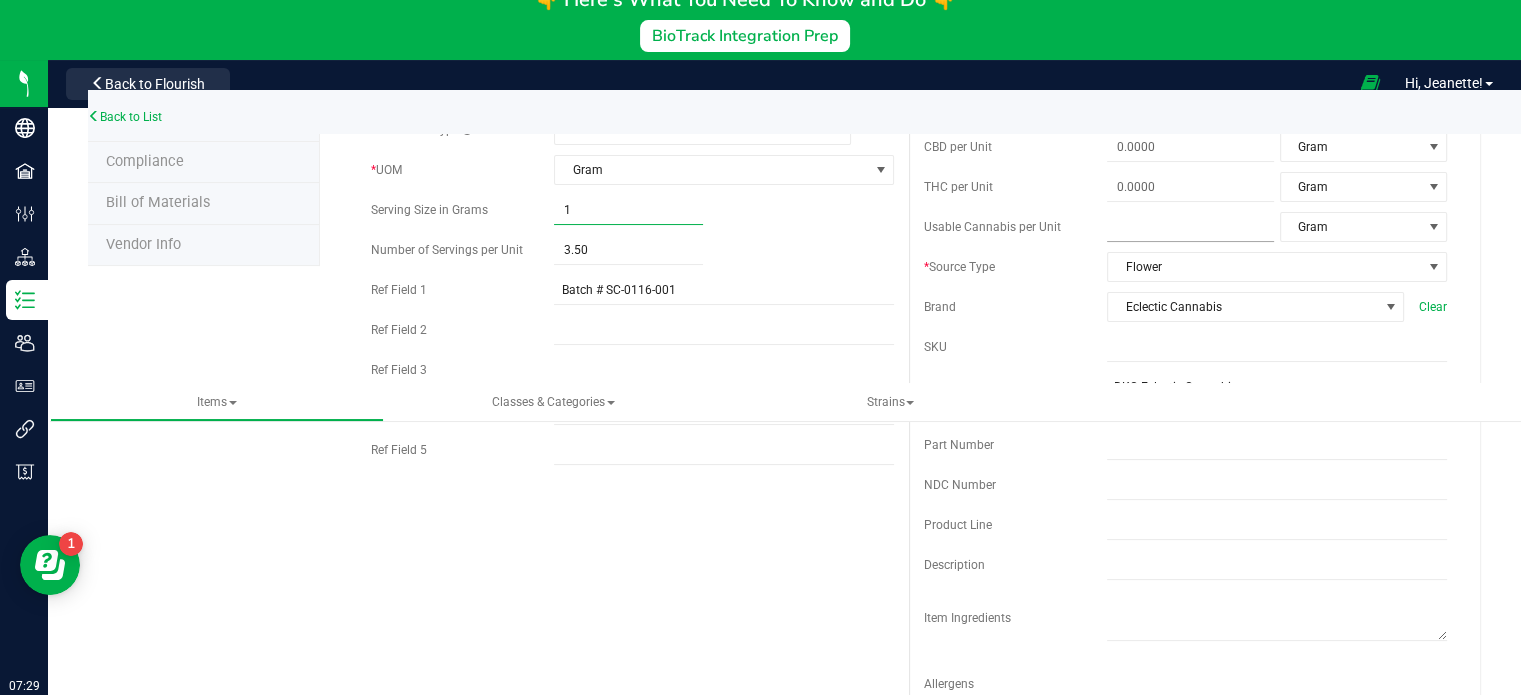 type on "1.0000" 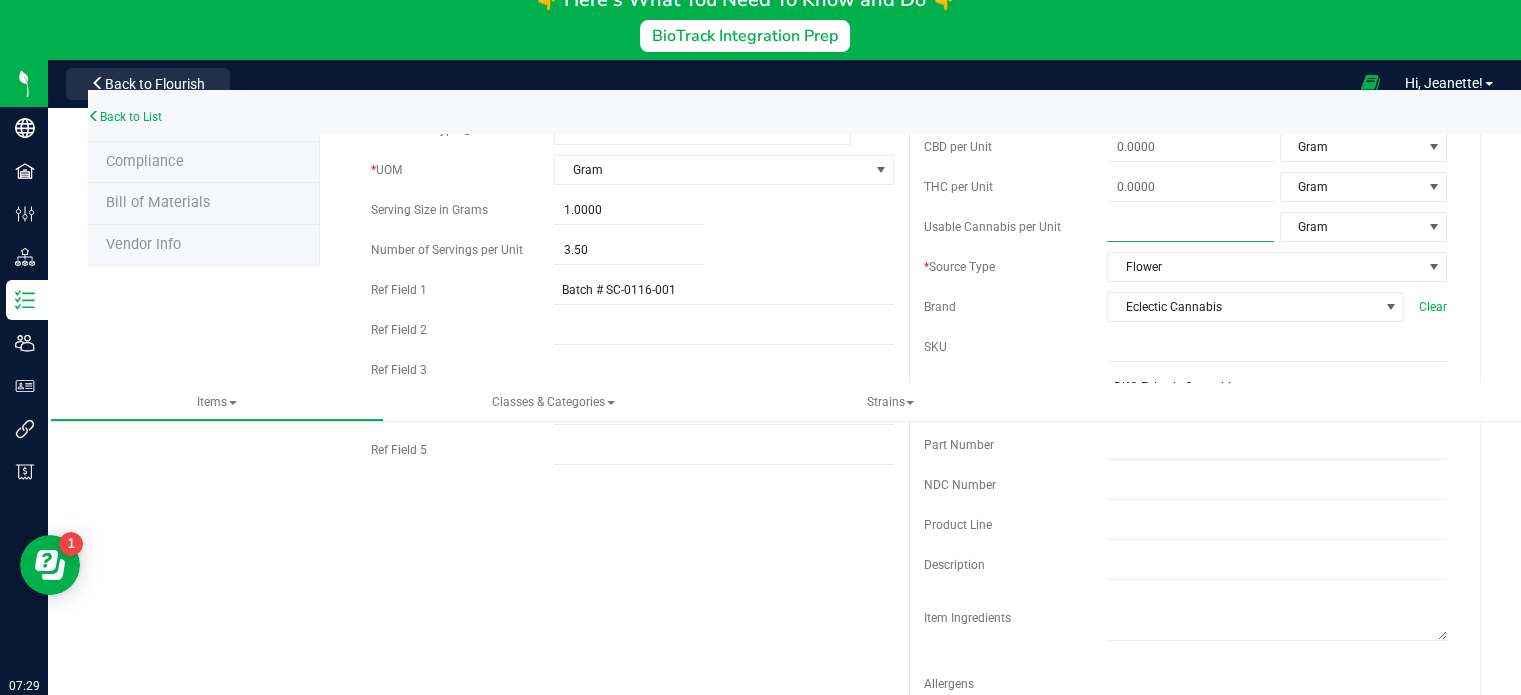 click at bounding box center (1190, 227) 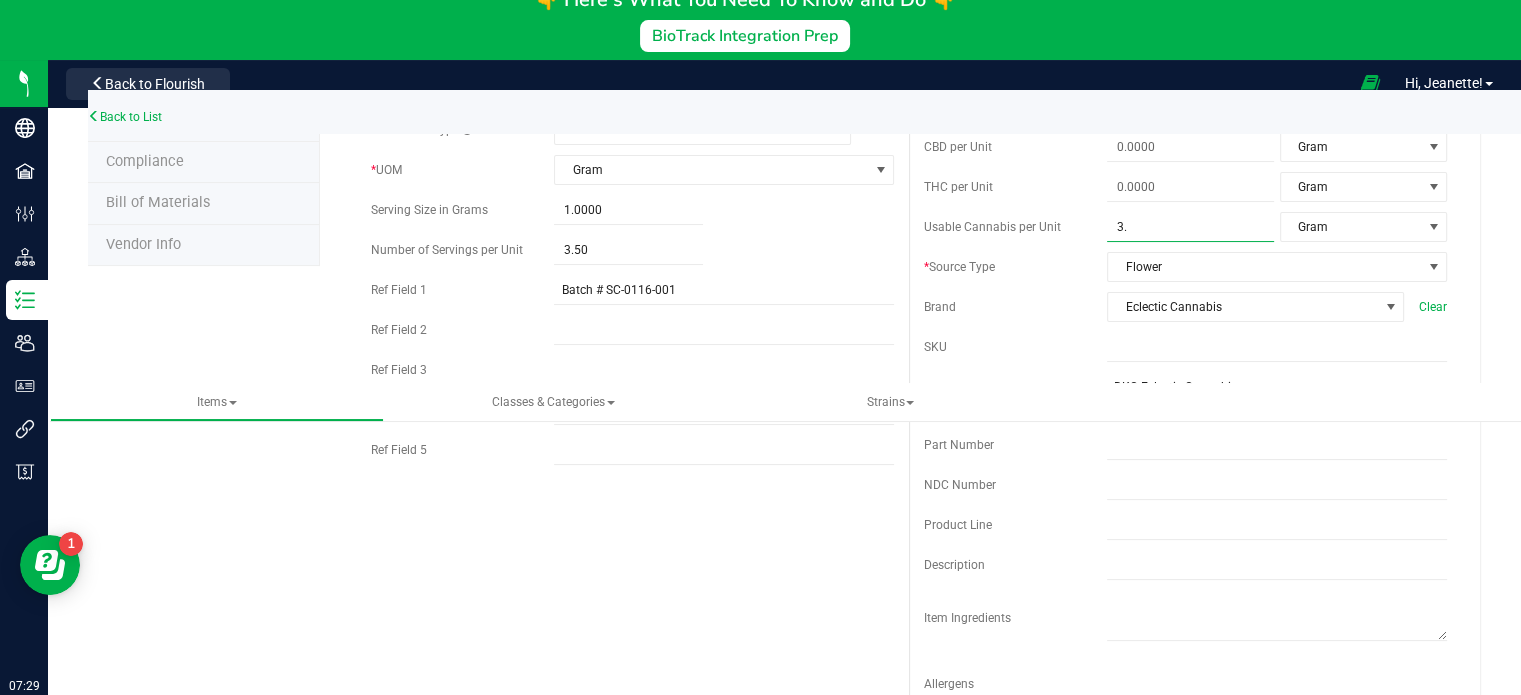 type on "3.5" 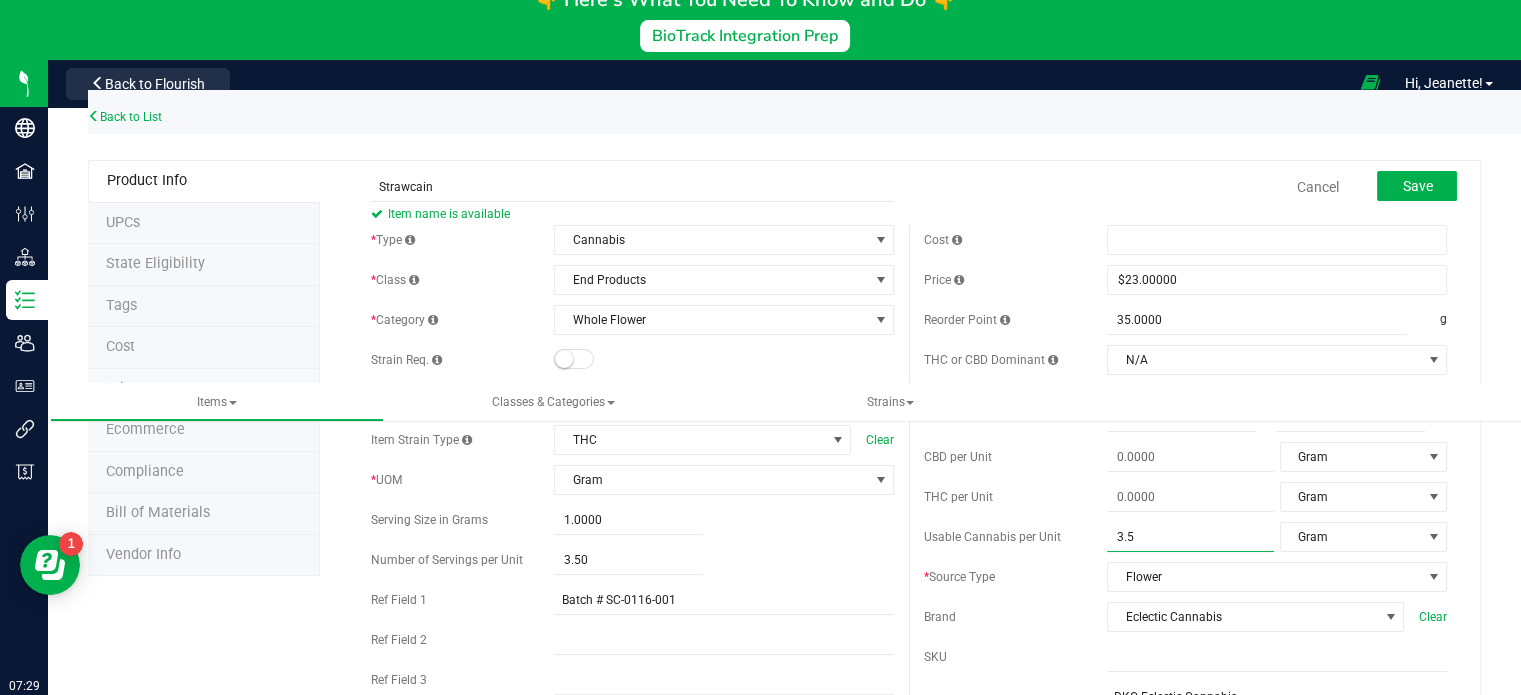 scroll, scrollTop: 0, scrollLeft: 0, axis: both 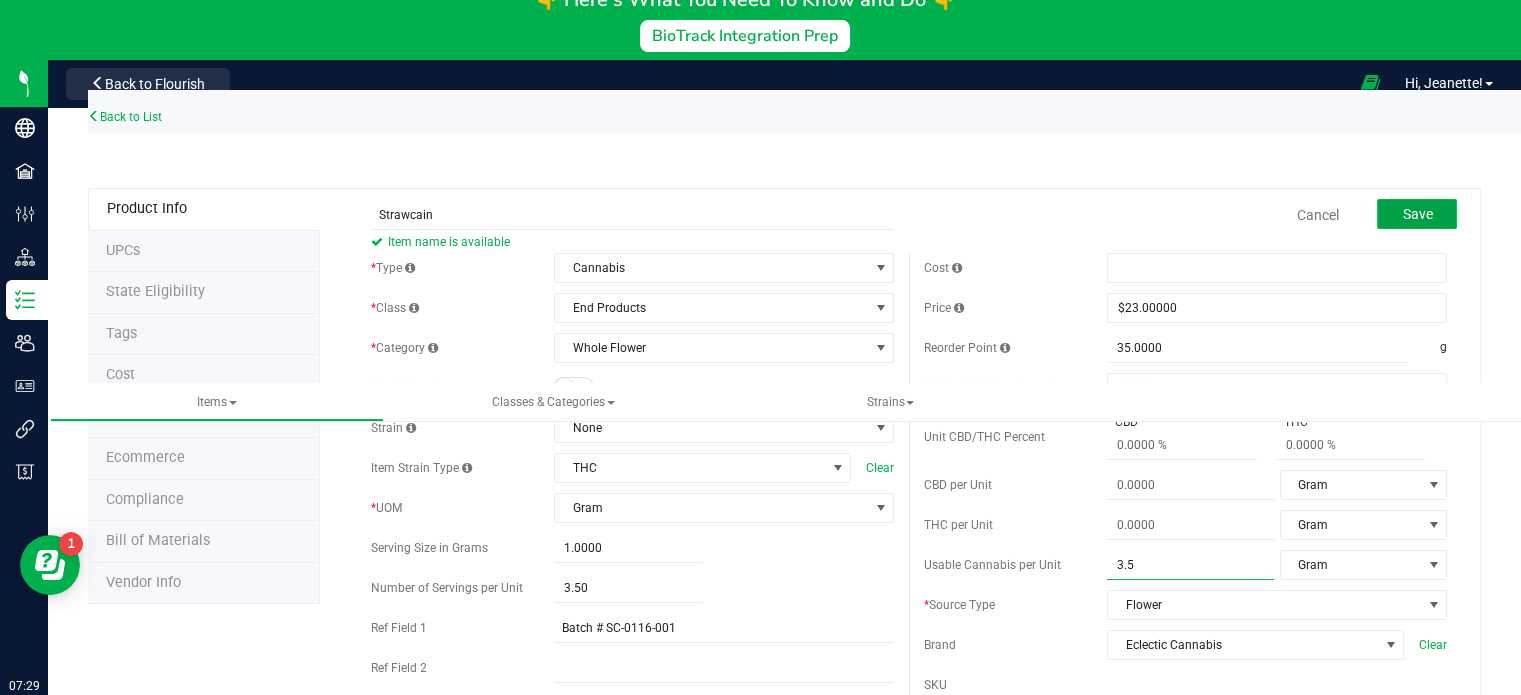 type on "3.5000" 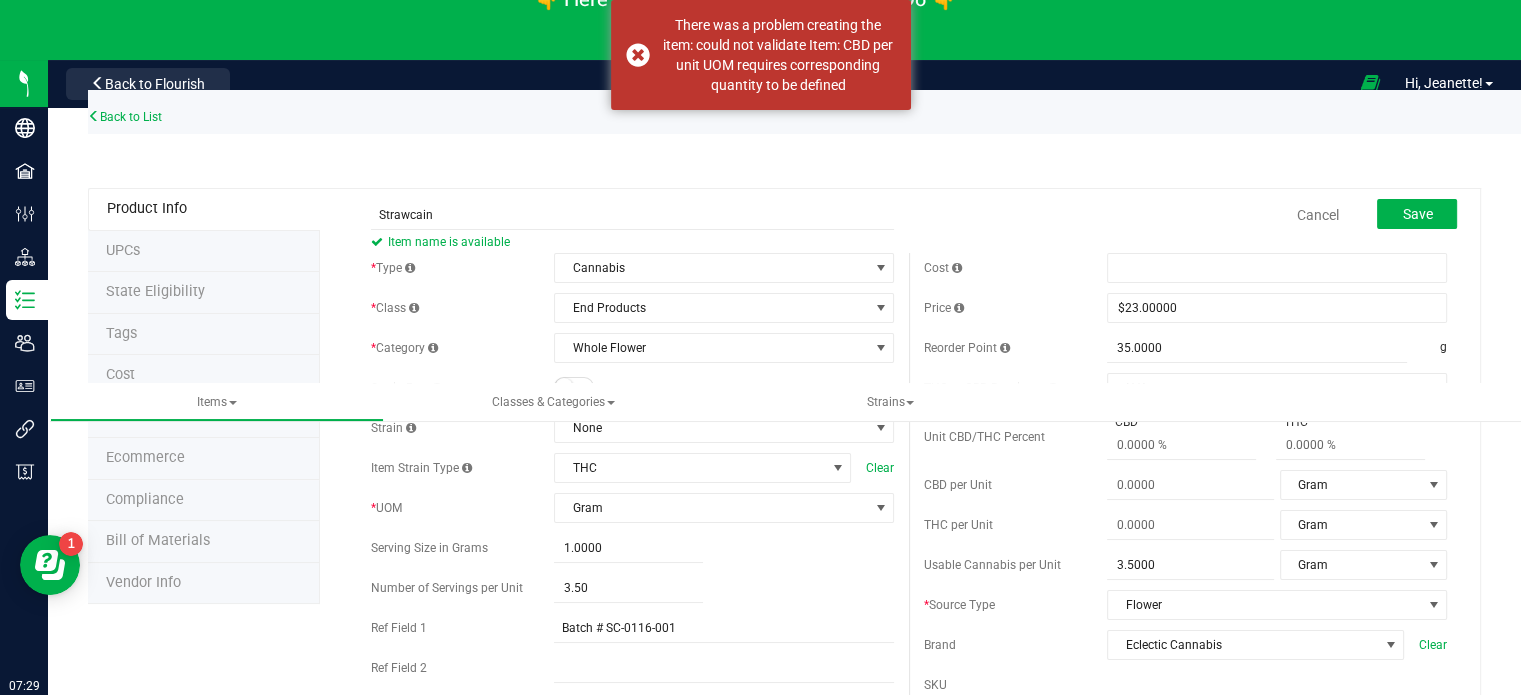 click on "Cancel" at bounding box center (1317, 215) 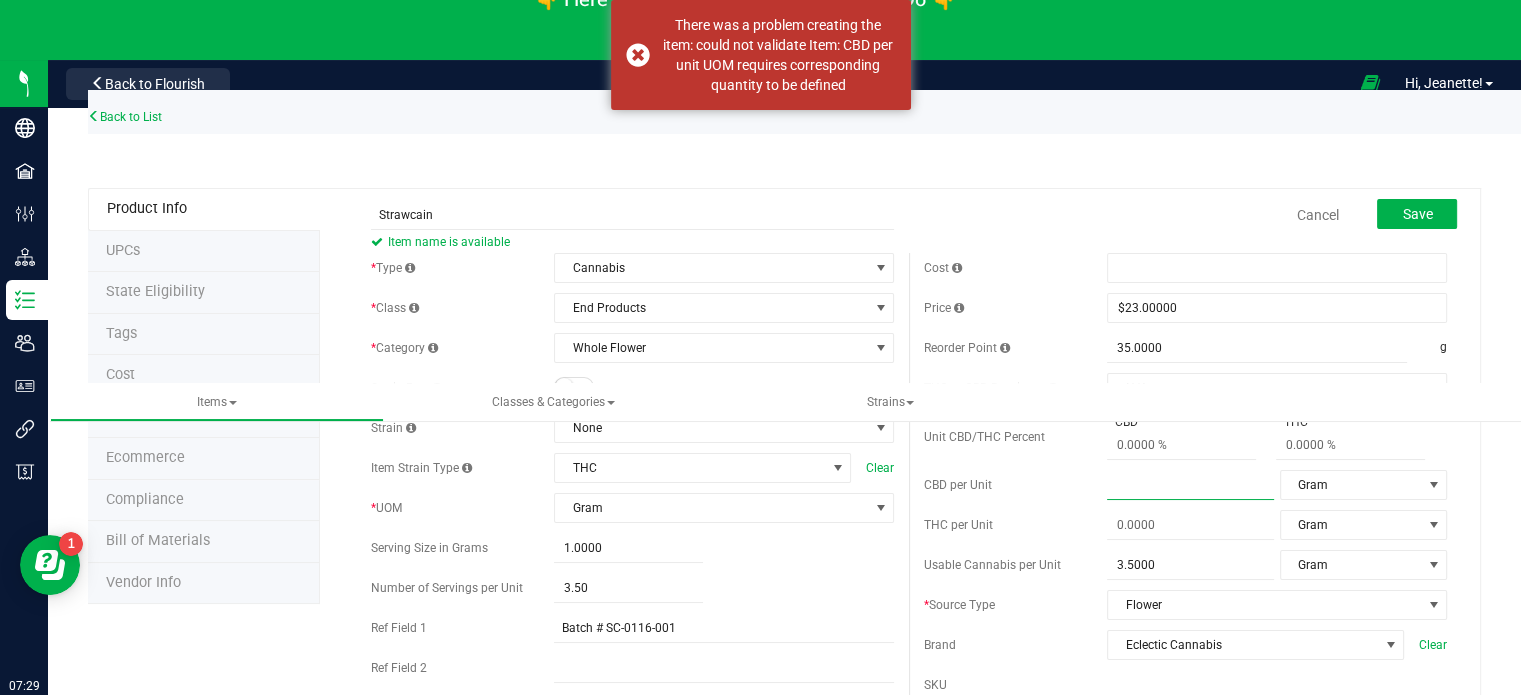 click at bounding box center [1190, 485] 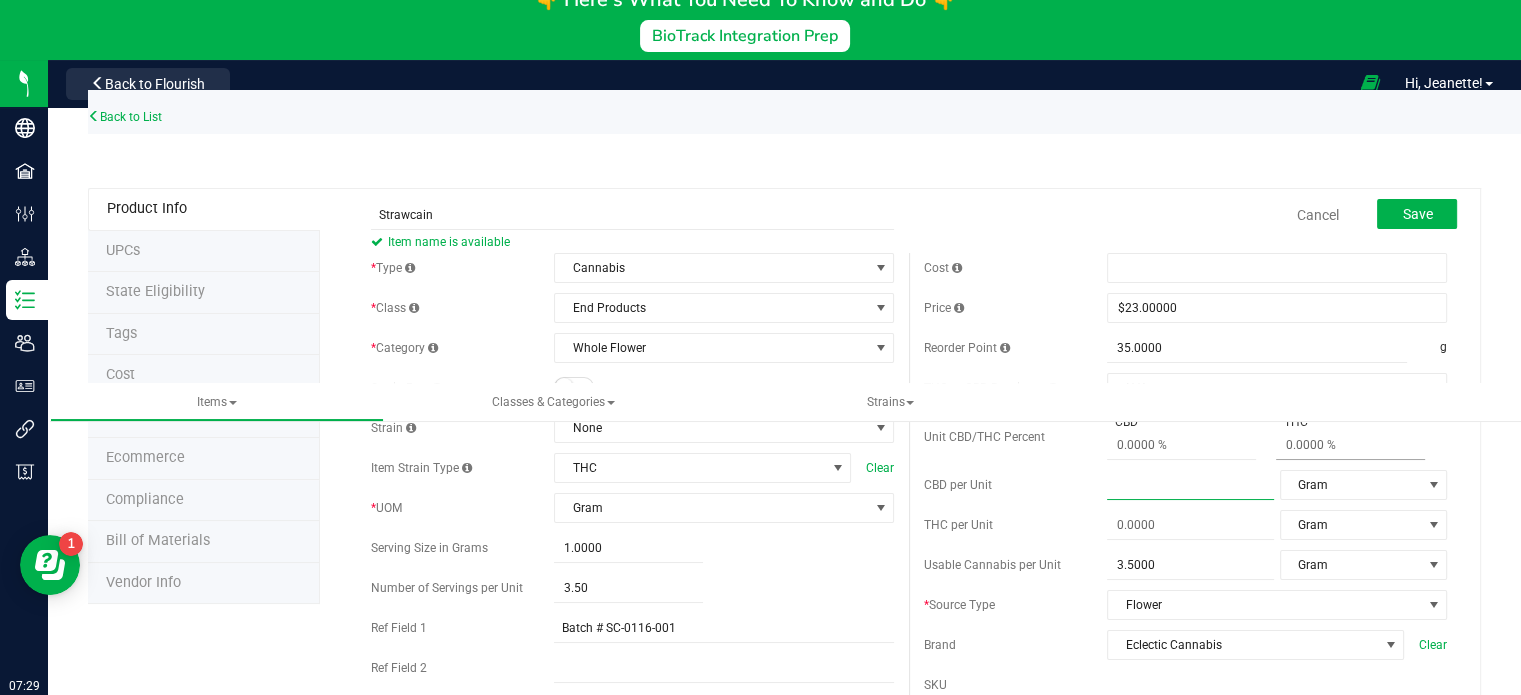 click at bounding box center [1350, 445] 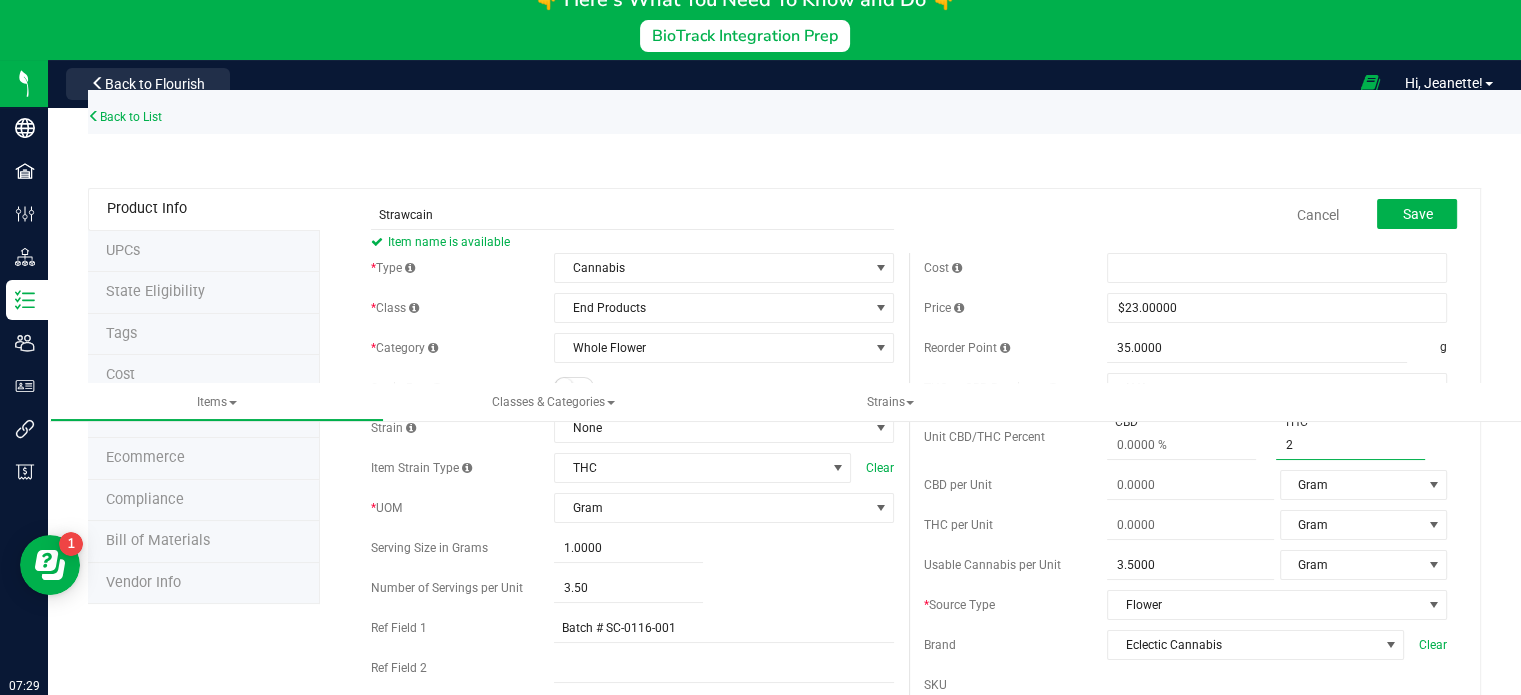 type on "21" 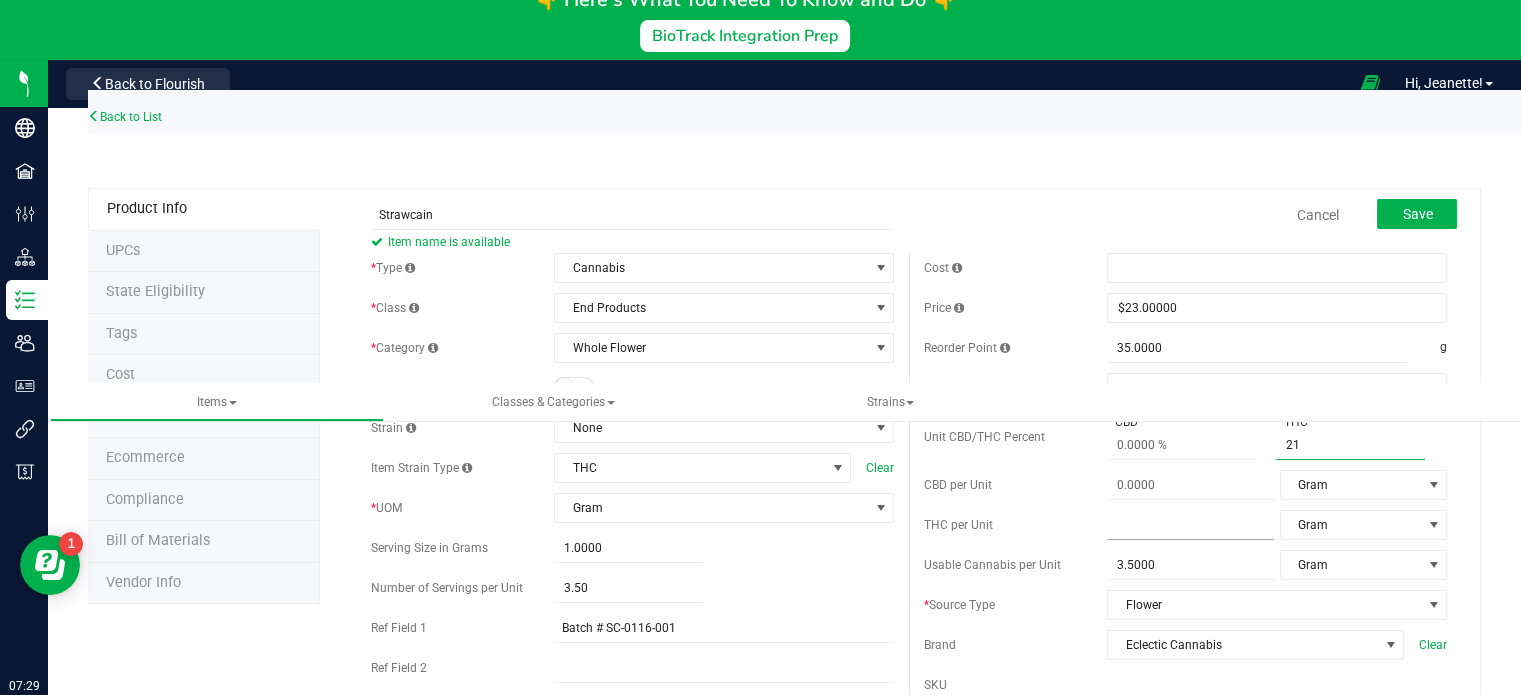 type on "21 %" 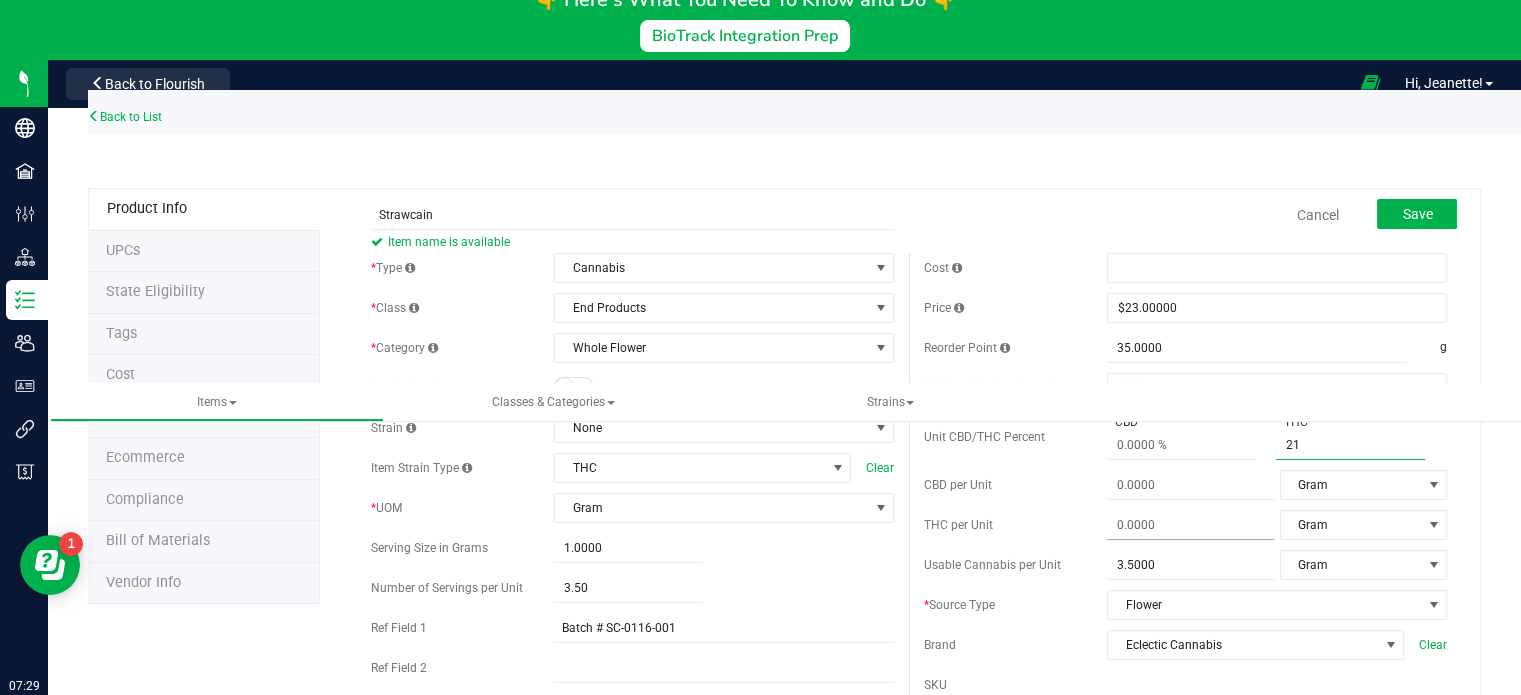 click at bounding box center [1190, 525] 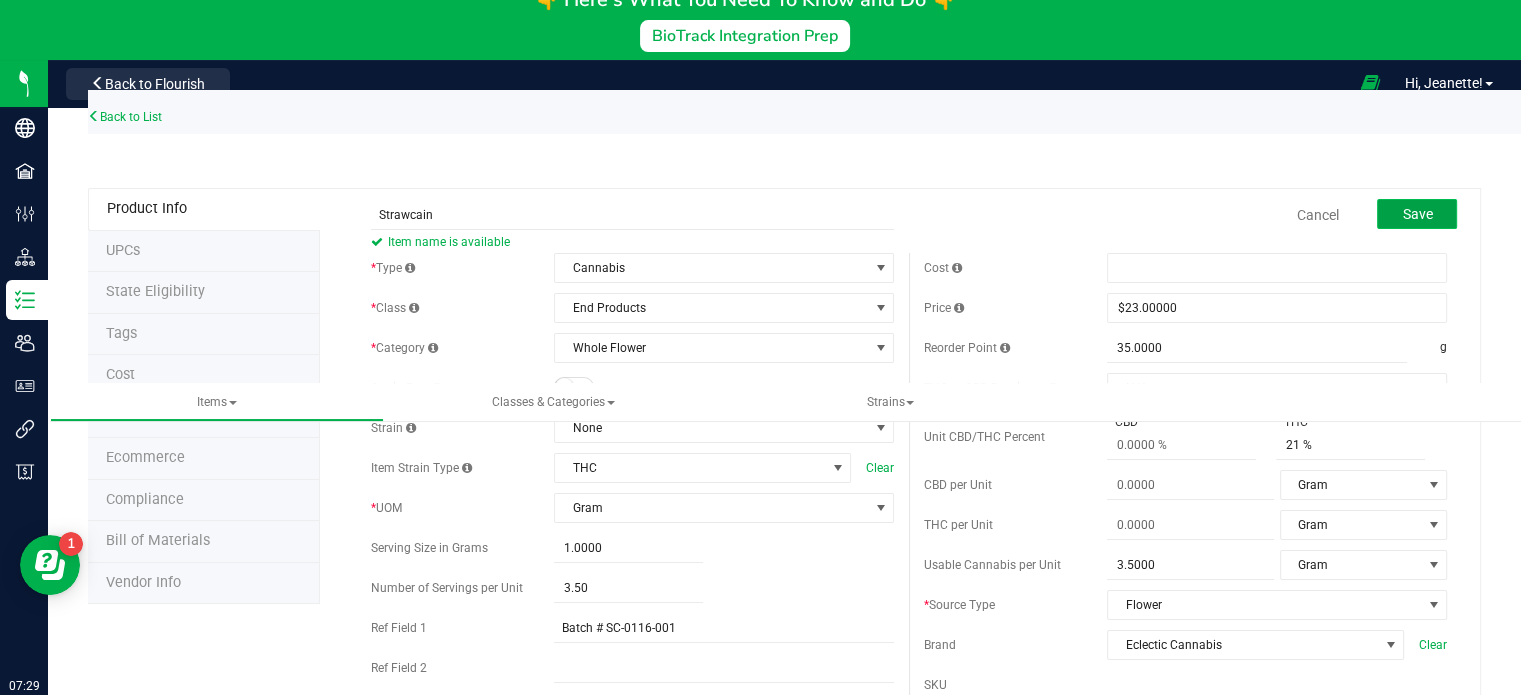 click on "Save" at bounding box center (1417, 214) 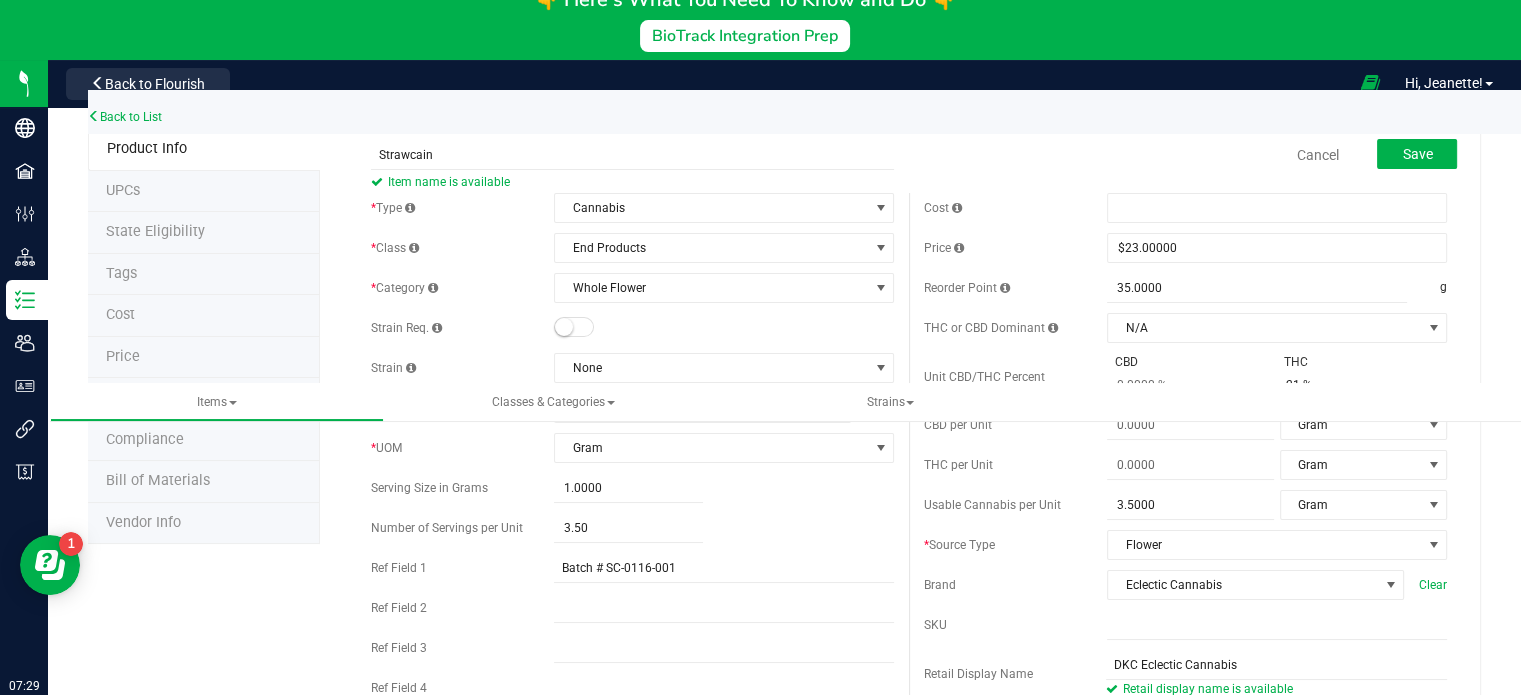 scroll, scrollTop: 0, scrollLeft: 0, axis: both 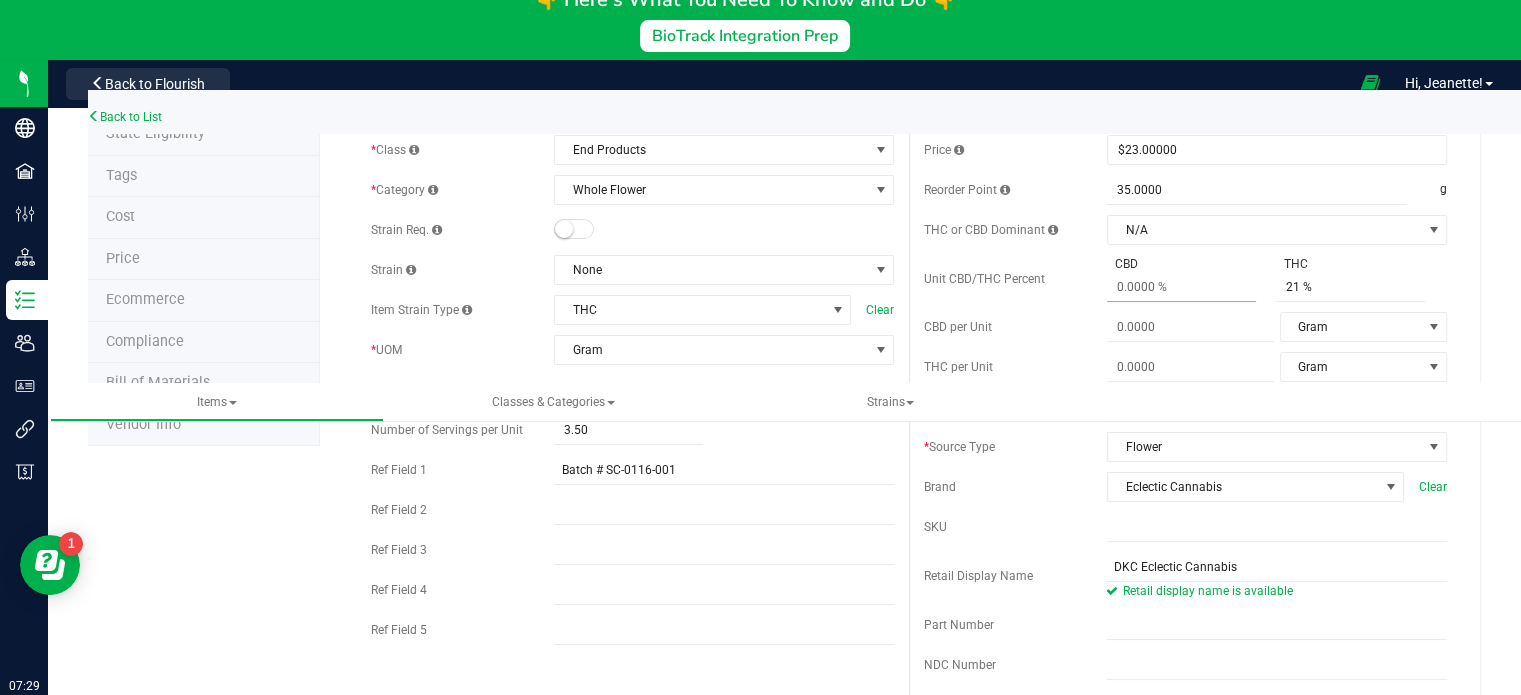 click at bounding box center [1181, 287] 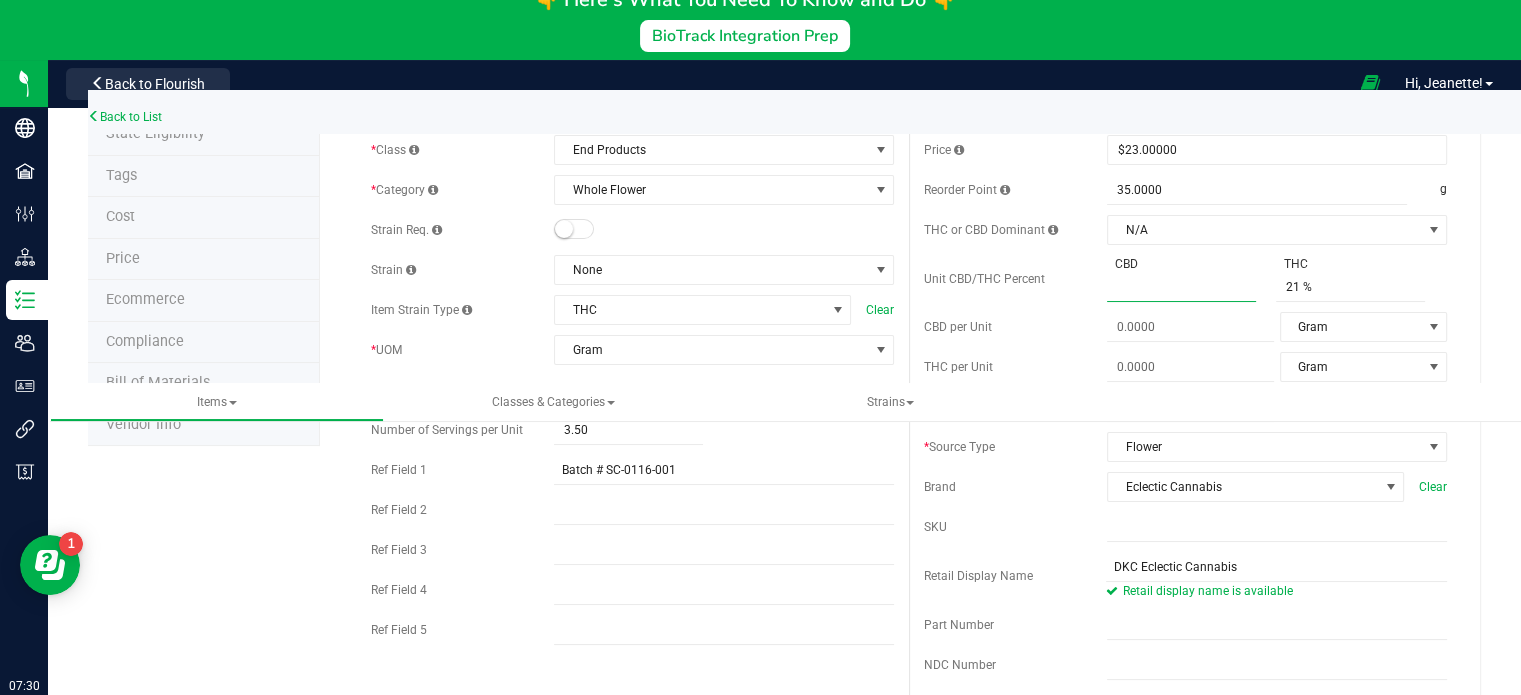 click at bounding box center (1181, 287) 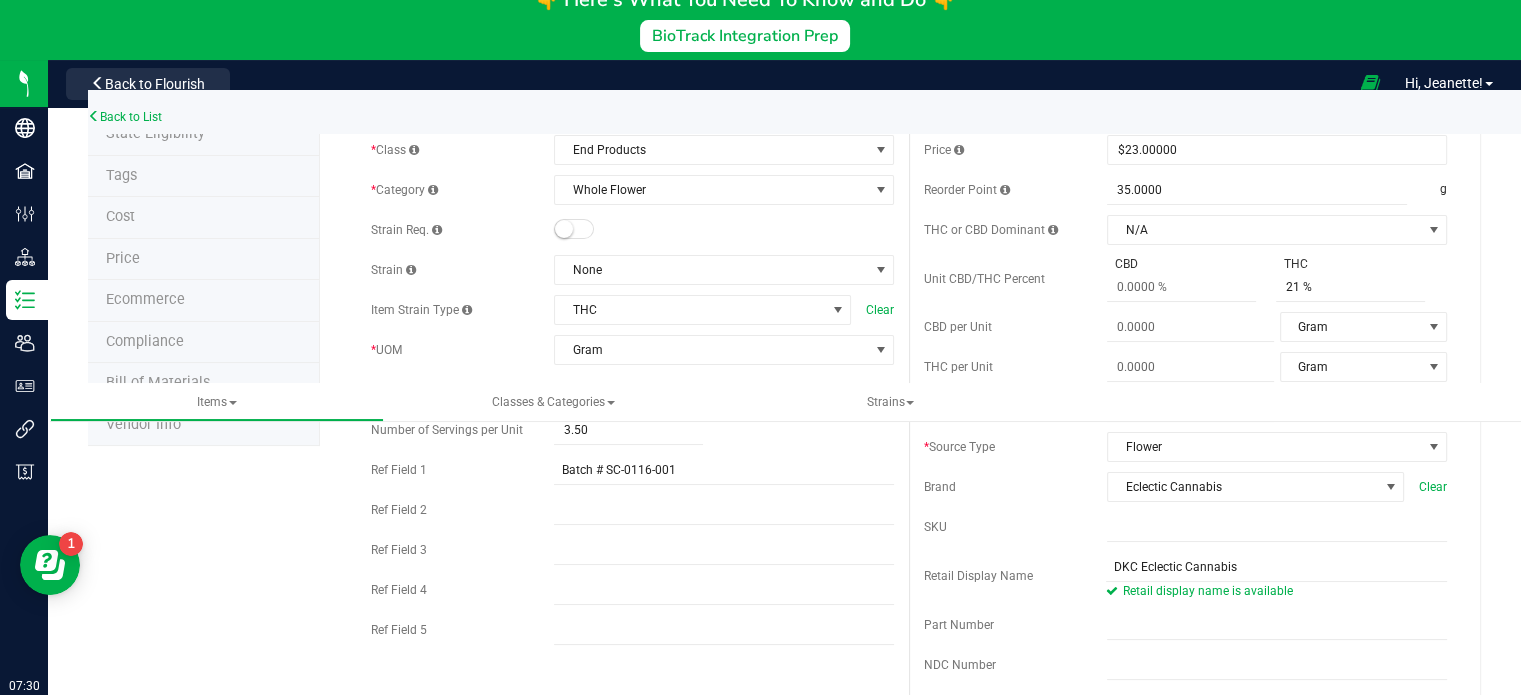 click on "Cost
Price
$23.00000 23
Reorder Point
35.0000 35
g
THC or CBD Dominant
N/A N/A 21 %" at bounding box center (1185, 498) 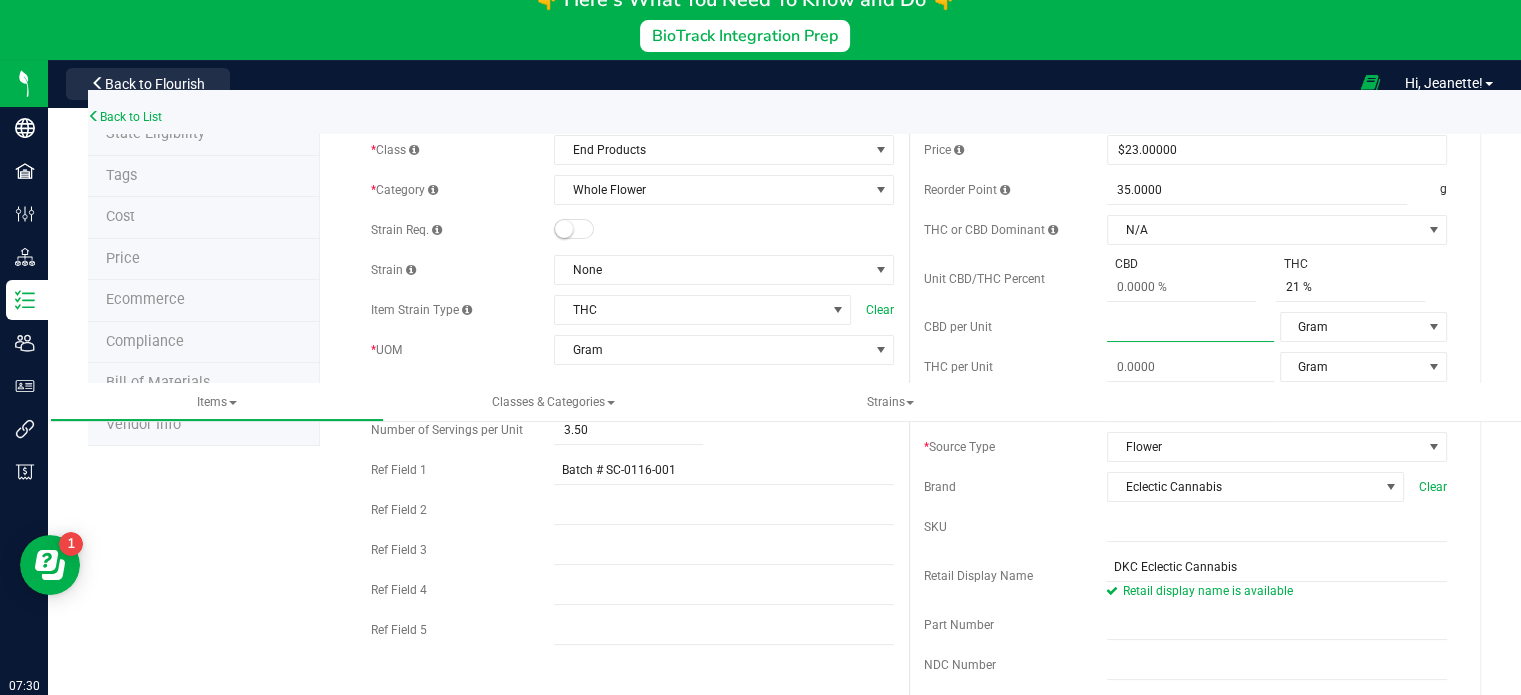 click at bounding box center (1190, 327) 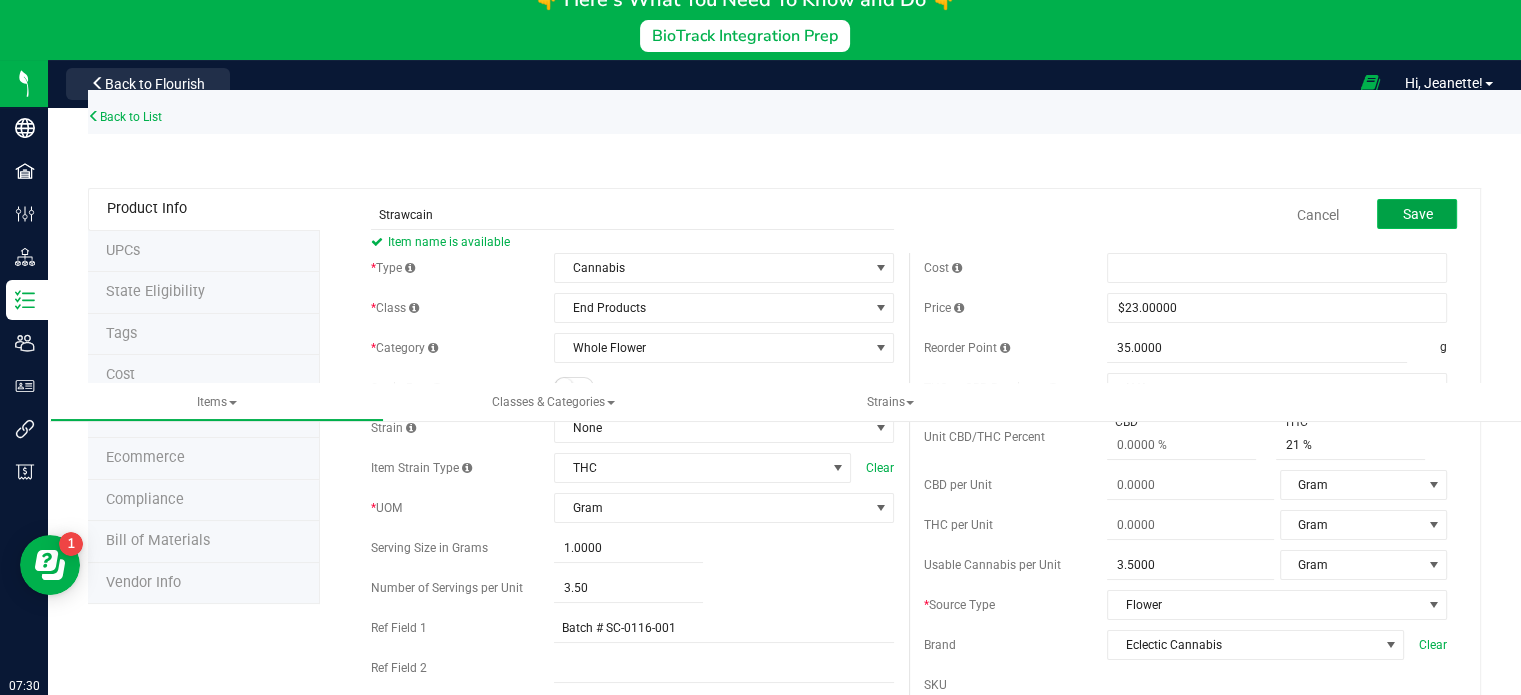 click on "Save" at bounding box center (1417, 214) 